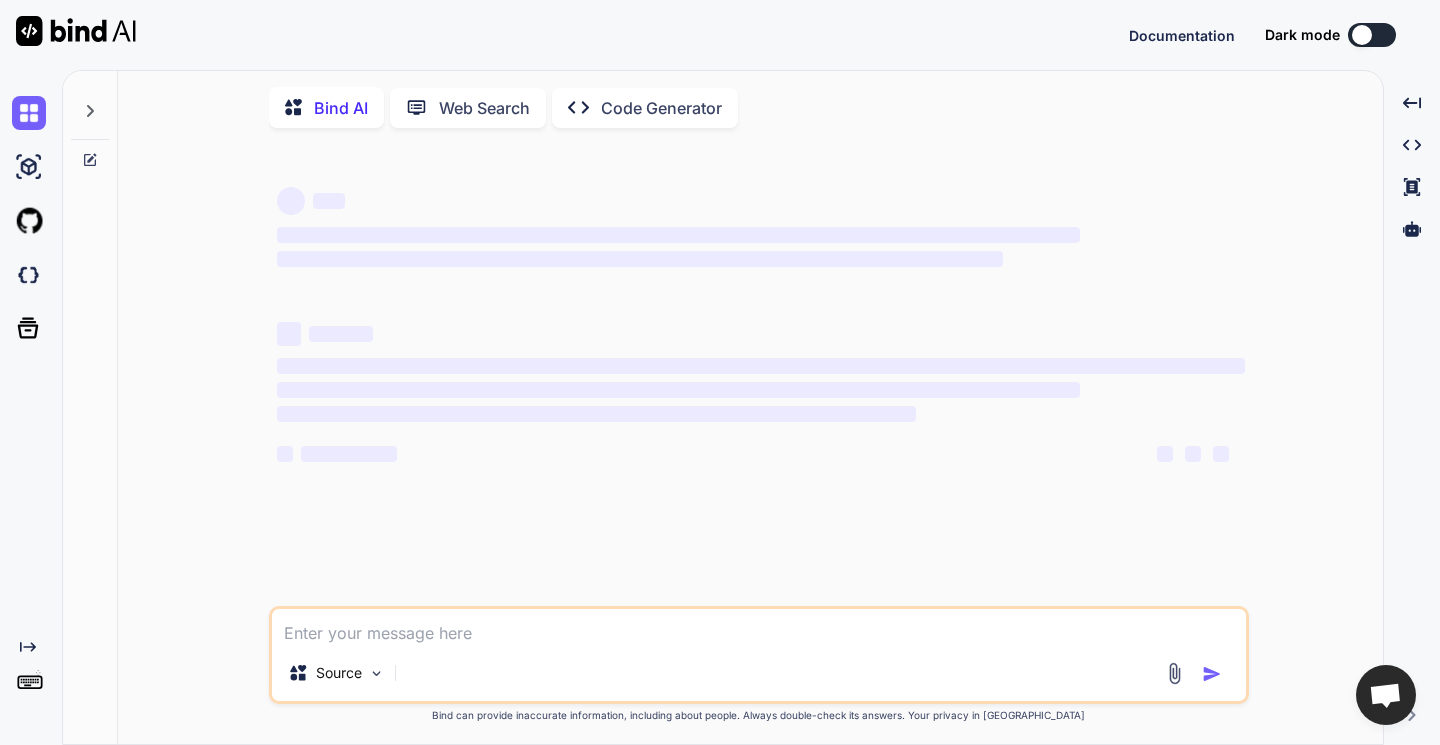 scroll, scrollTop: 0, scrollLeft: 0, axis: both 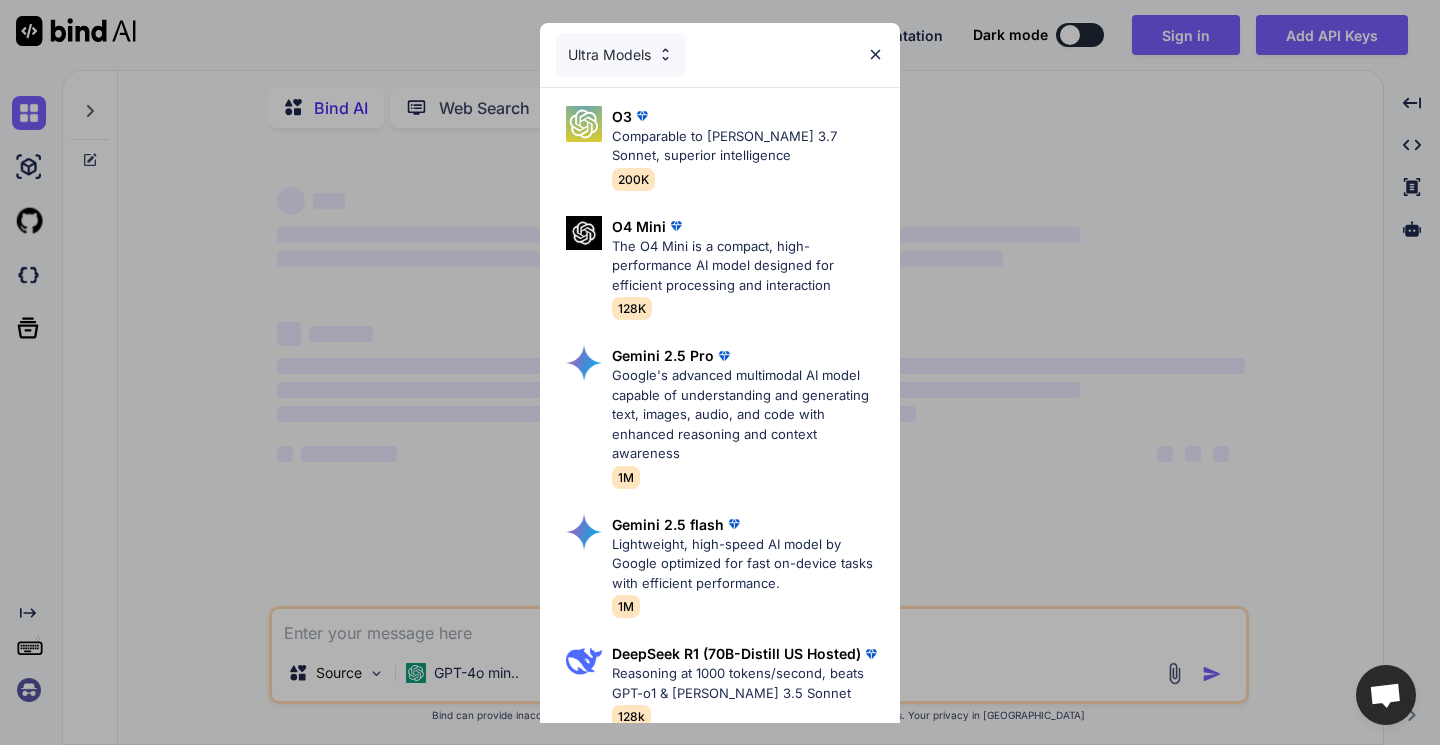 type on "x" 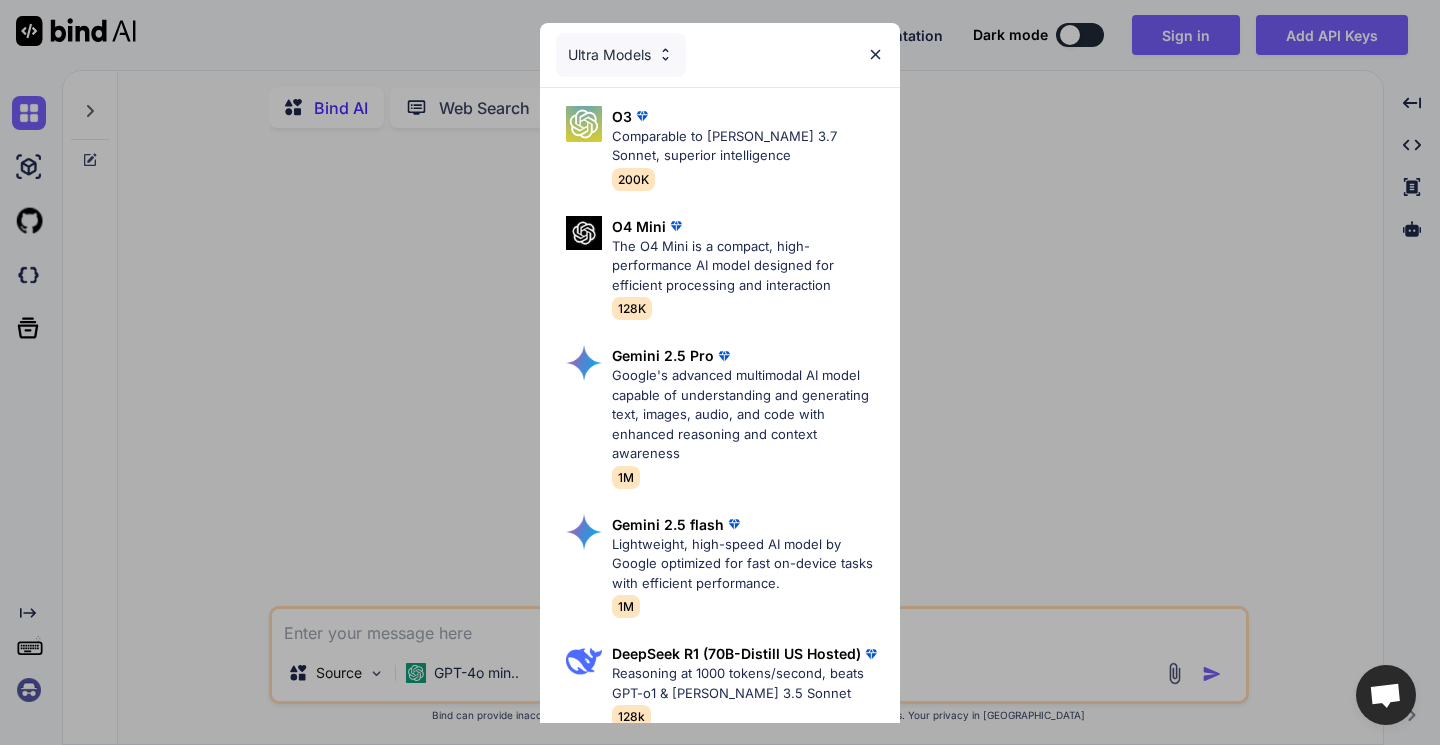 click on "Ultra Models O3 Comparable to Claude 3.7 Sonnet, superior intelligence 200K O4 Mini The O4 Mini is a compact, high-performance AI model designed for efficient processing and interaction 128K Gemini 2.5 Pro Google's advanced multimodal AI model capable of understanding and generating text, images, audio, and code with enhanced reasoning and context awareness 1M Gemini 2.5 flash Lightweight, high-speed AI model by Google optimized for fast on-device tasks with efficient performance. 1M DeepSeek R1 (70B-Distill US Hosted) Reasoning at 1000 tokens/second, beats GPT-o1 & Claude 3.5 Sonnet 128k O3 Mini OpenAI's most advanced reasoning model series 200K Claude 4 Sonnet Claude's most intelligent model 200K Claude 3.7 Sonnet Claude's most intelligent model 200K Claude 3.7 Sonnet (Extended Thinking) Claude's most intelligent model with thinking mode 200K DeepSeek R1 (671B-Full) Full version of R1, served via DeepSeek API 131K" at bounding box center (720, 372) 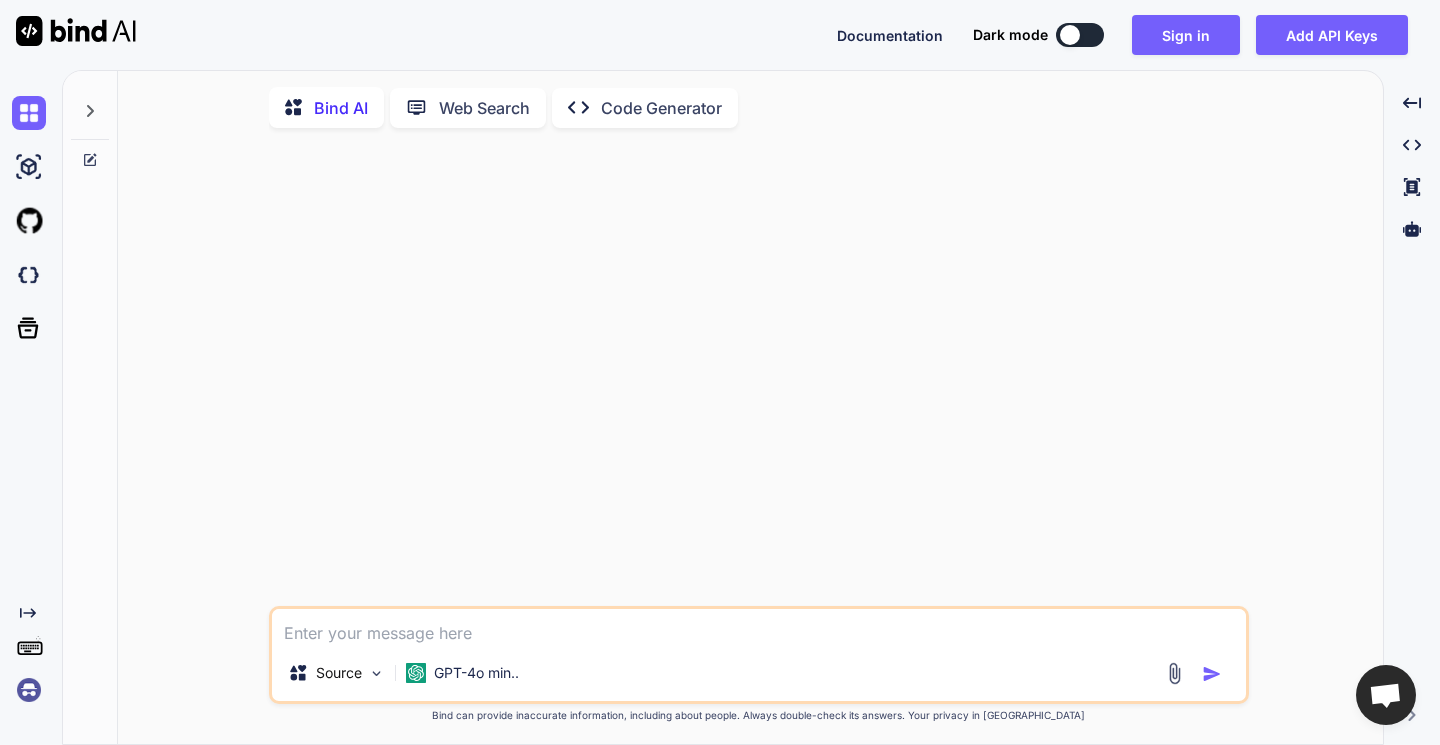 click on "Sign in" at bounding box center (1186, 35) 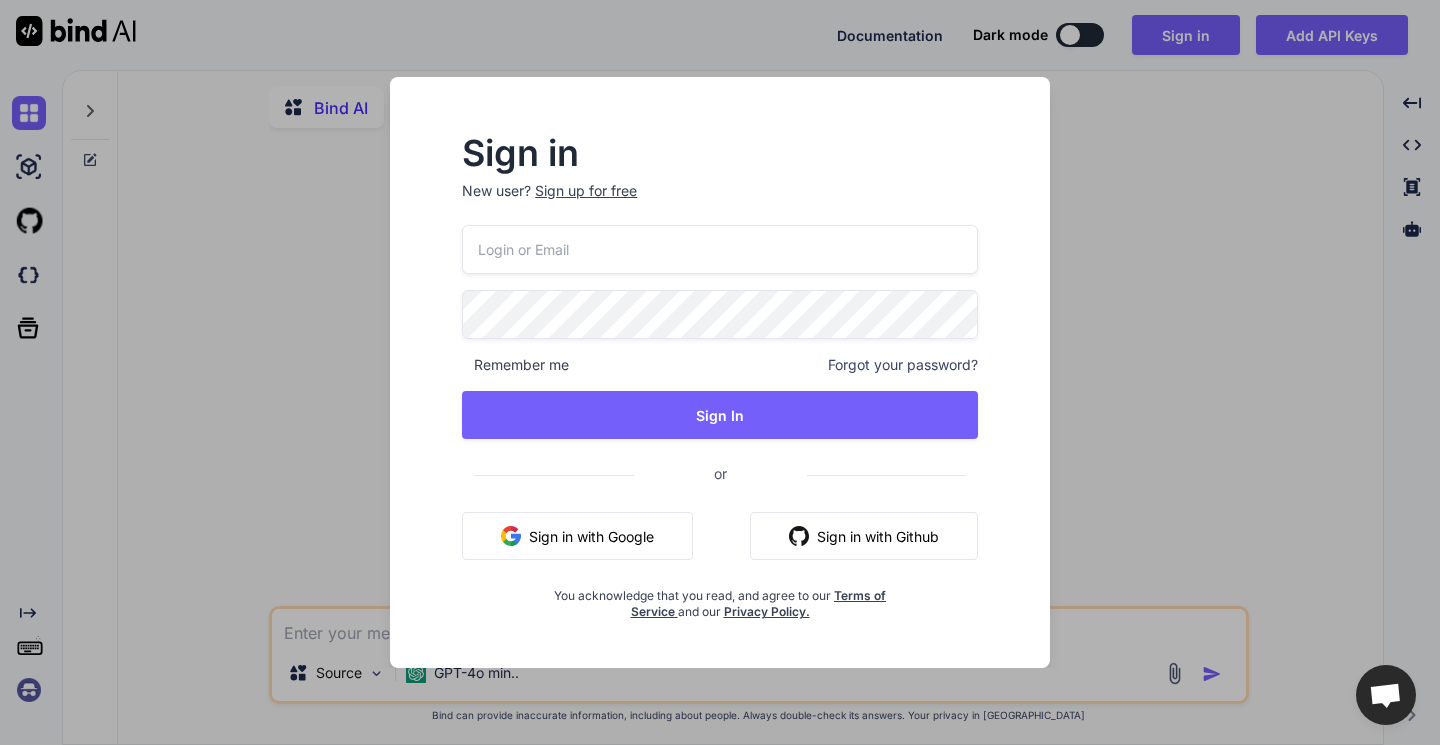 type 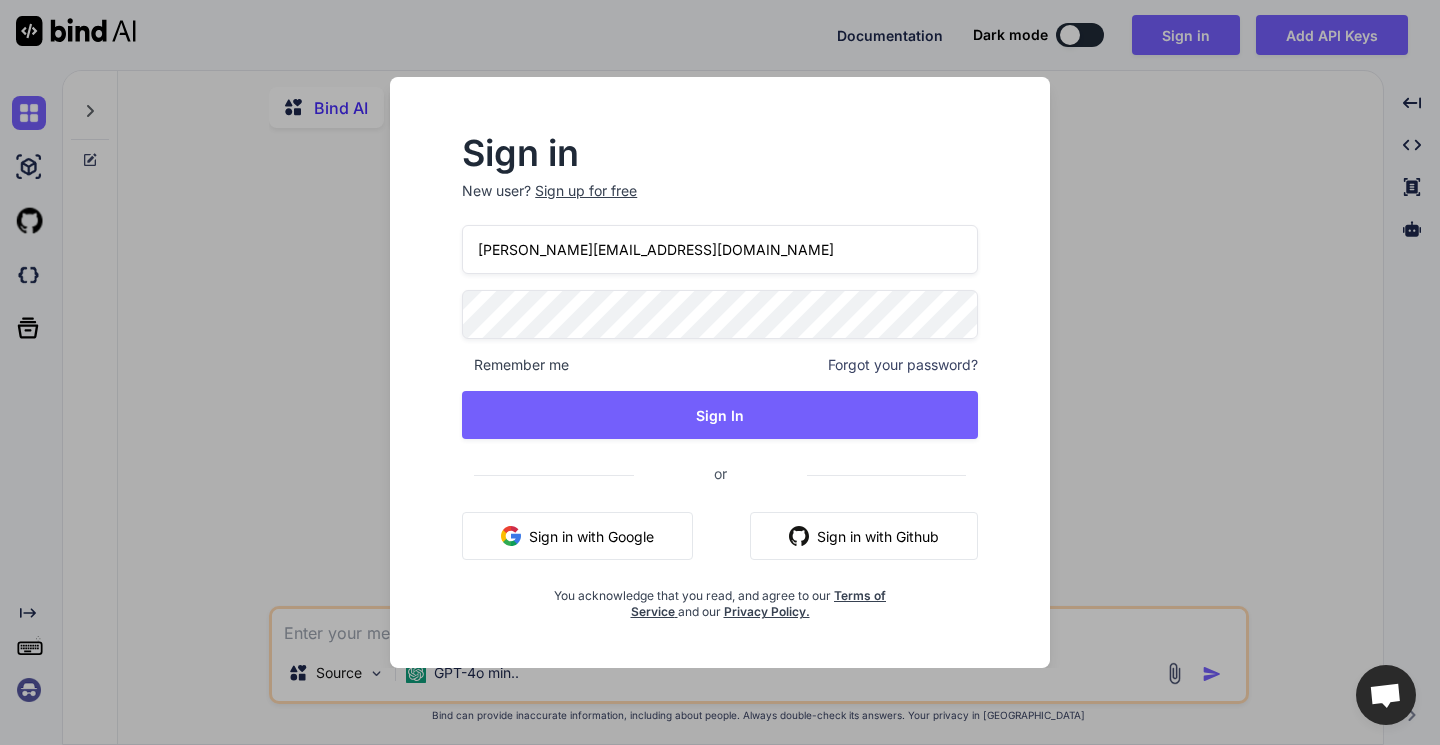 click on "Sign In" at bounding box center (720, 415) 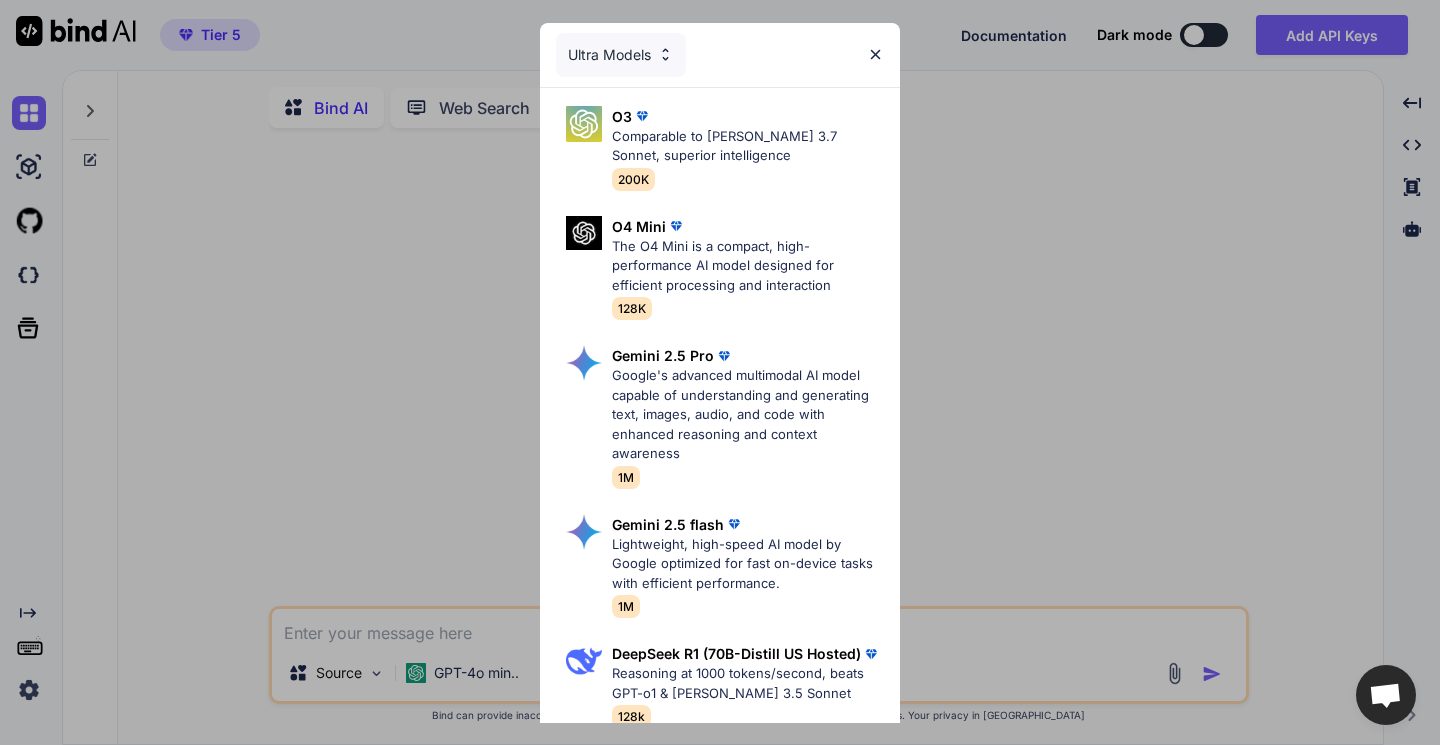 type on "x" 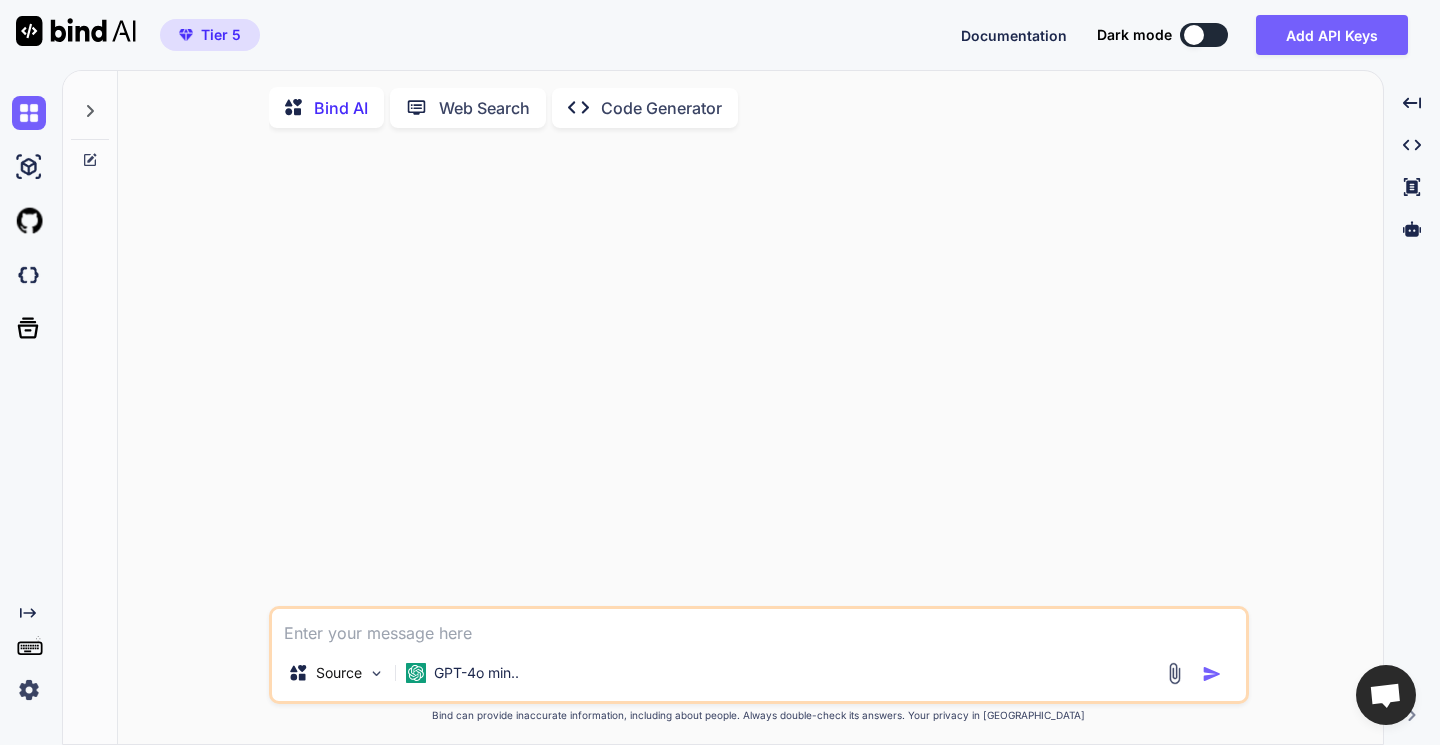 click at bounding box center [29, 275] 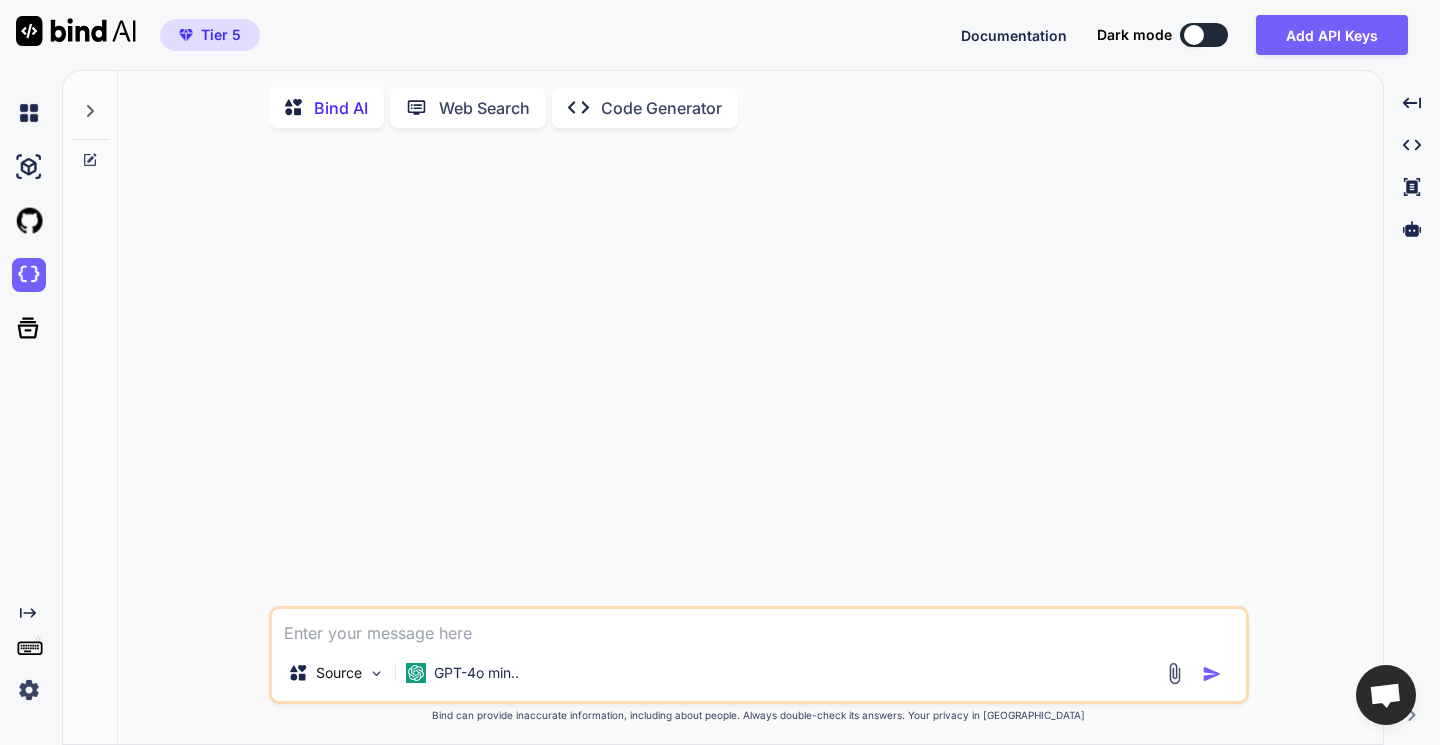 click at bounding box center (90, 105) 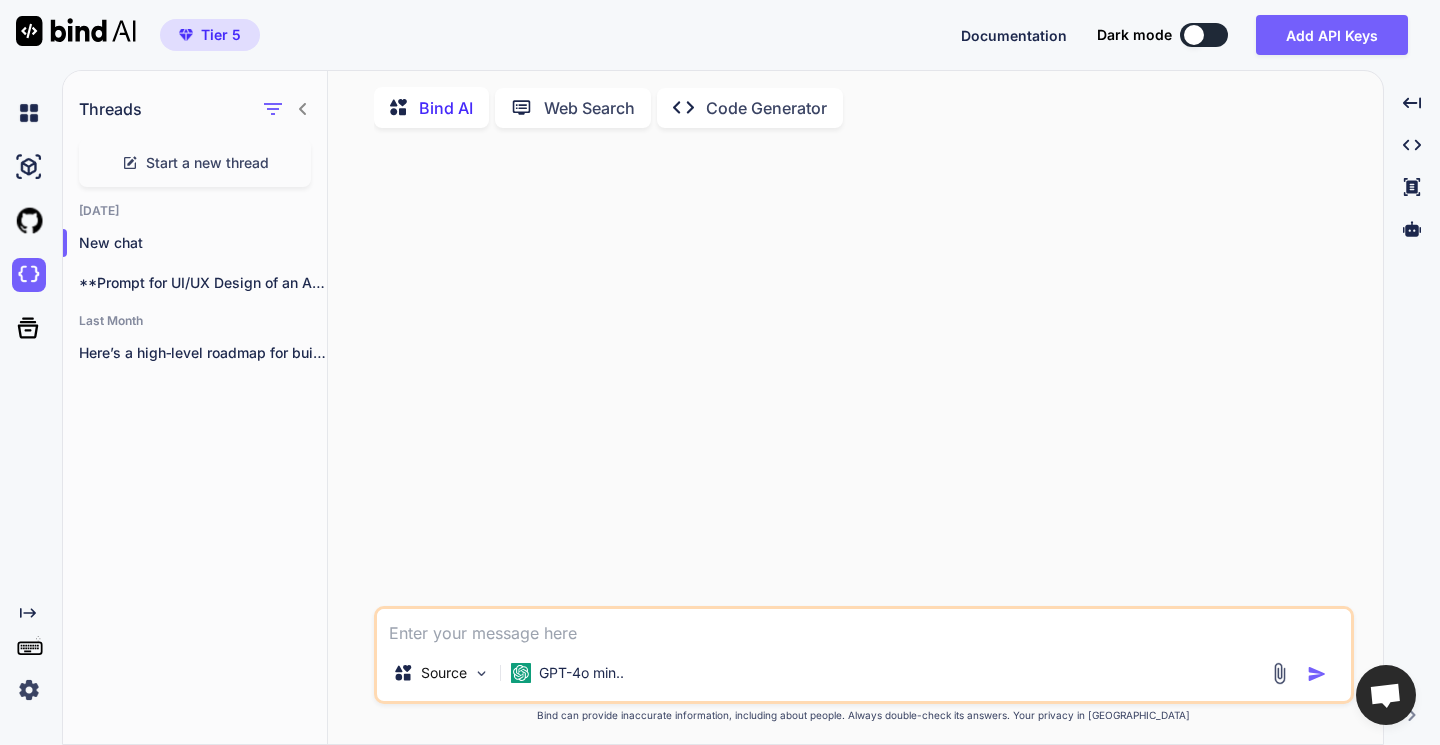 click on "**Prompt for UI/UX Design of an All-in-One..." at bounding box center [203, 283] 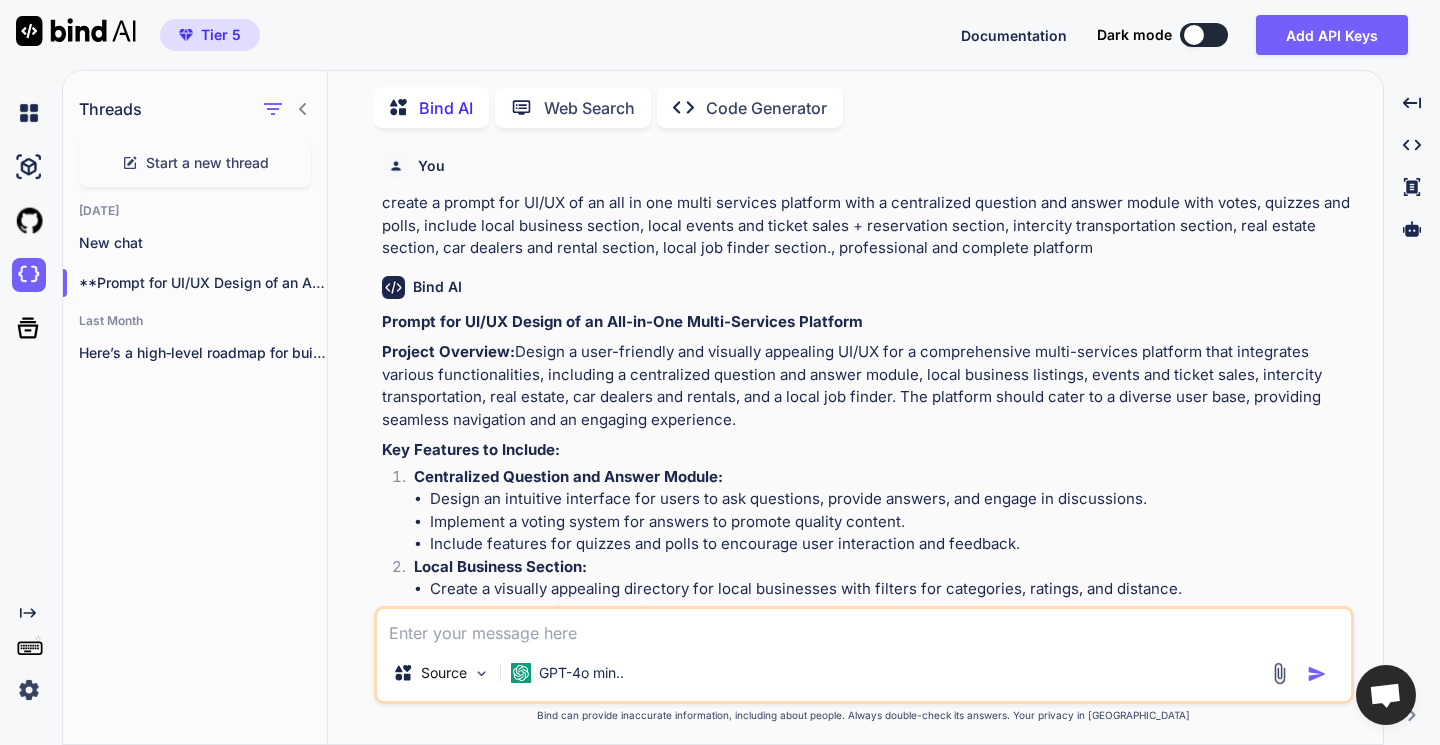 scroll, scrollTop: 8, scrollLeft: 0, axis: vertical 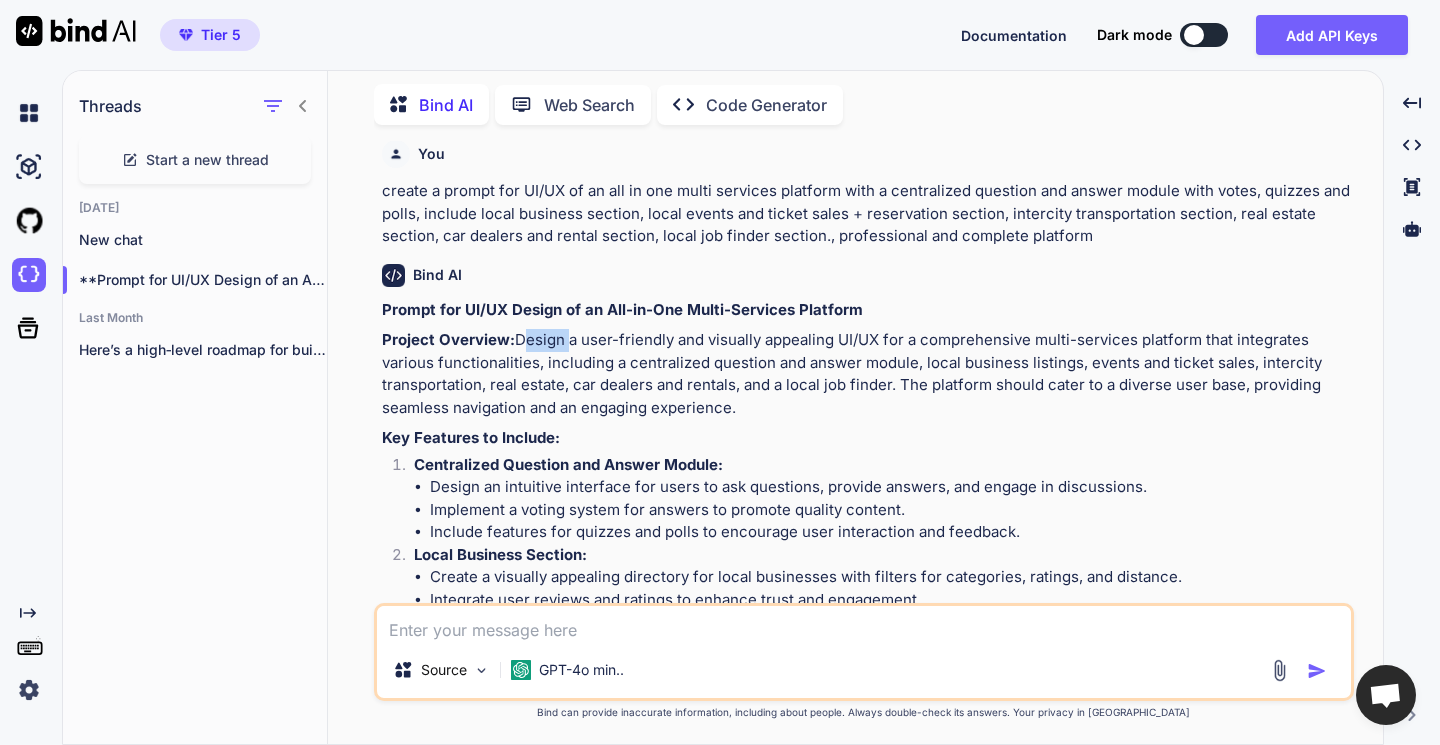 click on "Project Overview:
Design a user-friendly and visually appealing UI/UX for a comprehensive multi-services platform that integrates various functionalities, including a centralized question and answer module, local business listings, events and ticket sales, intercity transportation, real estate, car dealers and rentals, and a local job finder. The platform should cater to a diverse user base, providing seamless navigation and an engaging experience." at bounding box center (866, 374) 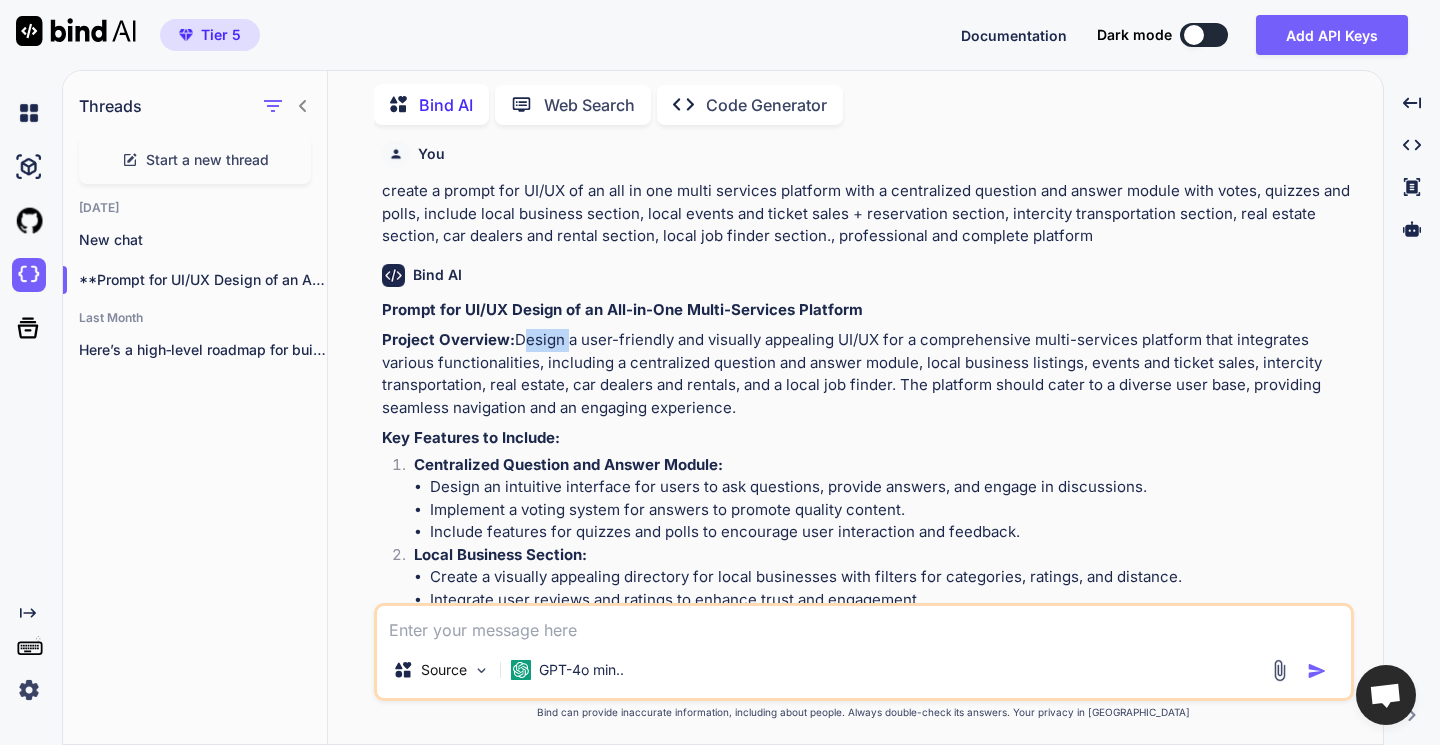 copy on "Project Overview:
Design a user-friendly and visually appealing UI/UX for a comprehensive multi-services platform that integrates various functionalities, including a centralized question and answer module, local business listings, events and ticket sales, intercity transportation, real estate, car dealers and rentals, and a local job finder. The platform should cater to a diverse user base, providing seamless navigation and an engaging experience." 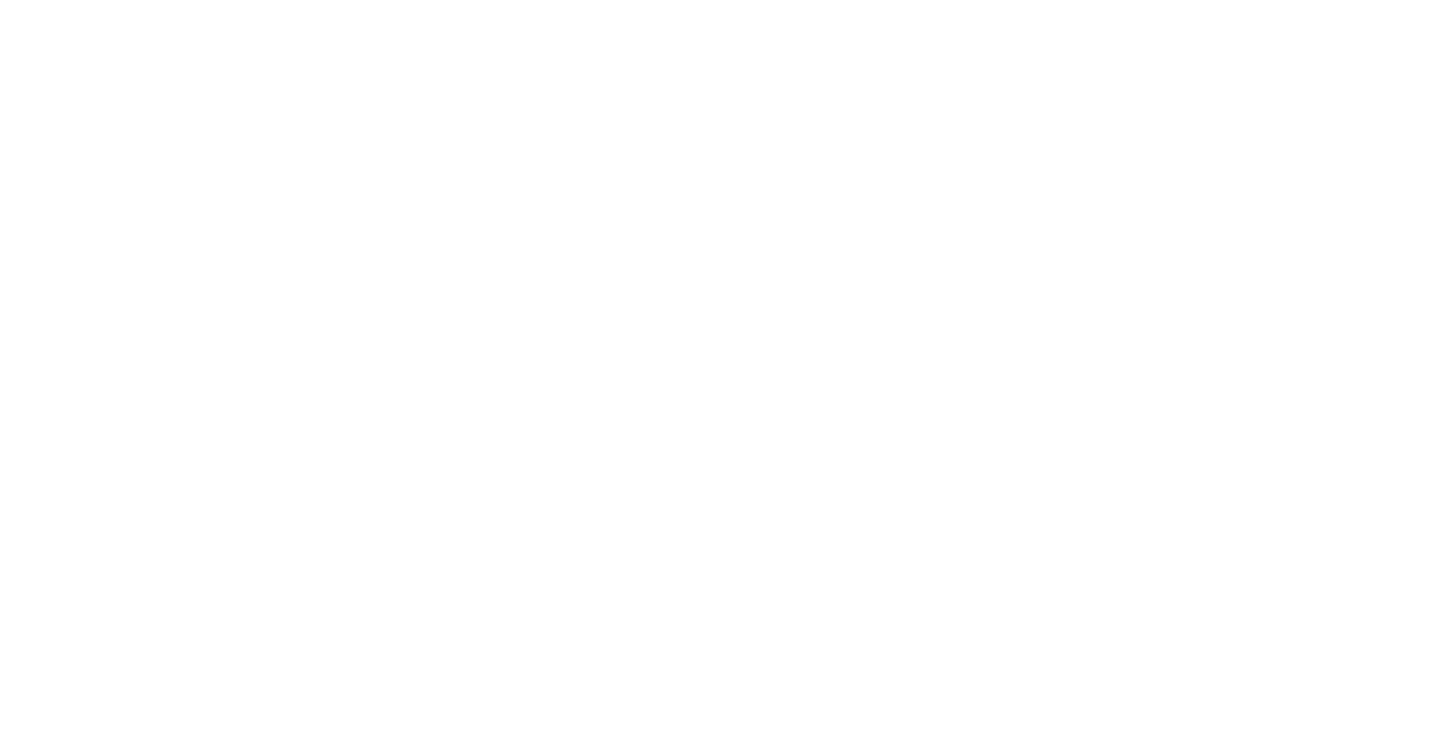 scroll, scrollTop: 0, scrollLeft: 0, axis: both 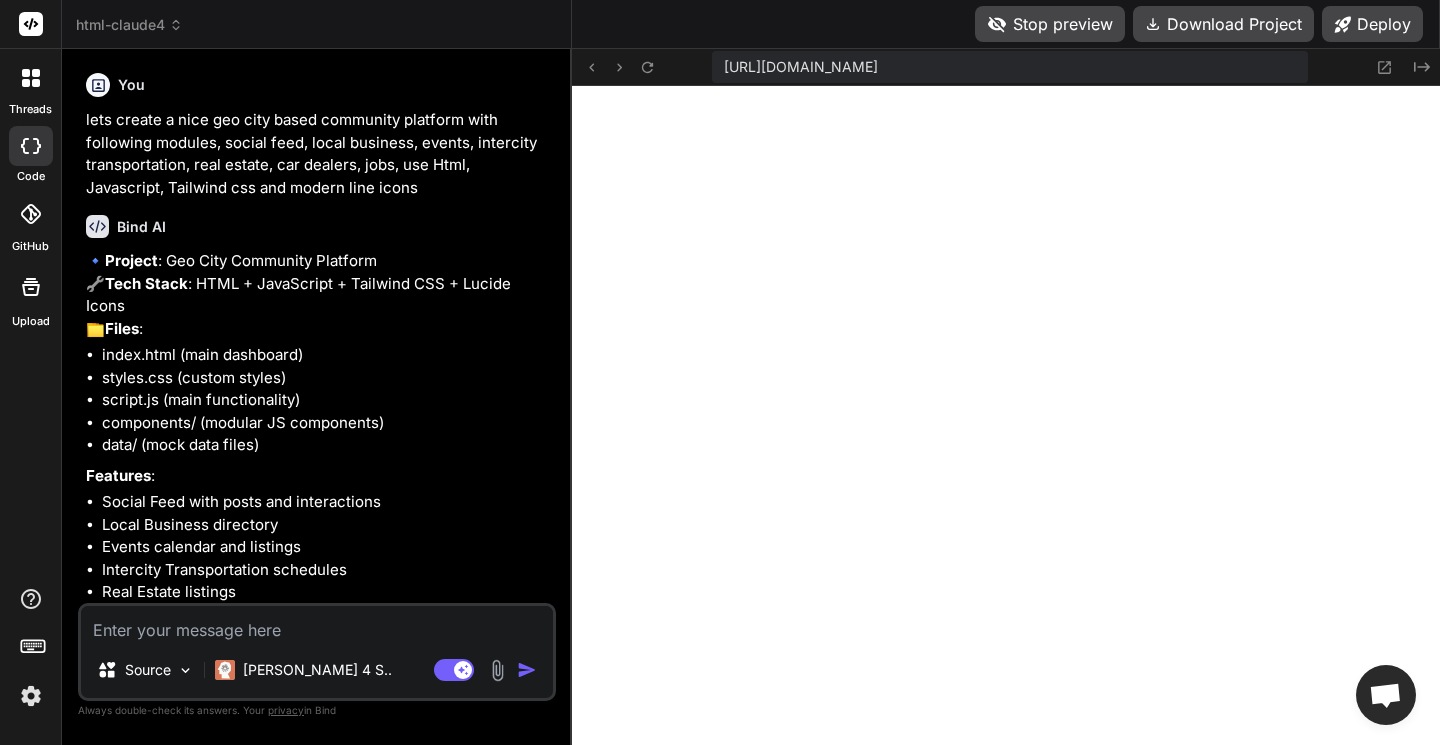 click on "html-claude4" at bounding box center (129, 25) 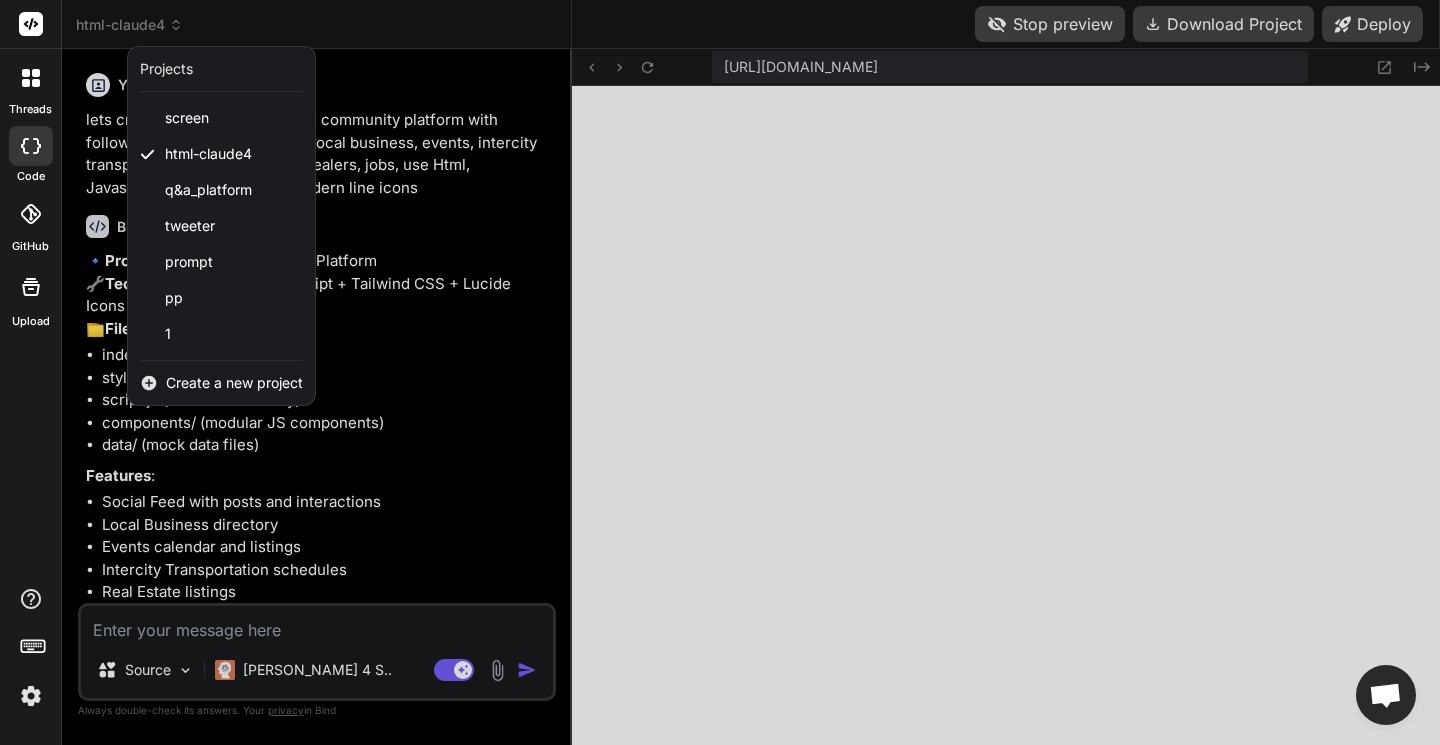 click on "1" at bounding box center (221, 334) 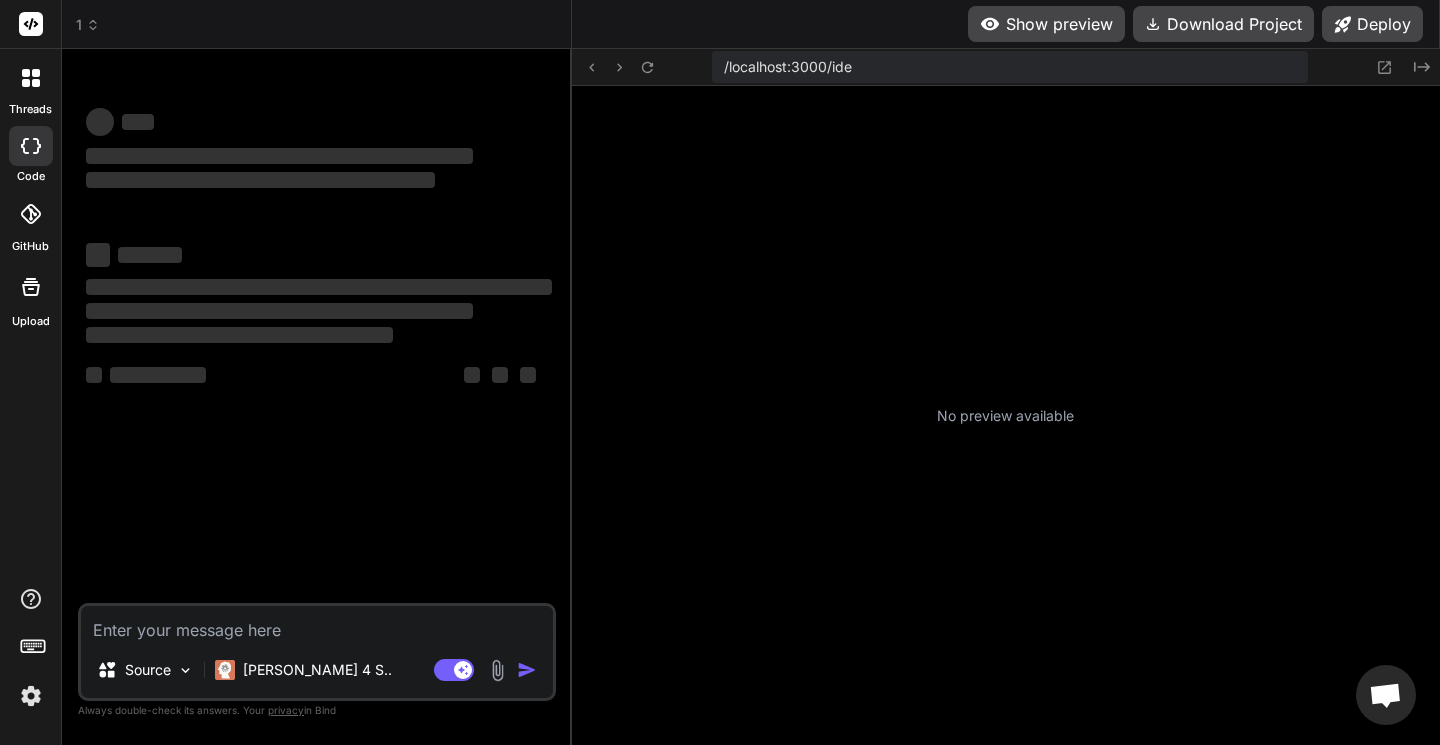scroll, scrollTop: 874, scrollLeft: 0, axis: vertical 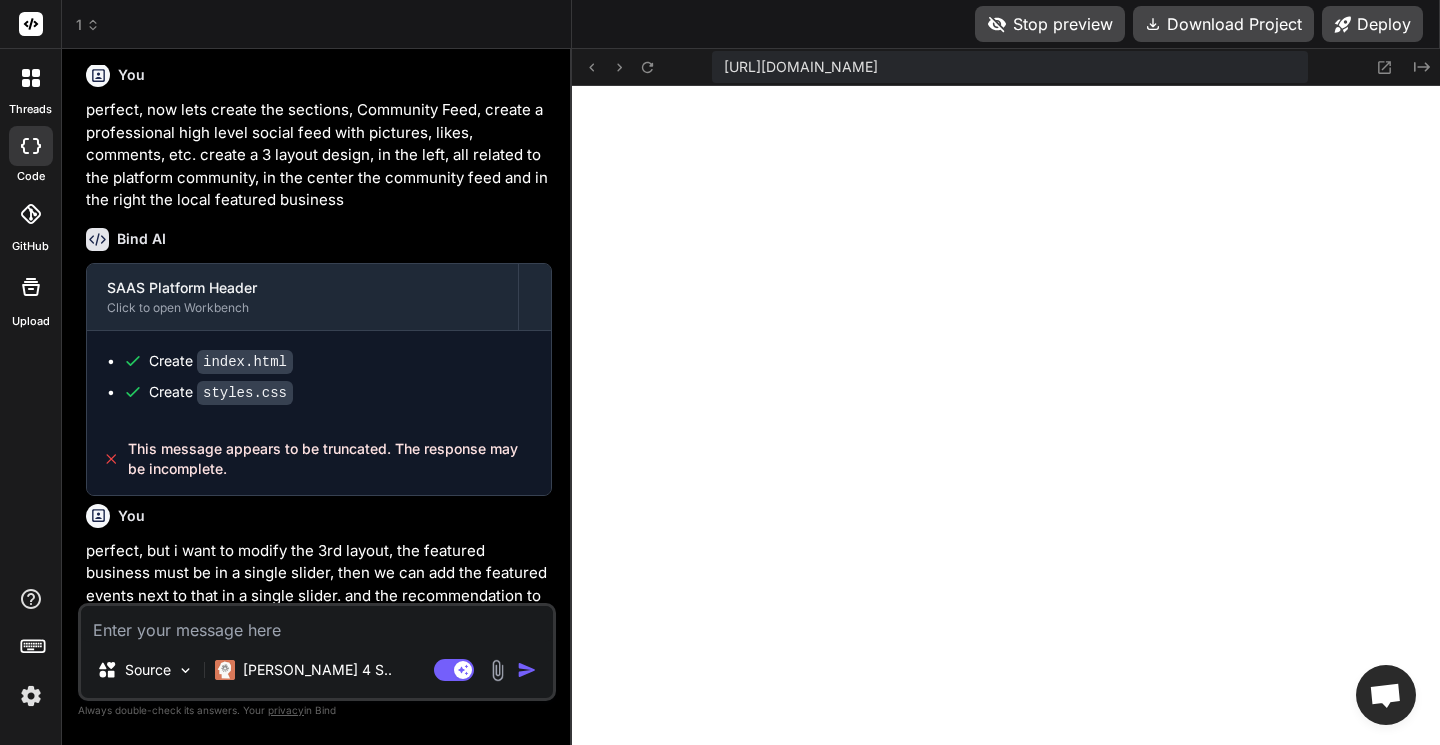 click 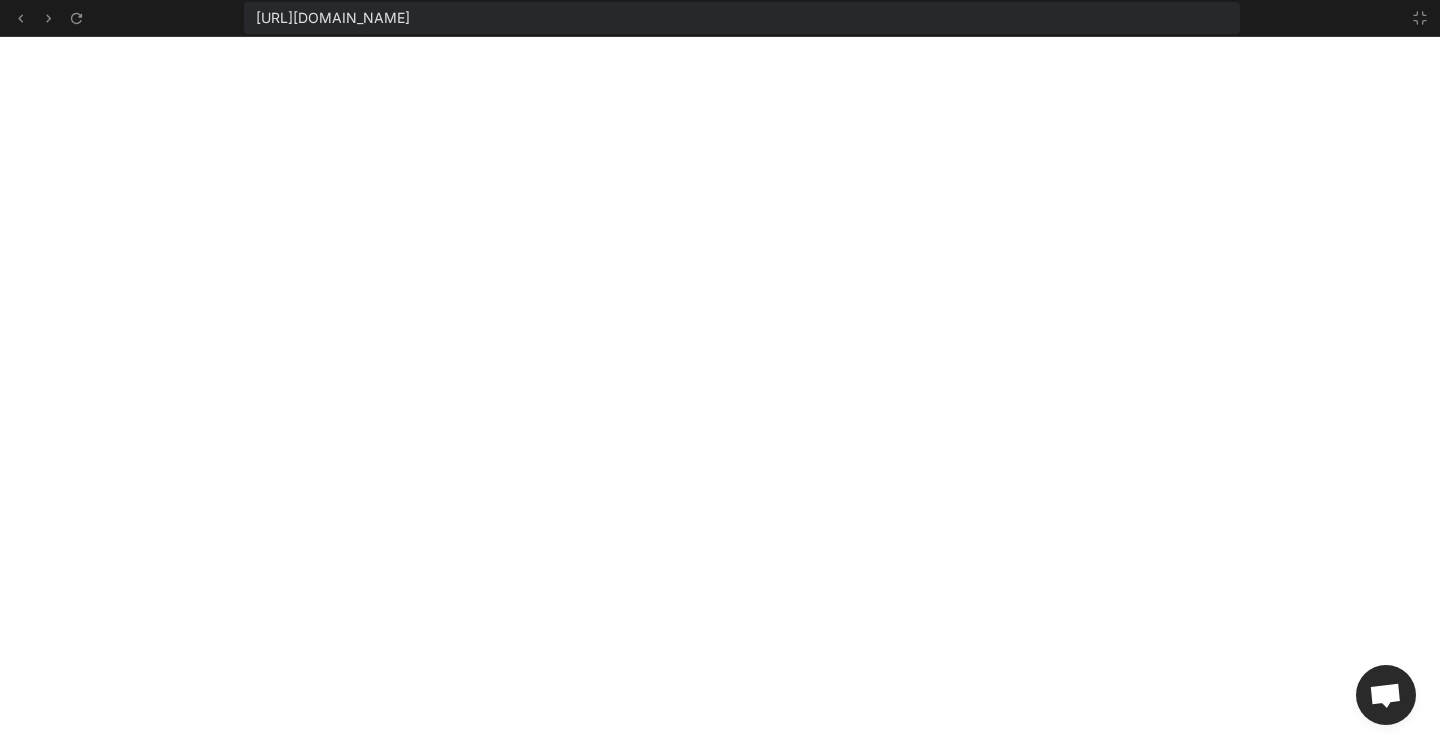 scroll, scrollTop: 1843, scrollLeft: 0, axis: vertical 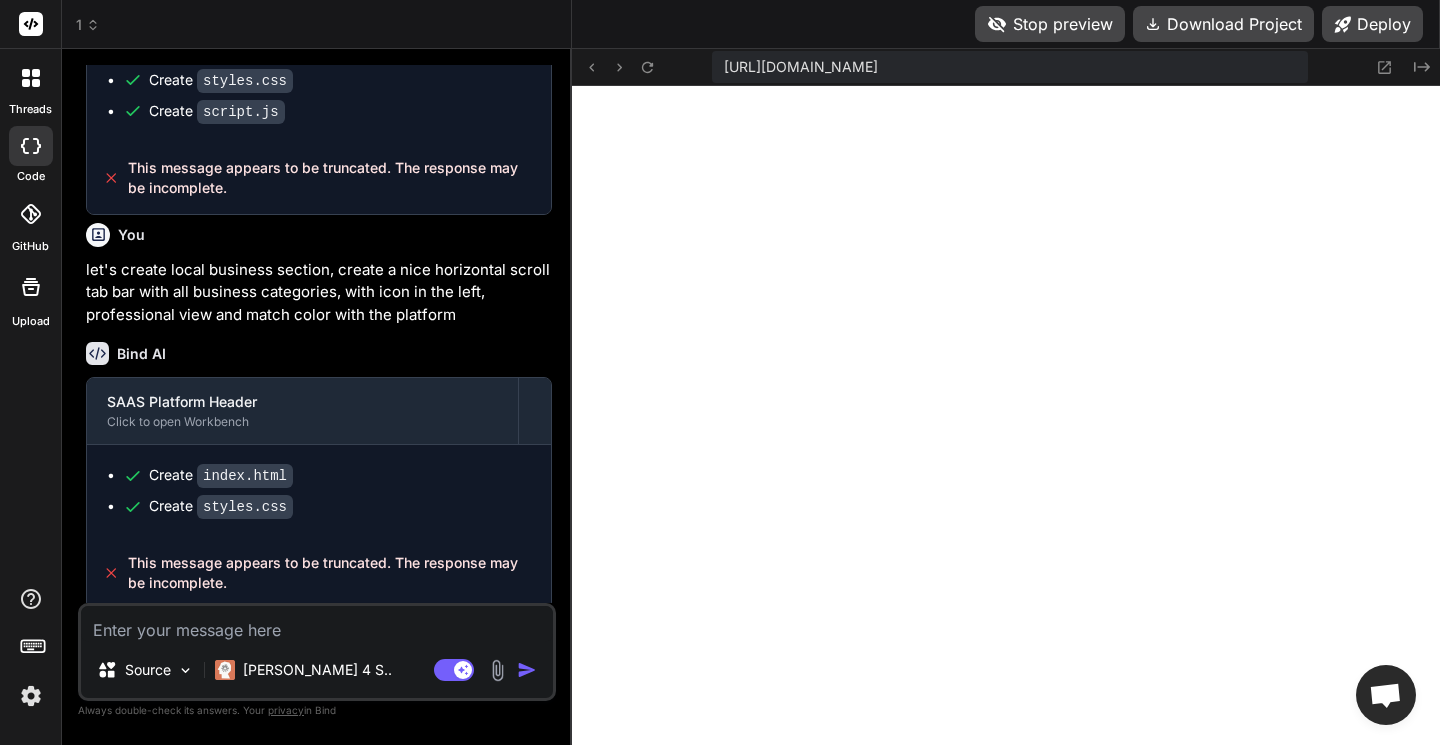 click at bounding box center (317, 624) 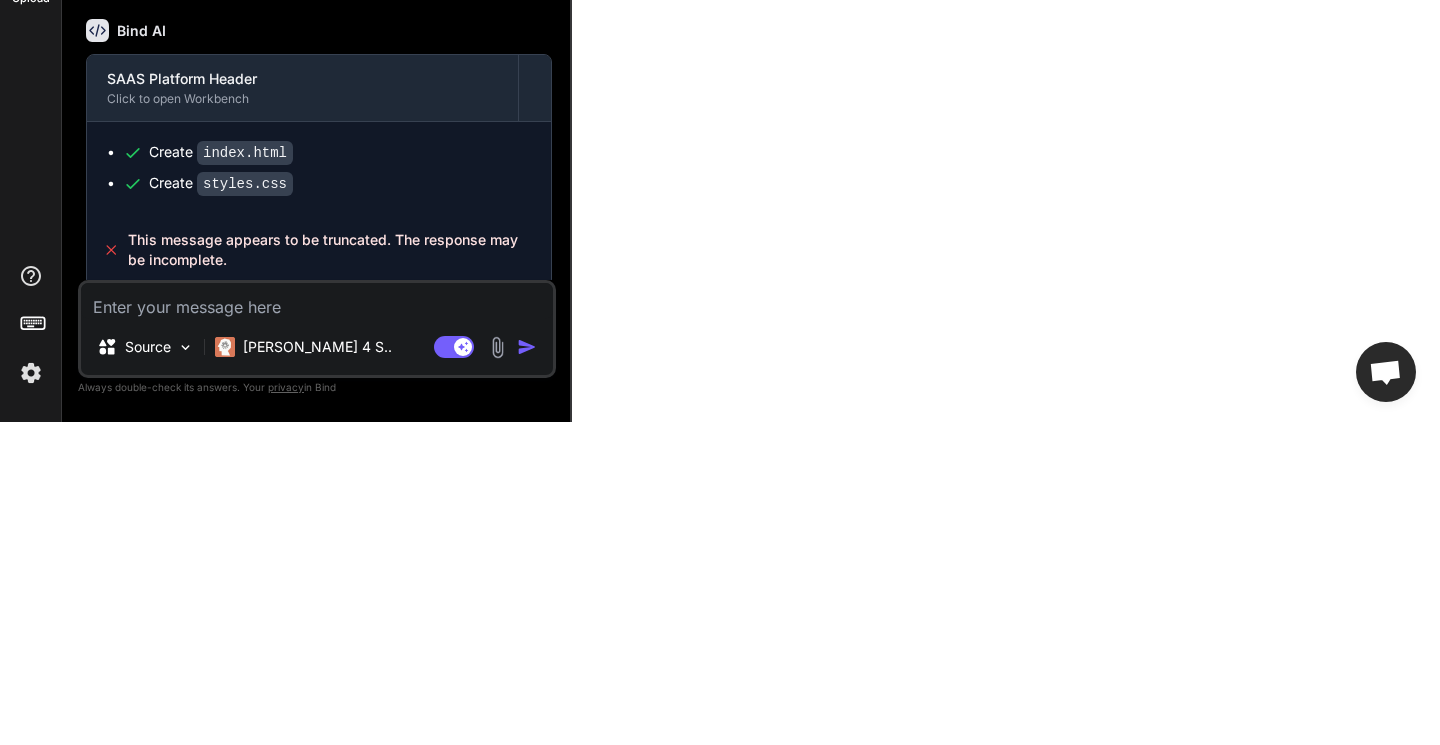 type on "O" 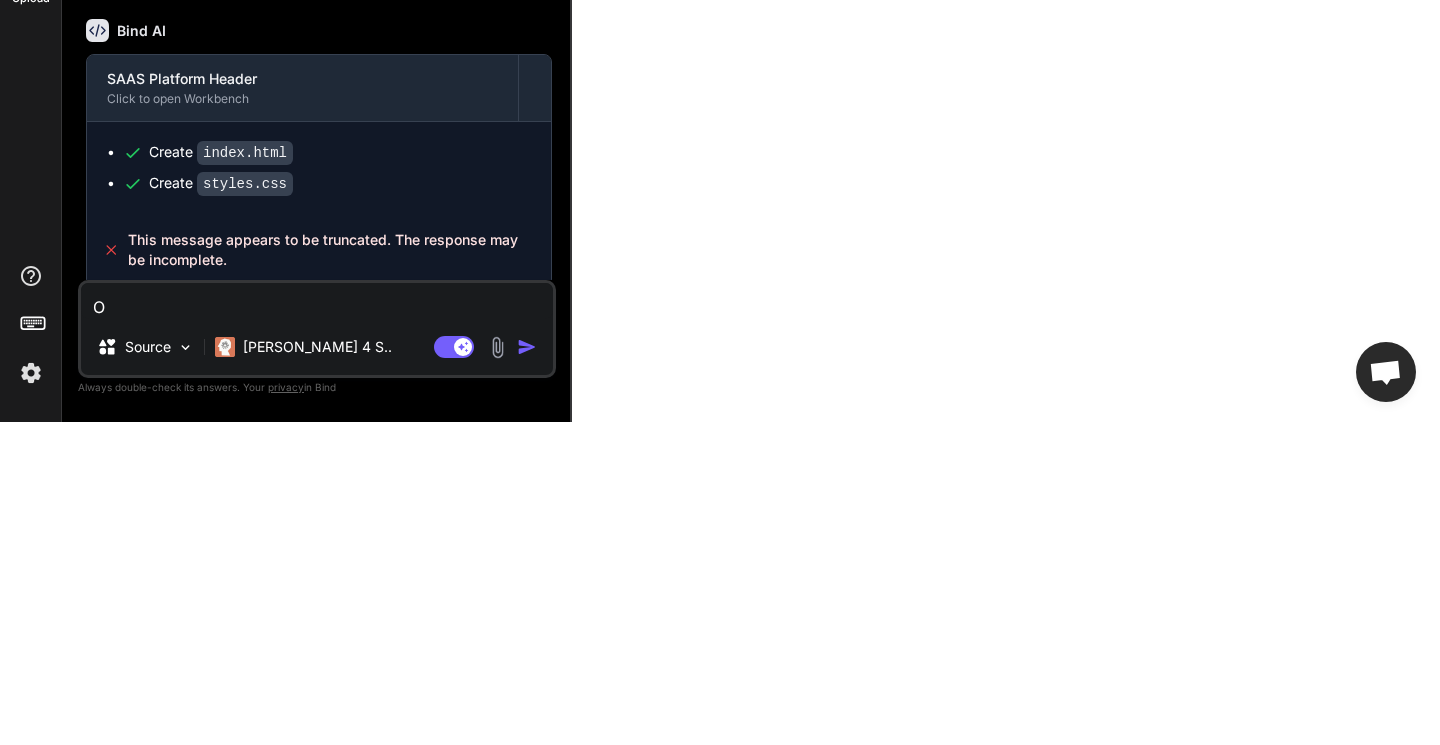 type on "x" 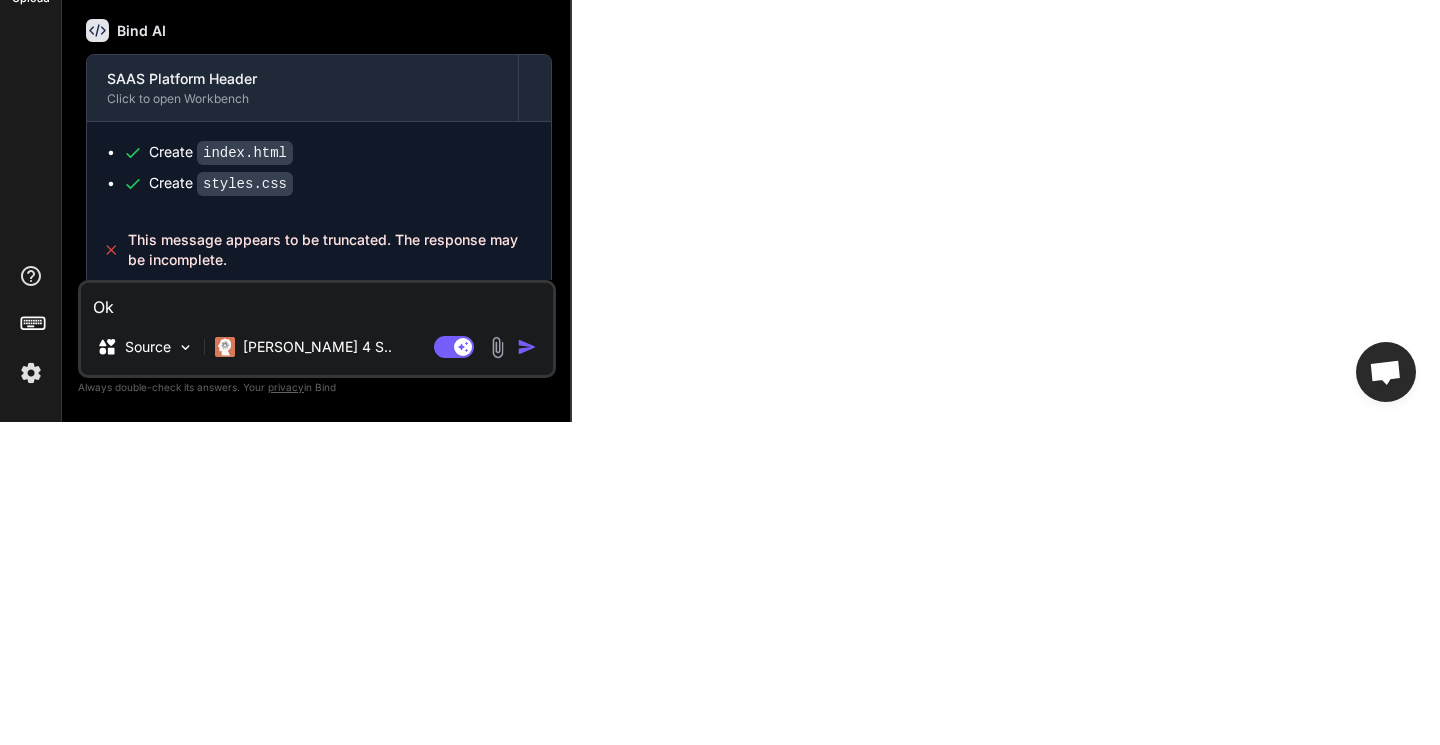 type on "x" 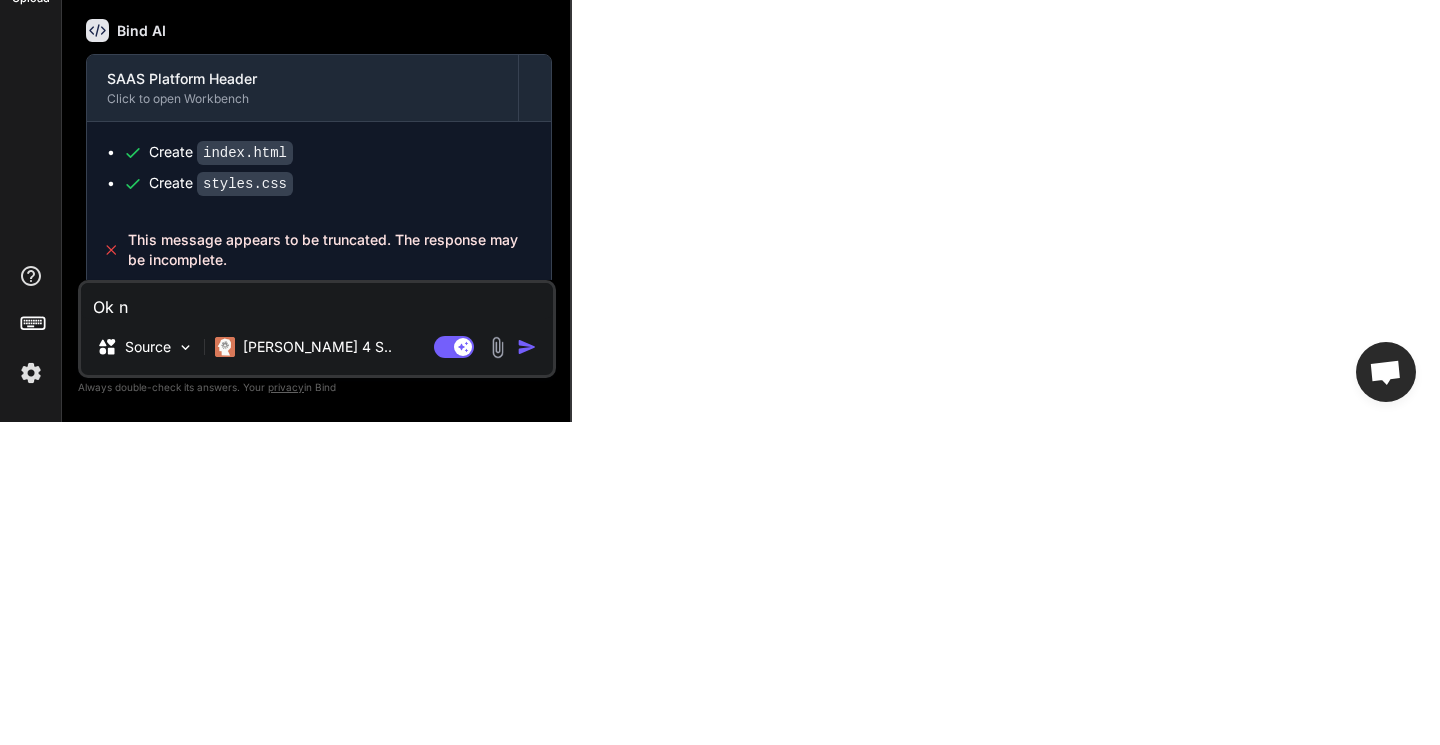 type on "x" 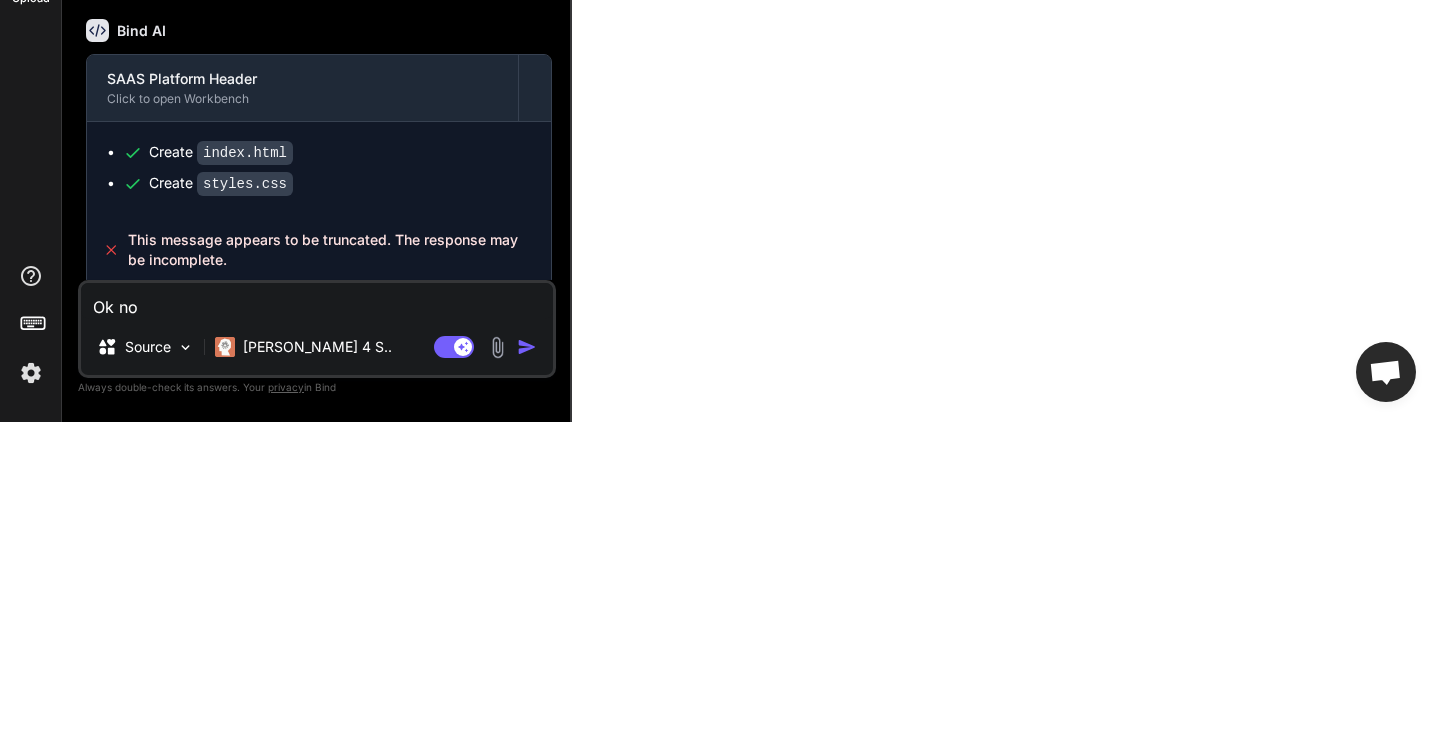 type on "x" 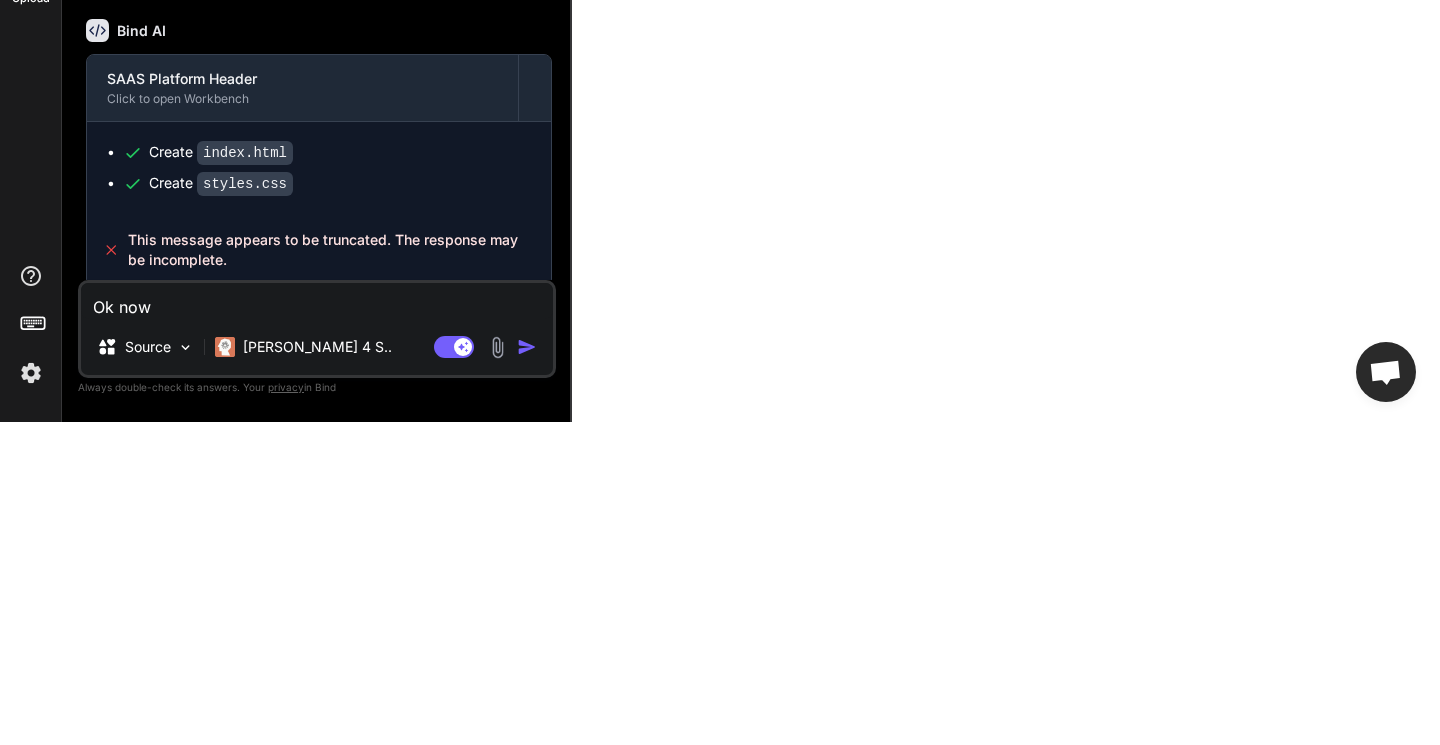 type on "x" 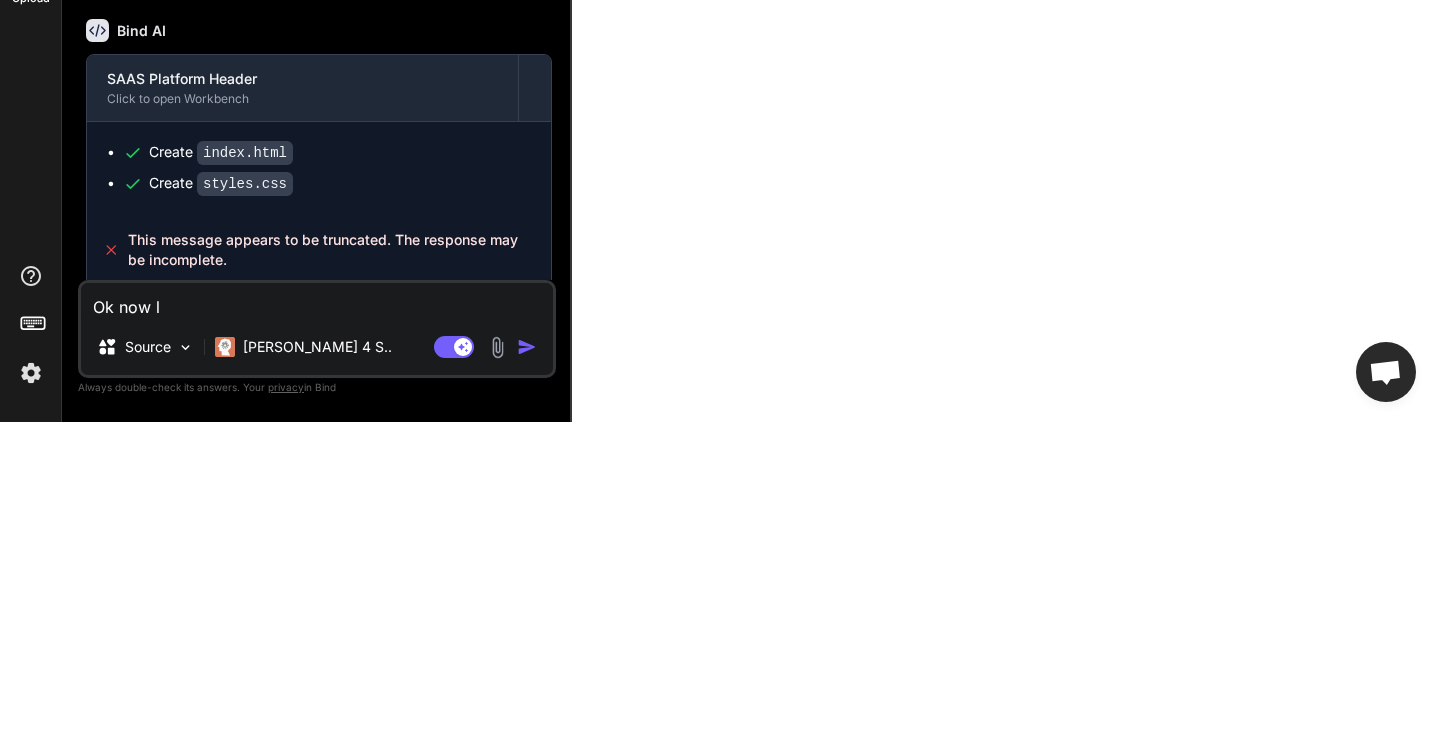 type on "x" 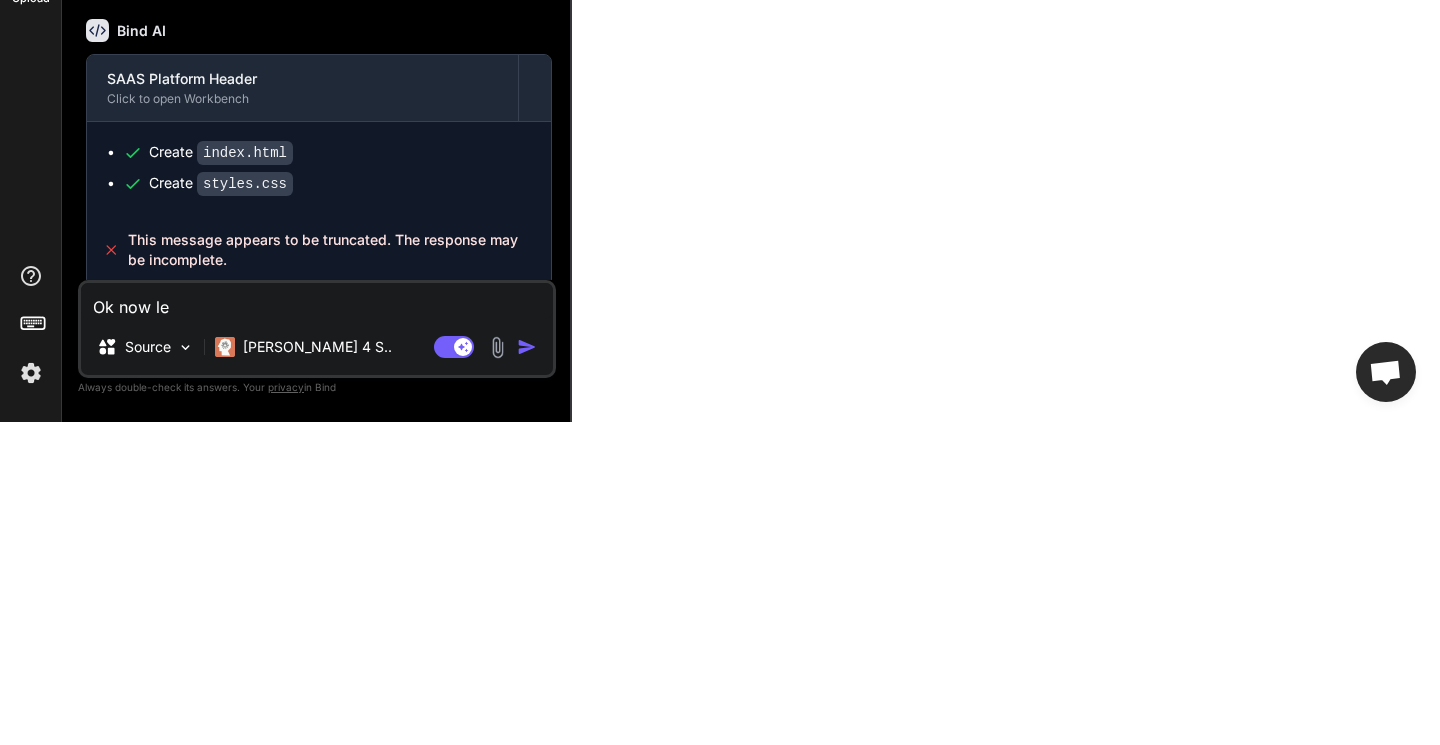 type on "x" 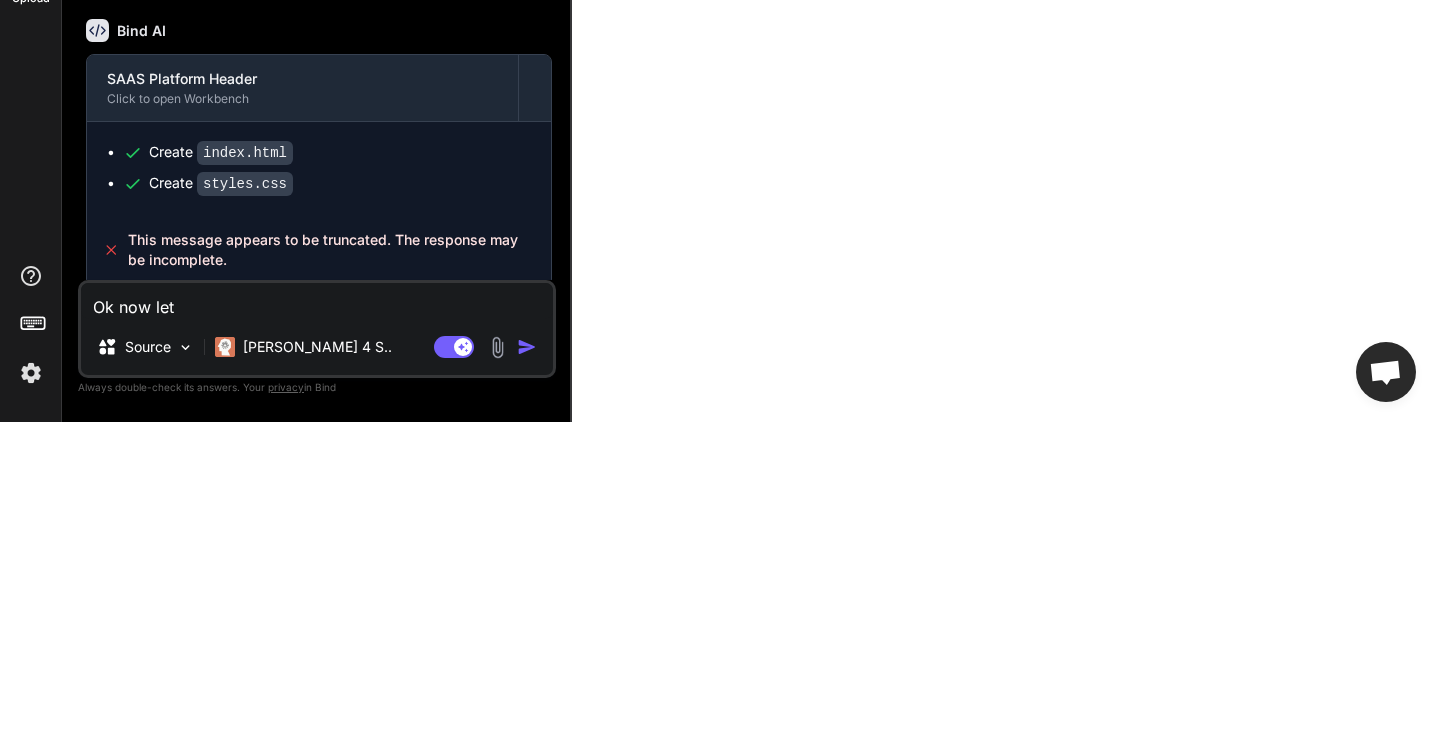 type on "x" 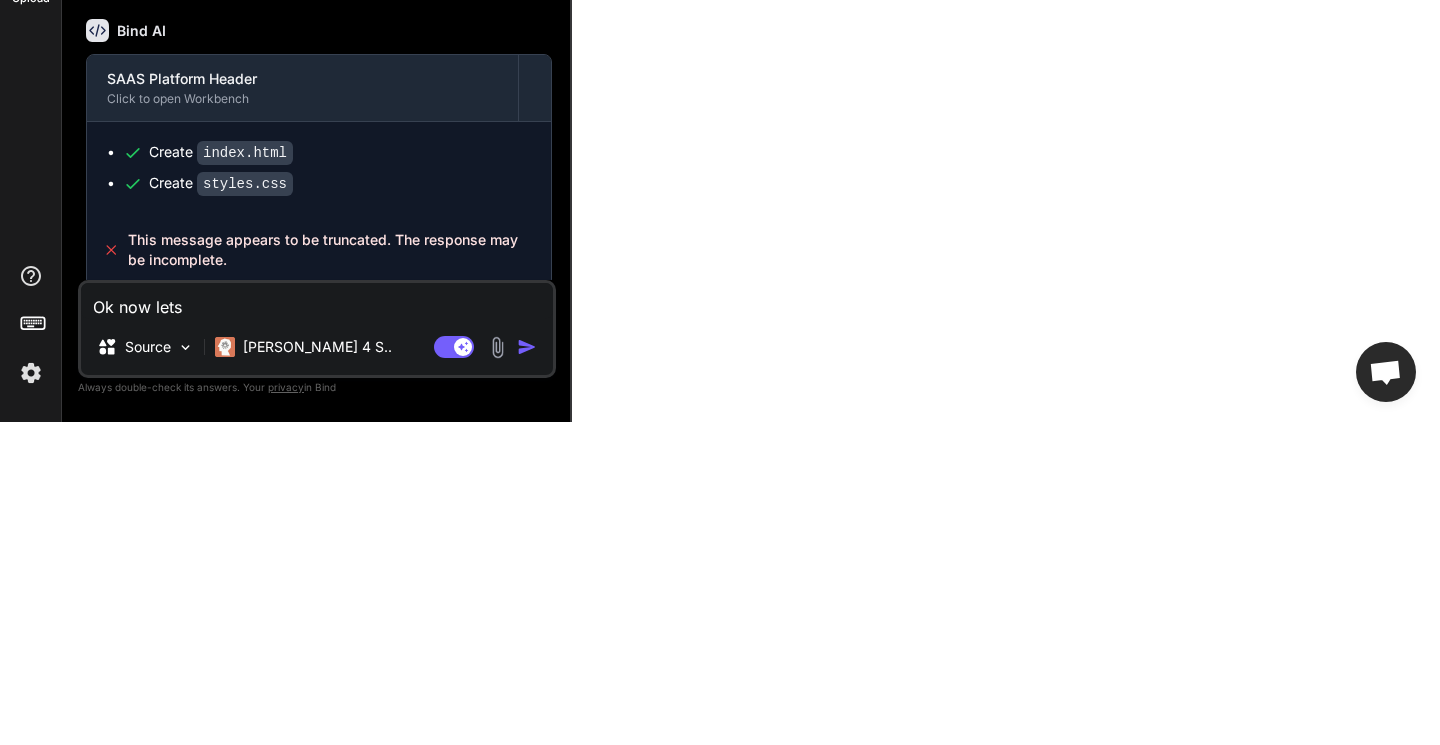 type on "x" 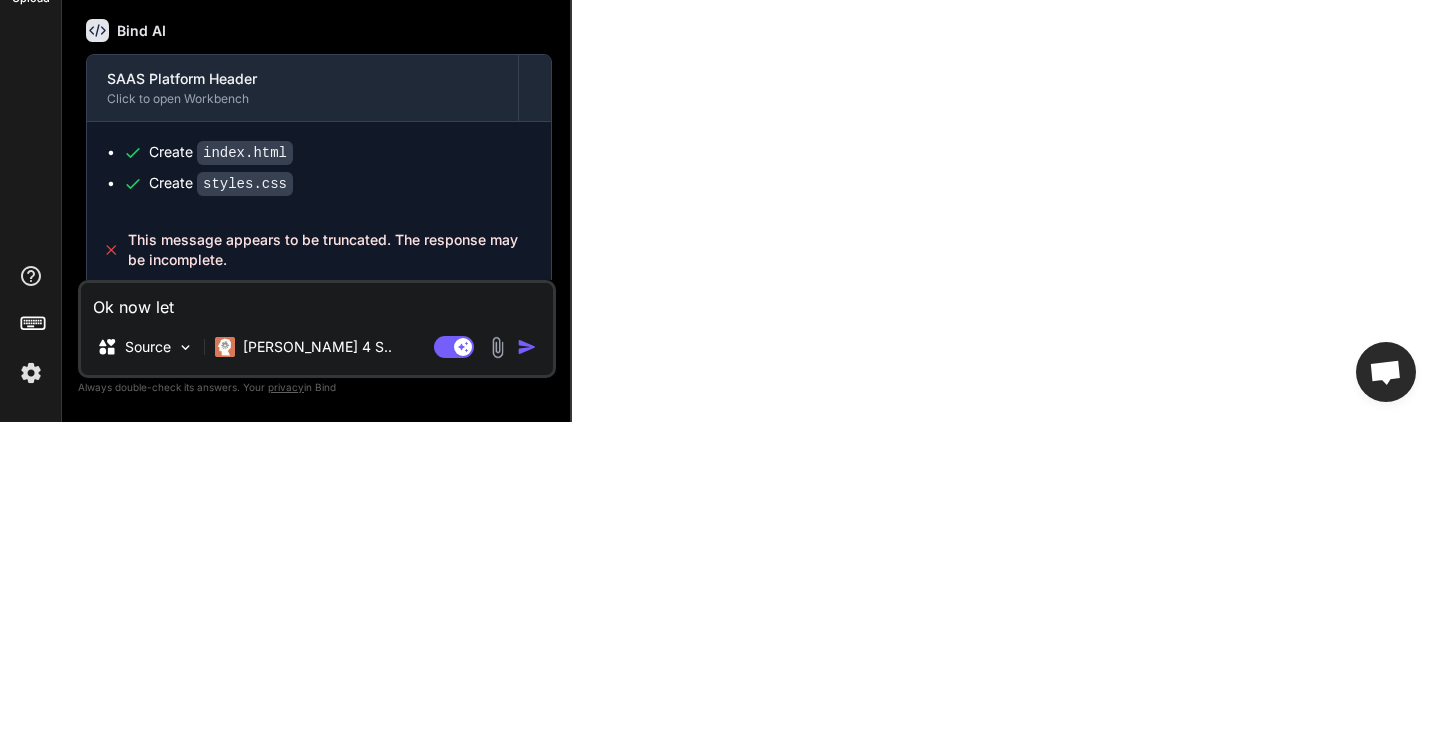 type on "Ok now le" 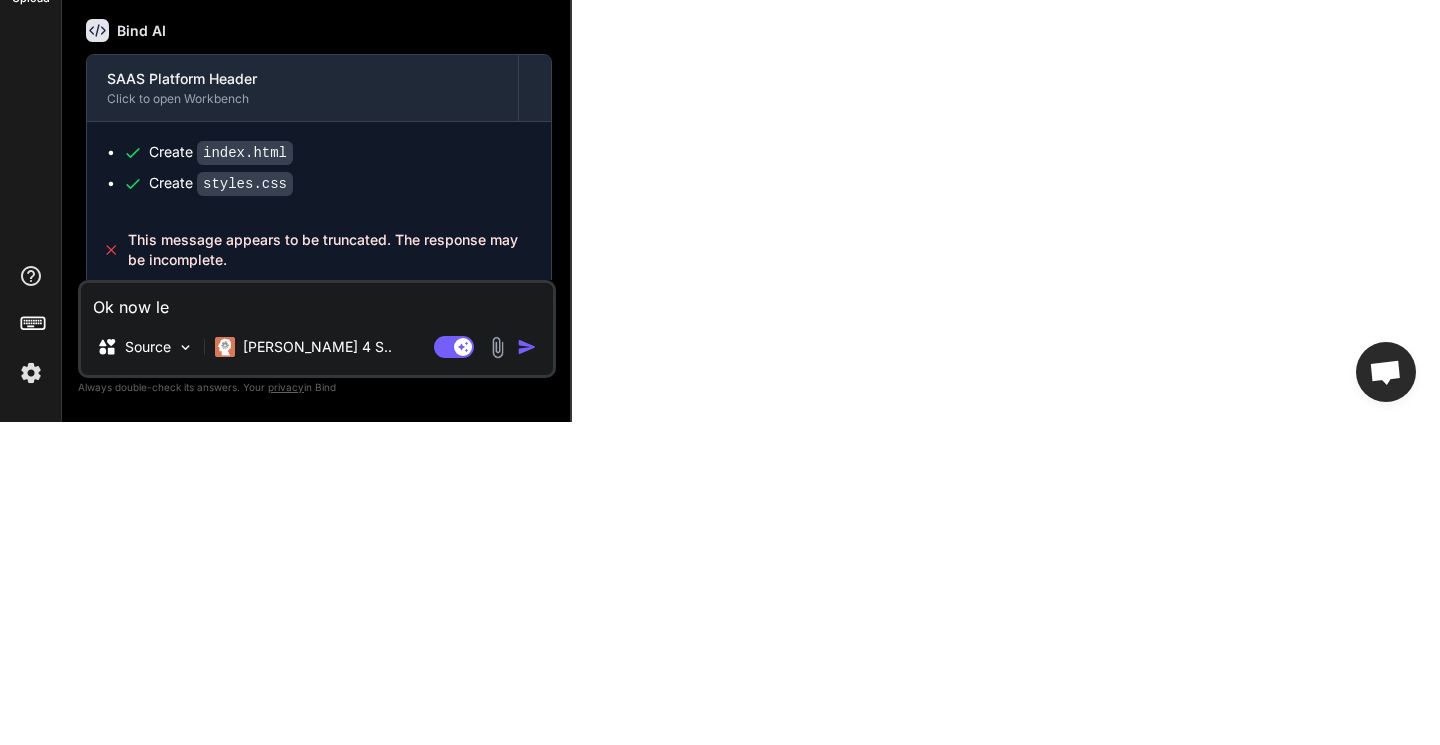 type on "x" 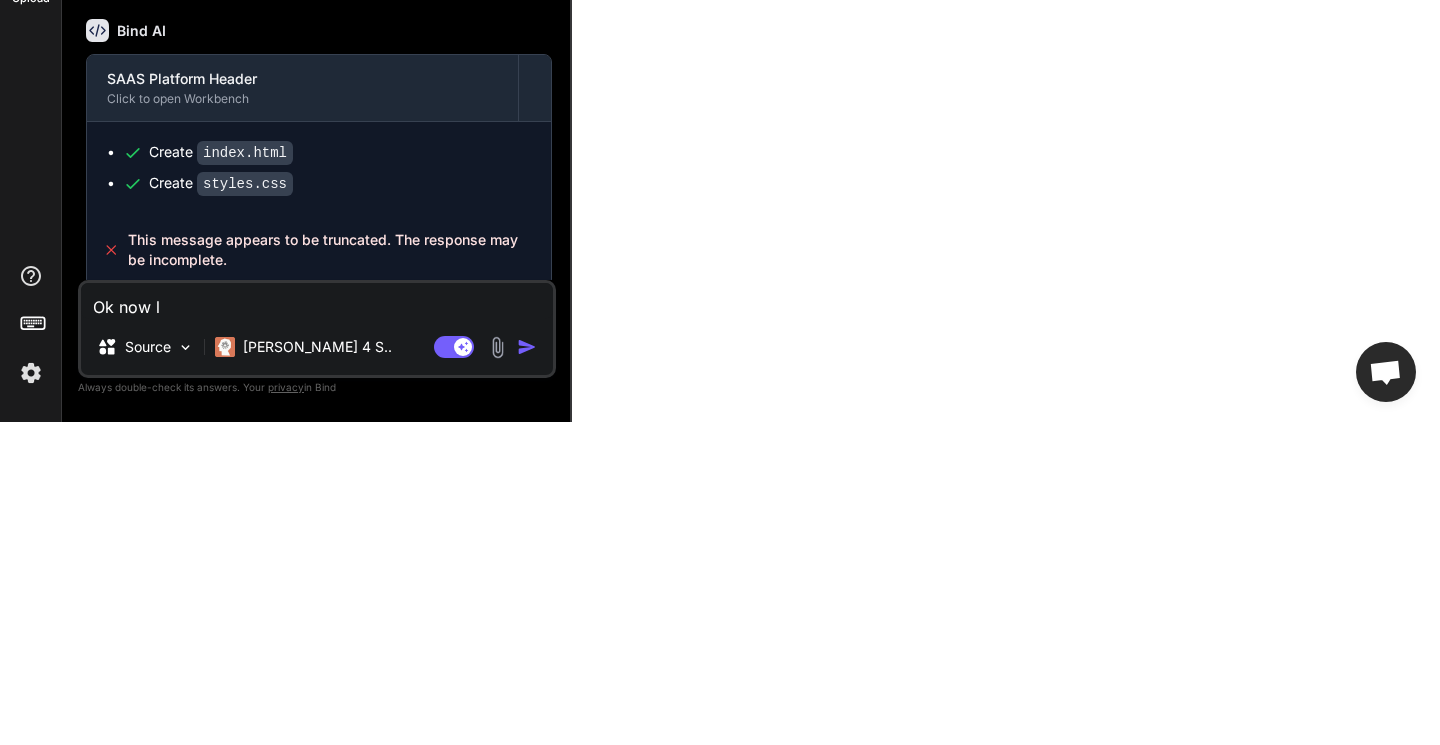 type on "Ok now" 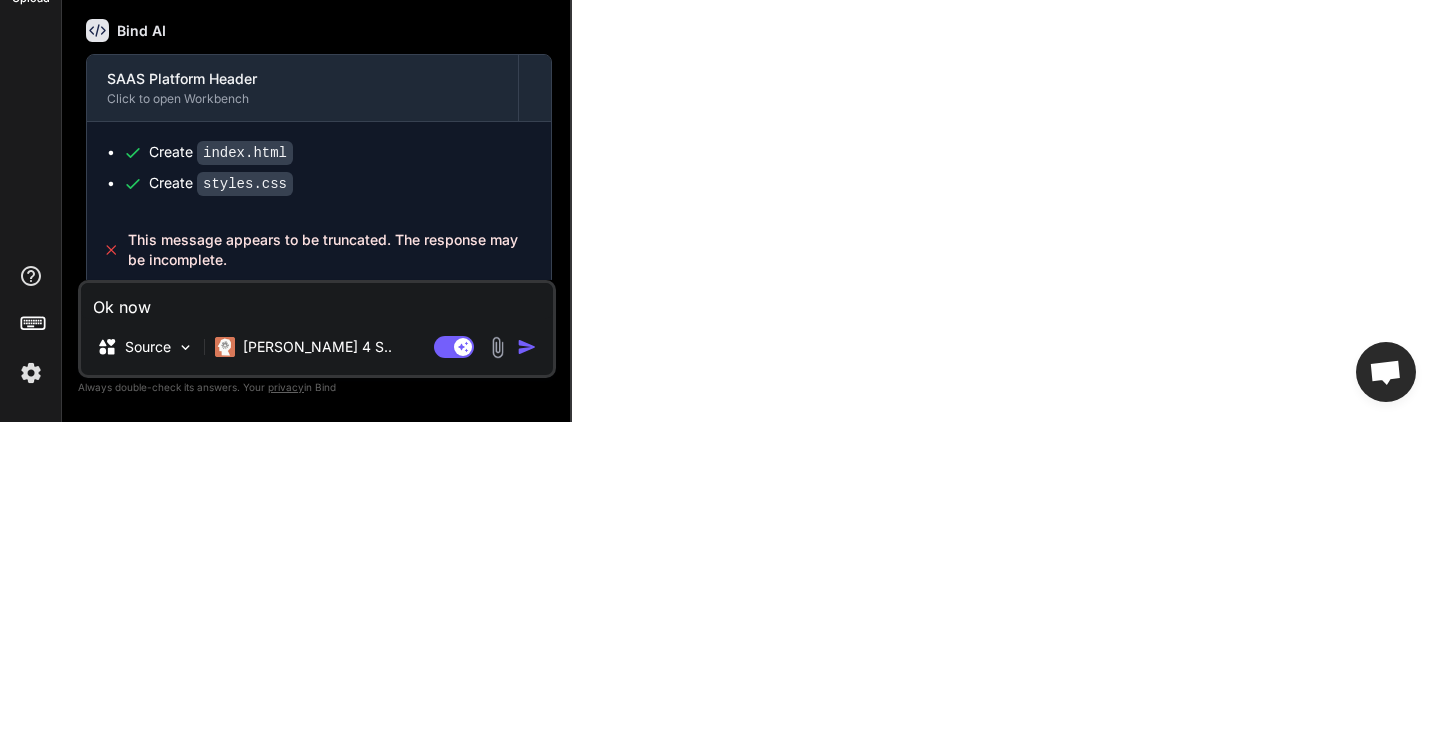 type on "x" 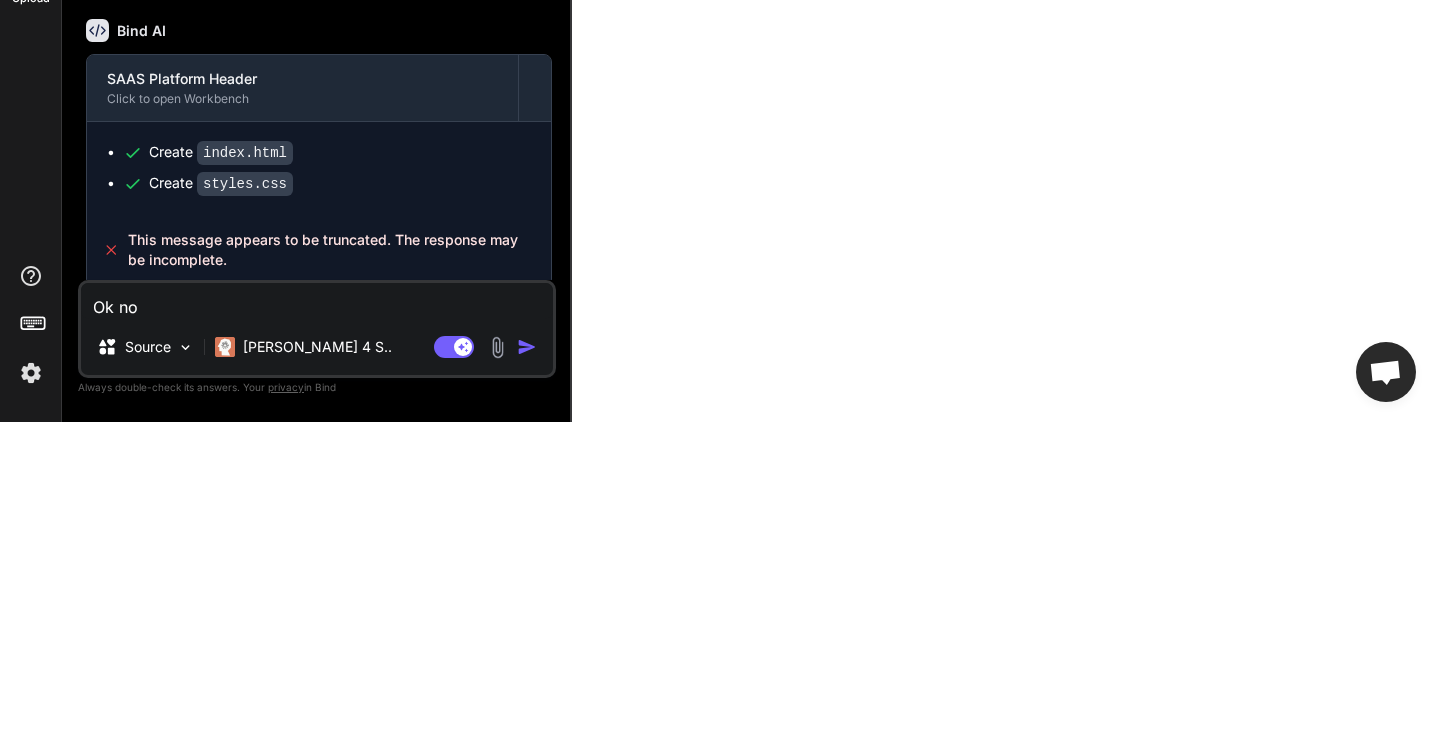 type on "Ok n" 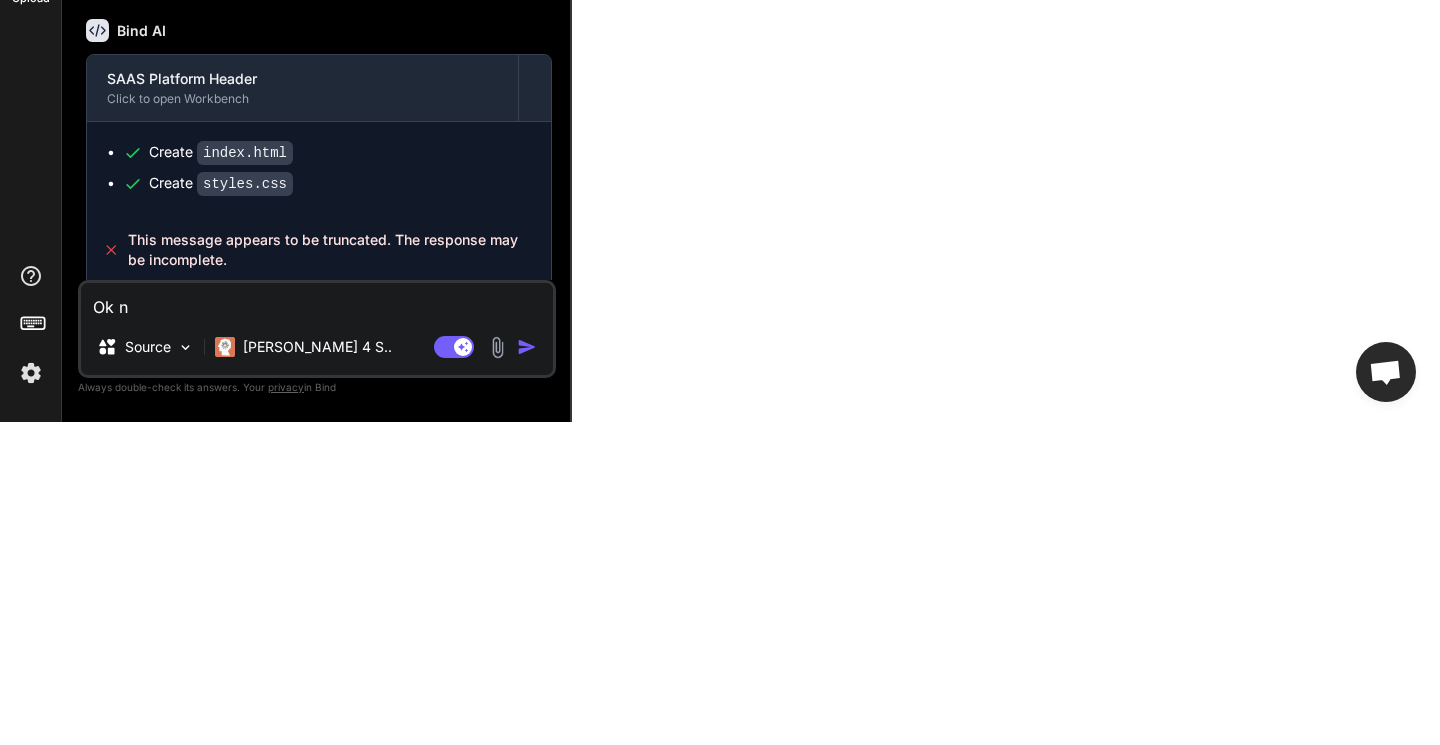 type on "Ok" 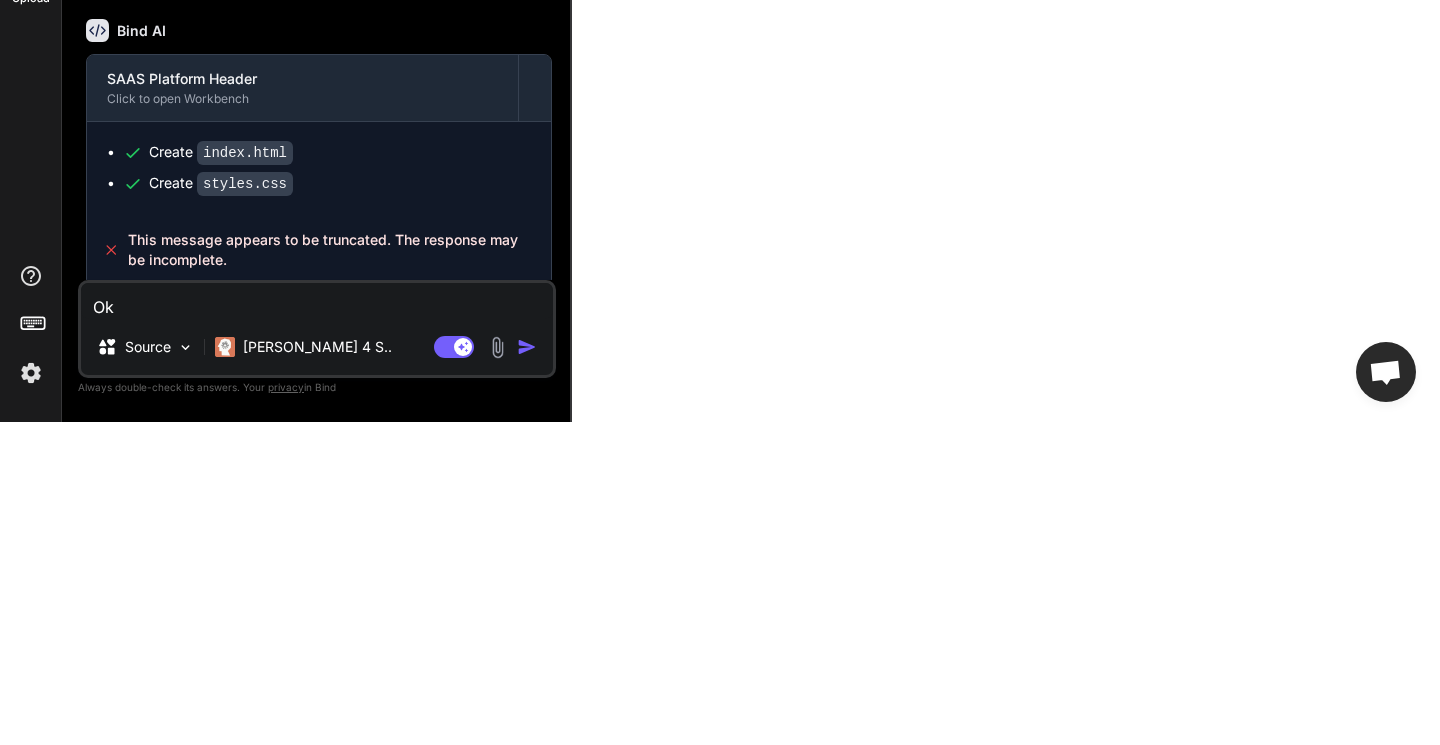 type on "Ok" 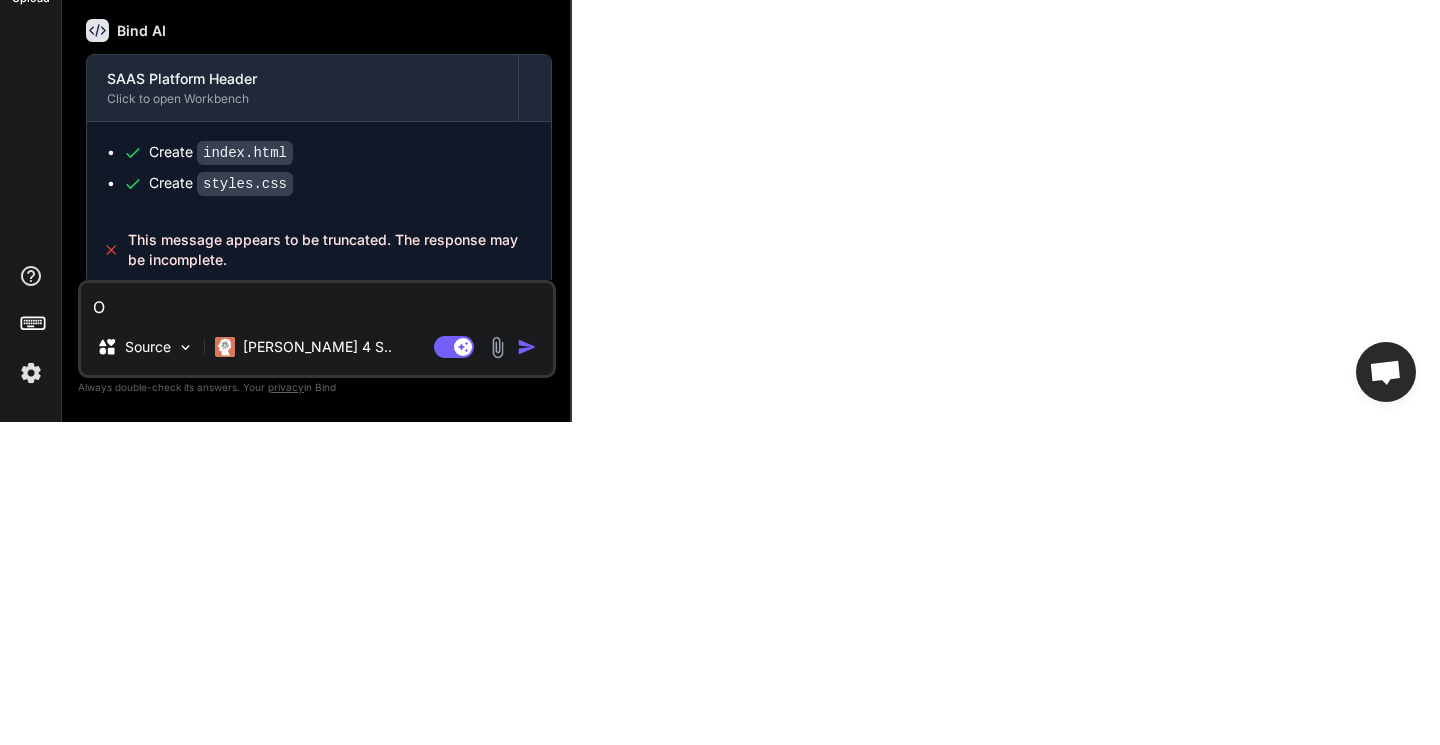 type 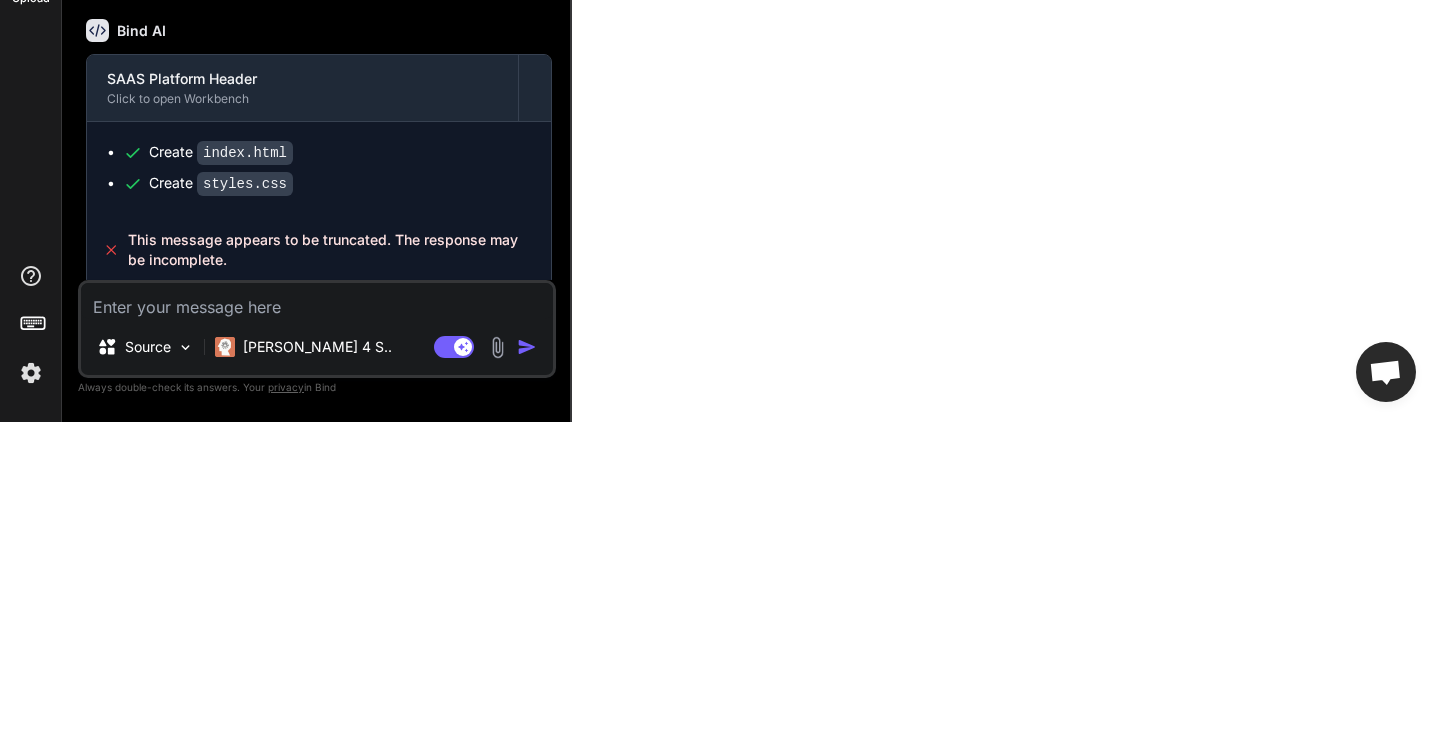 type on "N" 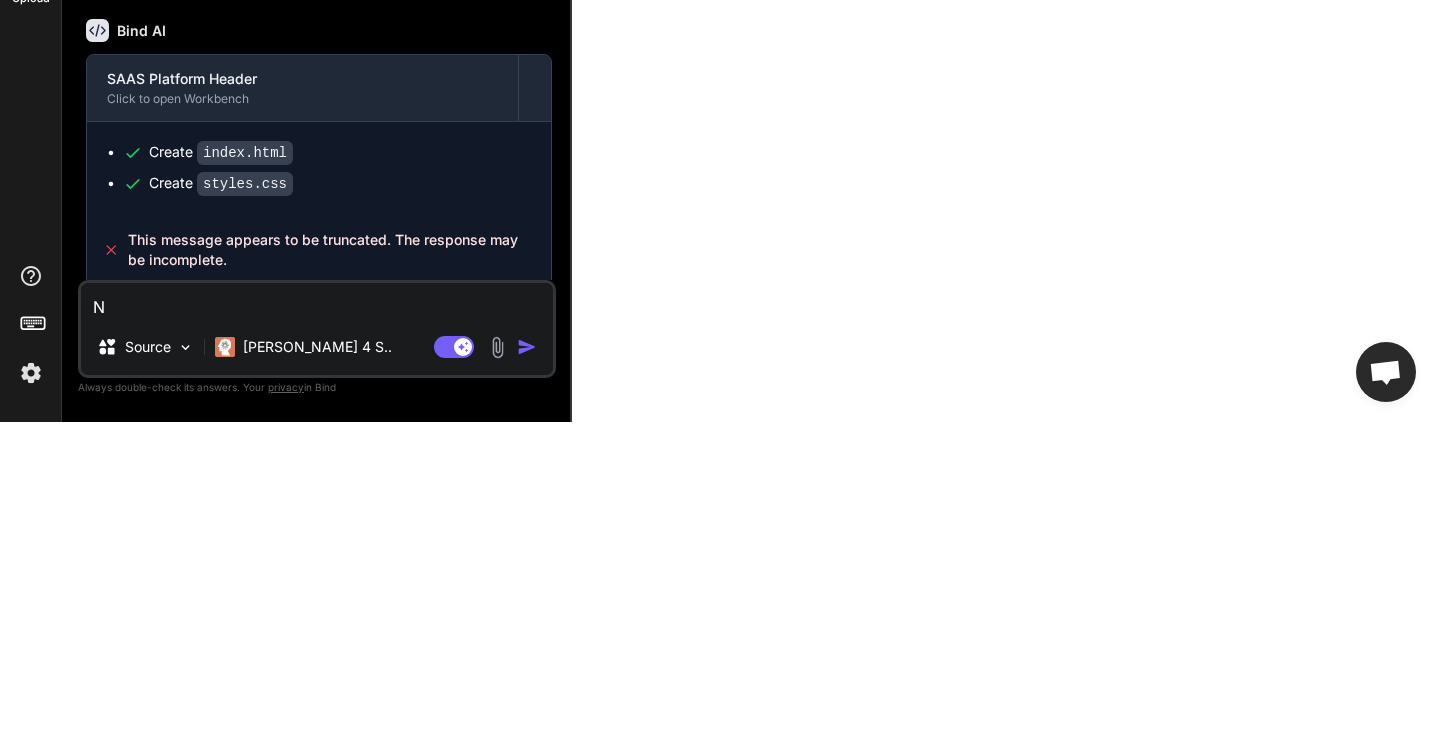 type on "x" 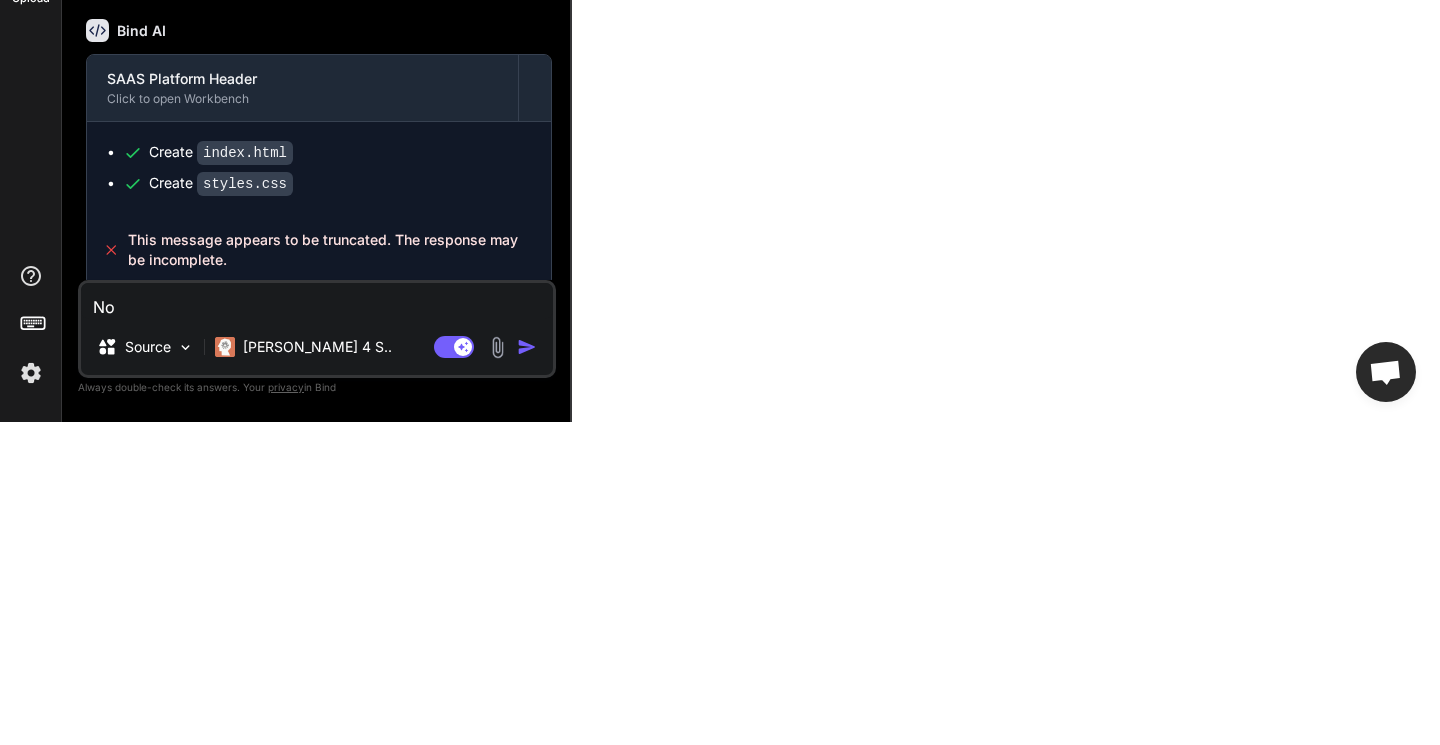 type on "x" 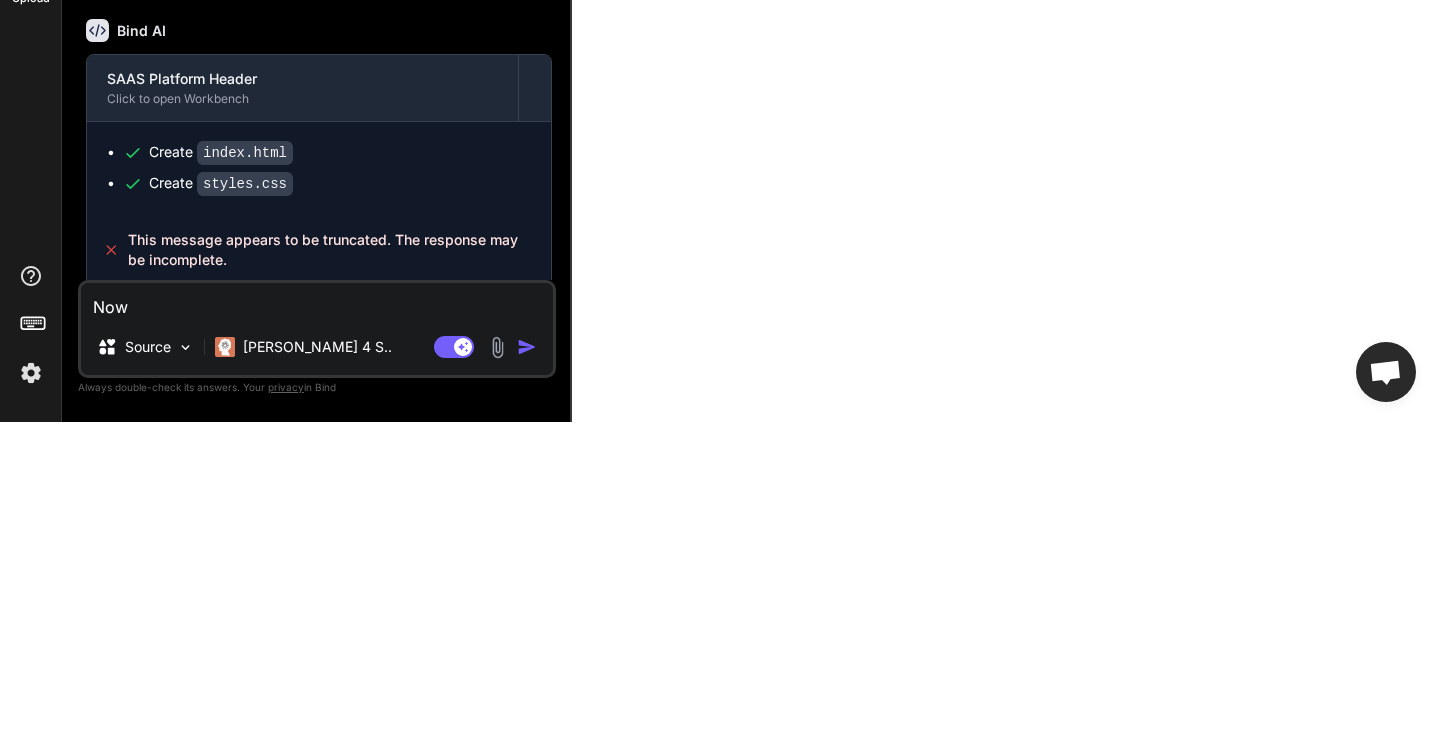 type on "x" 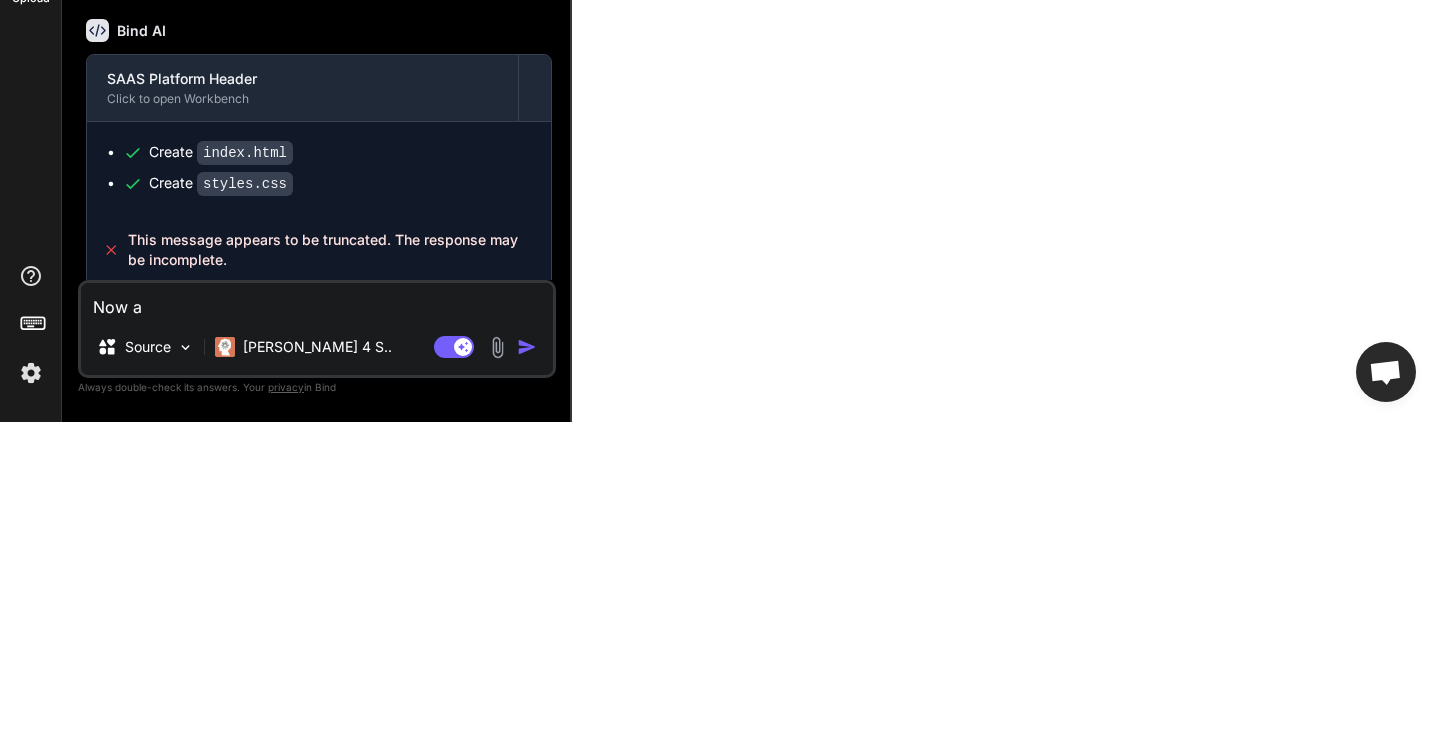 type on "x" 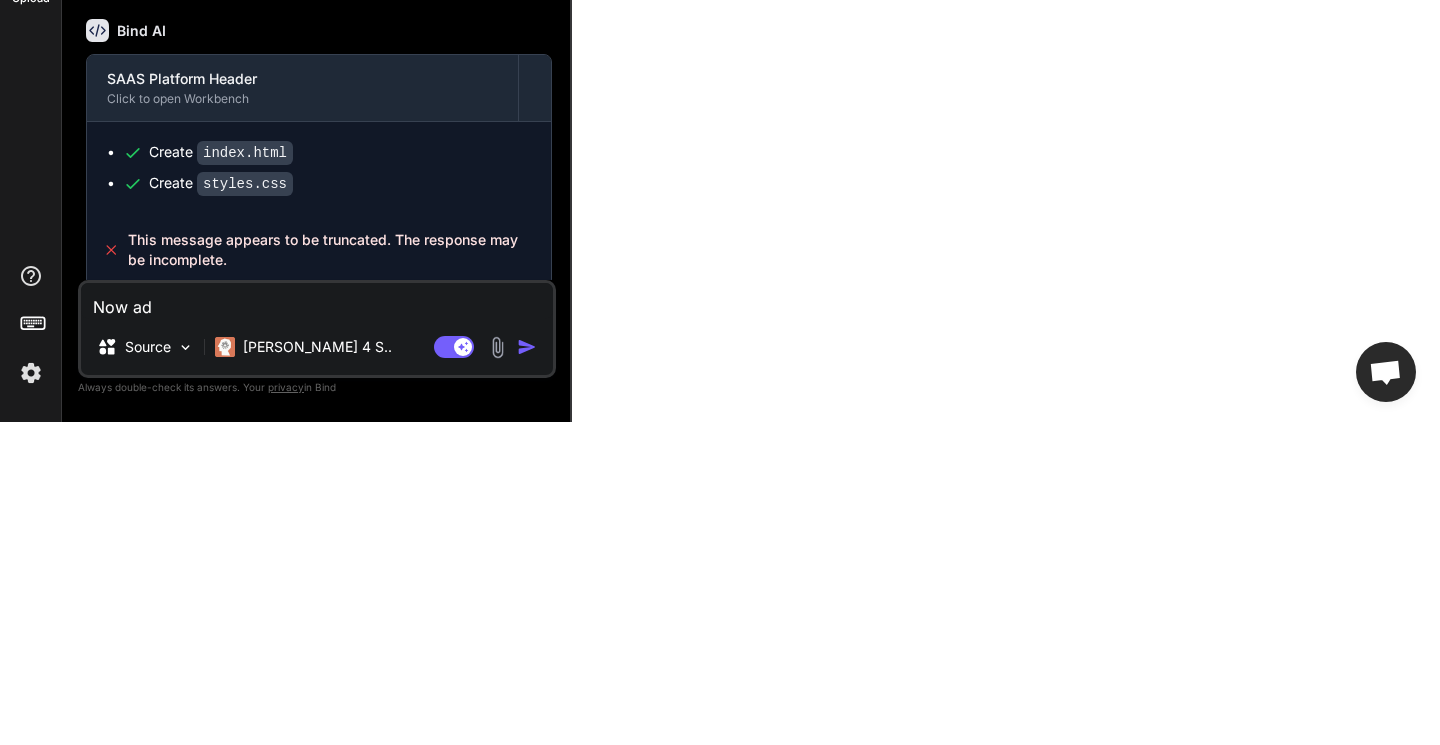 type on "x" 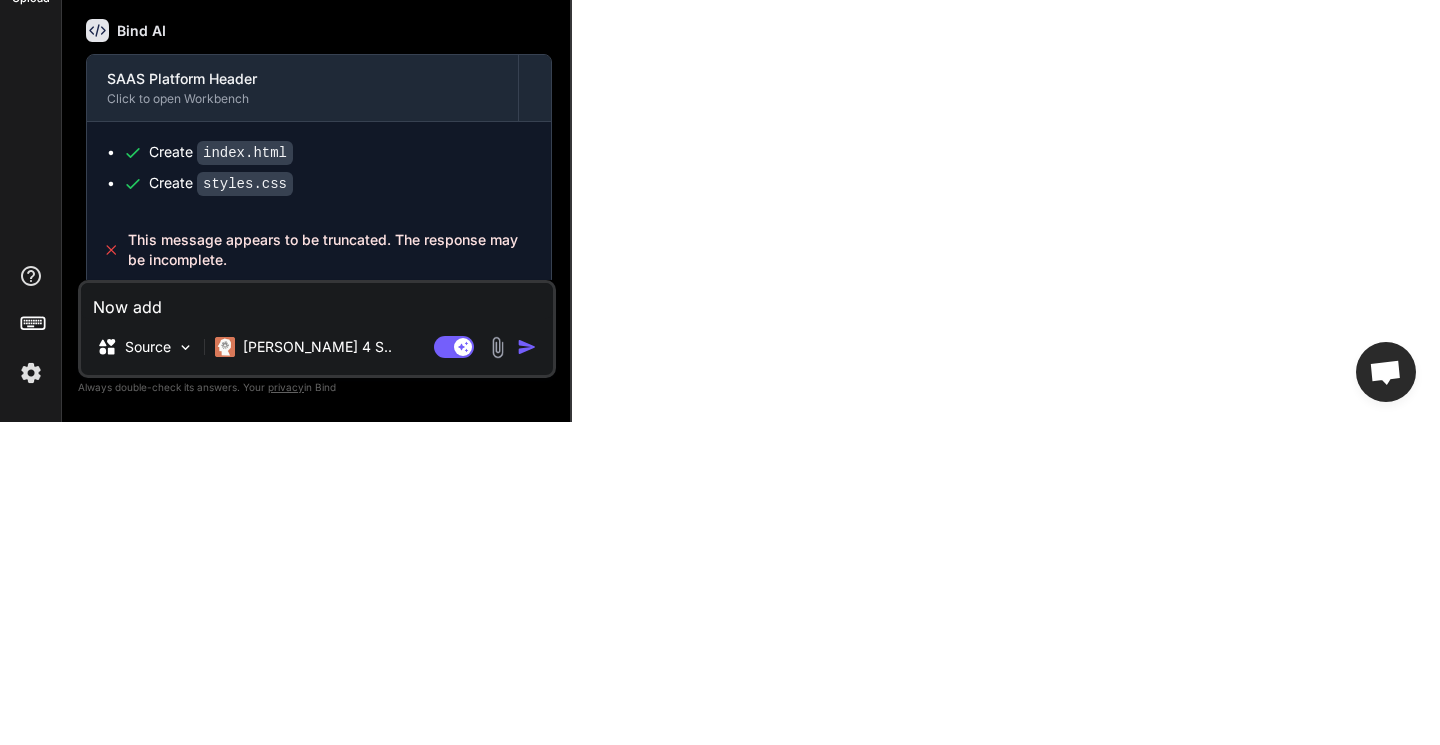 type on "x" 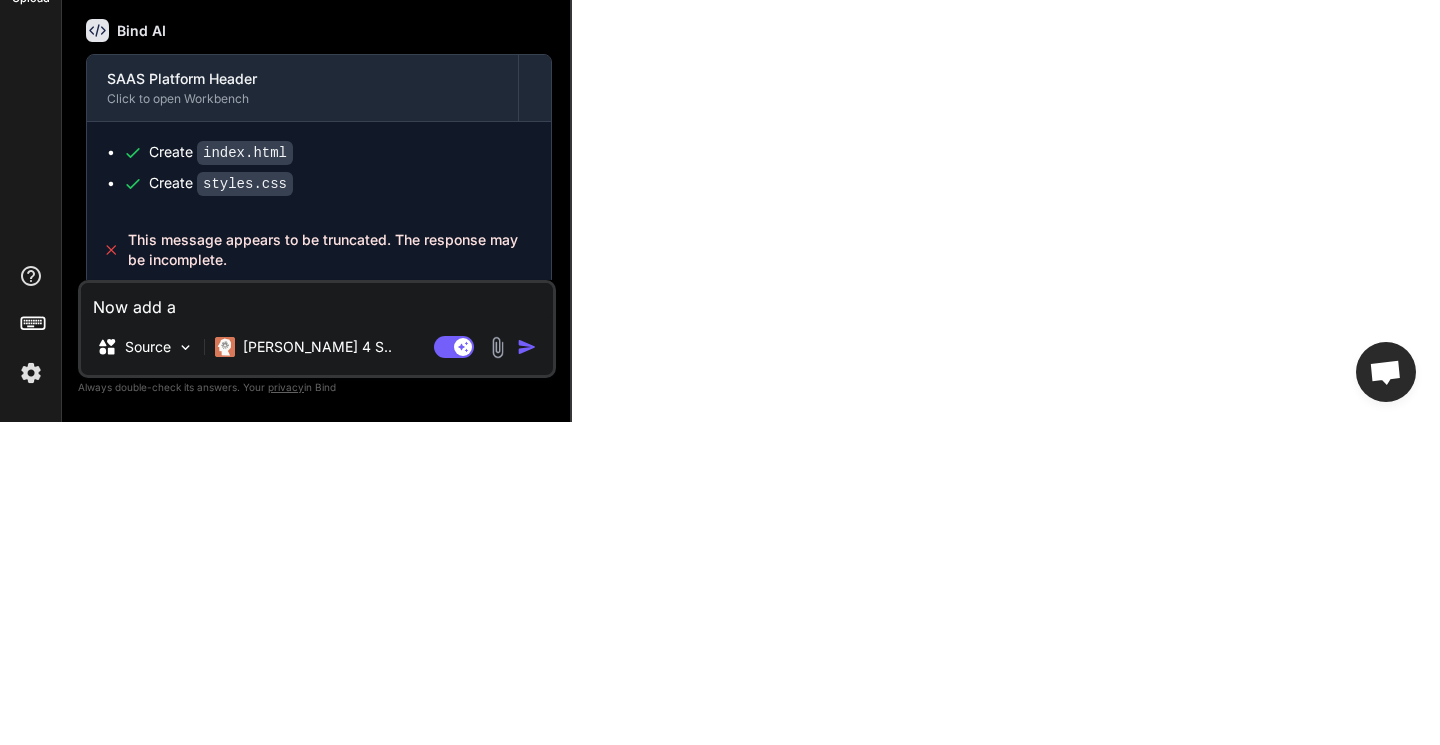 type on "x" 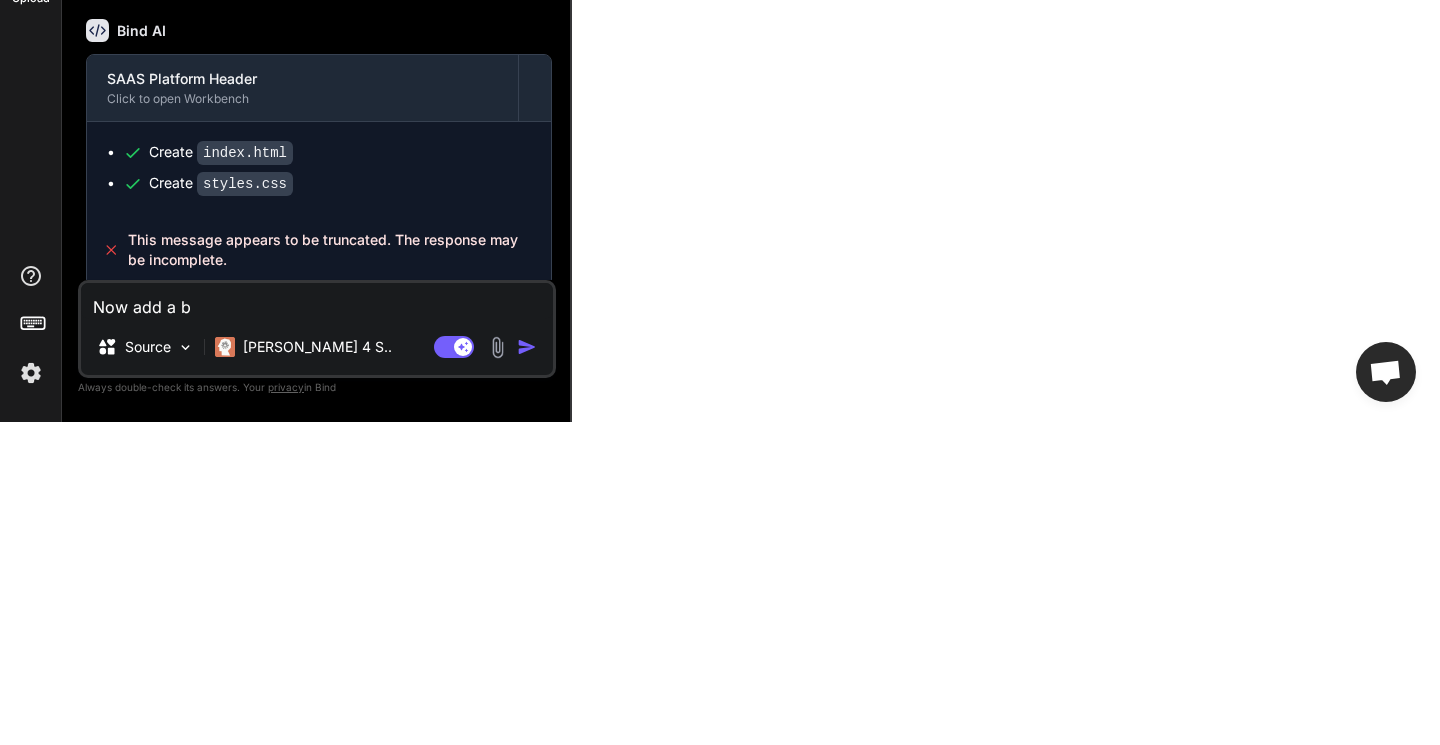 type on "x" 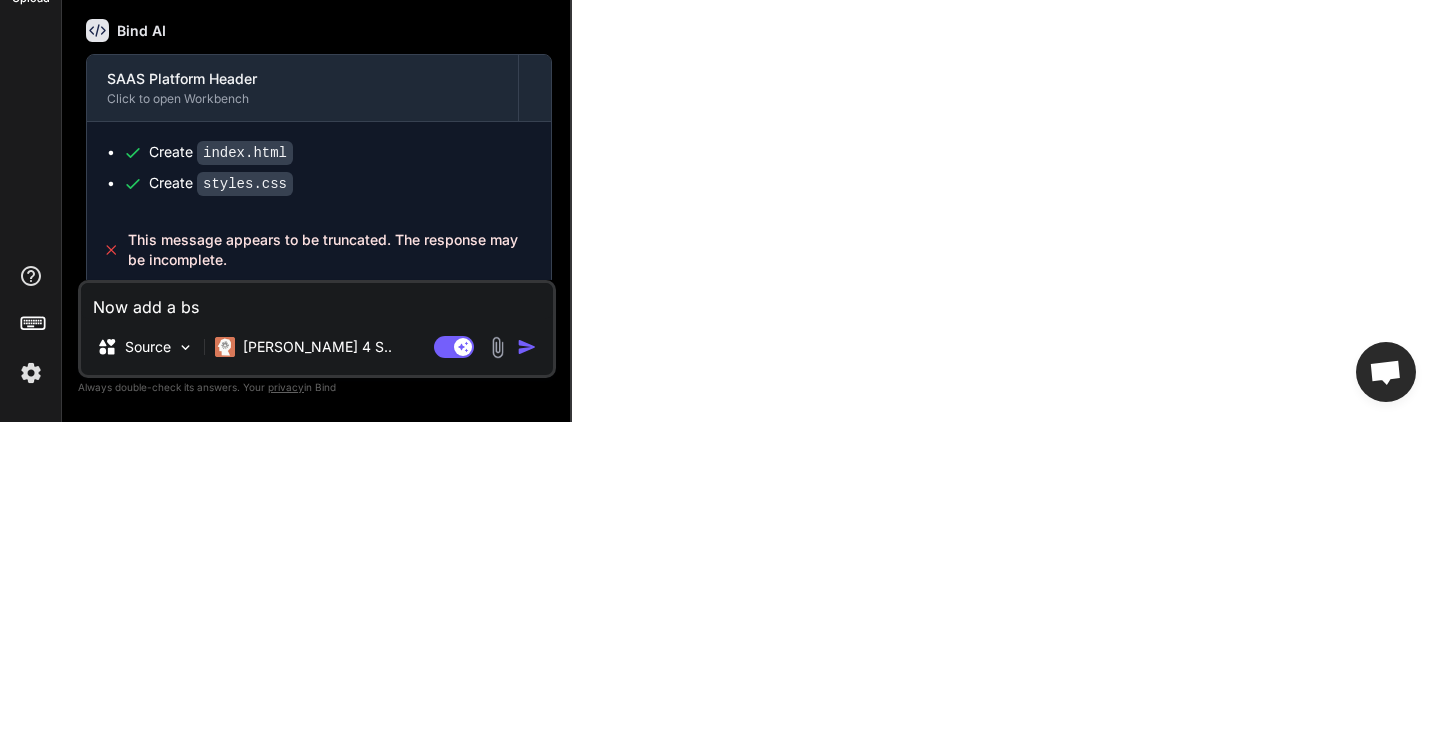 type on "x" 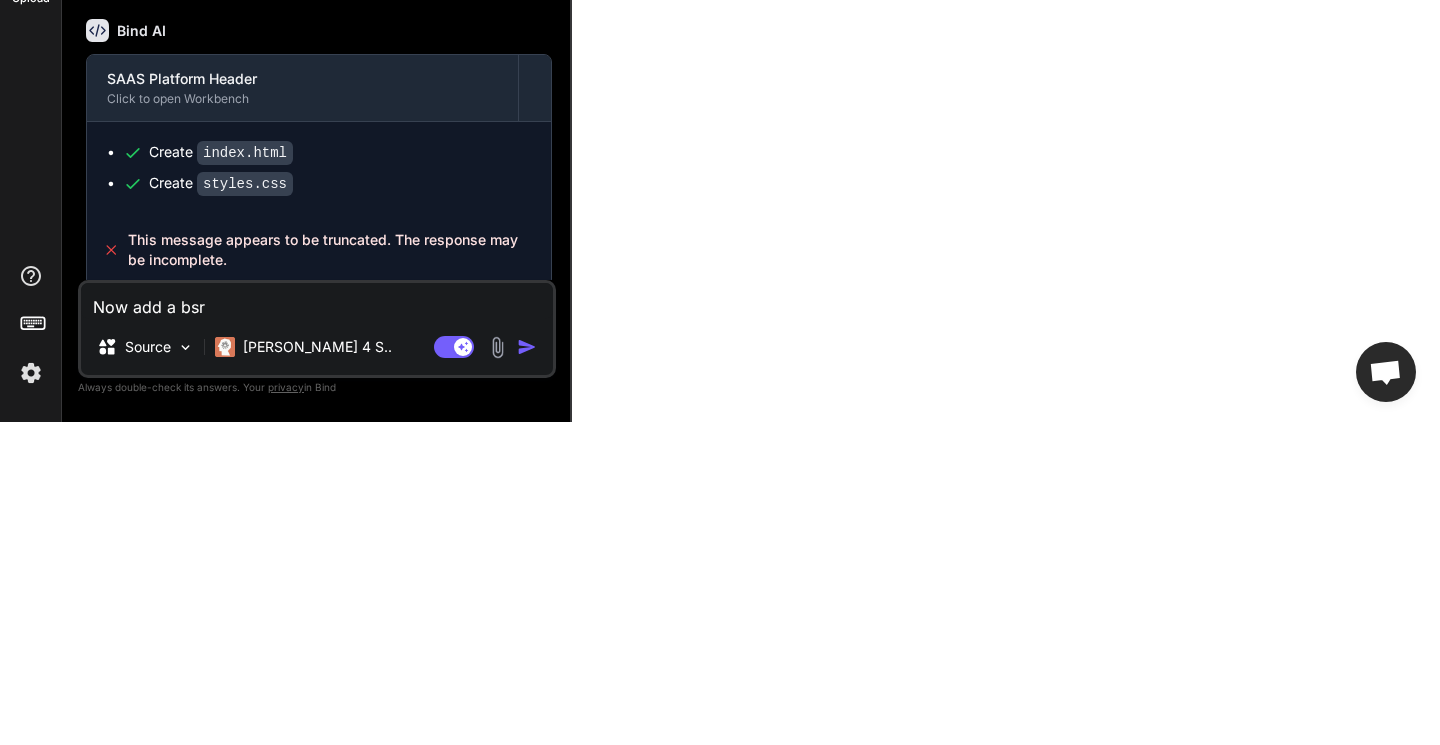 type on "x" 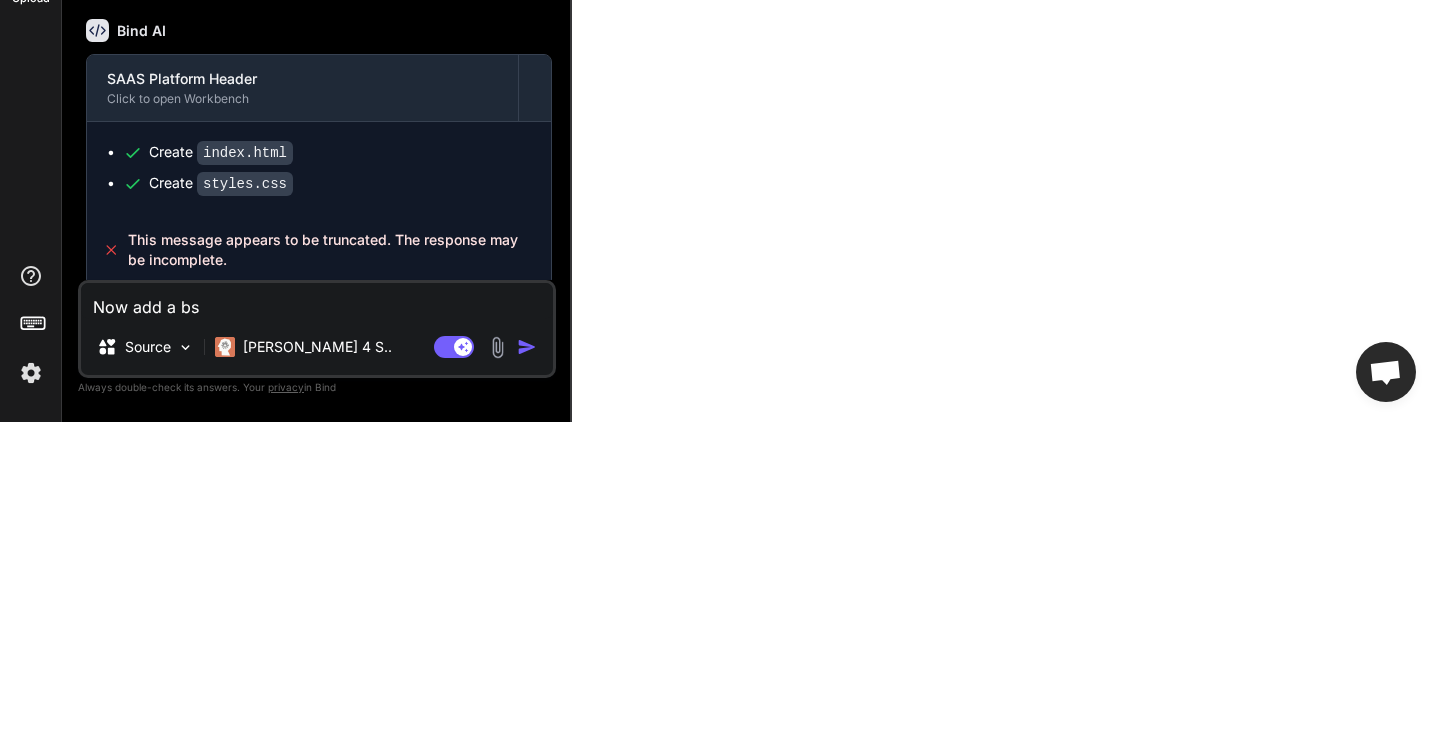 type on "x" 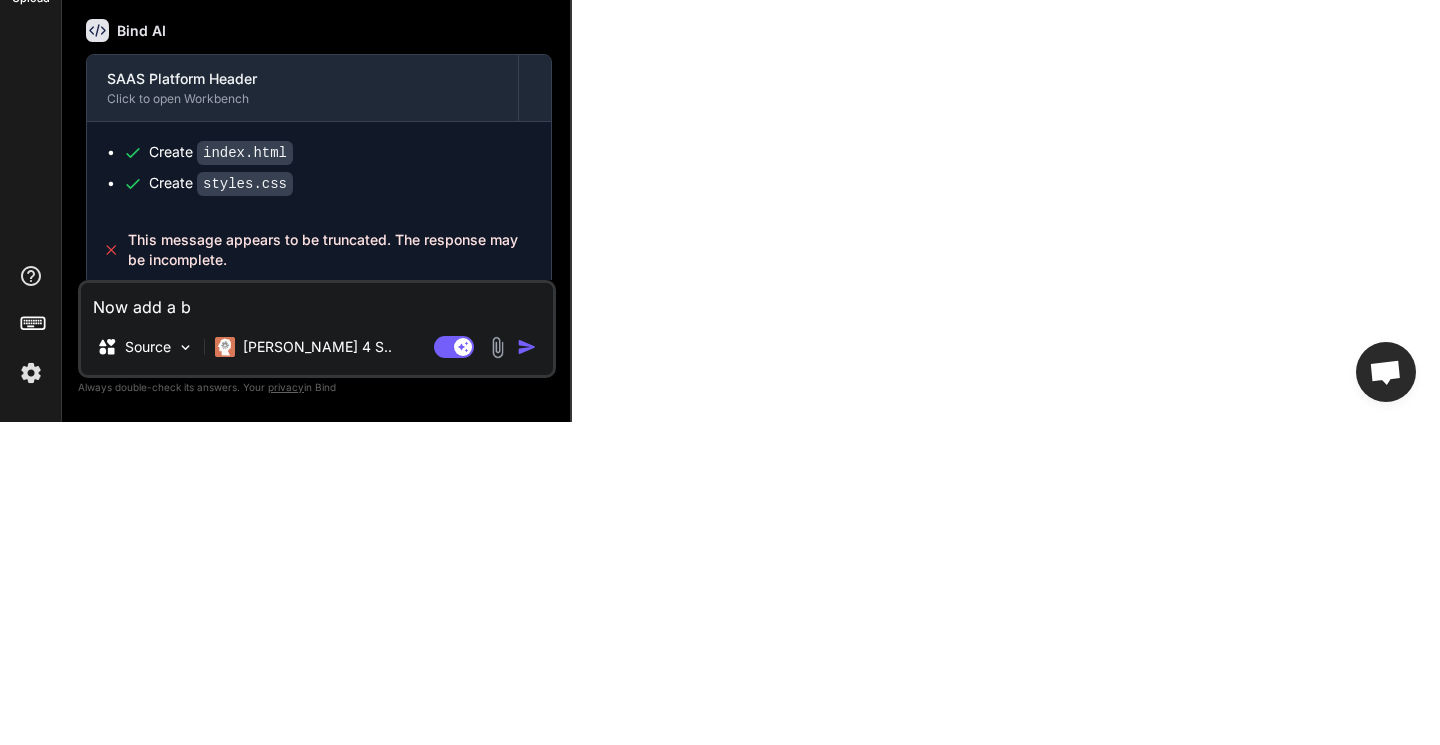 type on "x" 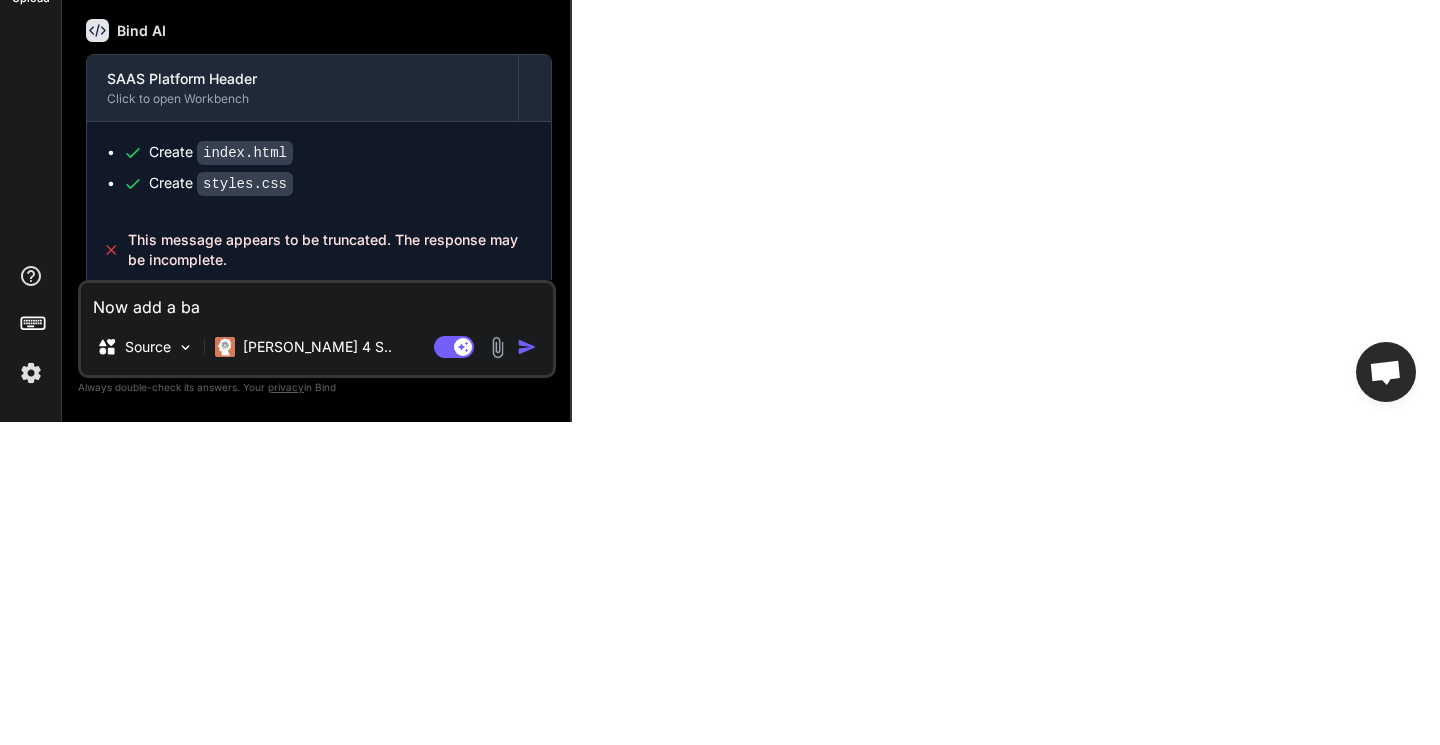 type on "x" 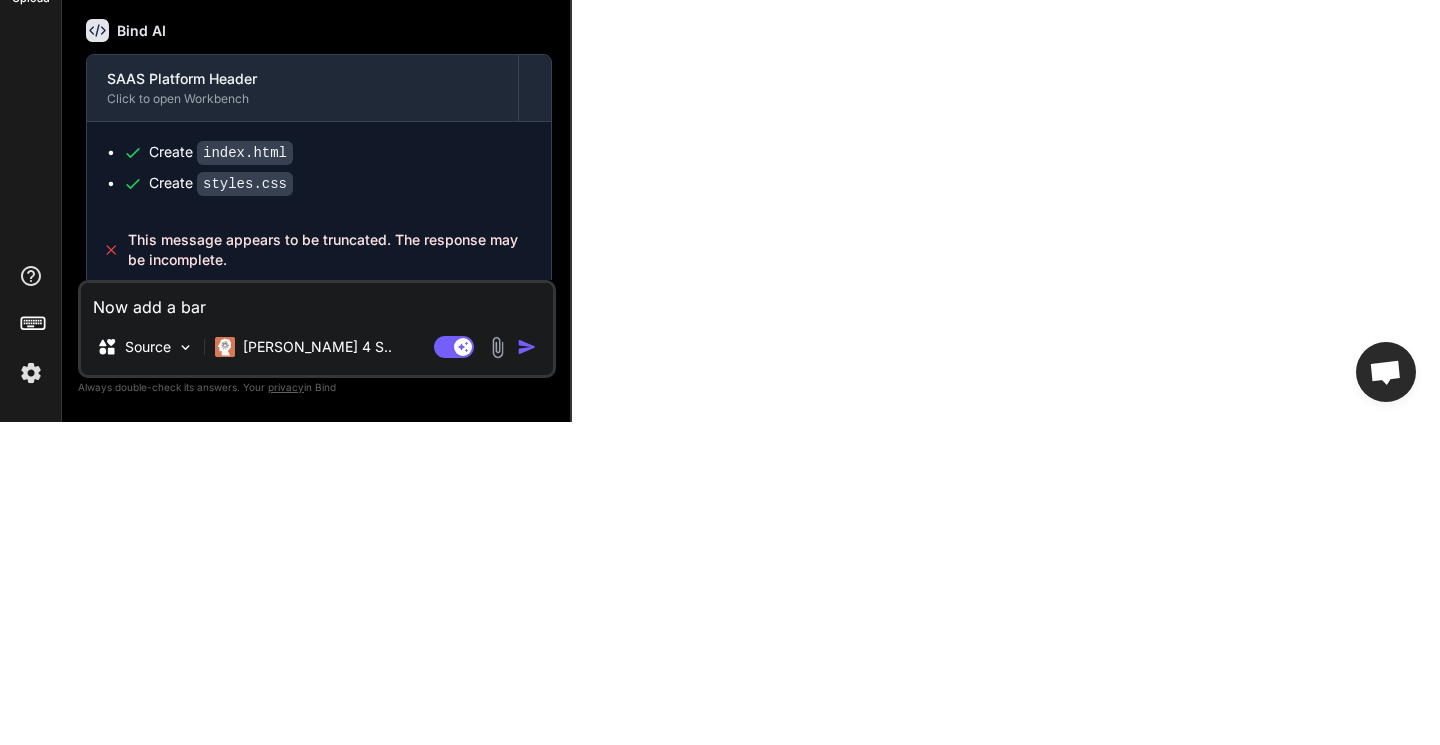 type on "x" 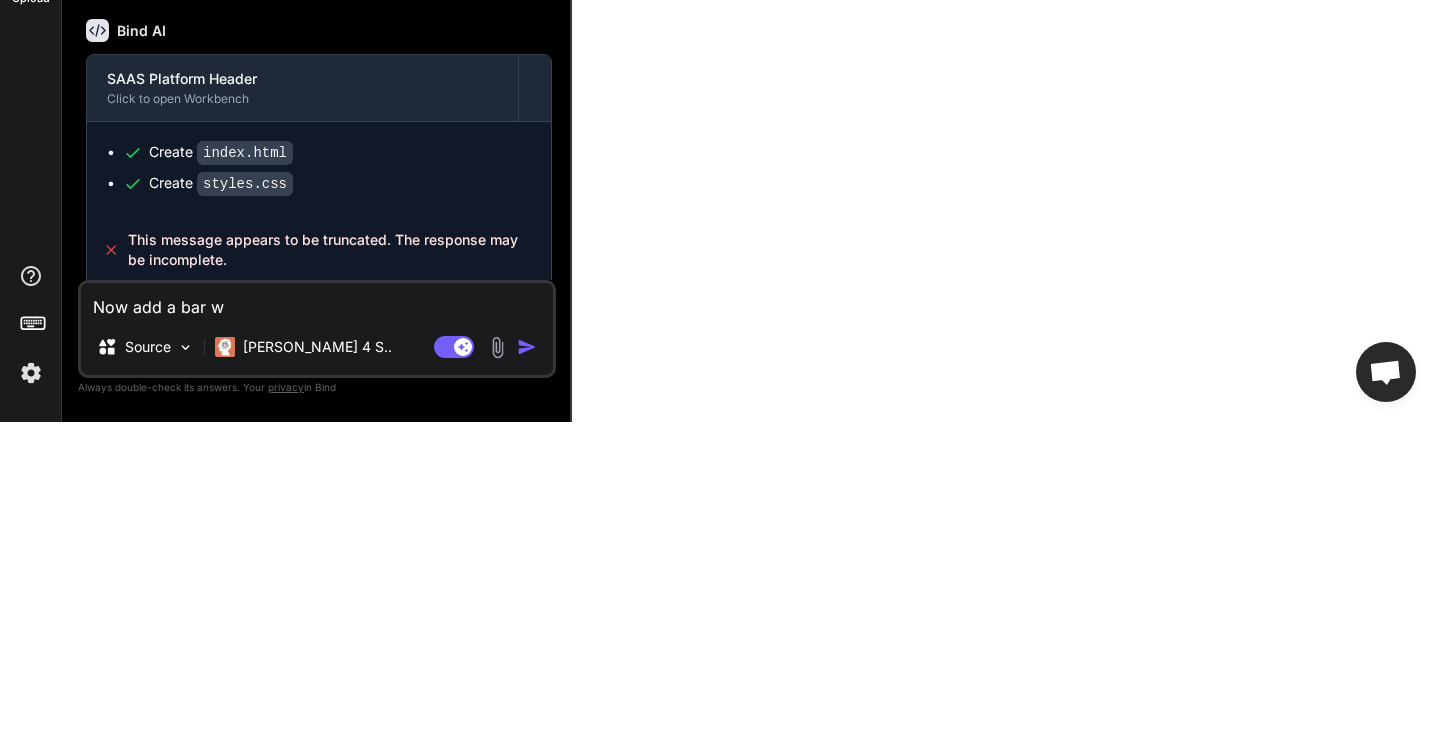 type on "x" 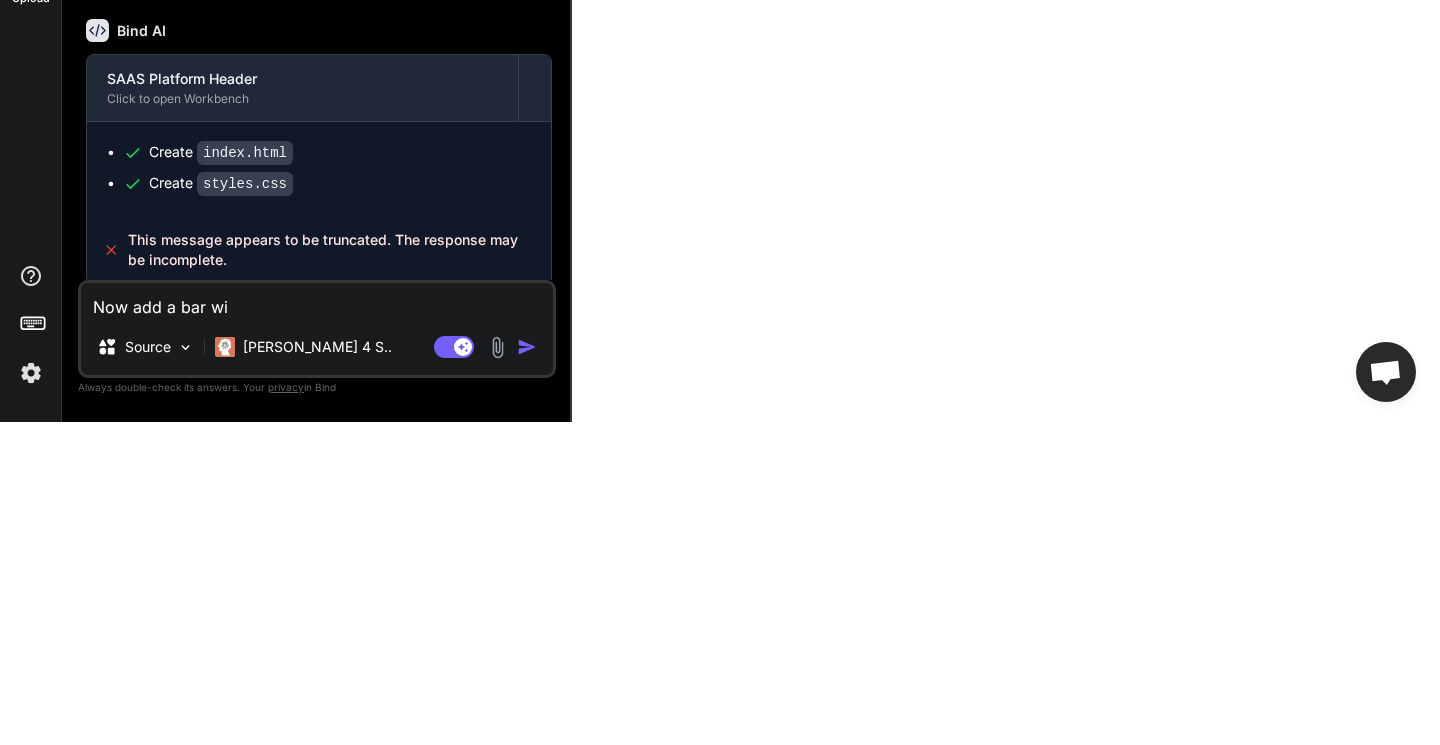 type on "x" 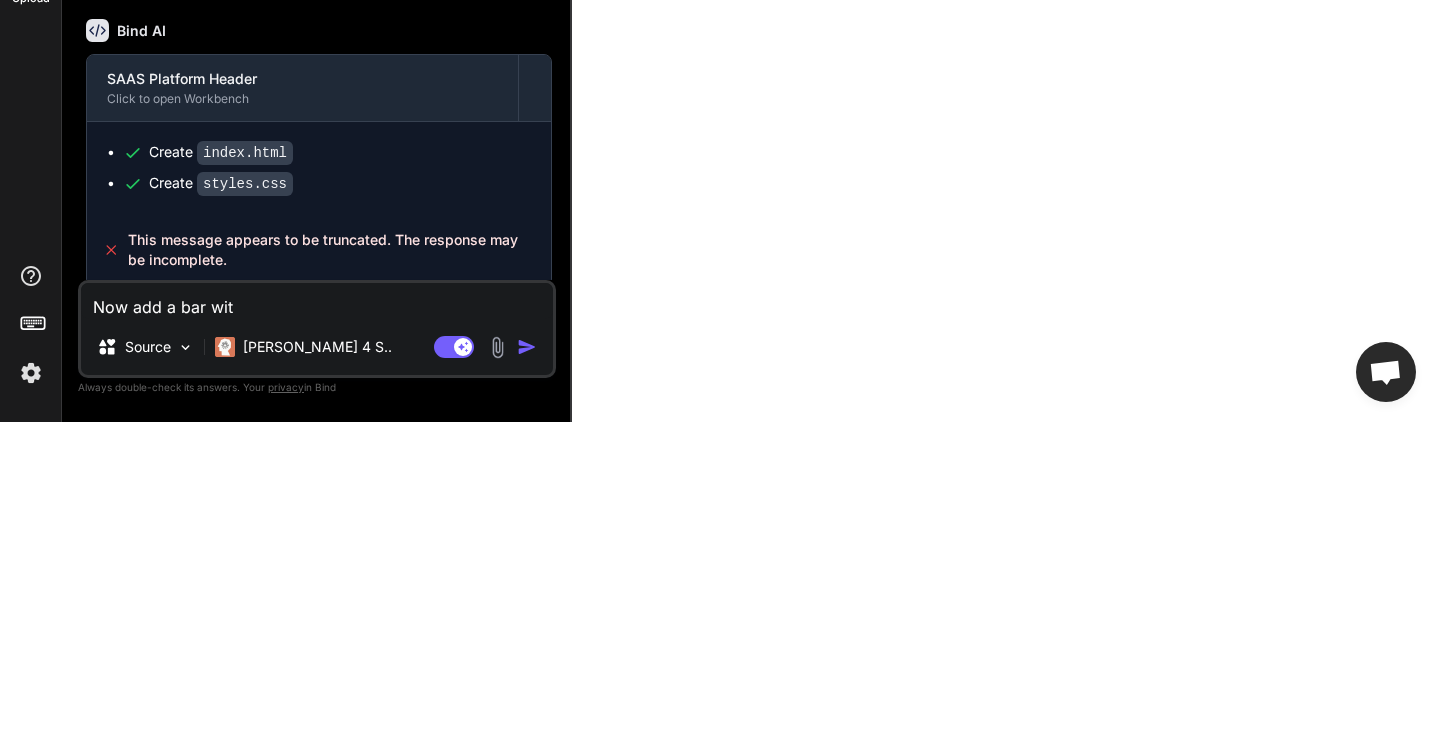 type on "x" 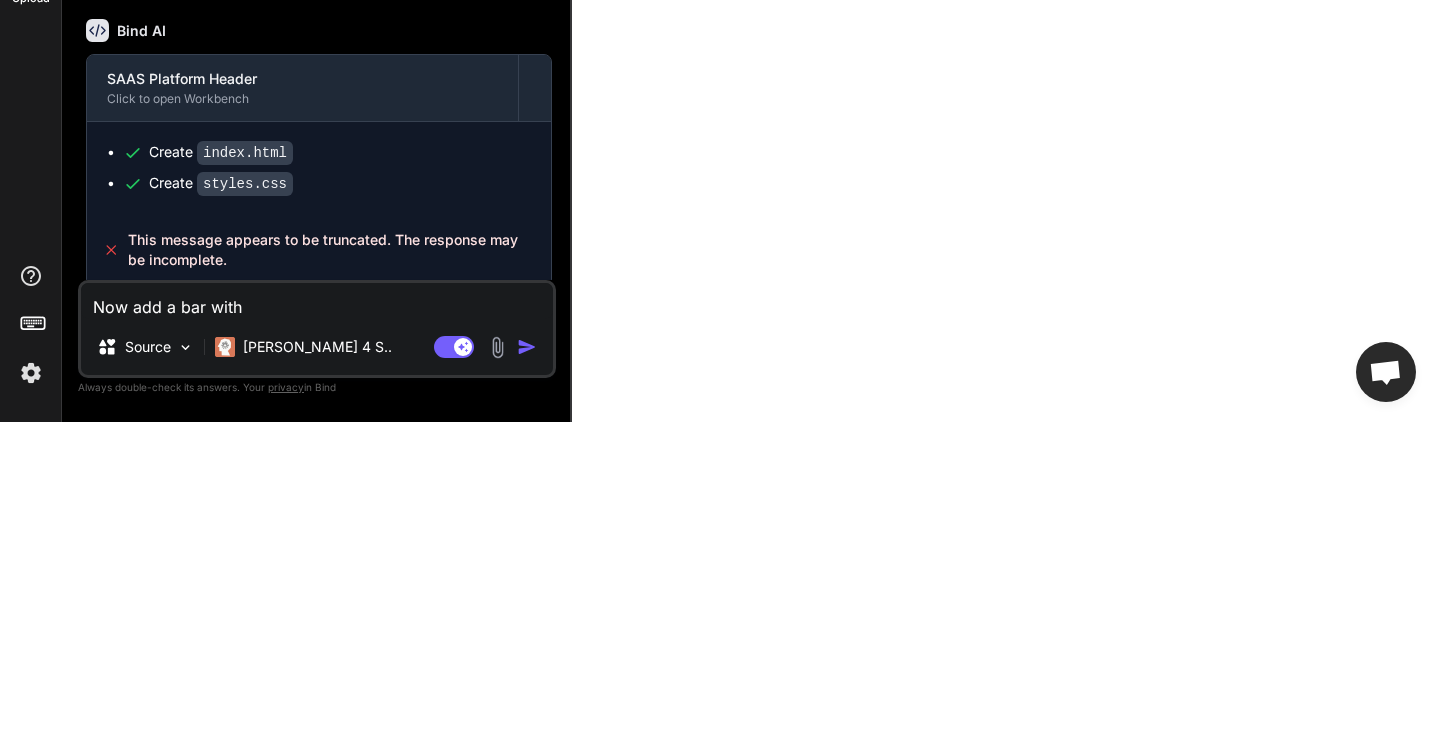 type on "x" 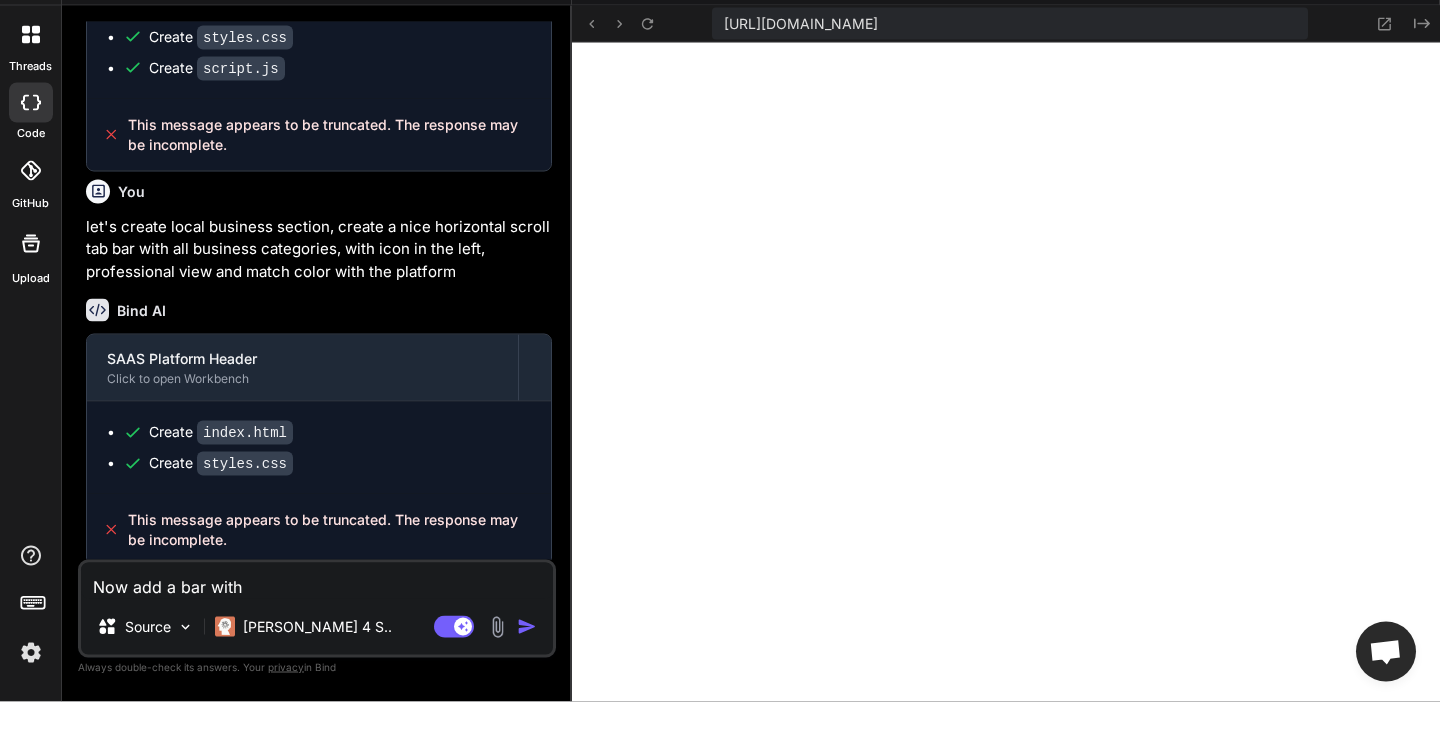 type on "Now add a bar with" 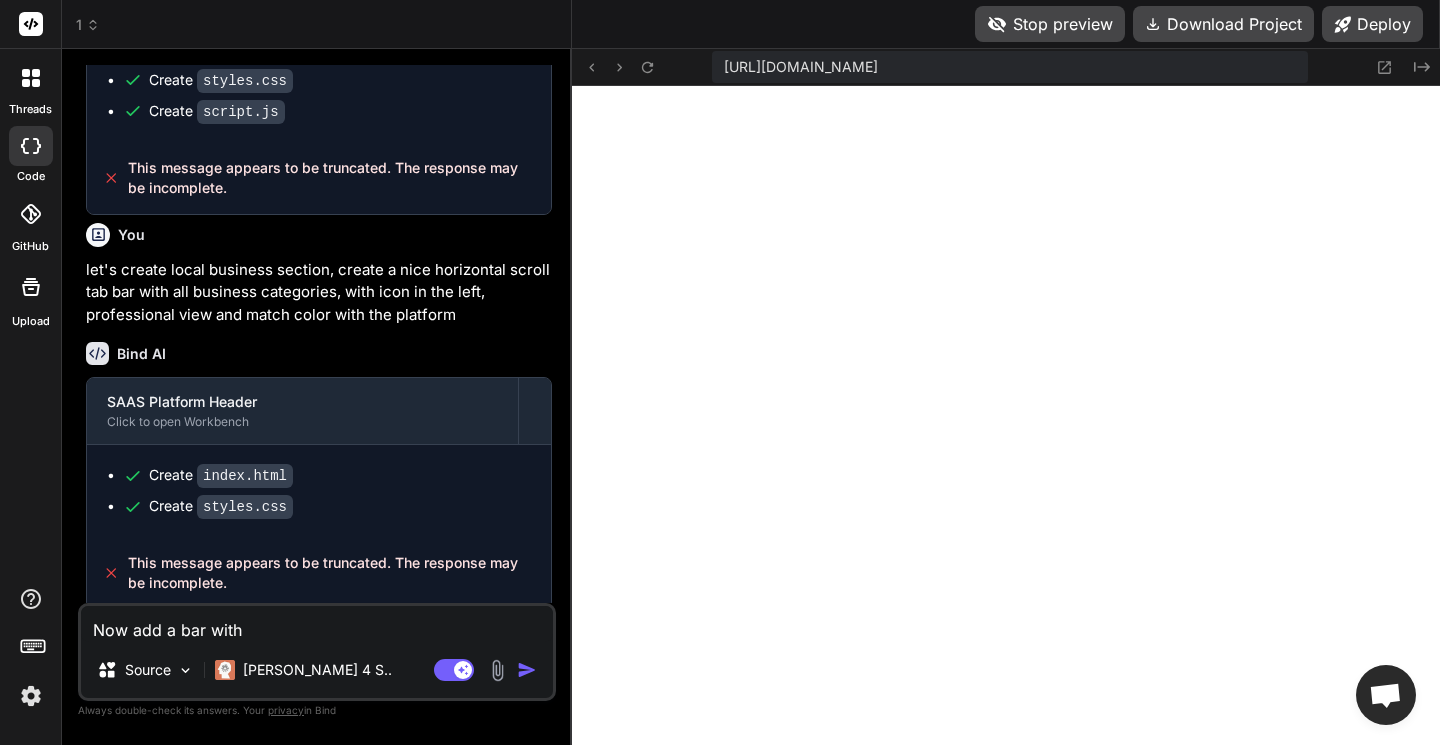 click on "Now add a bar with" at bounding box center [317, 624] 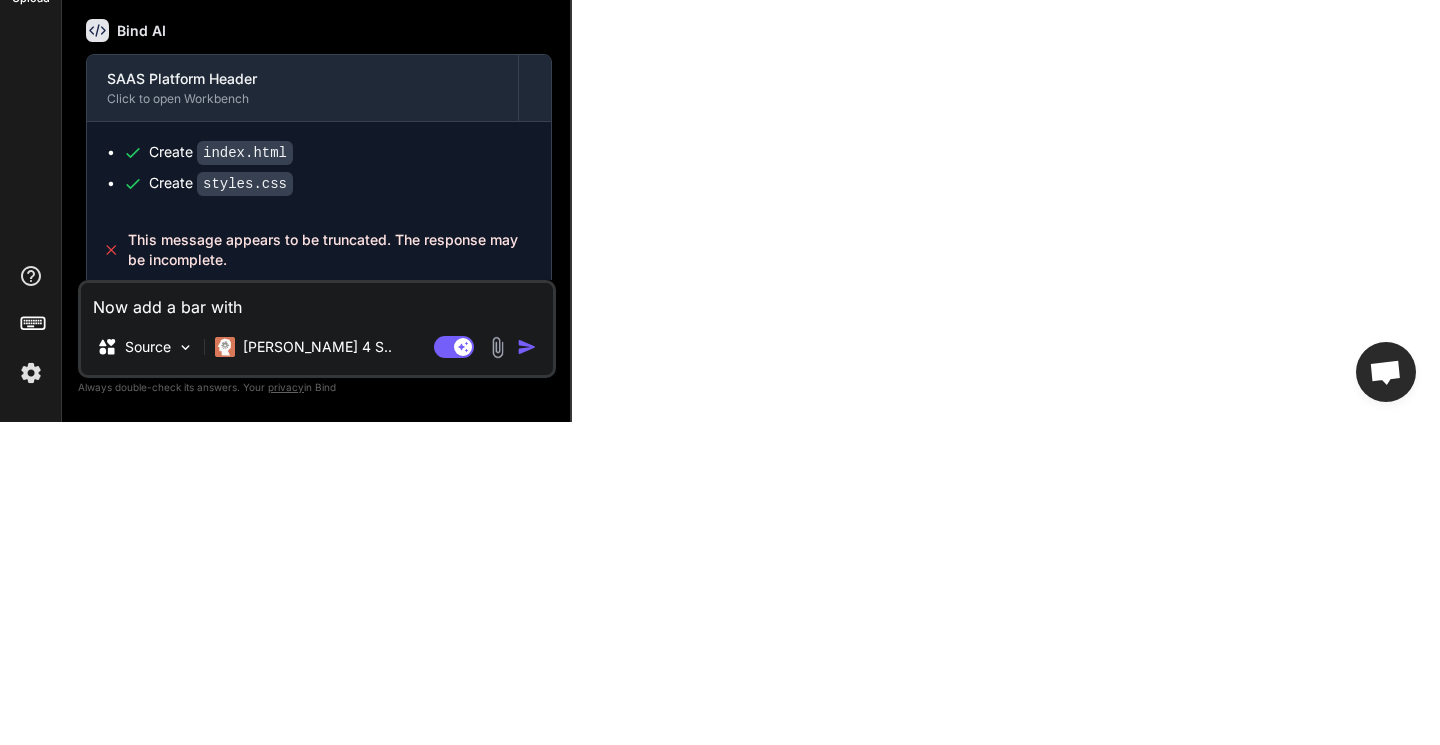 type on "Now add a bar with" 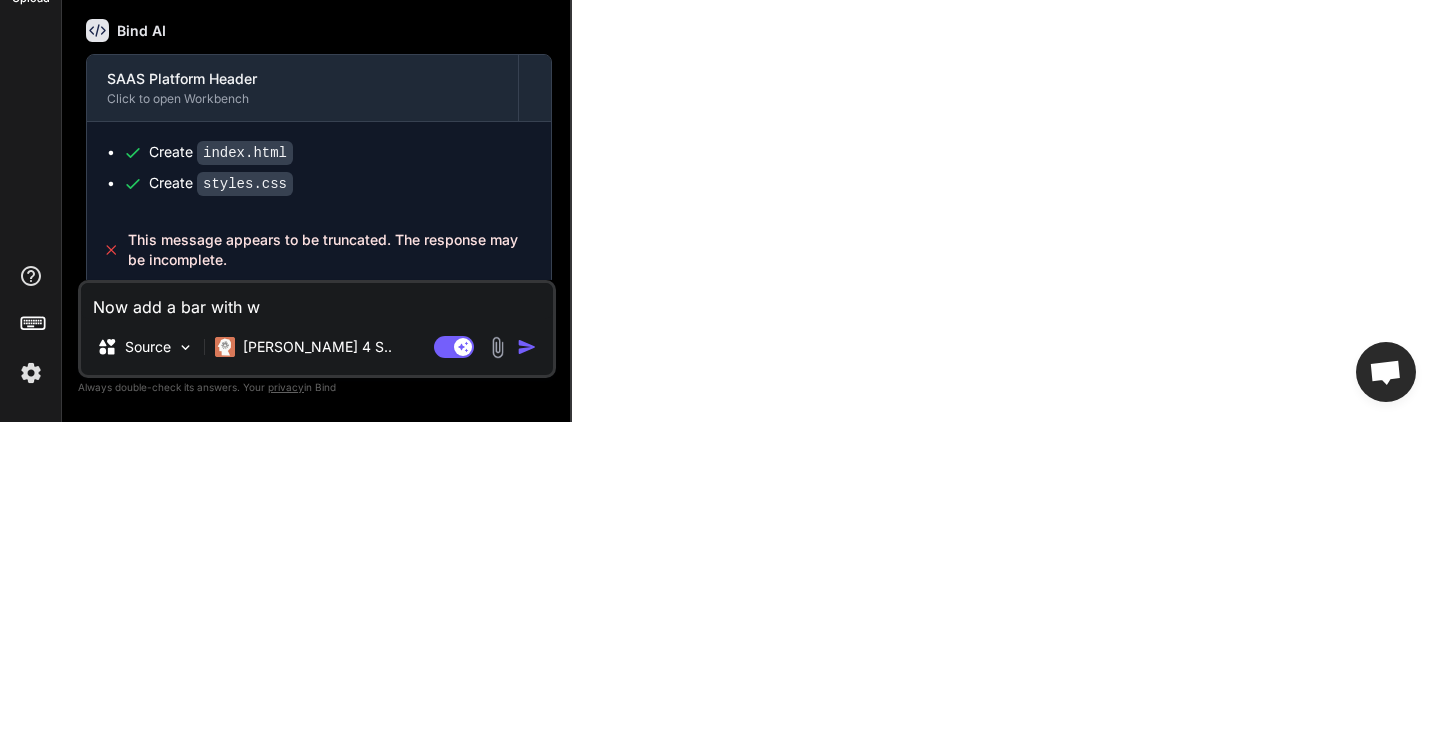 type on "x" 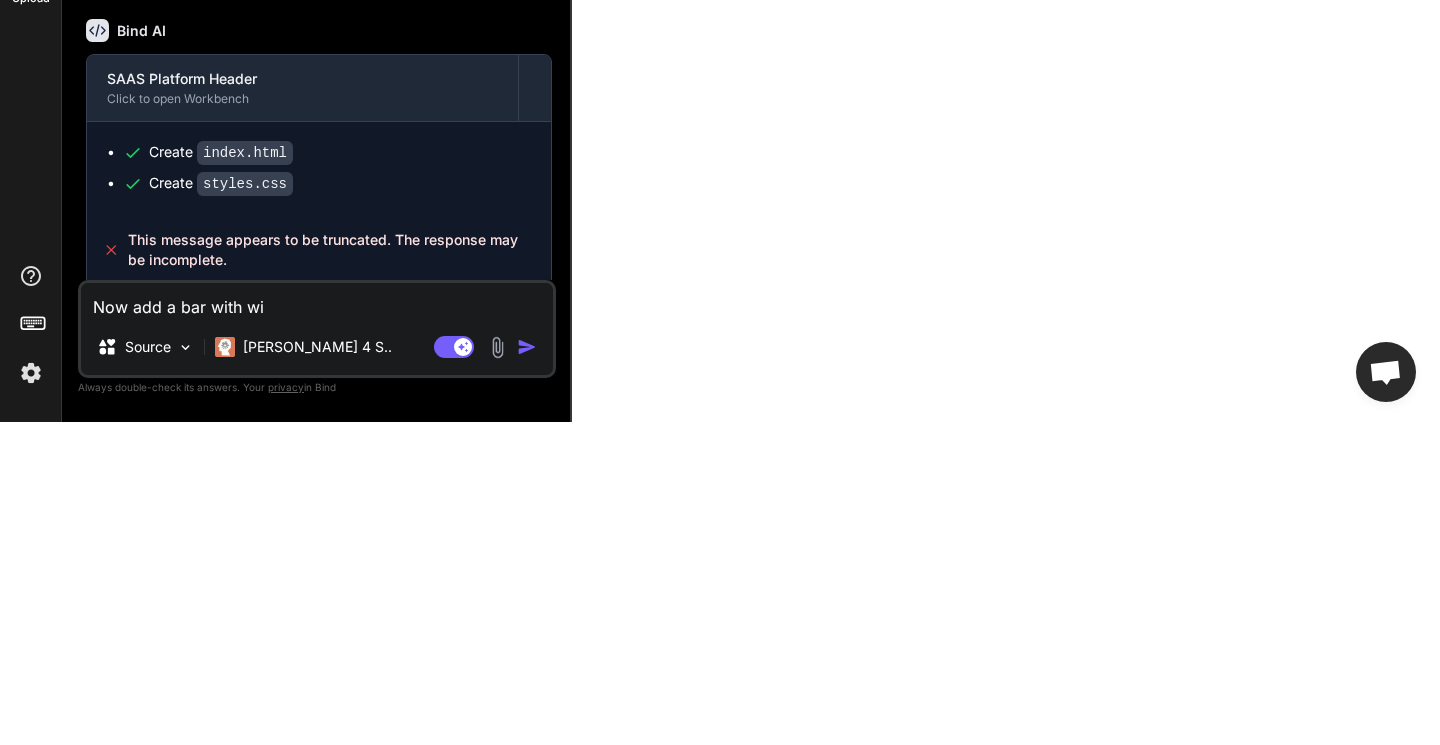 type on "x" 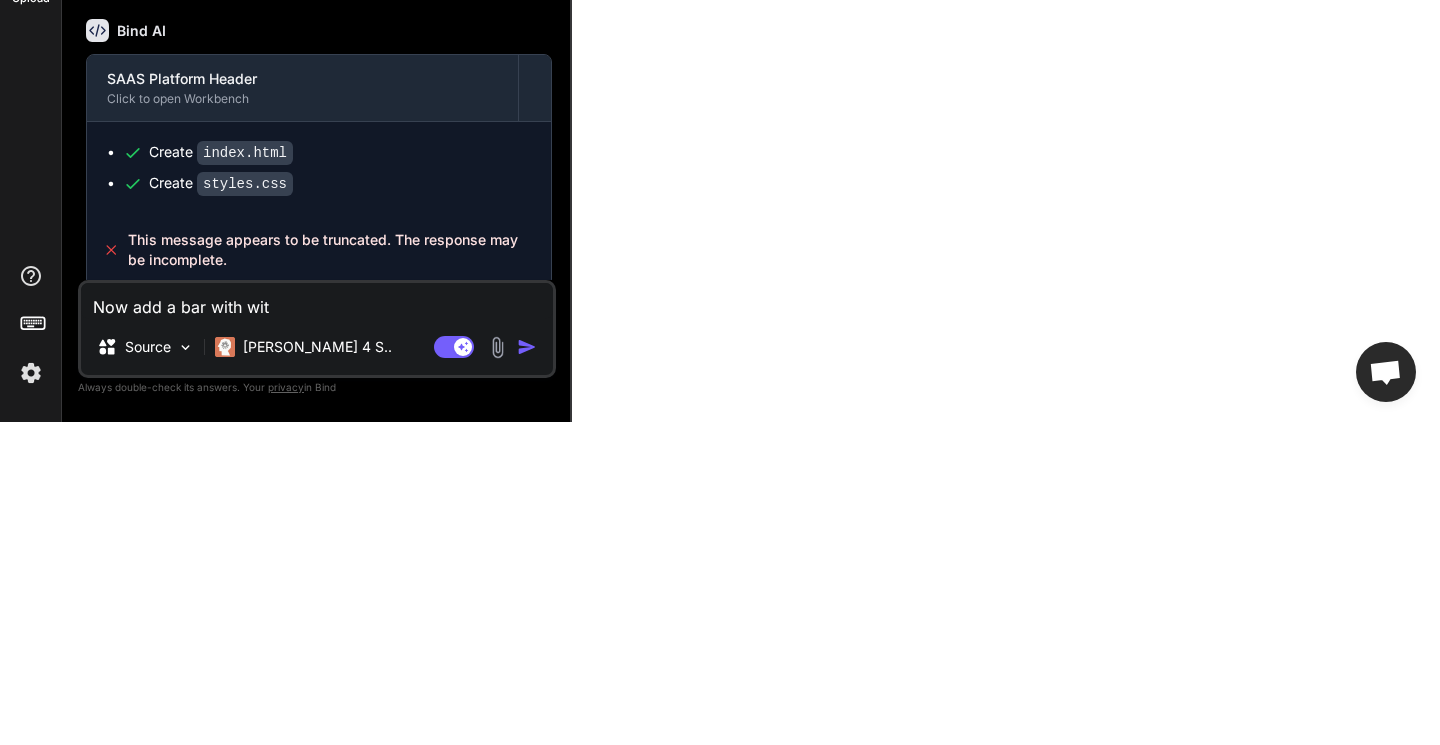 type on "x" 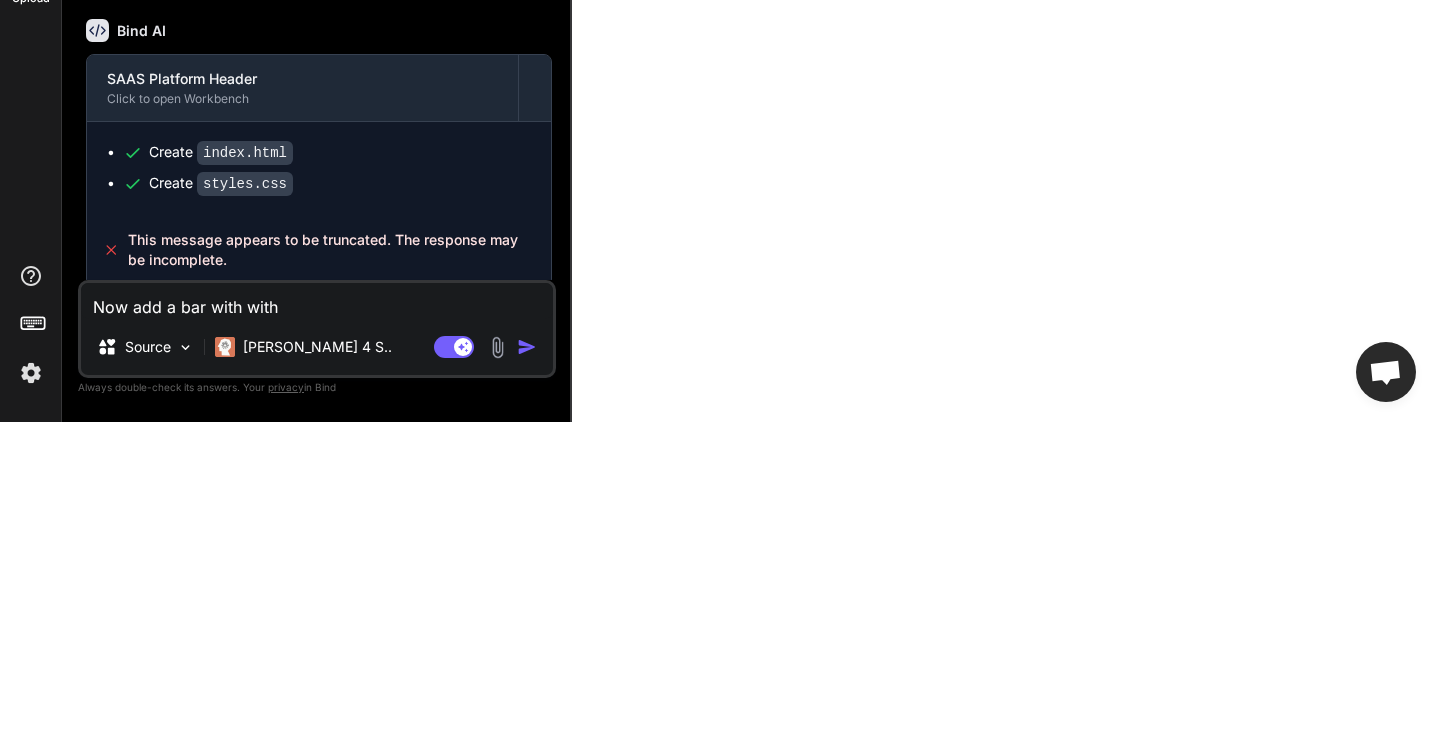type on "x" 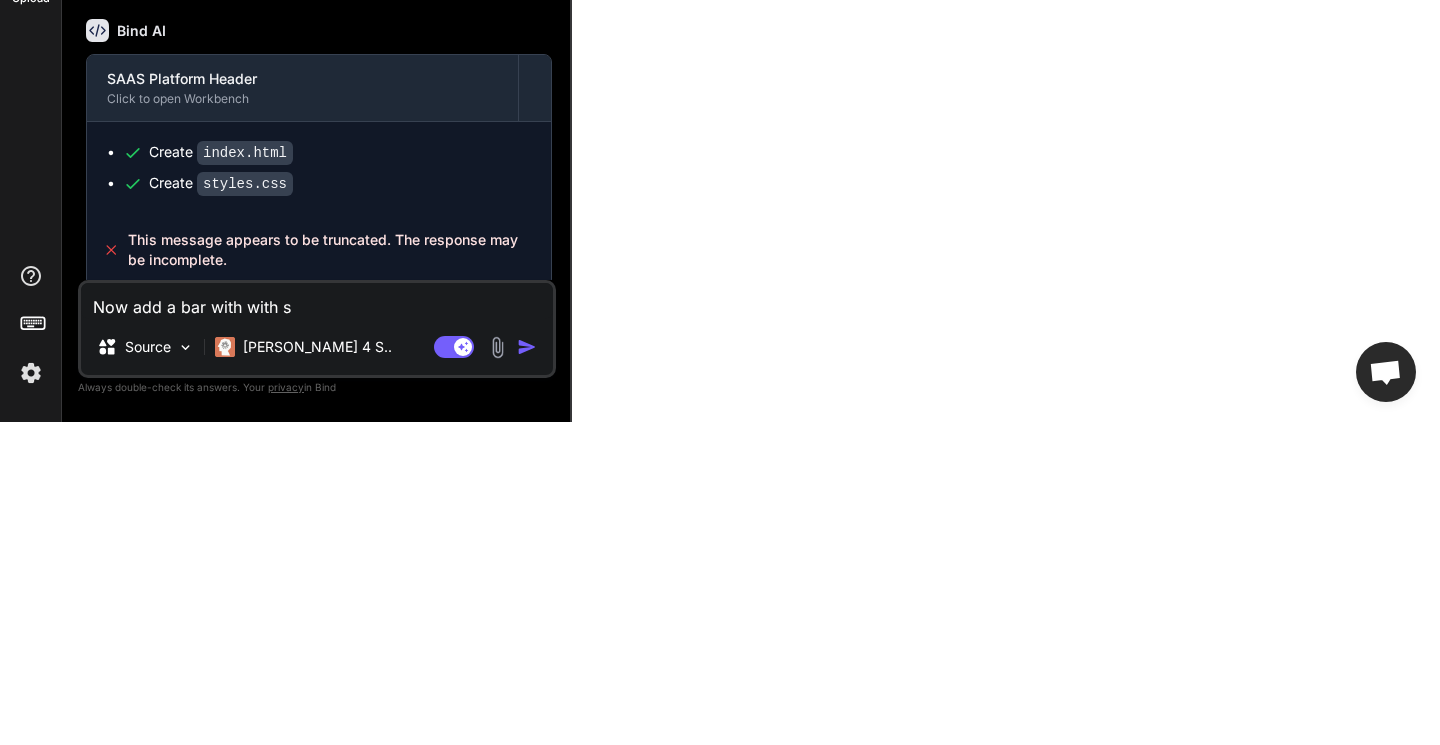 type on "x" 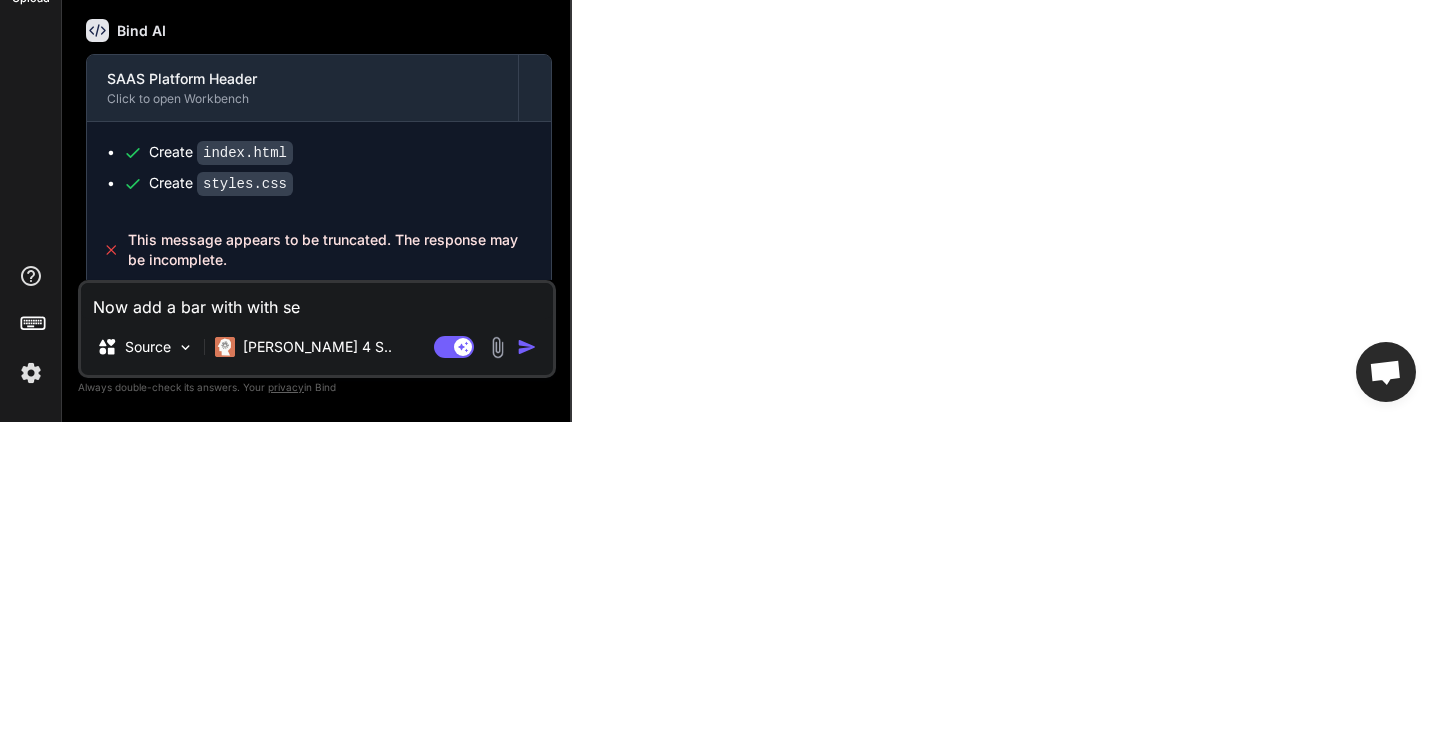 type on "x" 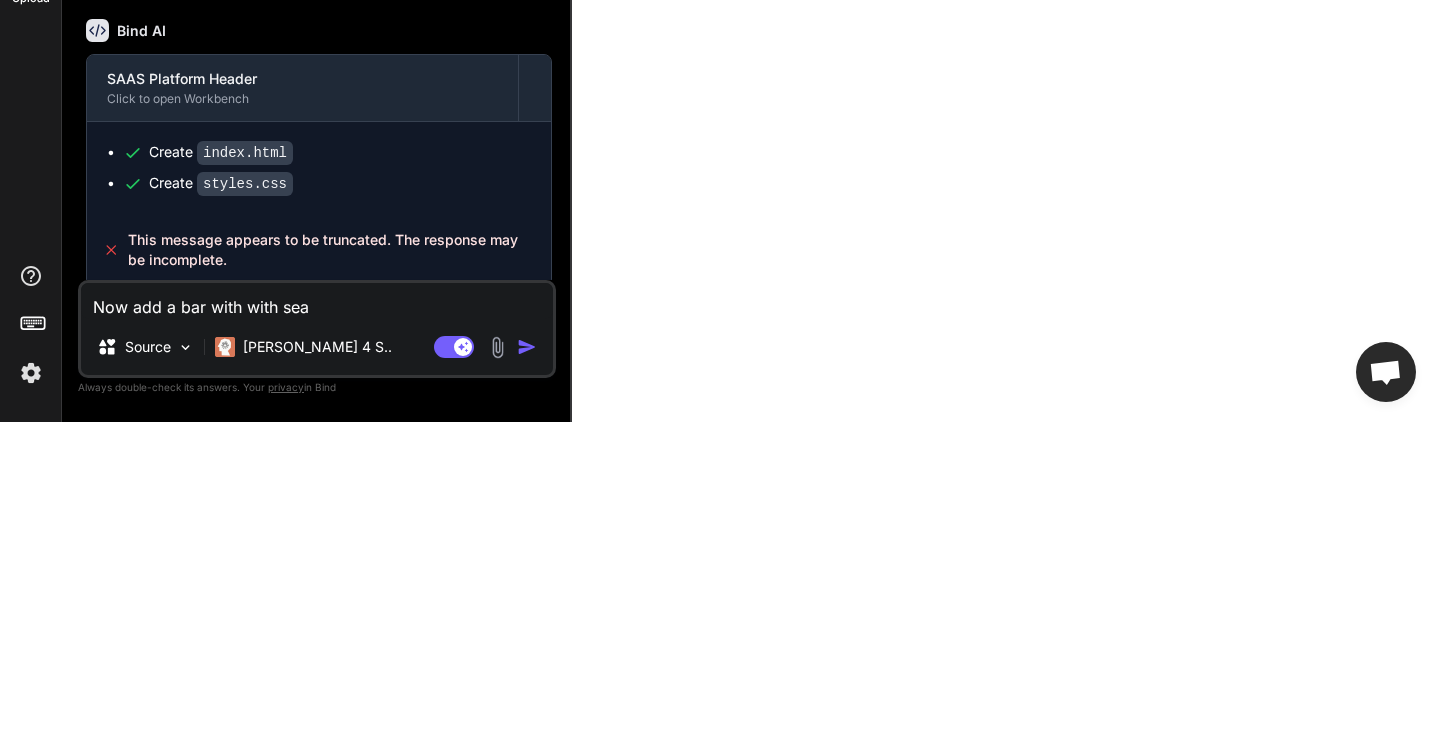 type on "x" 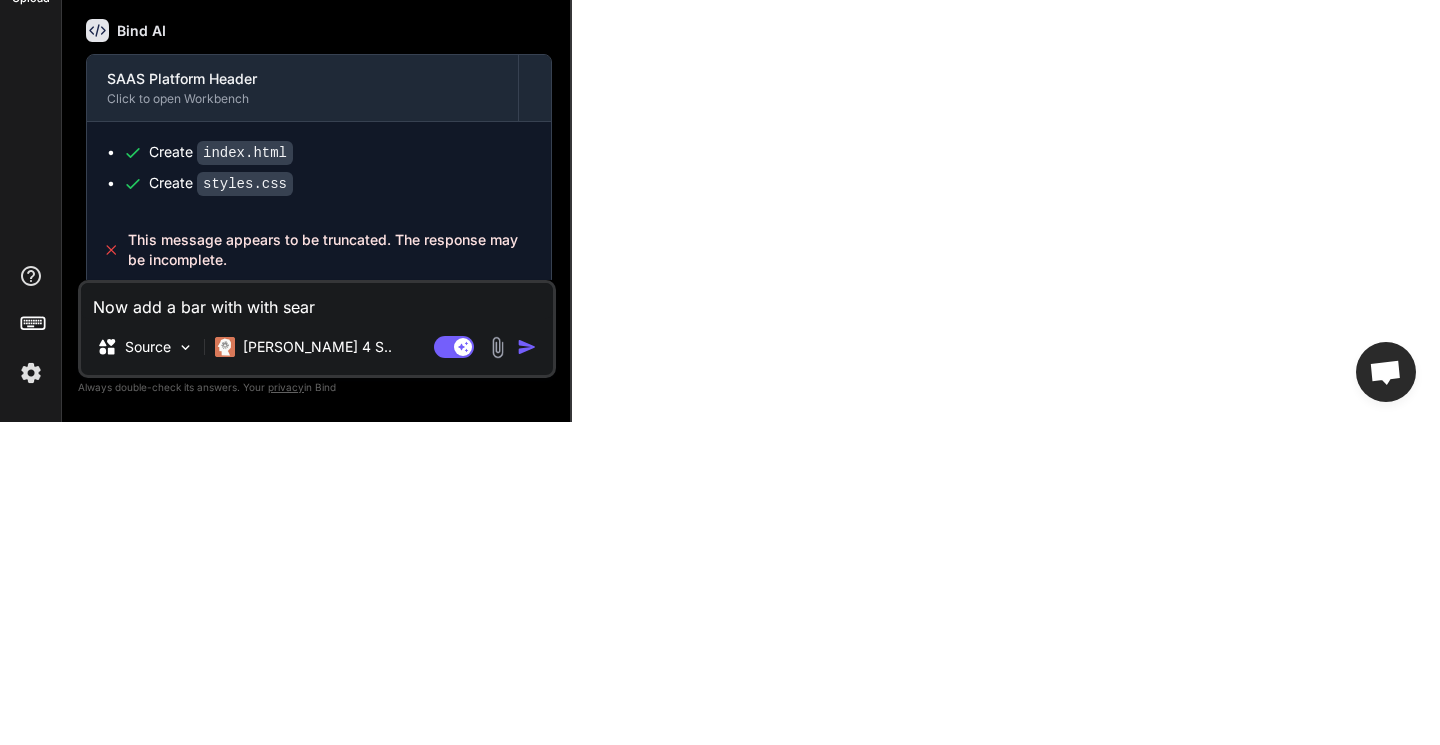 type on "x" 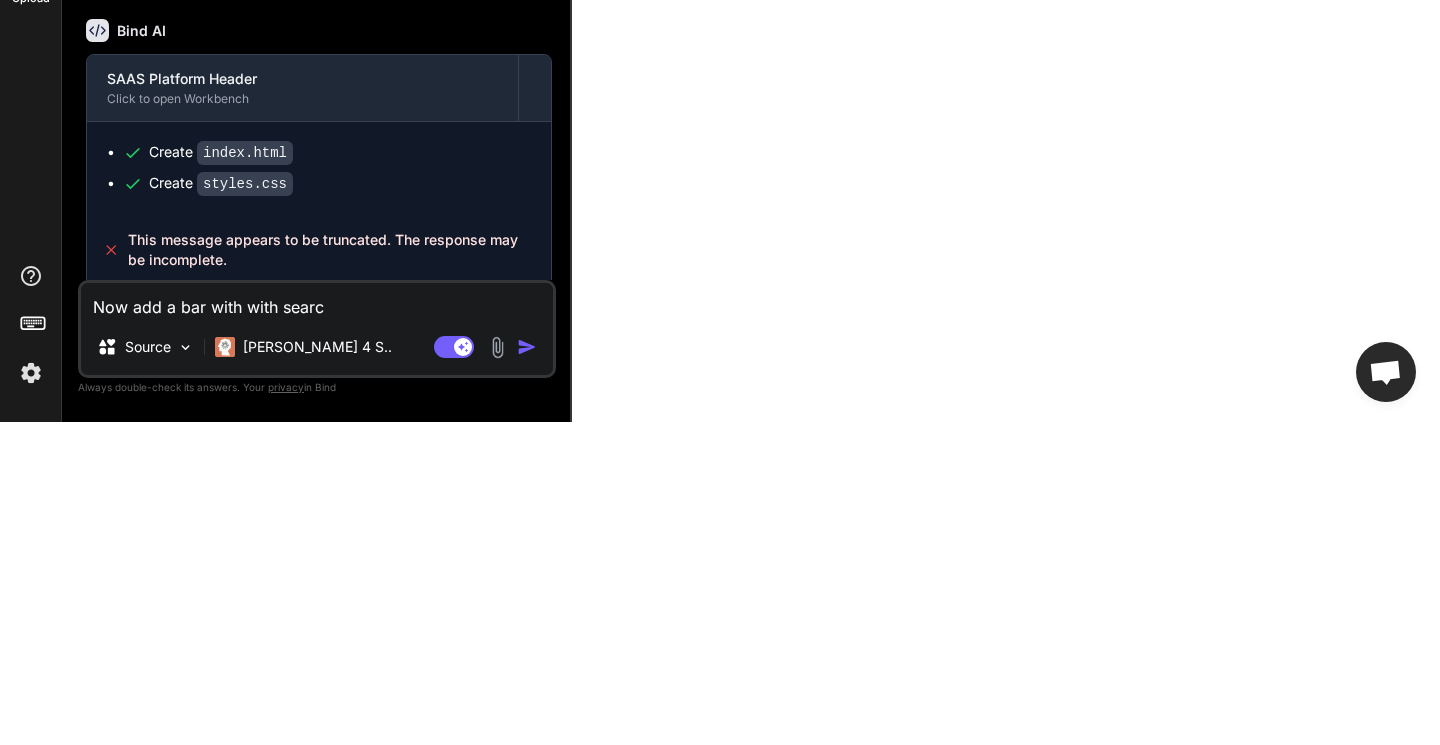 type on "x" 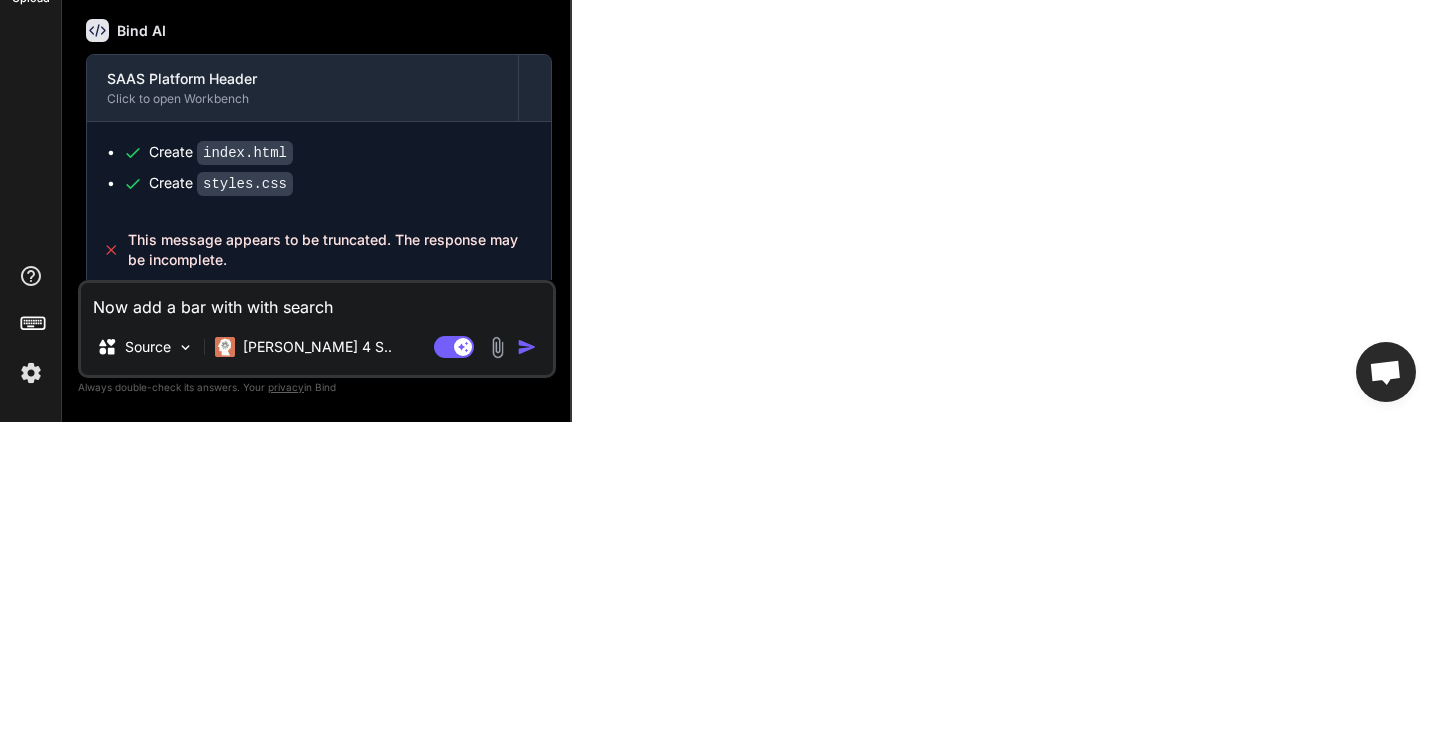 type on "x" 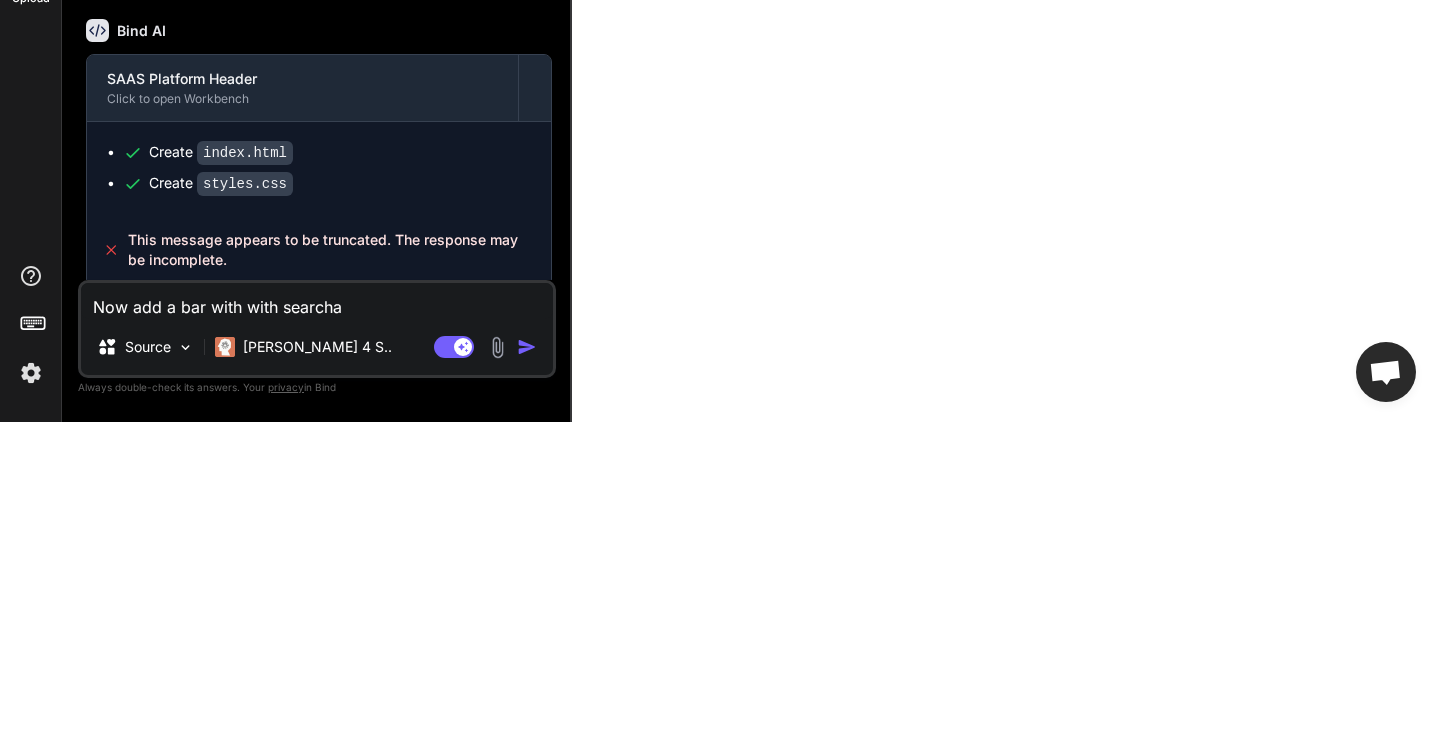 type on "x" 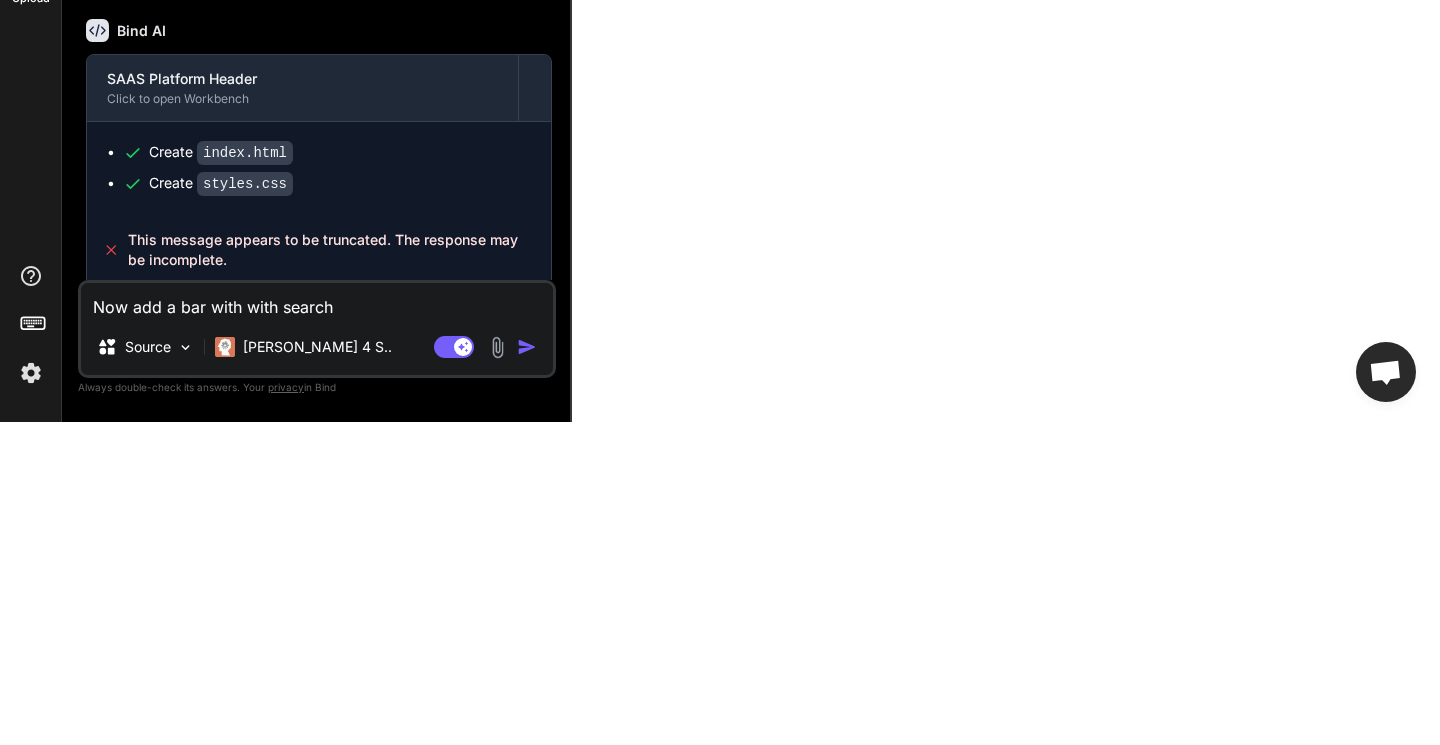 type on "x" 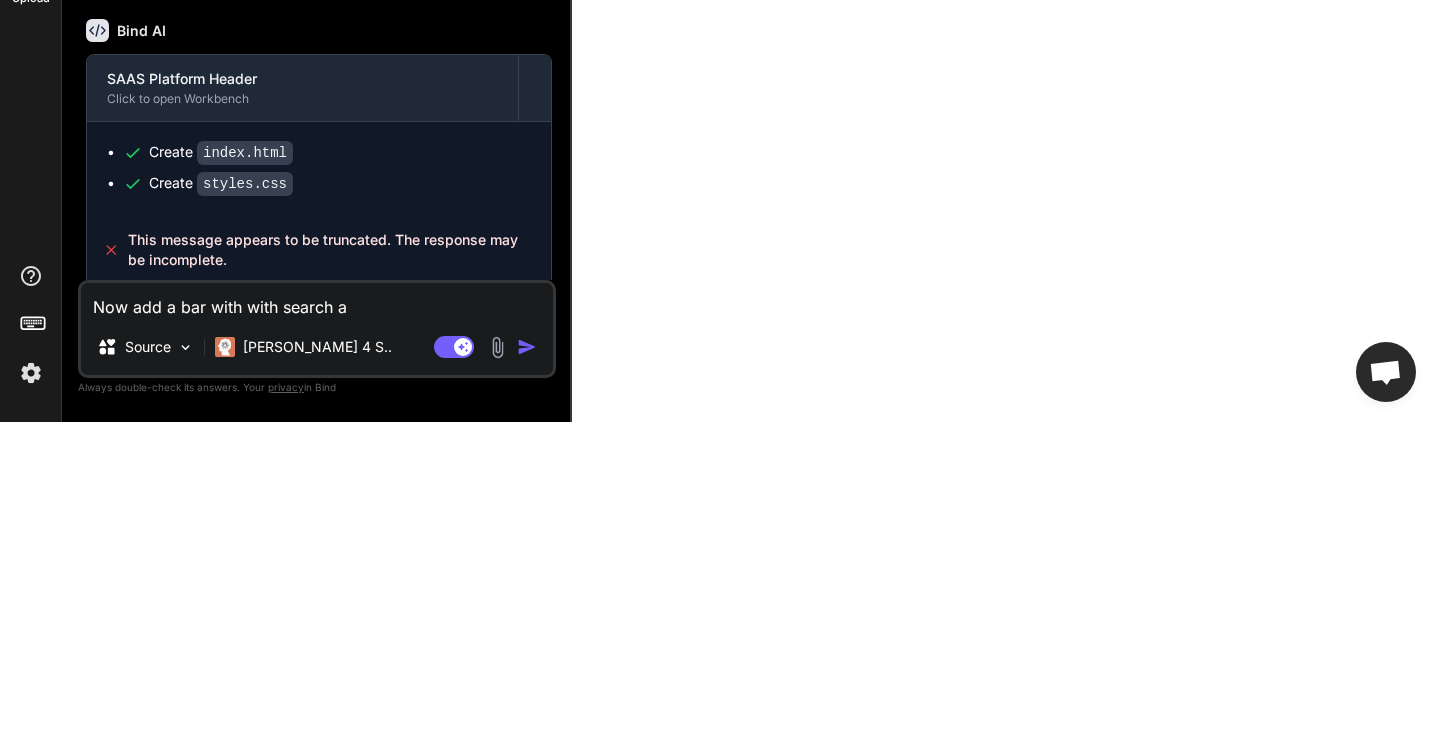 type on "x" 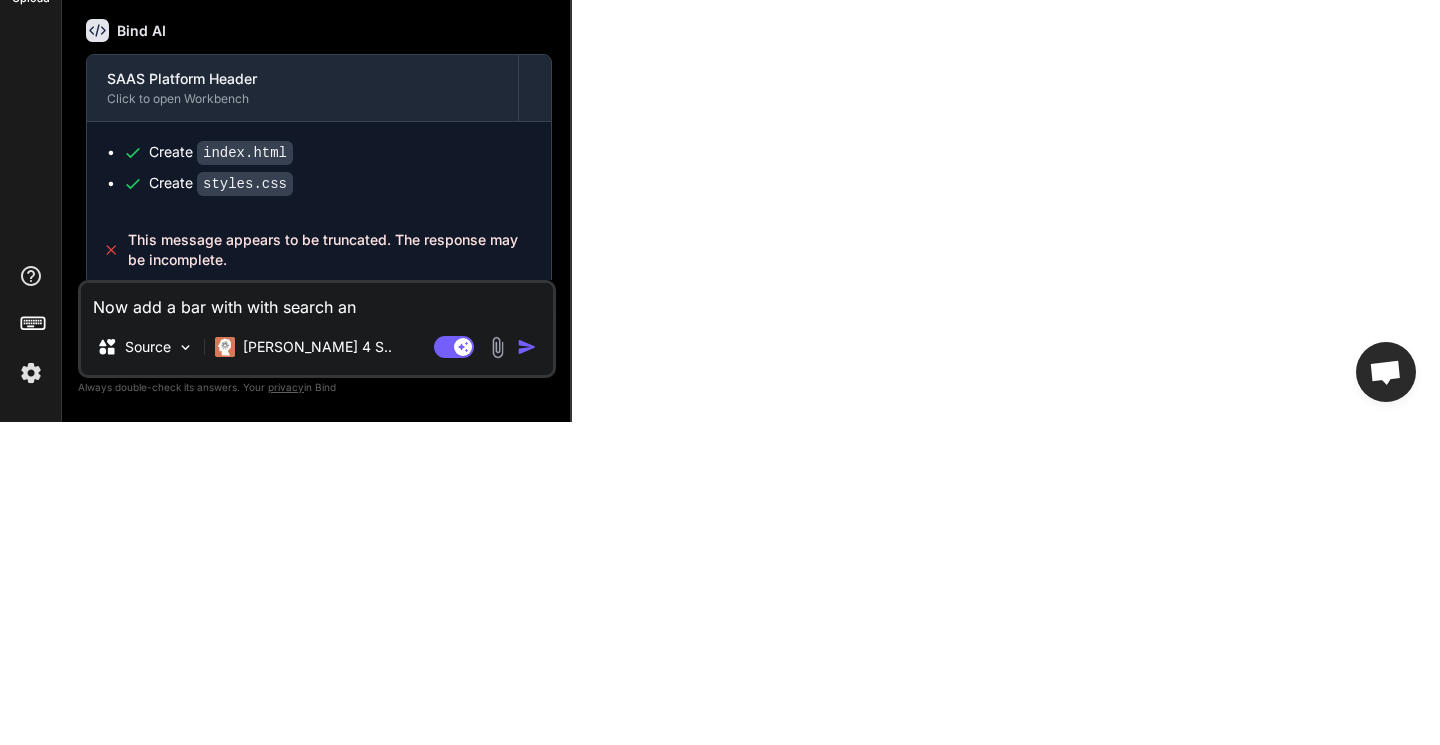 type on "x" 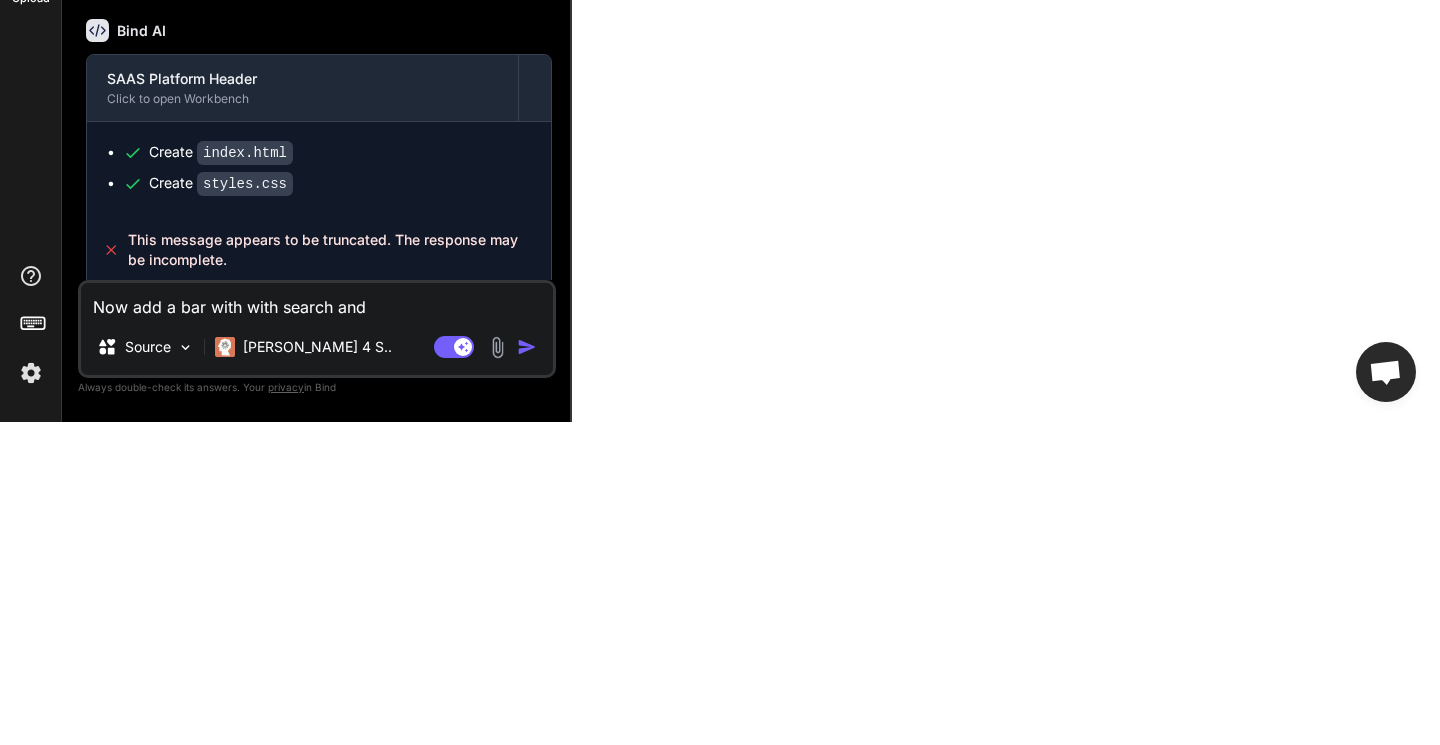 type on "x" 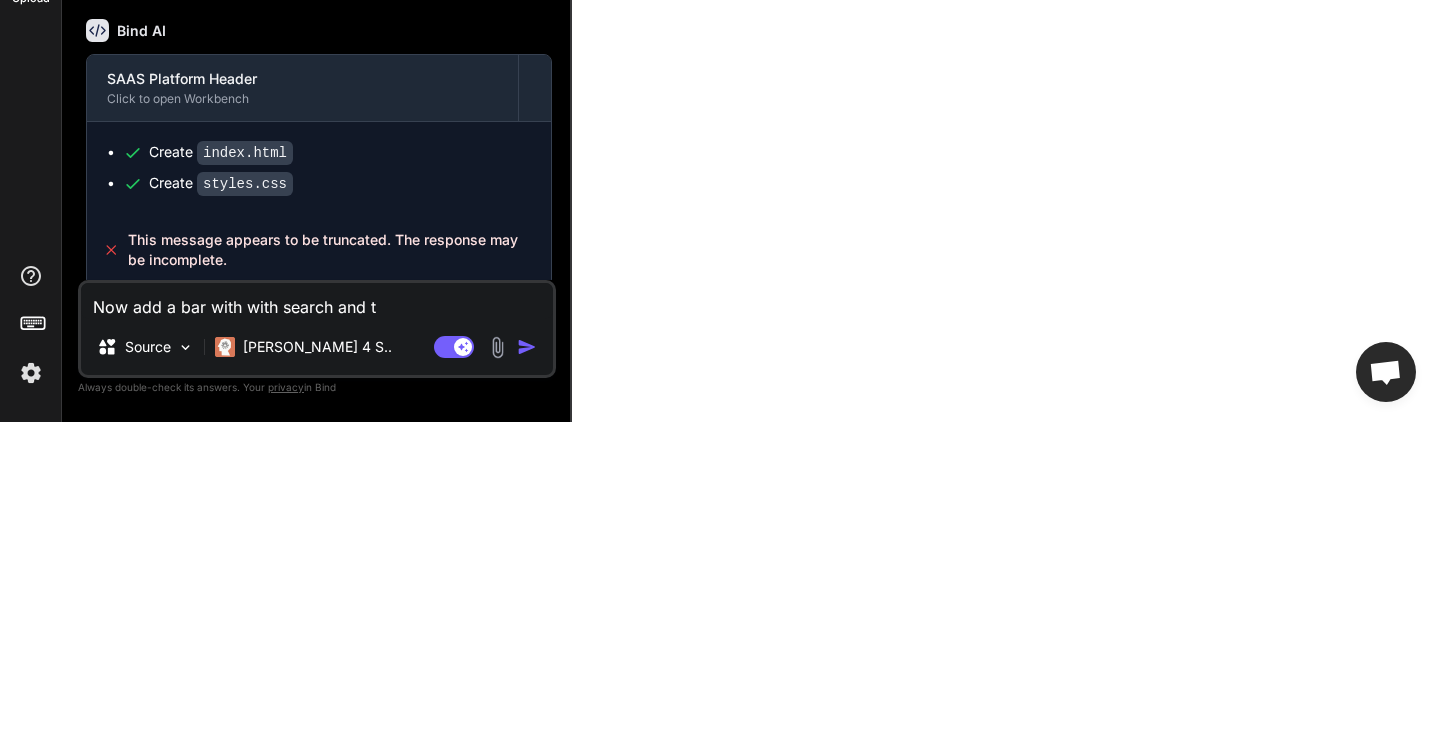 type on "x" 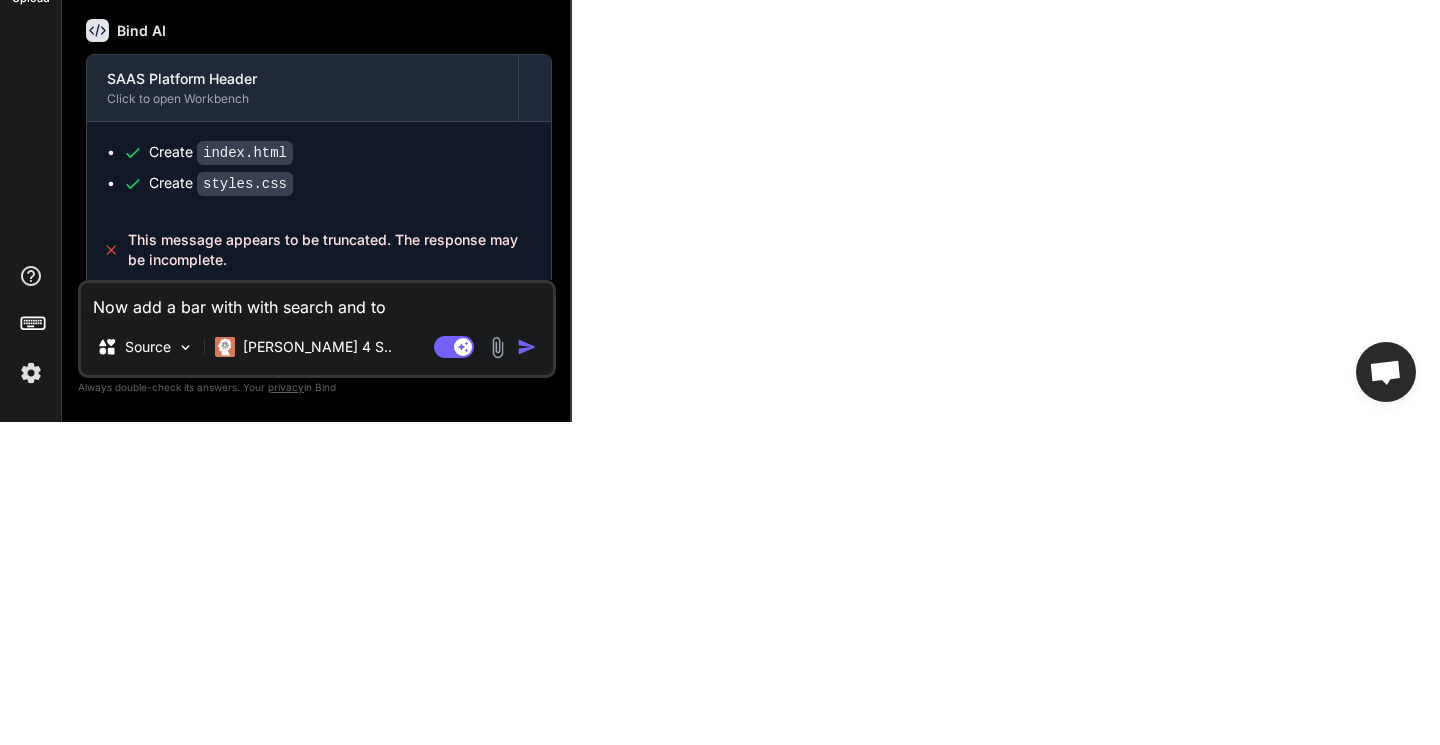 type on "x" 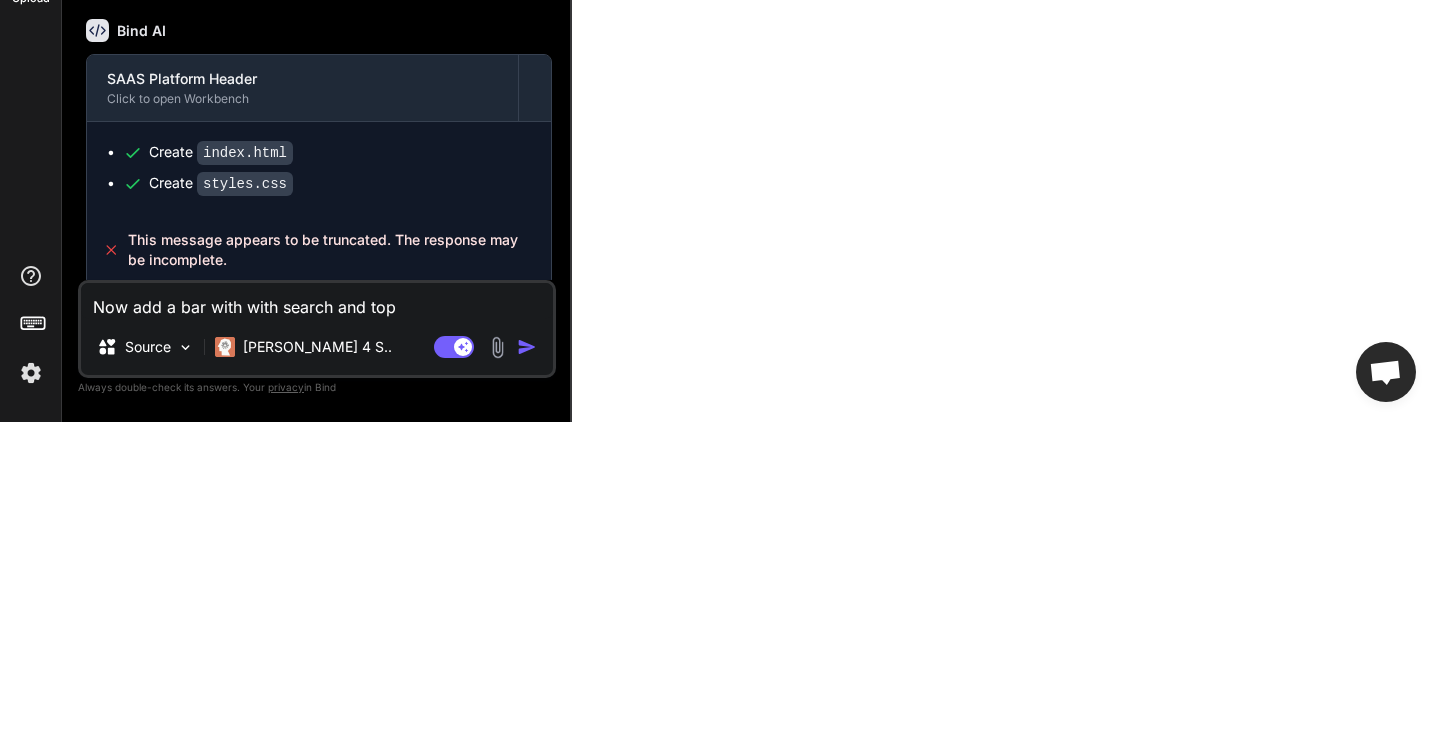 type on "x" 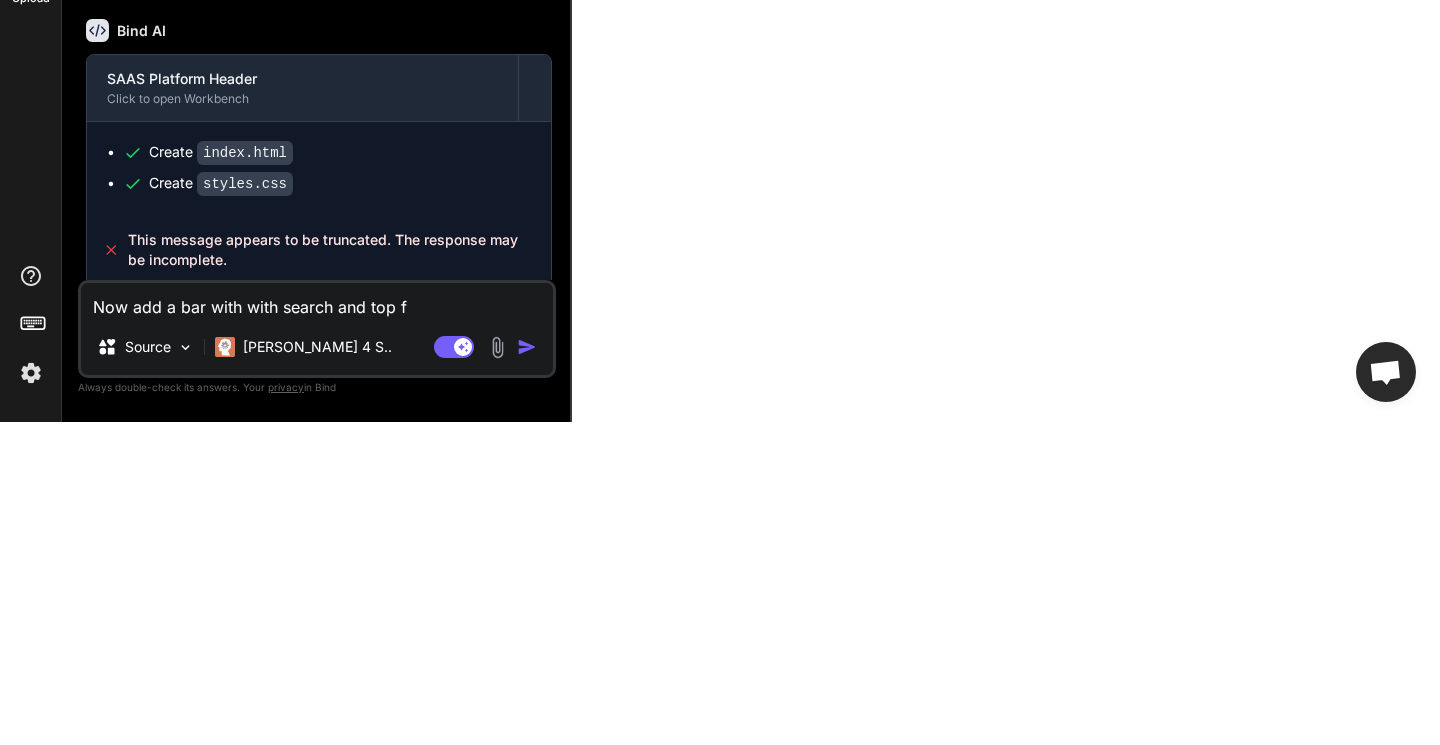 type on "x" 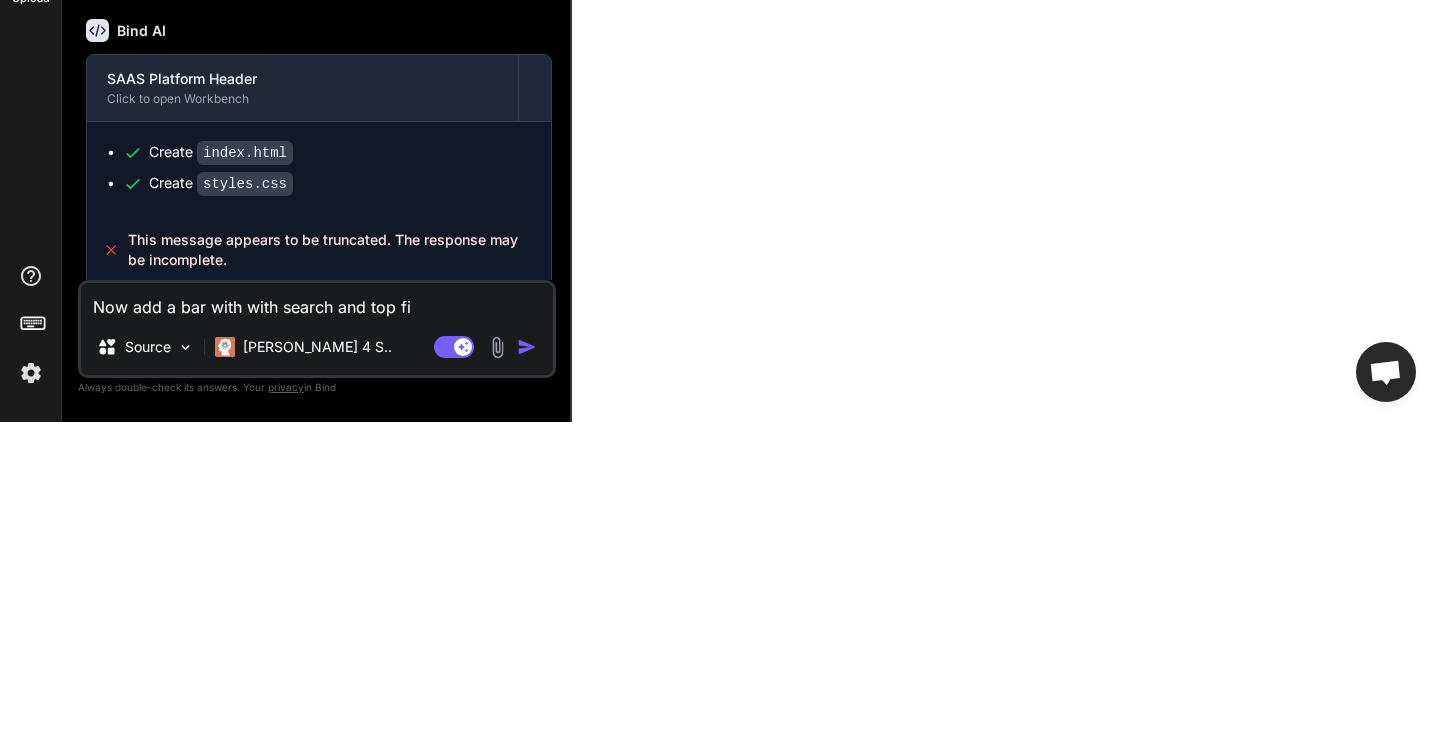 type on "x" 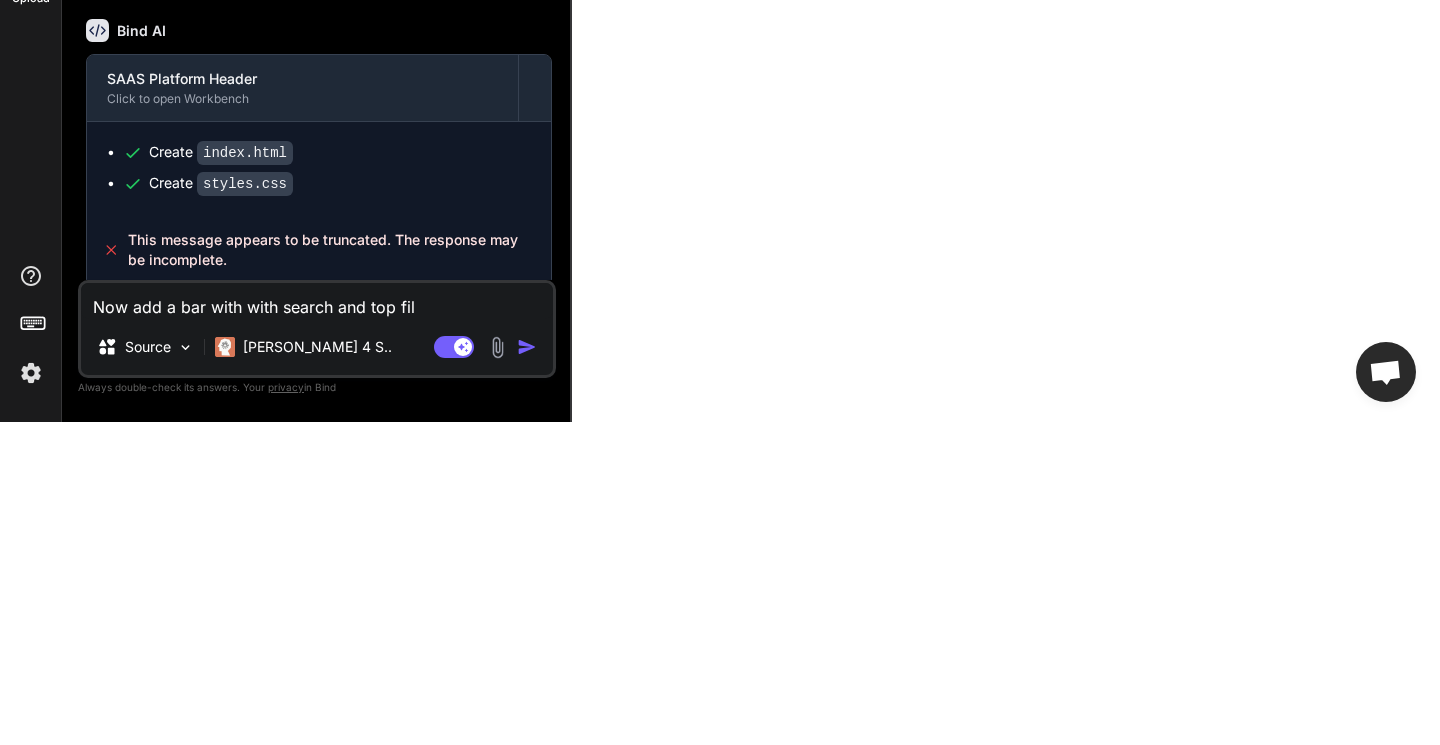 type on "x" 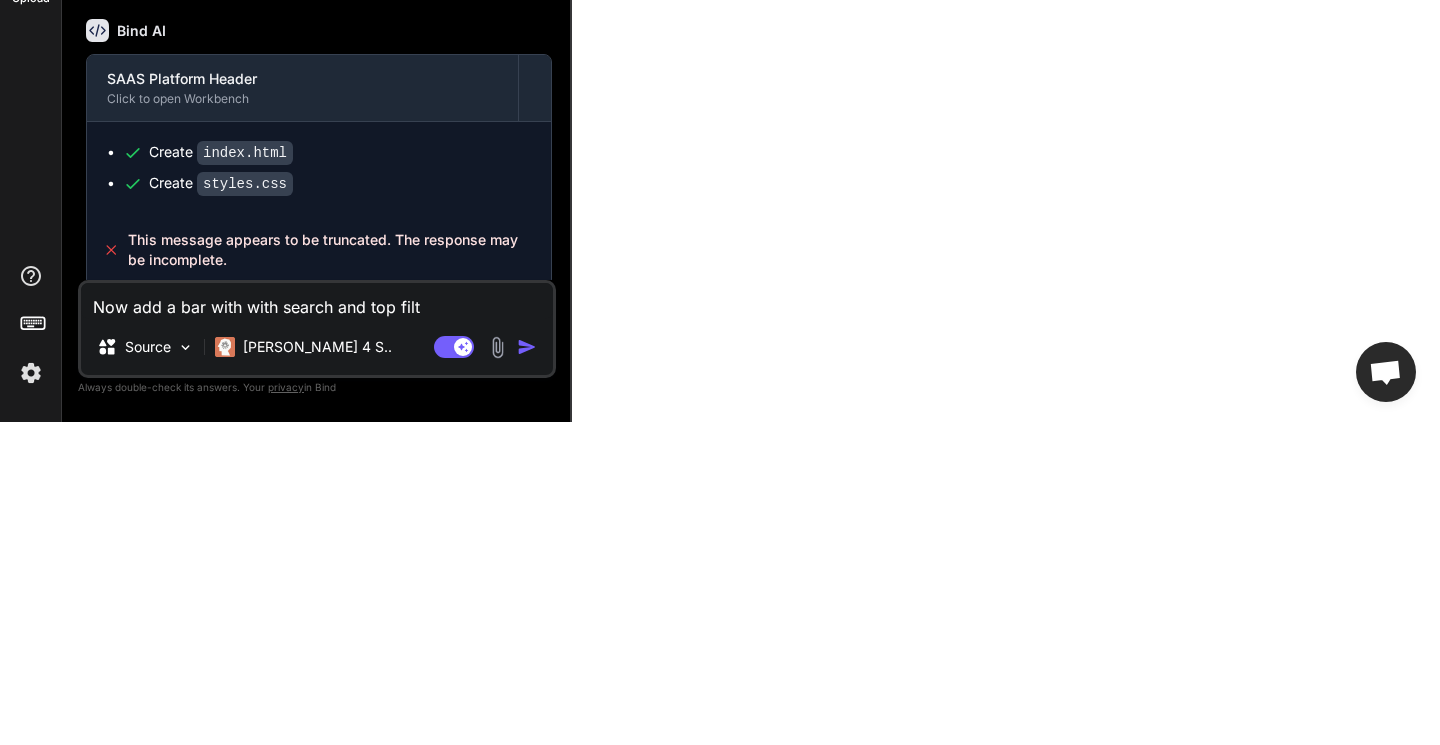 type on "x" 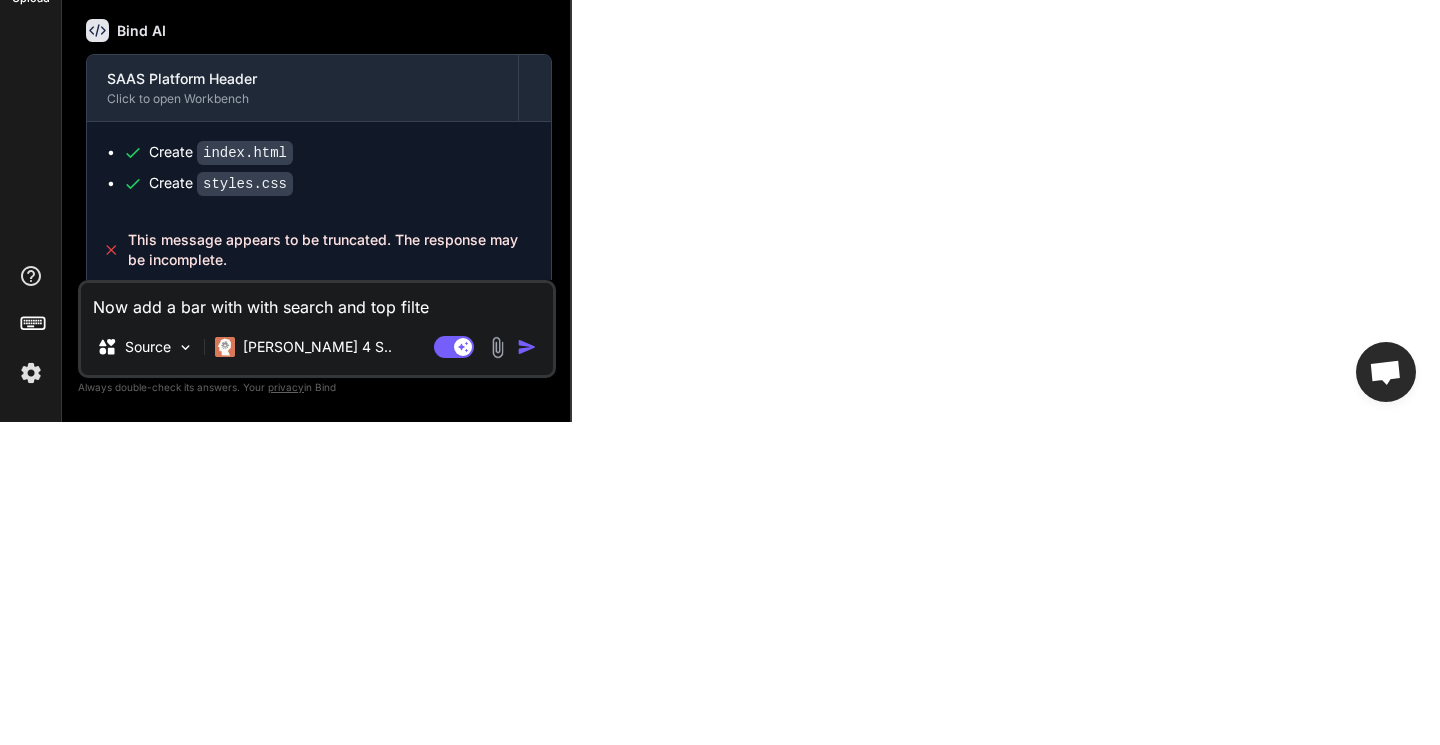 type on "x" 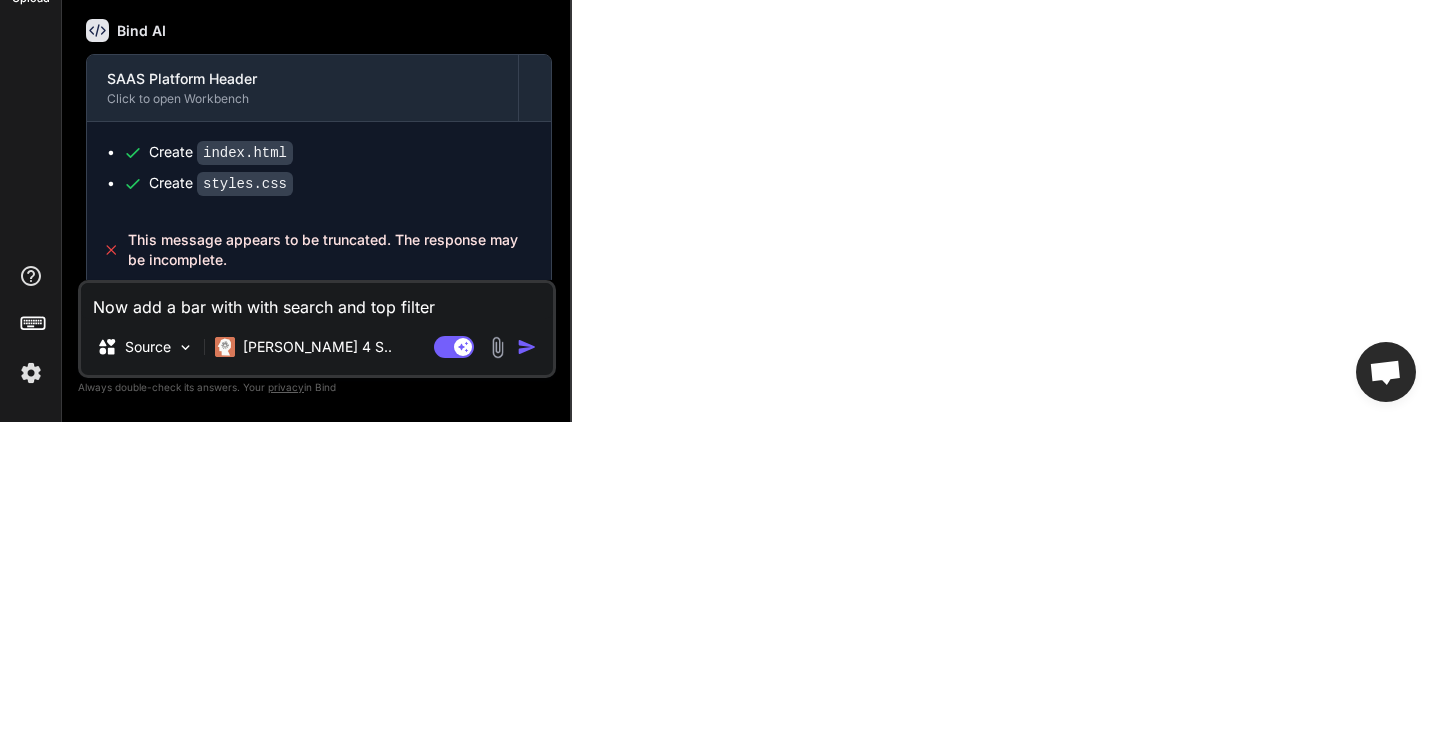 type on "x" 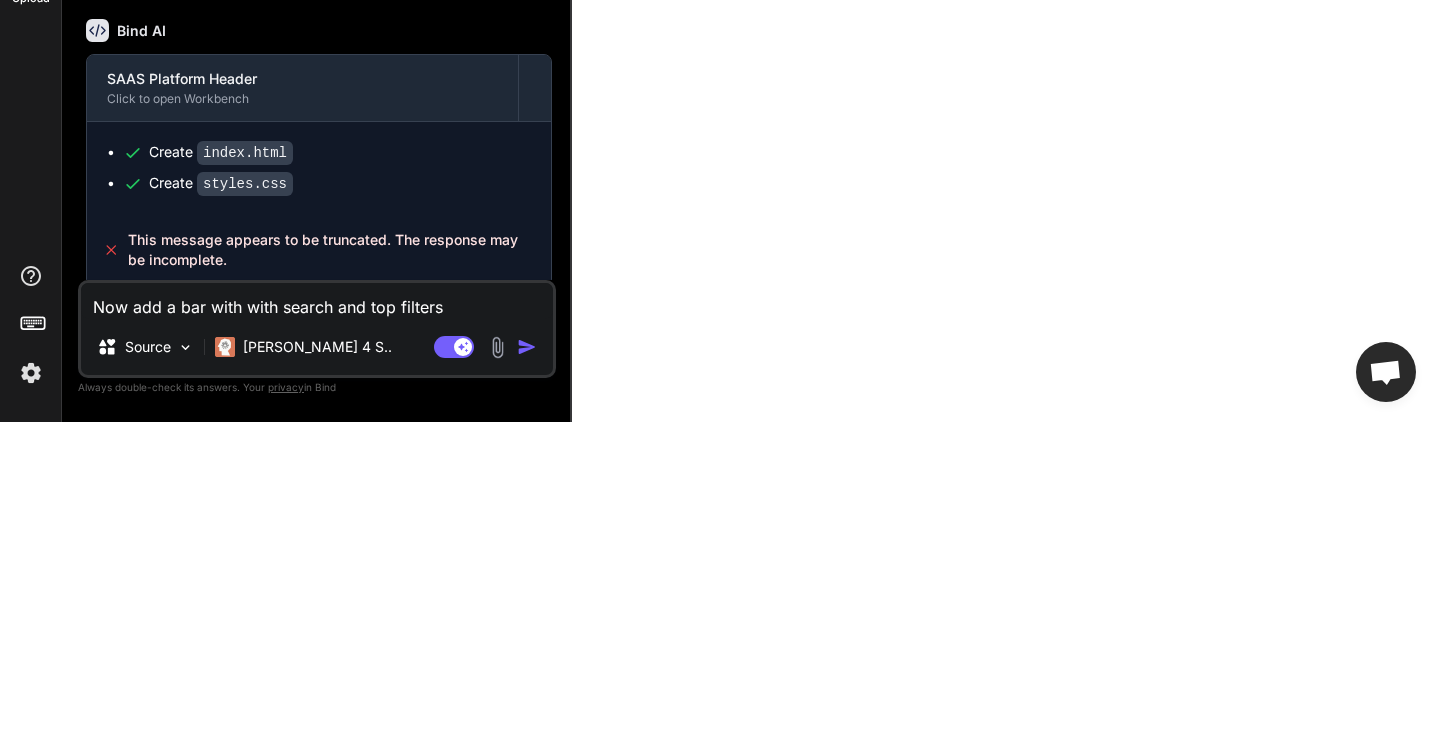 type on "x" 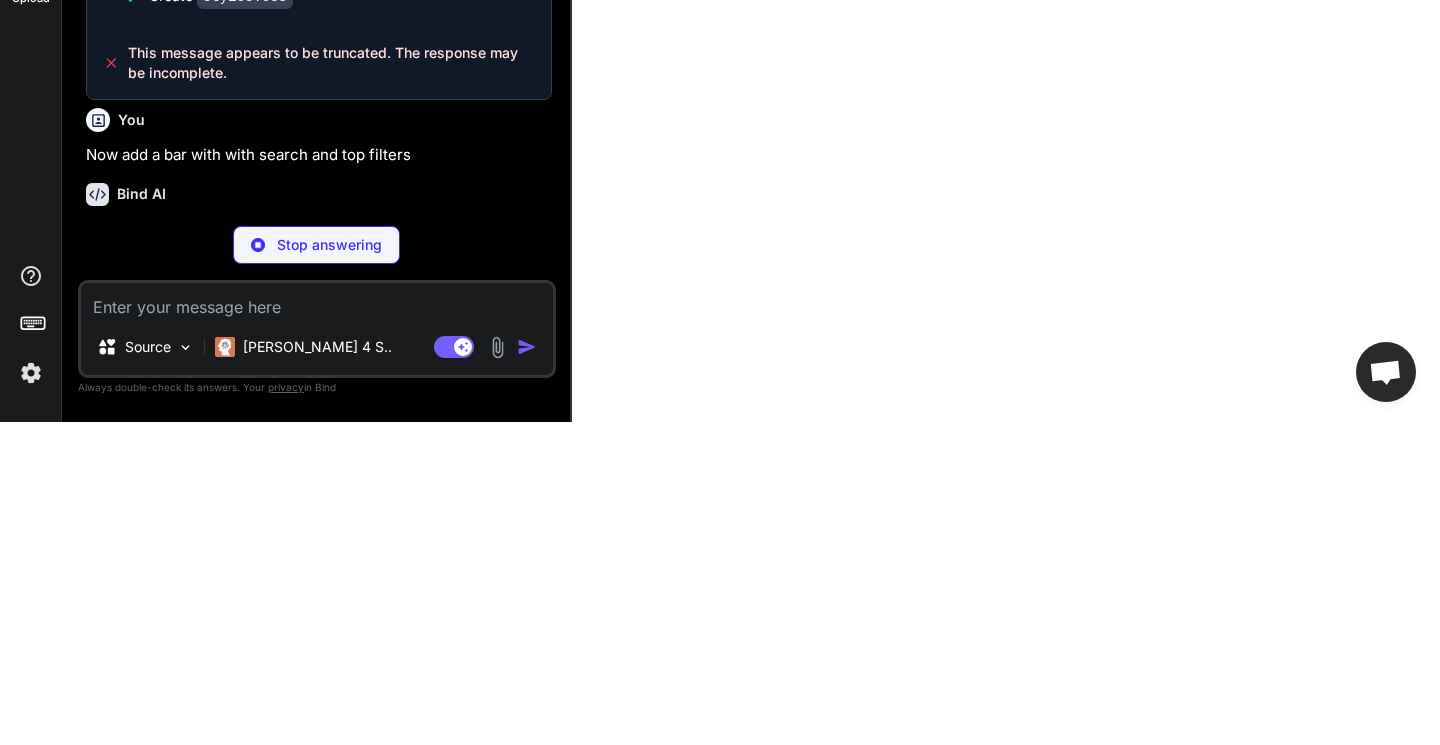 scroll, scrollTop: 1907, scrollLeft: 0, axis: vertical 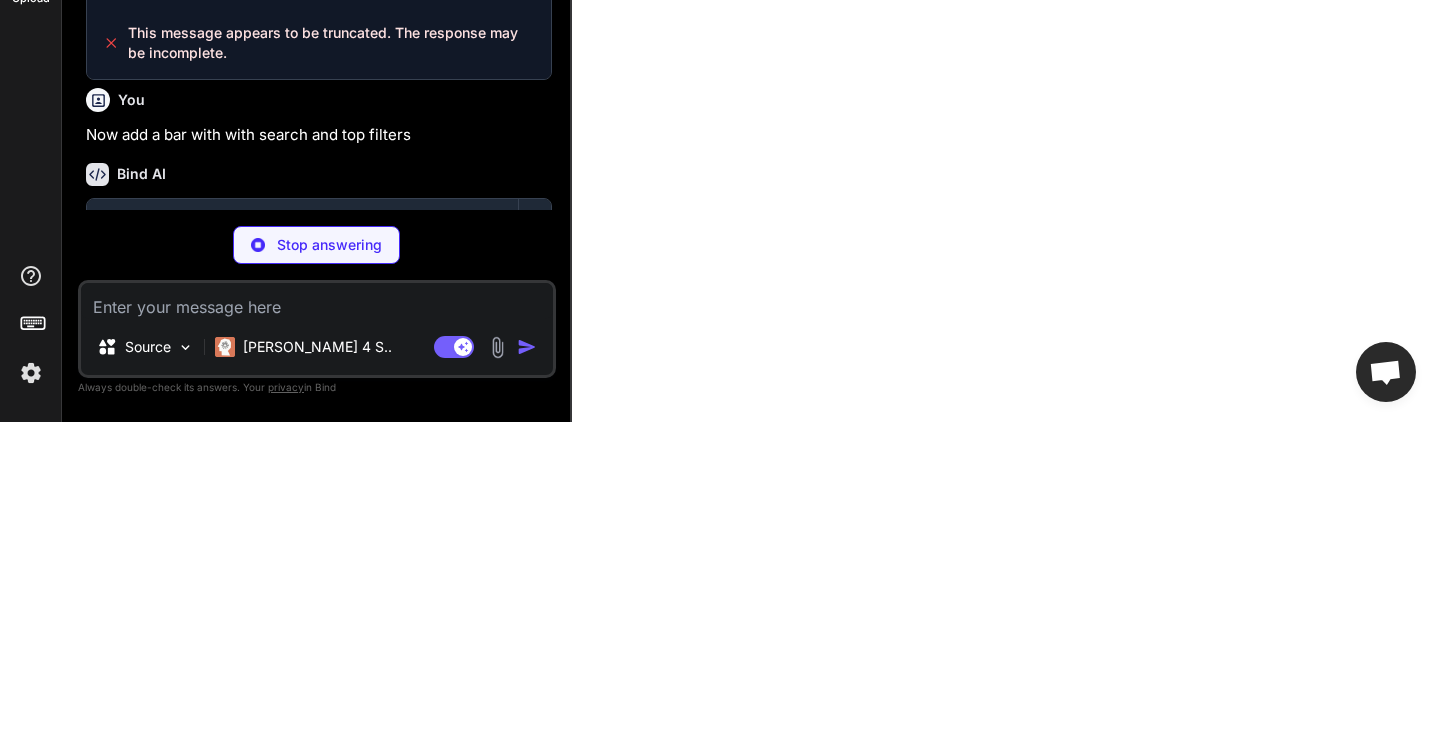 type on "x" 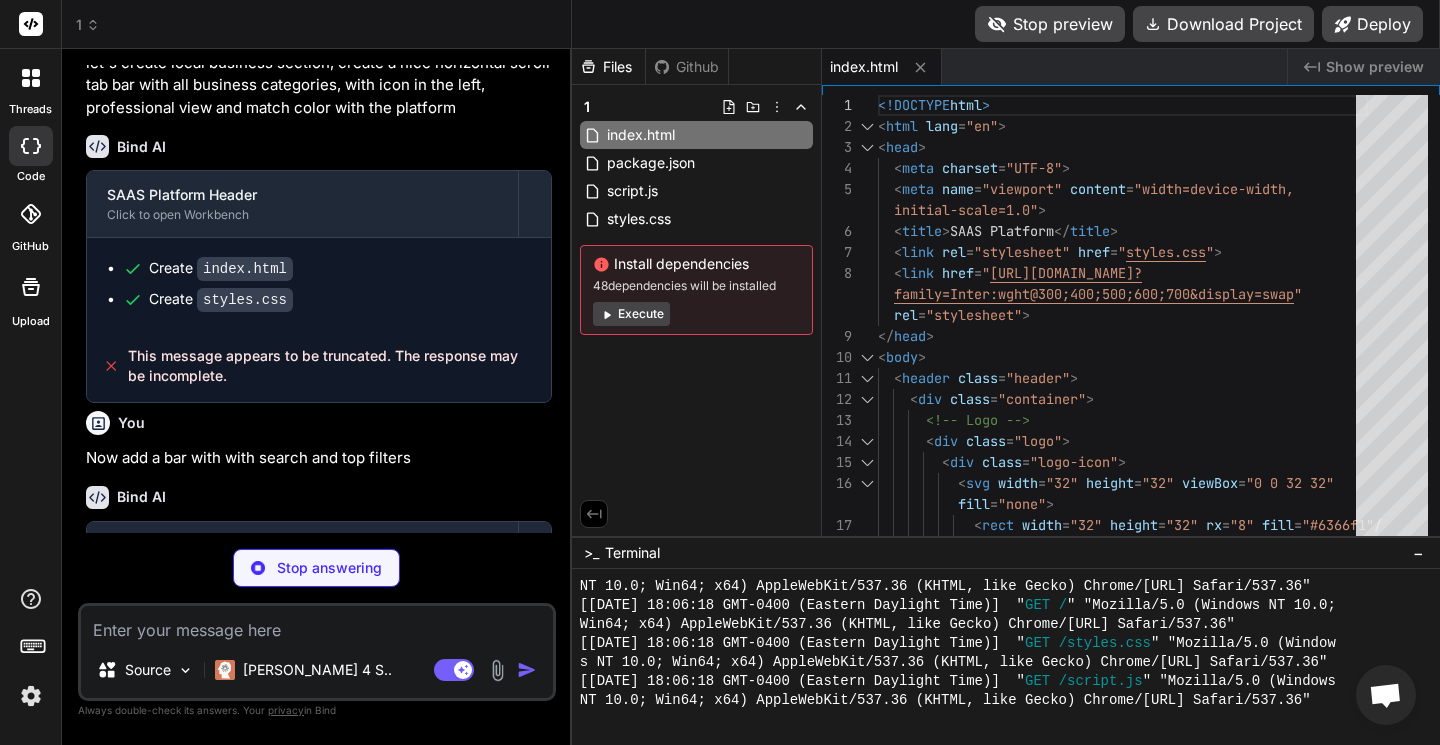 scroll, scrollTop: 2047, scrollLeft: 0, axis: vertical 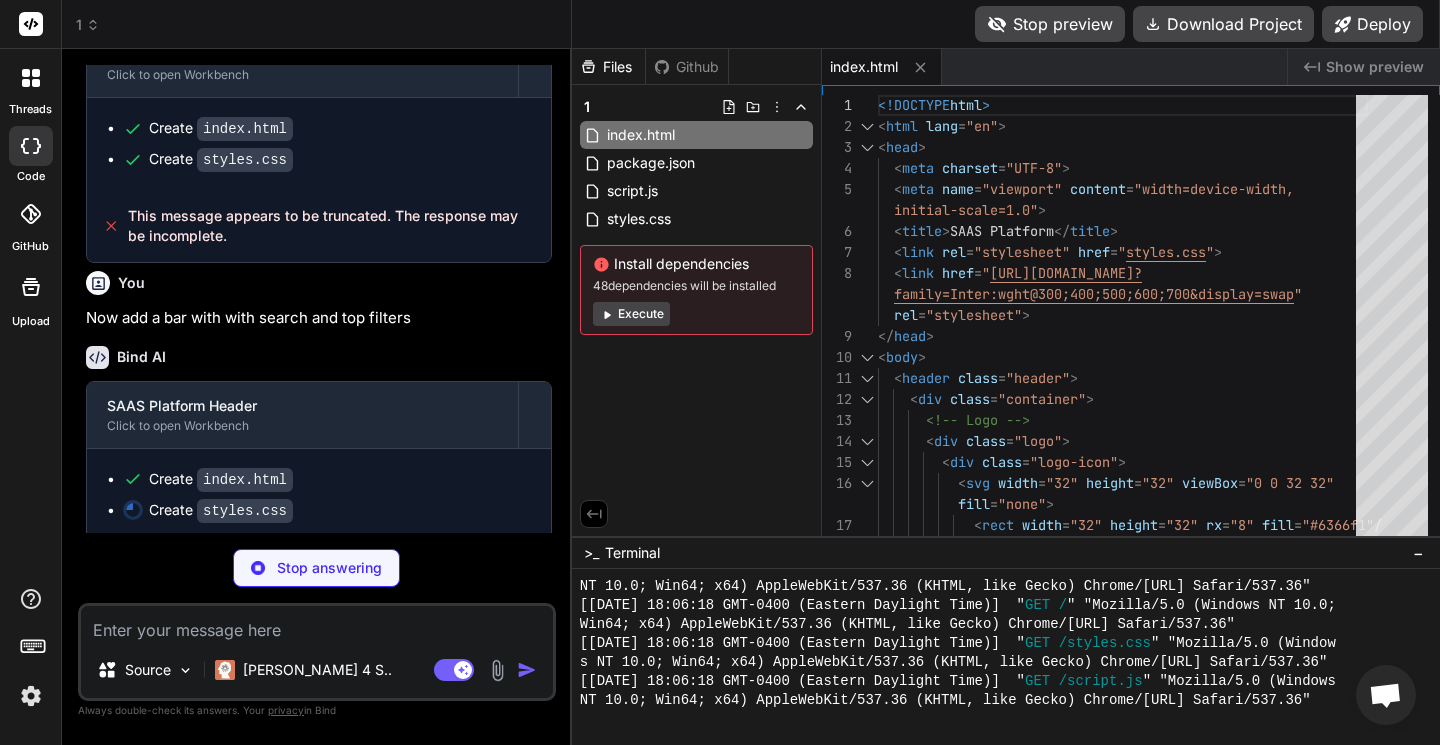 type on "x" 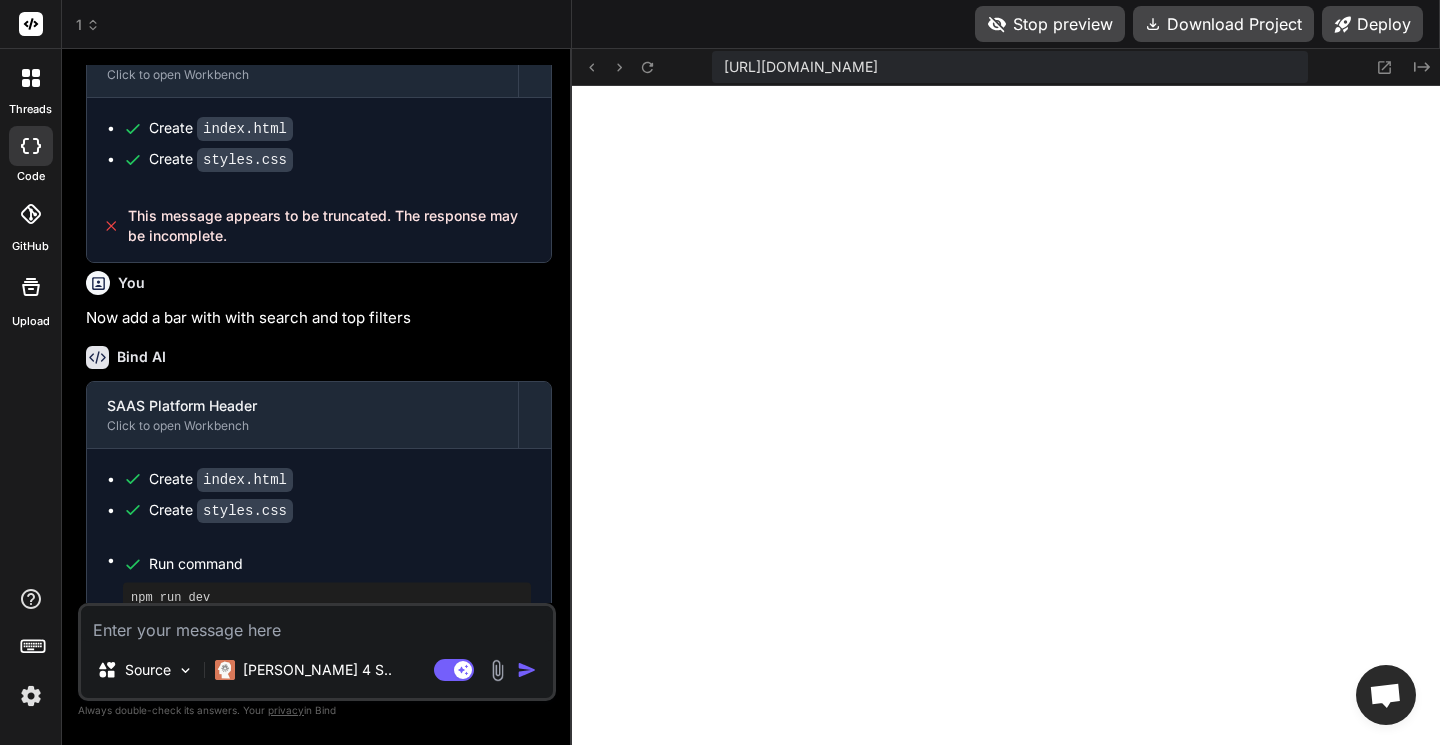 scroll, scrollTop: 2660, scrollLeft: 0, axis: vertical 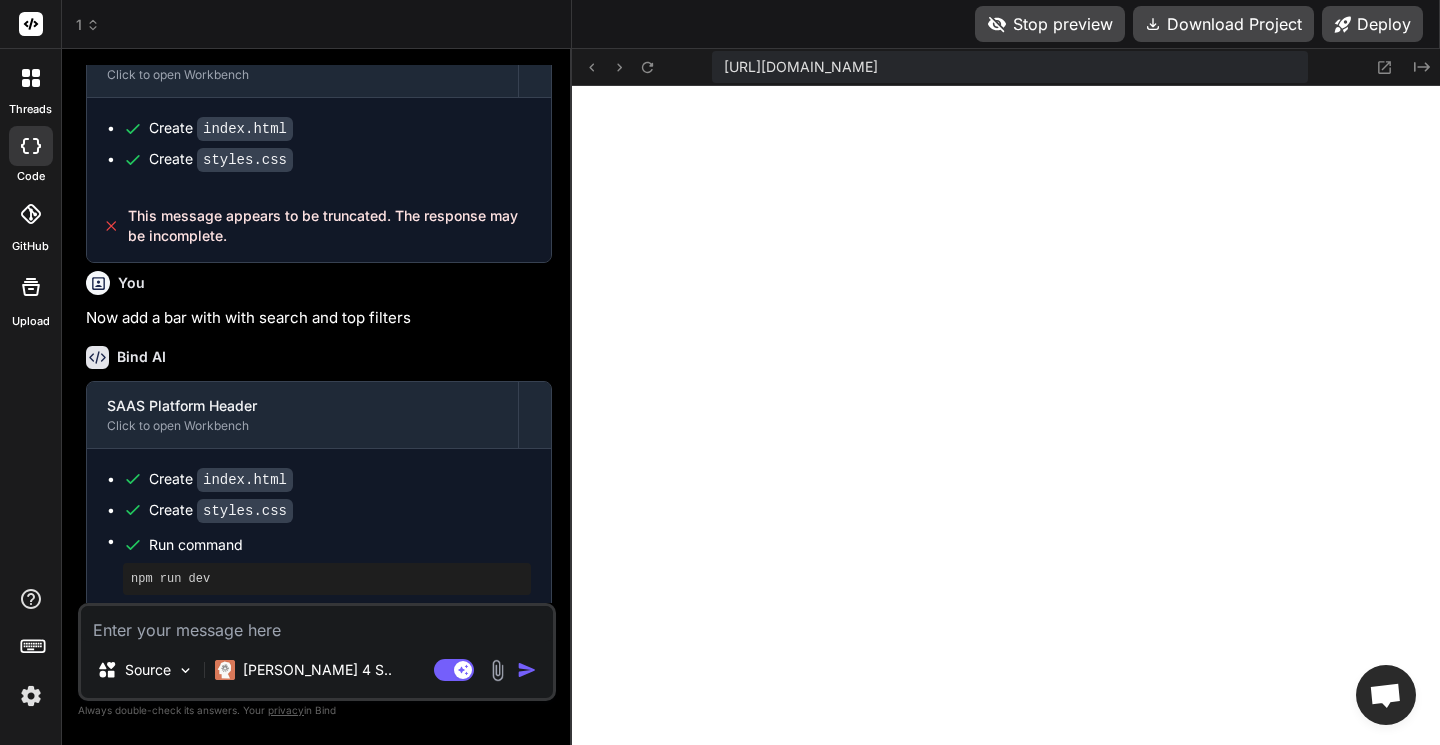 click 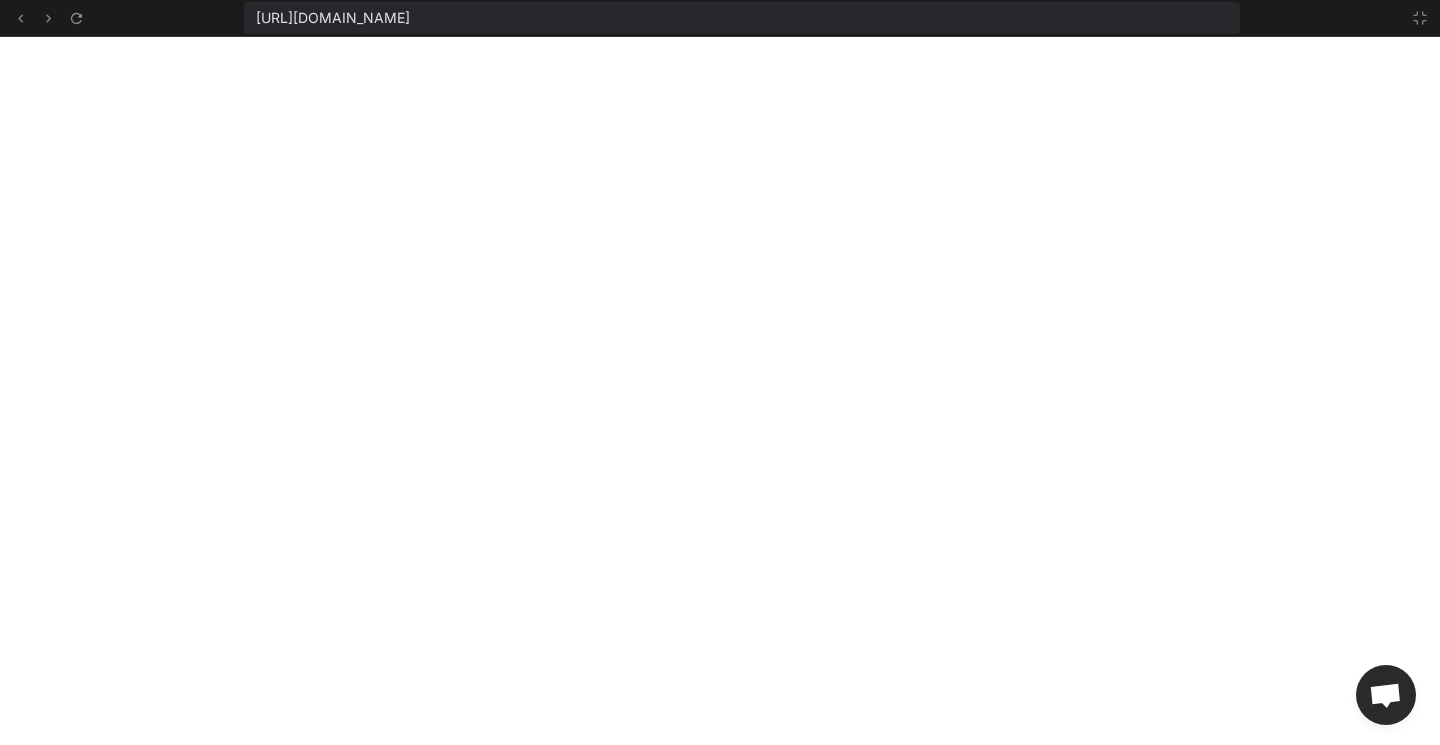 scroll, scrollTop: 2774, scrollLeft: 0, axis: vertical 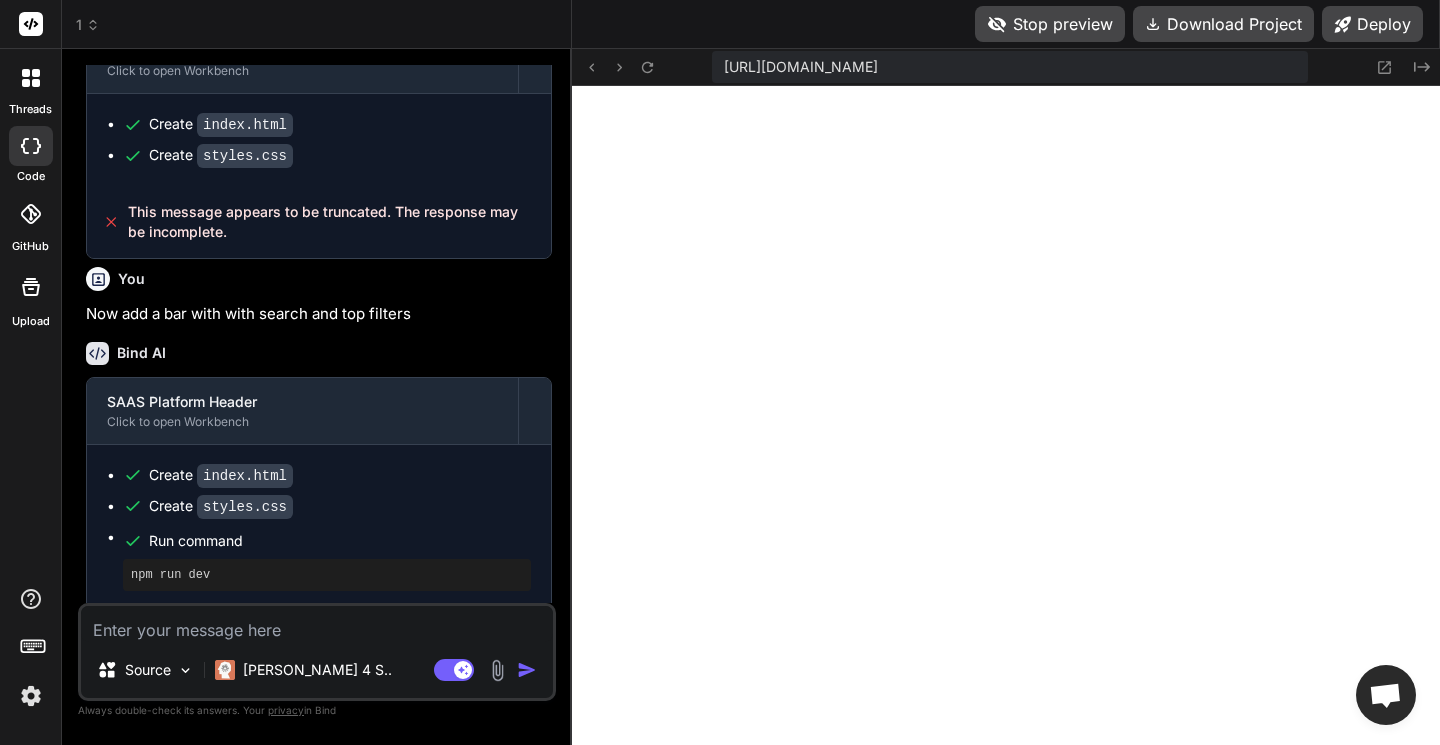 click at bounding box center [317, 624] 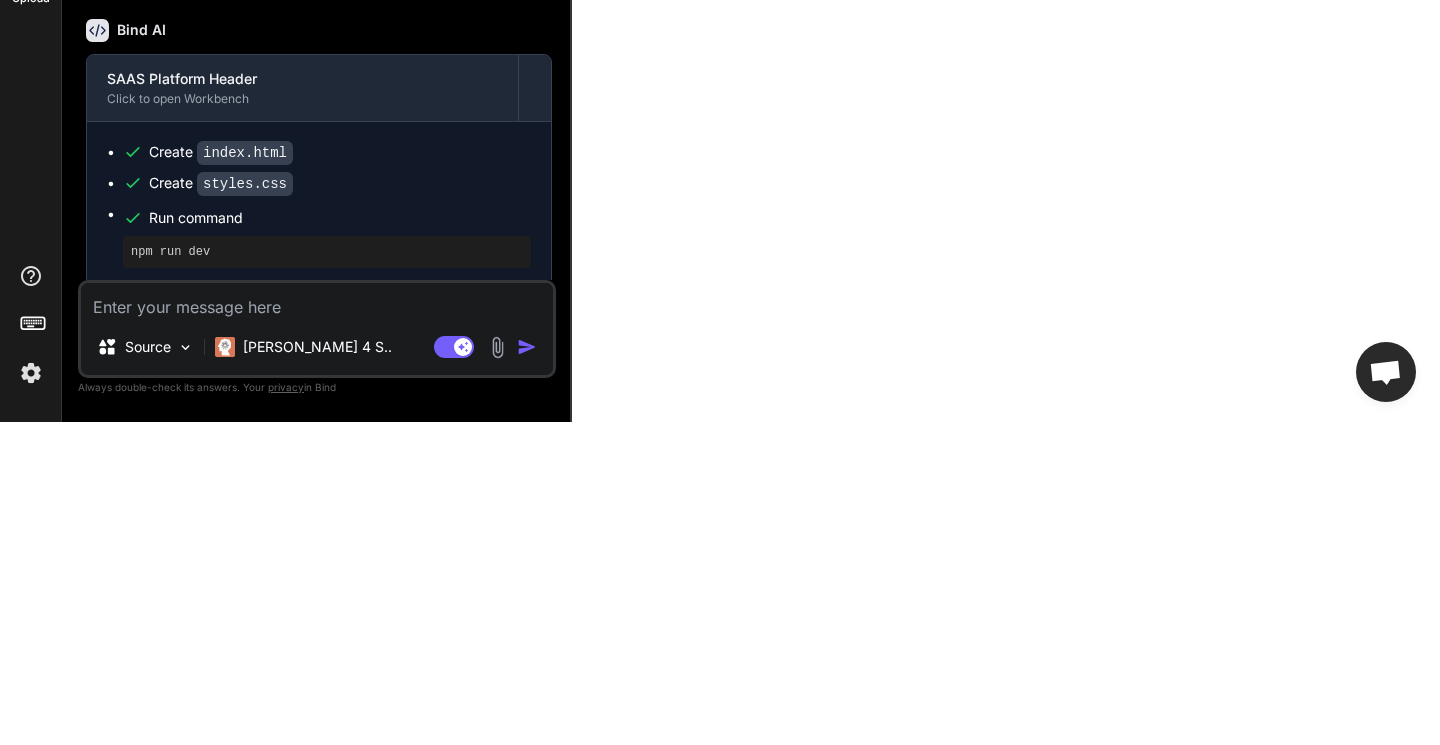 type on "C" 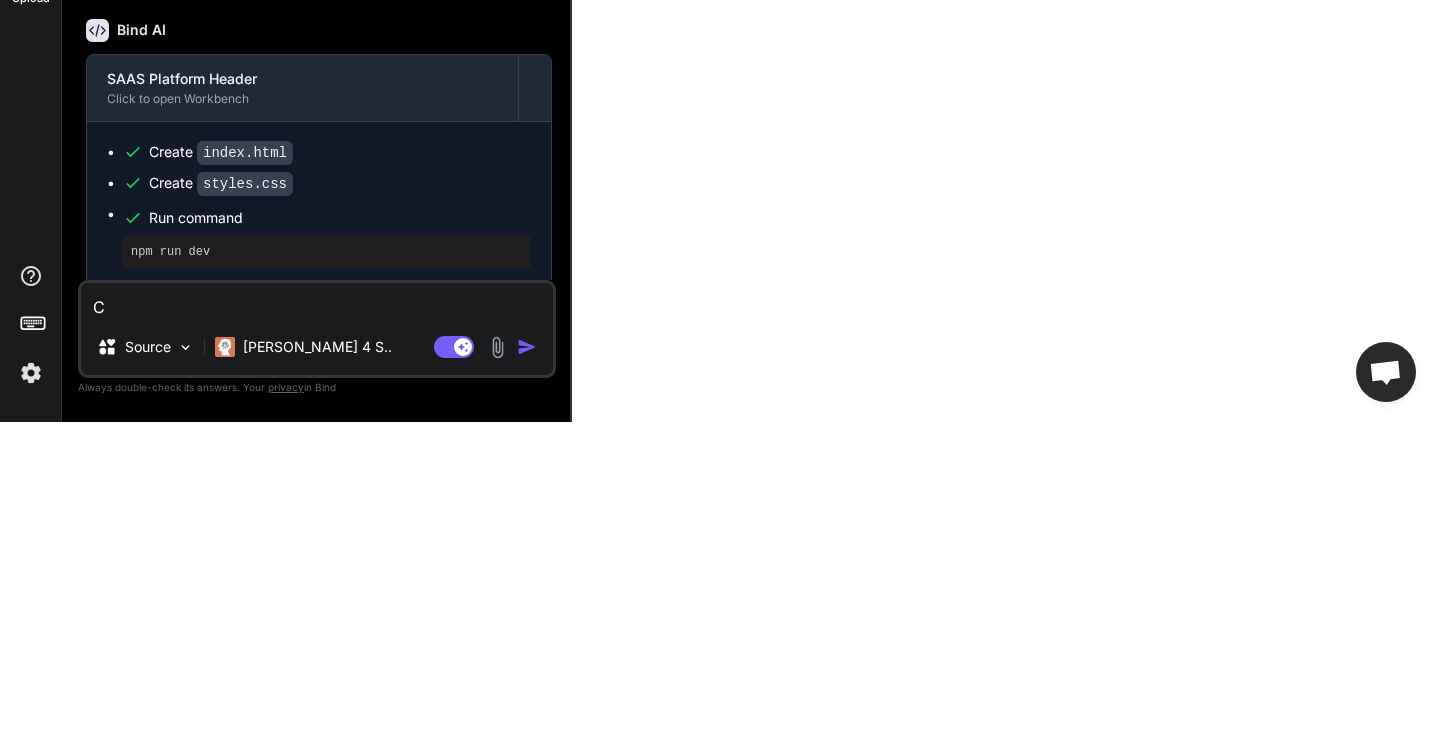 type on "x" 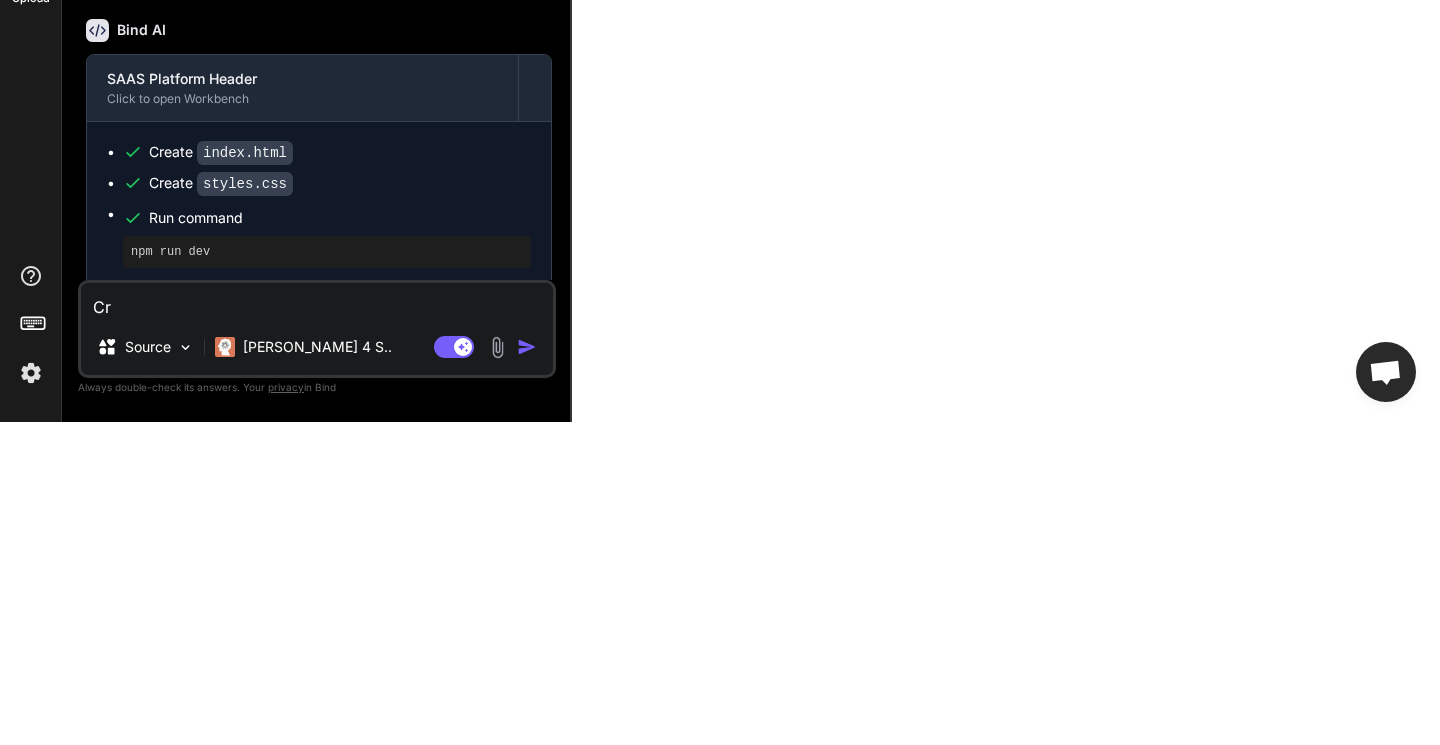 type on "x" 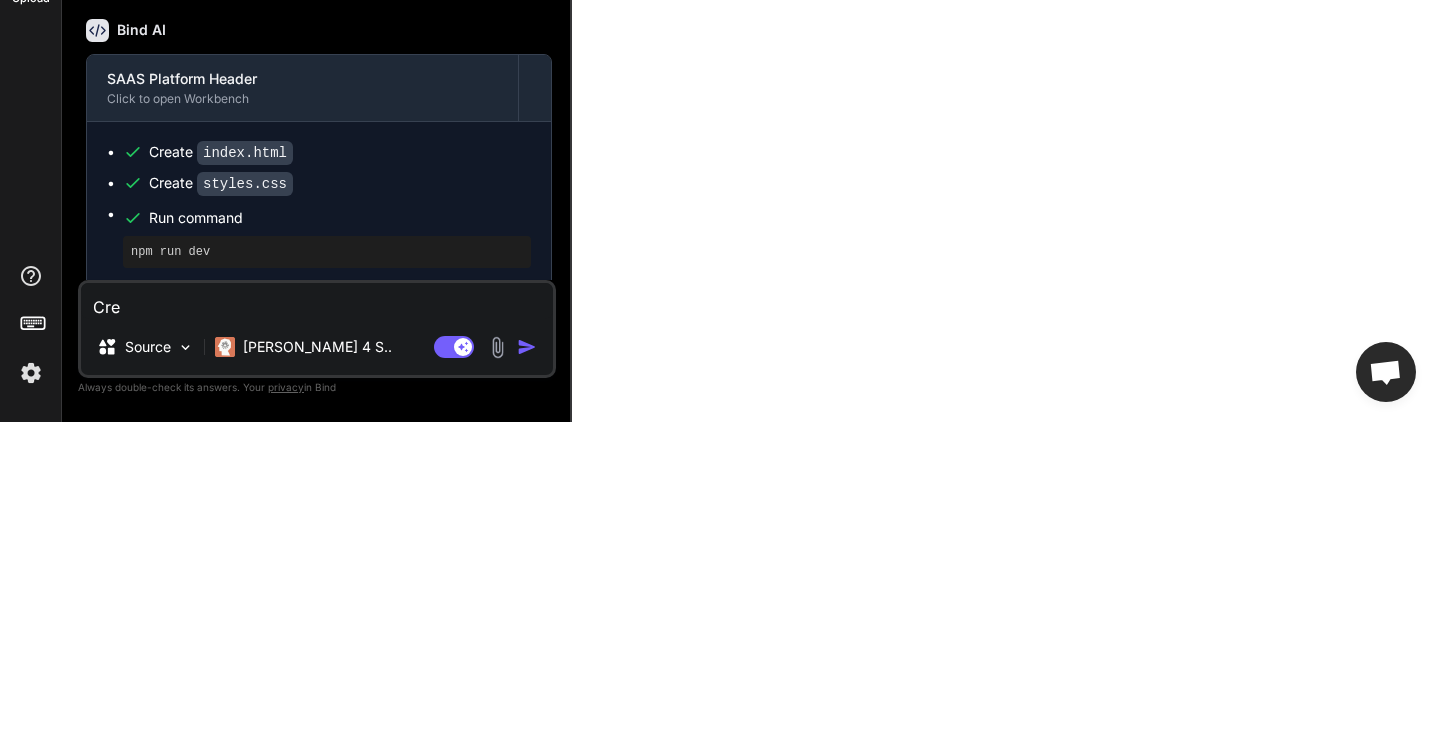 type on "x" 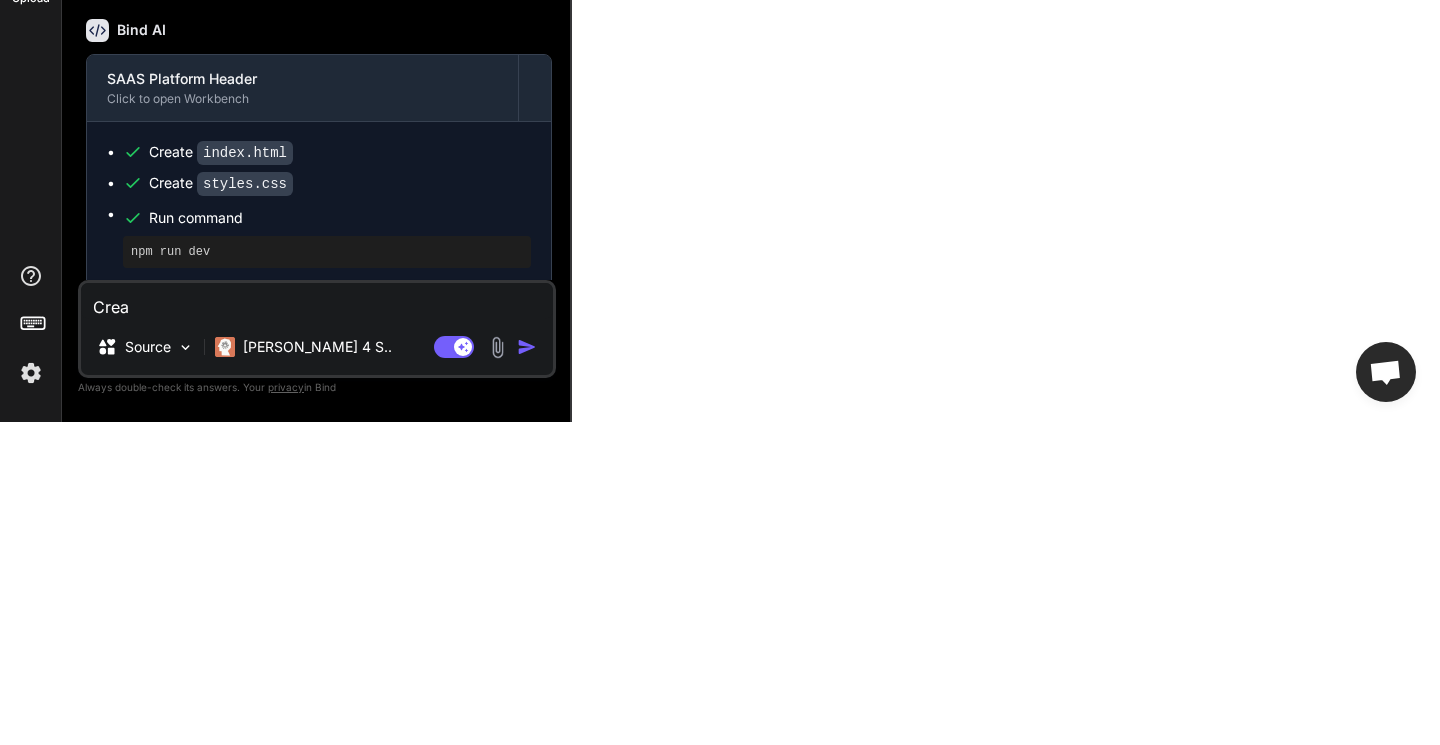type on "x" 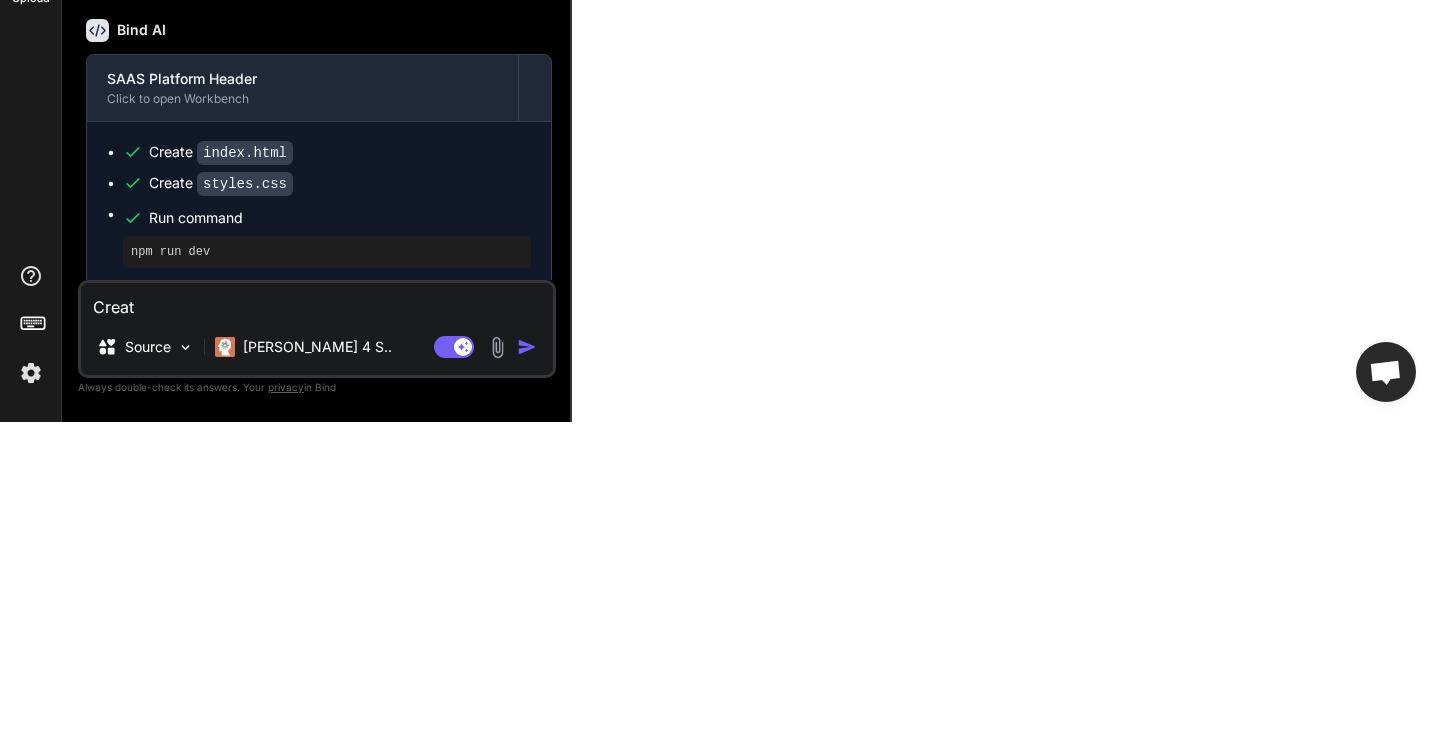 type on "x" 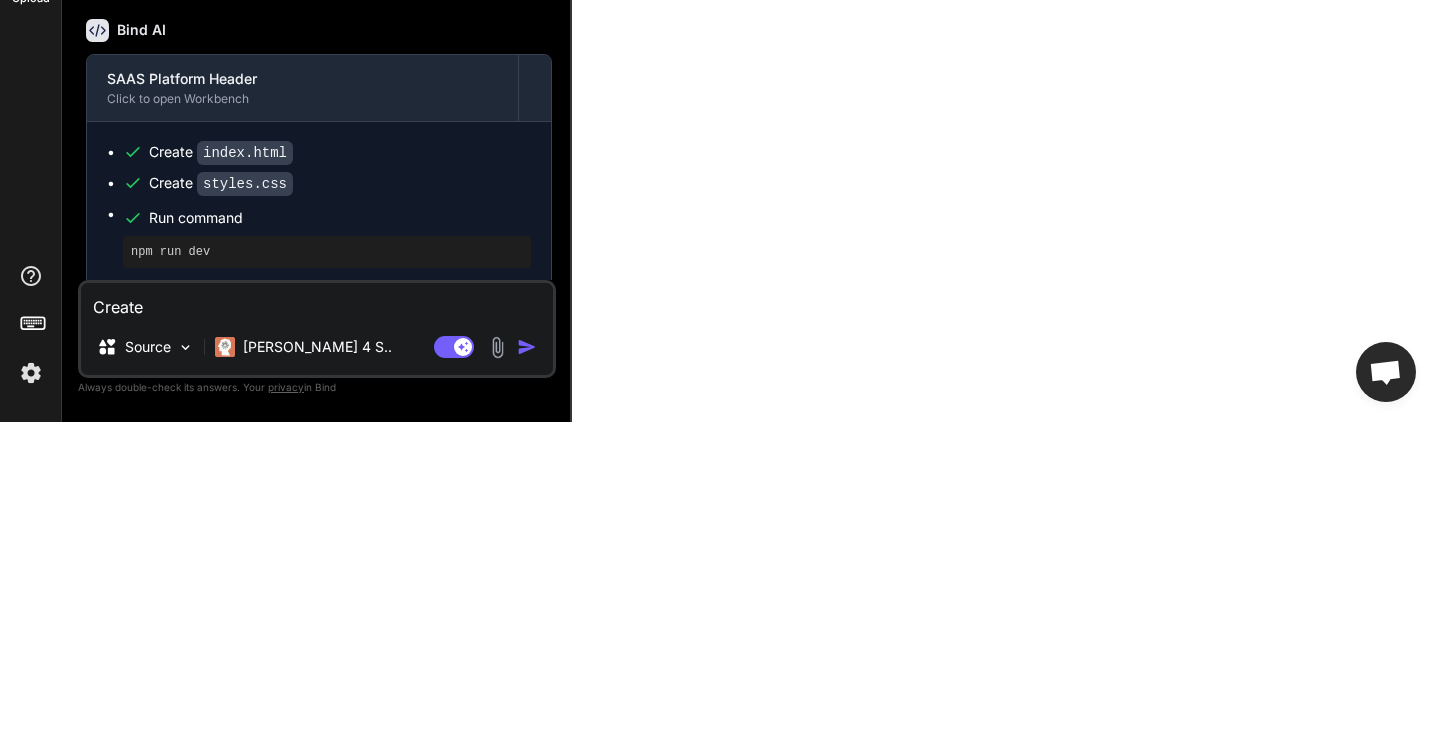 type on "x" 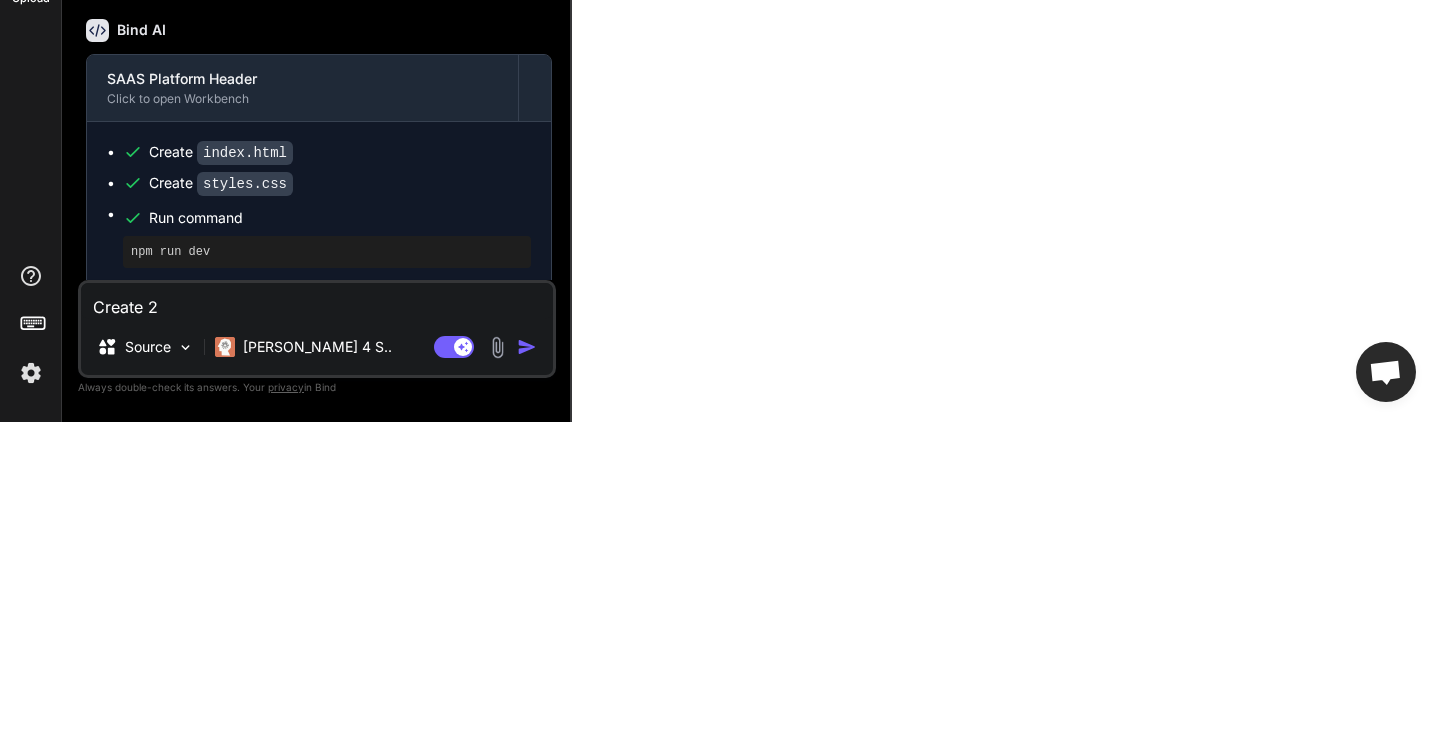 type on "x" 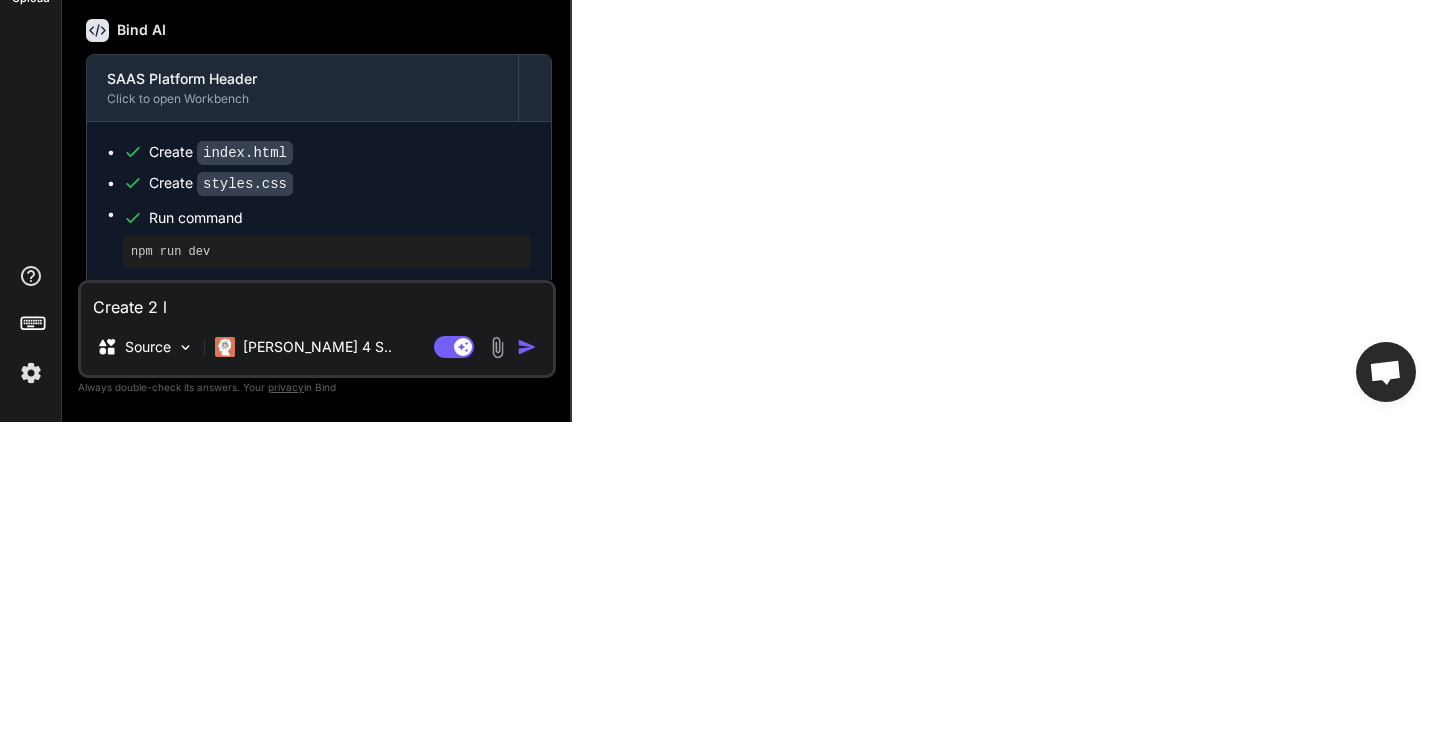 type on "x" 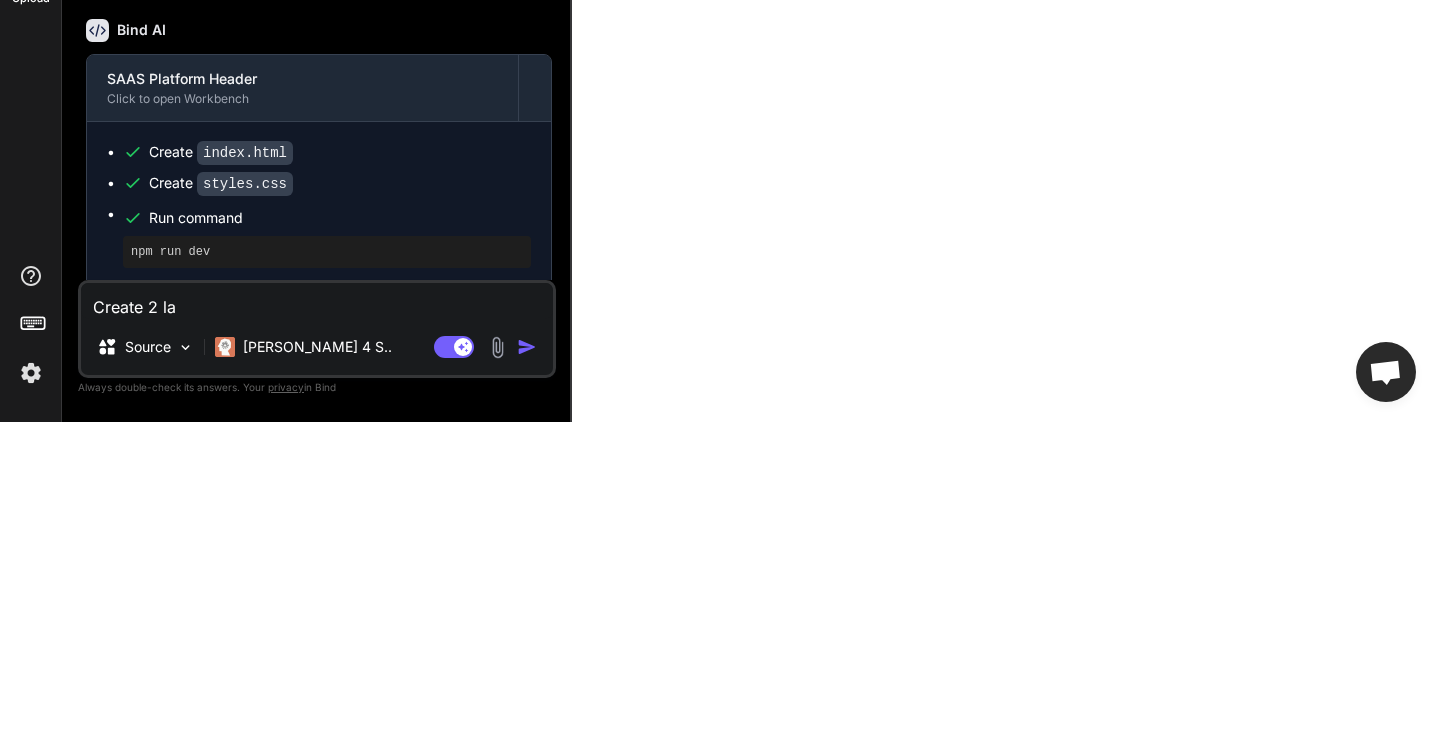 type on "x" 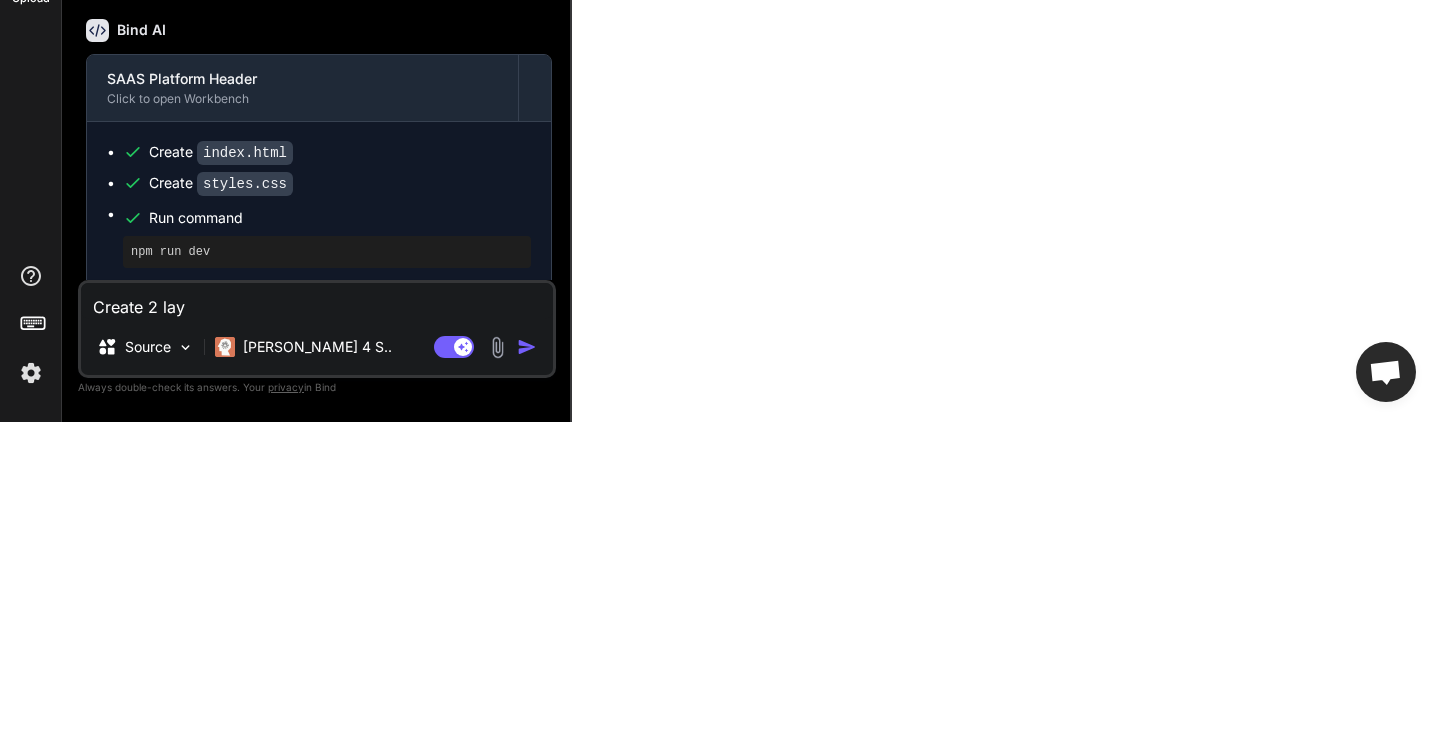 type on "x" 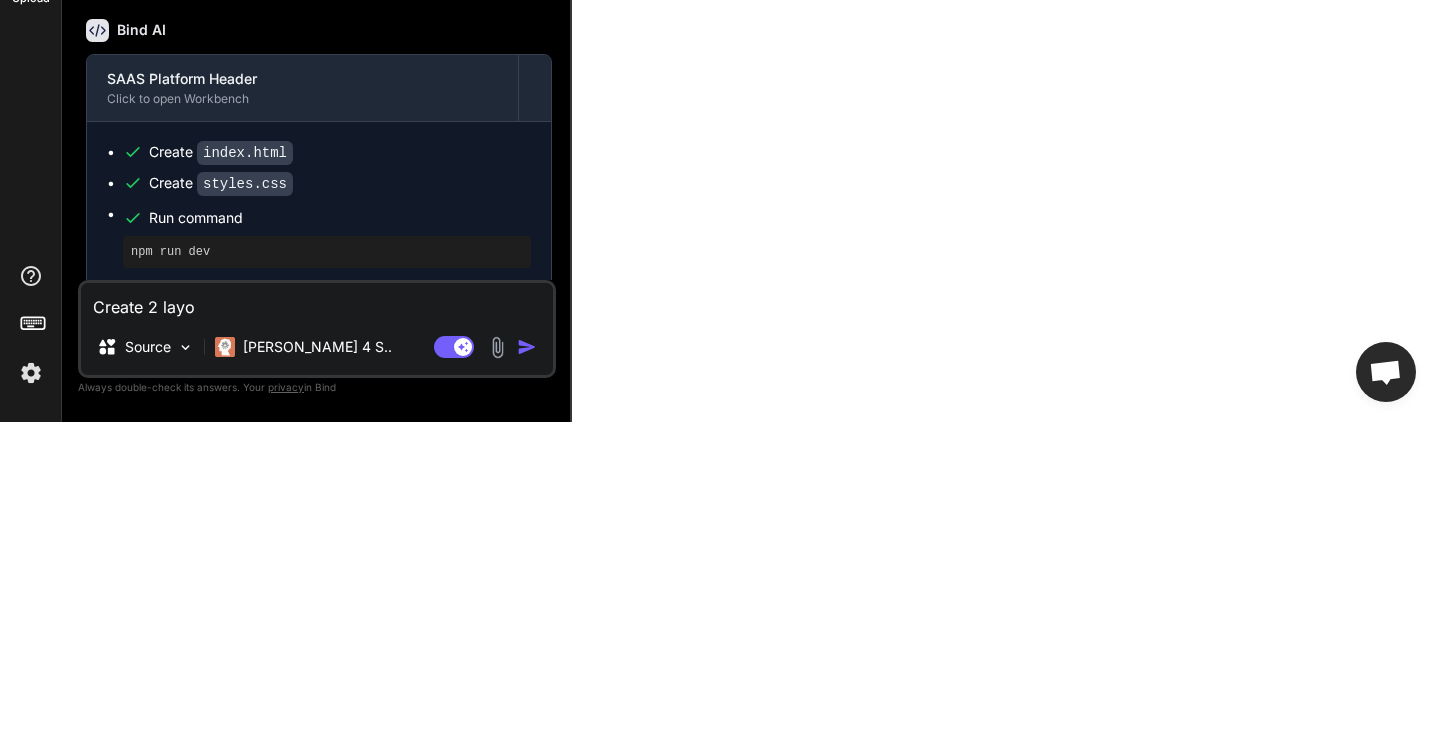 type on "x" 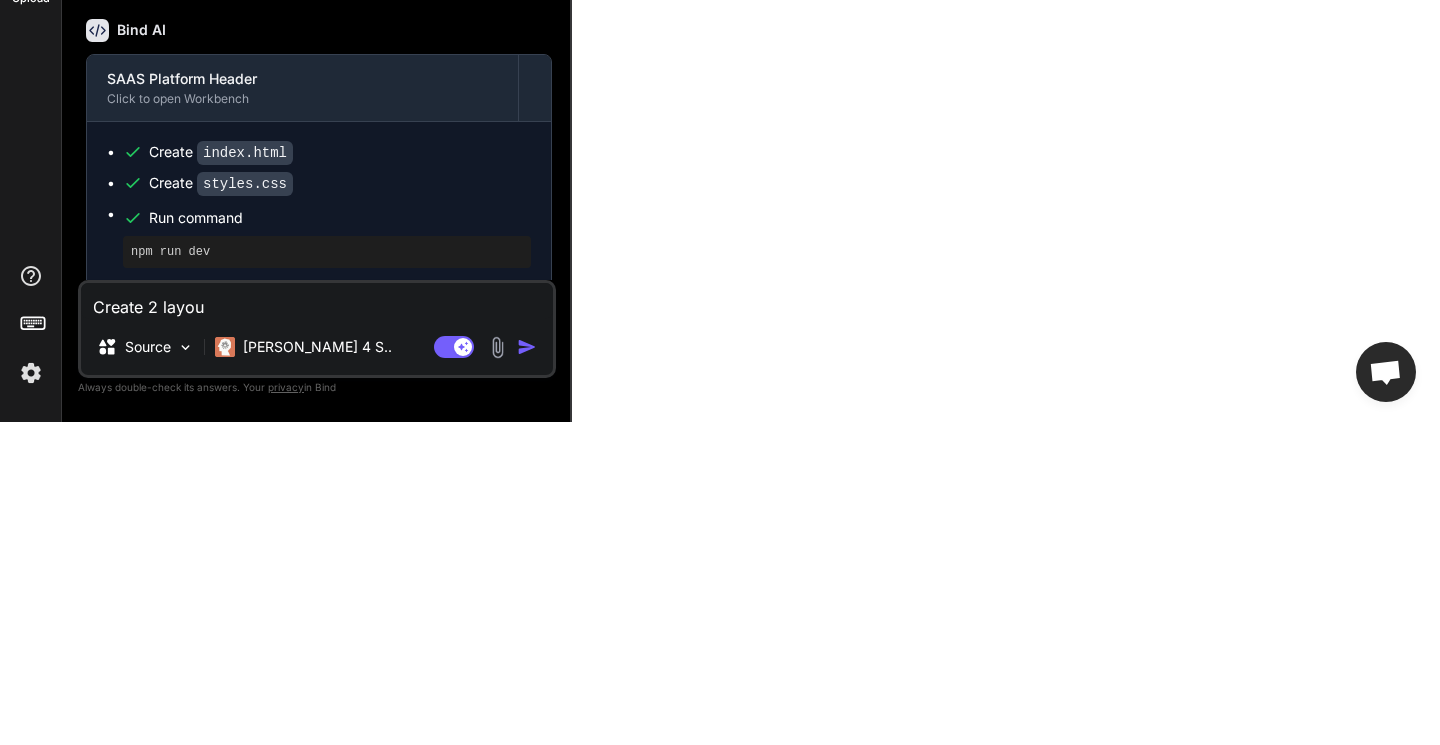 type on "x" 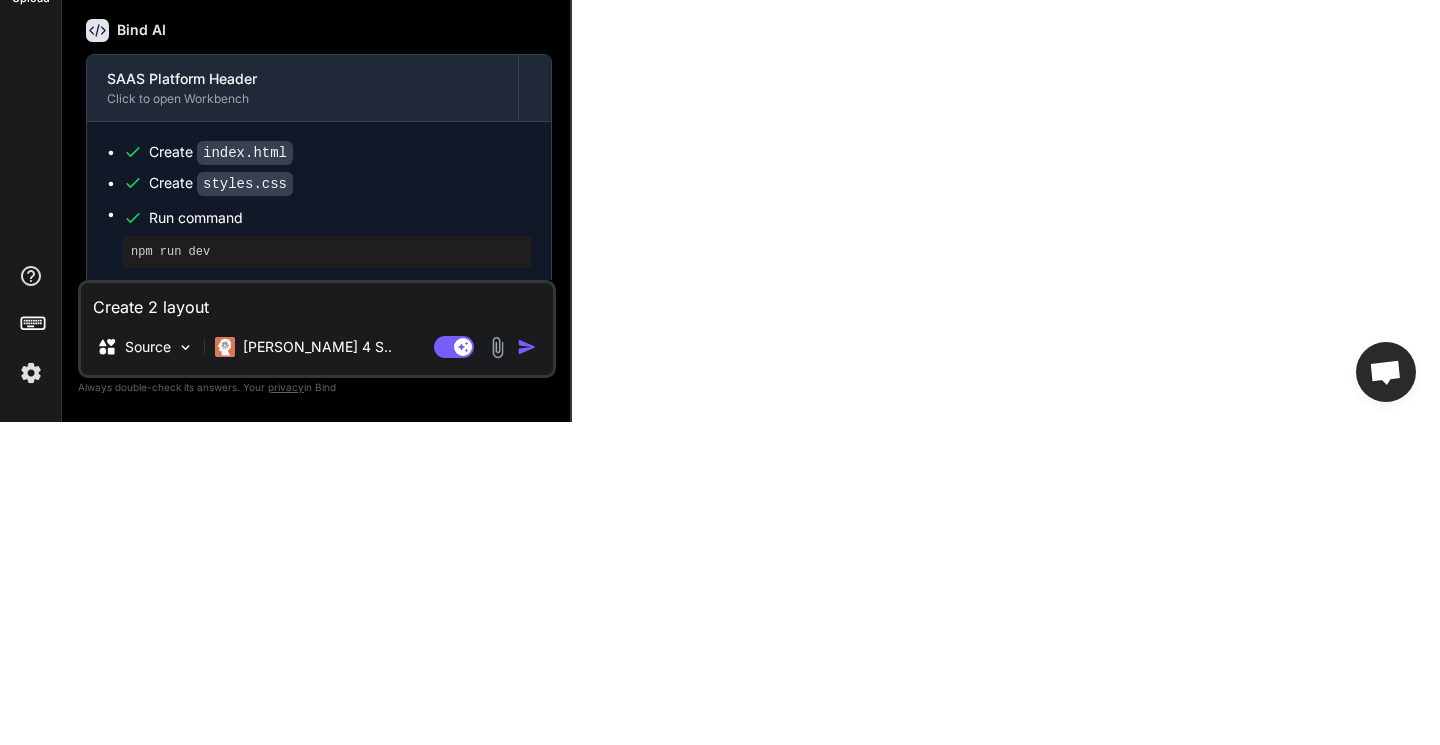 type on "x" 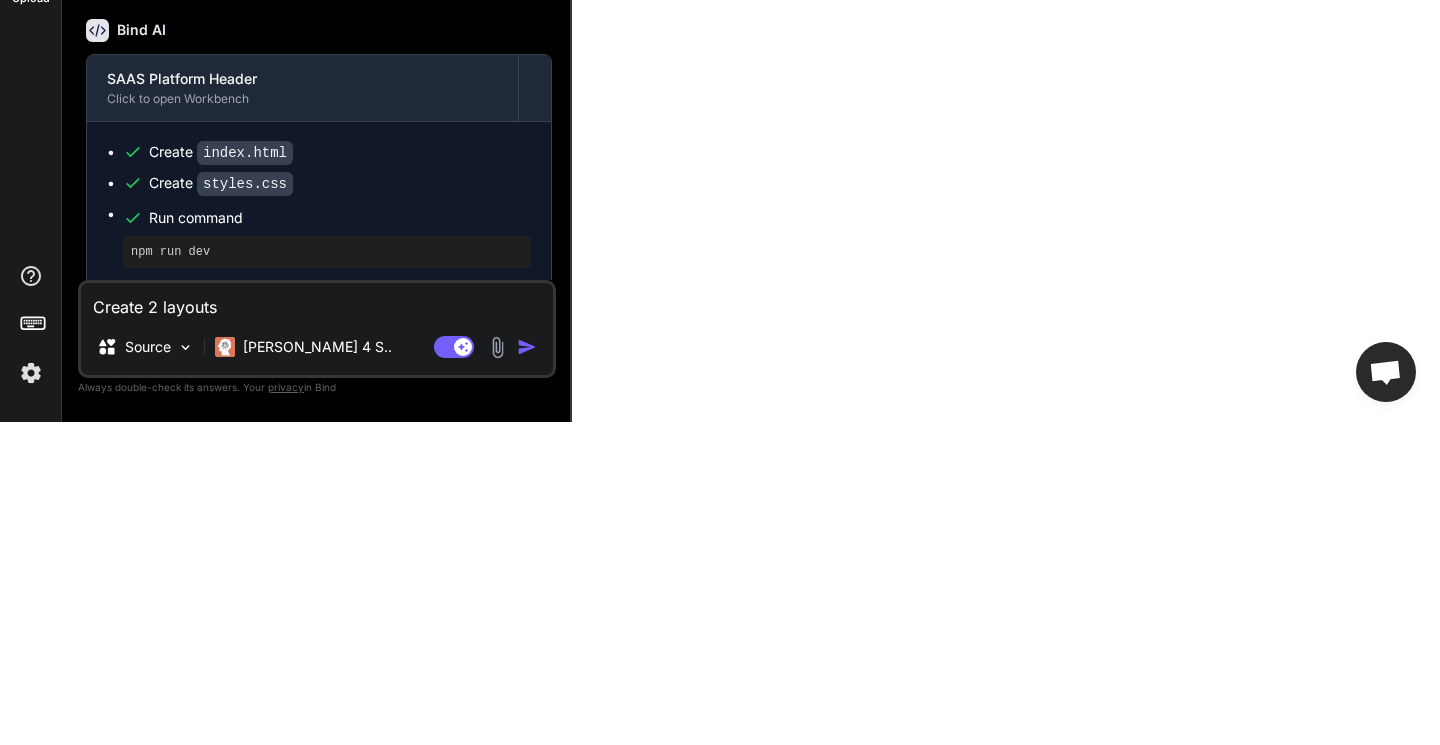 type on "x" 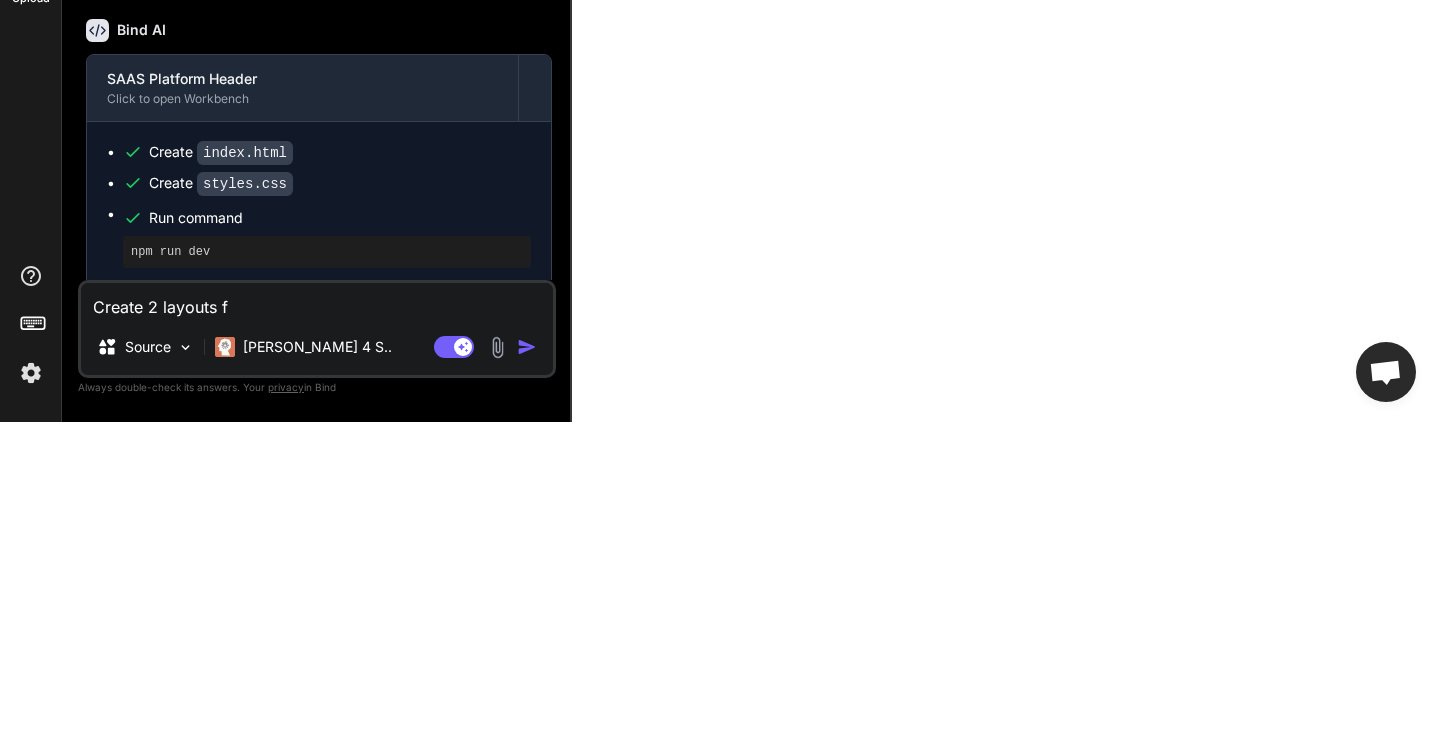type on "x" 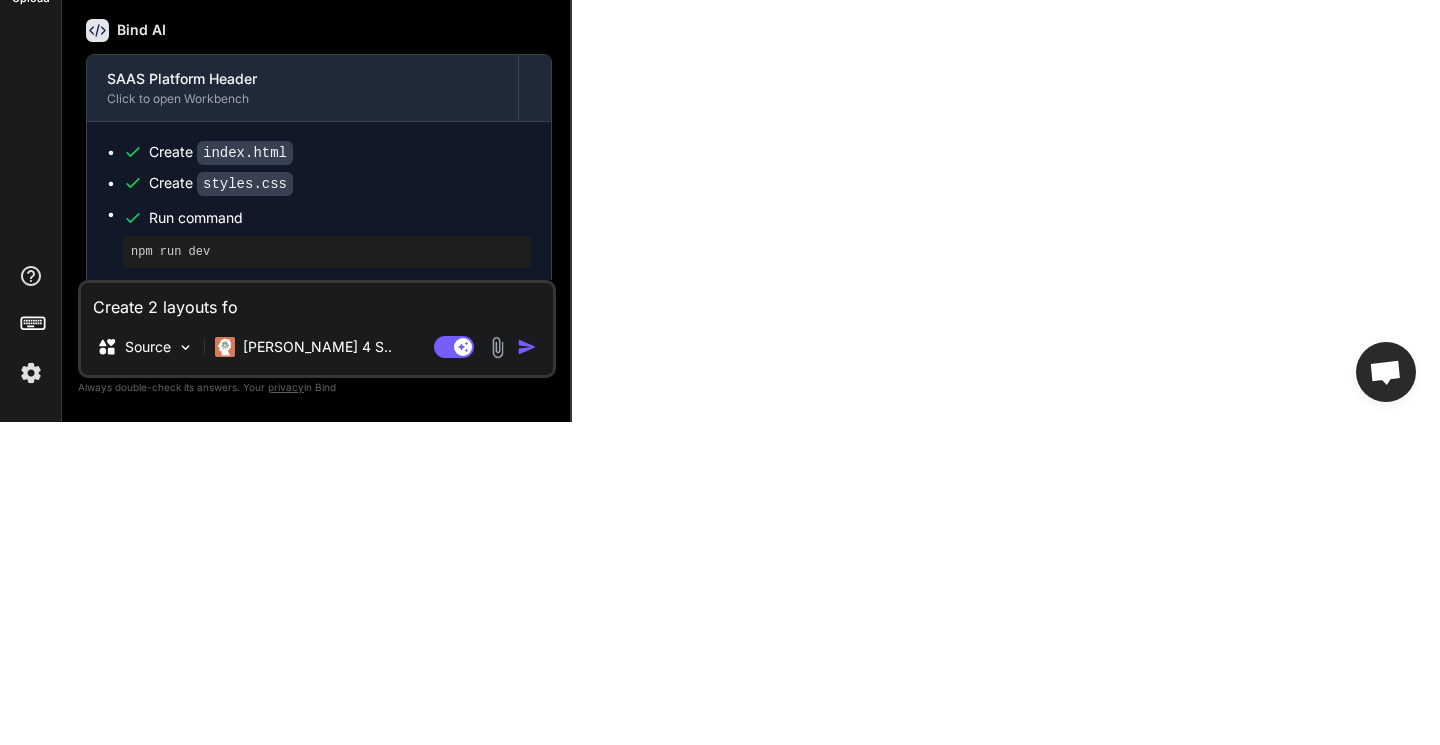 type on "x" 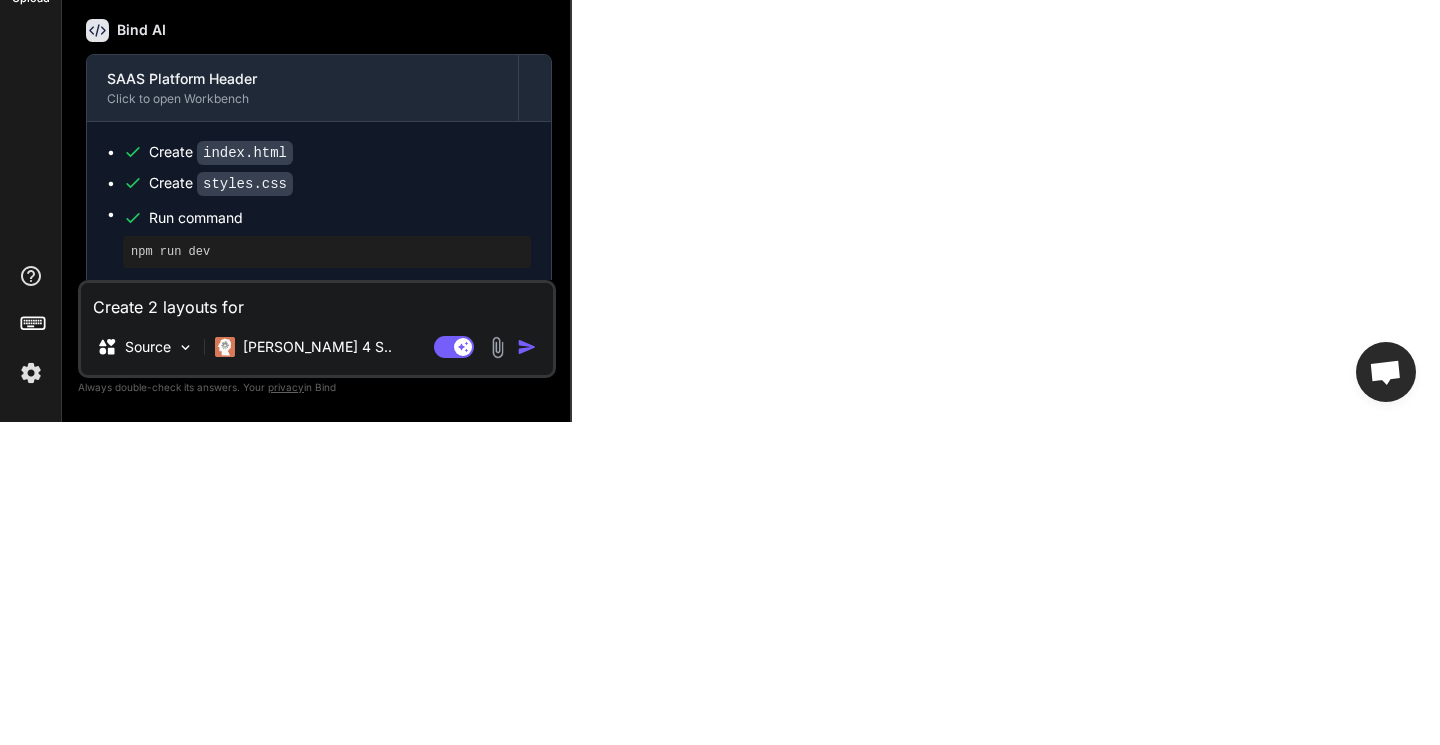 type on "x" 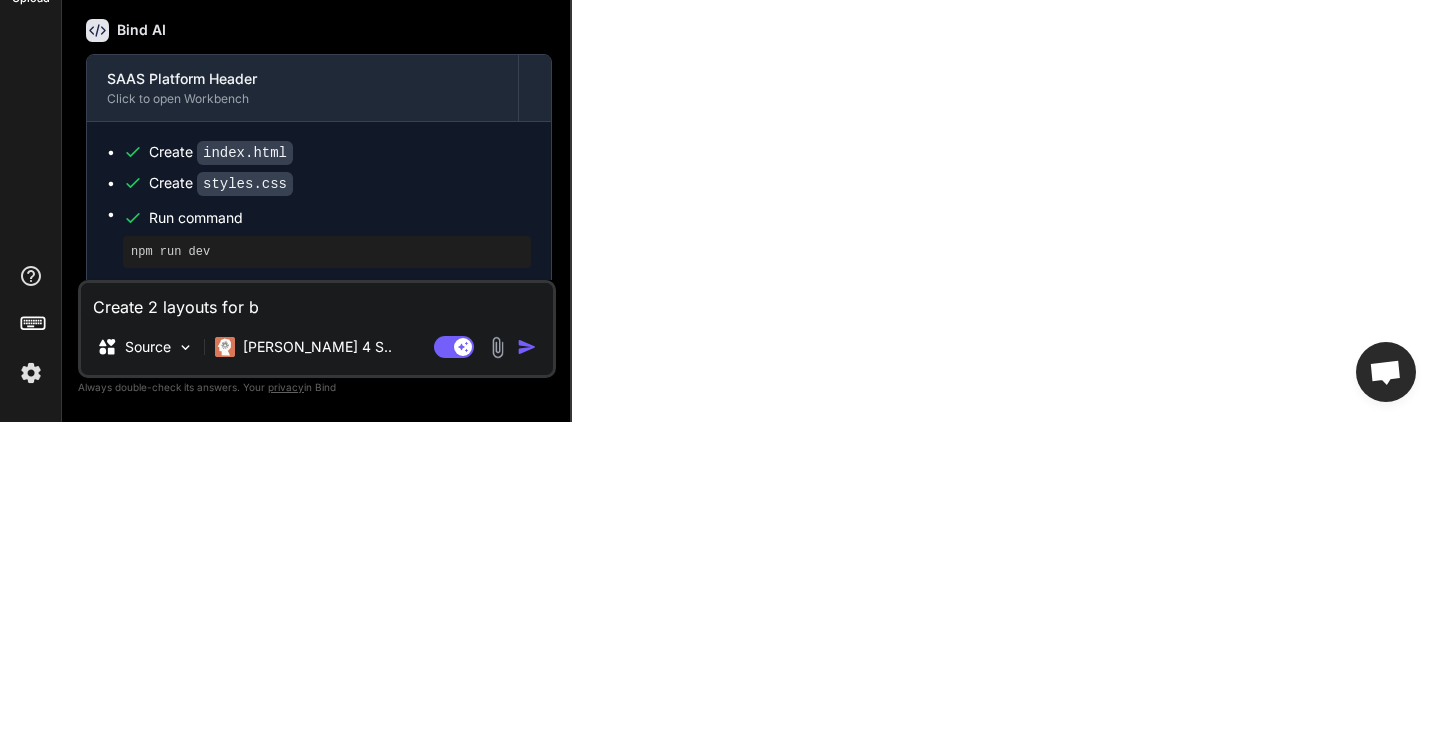 type 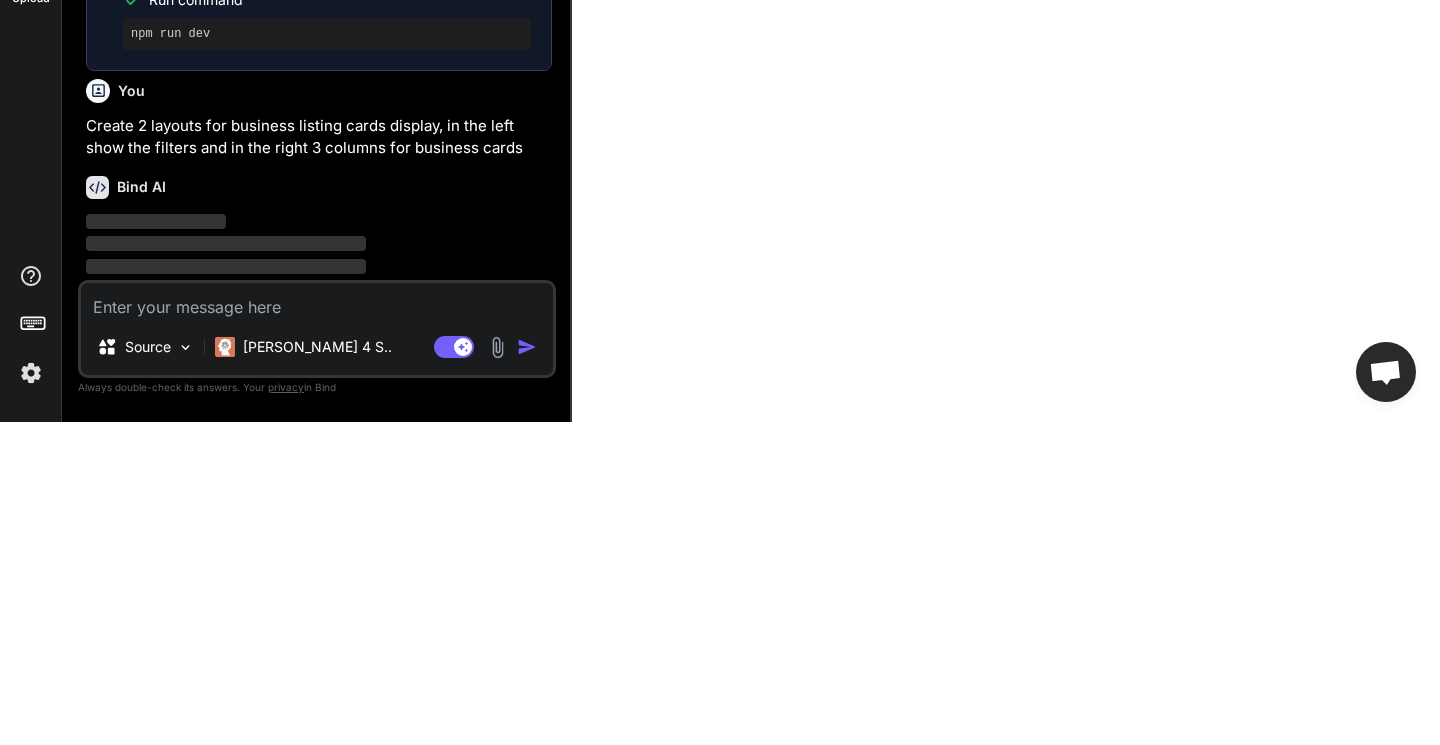 scroll, scrollTop: 2281, scrollLeft: 0, axis: vertical 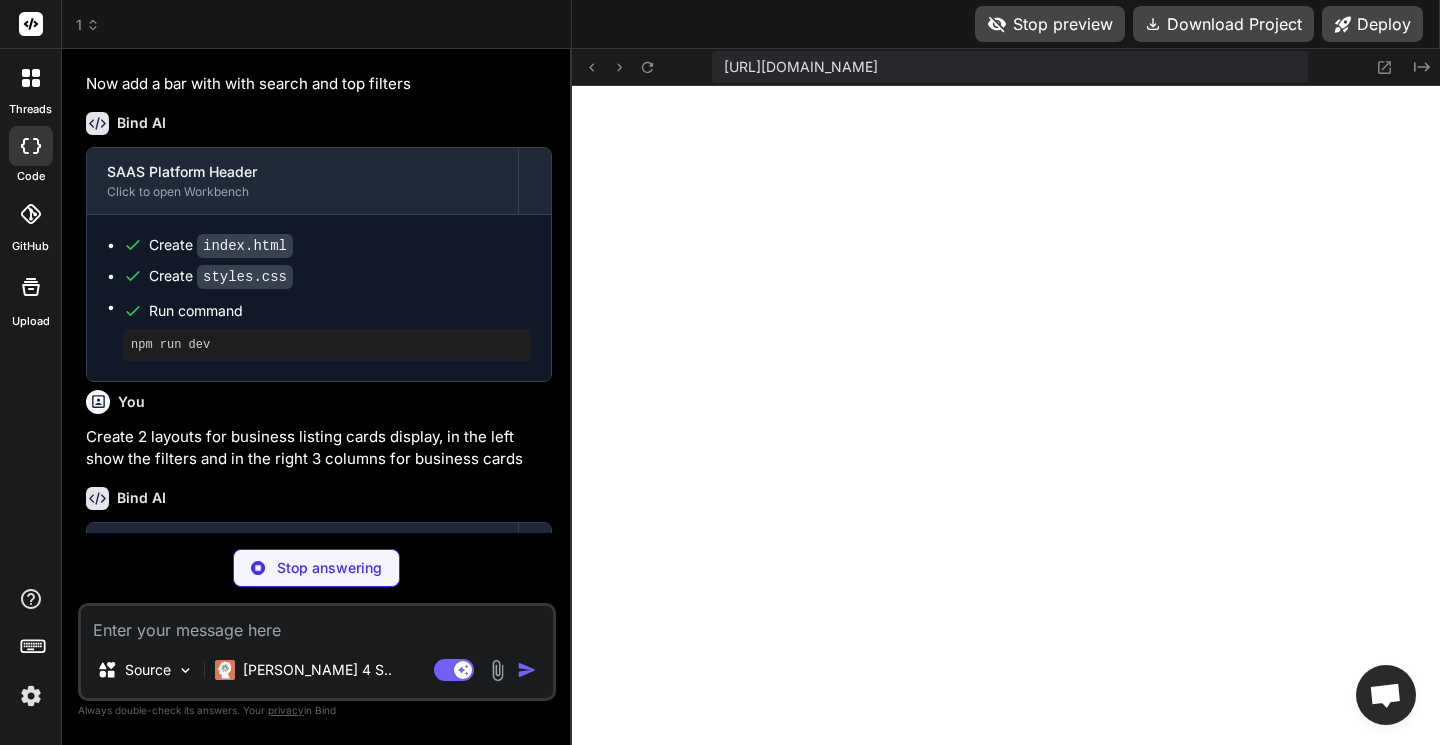 click on "You go Bind AI SAAS Platform Header Click to open Workbench Create   package.json Create   index.html Create   styles.css Create   script.js Run command npm install Run command npm run dev You perfect, now lets create a professional horizontal bar with tabs, scroll bar left to right for better responsive, with the main 7 categories, Community Feed, Local Business, Events, Transportation, Real Estate, Car Dealers, Jobs, please add icon to the left, and professional colors with hover effect. Bind AI SAAS Platform Header Click to open Workbench Create   index.html Create   styles.css Create   script.js This message appears to be truncated. The response may be incomplete. You perfect, now lets create the sections, Community Feed, create a professional high level social feed with pictures, likes, comments, etc. create a 3 layout design, in the left, all related to the platform community, in the center the community feed and in the right the local featured business  Bind AI SAAS Platform Header Create   index.html" at bounding box center [317, 404] 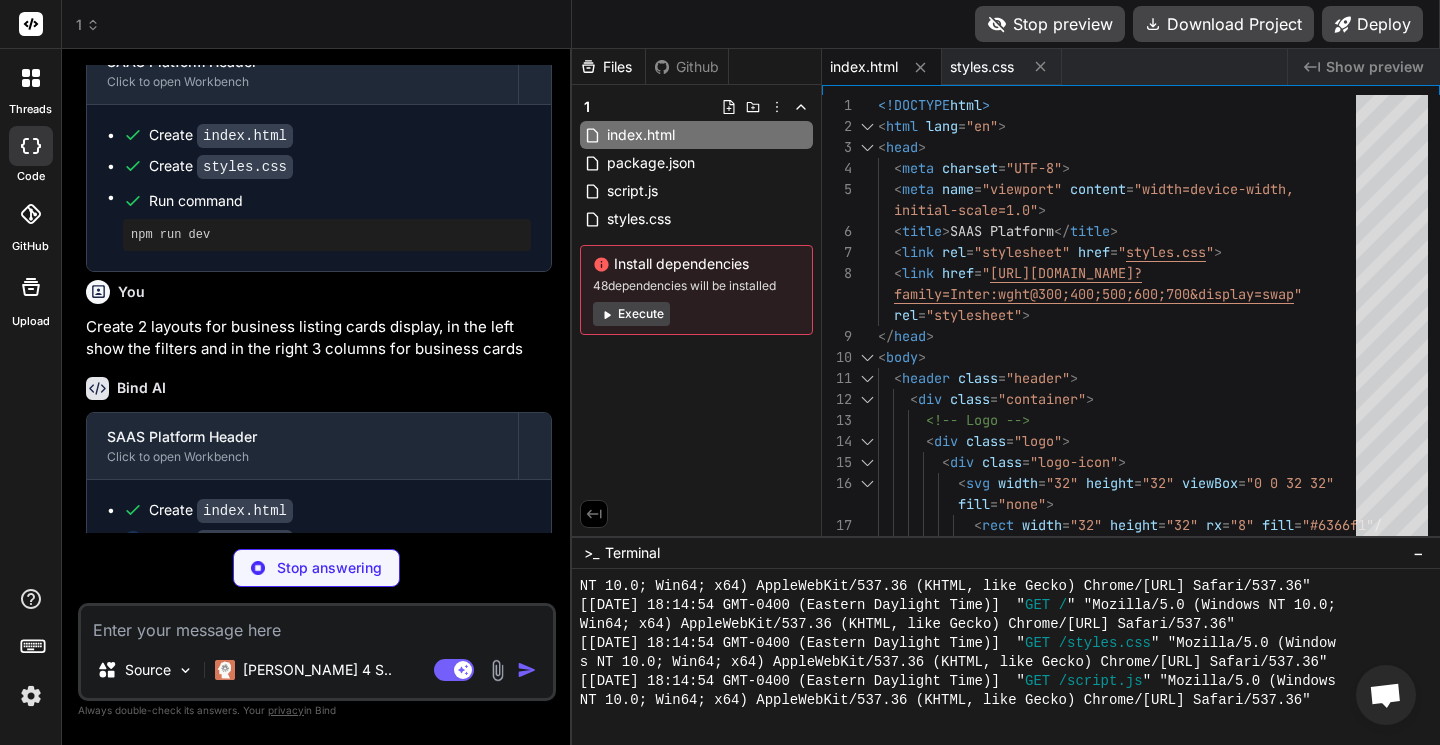 scroll, scrollTop: 2421, scrollLeft: 0, axis: vertical 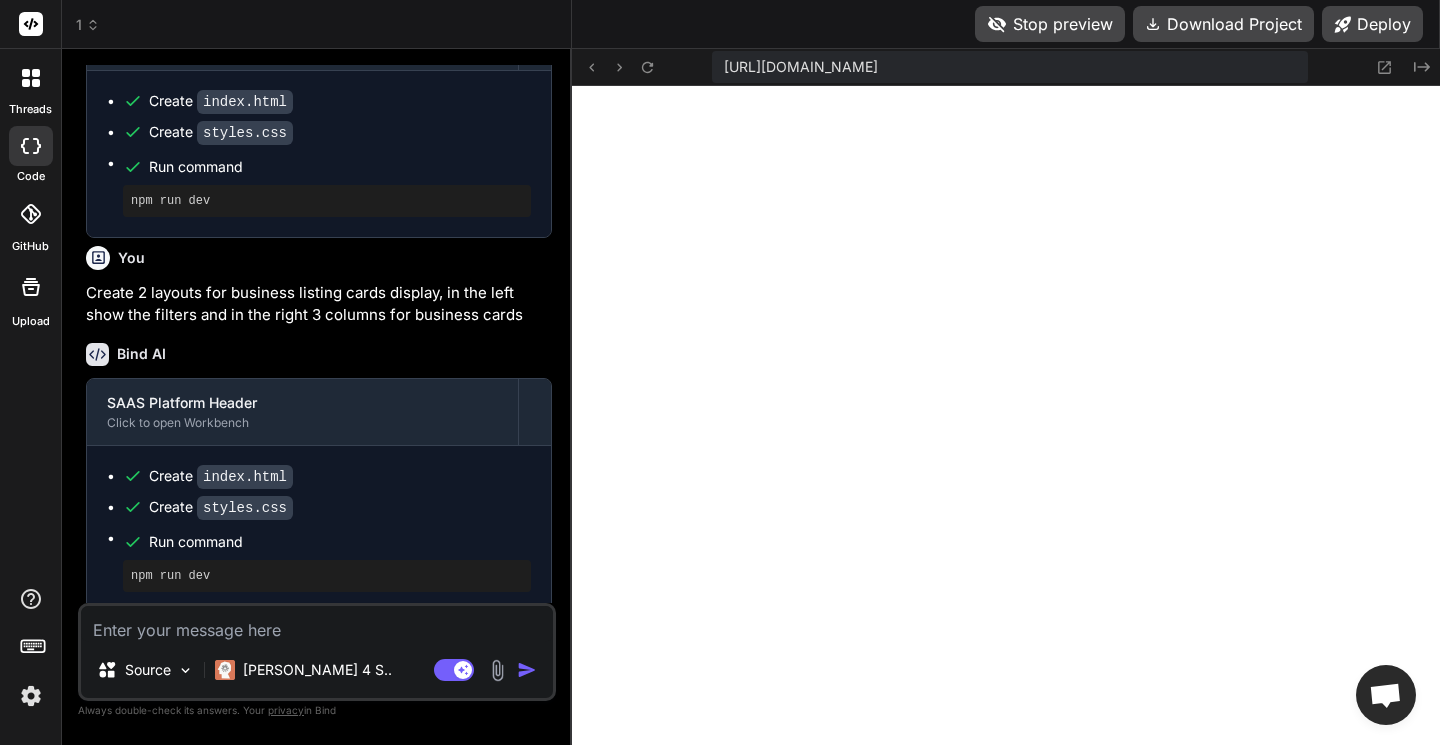 click 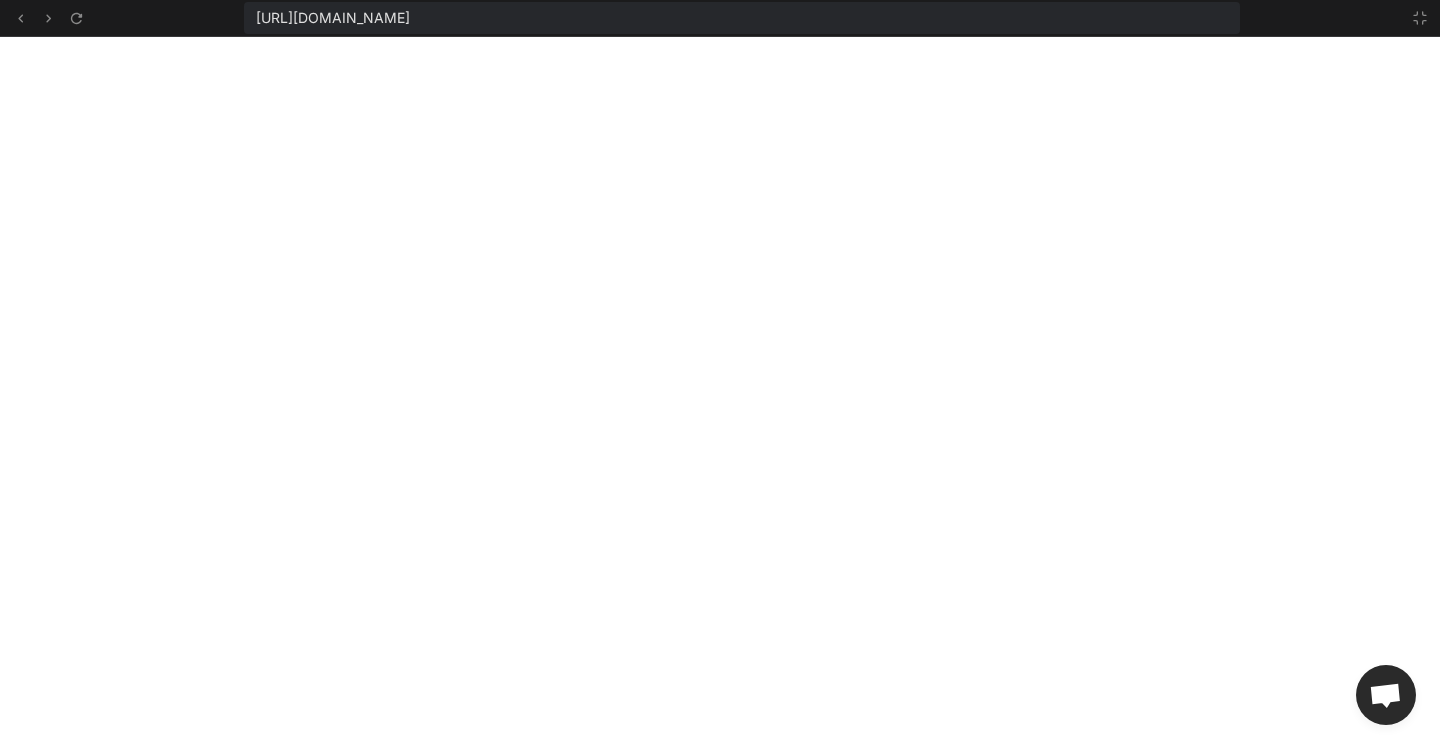 scroll, scrollTop: 3705, scrollLeft: 0, axis: vertical 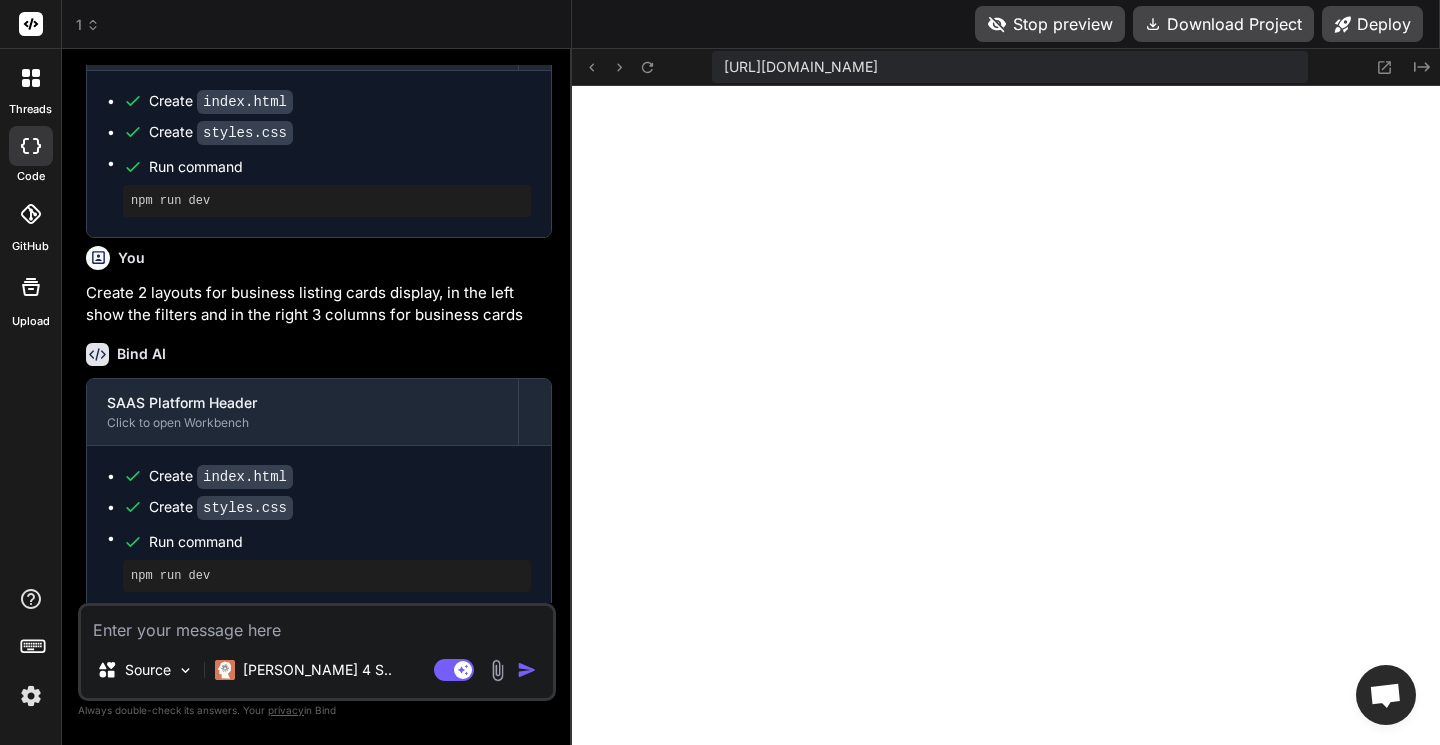 click at bounding box center (317, 624) 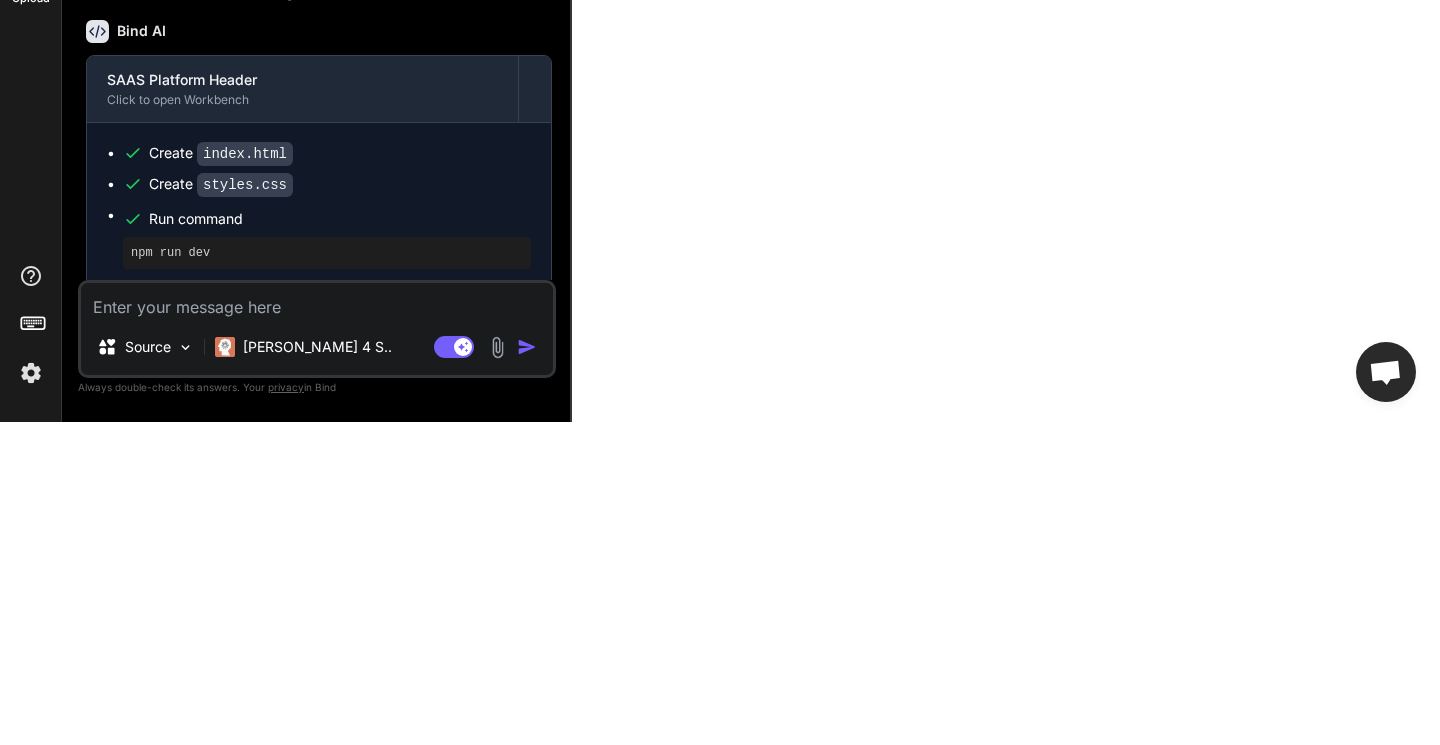 click at bounding box center [317, 624] 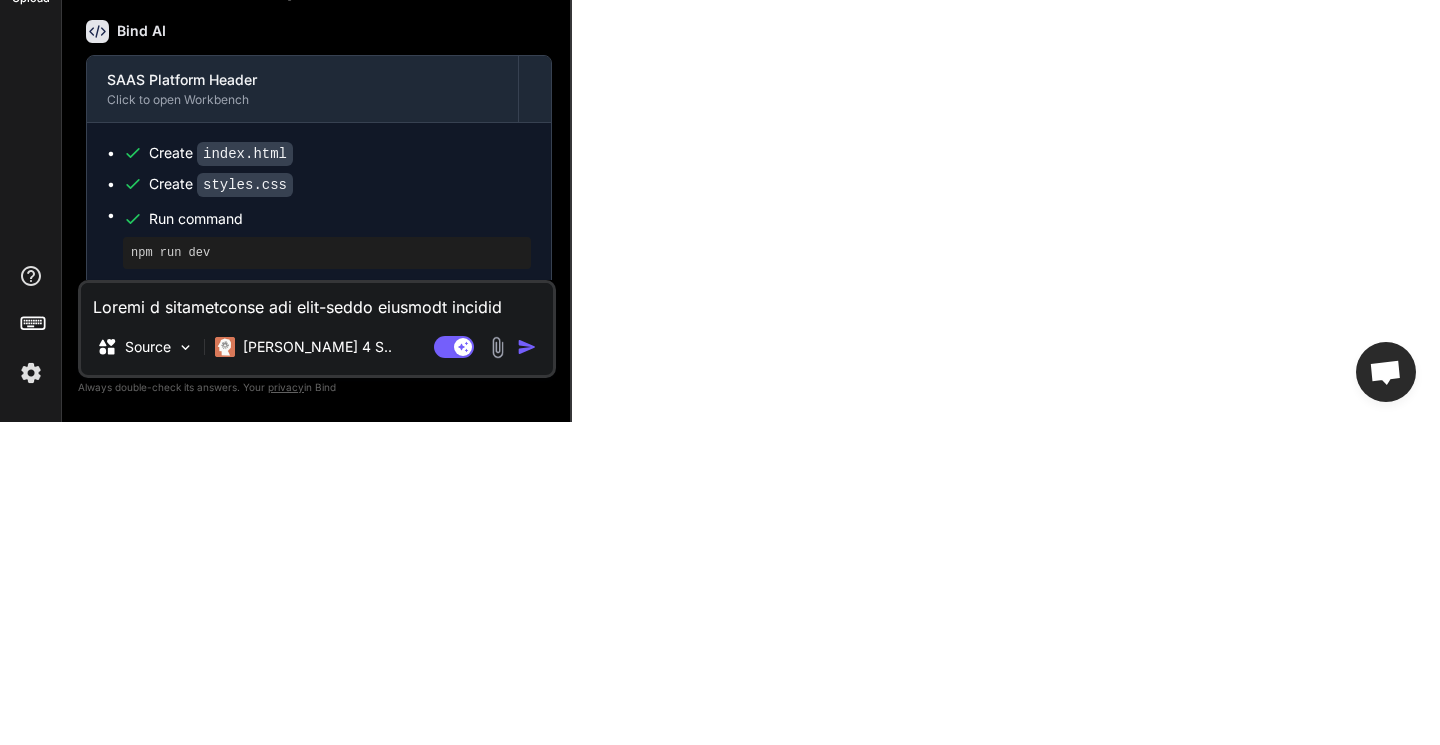 scroll, scrollTop: 1465, scrollLeft: 0, axis: vertical 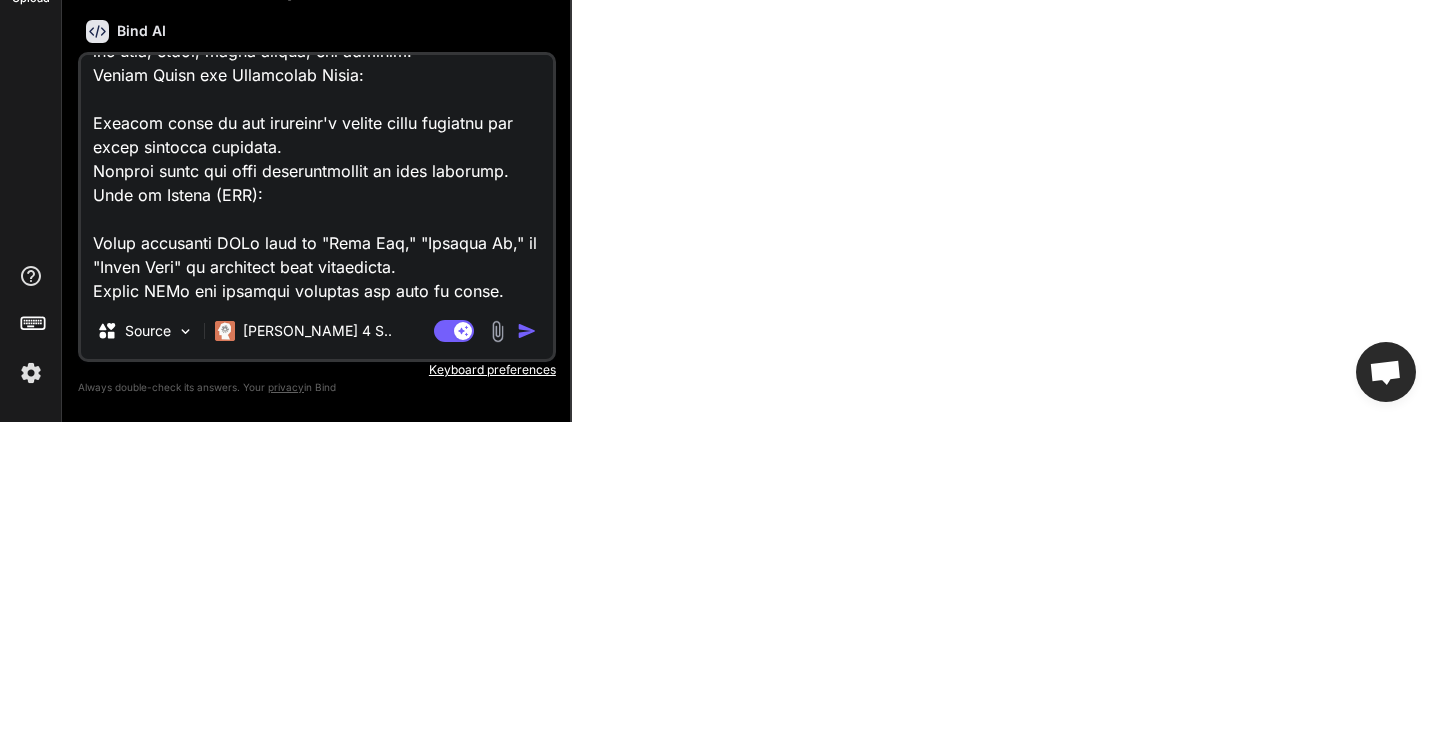 click at bounding box center [527, 654] 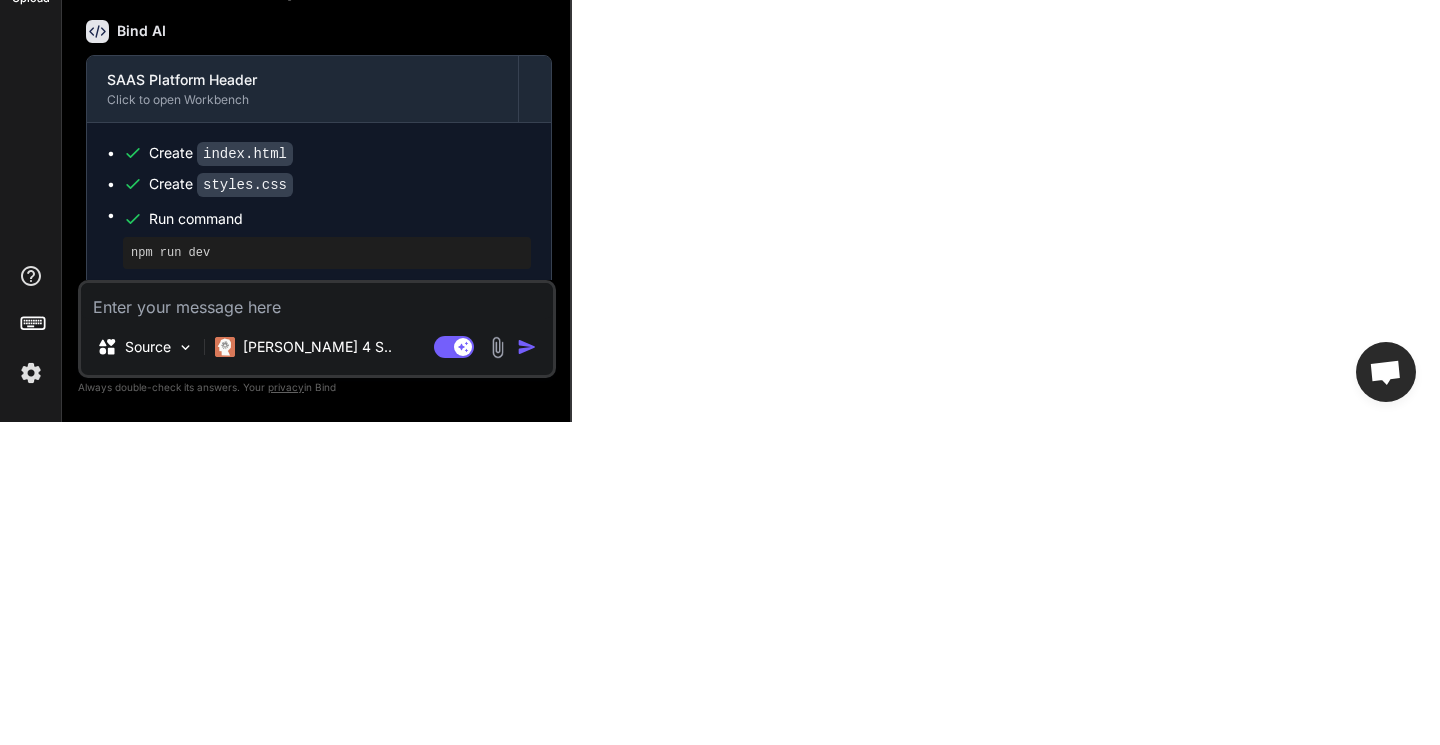 scroll, scrollTop: 0, scrollLeft: 0, axis: both 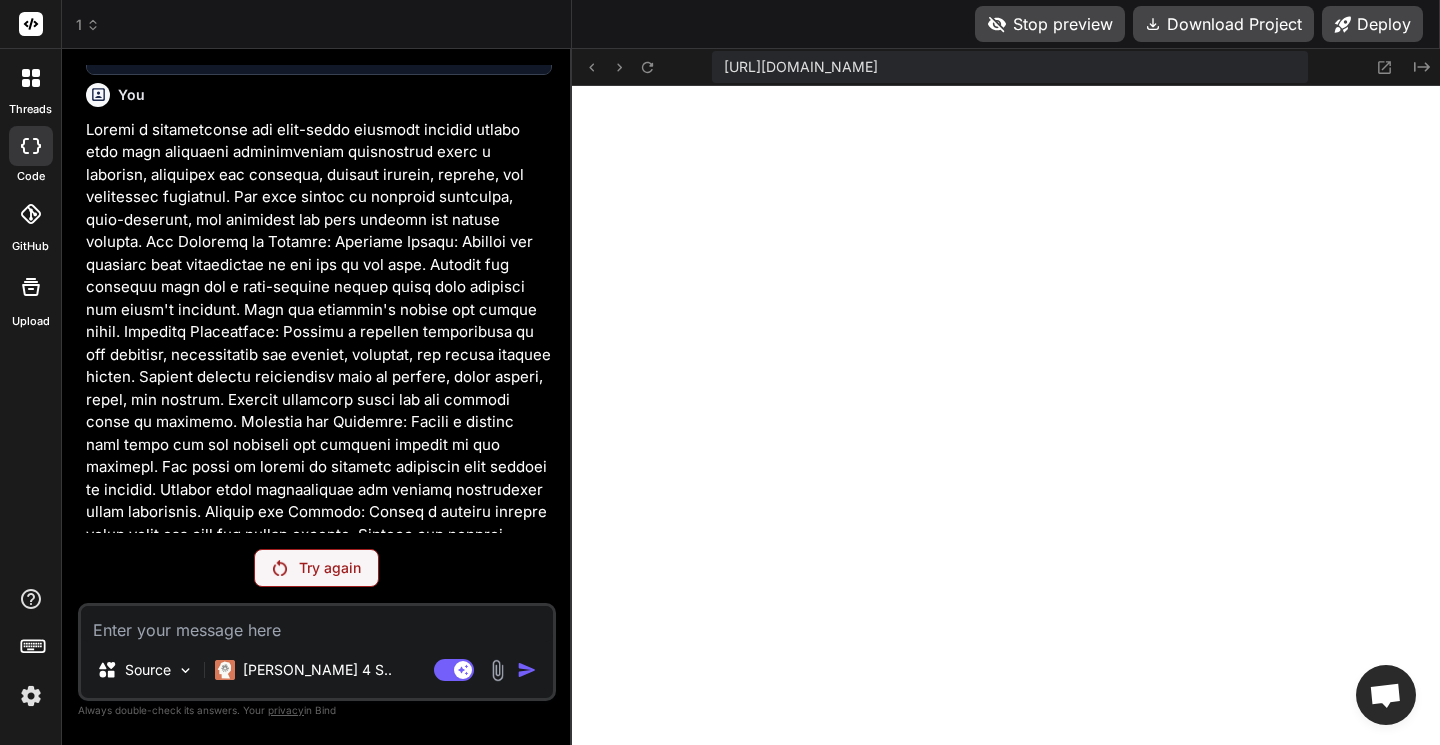 click at bounding box center [317, 624] 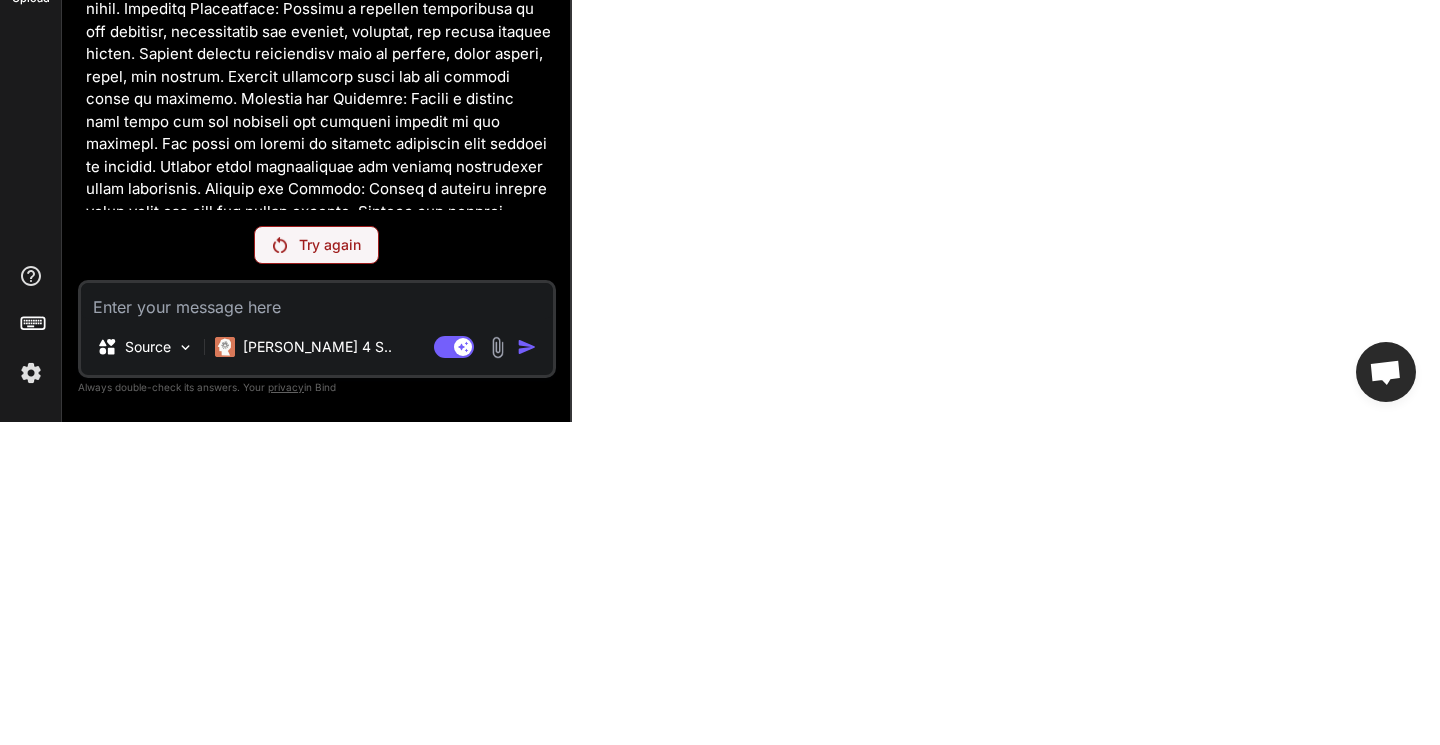 paste on "Design a professional and high-level business listing detail page that showcases comprehensive information about a business, including its services, contact details, reviews, and additional resources. The page should be visually appealing, user-friendly, and optimized for both desktop and mobile devices." 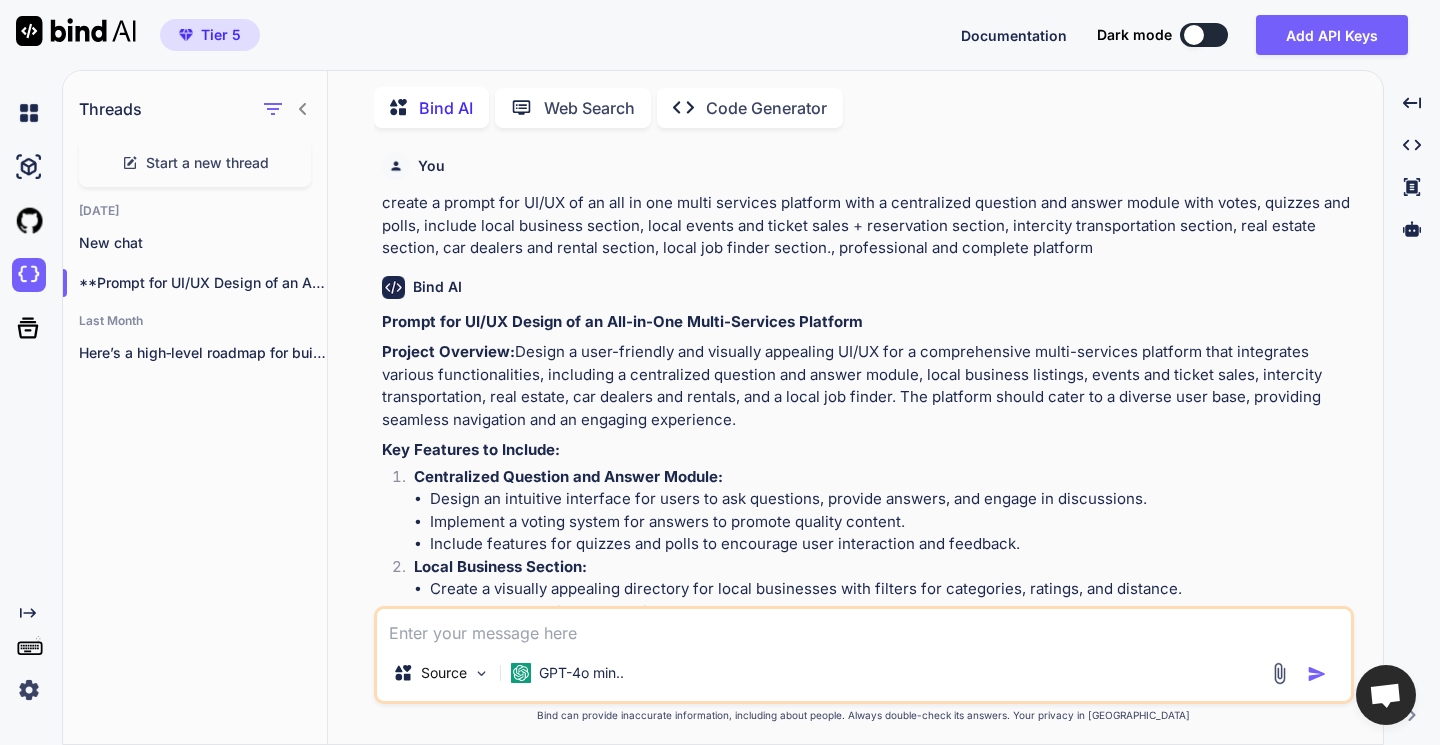 scroll, scrollTop: 0, scrollLeft: 0, axis: both 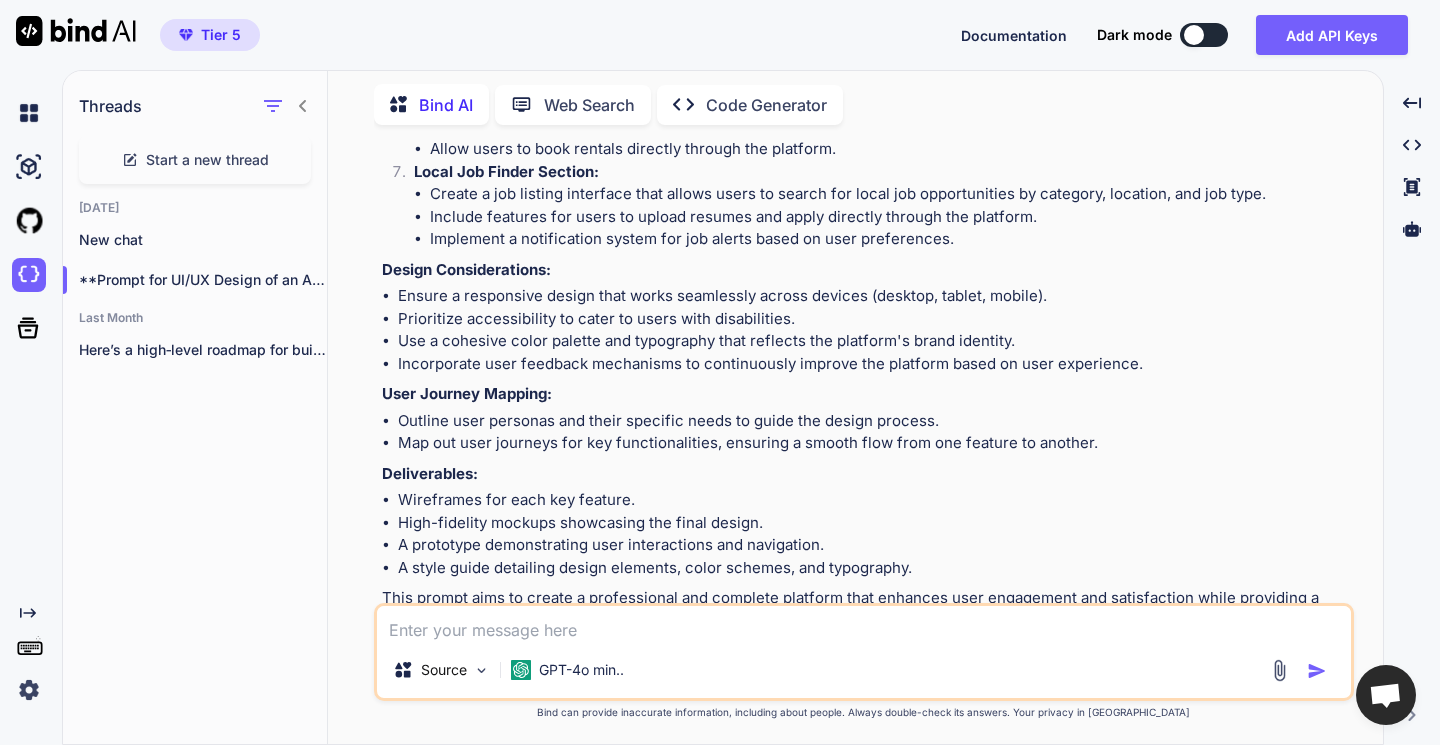 click at bounding box center (864, 624) 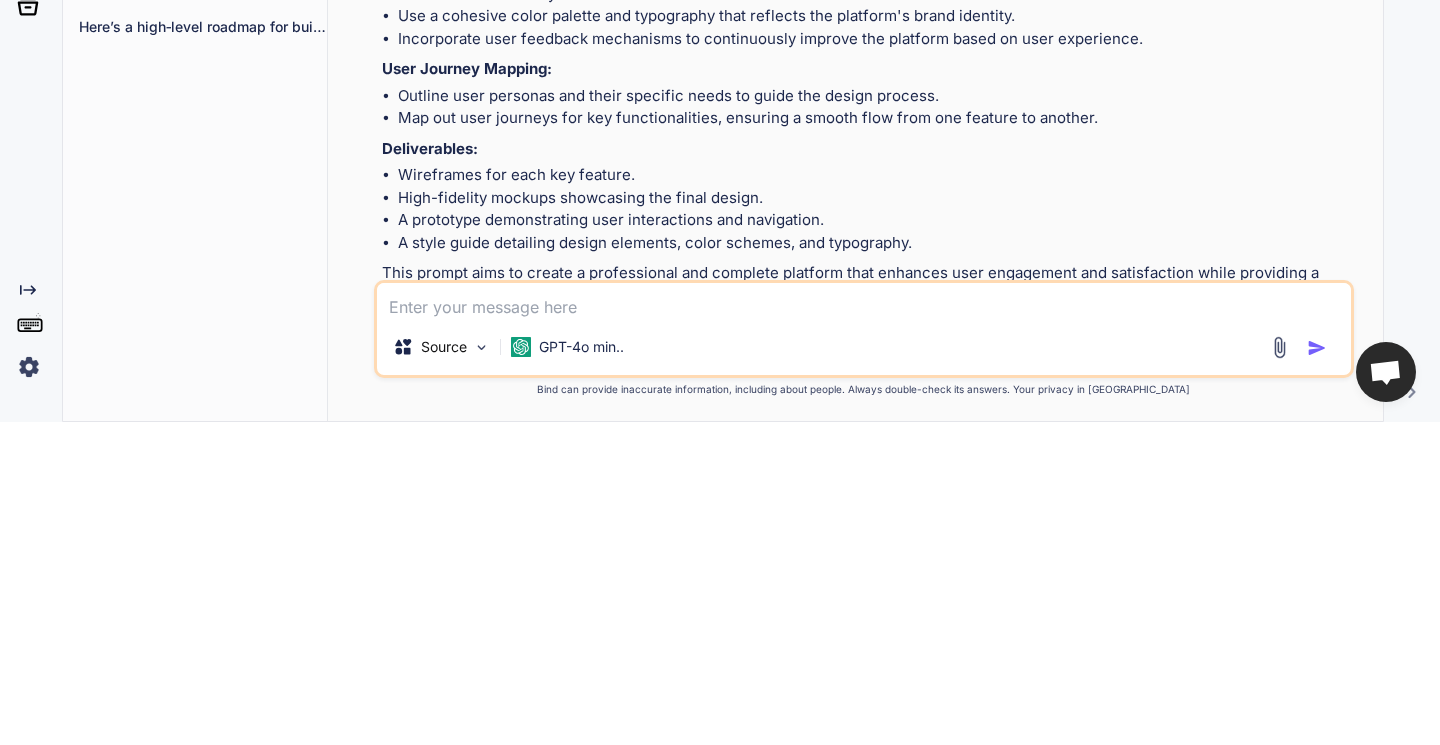 type on "c" 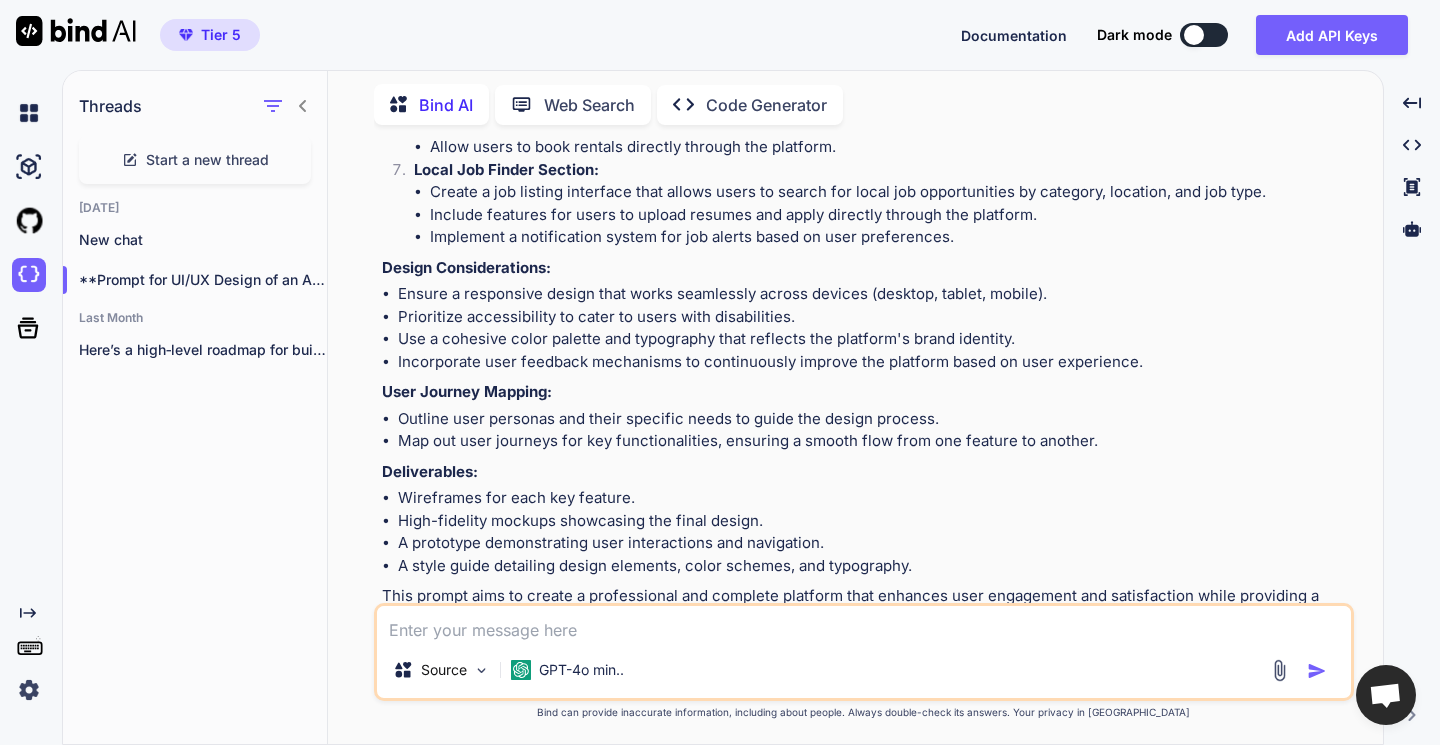 scroll, scrollTop: 929, scrollLeft: 0, axis: vertical 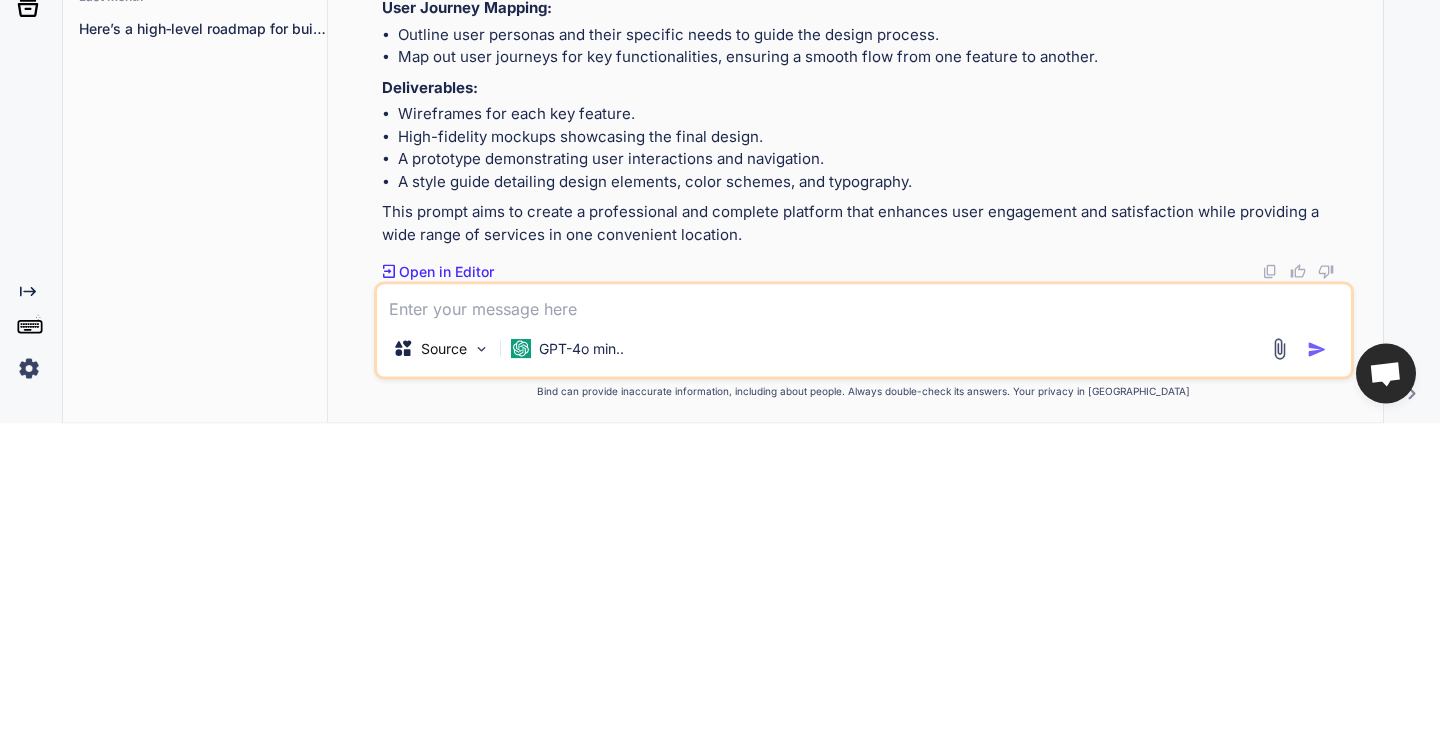 click on "GPT-4o min.." at bounding box center (581, 670) 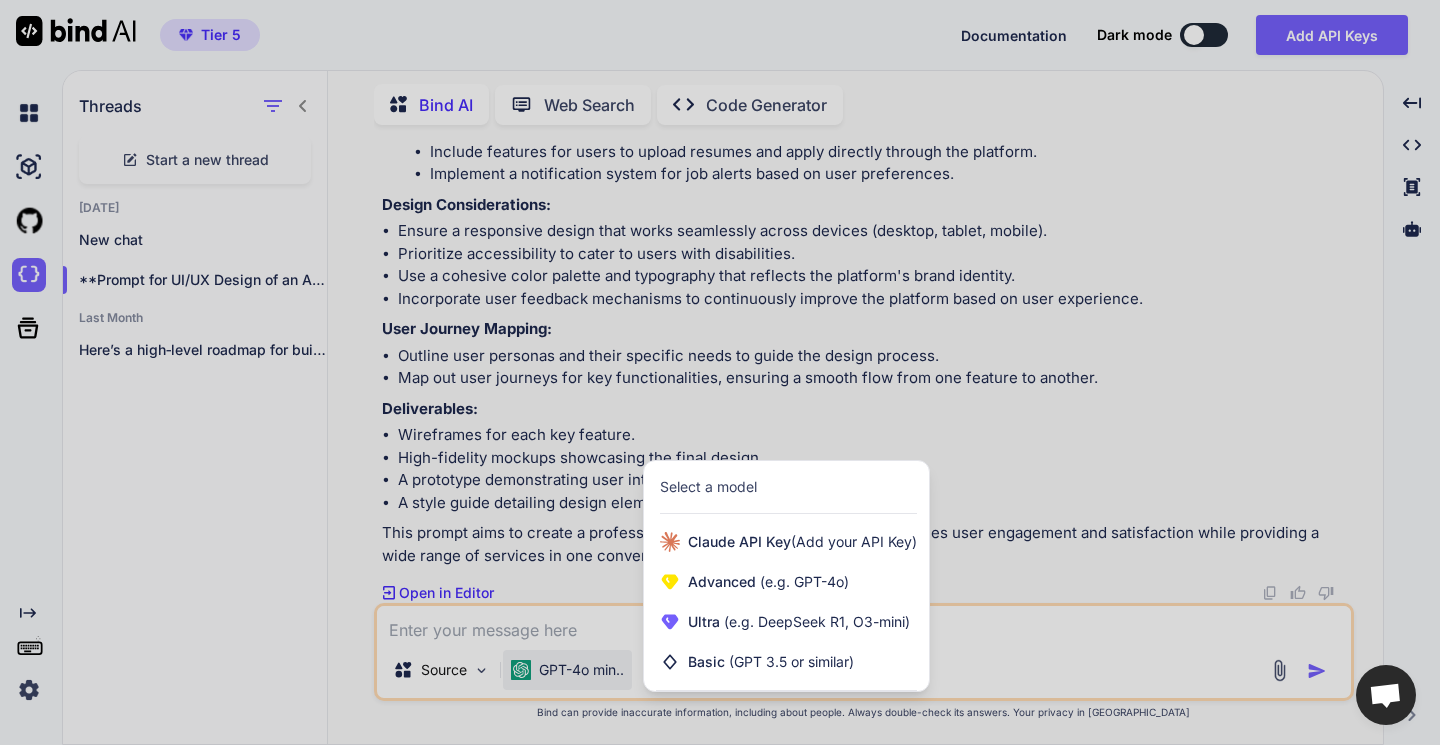 click on "(e.g. GPT-4o)" at bounding box center [802, 581] 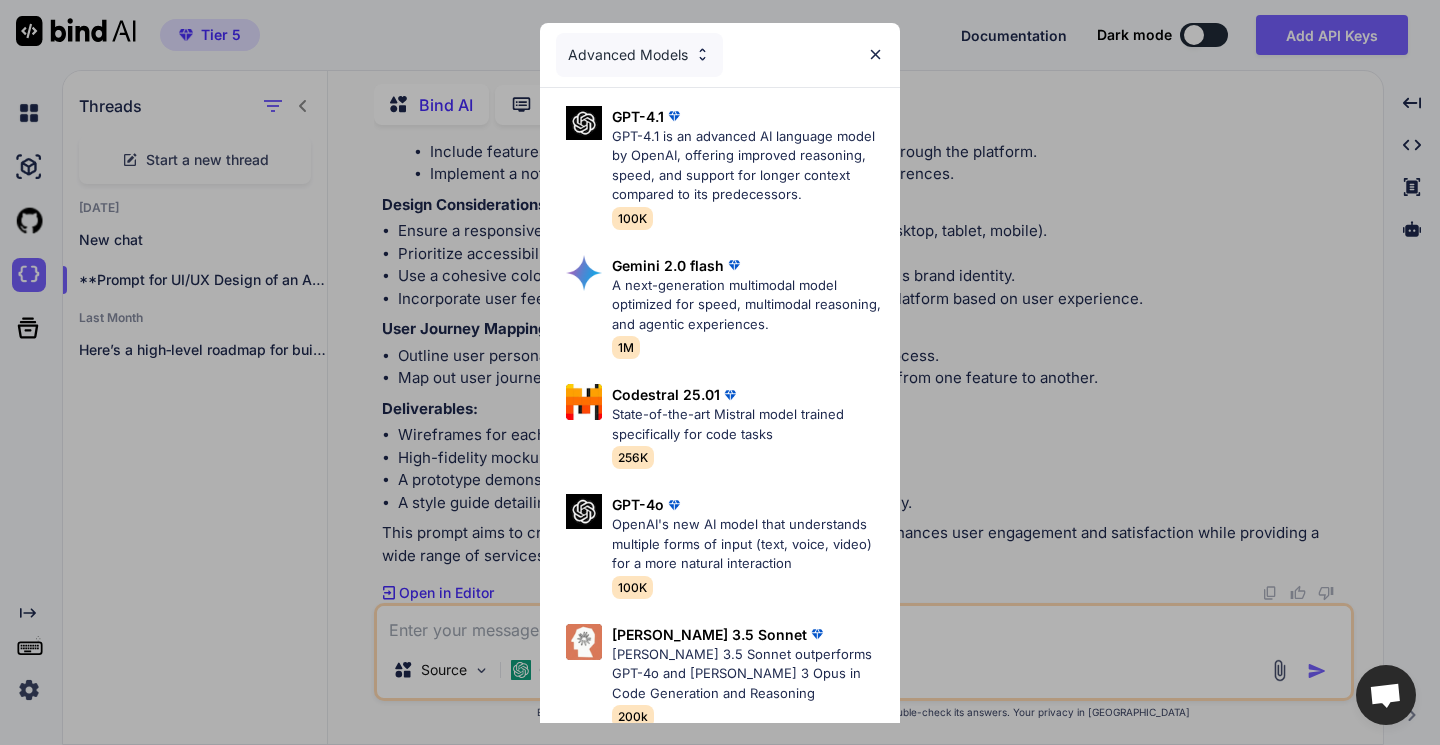 click on "State-of-the-art Mistral model trained specifically for code tasks" at bounding box center [748, 424] 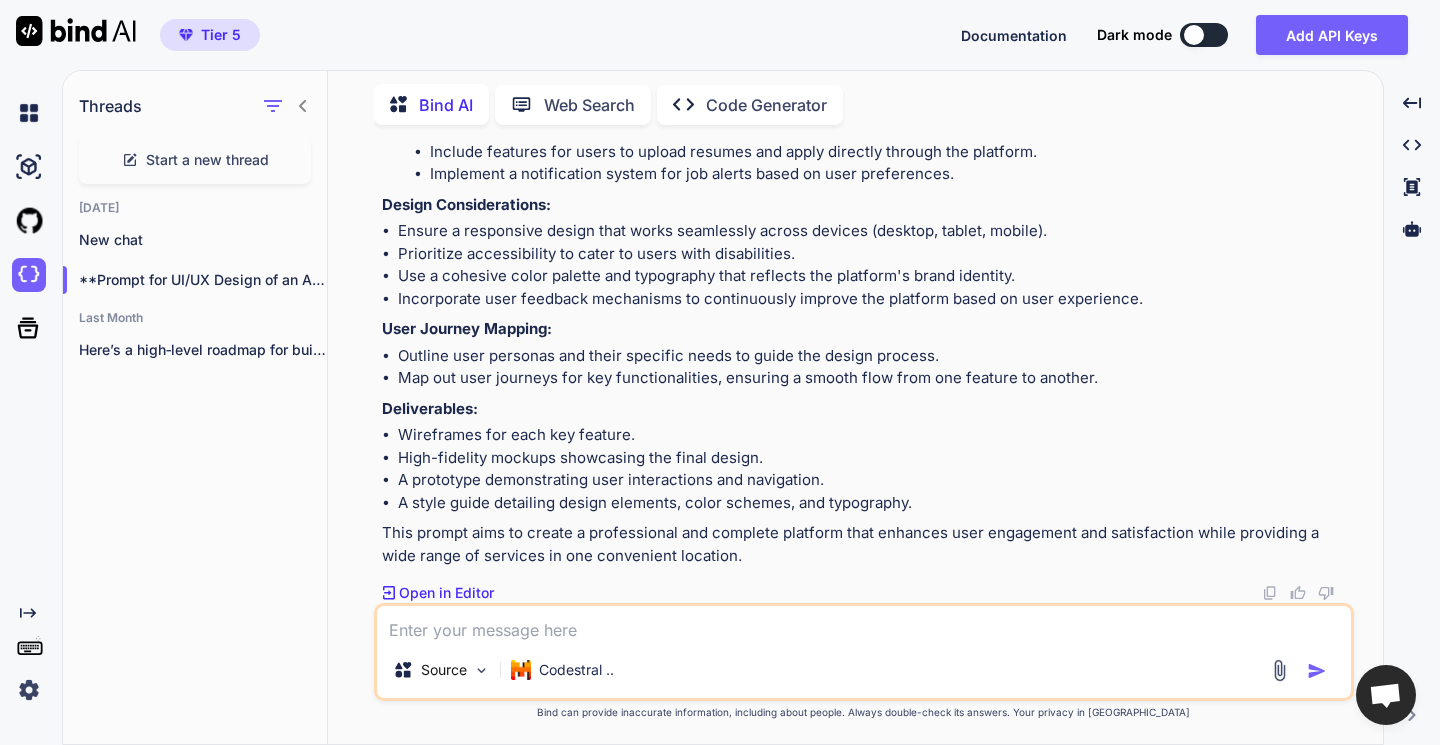 click at bounding box center [864, 624] 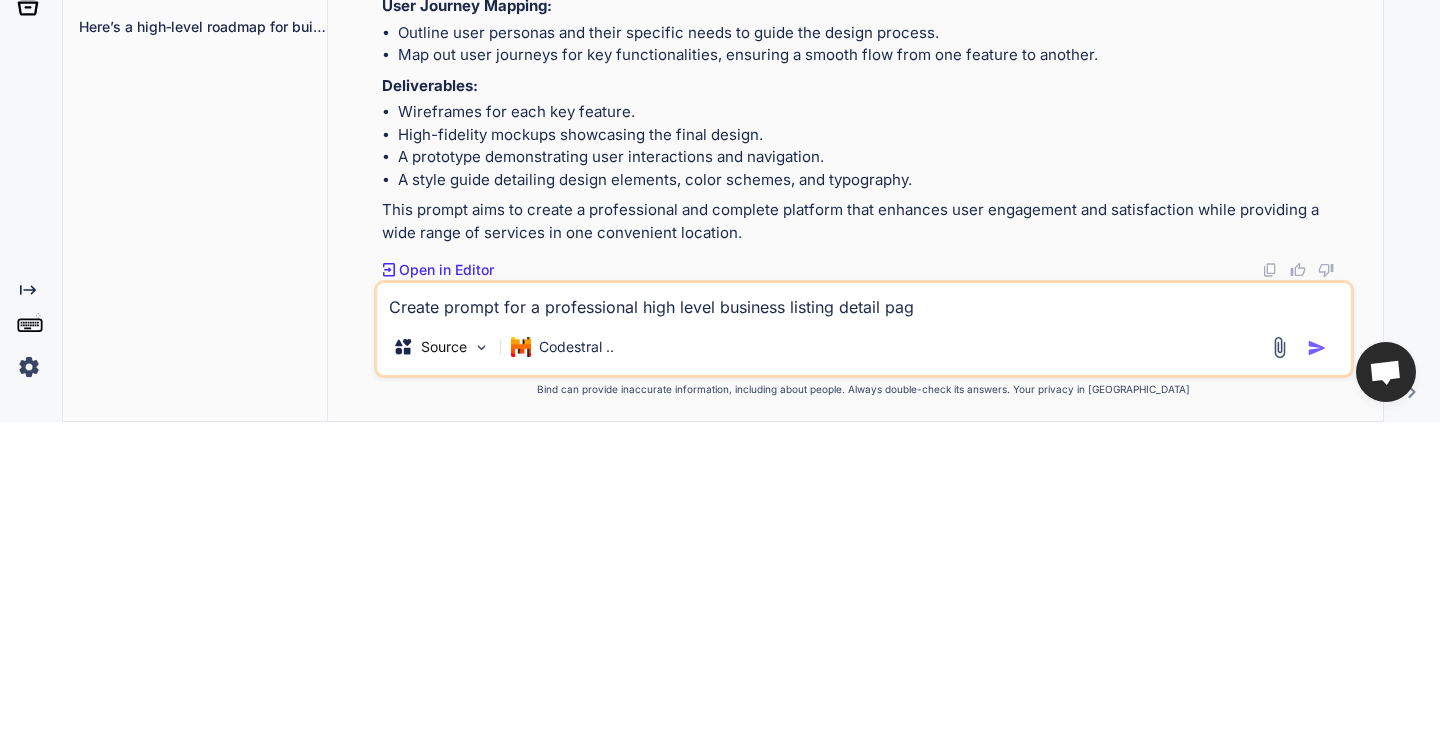 type on "Create prompt for a professional high level business listing detail page" 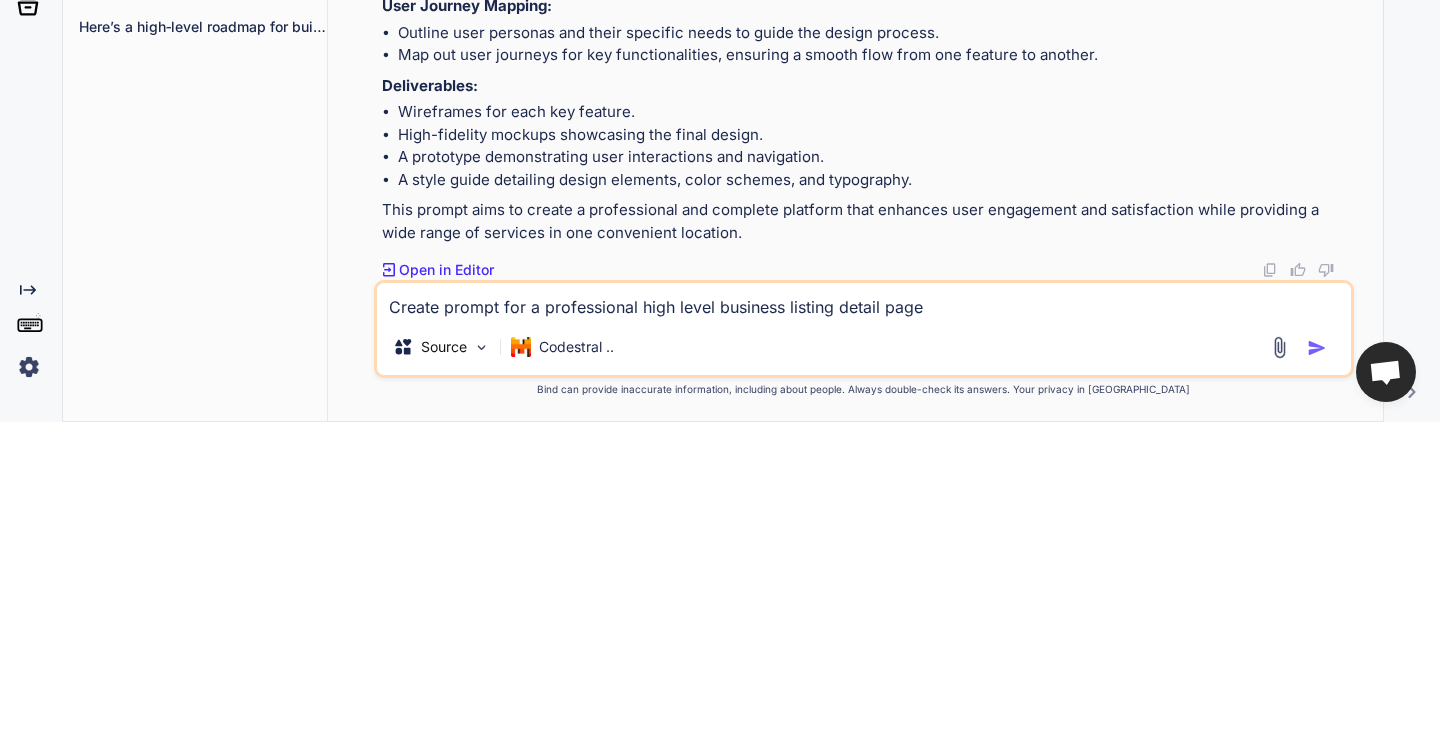 type 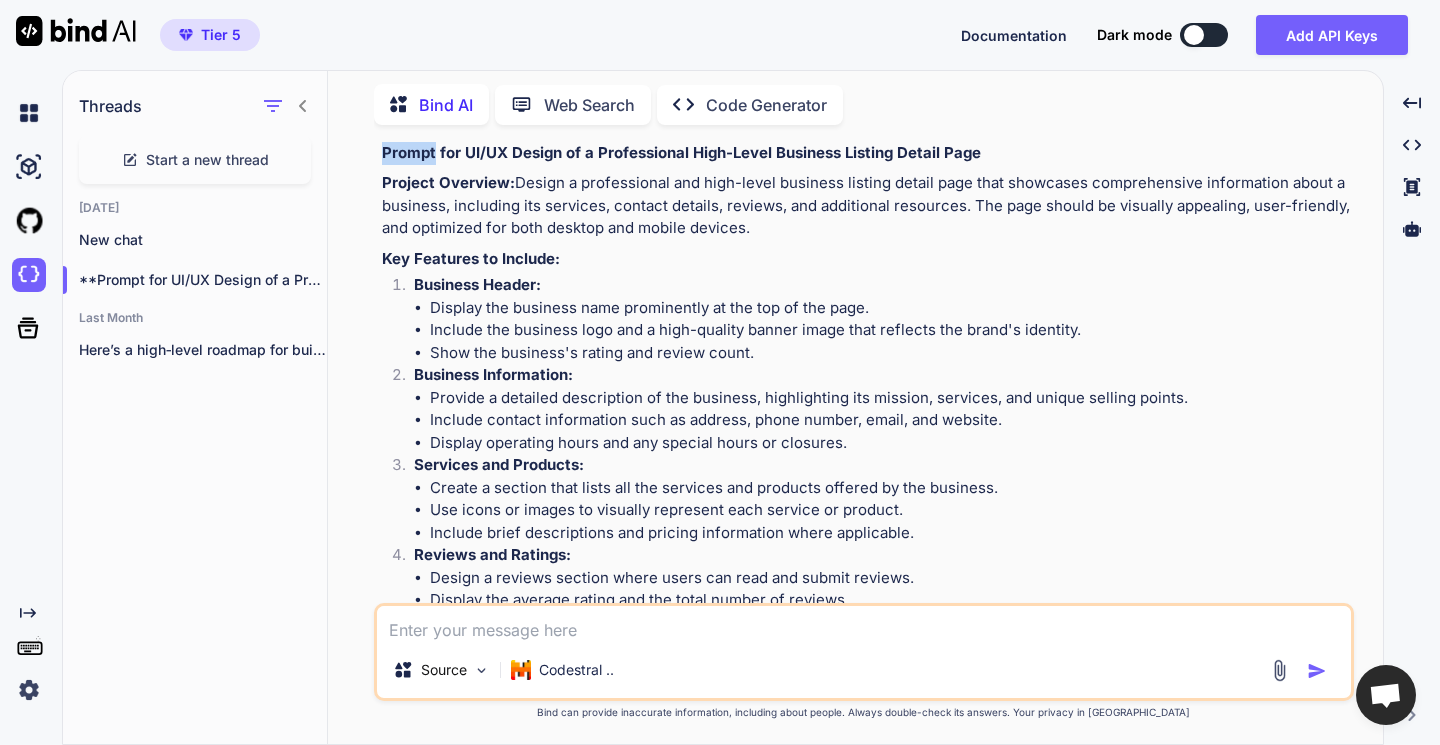 scroll, scrollTop: 1488, scrollLeft: 0, axis: vertical 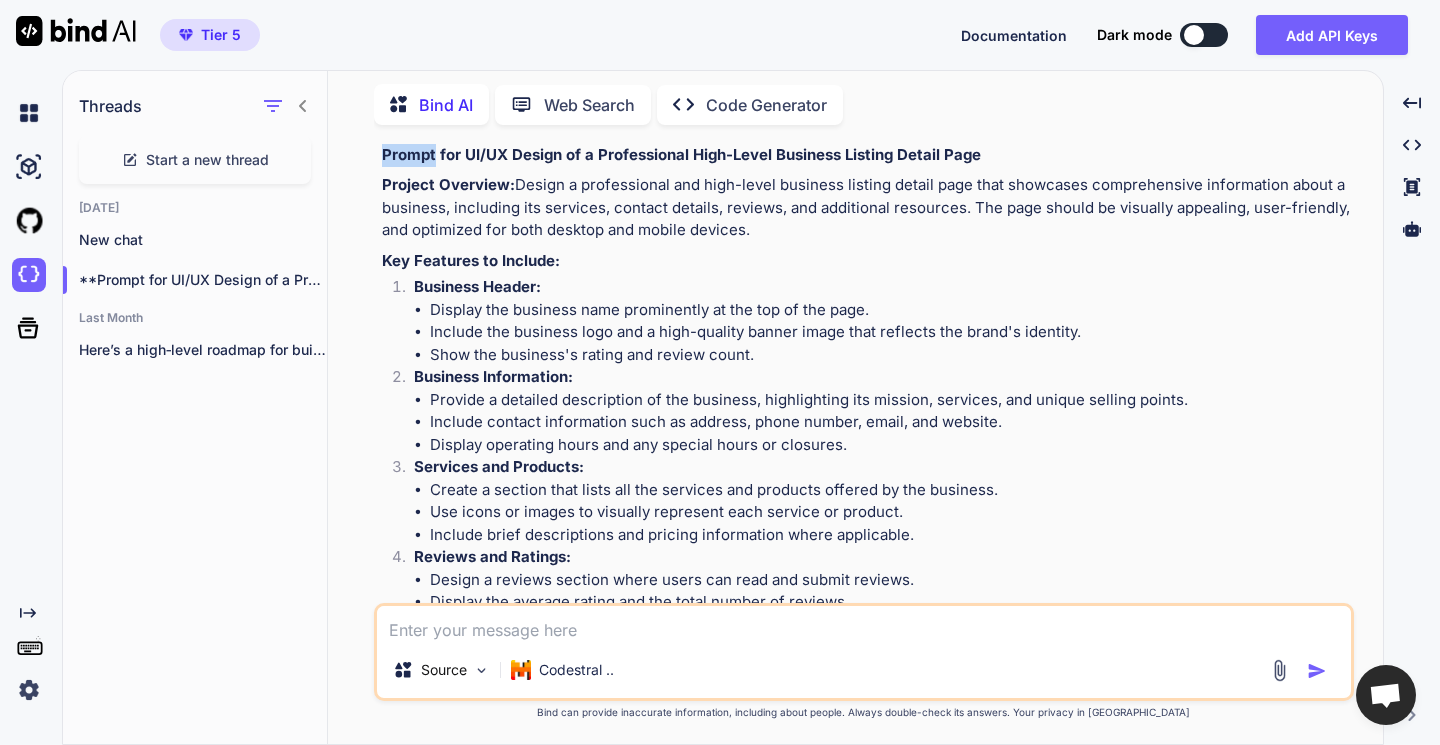 click on "Project Overview:
Design a professional and high-level business listing detail page that showcases comprehensive information about a business, including its services, contact details, reviews, and additional resources. The page should be visually appealing, user-friendly, and optimized for both desktop and mobile devices." at bounding box center (866, 208) 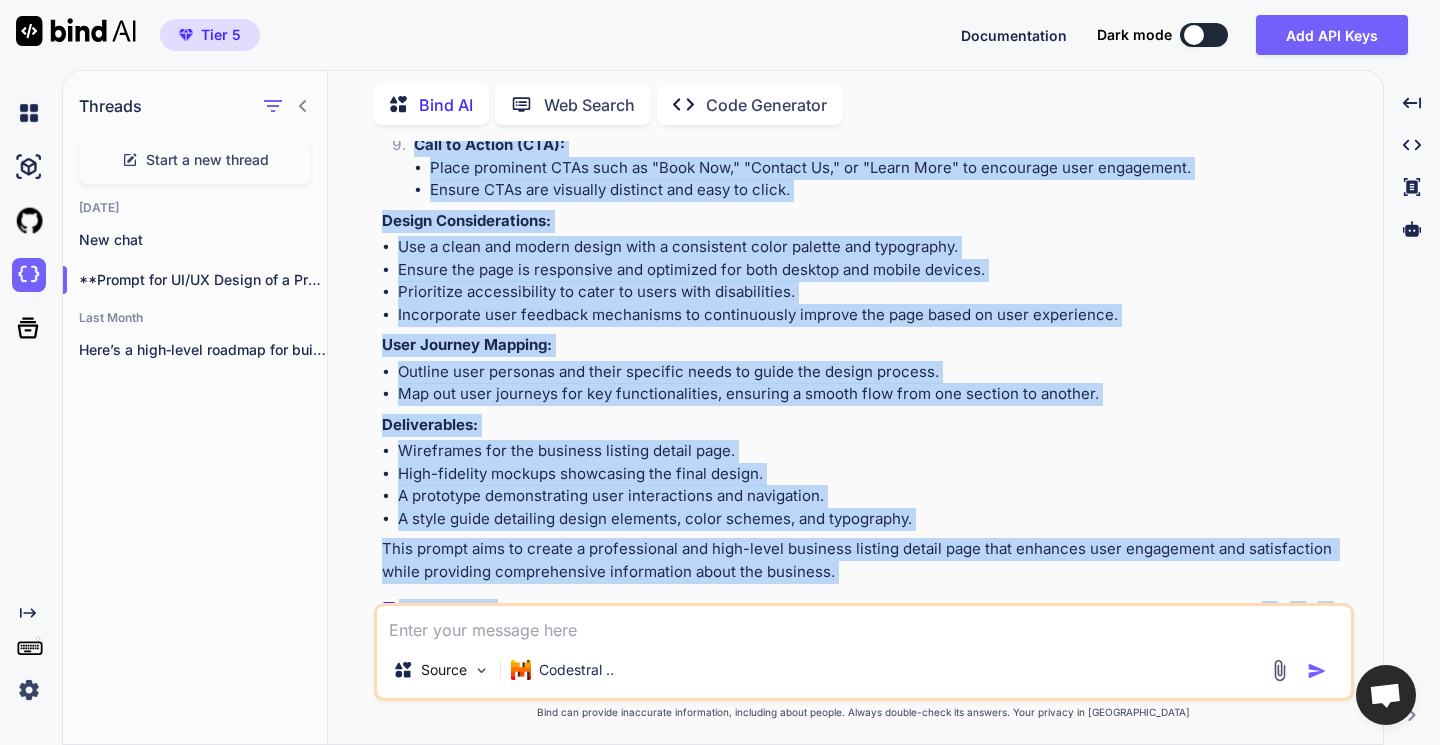 scroll, scrollTop: 2366, scrollLeft: 0, axis: vertical 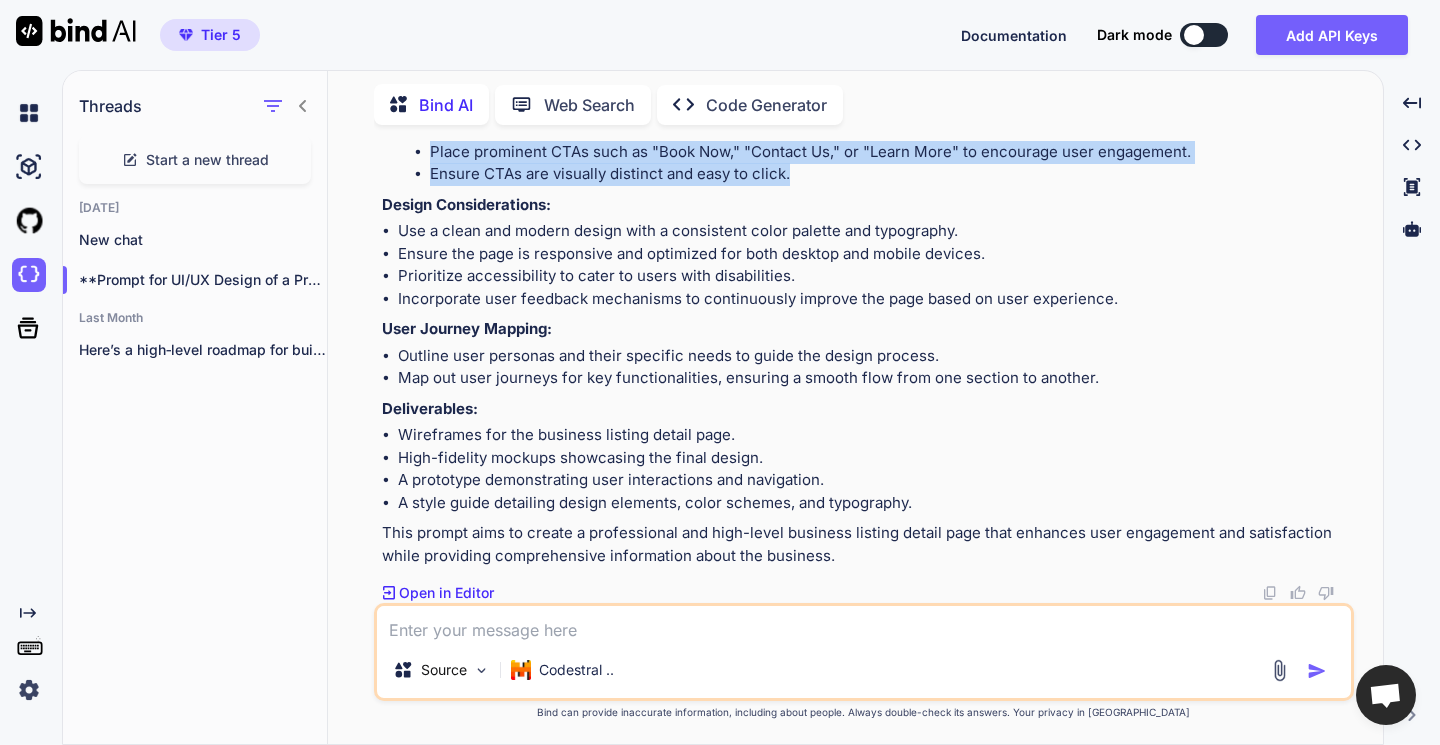 copy on "Design a professional and high-level business listing detail page that showcases comprehensive information about a business, including its services, contact details, reviews, and additional resources. The page should be visually appealing, user-friendly, and optimized for both desktop and mobile devices.
Key Features to Include:
Business Header:
Display the business name prominently at the top of the page.
Include the business logo and a high-quality banner image that reflects the brand's identity.
Show the business's rating and review count.
Business Information:
Provide a detailed description of the business, highlighting its mission, services, and unique selling points.
Include contact information such as address, phone number, email, and website.
Display operating hours and any special hours or closures.
Services and Products:
Create a section that lists all the services and products offered by the business.
Use icons or images to visually represent each service or product.
In..." 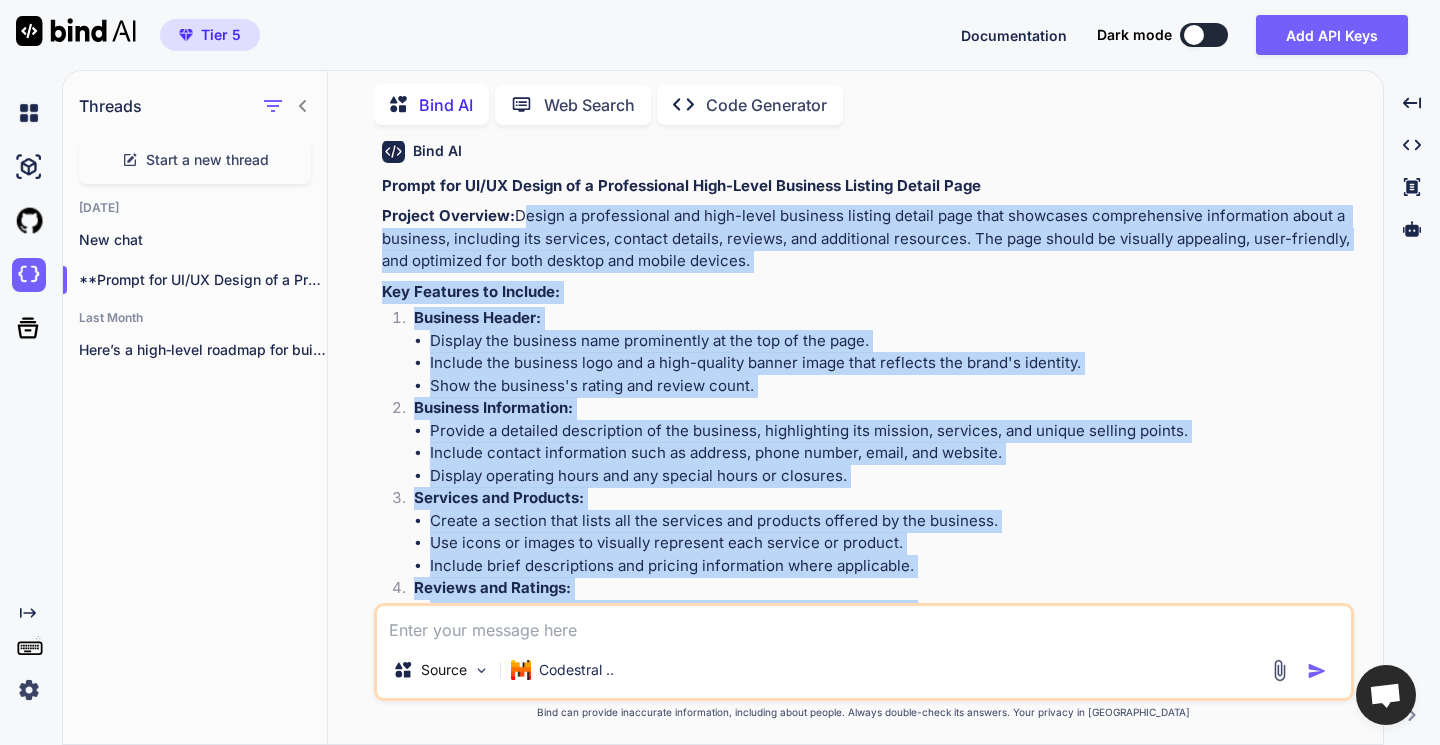 scroll, scrollTop: 1456, scrollLeft: 0, axis: vertical 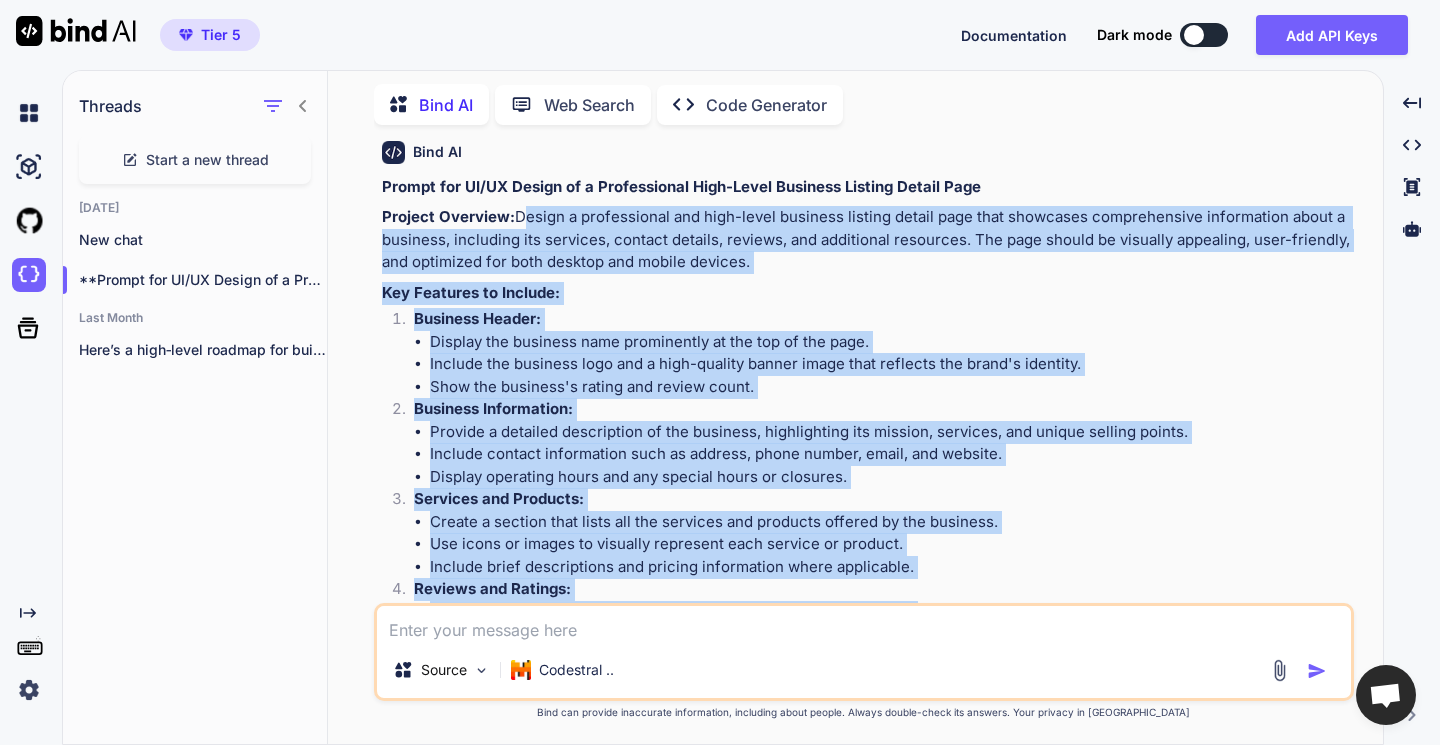click on "Project Overview:
Design a professional and high-level business listing detail page that showcases comprehensive information about a business, including its services, contact details, reviews, and additional resources. The page should be visually appealing, user-friendly, and optimized for both desktop and mobile devices." at bounding box center (866, 240) 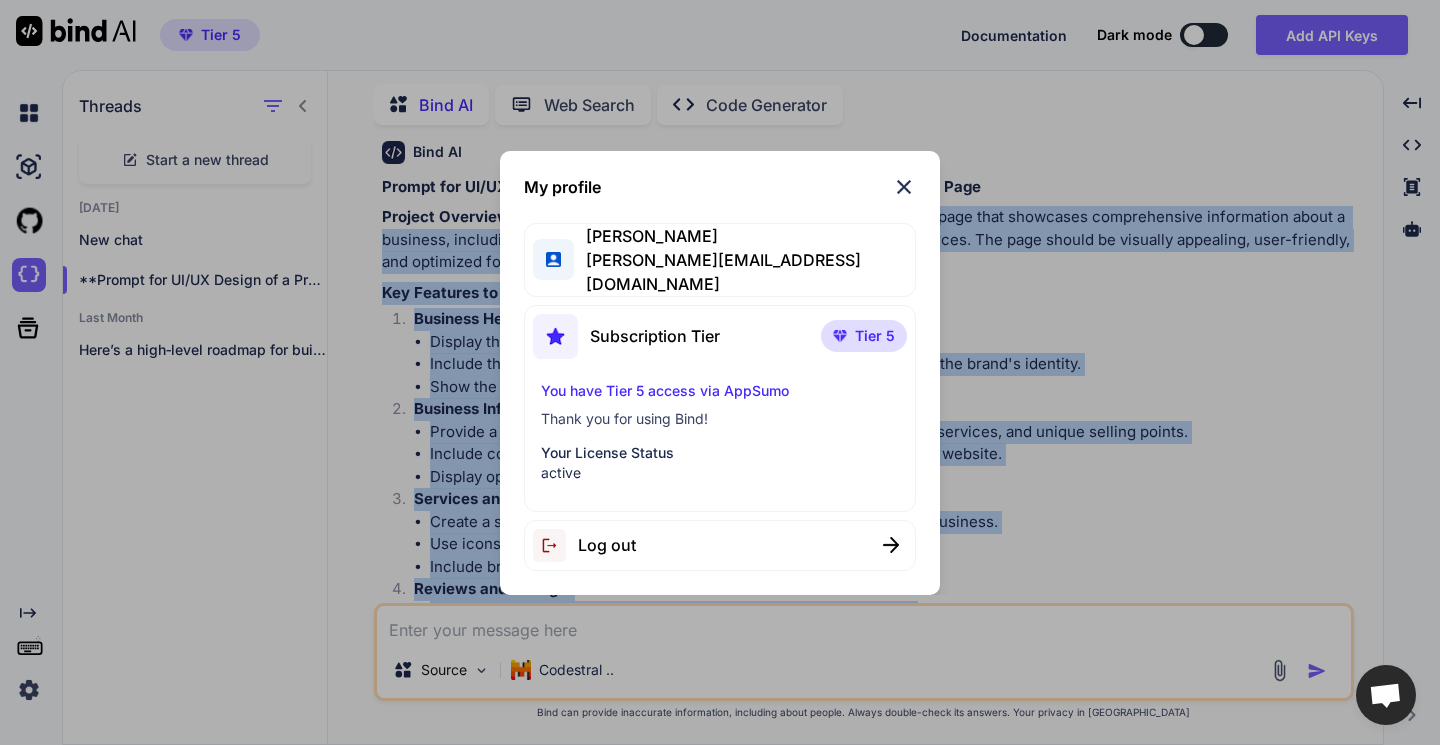 click on "My profile Henry Ledesma a.ledesma@mvf.app Subscription Tier  Tier 5 You have Tier 5 access via AppSumo Thank you for using Bind! Your License Status active Log out" at bounding box center [720, 372] 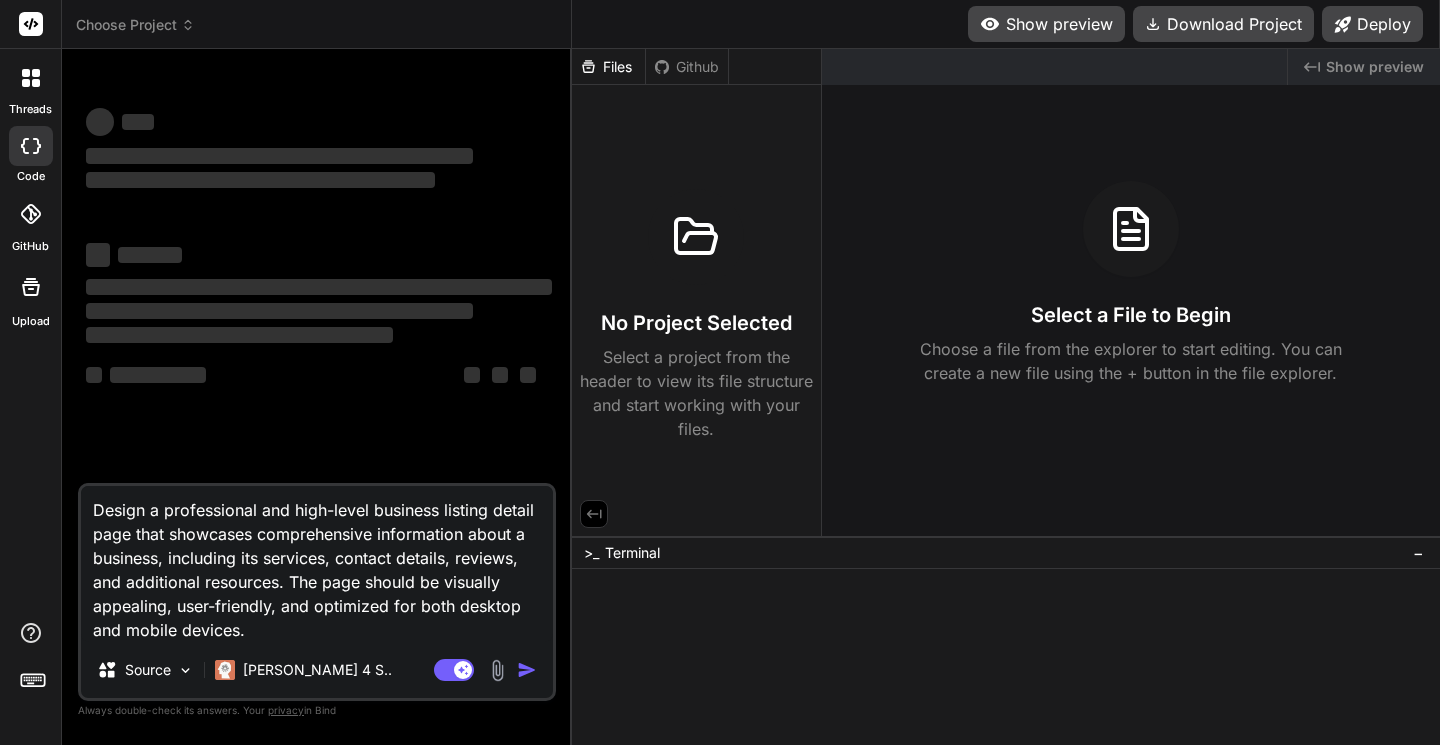 scroll, scrollTop: 0, scrollLeft: 0, axis: both 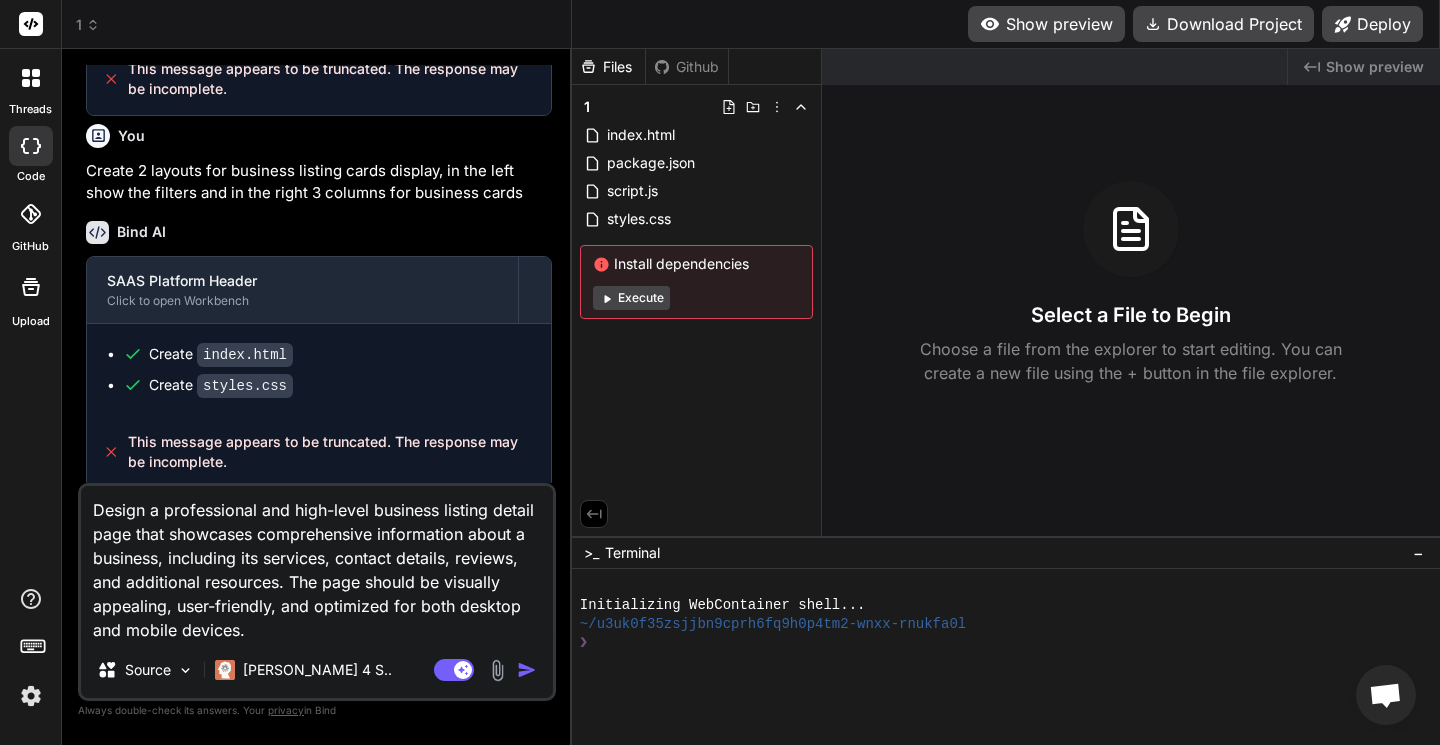 click on "Show preview" at bounding box center [1046, 24] 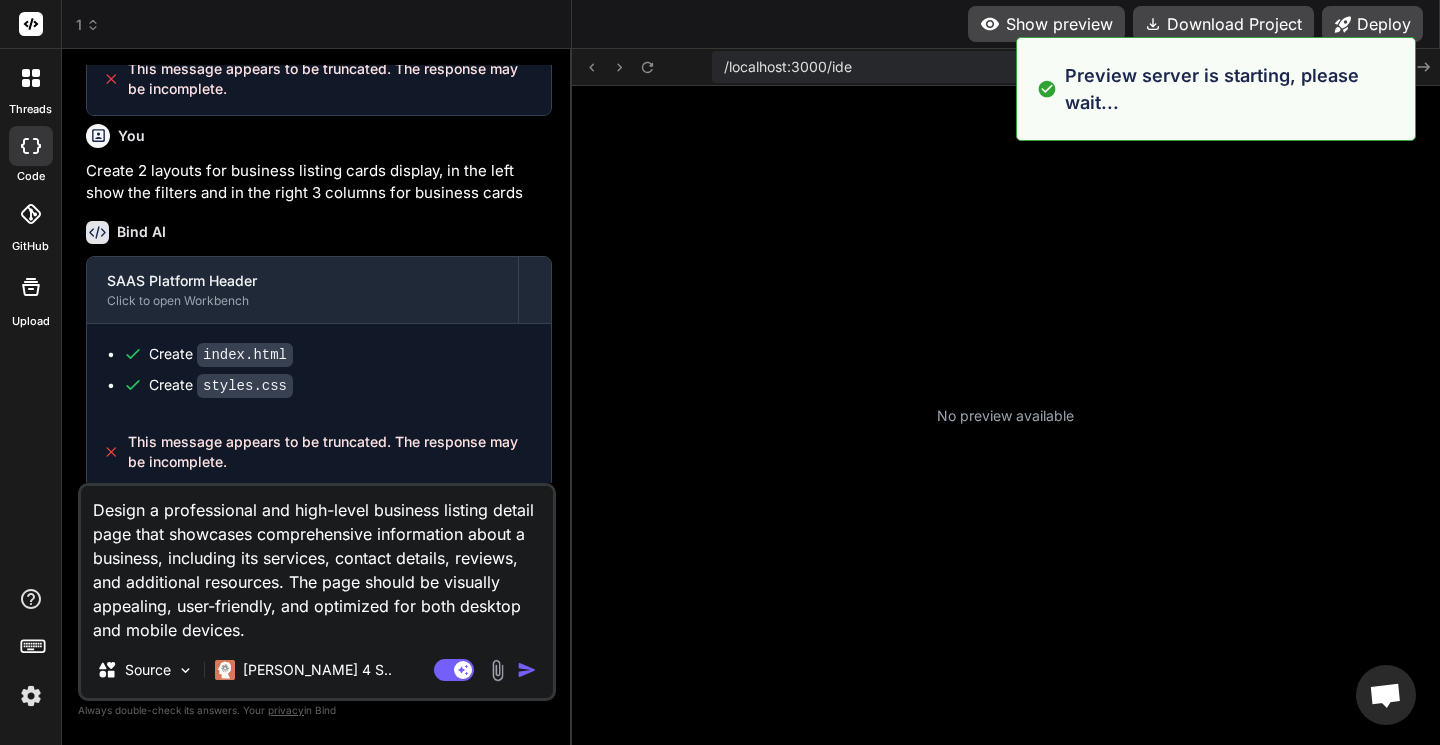 scroll, scrollTop: 57, scrollLeft: 0, axis: vertical 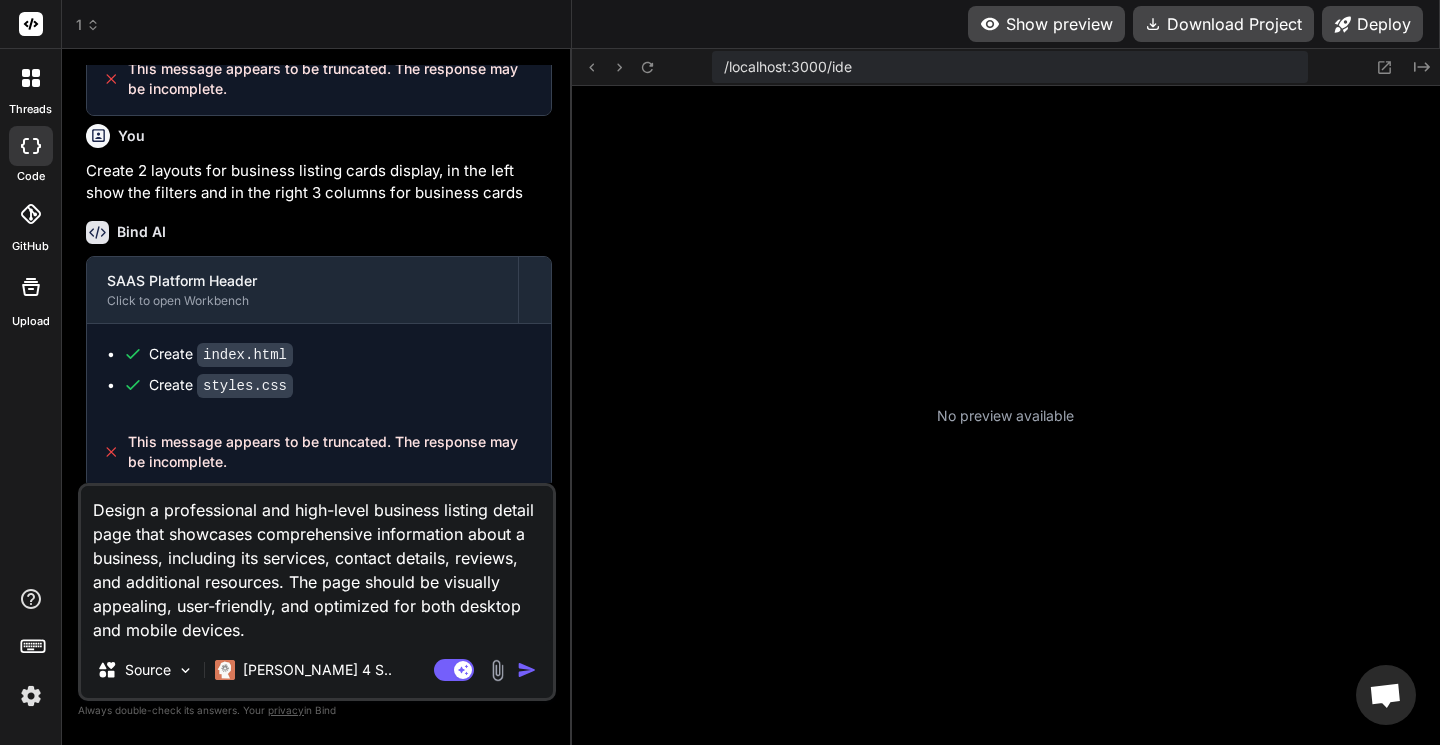 click 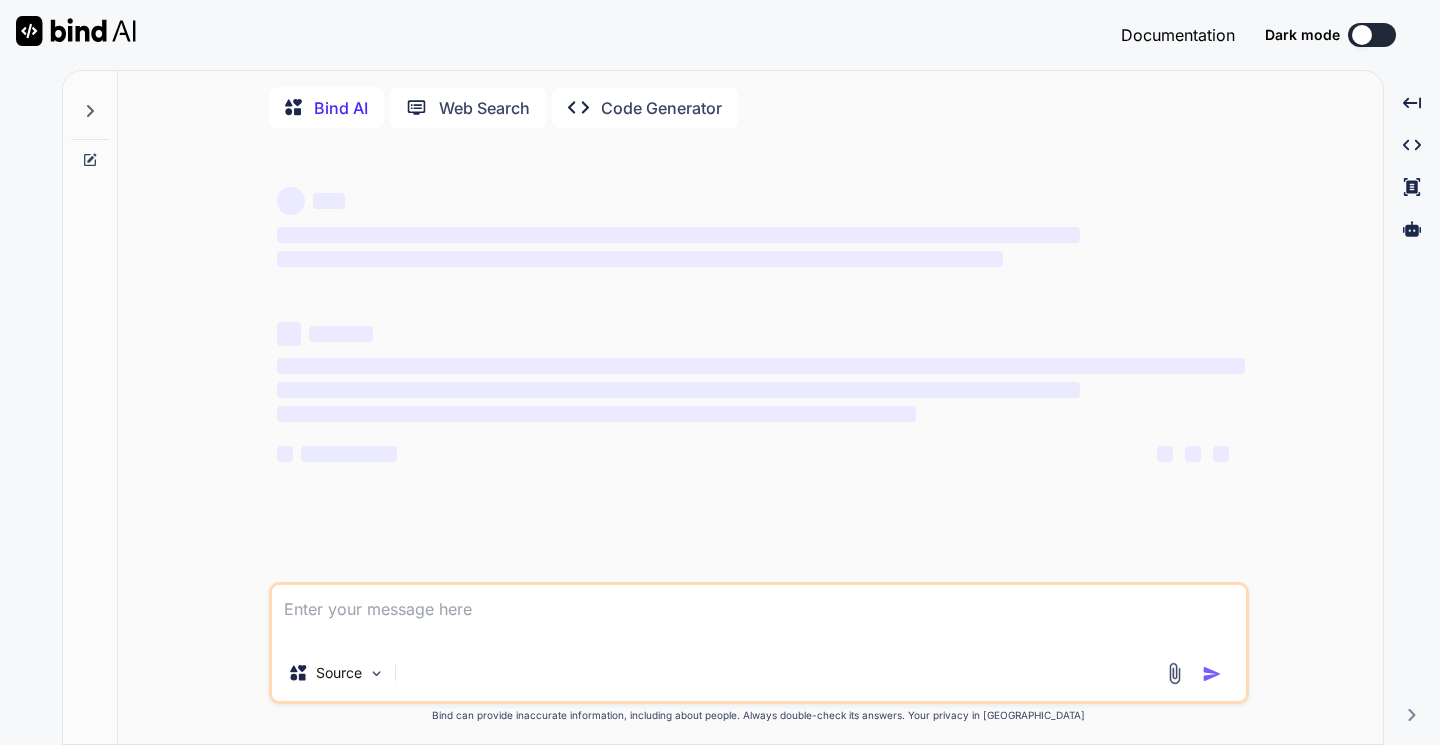 scroll, scrollTop: 0, scrollLeft: 0, axis: both 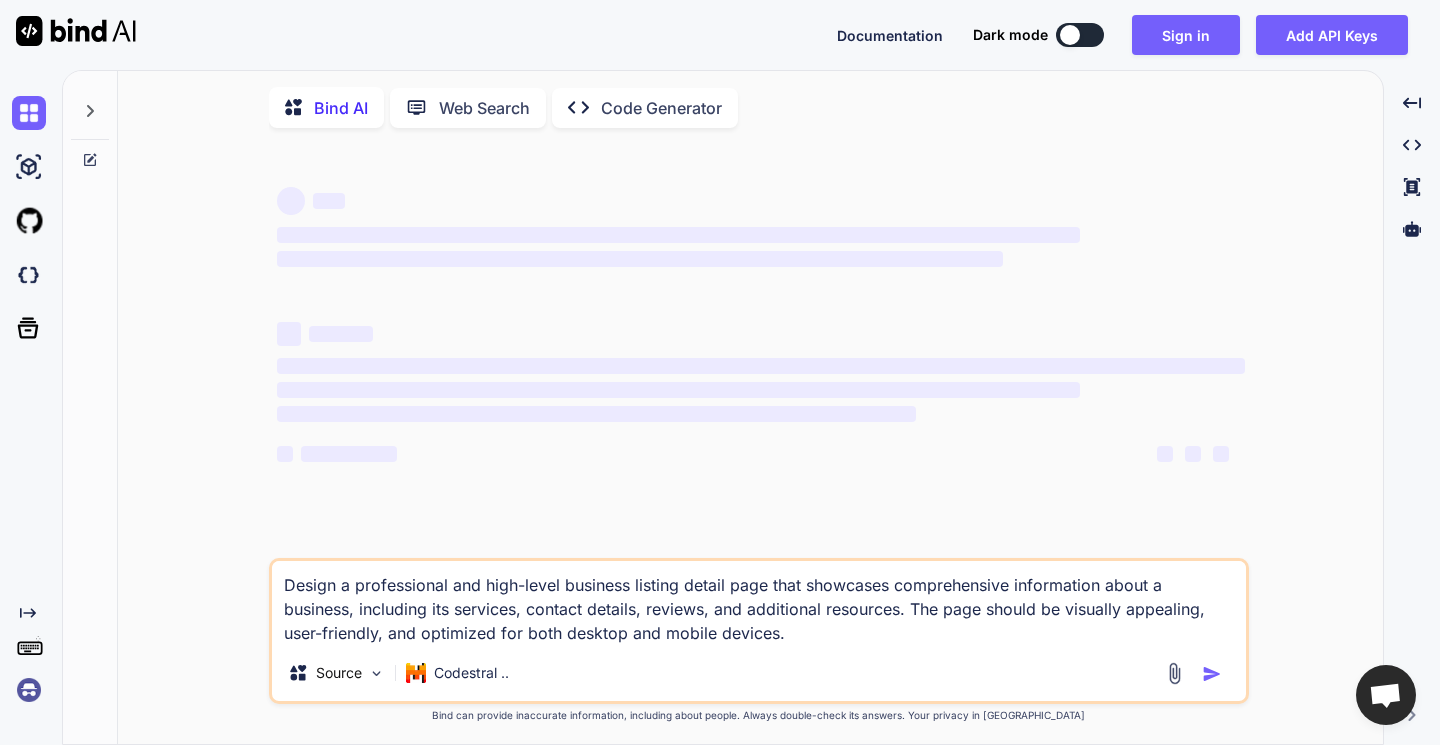 type on "x" 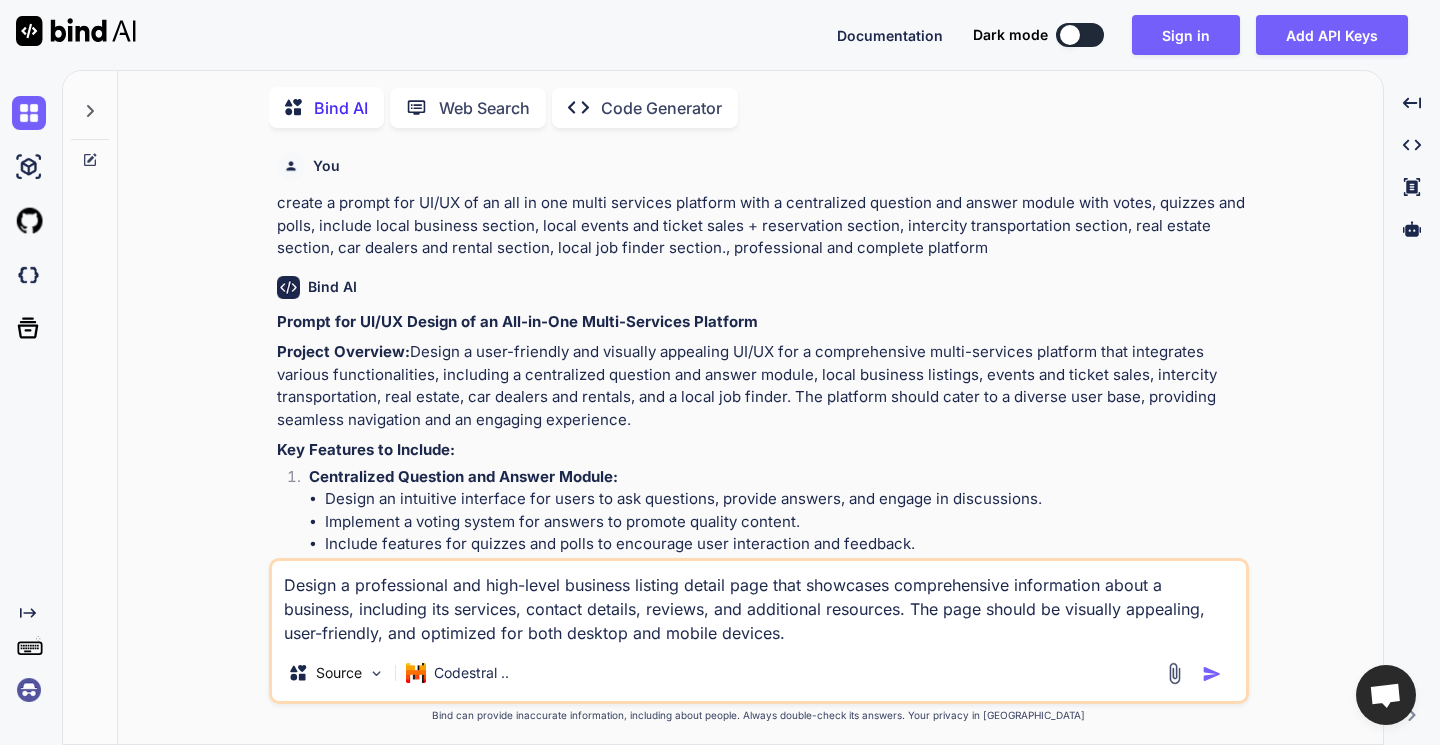 scroll, scrollTop: 57, scrollLeft: 0, axis: vertical 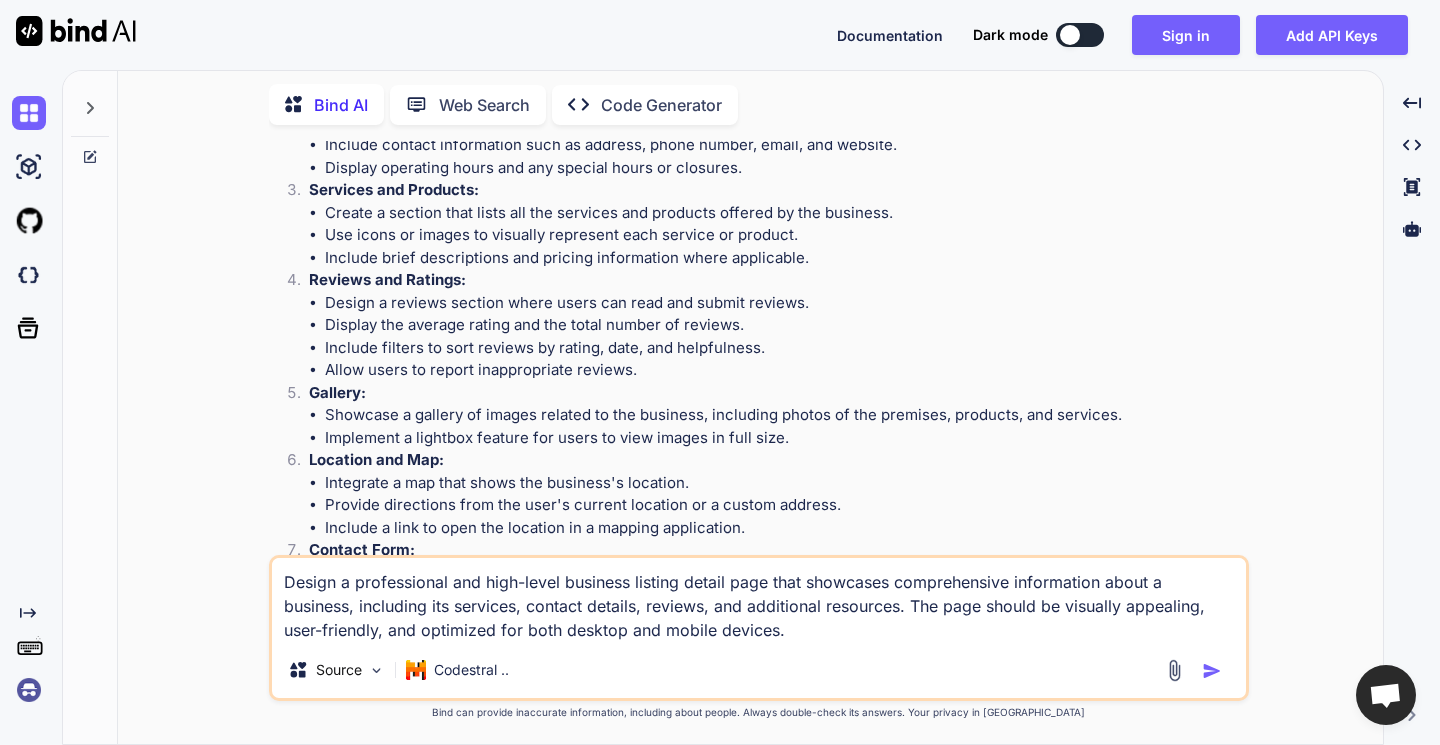 click on "Sign in" at bounding box center [1186, 35] 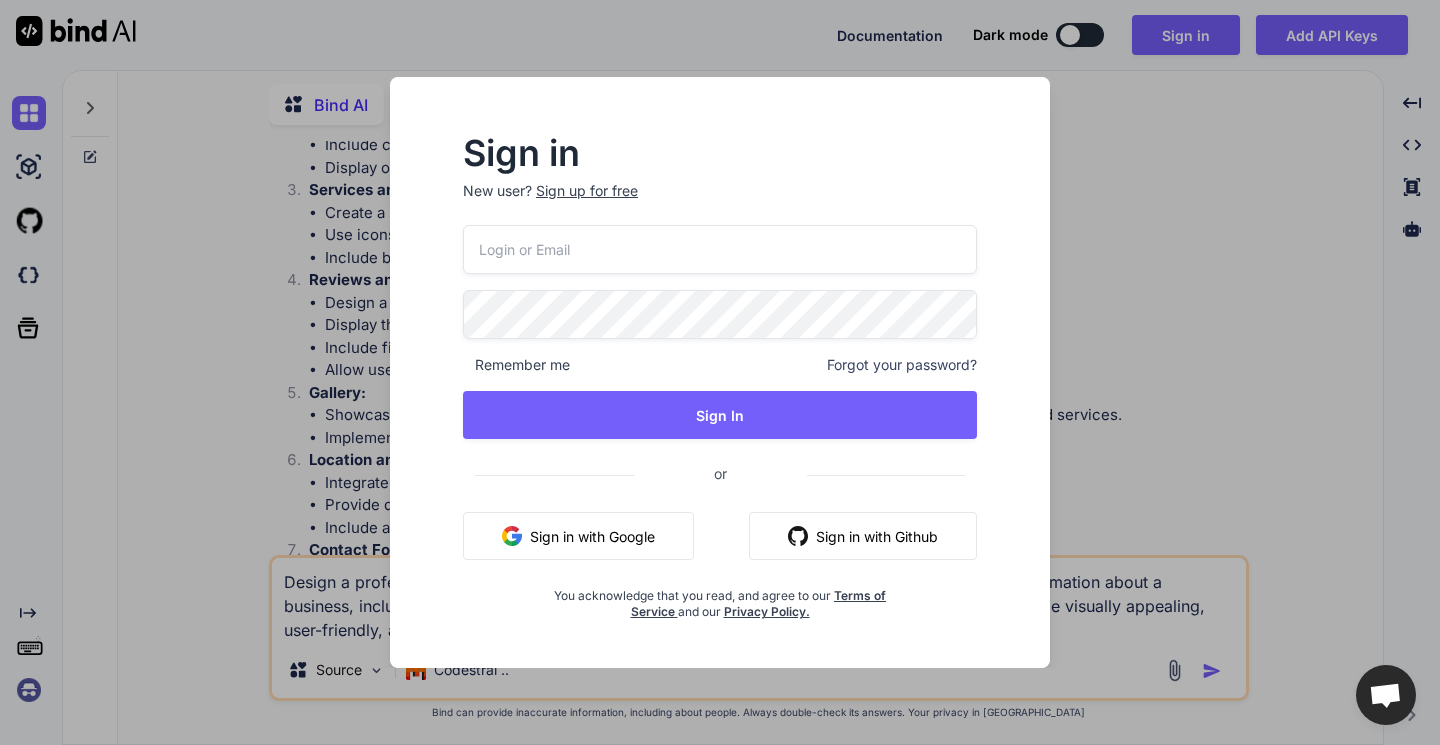 type 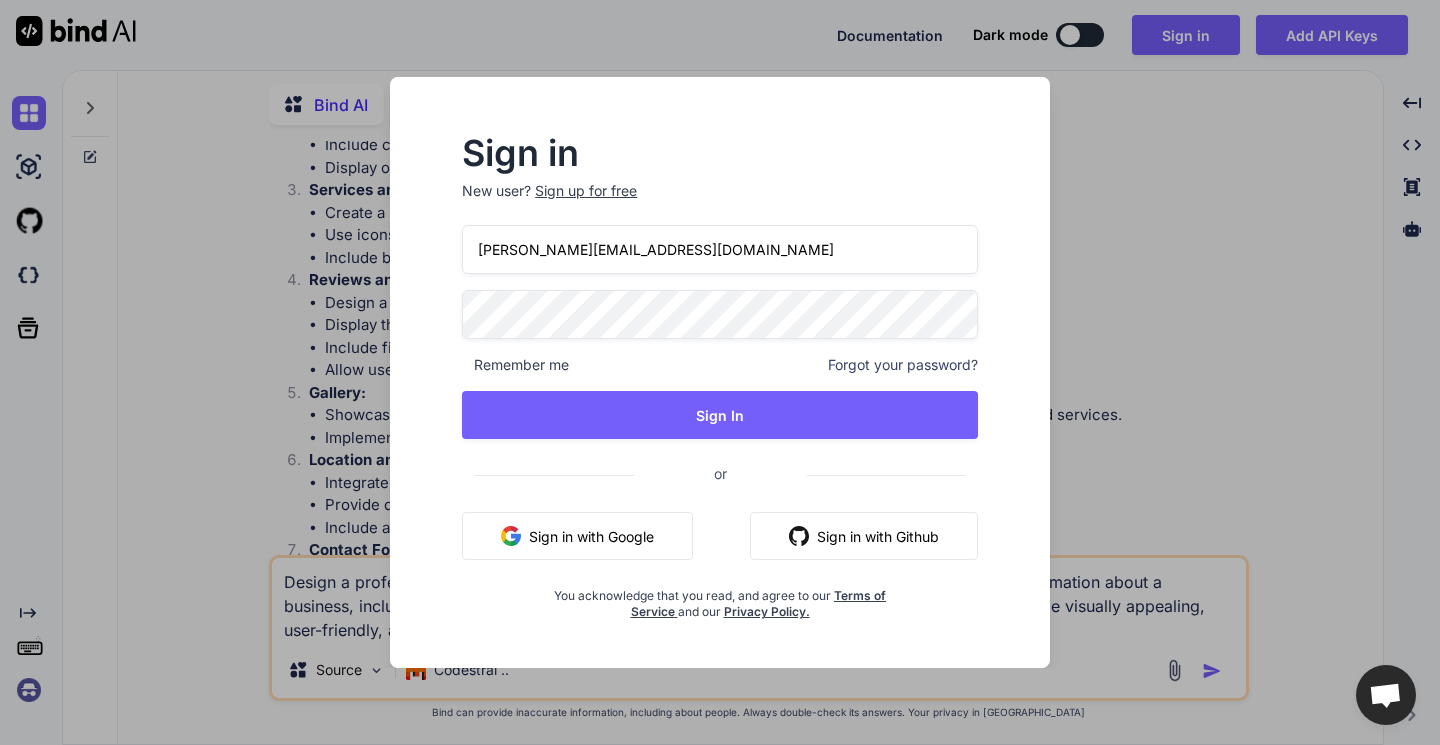 click on "Sign In" at bounding box center [720, 415] 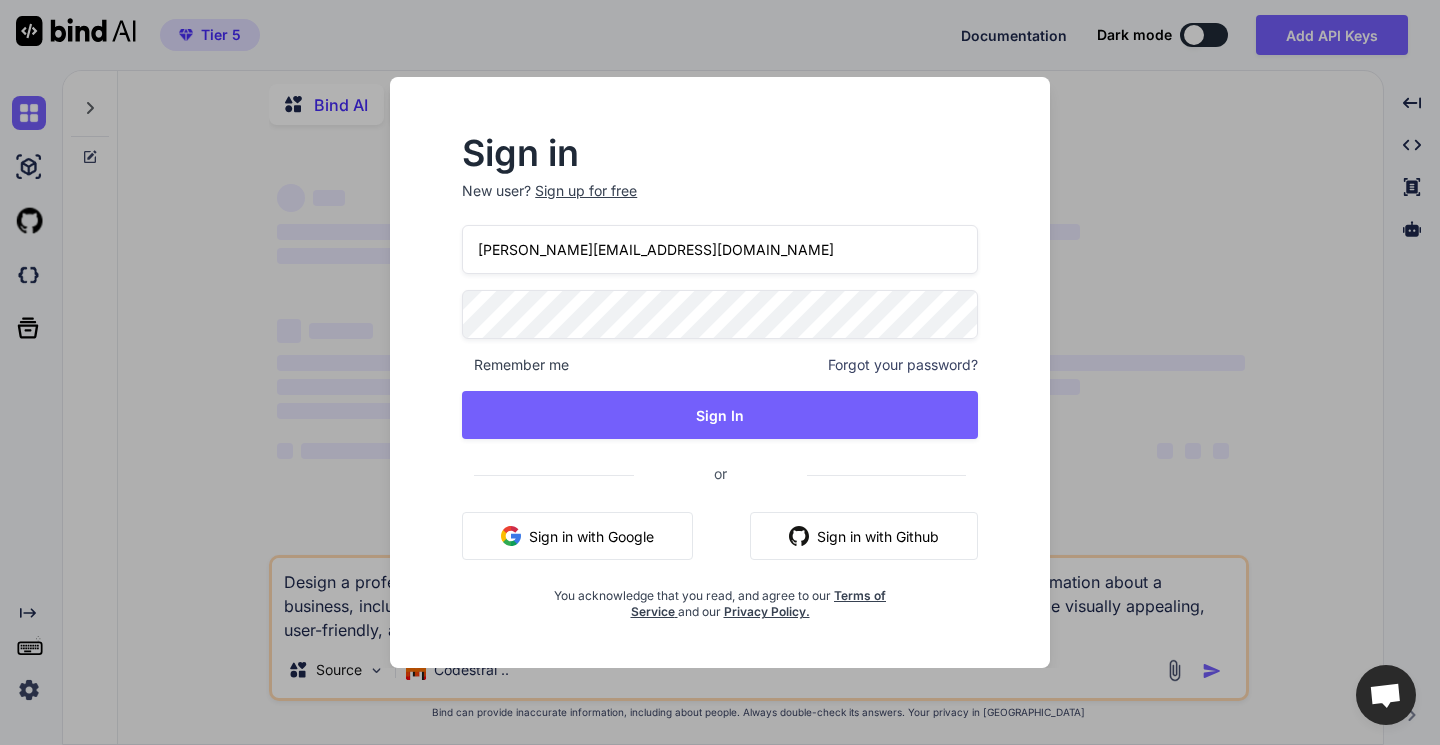 scroll, scrollTop: 0, scrollLeft: 0, axis: both 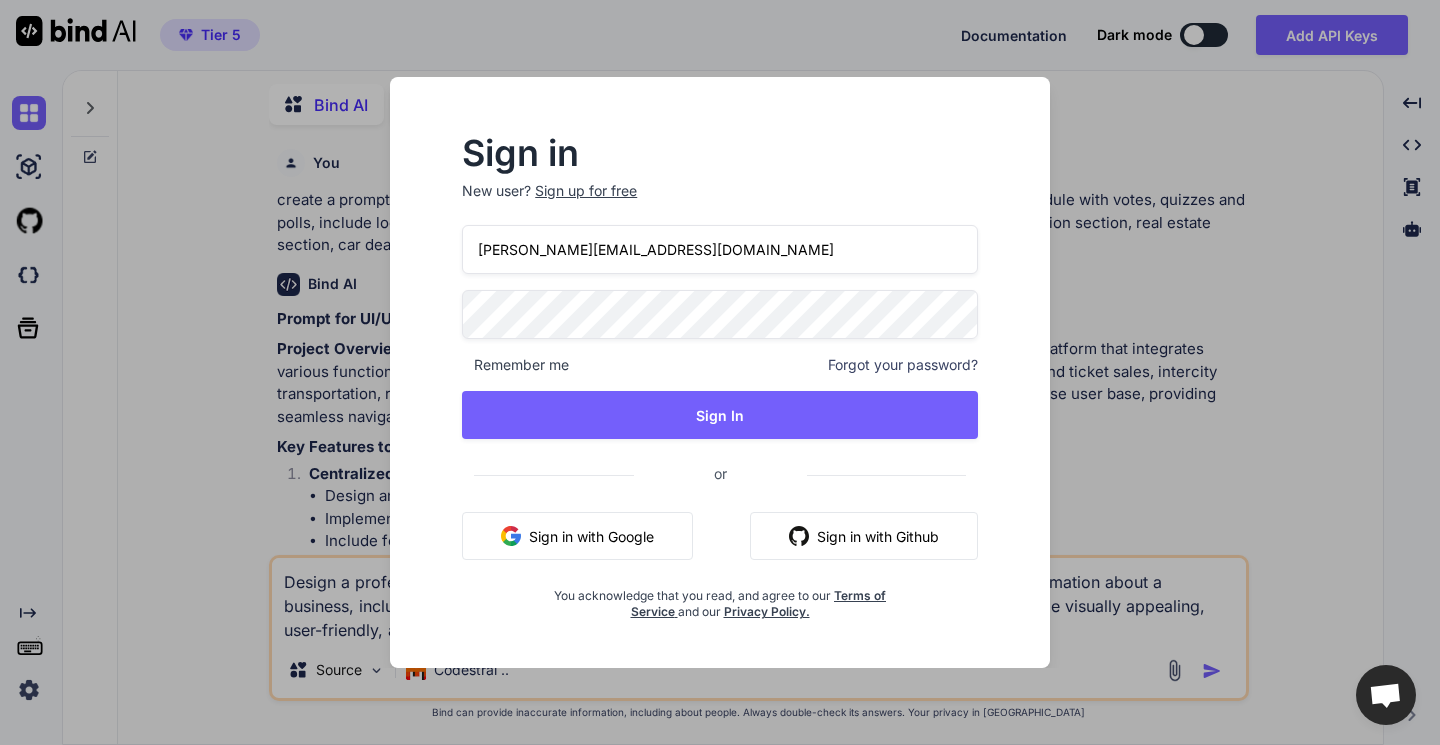 type on "x" 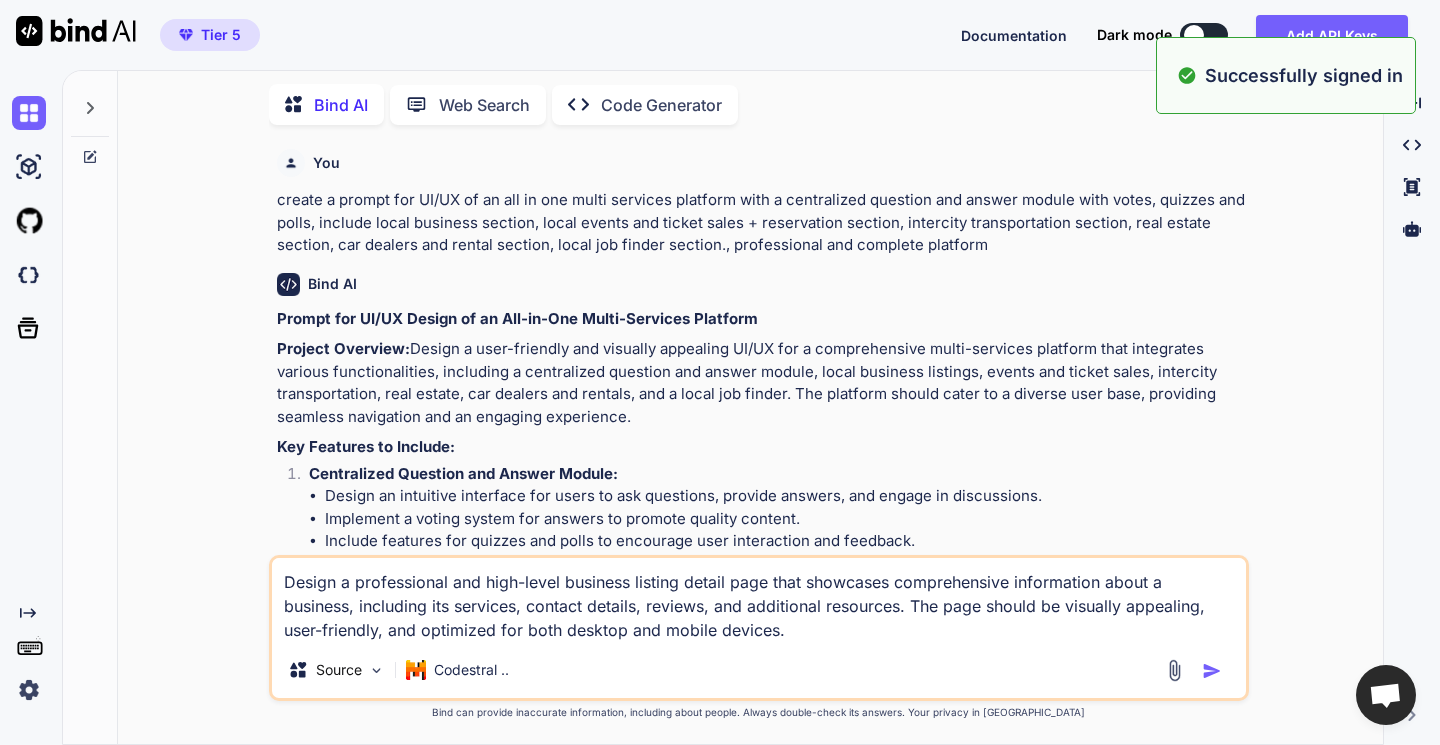 click at bounding box center [29, 275] 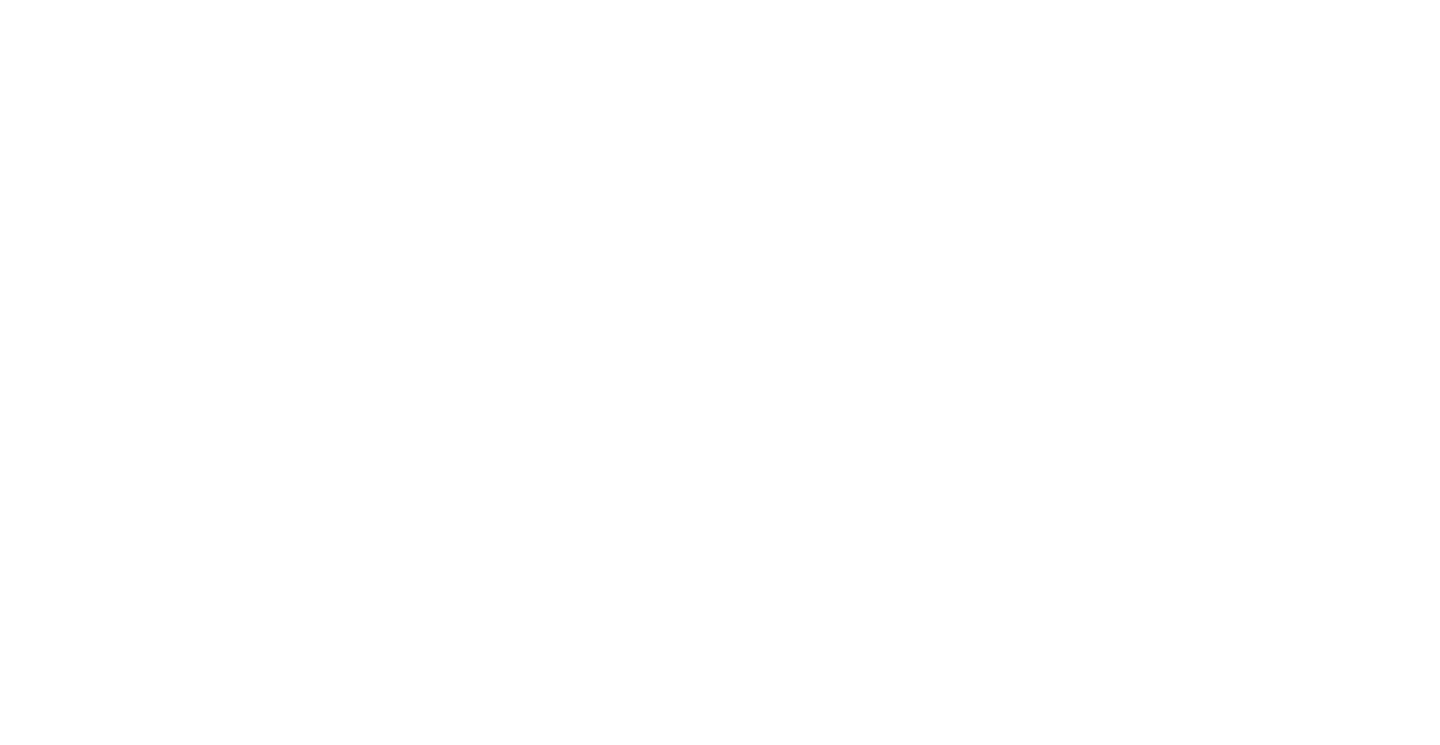 scroll, scrollTop: 0, scrollLeft: 0, axis: both 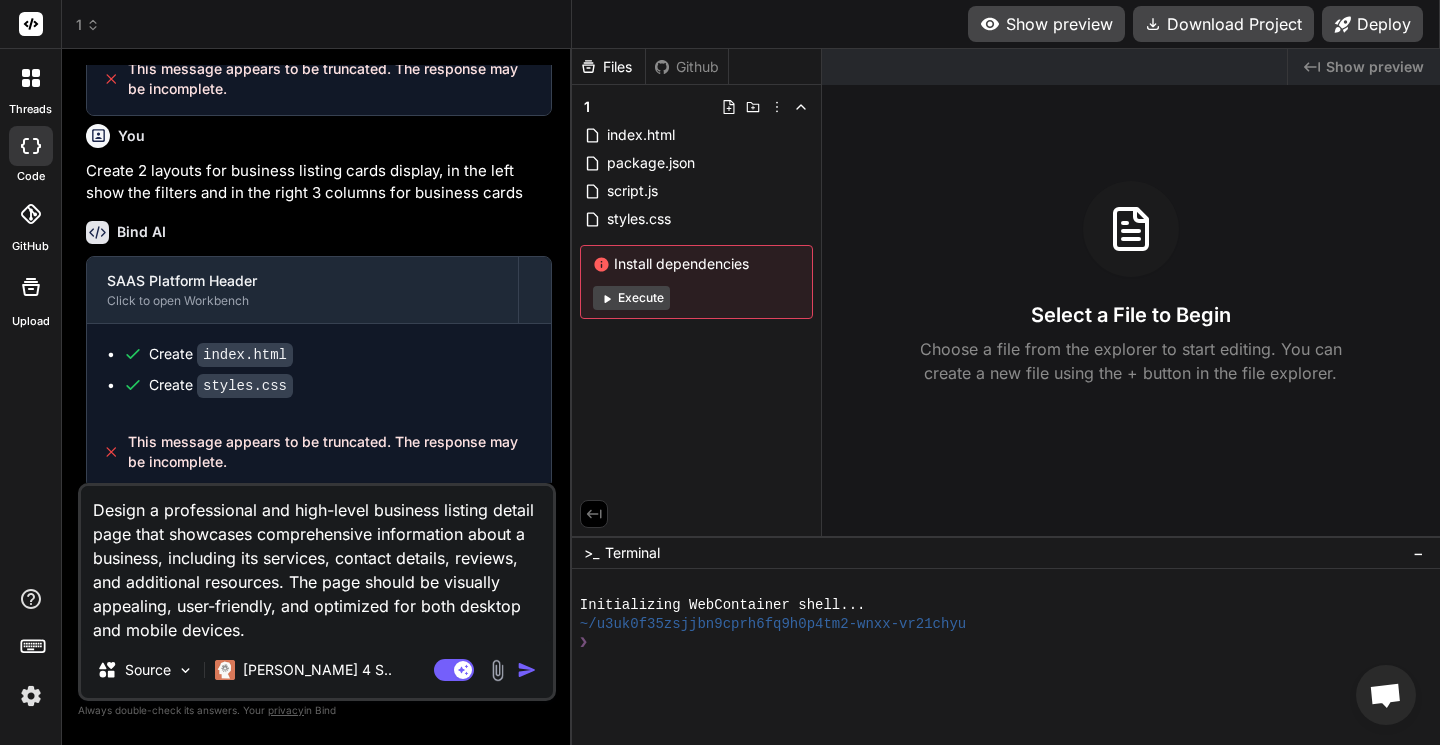 click on "Show preview" at bounding box center [1046, 24] 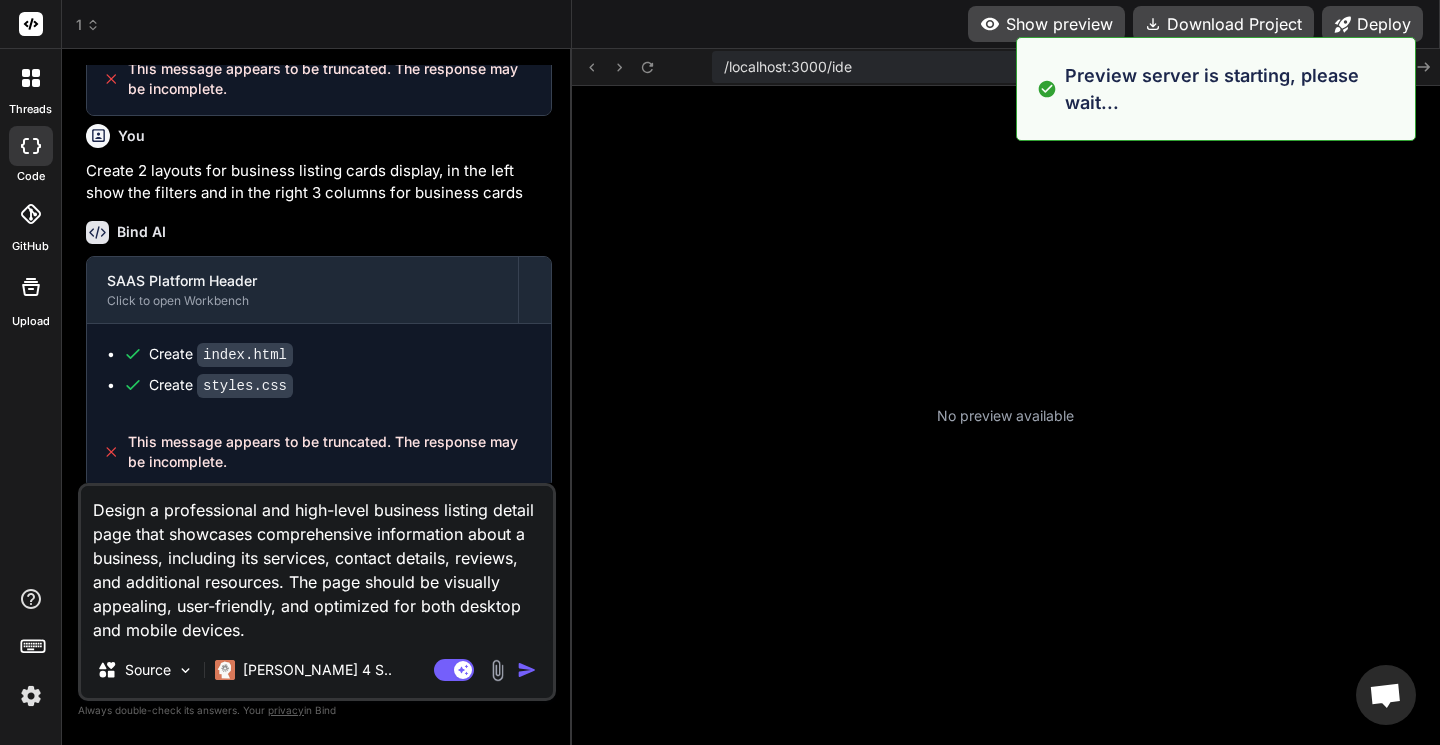 scroll, scrollTop: 57, scrollLeft: 0, axis: vertical 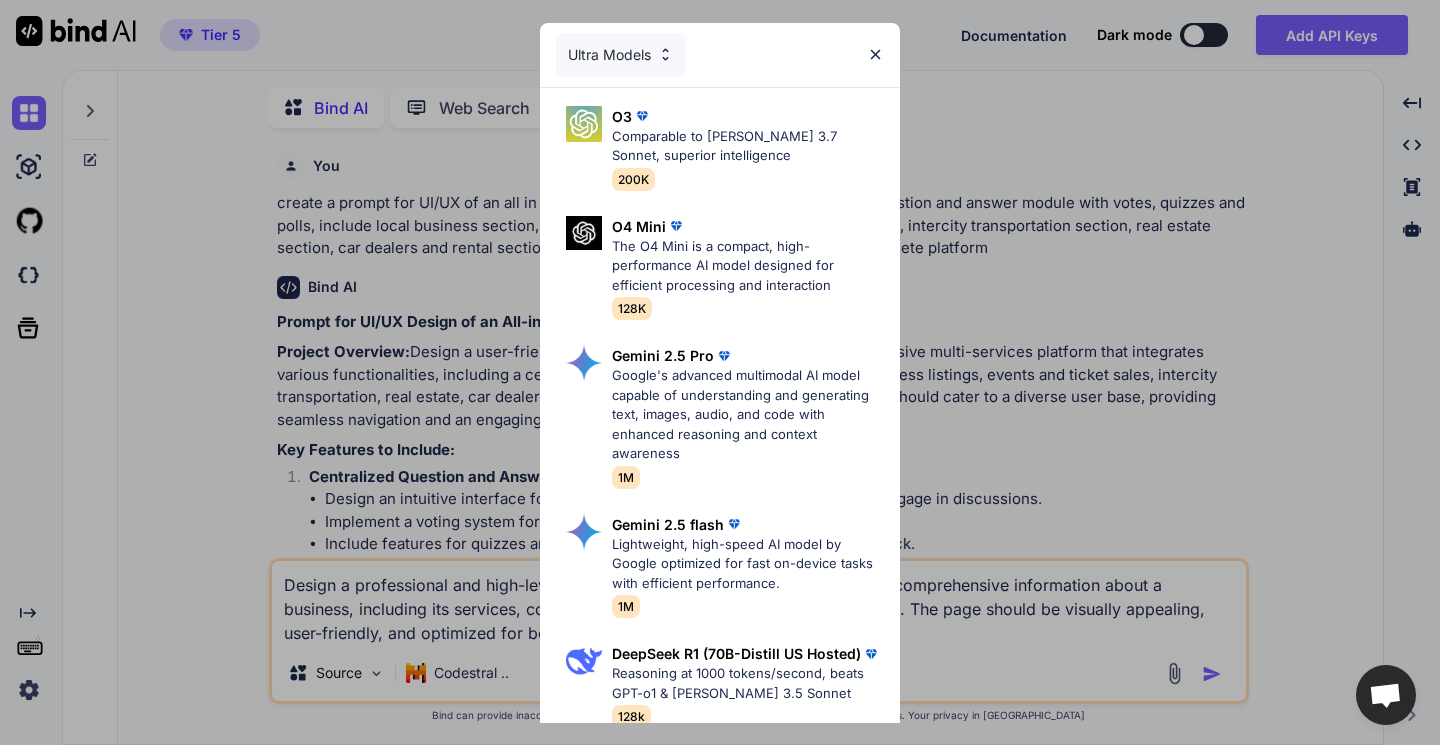type on "x" 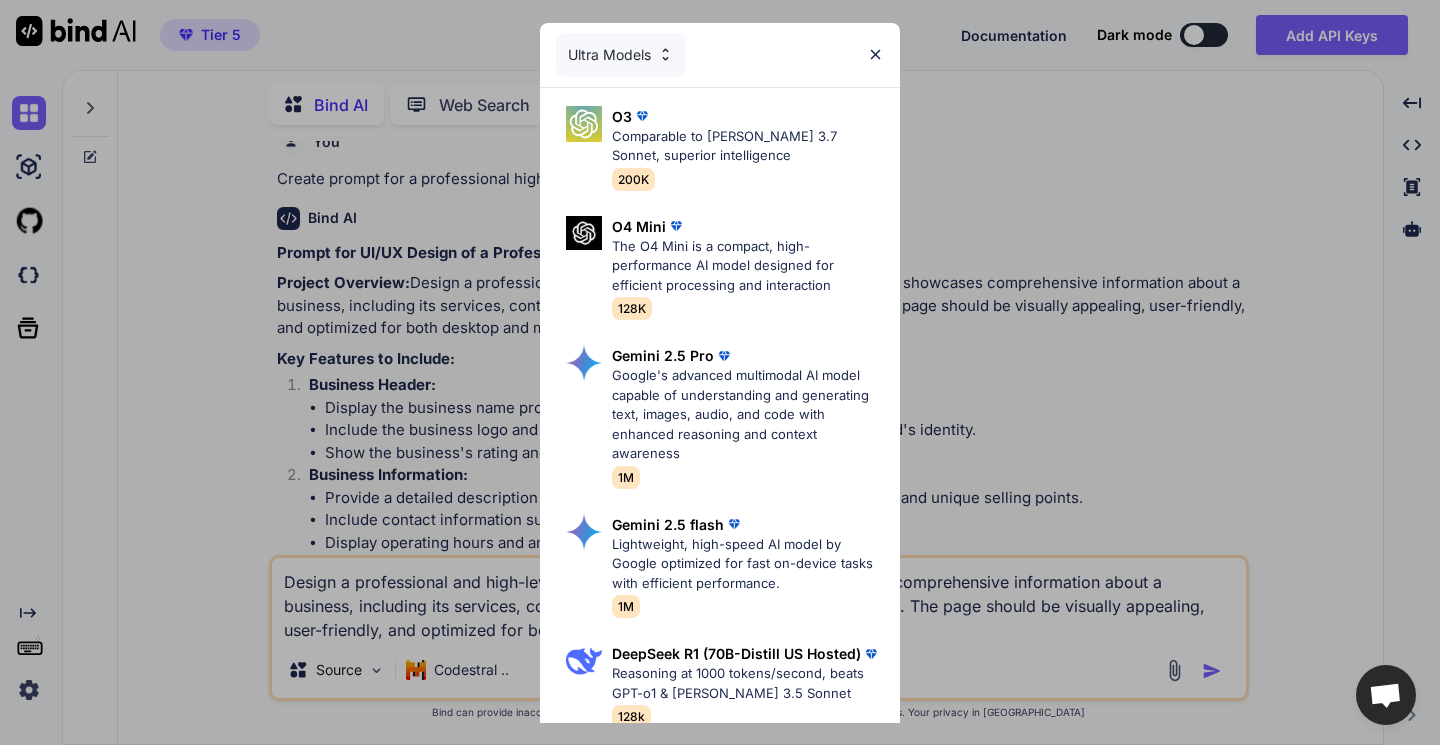 scroll, scrollTop: 1391, scrollLeft: 0, axis: vertical 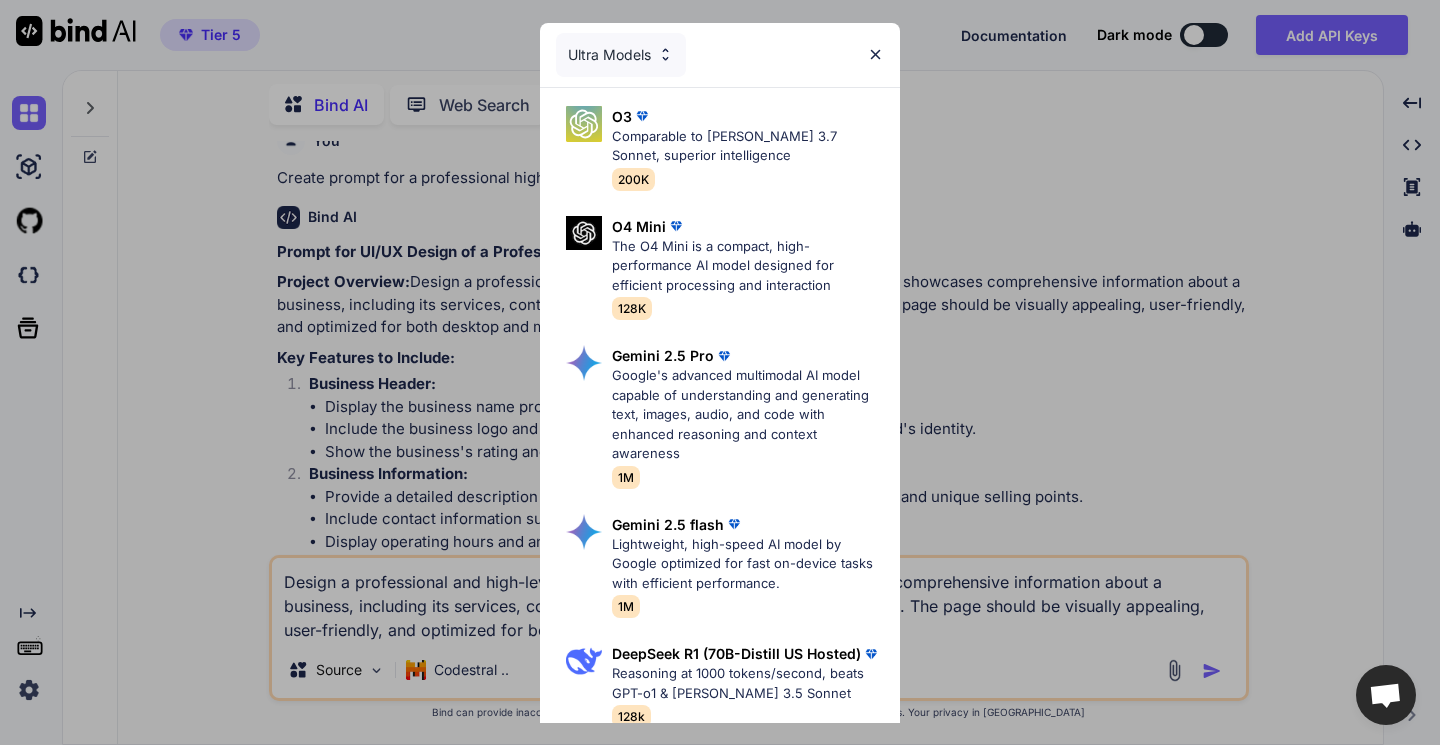 click on "Ultra Models O3 Comparable to Claude 3.7 Sonnet, superior intelligence 200K O4 Mini The O4 Mini is a compact, high-performance AI model designed for efficient processing and interaction 128K Gemini 2.5 Pro Google's advanced multimodal AI model capable of understanding and generating text, images, audio, and code with enhanced reasoning and context awareness 1M Gemini 2.5 flash Lightweight, high-speed AI model by Google optimized for fast on-device tasks with efficient performance. 1M DeepSeek R1 (70B-Distill US Hosted) Reasoning at 1000 tokens/second, beats GPT-o1 & Claude 3.5 Sonnet 128k O3 Mini OpenAI's most advanced reasoning model series 200K Claude 4 Sonnet Claude's most intelligent model 200K Claude 3.7 Sonnet Claude's most intelligent model 200K Claude 3.7 Sonnet (Extended Thinking) Claude's most intelligent model with thinking mode 200K DeepSeek R1 (671B-Full) Full version of R1, served via DeepSeek API 131K" at bounding box center (720, 372) 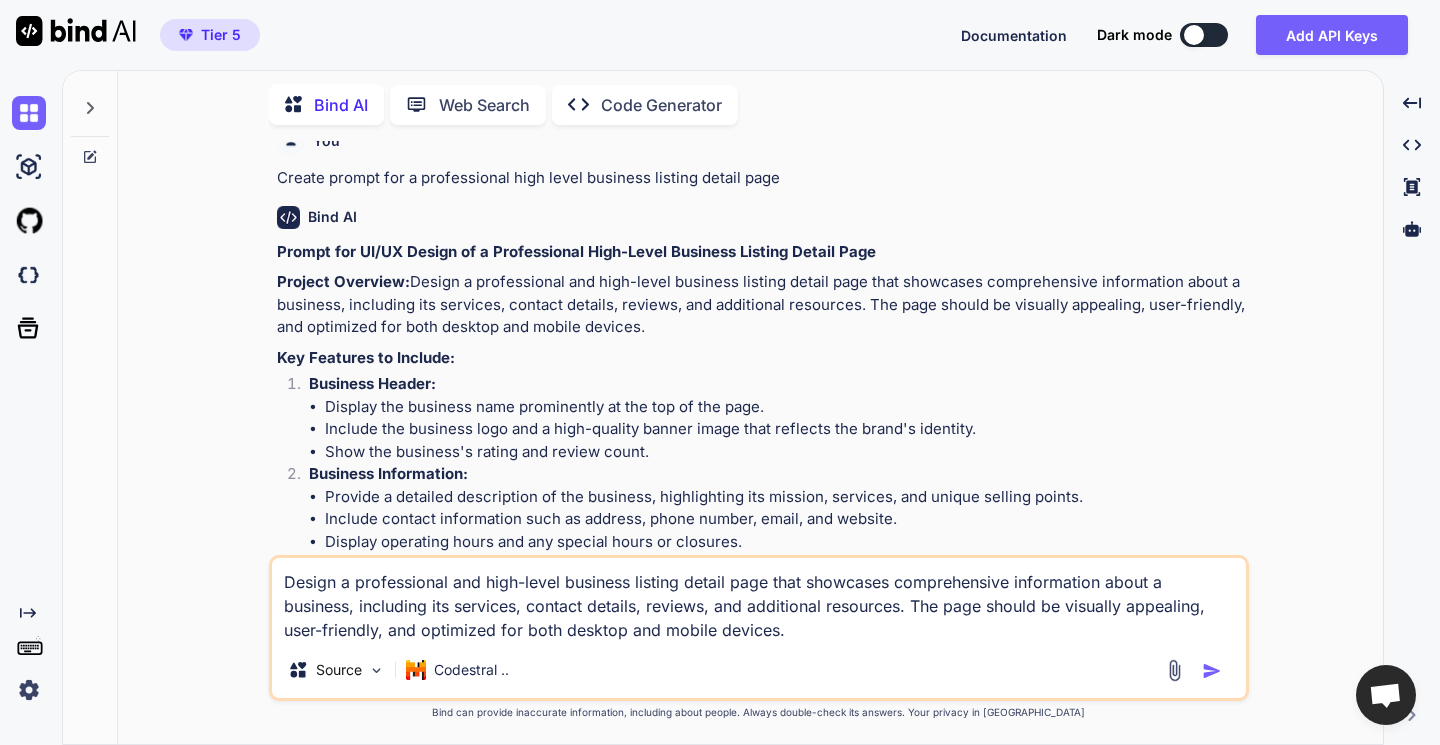 click at bounding box center [29, 275] 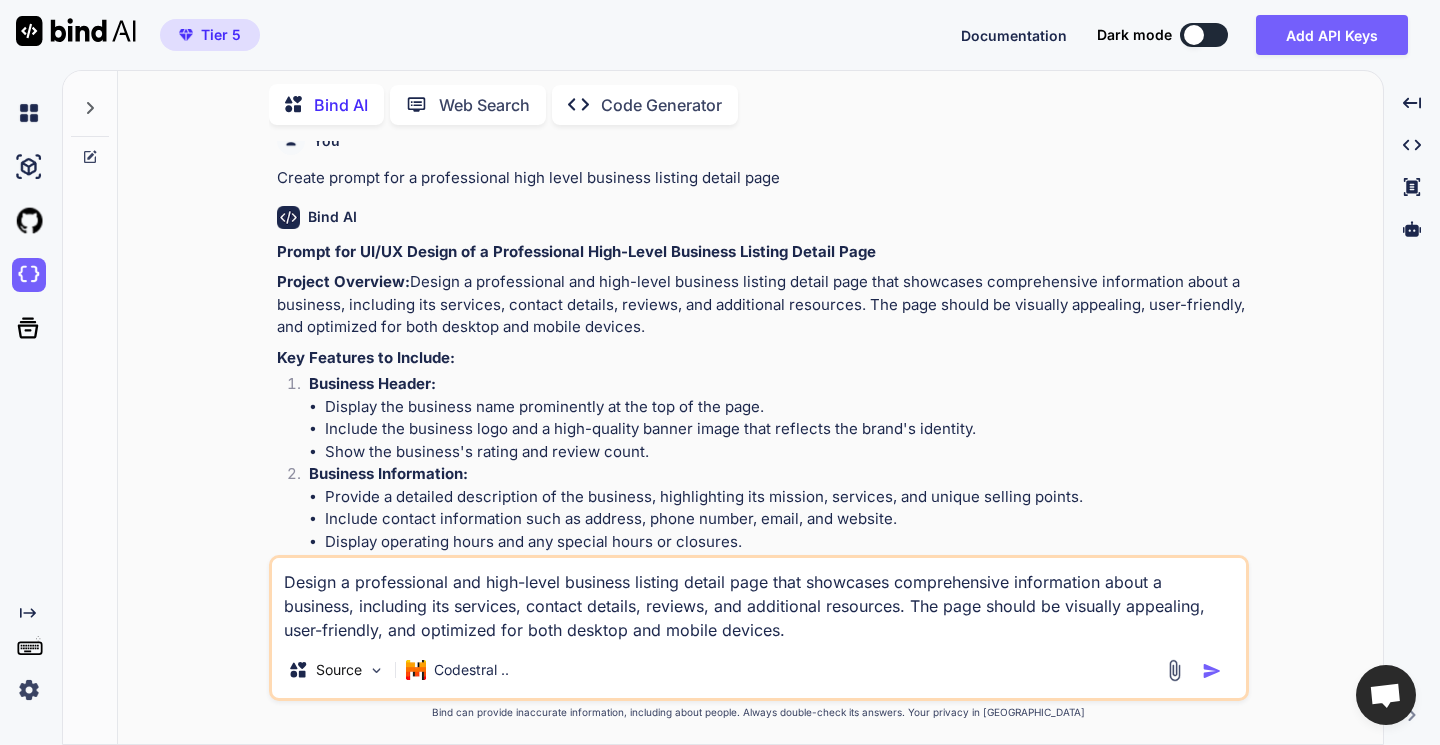 click on "Codestral .." at bounding box center [471, 670] 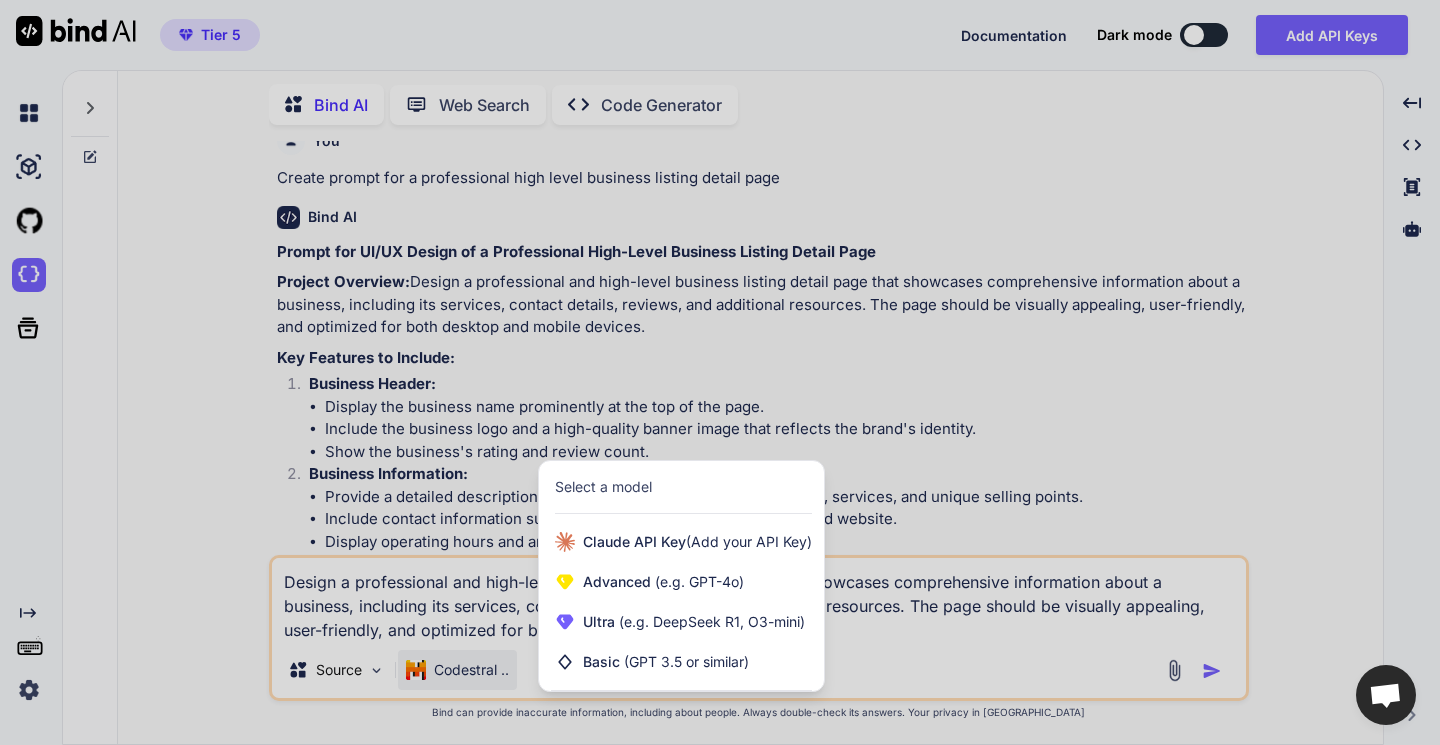 click on "Select a model" at bounding box center (683, 487) 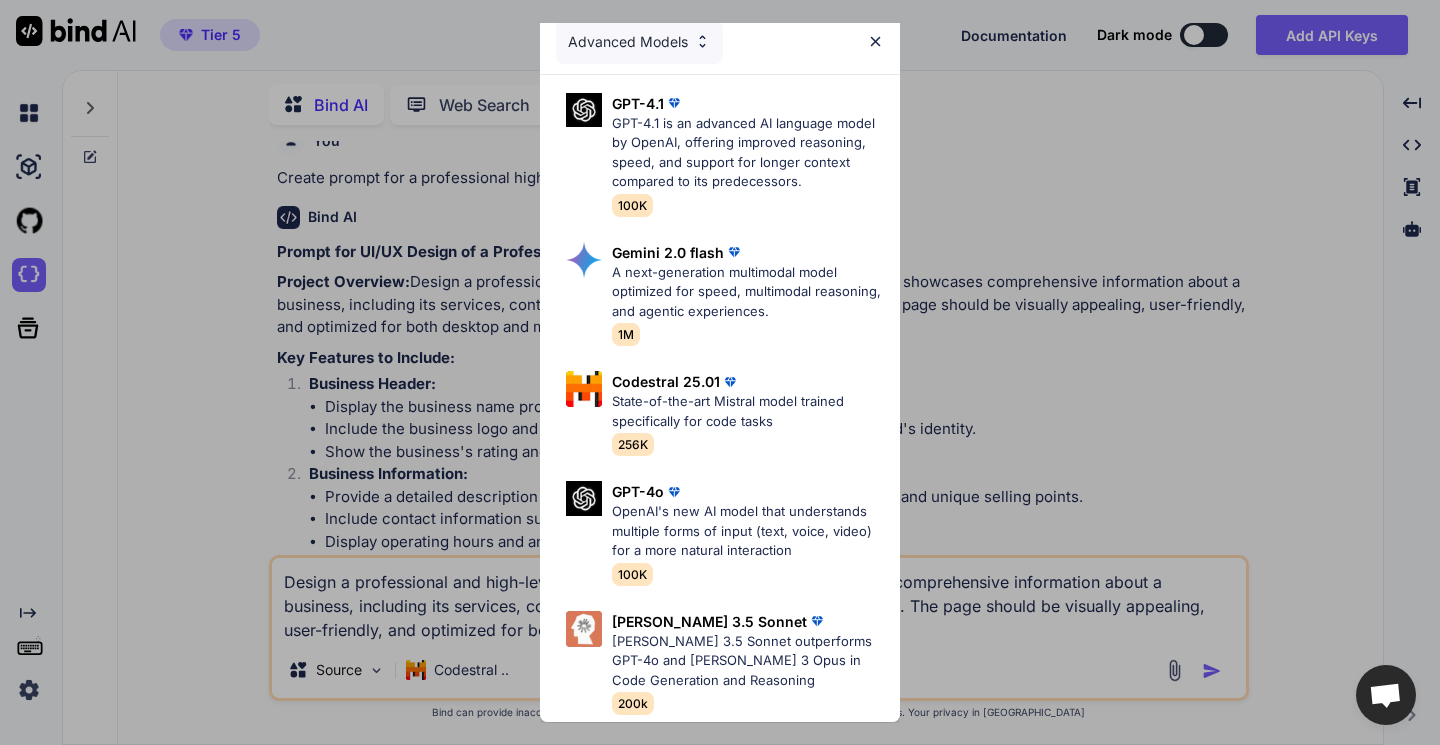 scroll, scrollTop: 0, scrollLeft: 0, axis: both 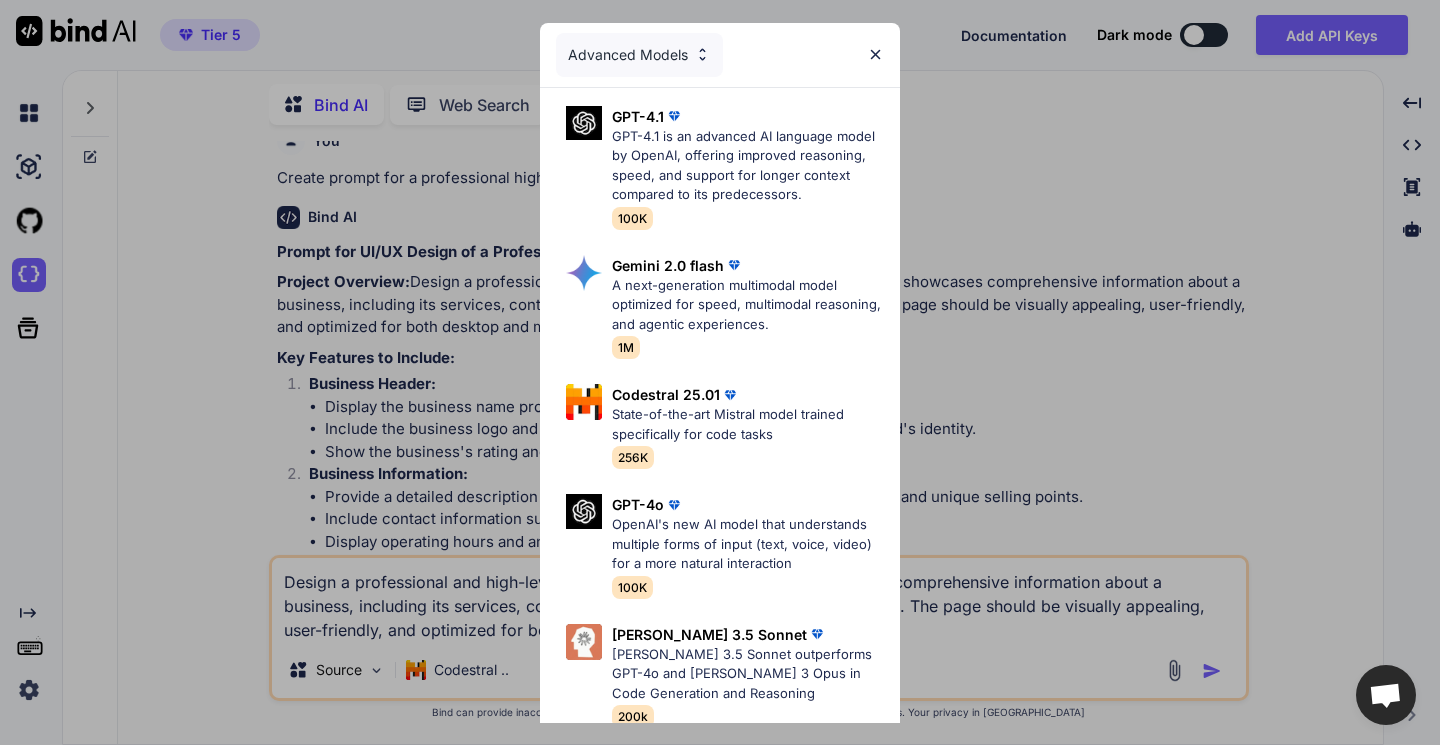 click at bounding box center [702, 54] 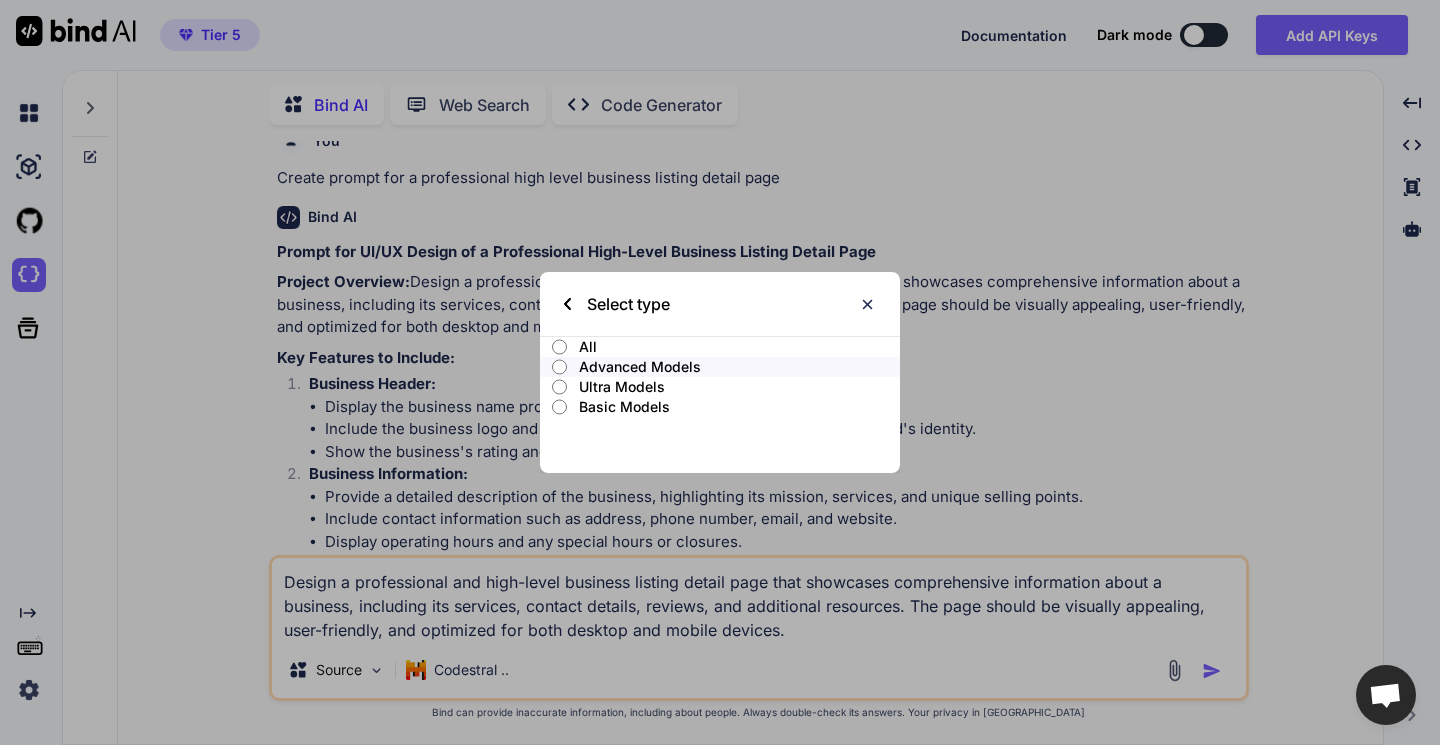 click on "Advanced Models" at bounding box center [739, 367] 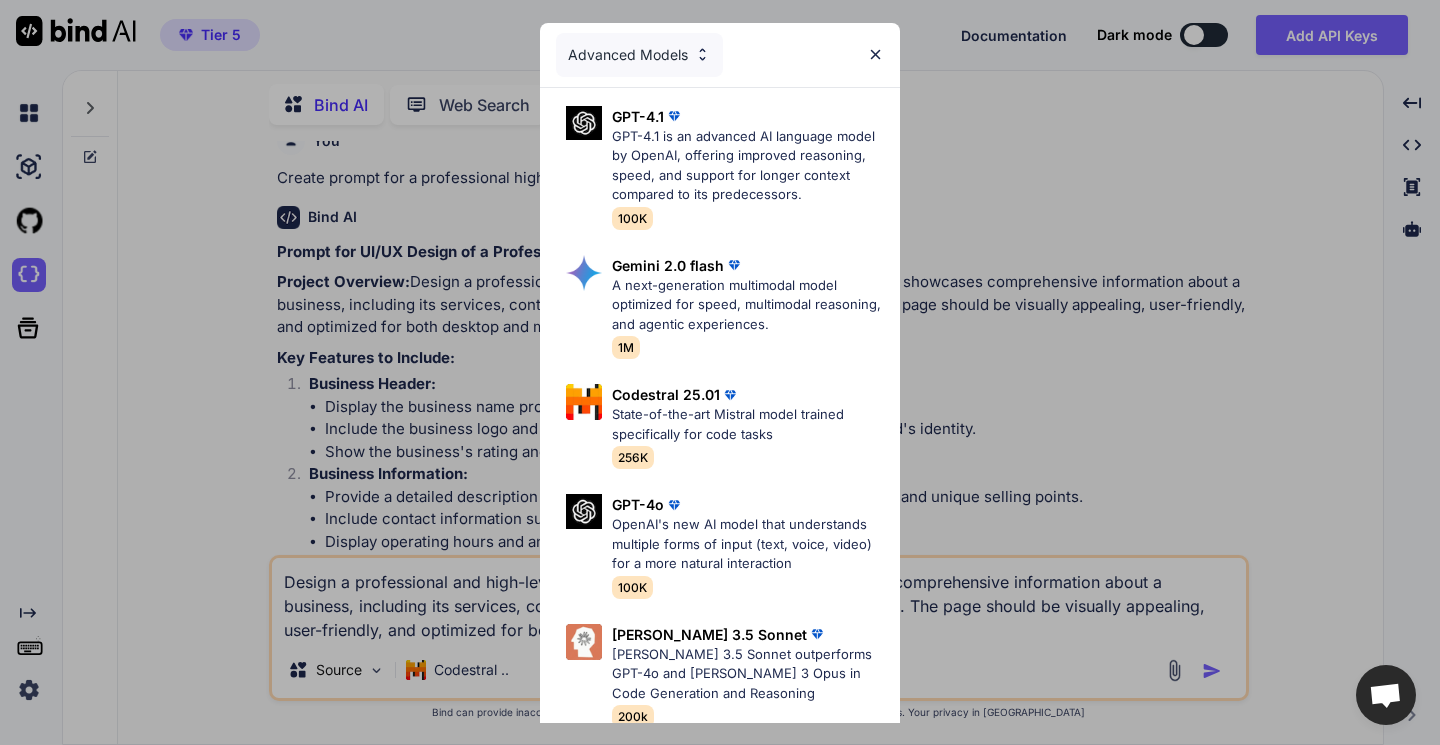 scroll, scrollTop: 16, scrollLeft: 0, axis: vertical 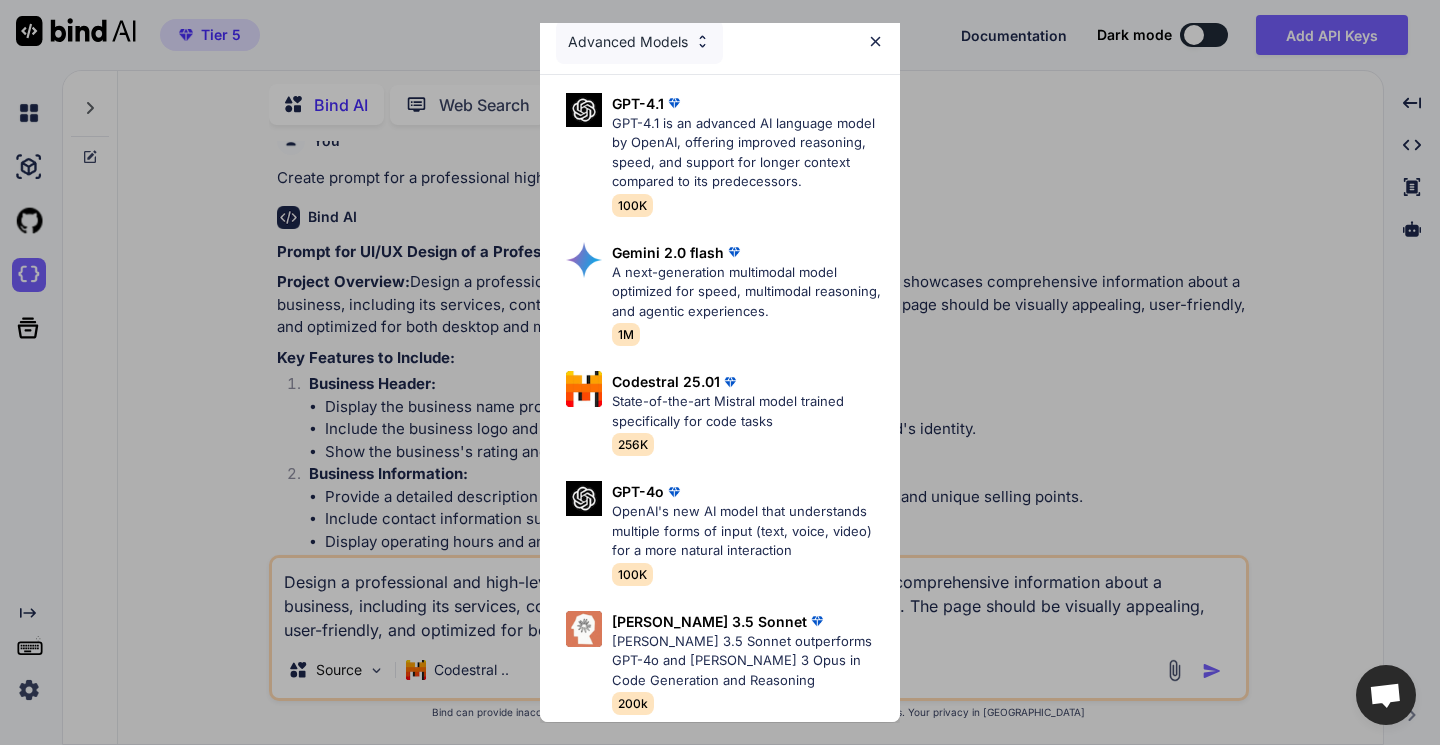 click at bounding box center (702, 41) 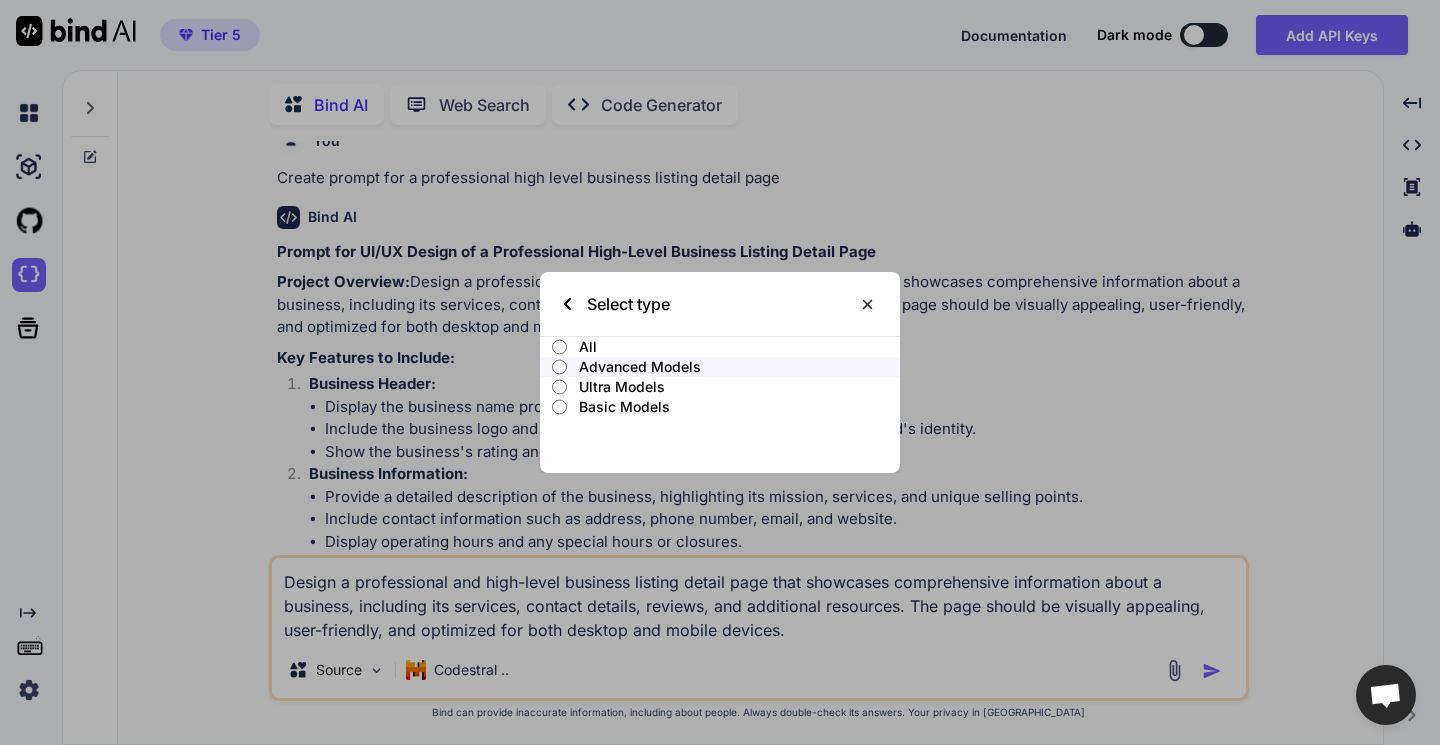 click on "Ultra Models" at bounding box center [739, 387] 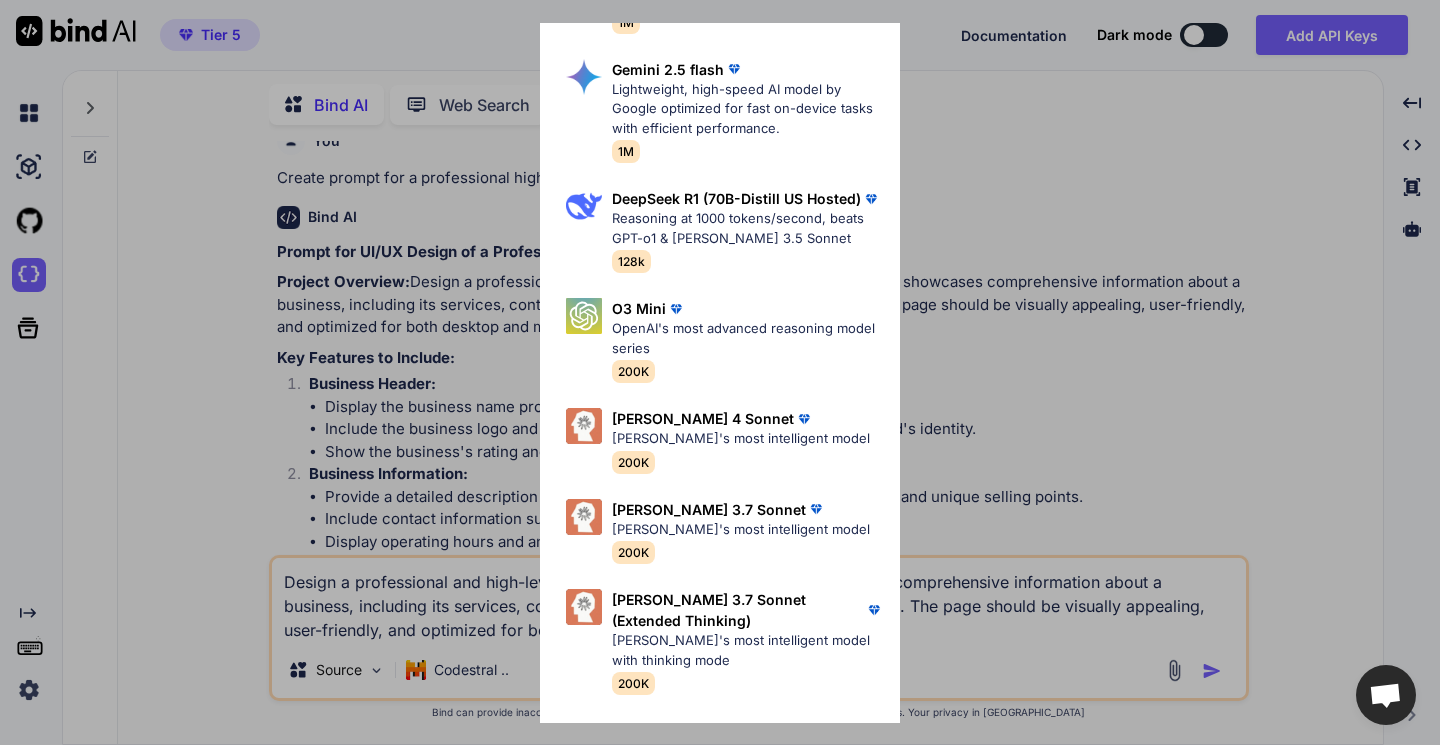 scroll, scrollTop: 456, scrollLeft: 0, axis: vertical 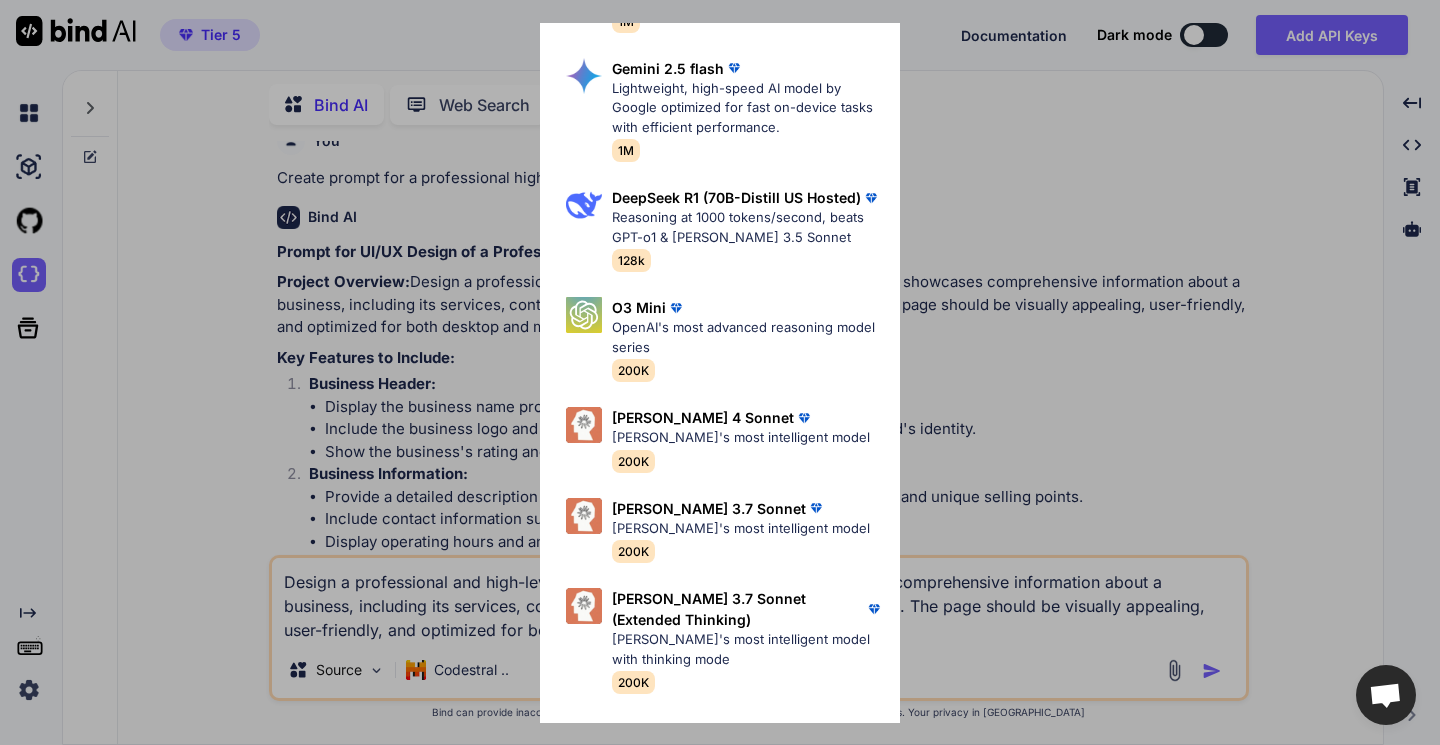click on "Claude's most intelligent model" at bounding box center (741, 438) 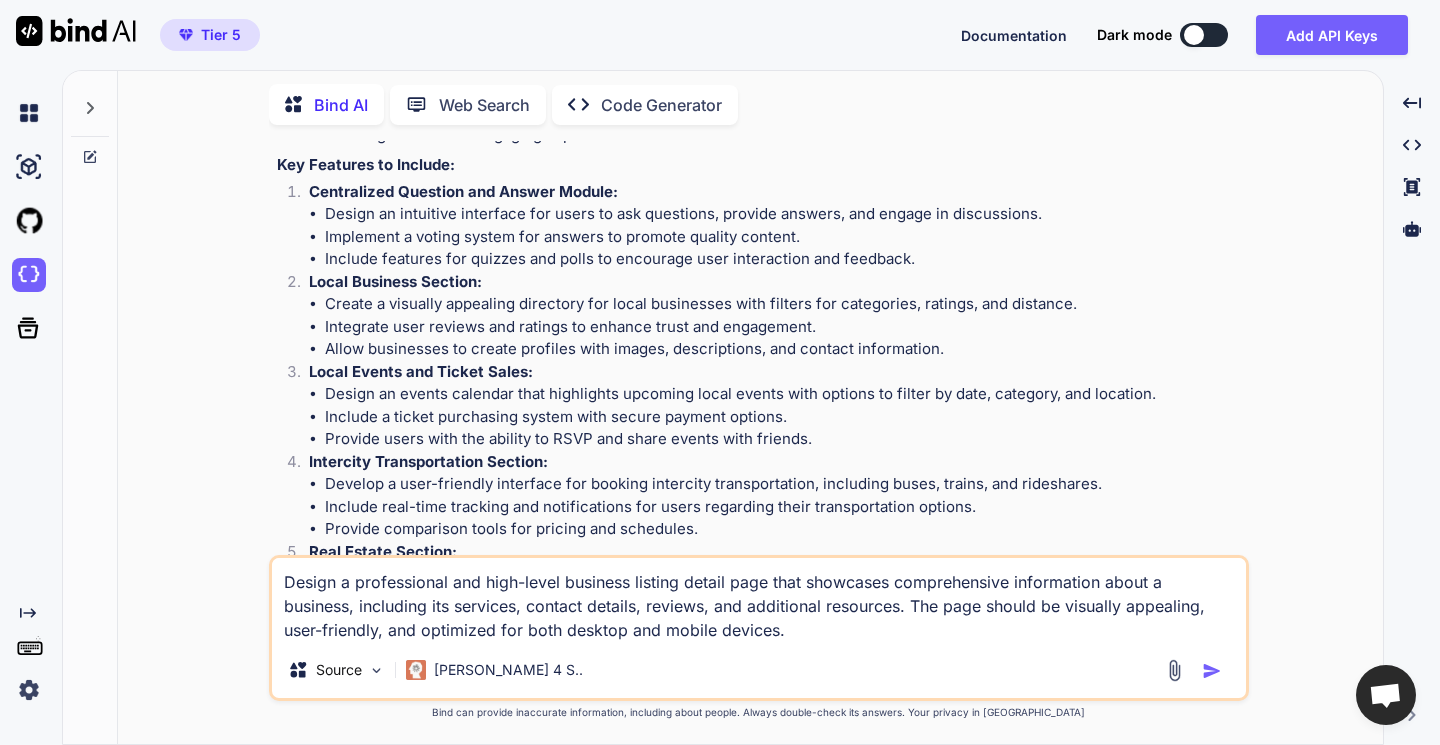 scroll, scrollTop: 0, scrollLeft: 0, axis: both 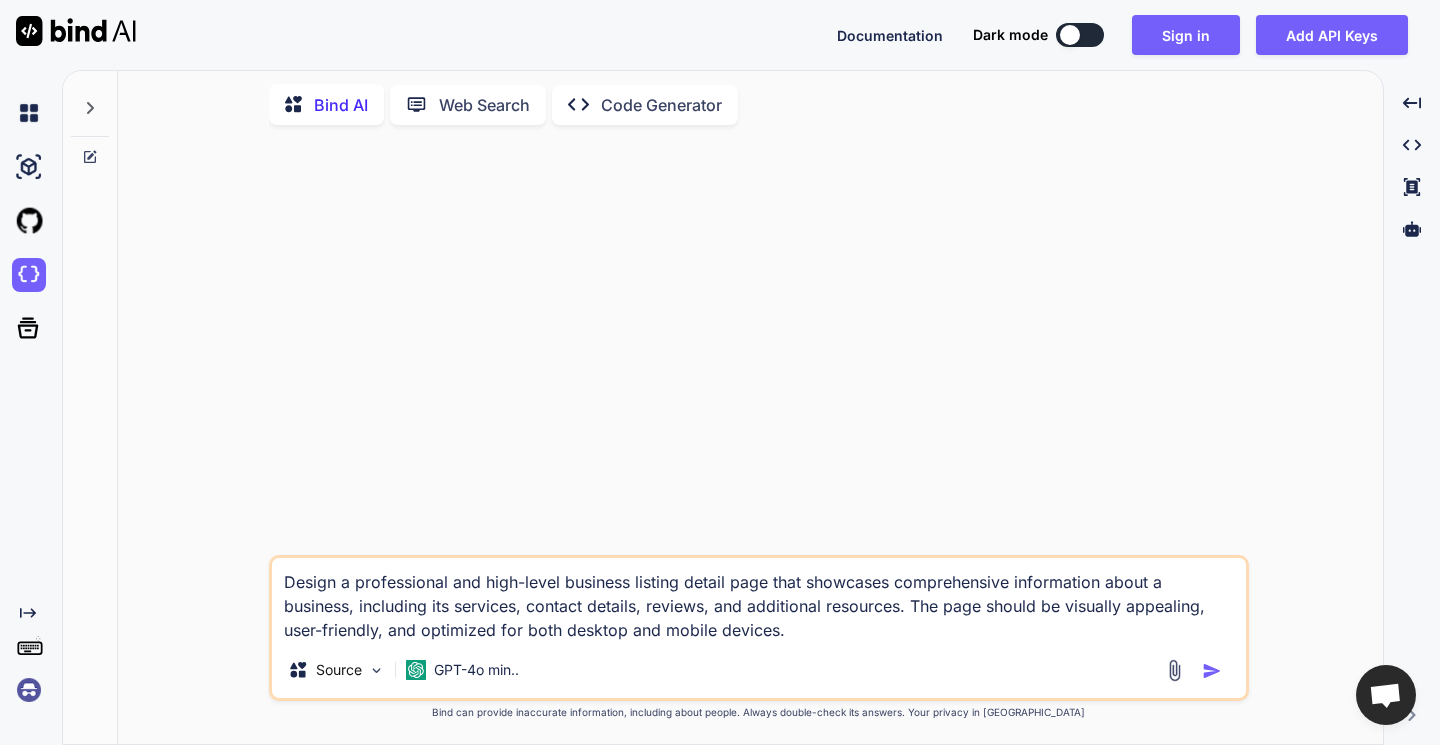 click on "Sign in" at bounding box center [1186, 35] 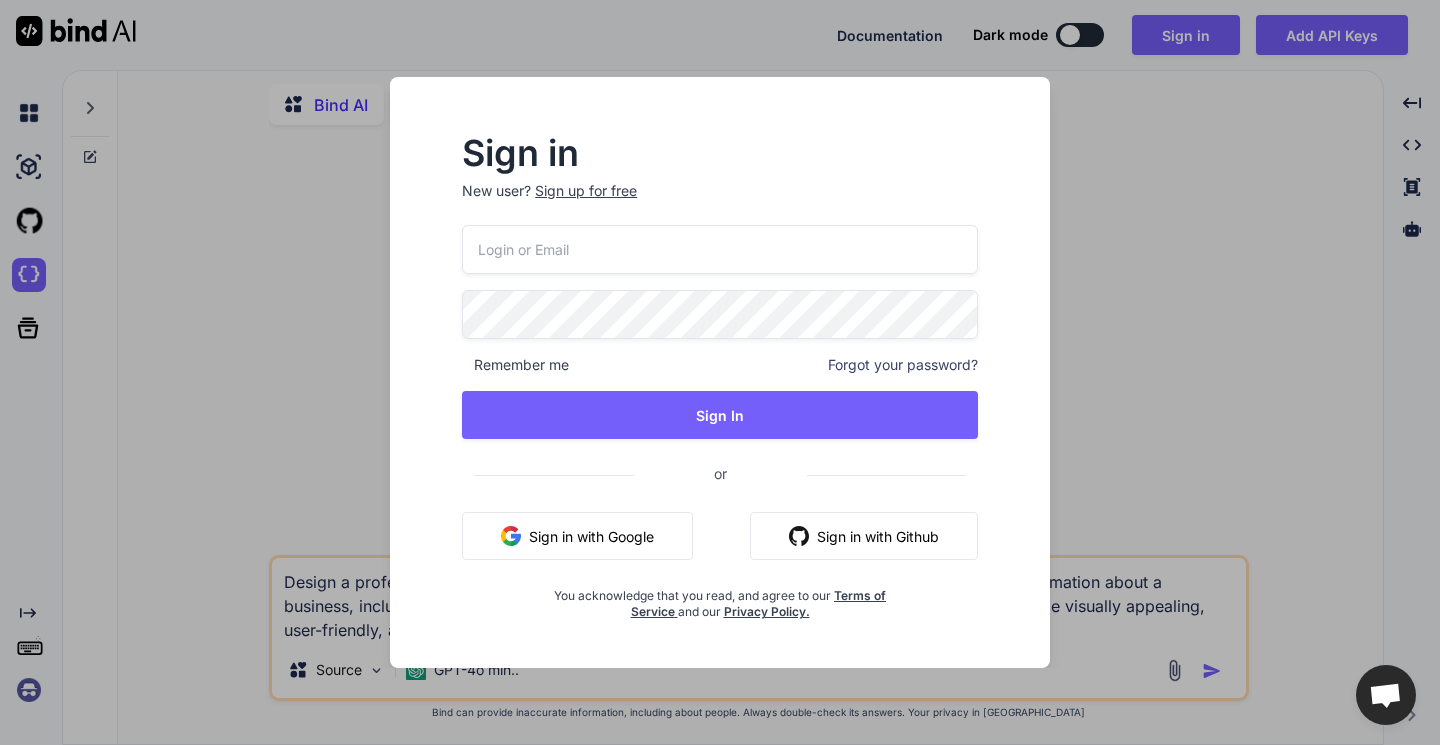 type 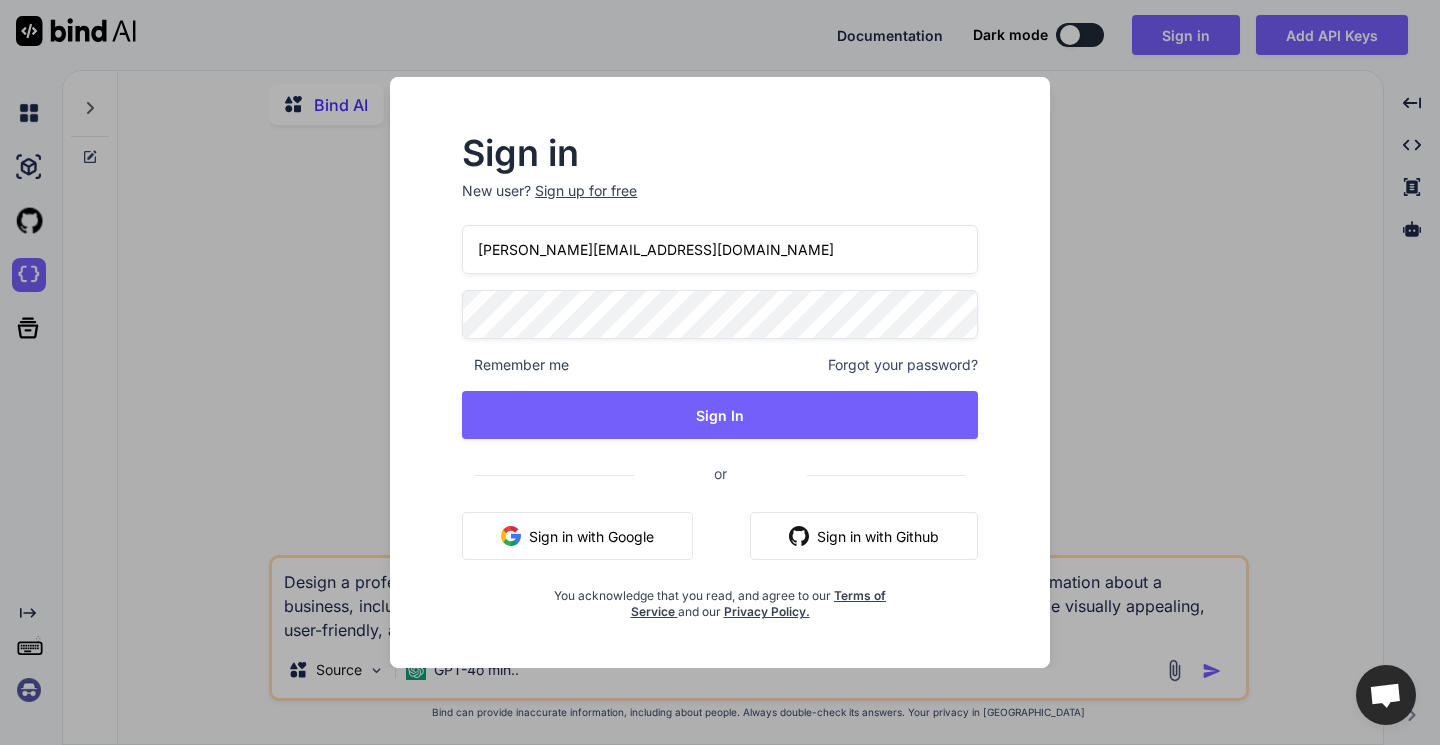 click on "Sign In" at bounding box center (720, 415) 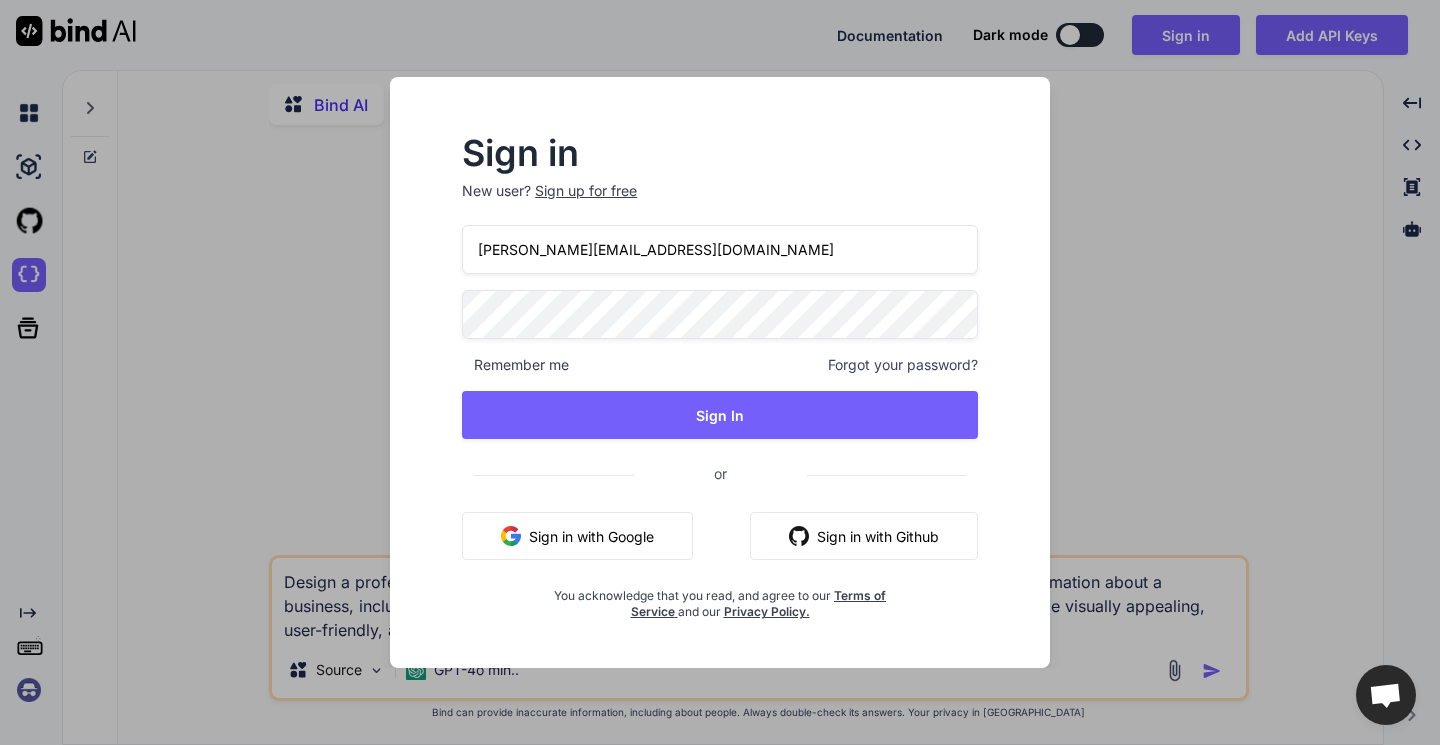 click on "Sign In" at bounding box center [720, 415] 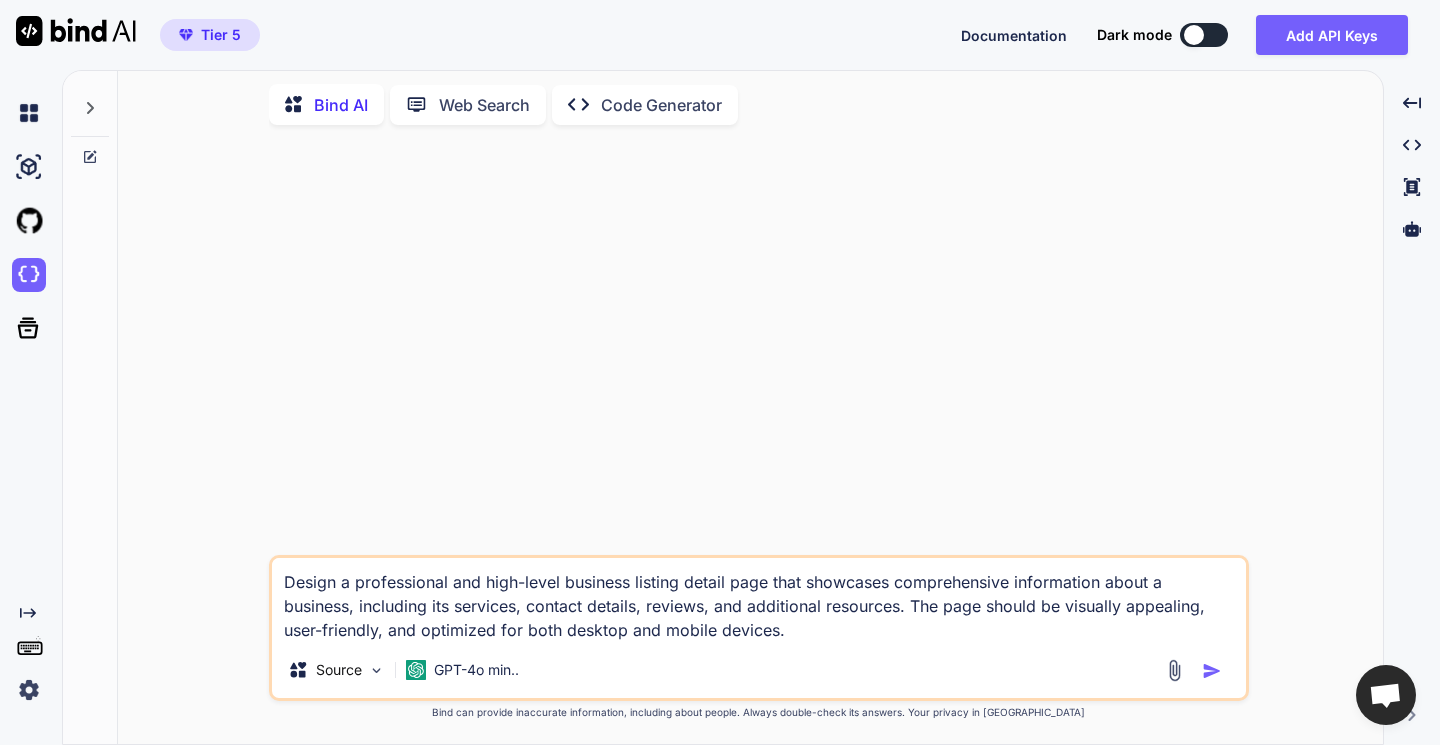 click at bounding box center [29, 275] 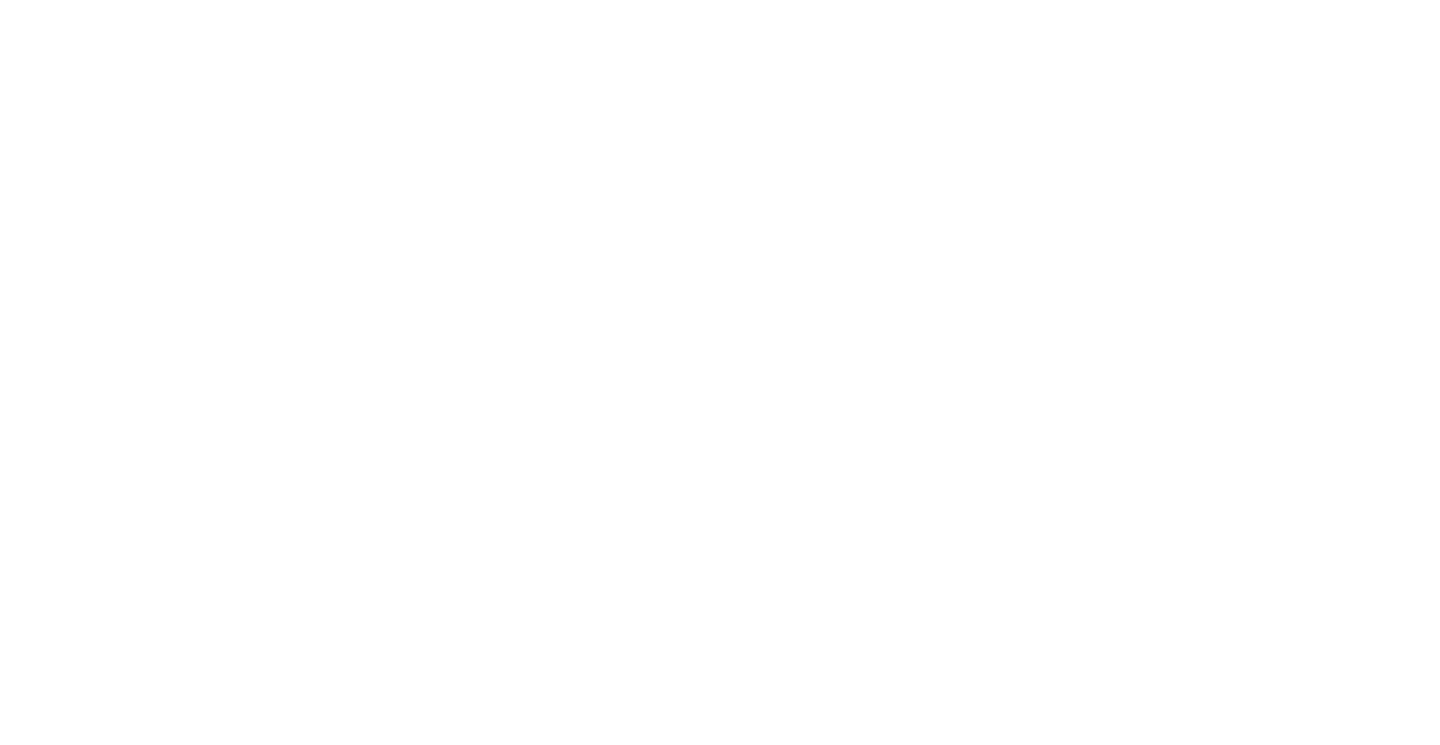 scroll, scrollTop: 0, scrollLeft: 0, axis: both 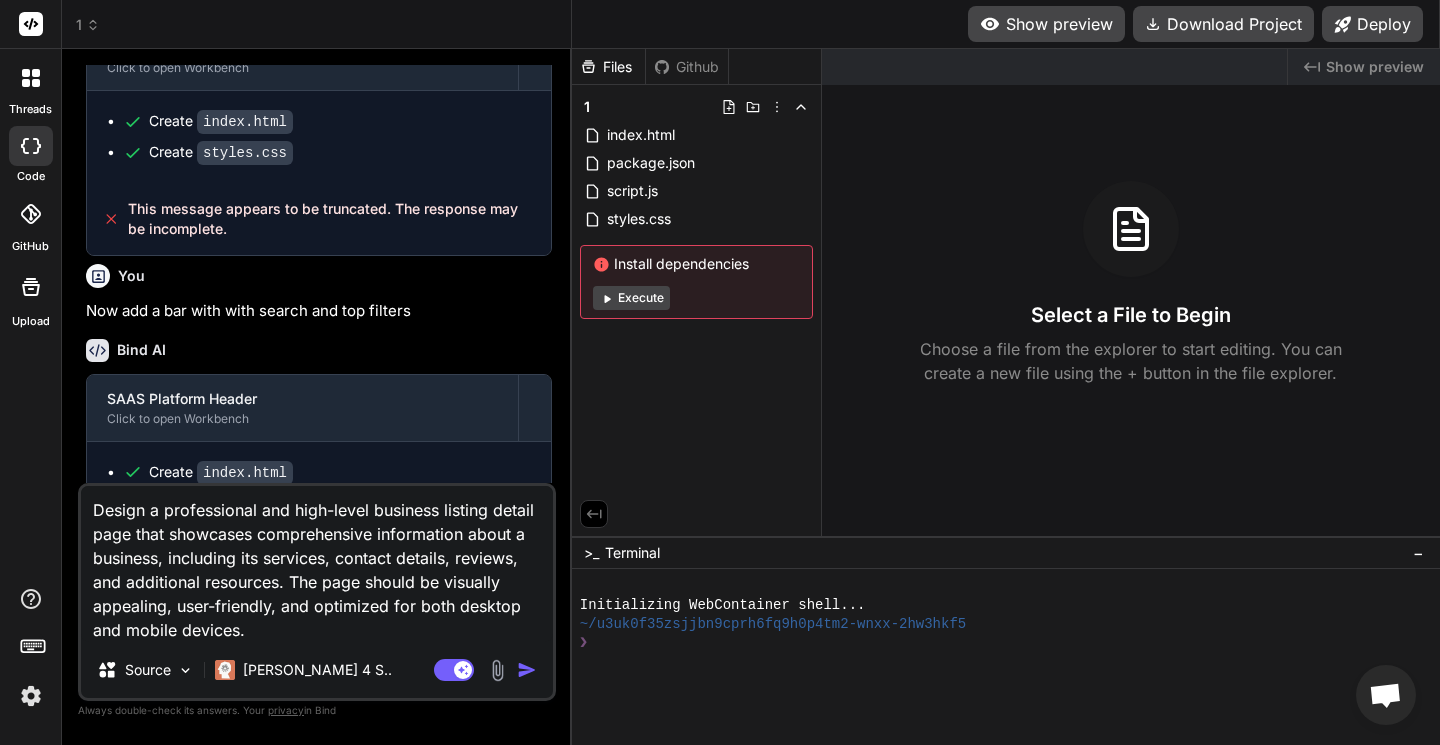 click on "Select a File to Begin Choose a file from the explorer to start editing. You can create a new file using the + button in the file explorer." at bounding box center [1131, 283] 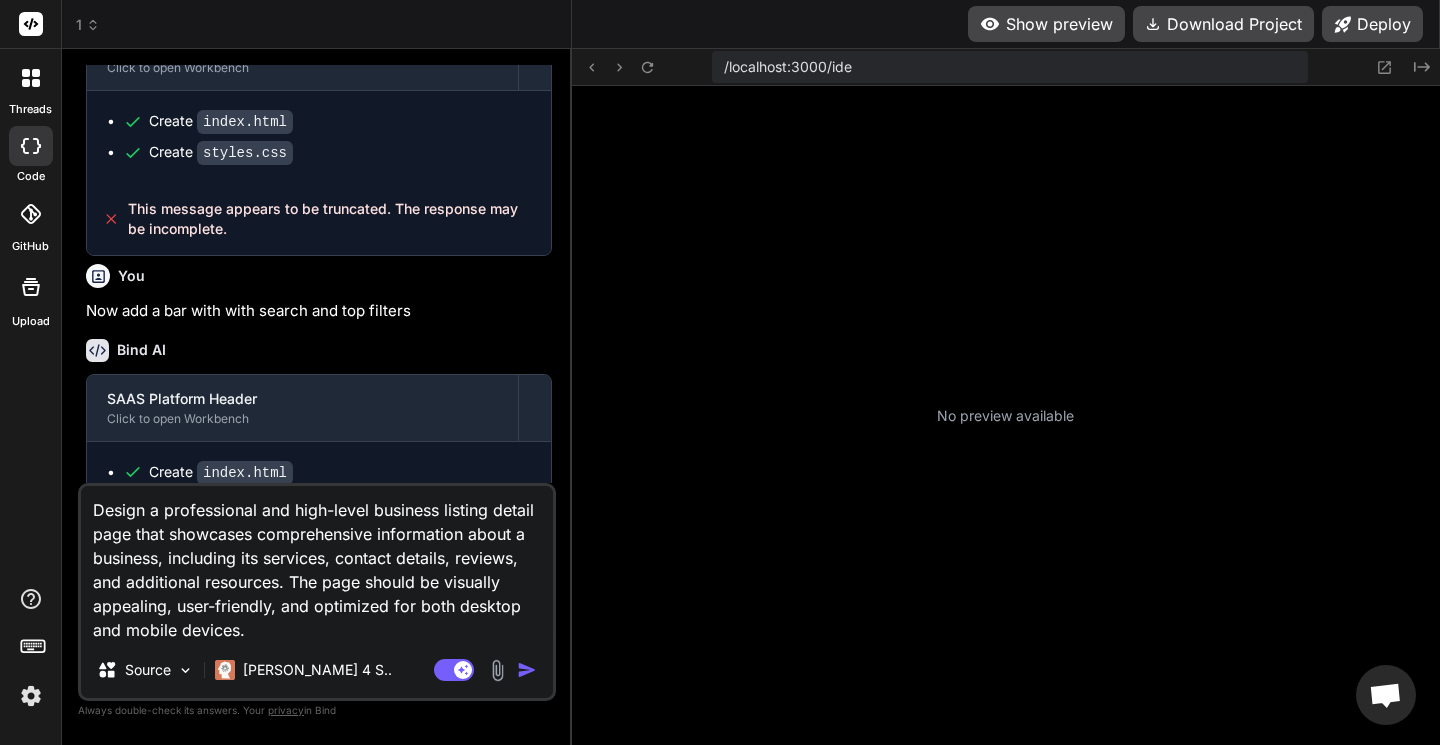 scroll, scrollTop: 57, scrollLeft: 0, axis: vertical 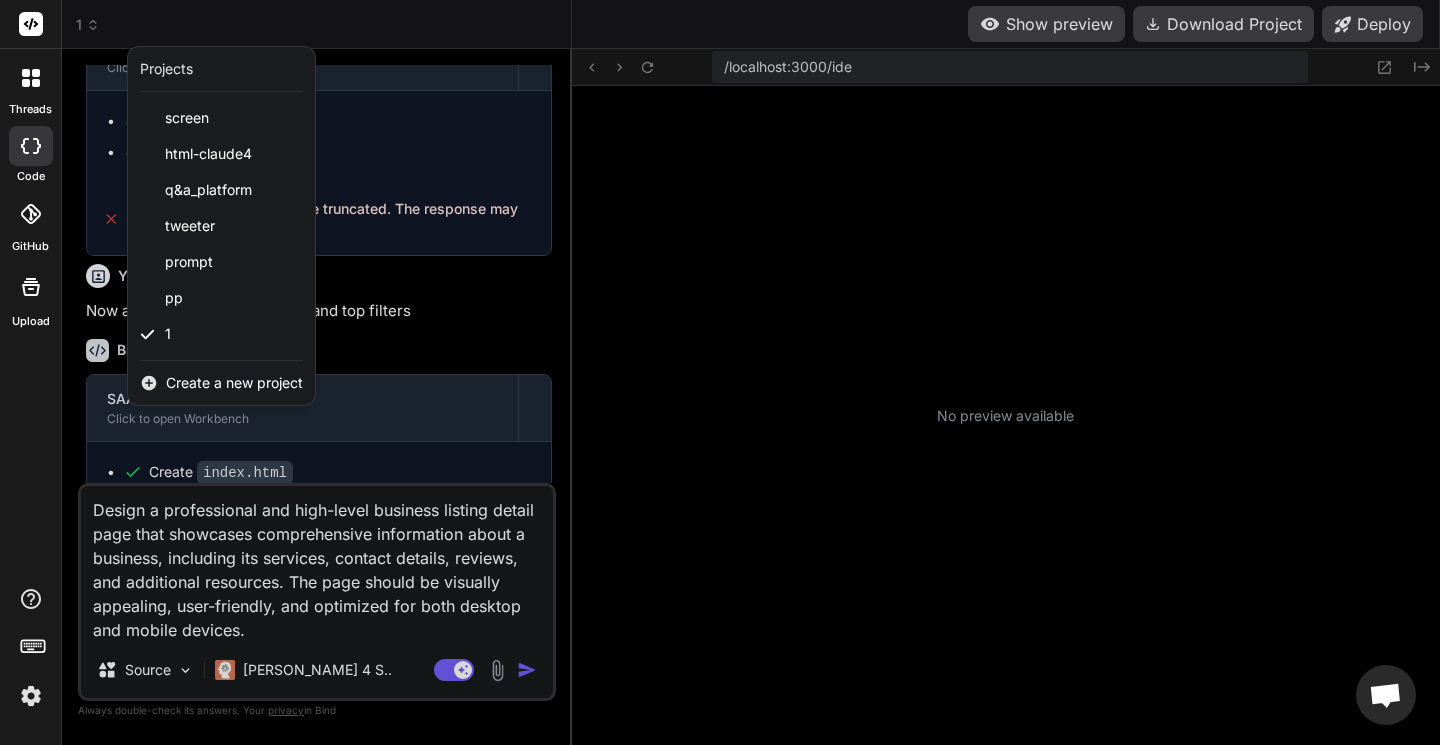 click at bounding box center [720, 372] 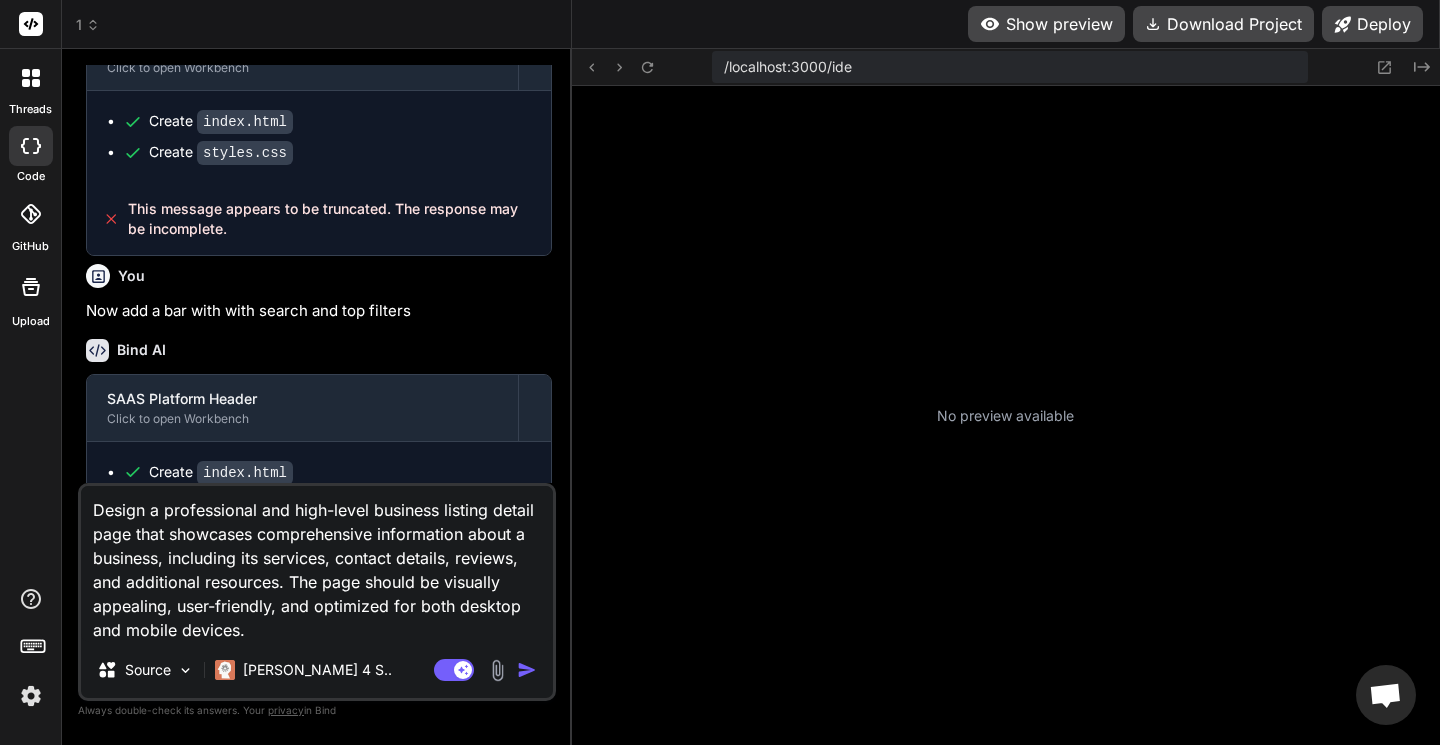 click at bounding box center (31, 696) 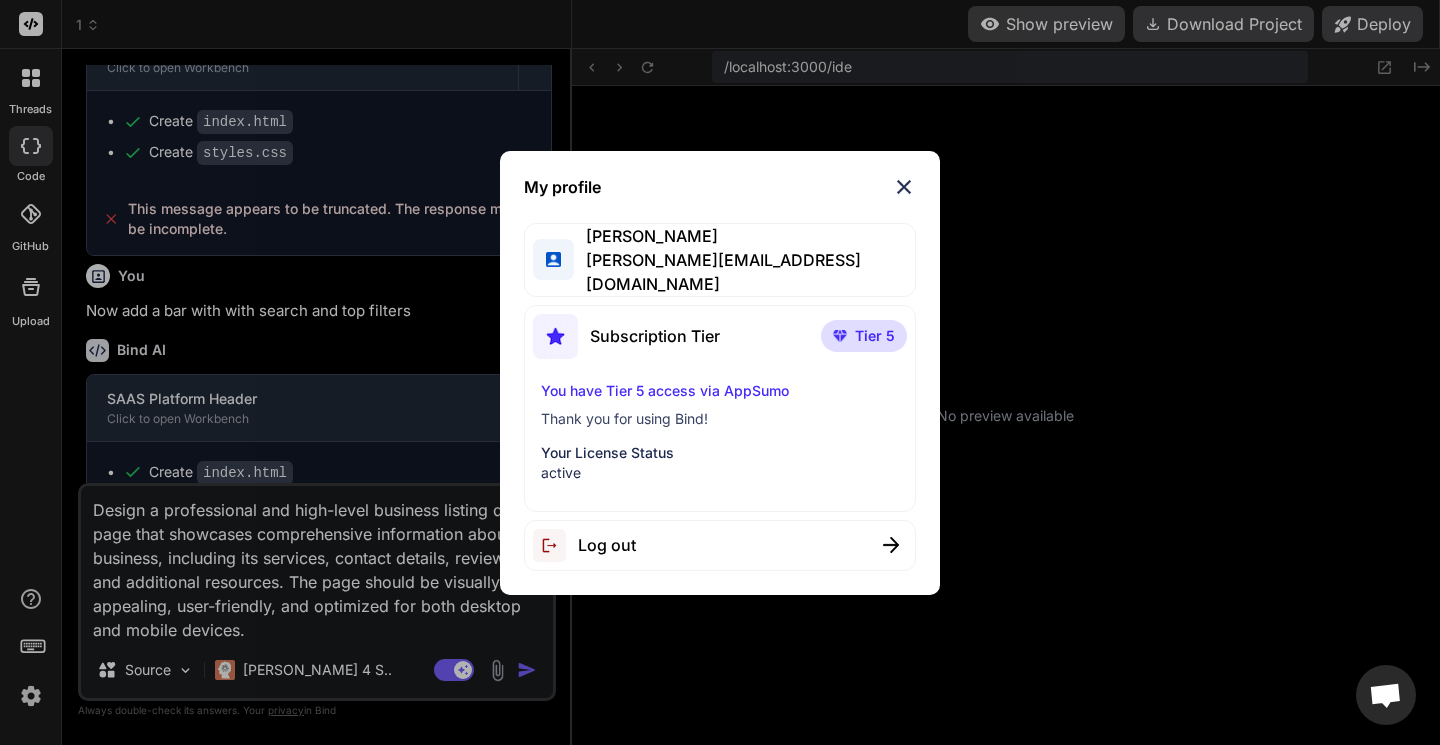 click on "Log out" at bounding box center [720, 545] 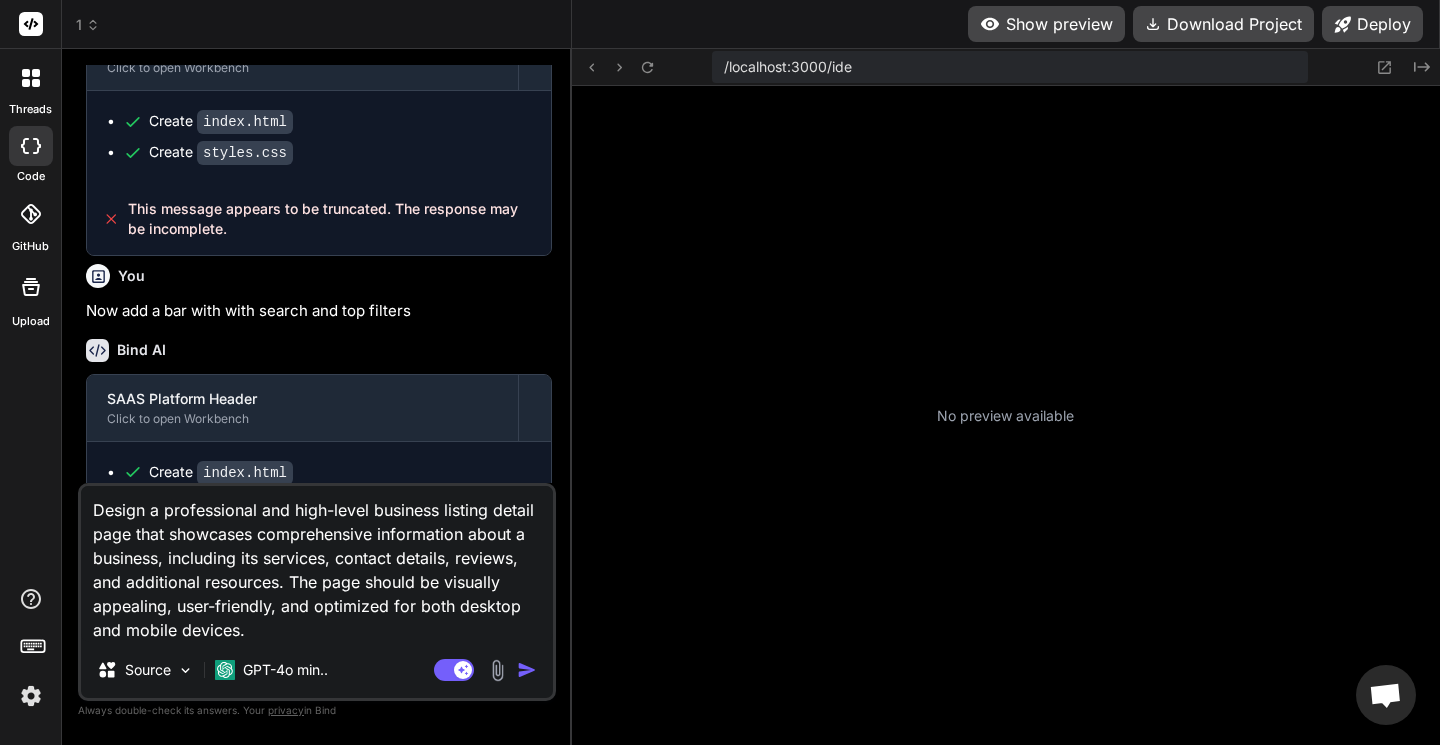 scroll, scrollTop: 0, scrollLeft: 0, axis: both 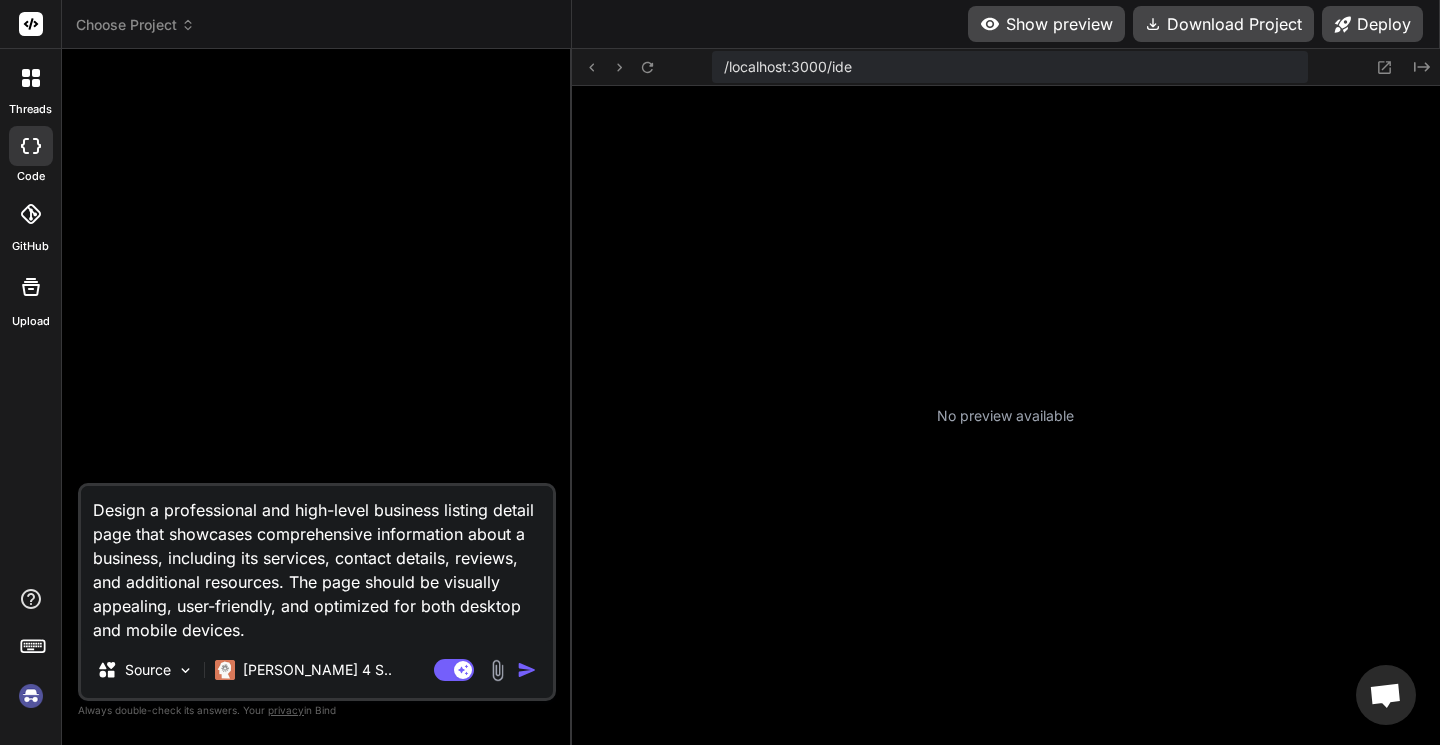 click at bounding box center (31, 696) 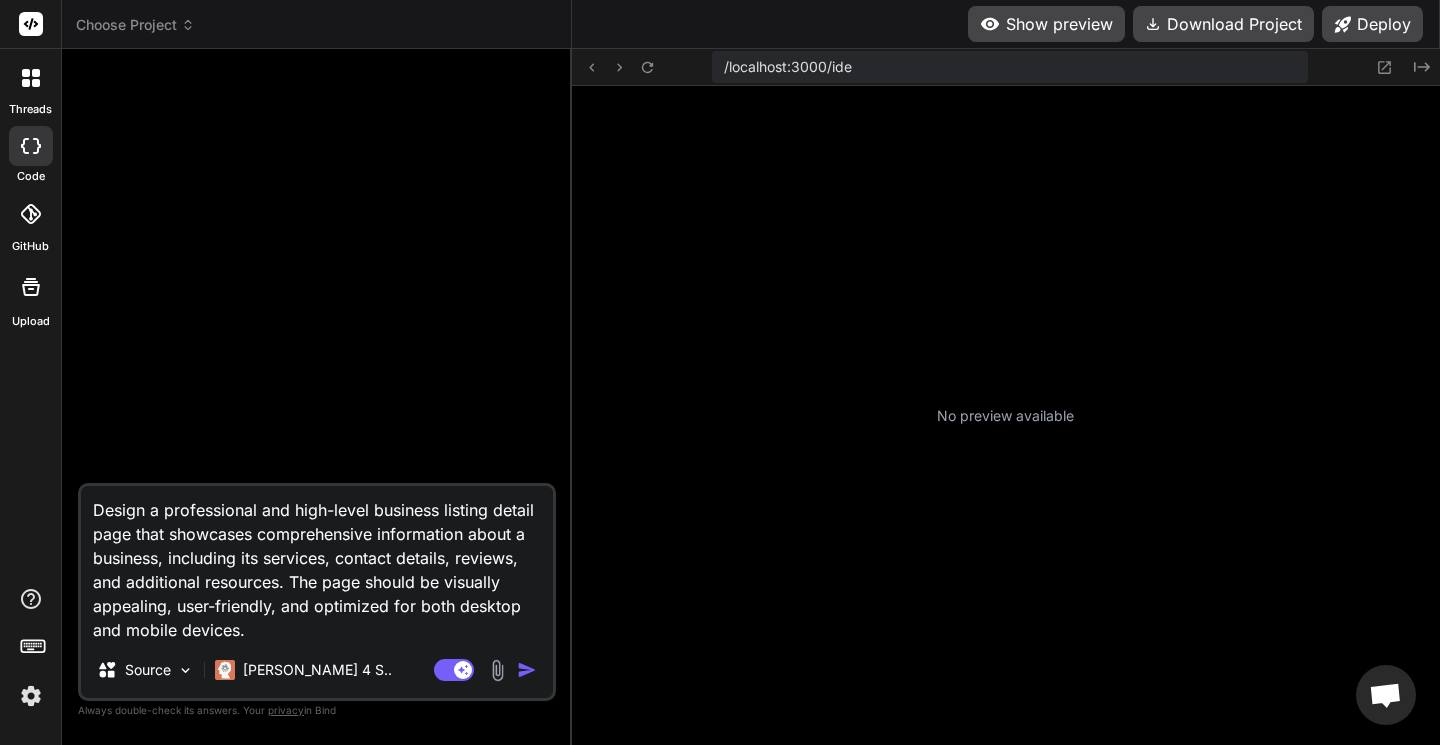 click 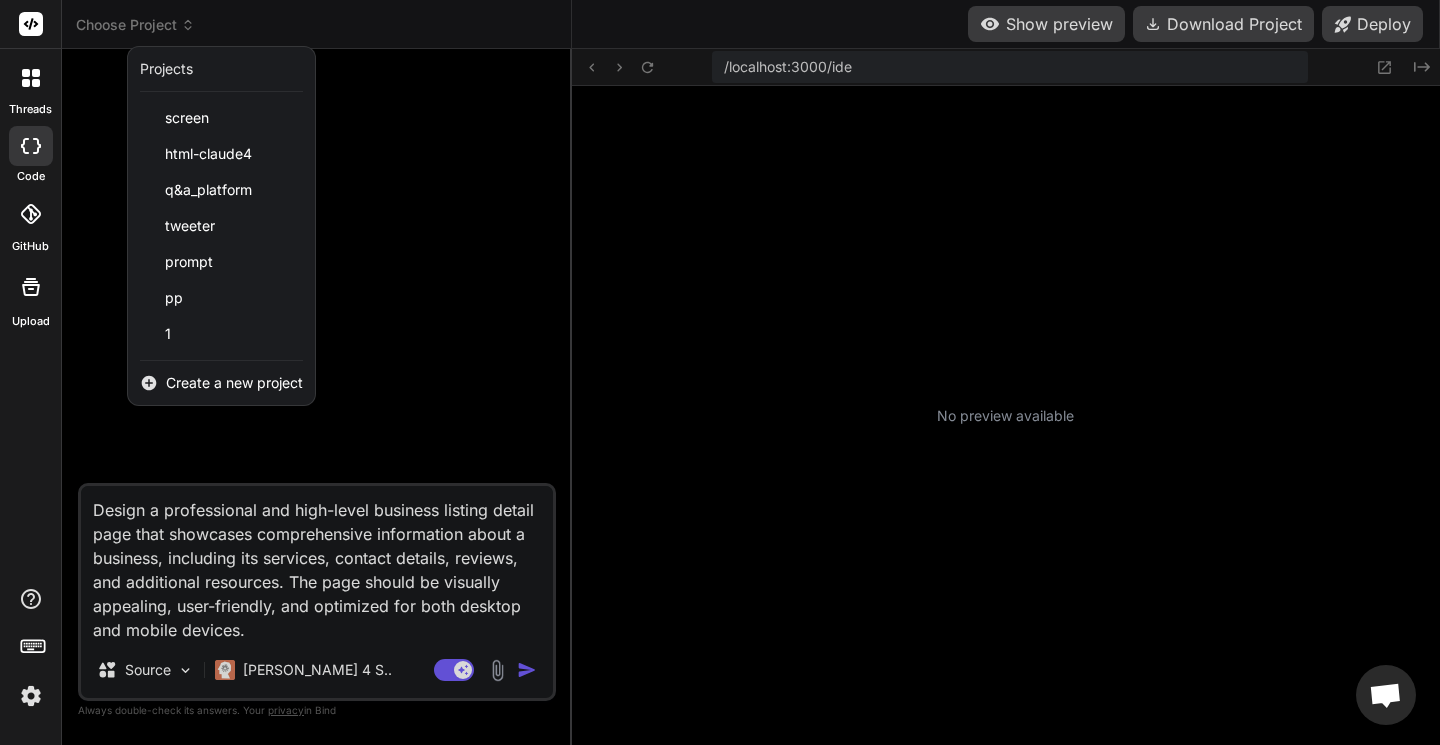click on "1" at bounding box center [221, 334] 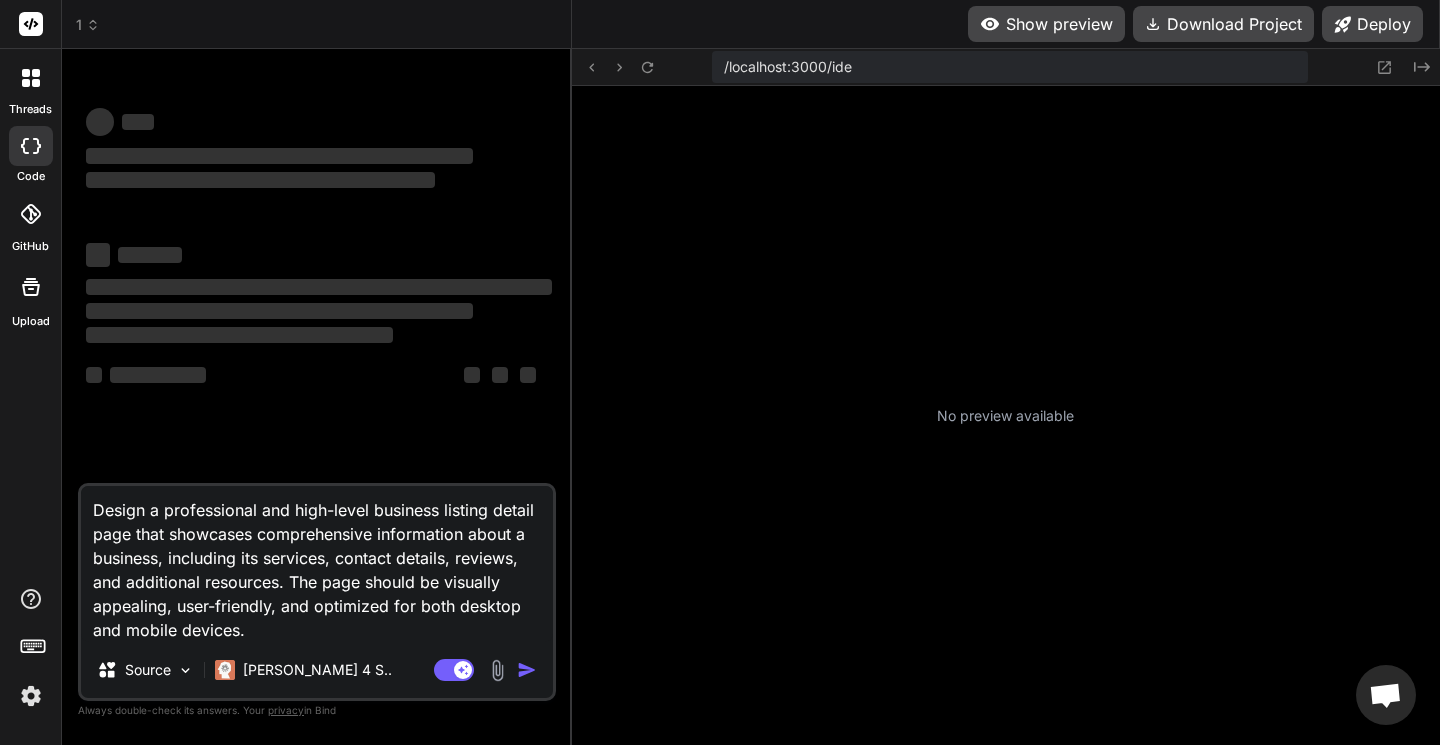 scroll, scrollTop: 209, scrollLeft: 0, axis: vertical 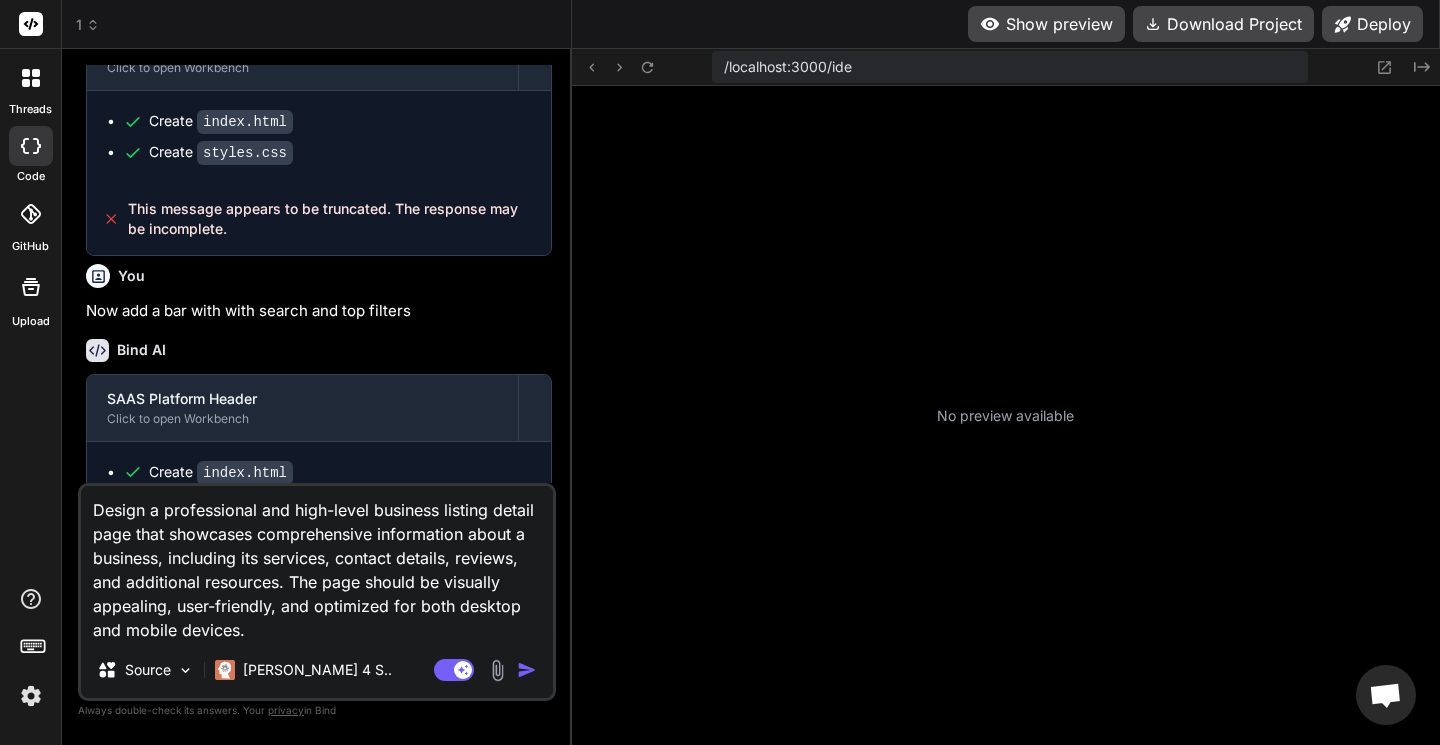 click 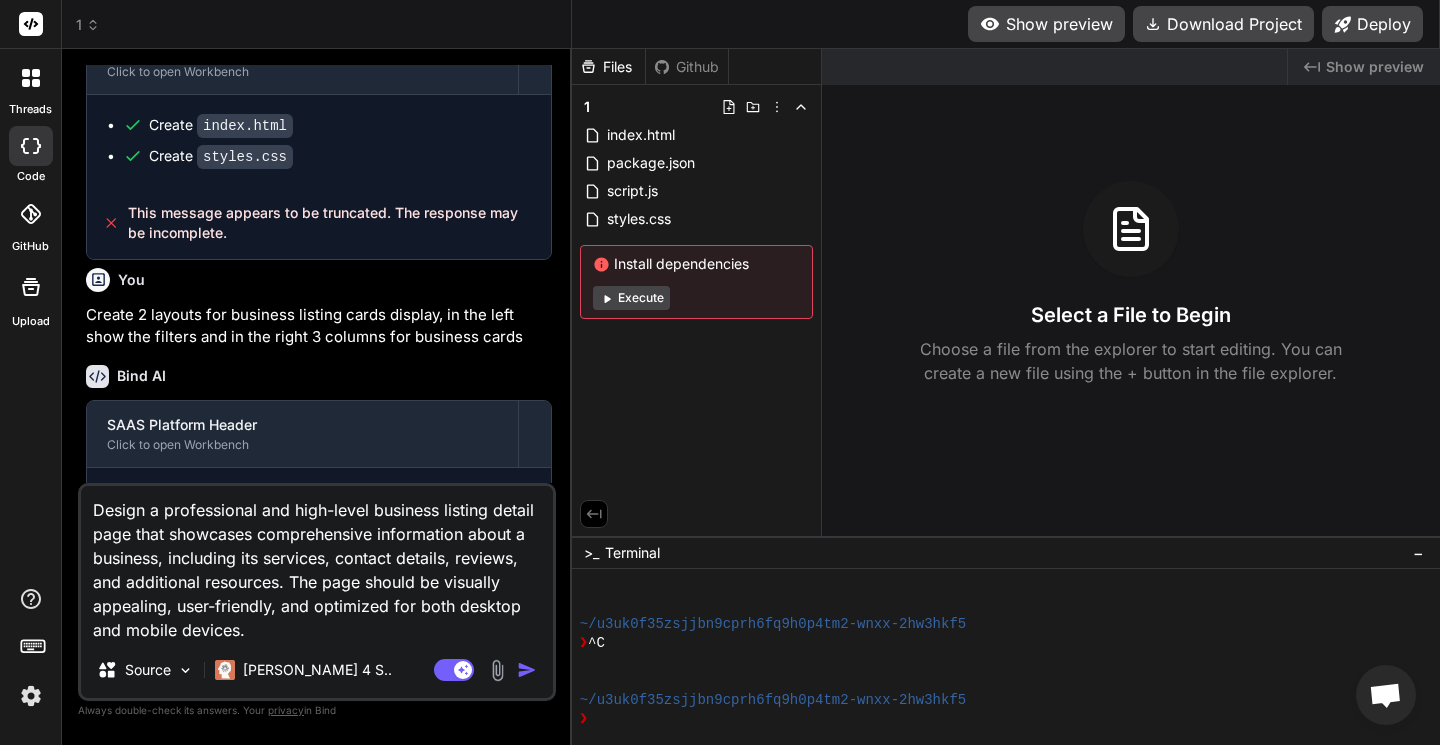 scroll, scrollTop: 1585, scrollLeft: 0, axis: vertical 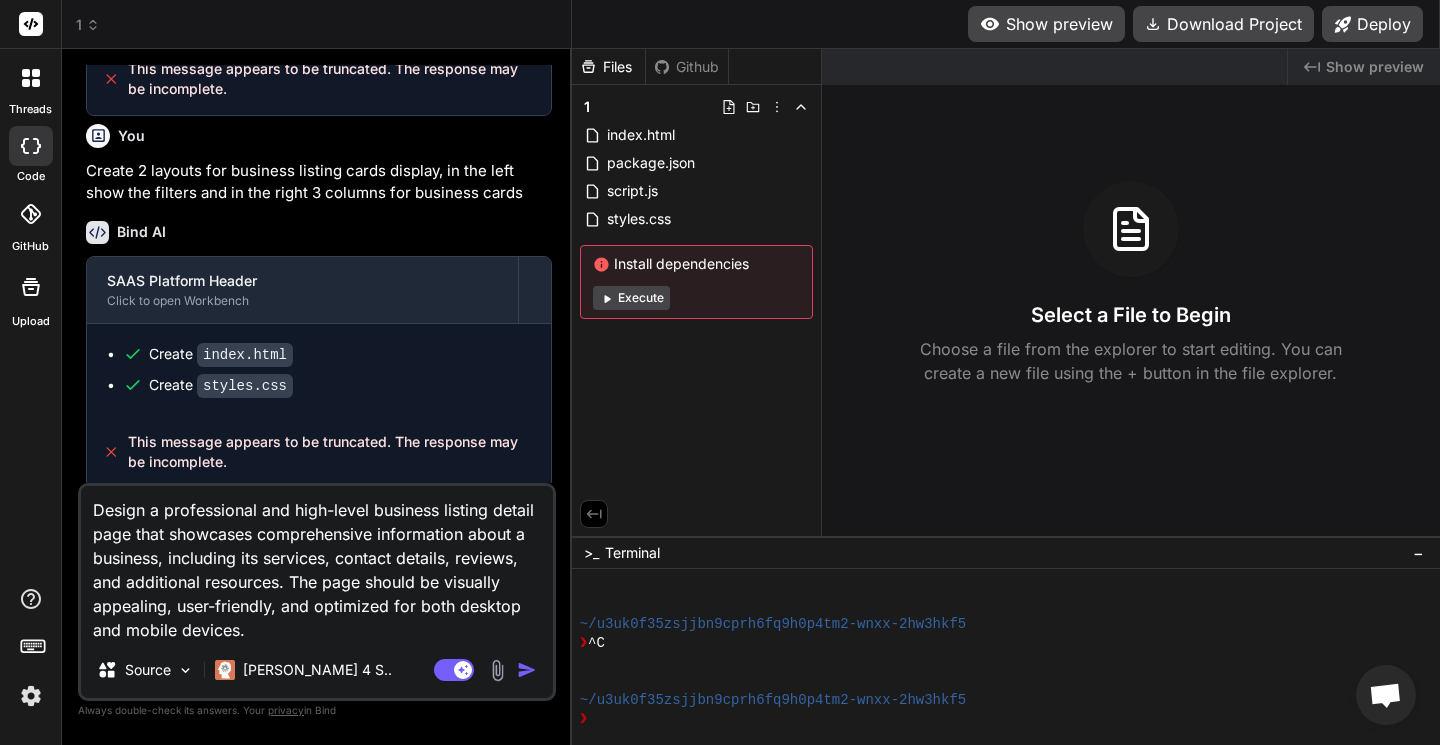 click 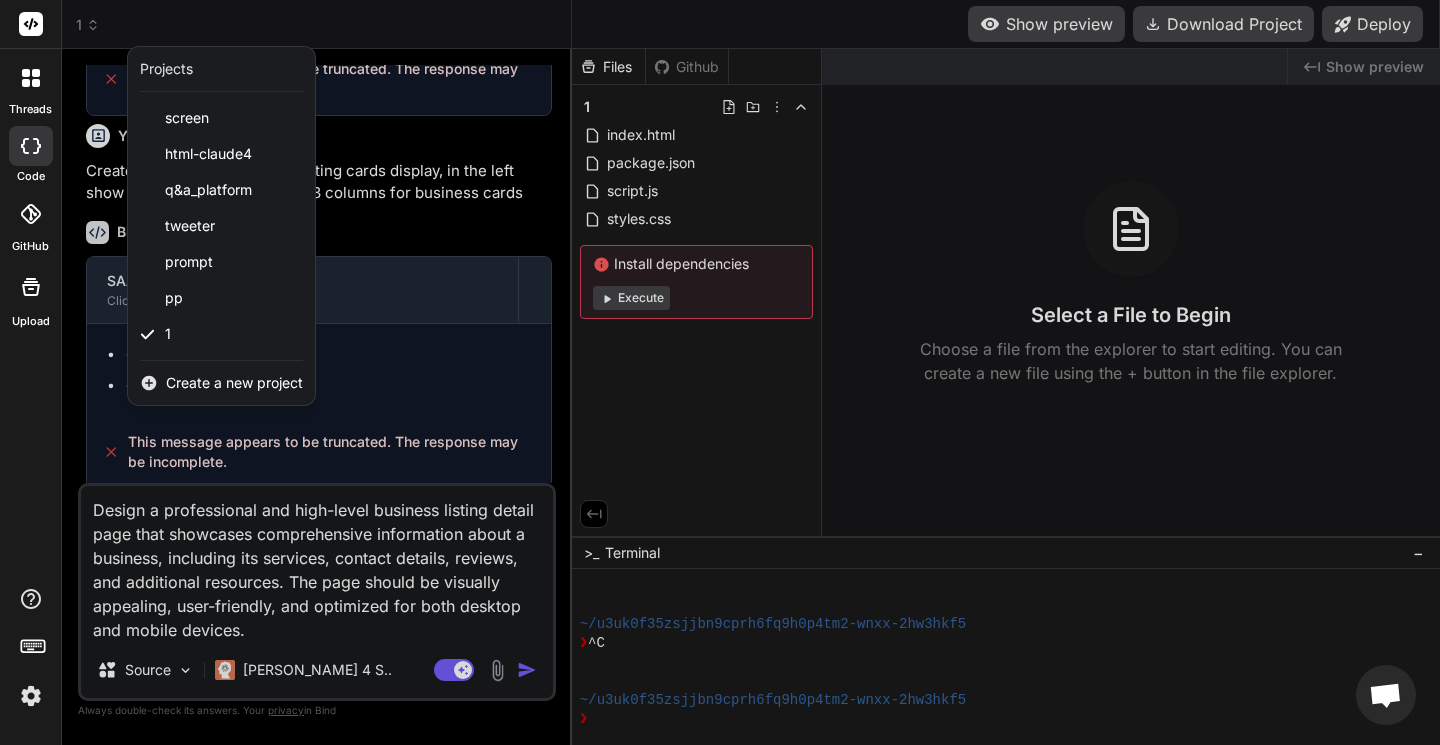 click on "html-claude4" at bounding box center [221, 154] 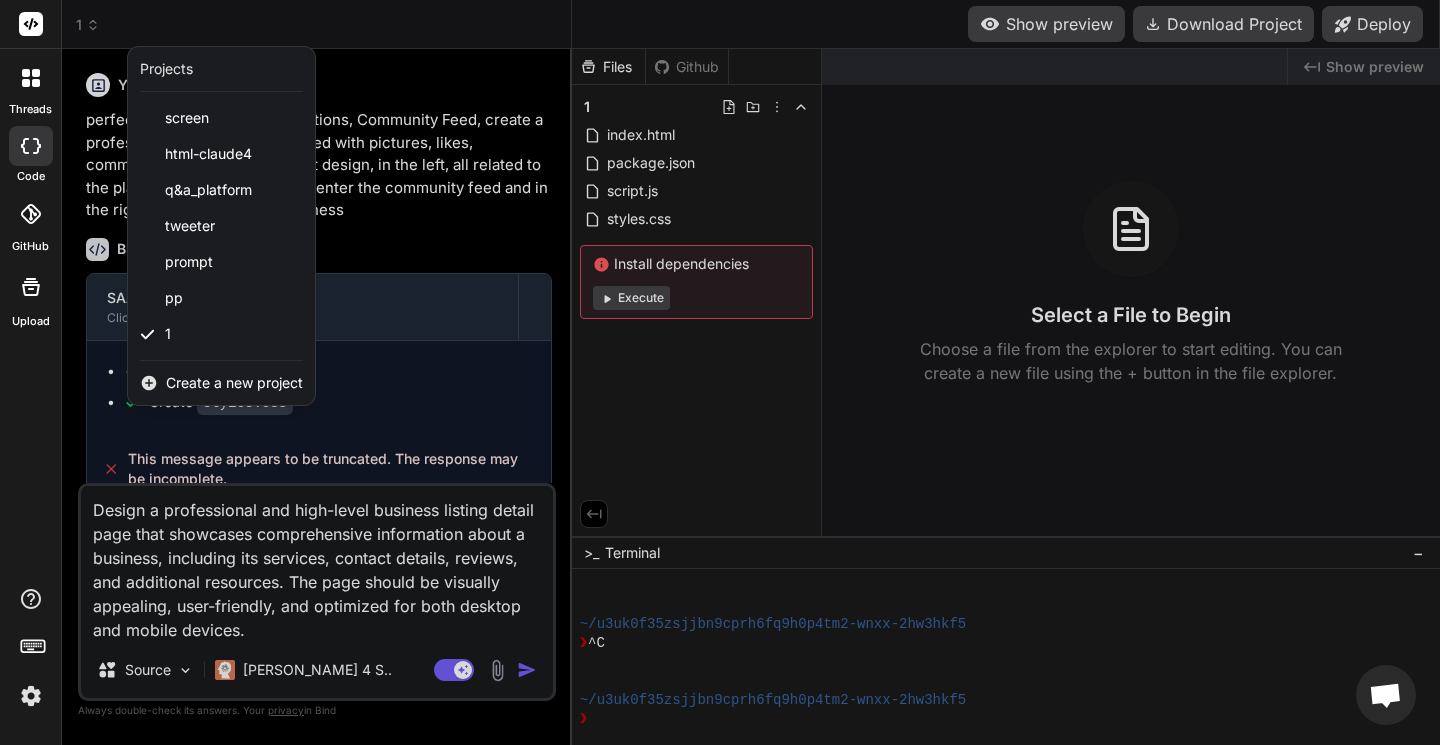 scroll, scrollTop: 285, scrollLeft: 0, axis: vertical 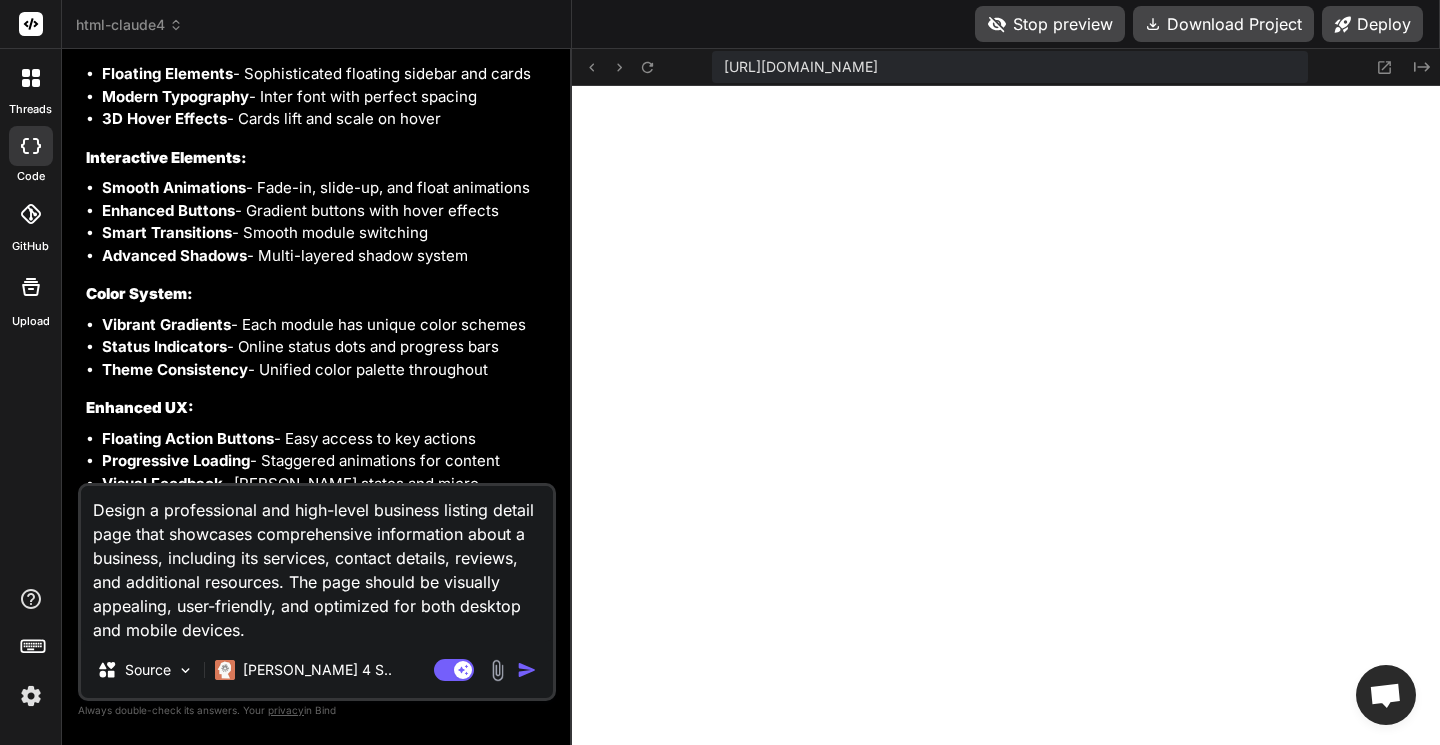 click 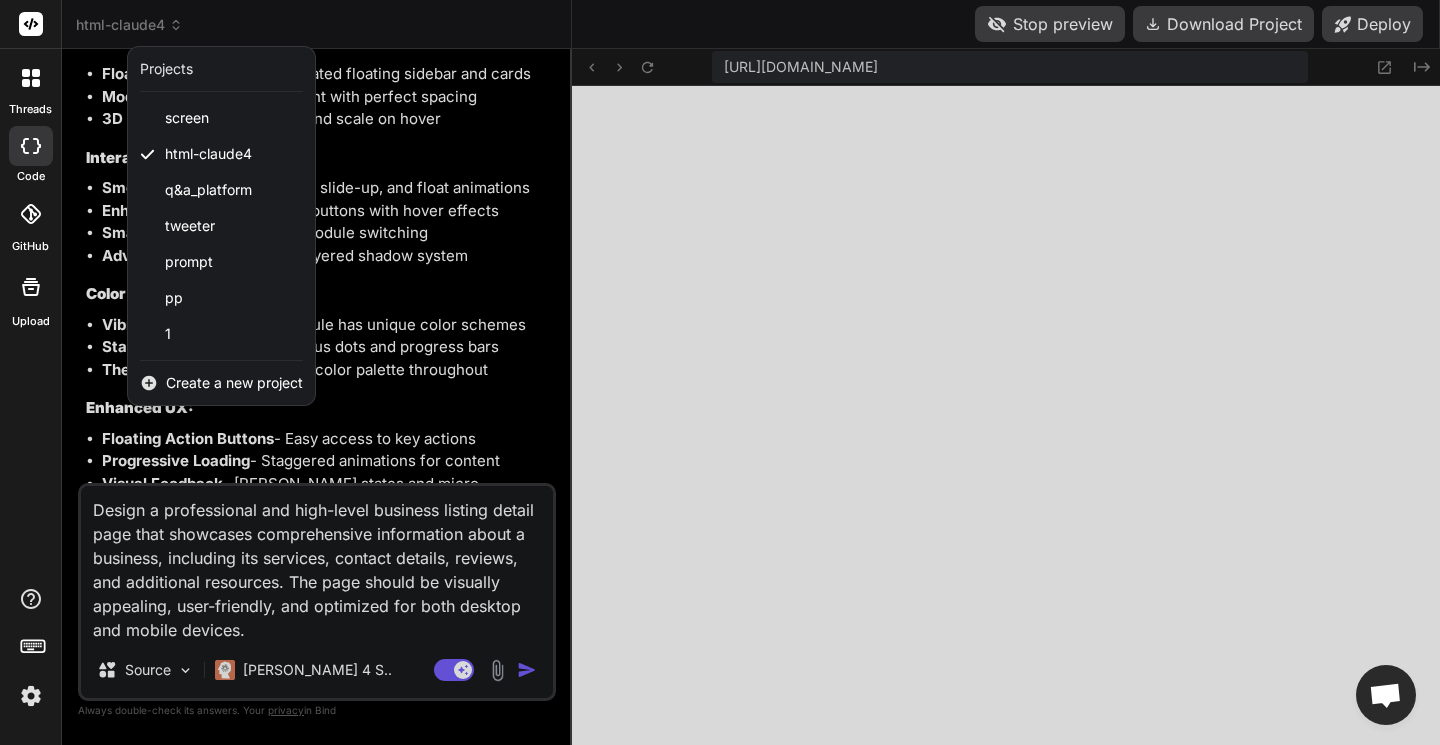 click on "1" at bounding box center (221, 334) 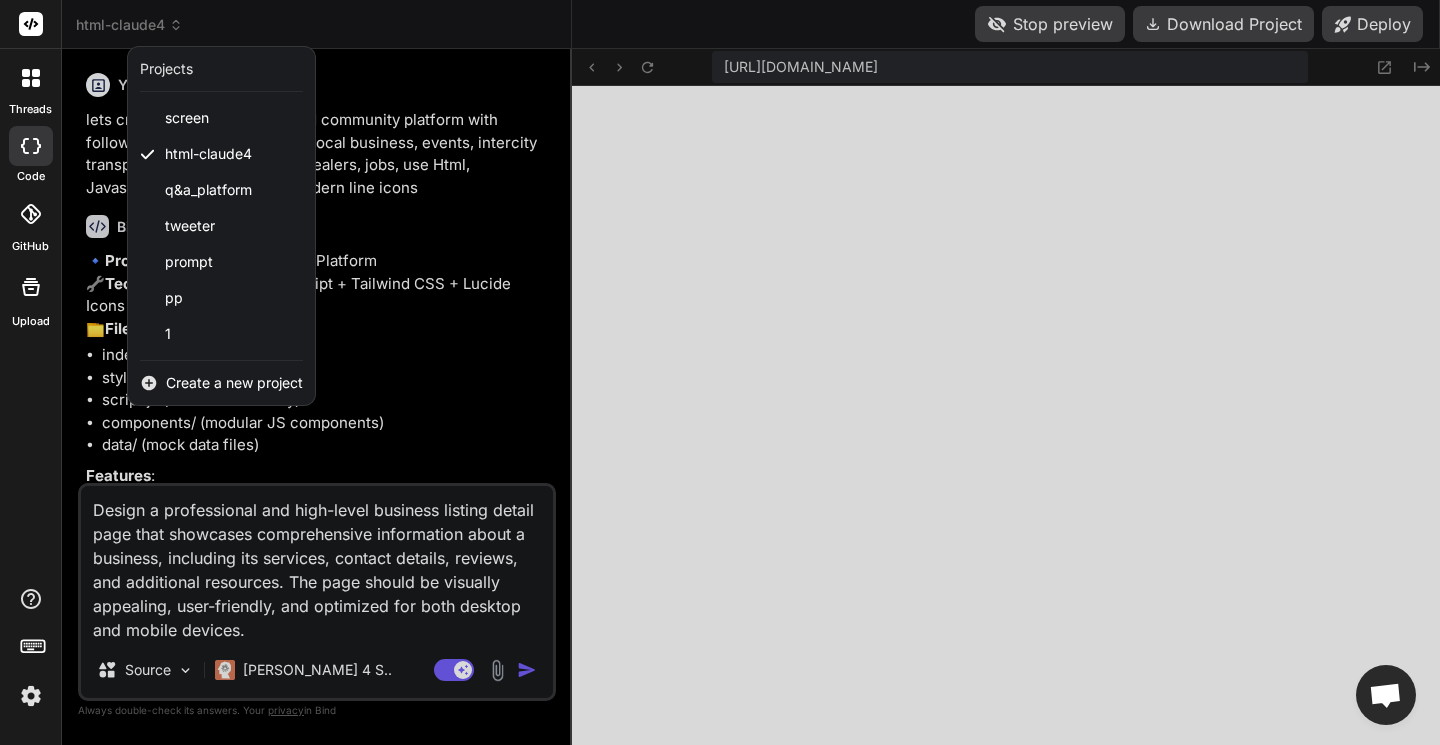 scroll, scrollTop: 1235, scrollLeft: 0, axis: vertical 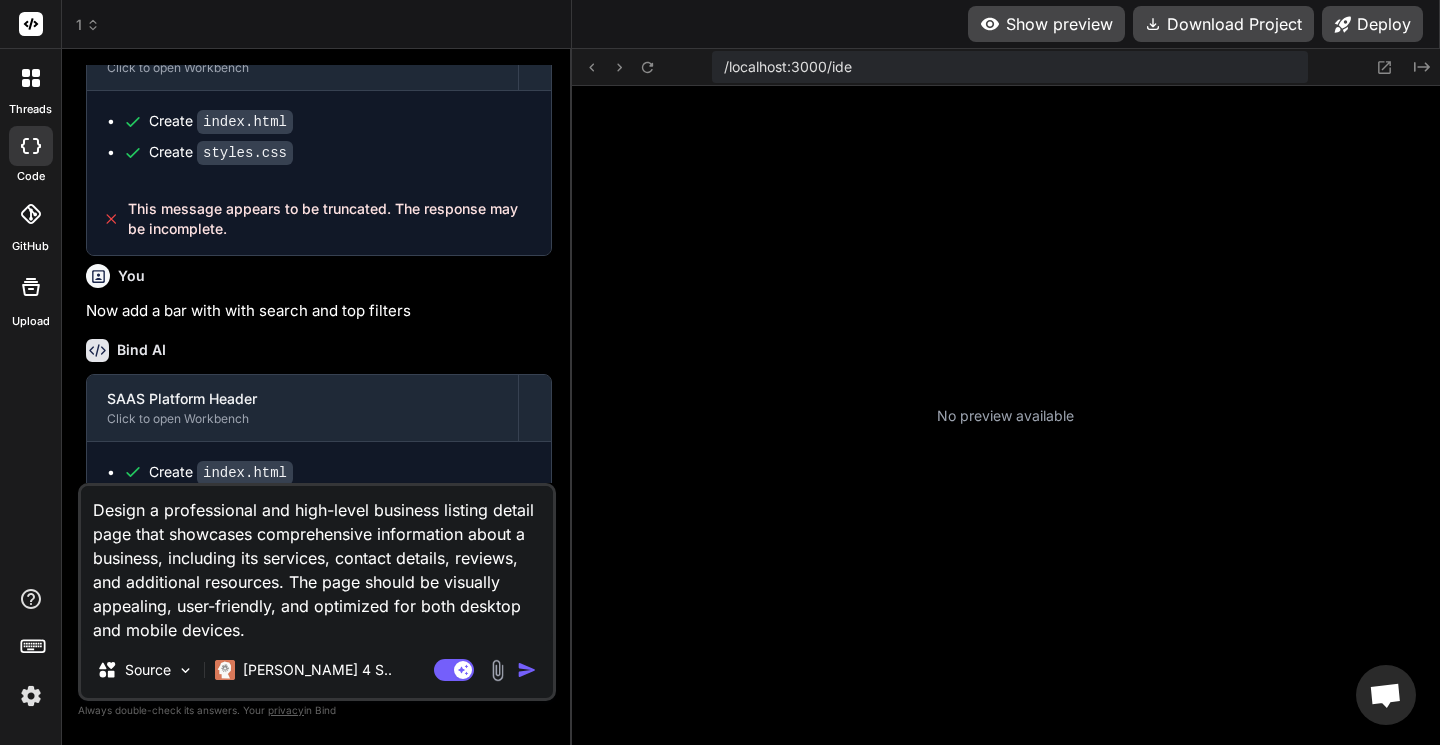 click 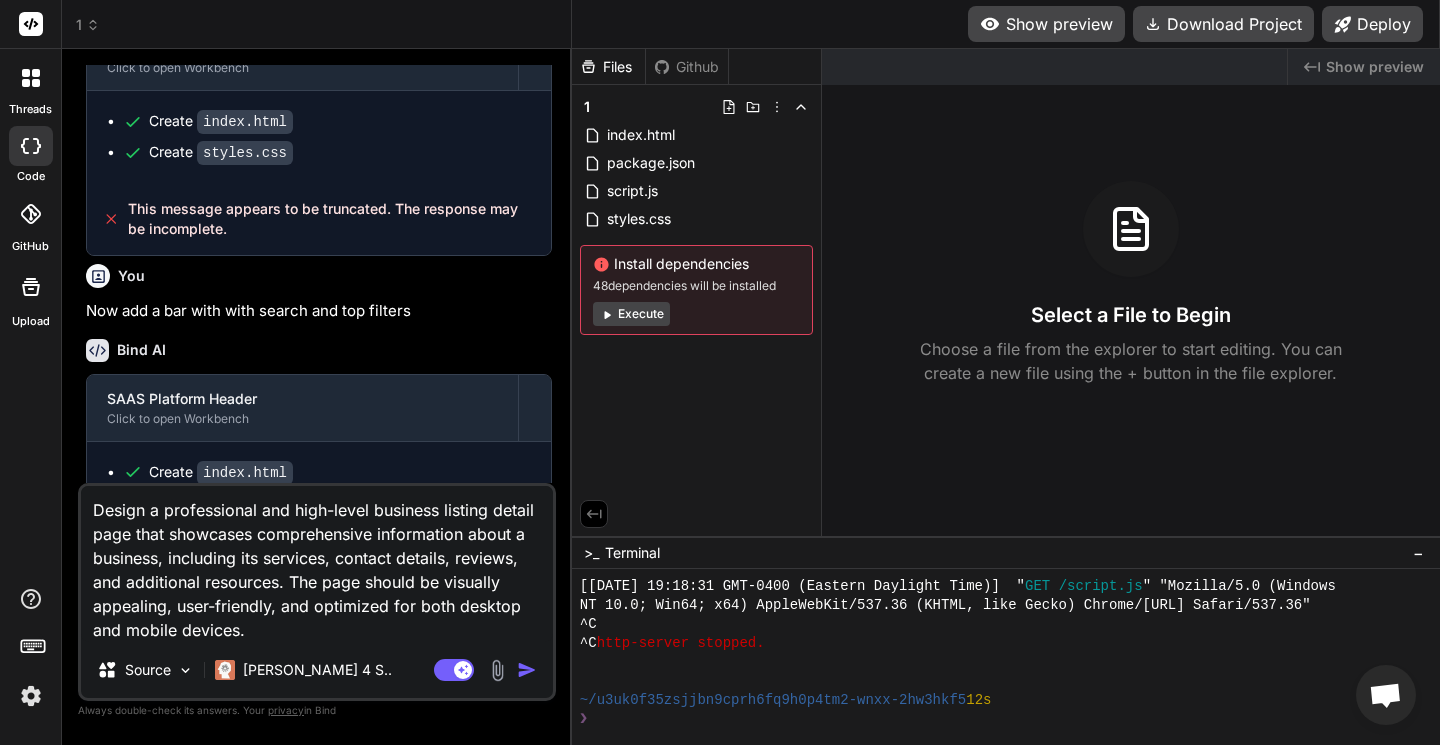 click at bounding box center [996, 681] 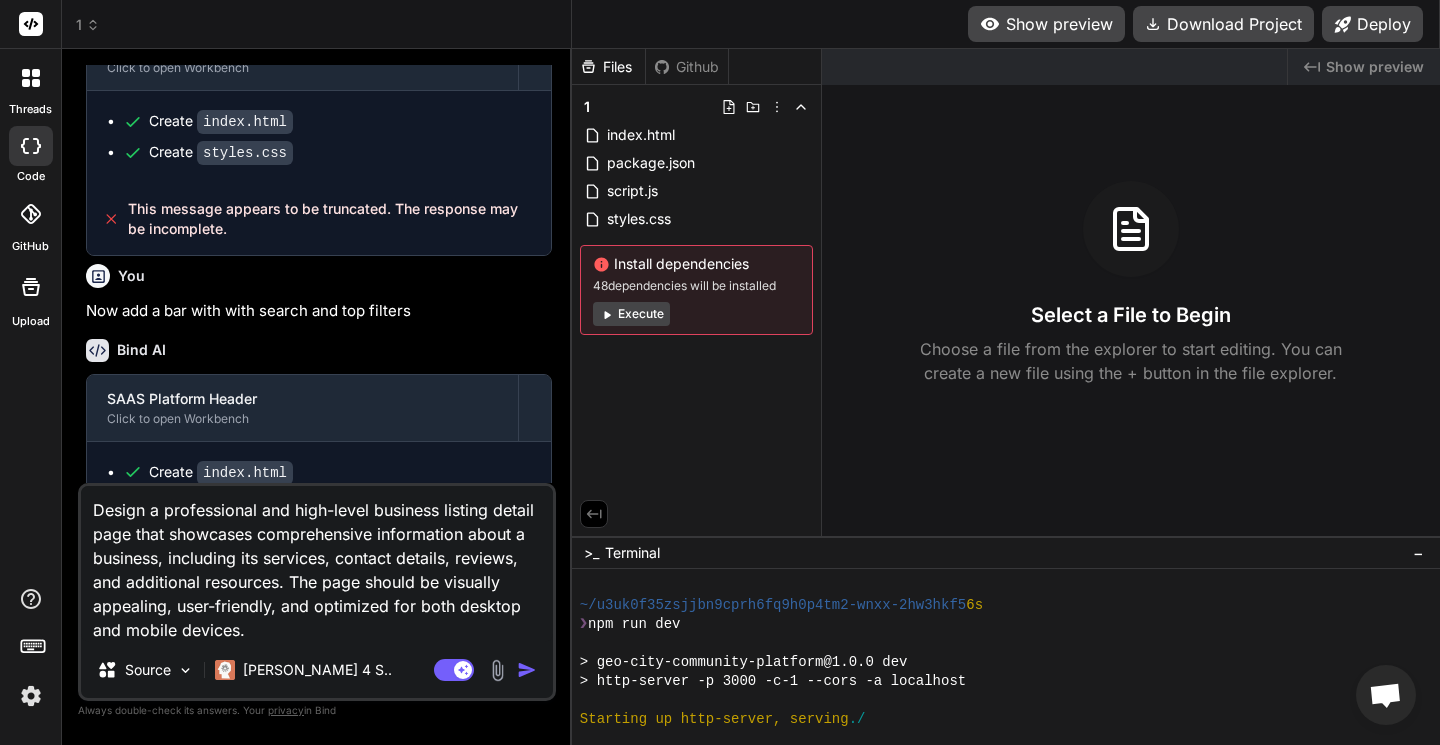 scroll, scrollTop: 612, scrollLeft: 0, axis: vertical 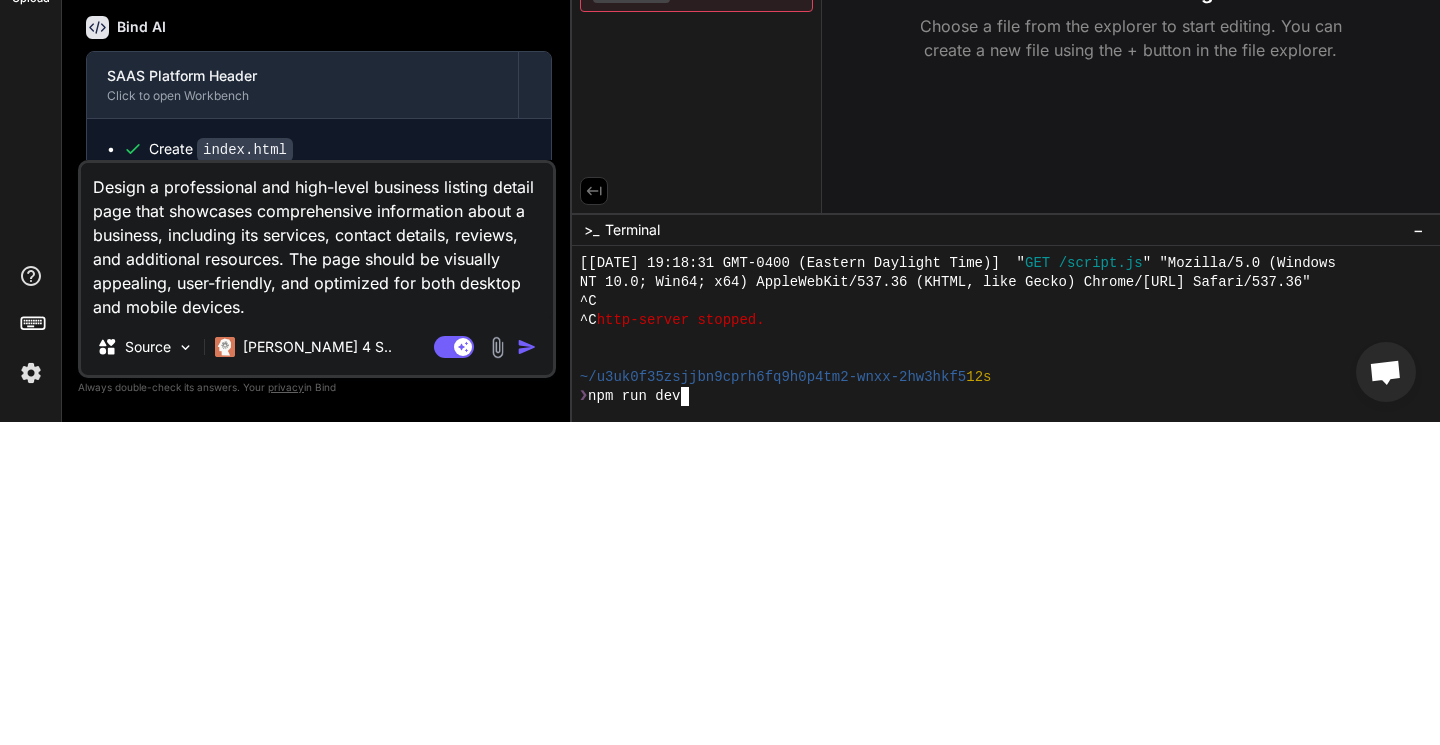 type 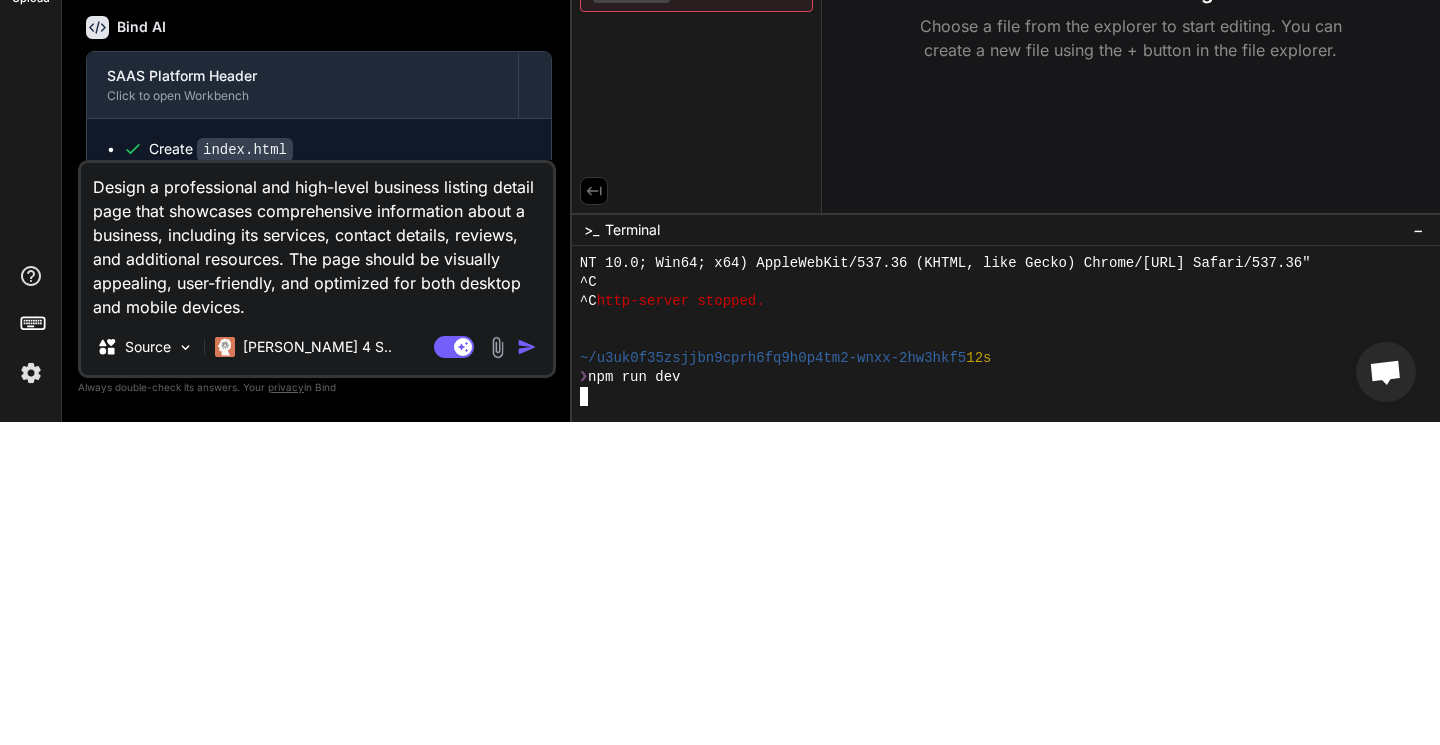 scroll, scrollTop: 0, scrollLeft: 0, axis: both 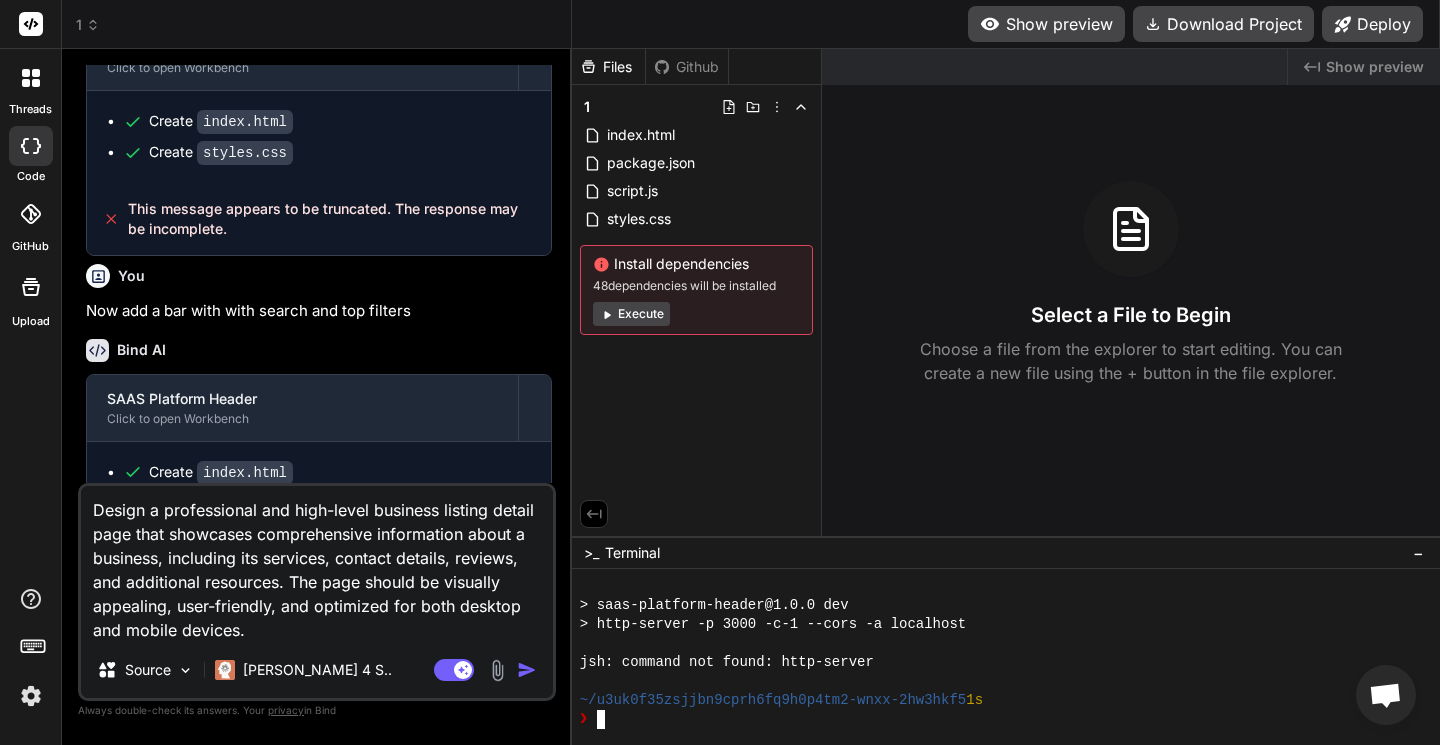 click on "Show preview" at bounding box center (1046, 24) 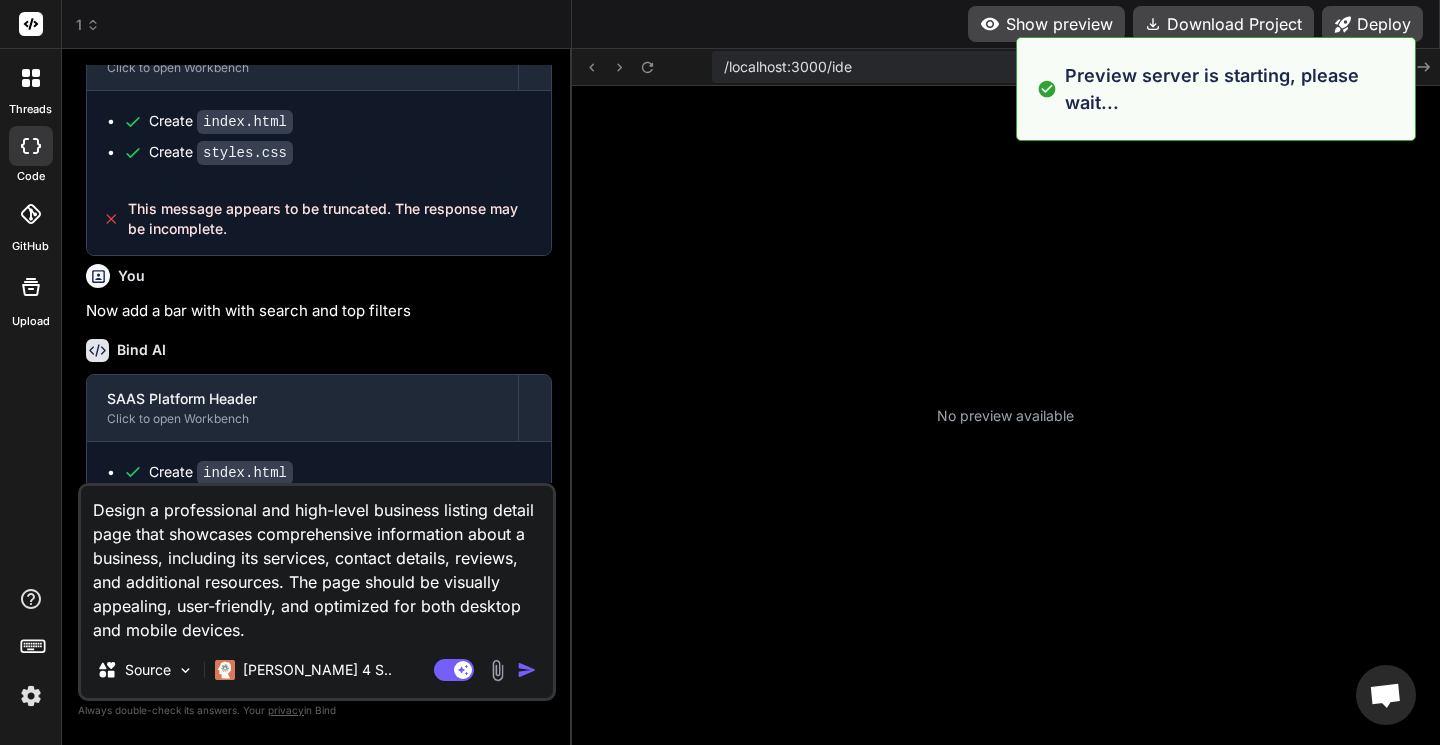 scroll, scrollTop: 1520, scrollLeft: 0, axis: vertical 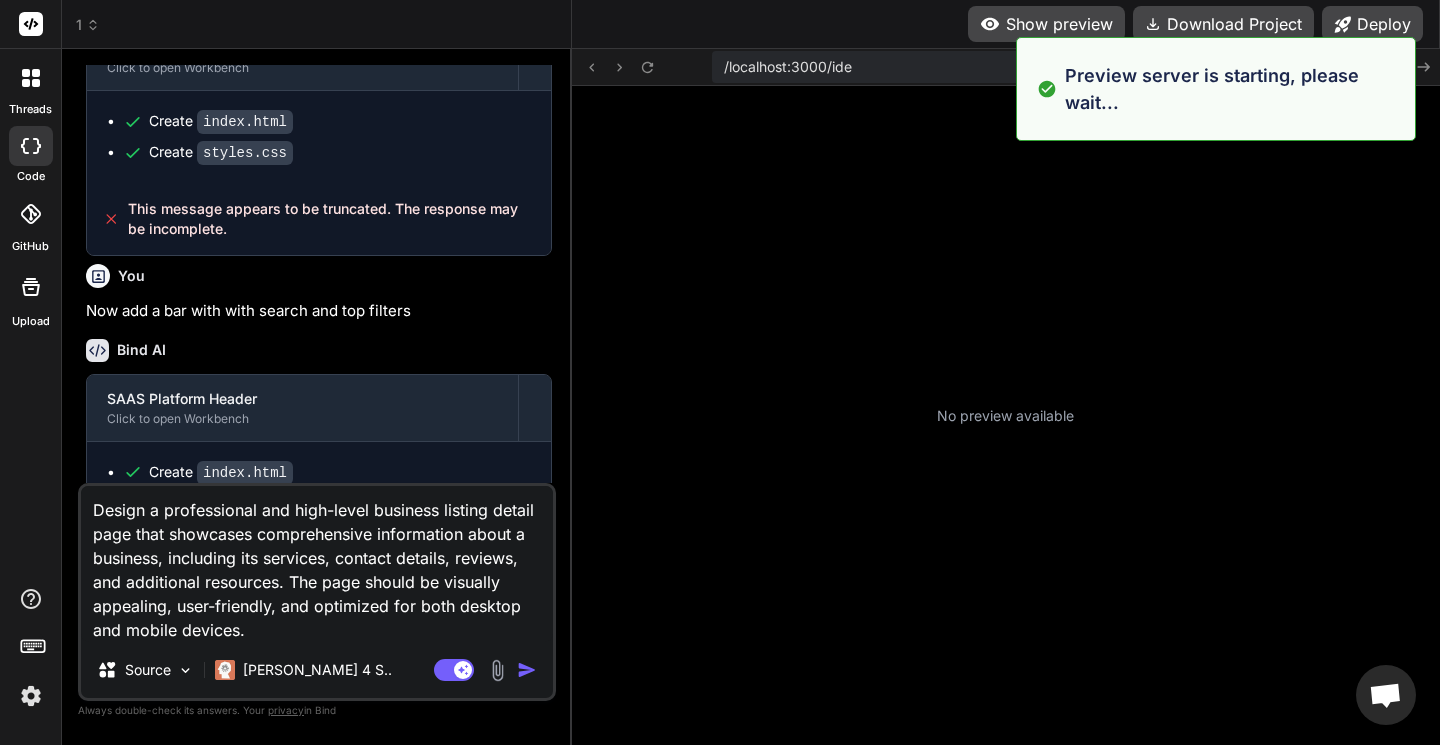 click 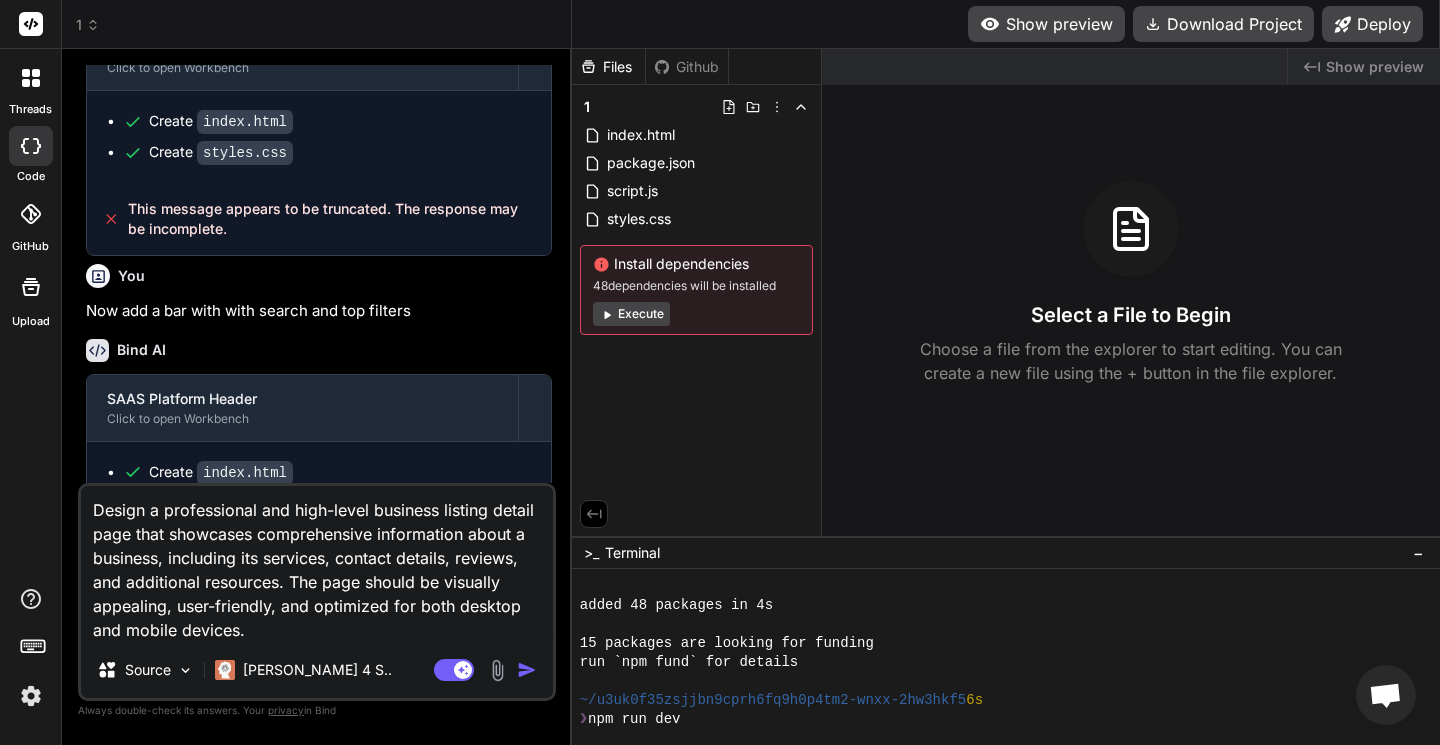 scroll, scrollTop: 658, scrollLeft: 0, axis: vertical 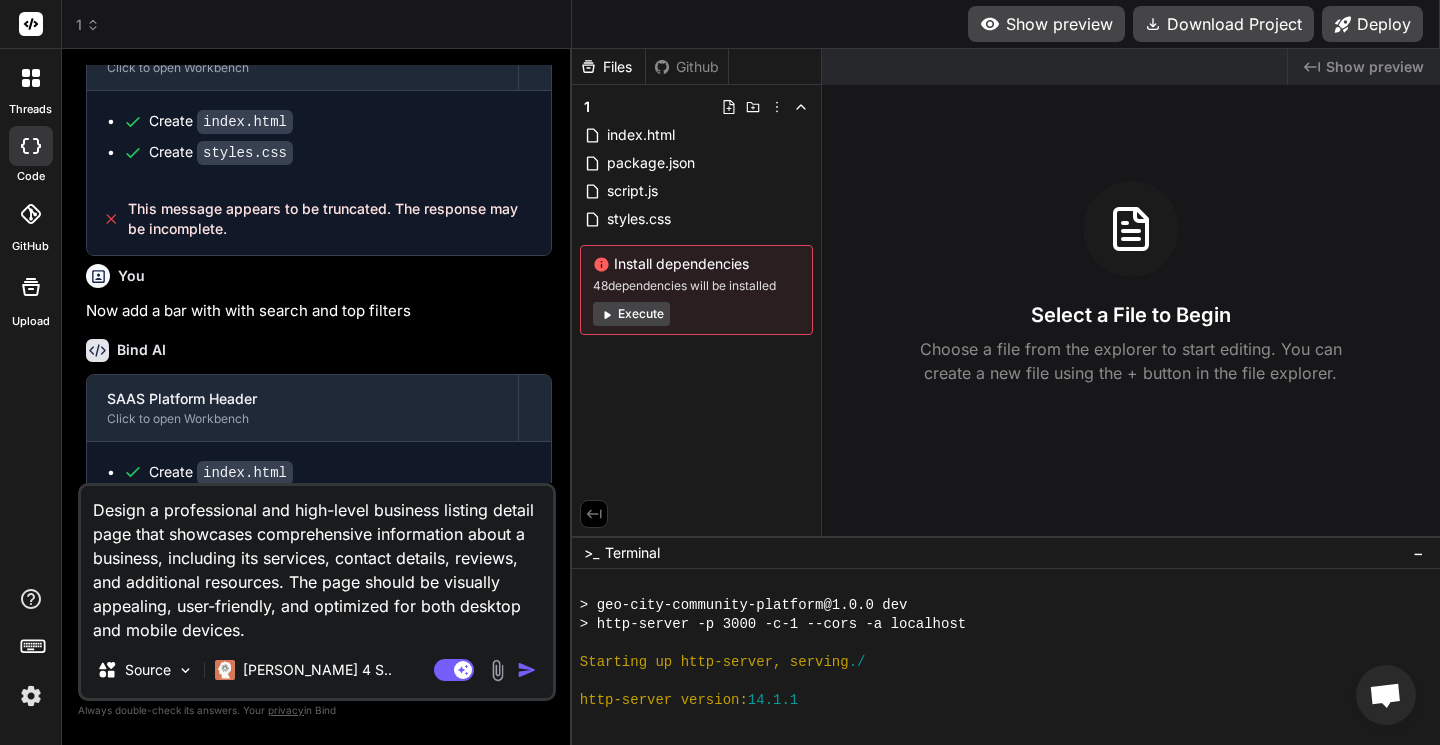 click on "> geo-city-community-platform@1.0.0 dev" at bounding box center [996, 605] 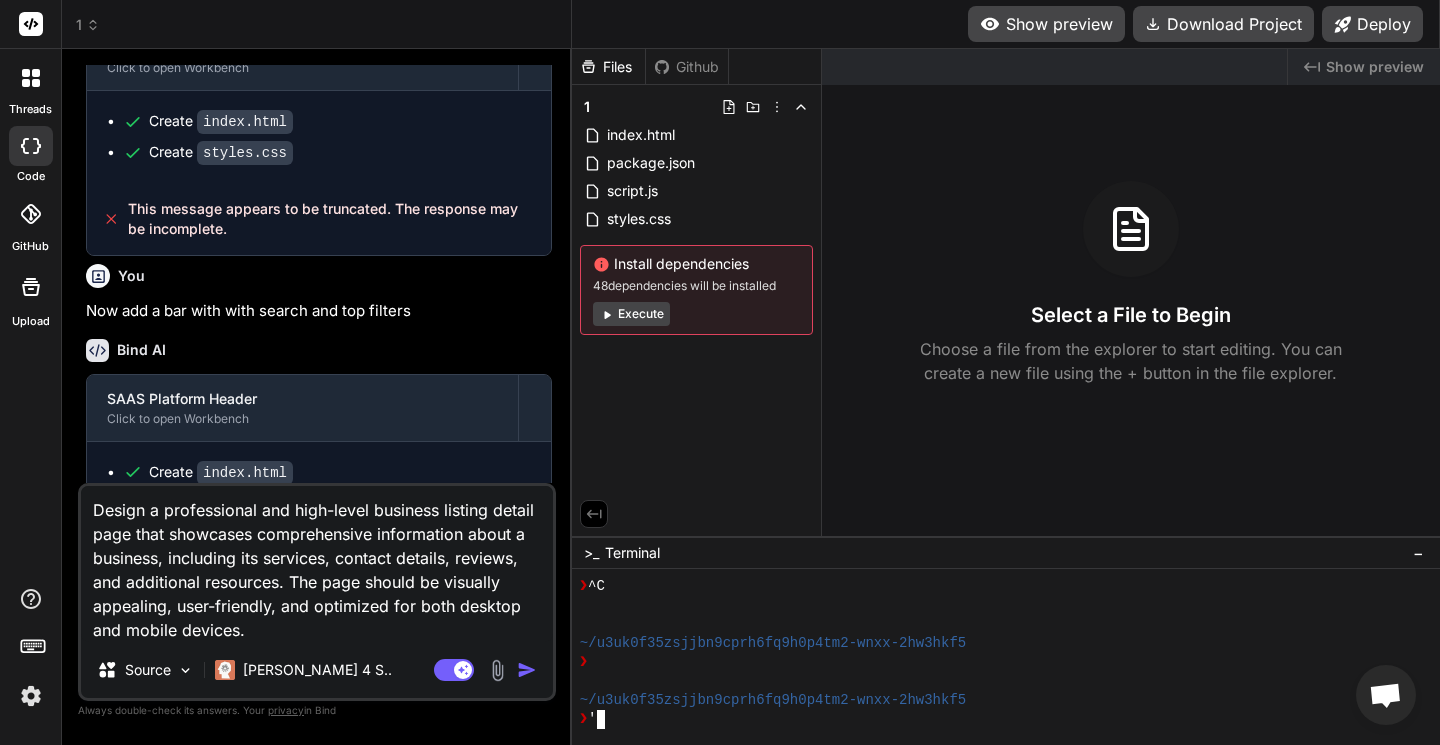 scroll, scrollTop: 1518, scrollLeft: 0, axis: vertical 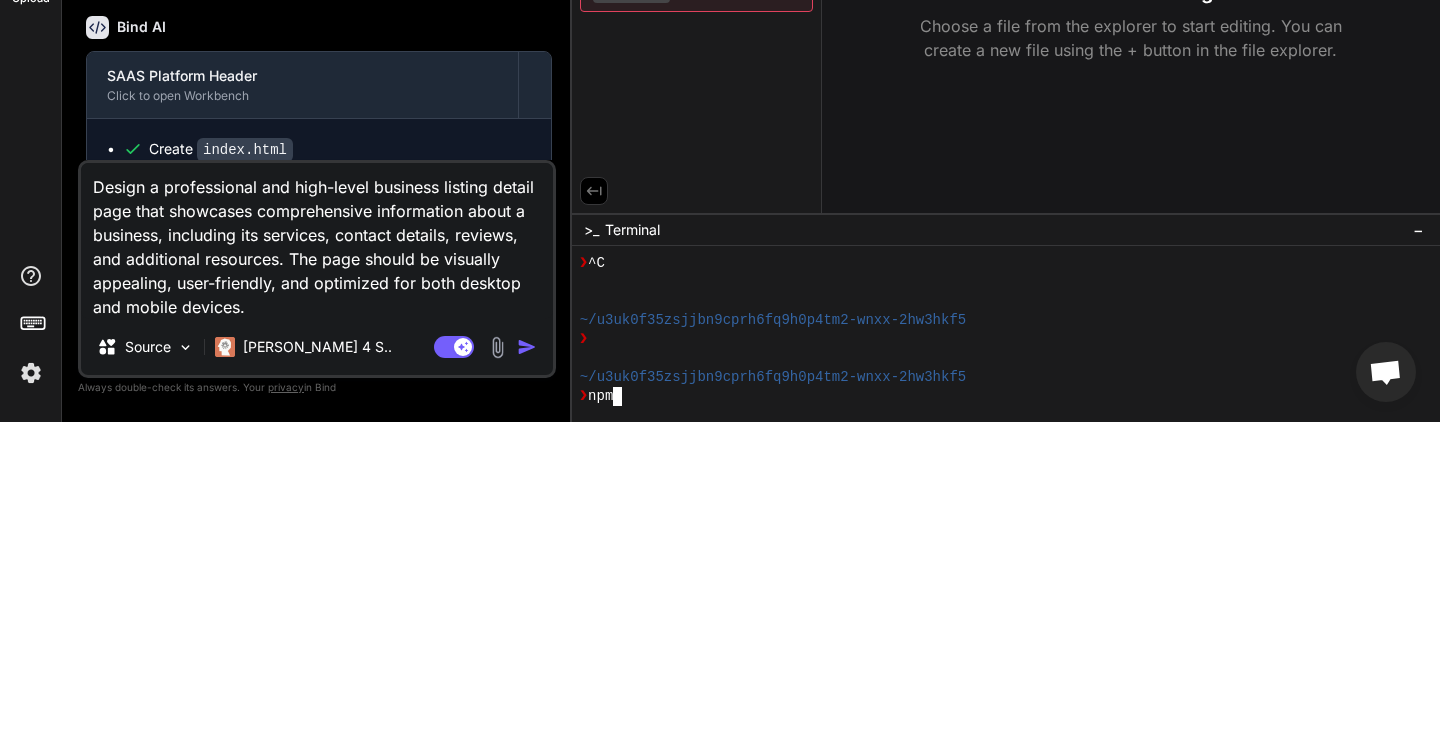 type on "N" 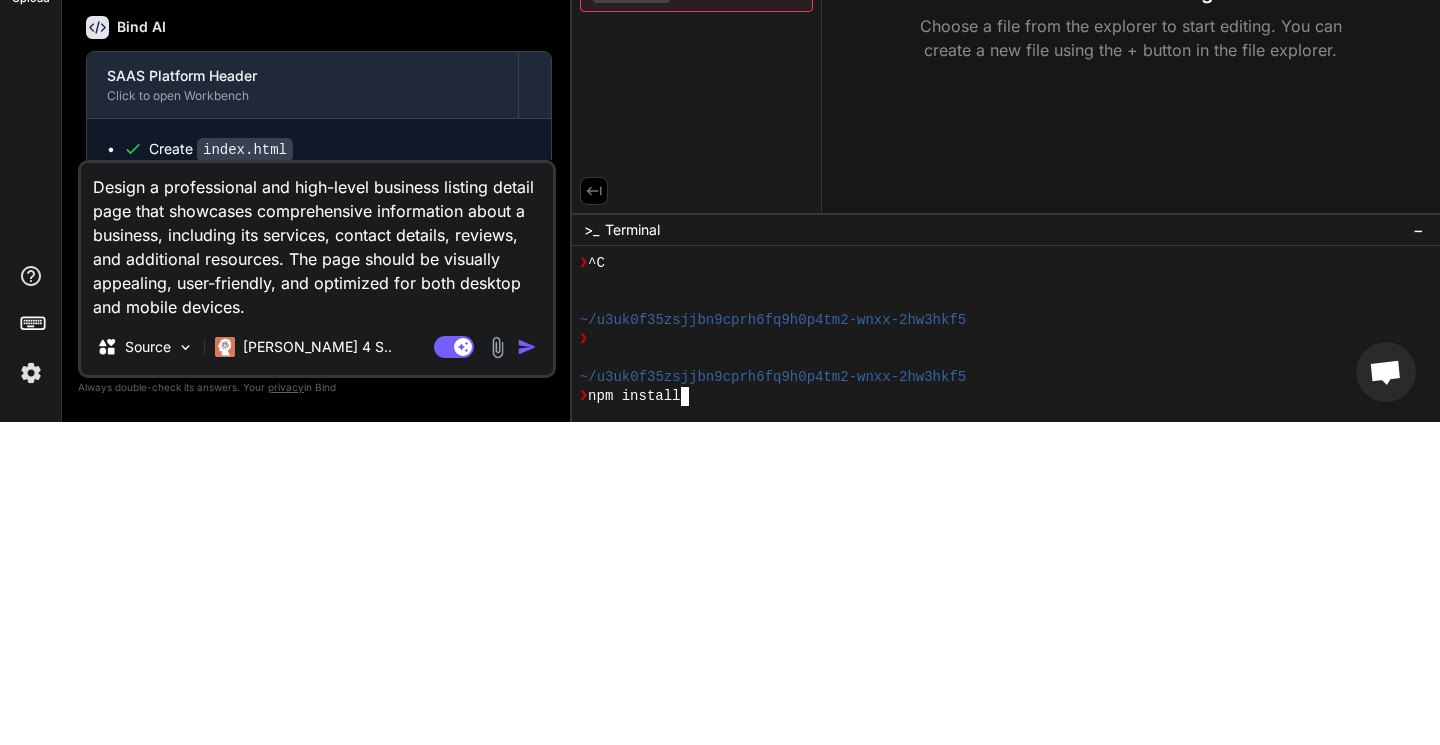 type 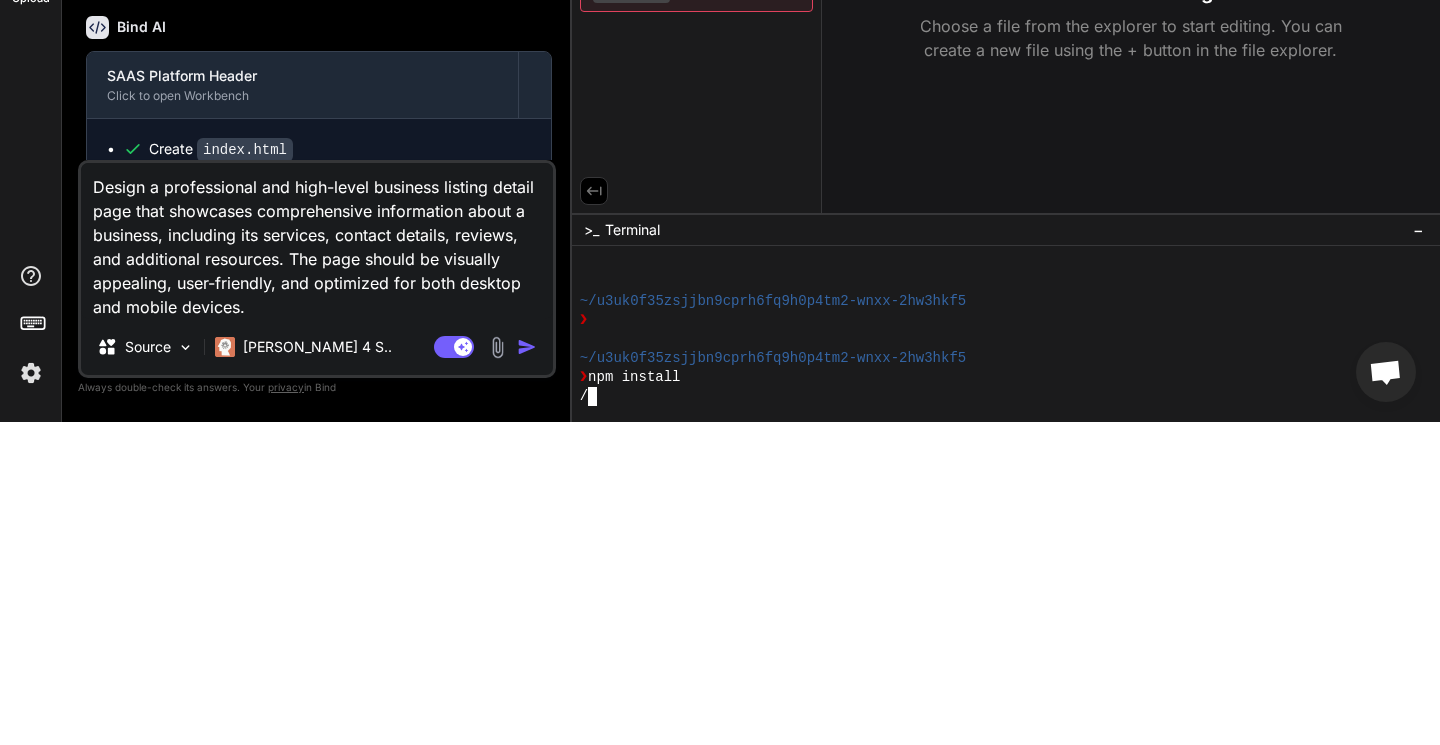 scroll, scrollTop: 1672, scrollLeft: 0, axis: vertical 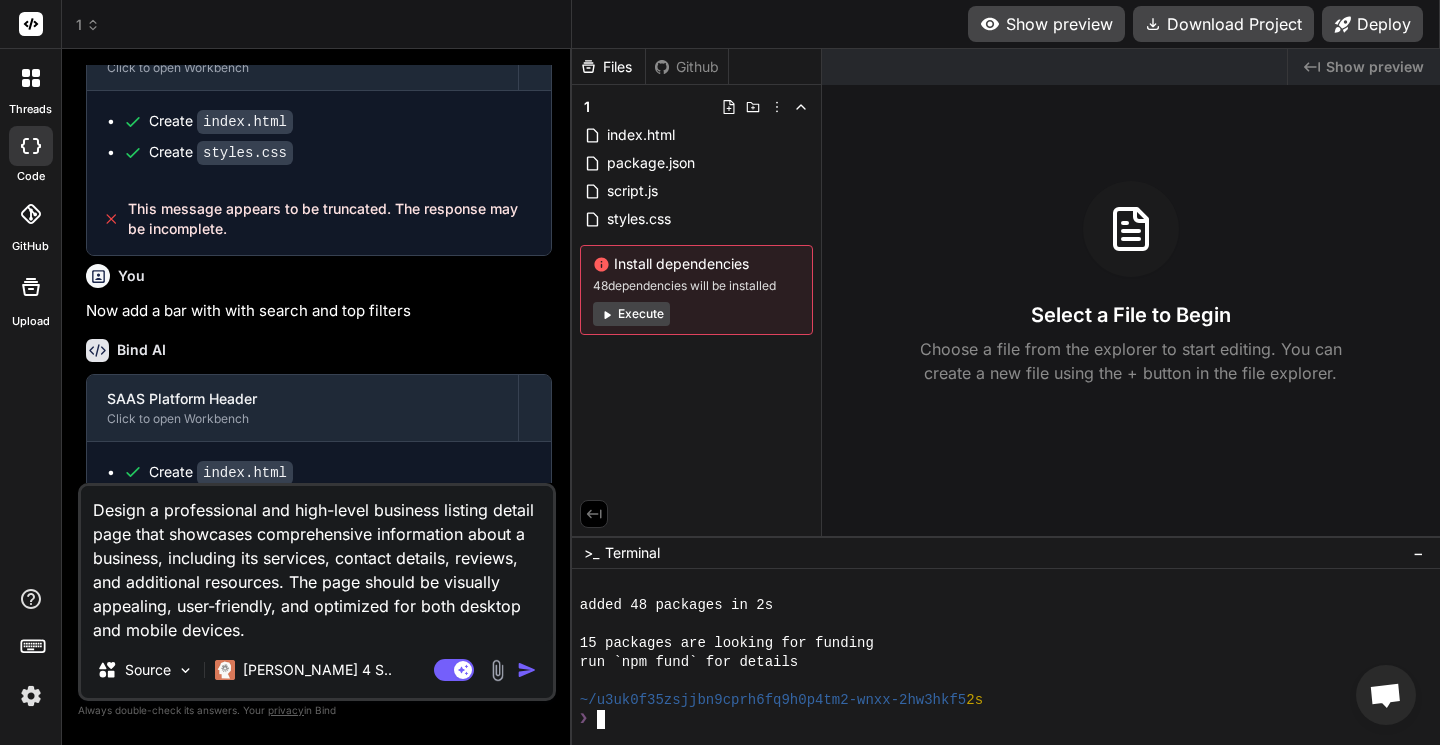 click on "❯" at bounding box center (996, 719) 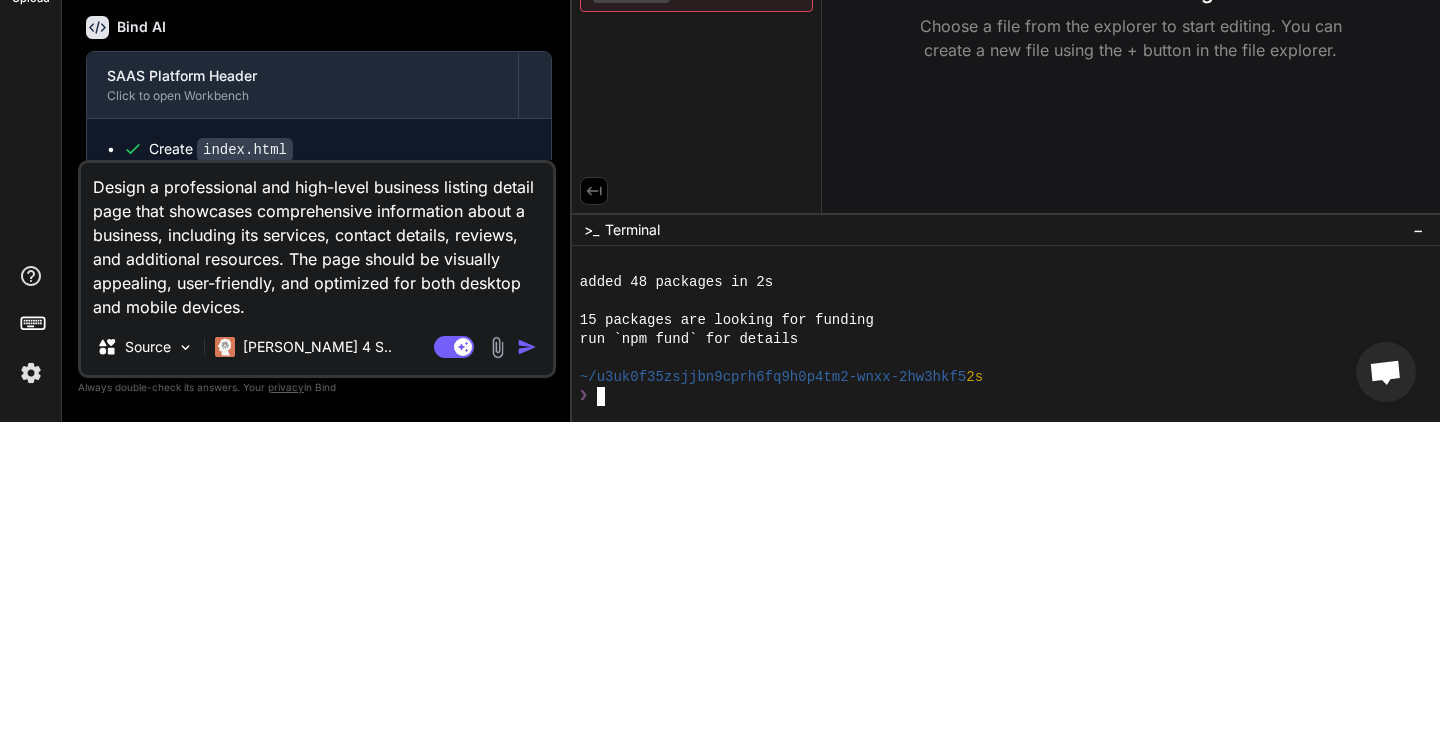 scroll, scrollTop: 1670, scrollLeft: 0, axis: vertical 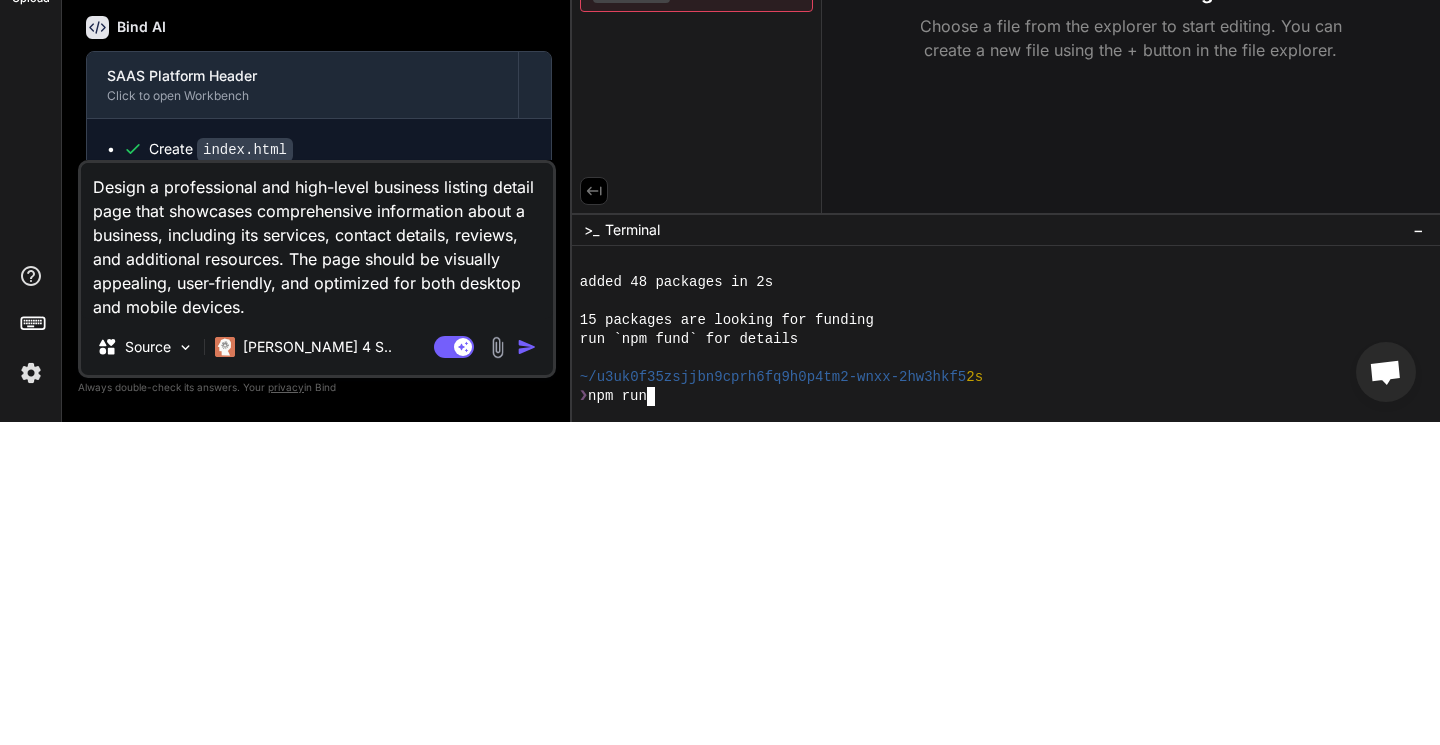 type on "N" 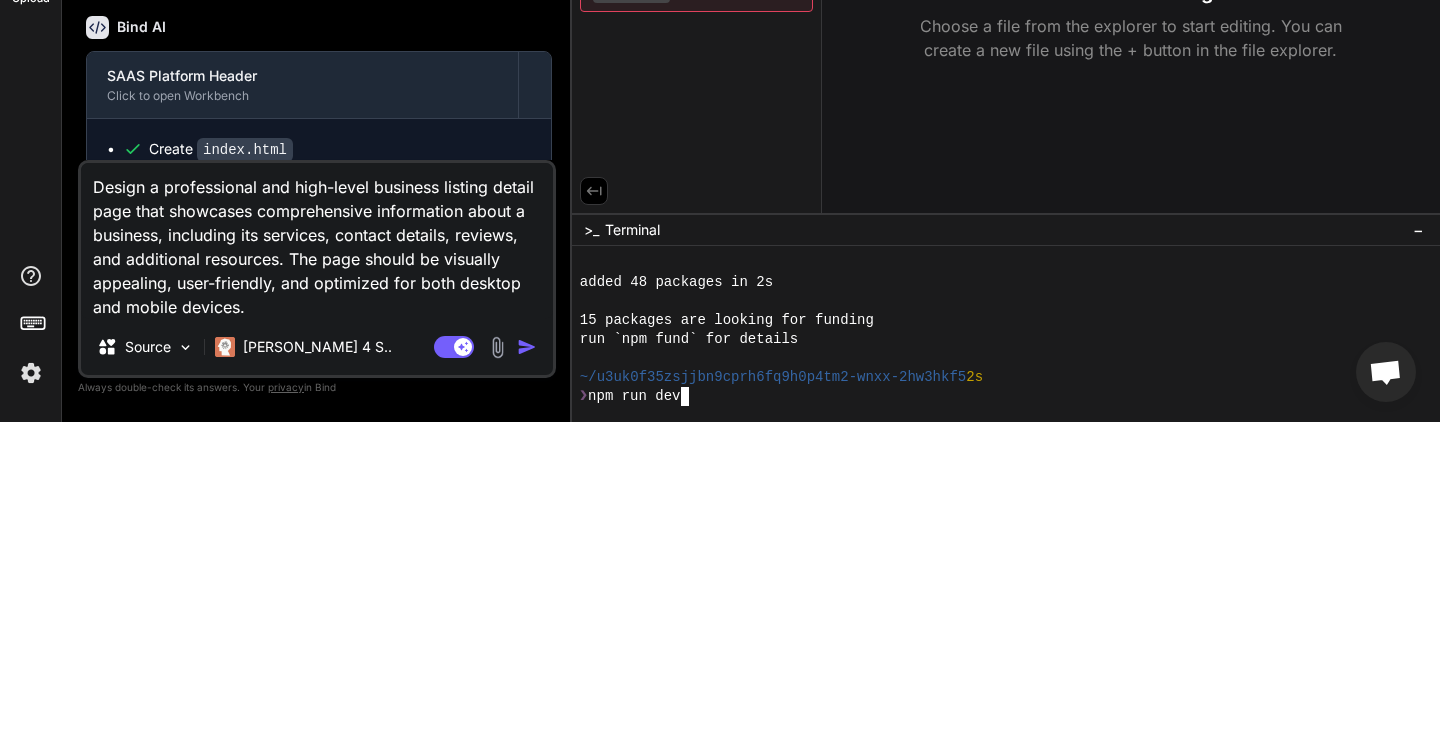type 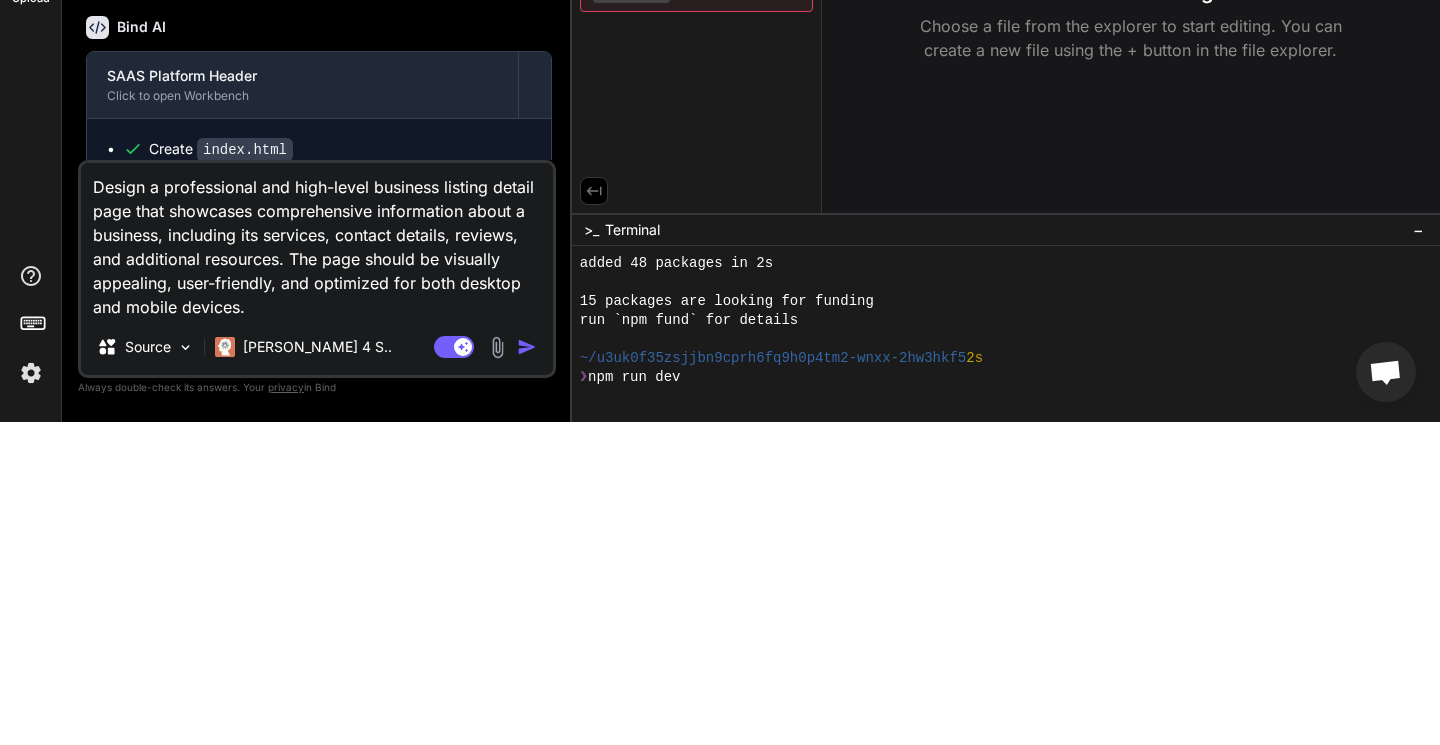 scroll, scrollTop: 0, scrollLeft: 0, axis: both 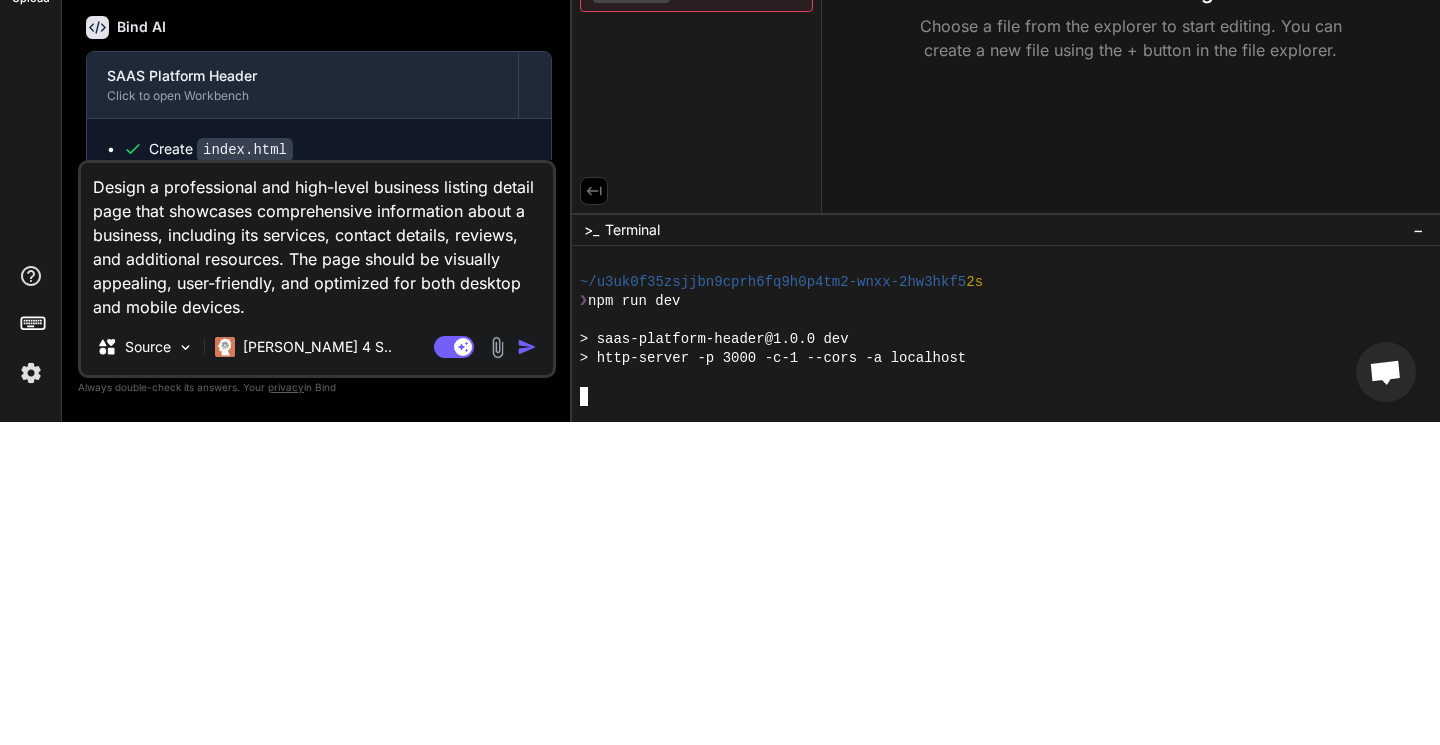 type on "x" 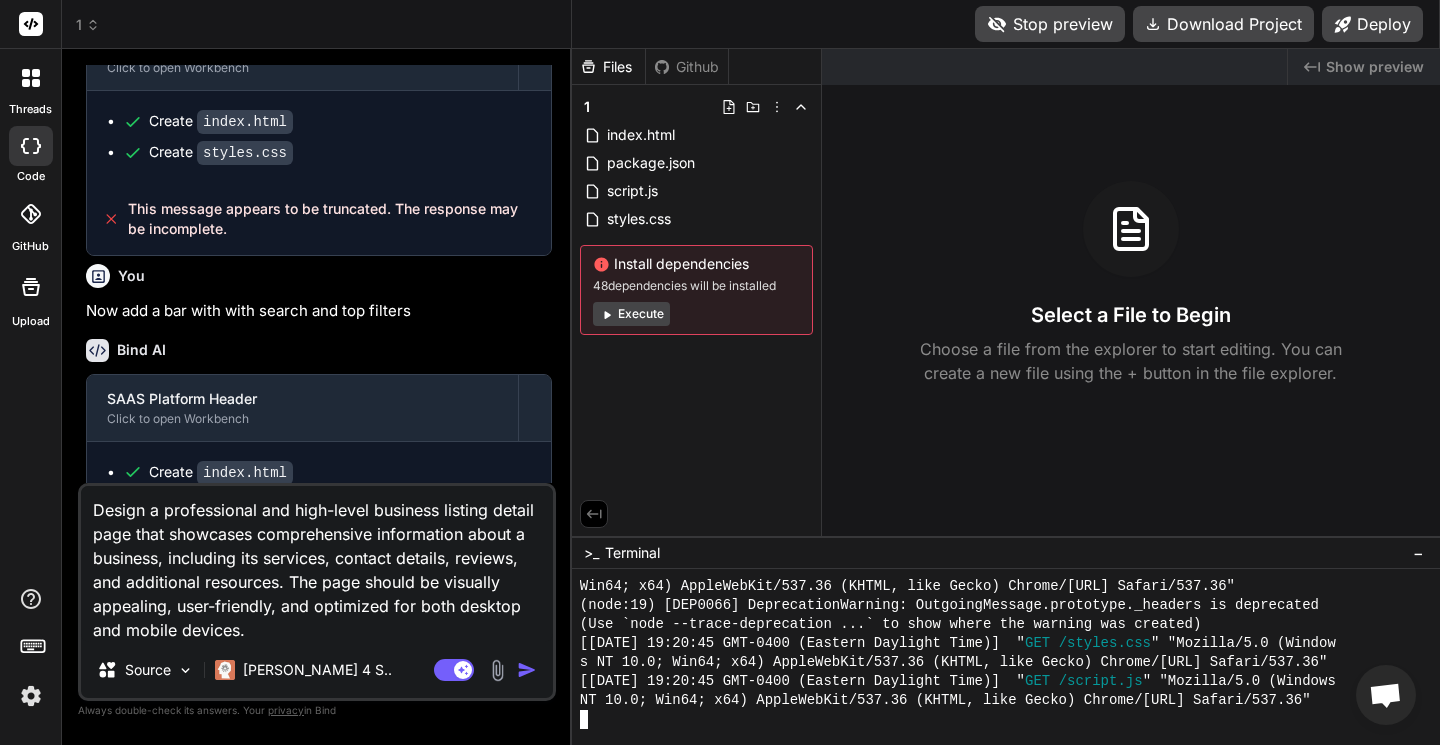 scroll, scrollTop: 2261, scrollLeft: 0, axis: vertical 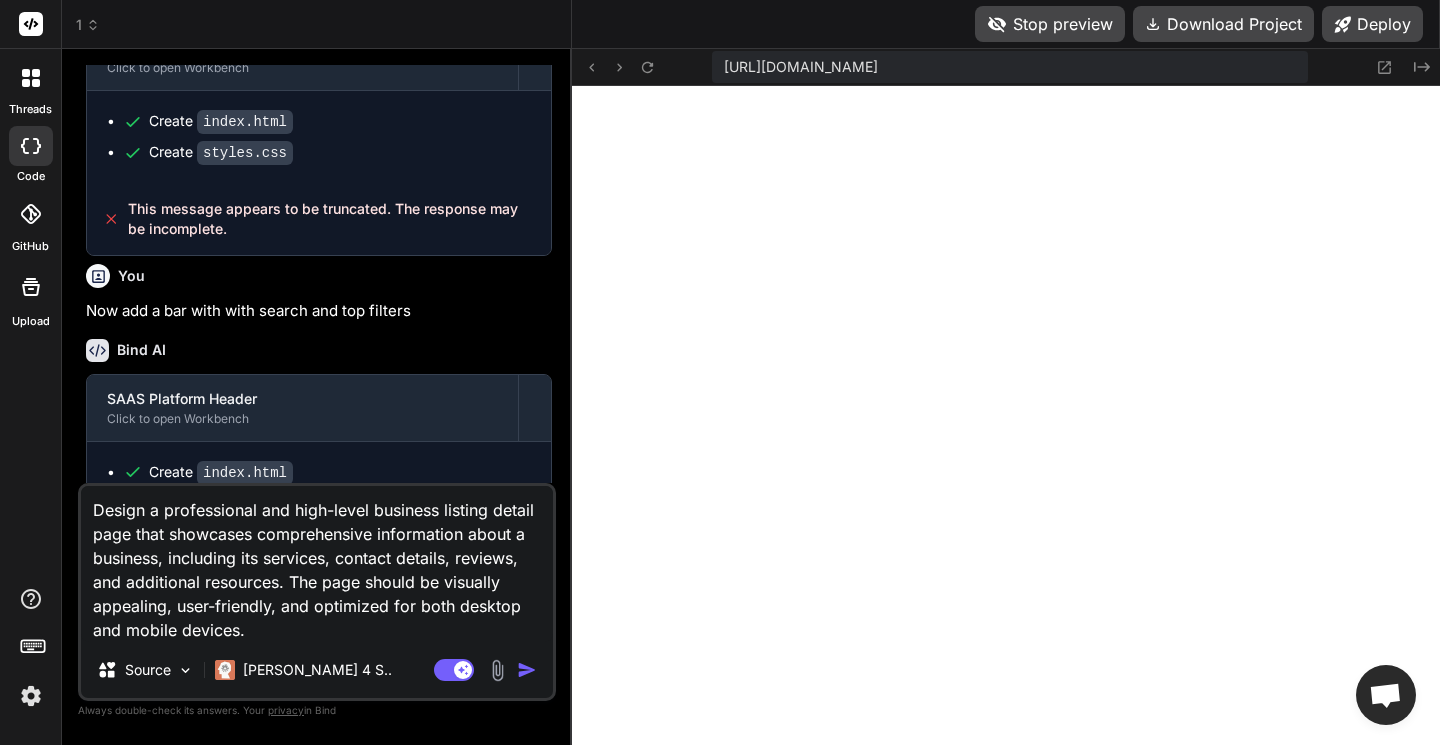 click 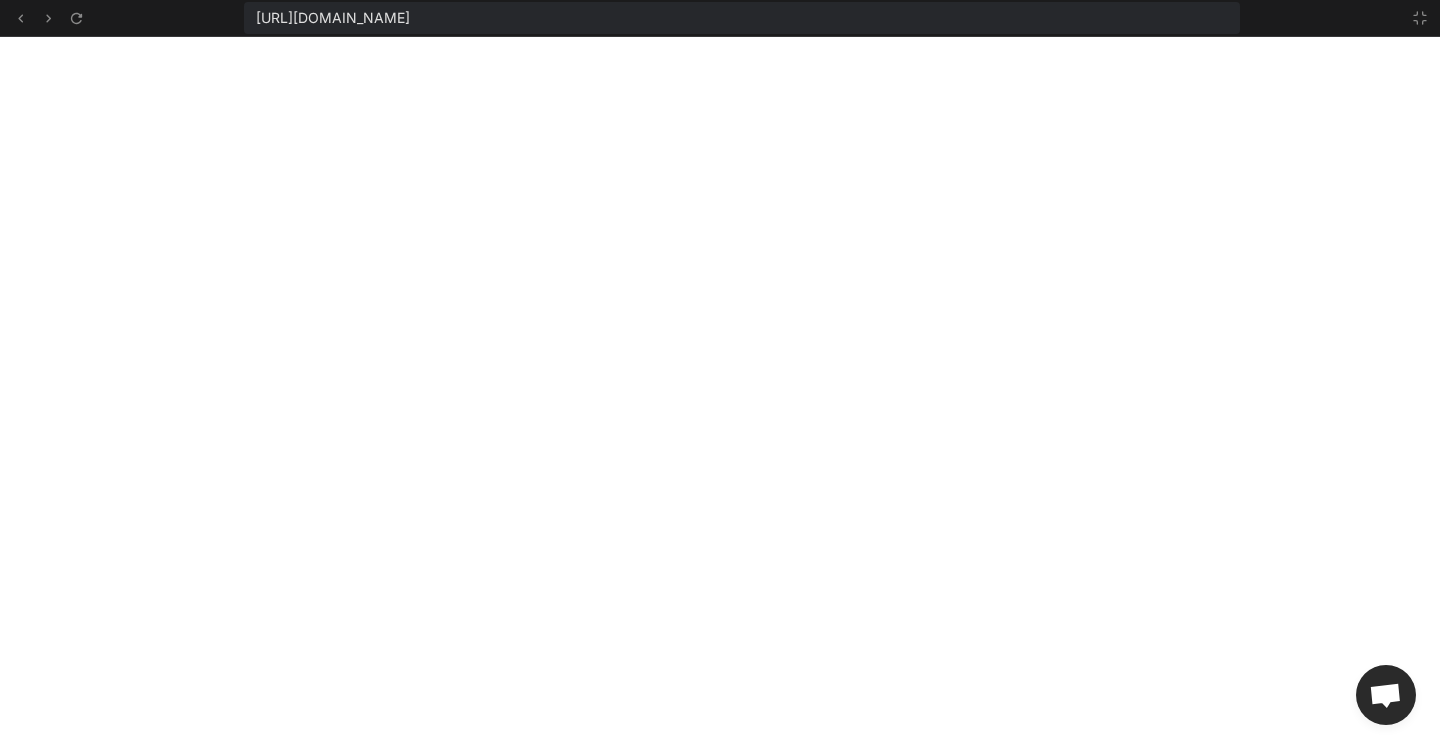 click 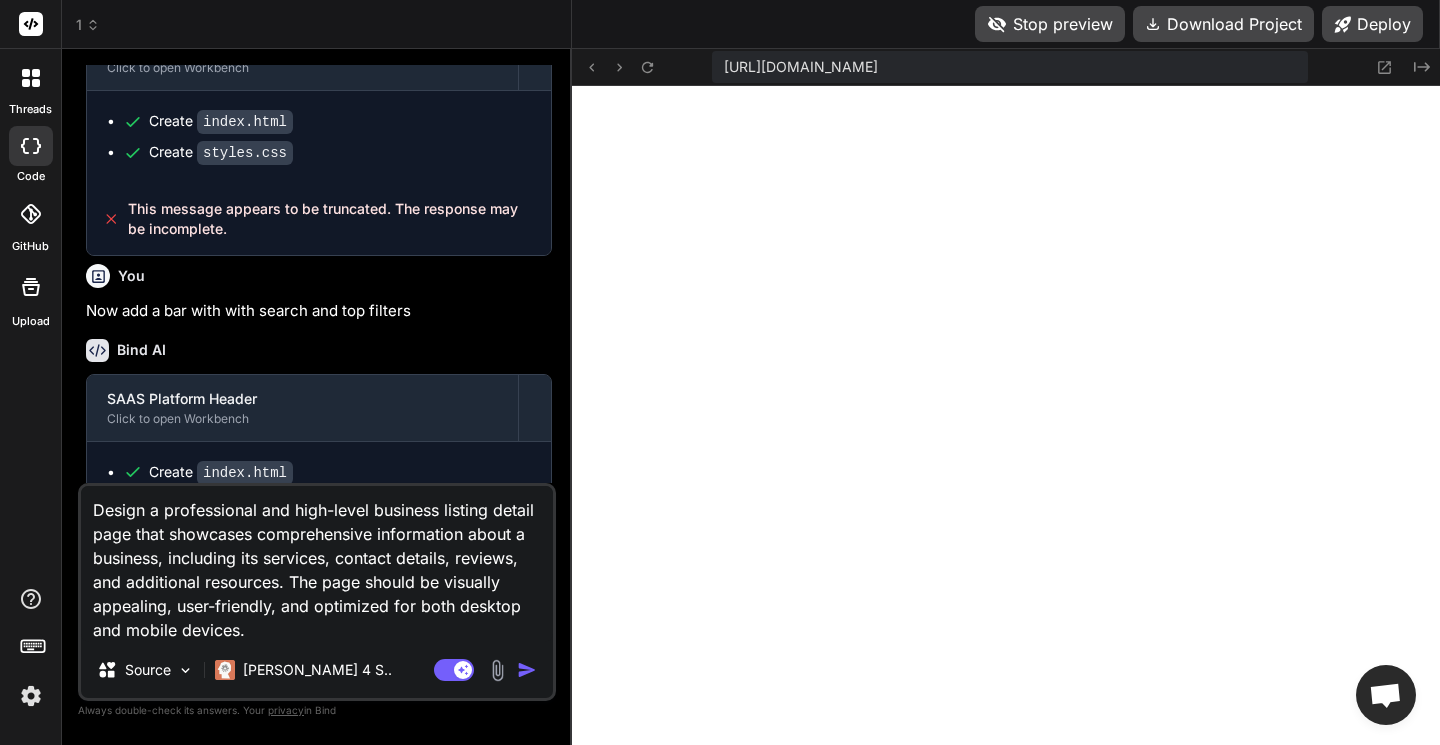 scroll, scrollTop: 2489, scrollLeft: 0, axis: vertical 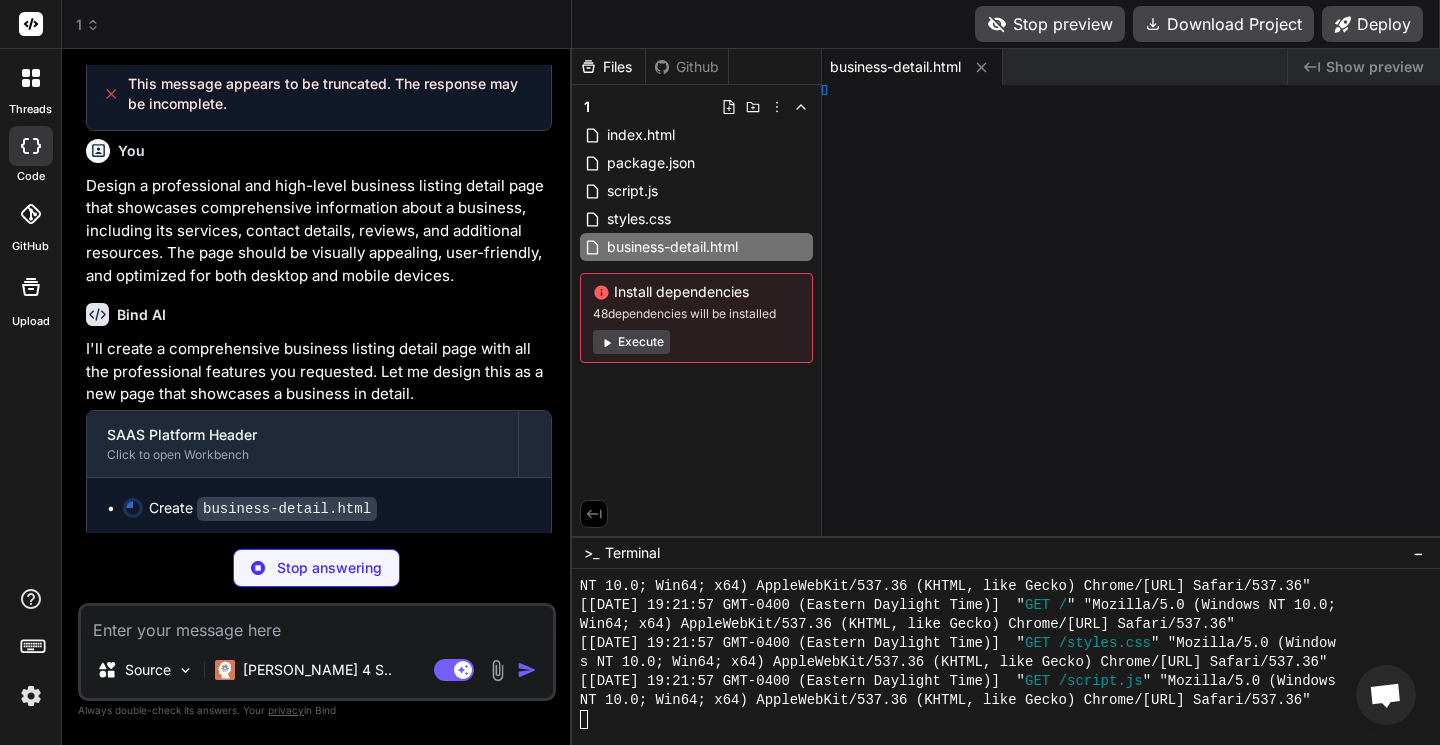 type on "x" 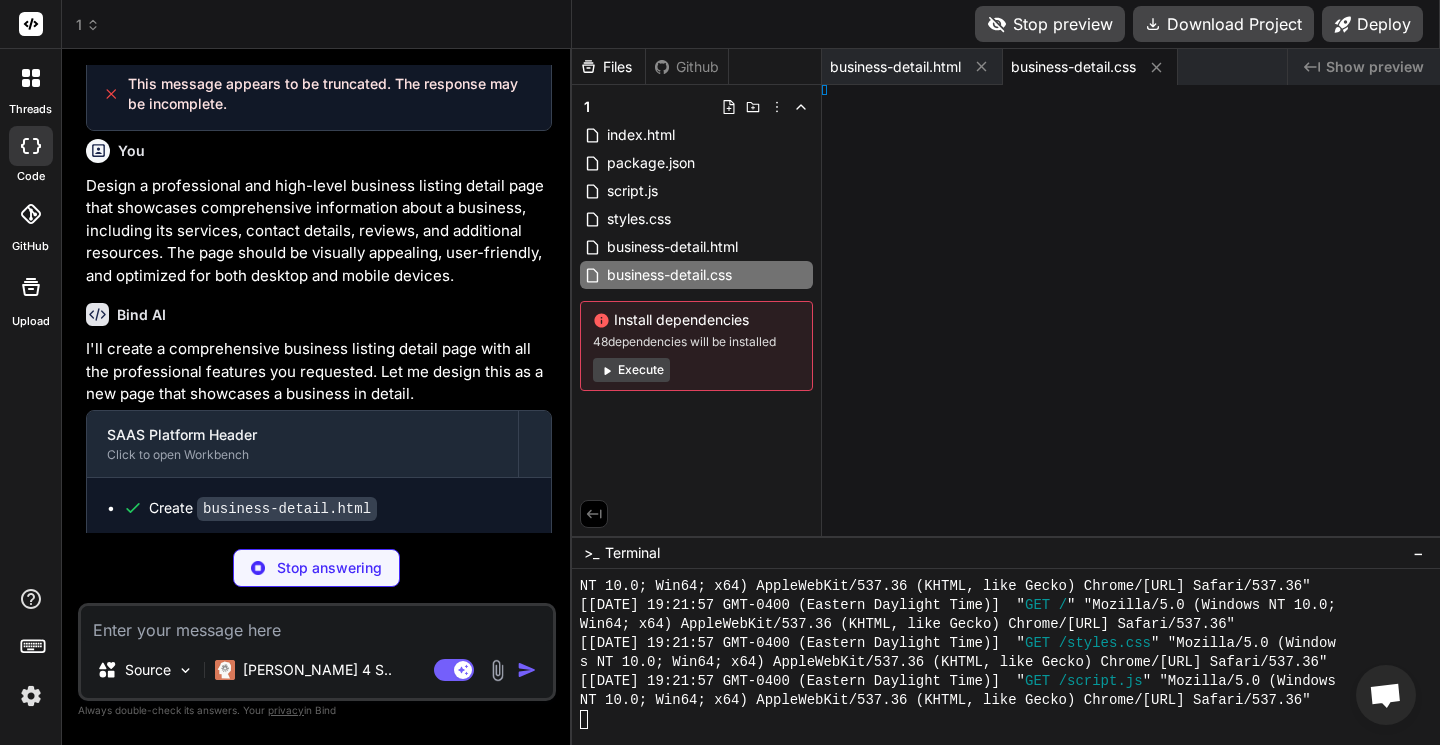 type on "x" 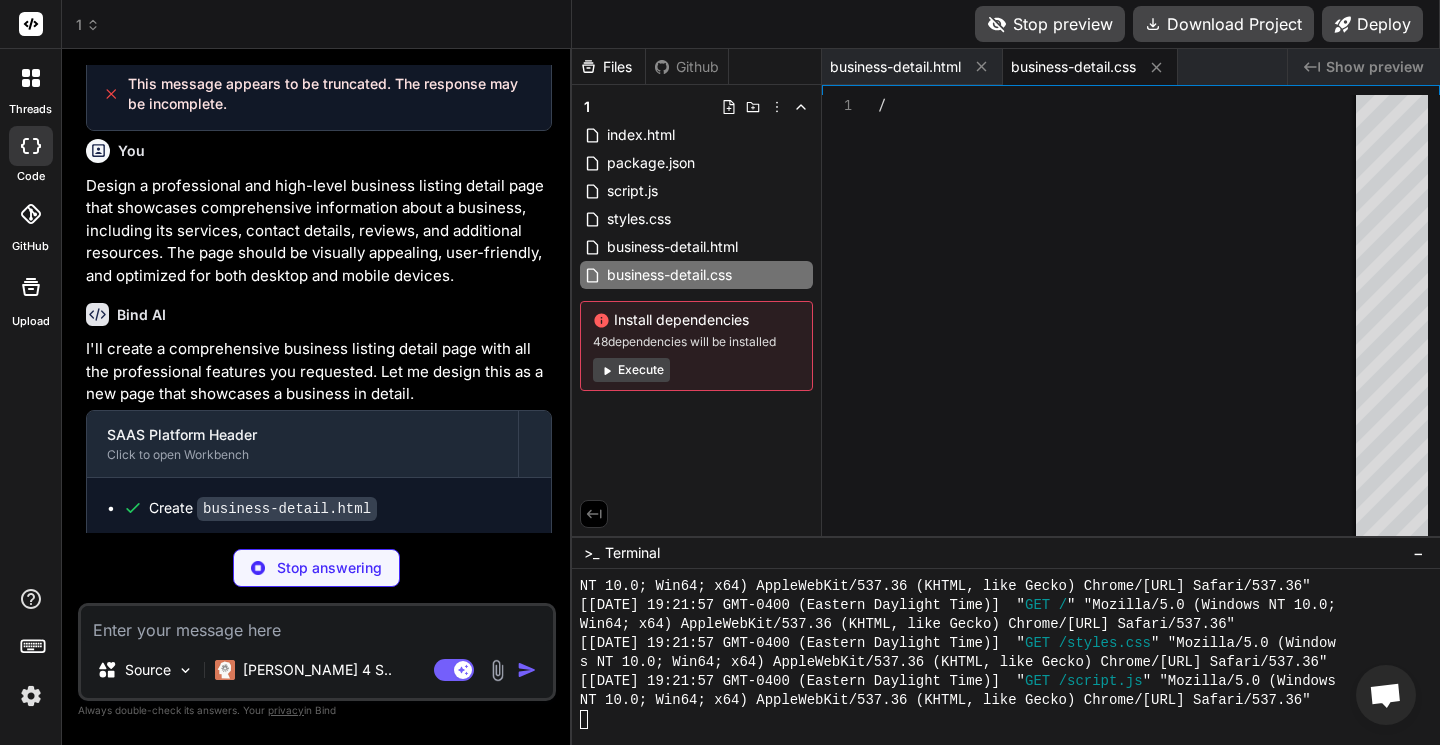 type on "}
}" 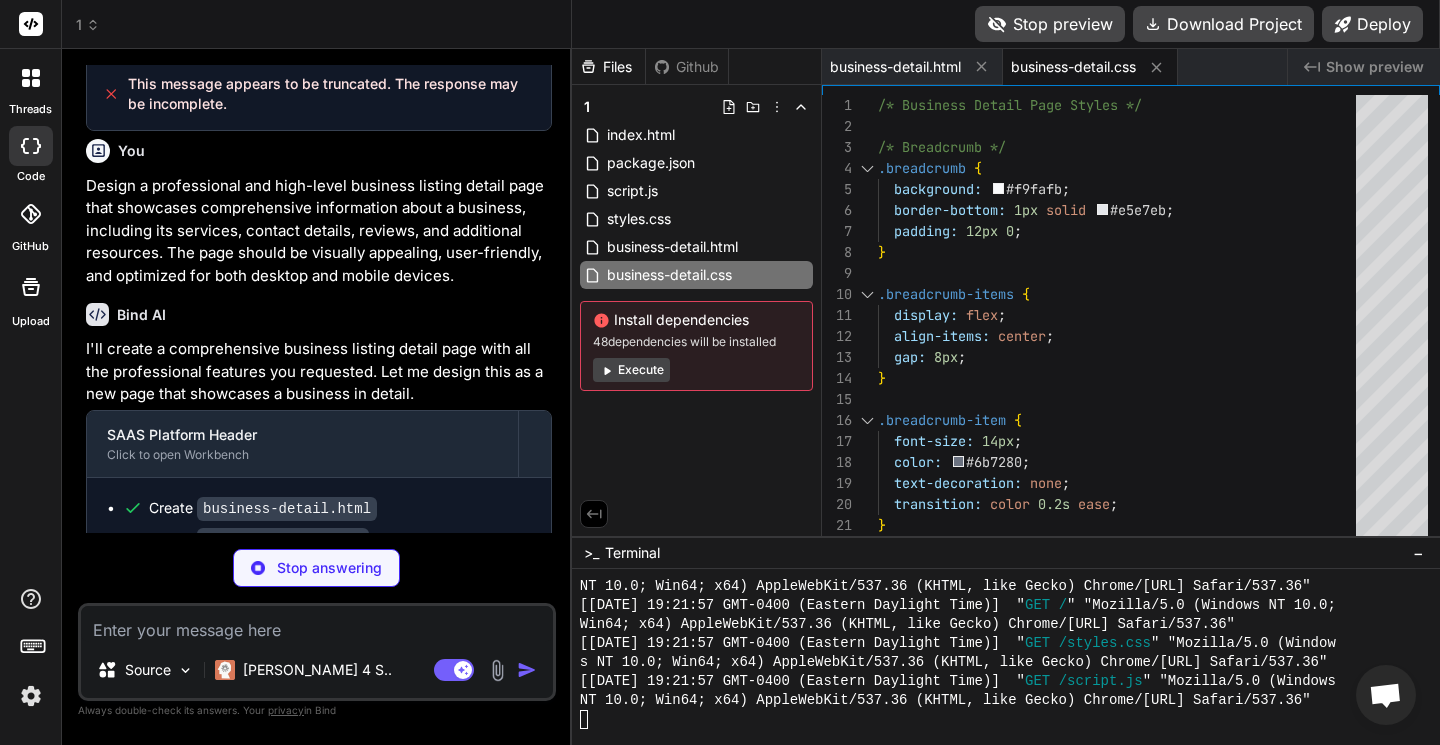 scroll, scrollTop: 2004, scrollLeft: 0, axis: vertical 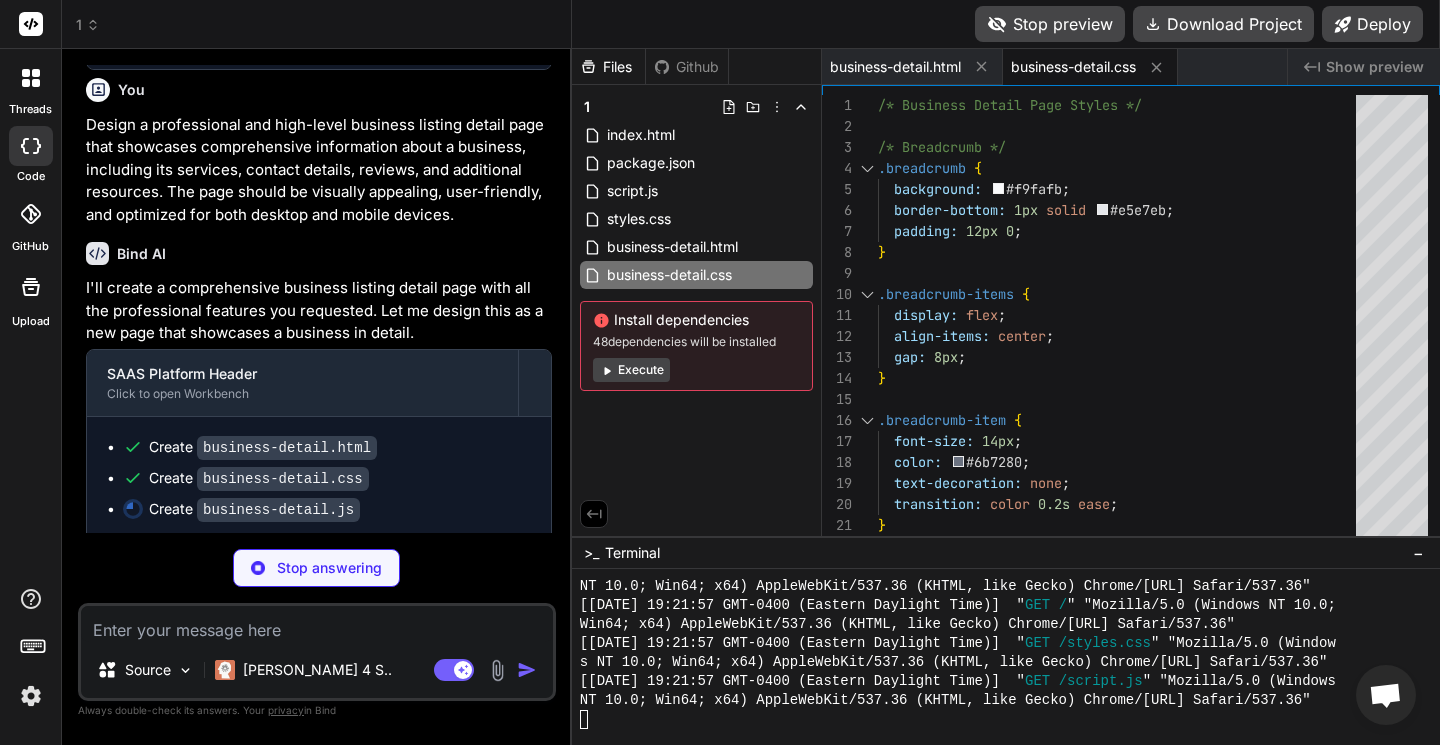 type on "x" 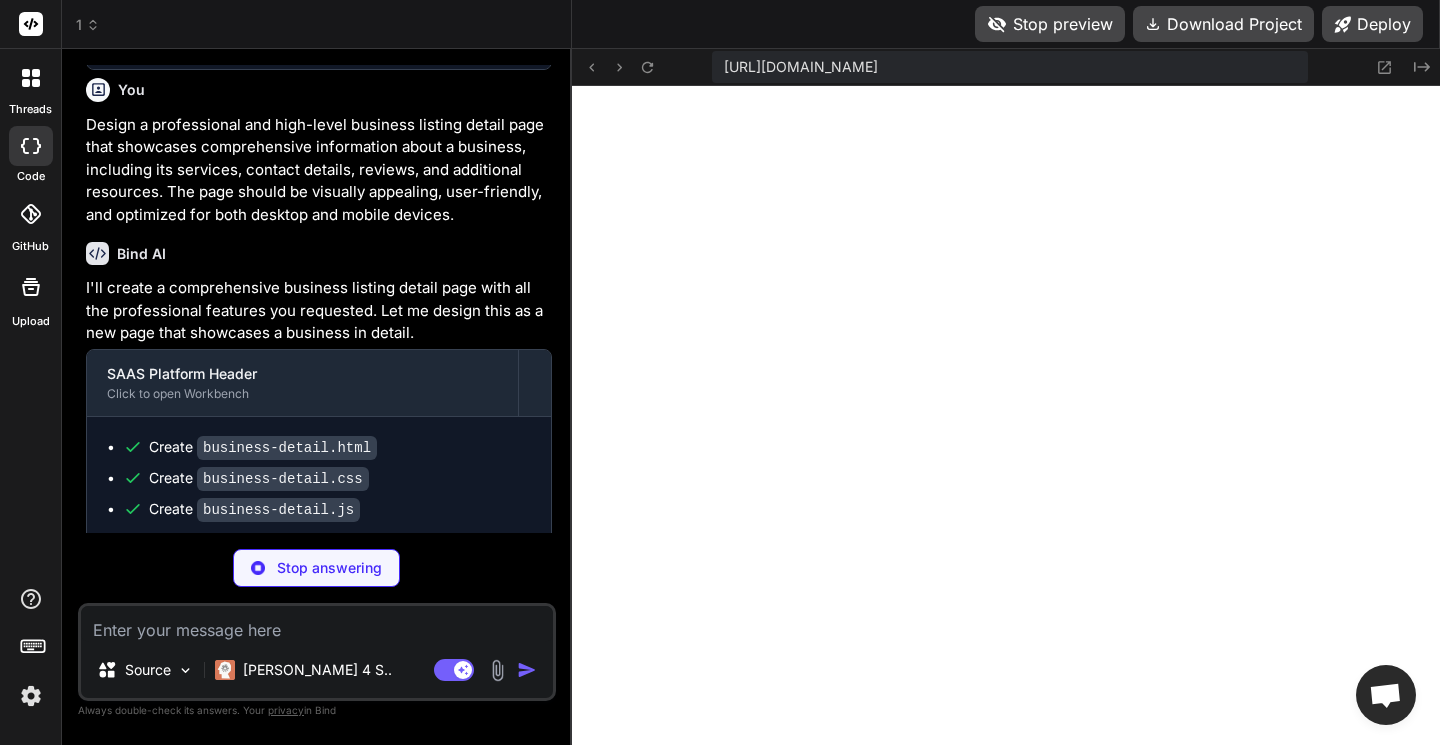 scroll, scrollTop: 3819, scrollLeft: 0, axis: vertical 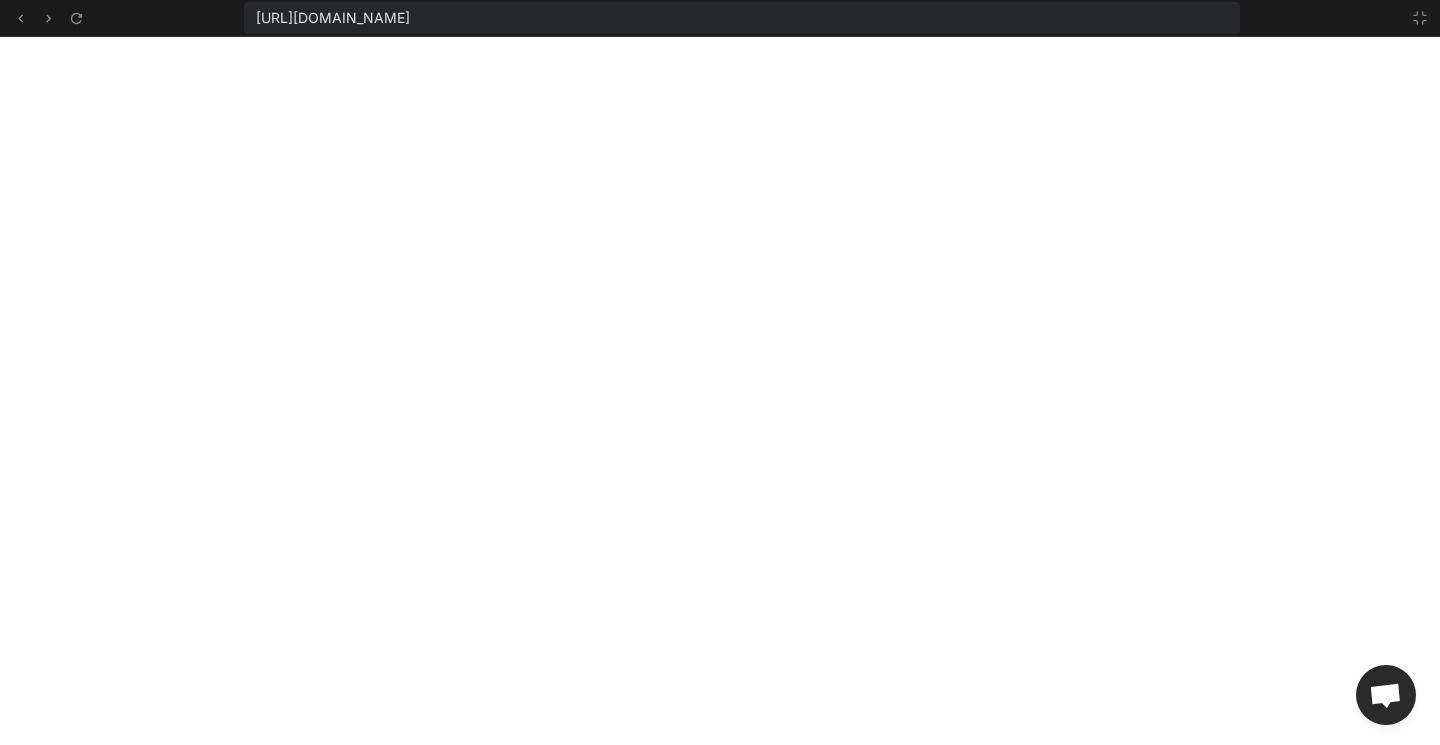 click 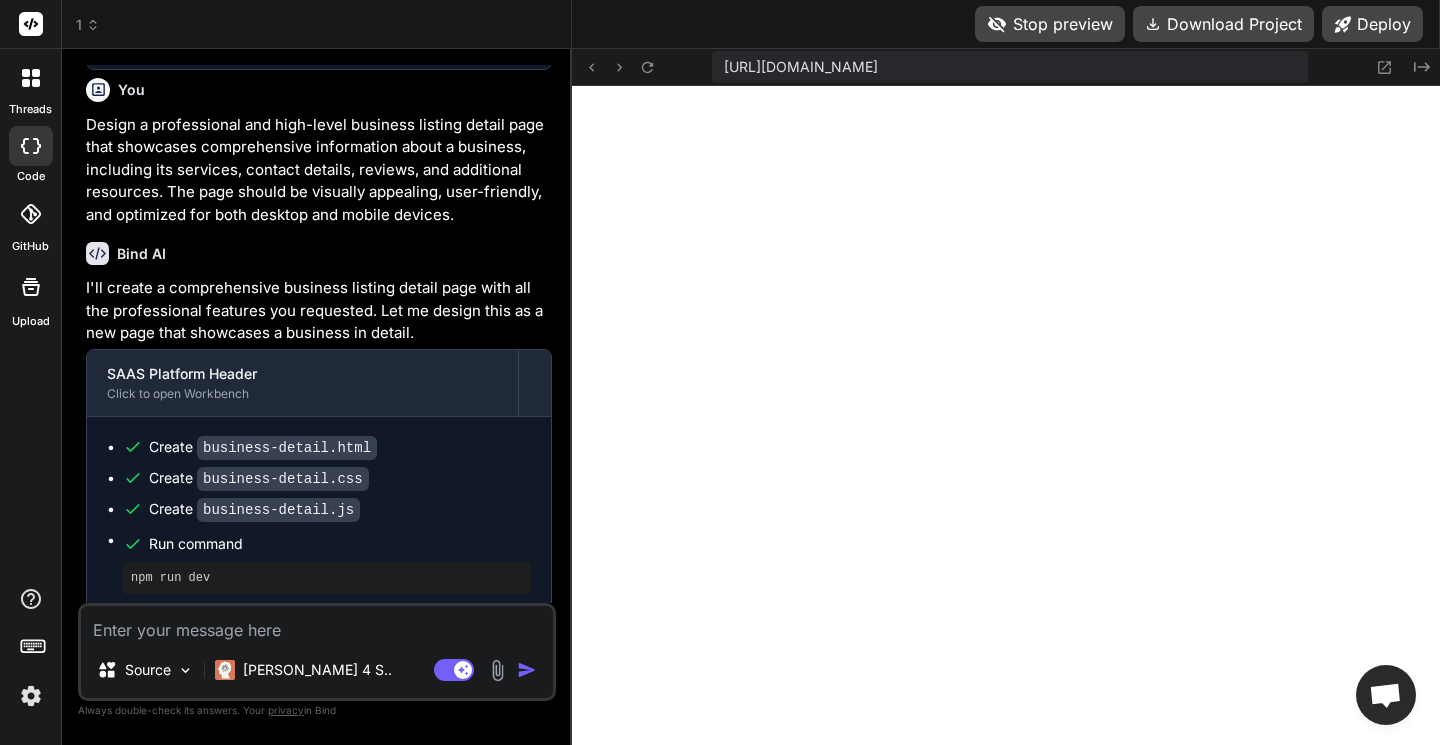 scroll, scrollTop: 4047, scrollLeft: 0, axis: vertical 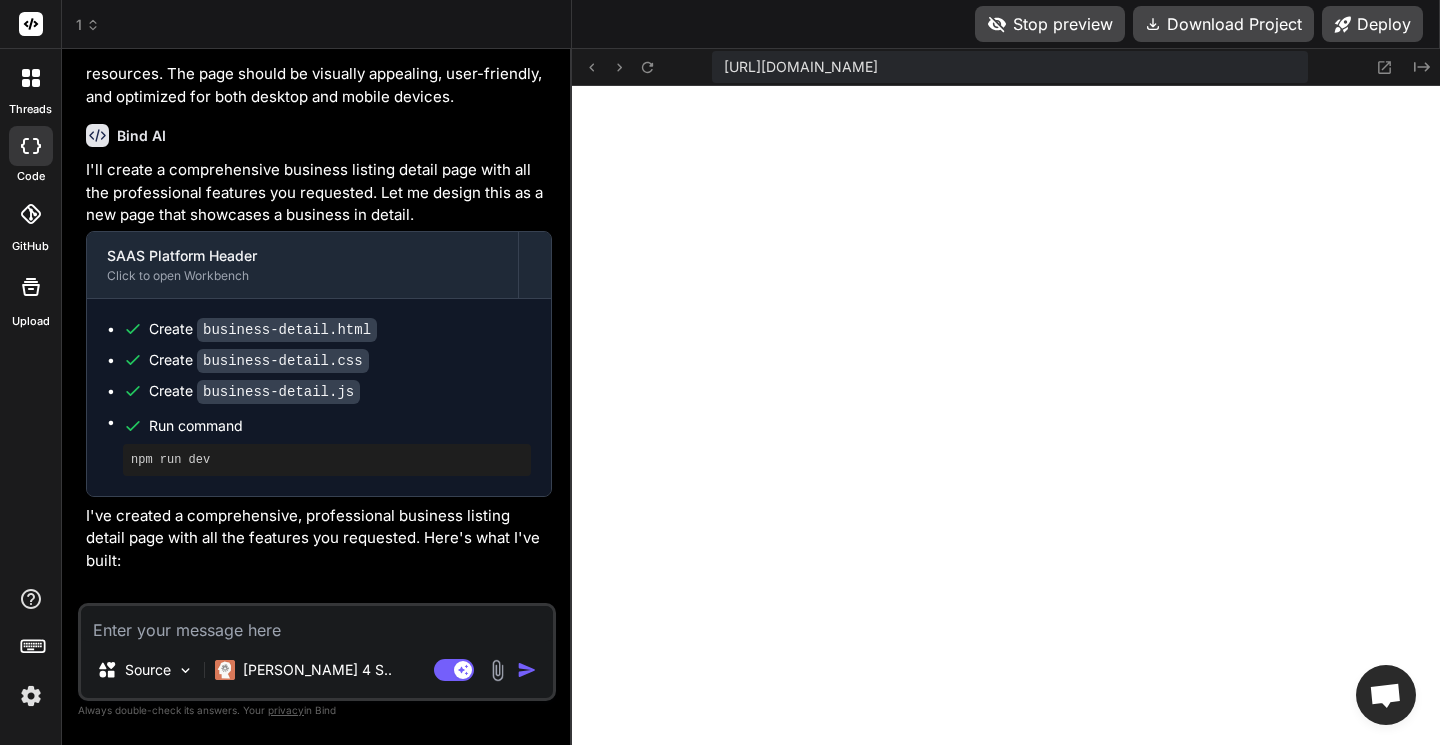 click 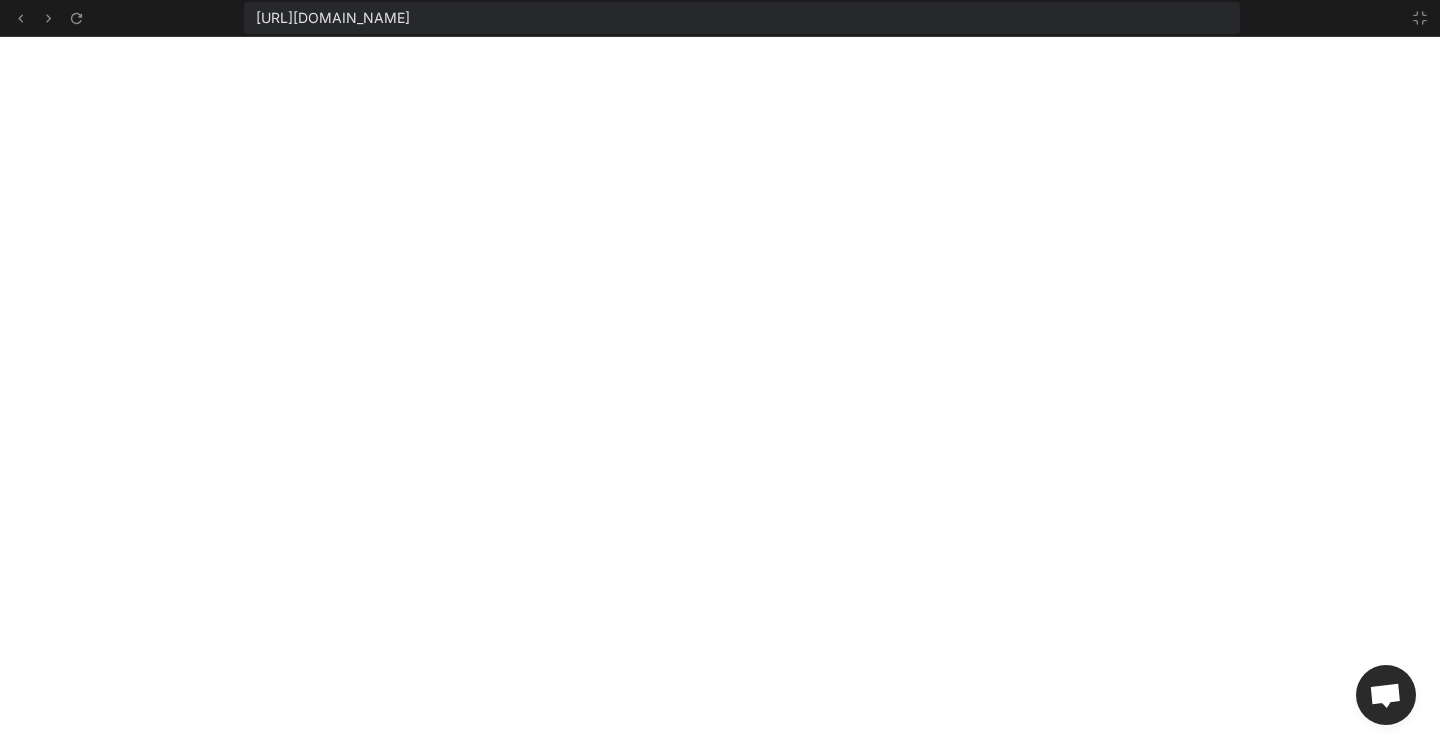 click 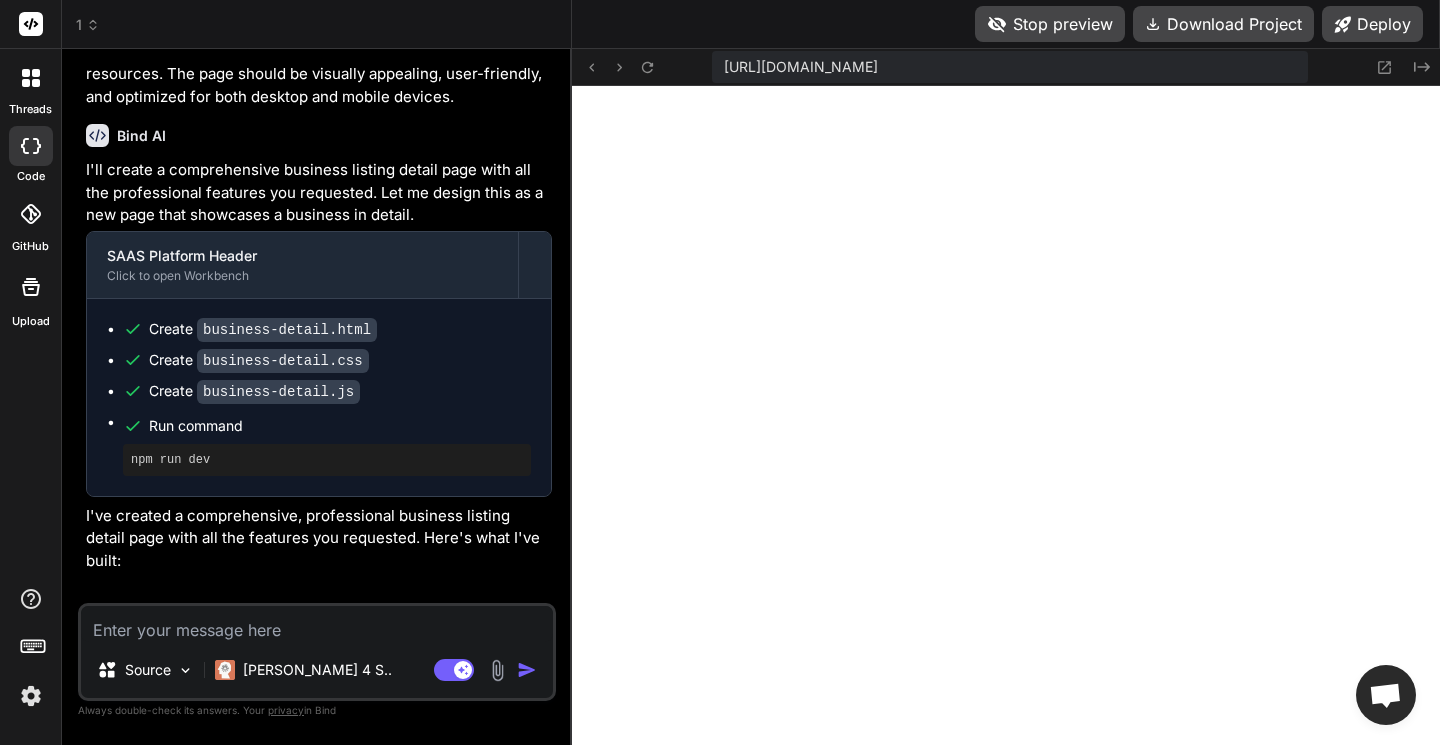 scroll, scrollTop: 4275, scrollLeft: 0, axis: vertical 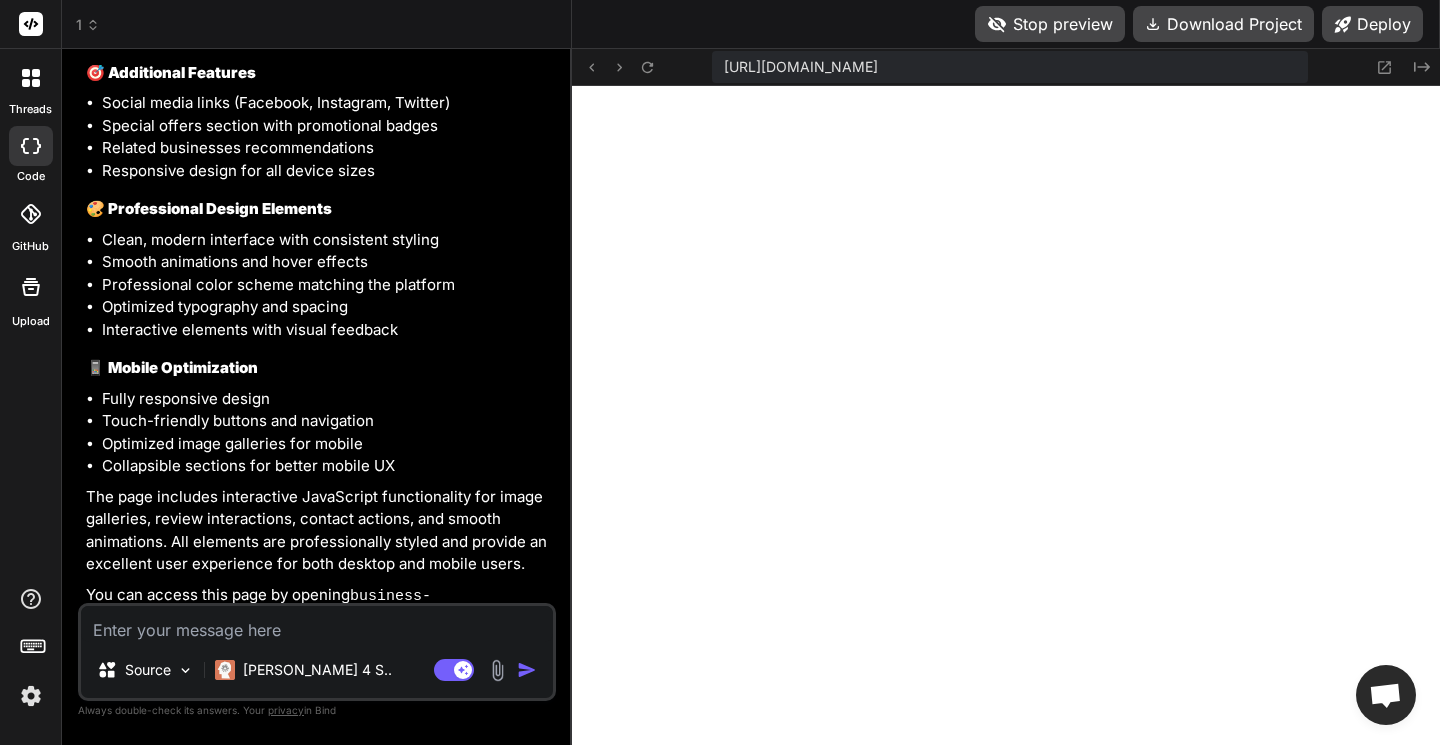 click at bounding box center (317, 624) 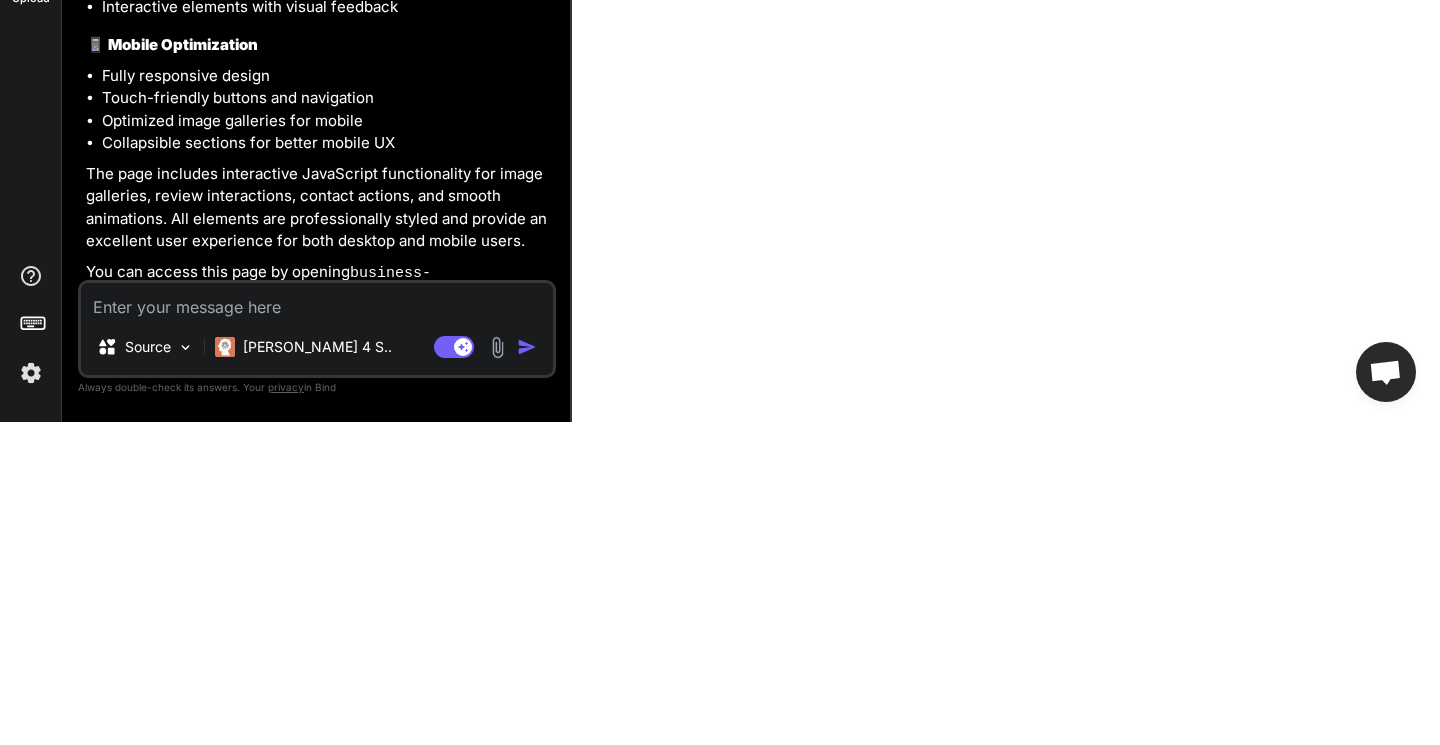 type on "P" 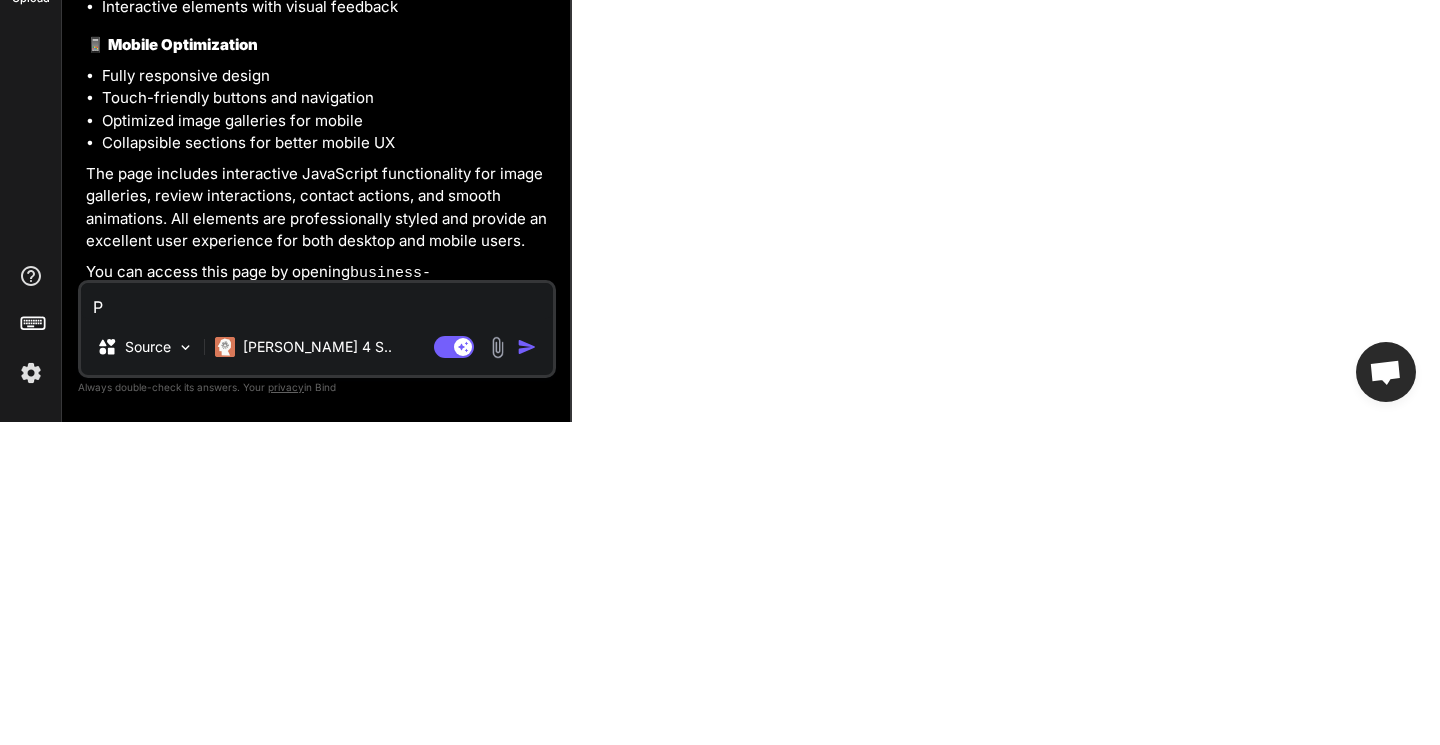 type on "x" 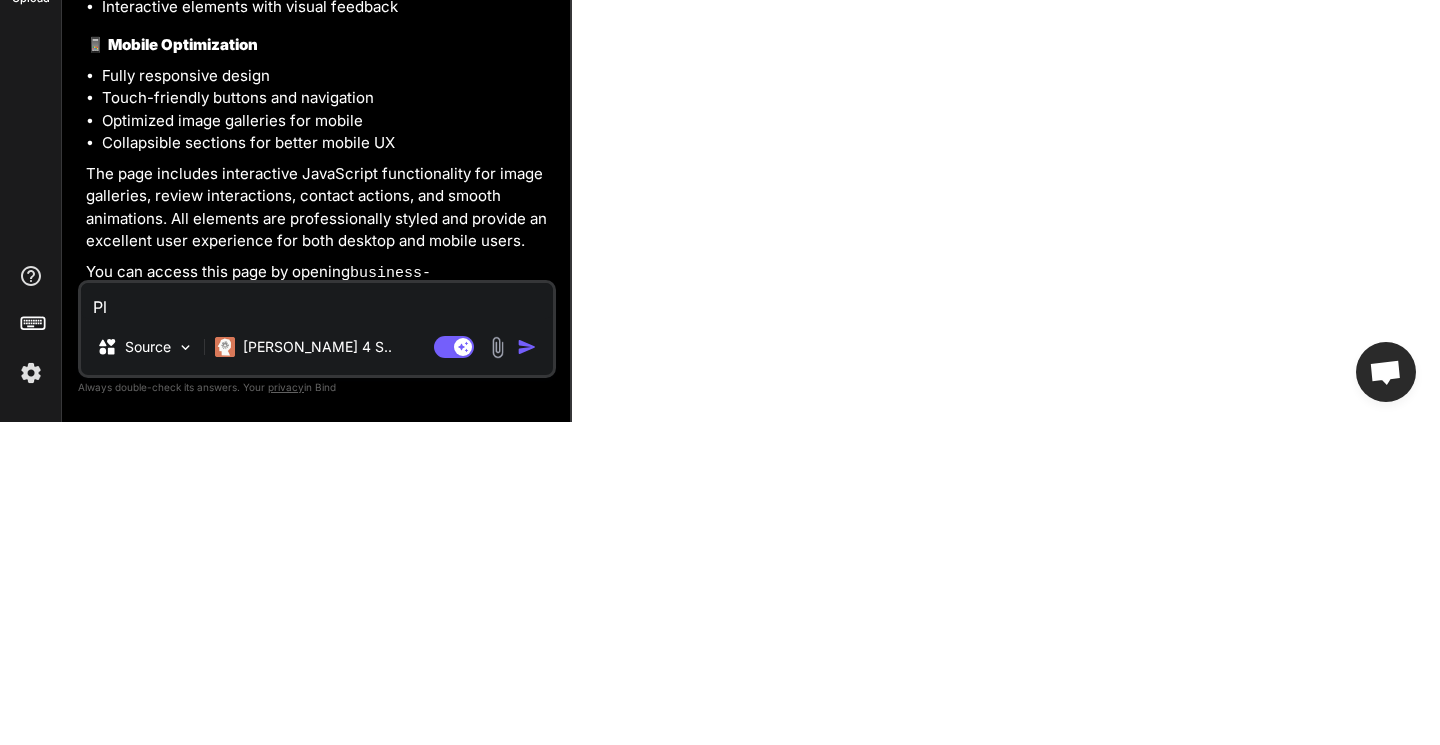 type on "x" 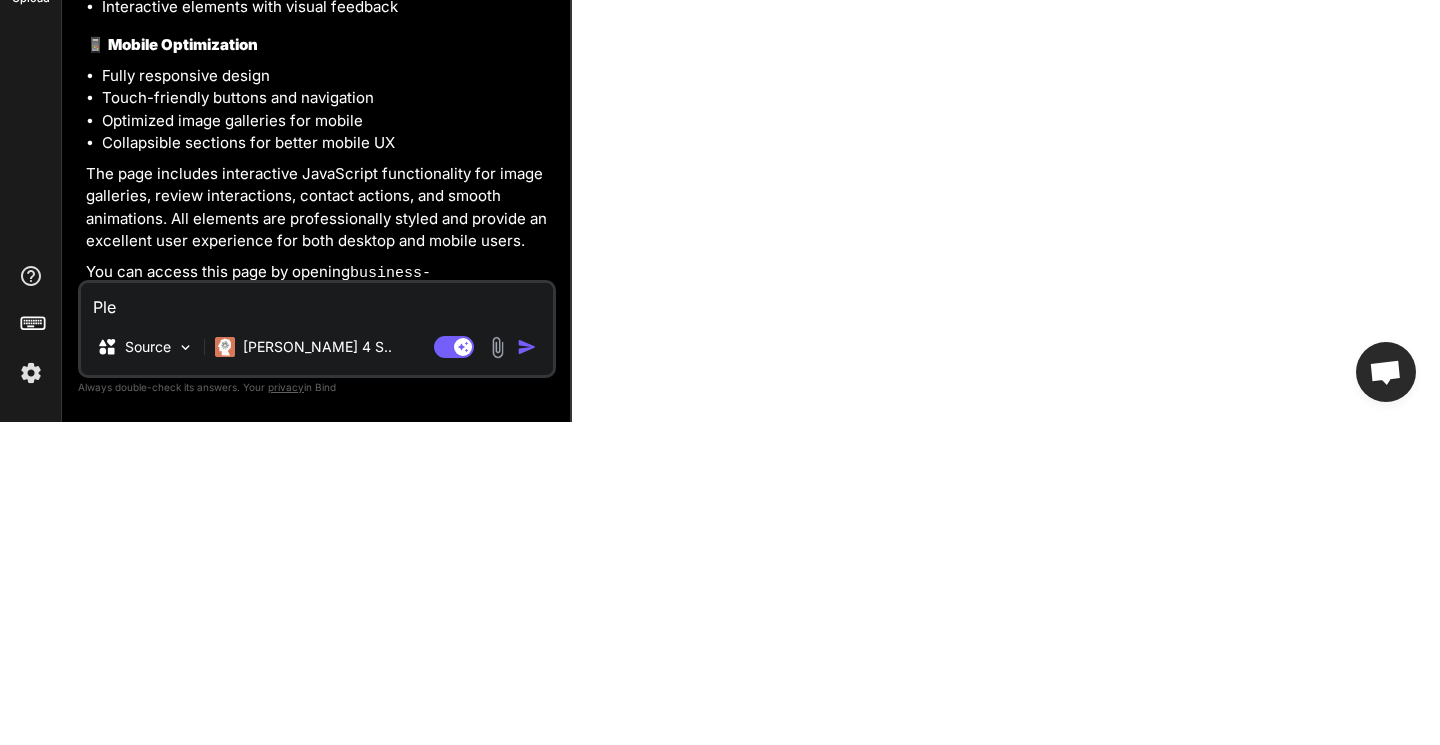 type on "x" 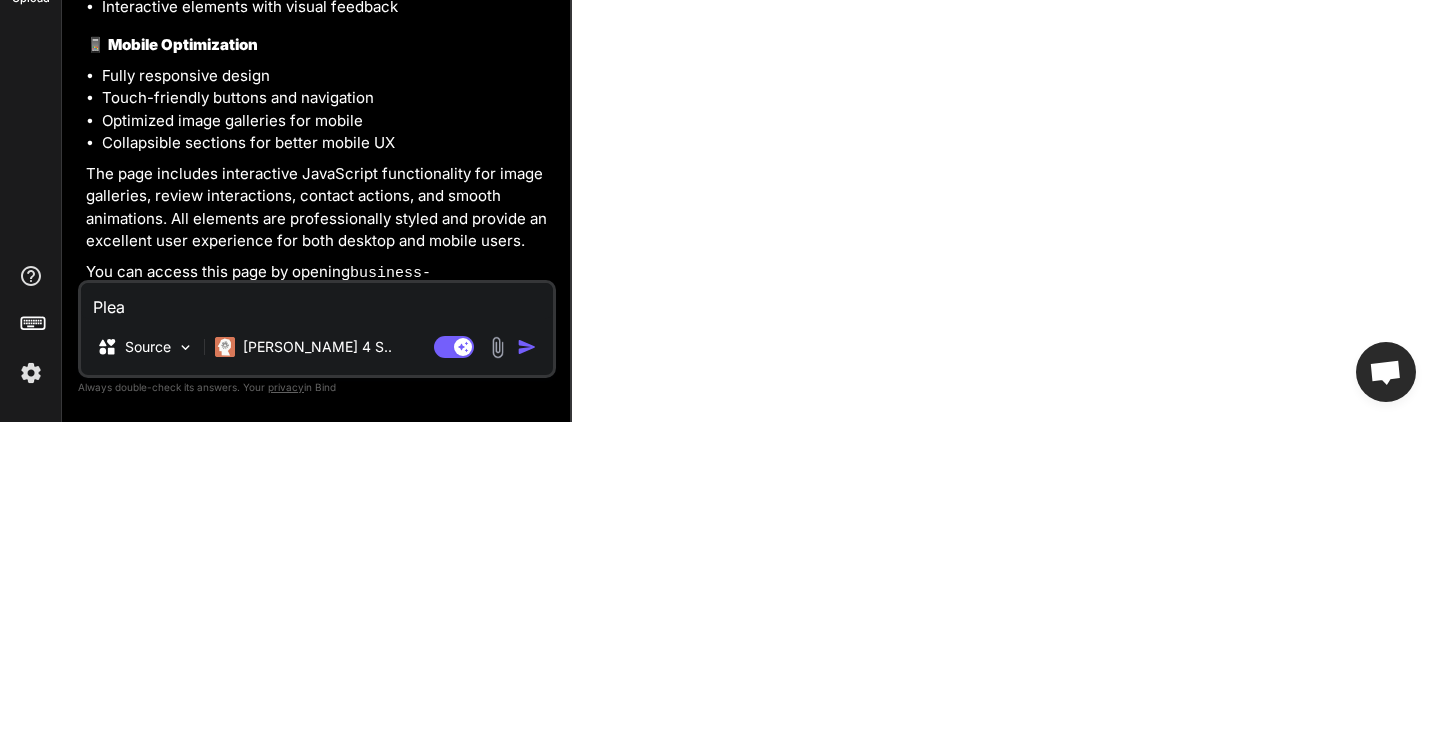 type on "x" 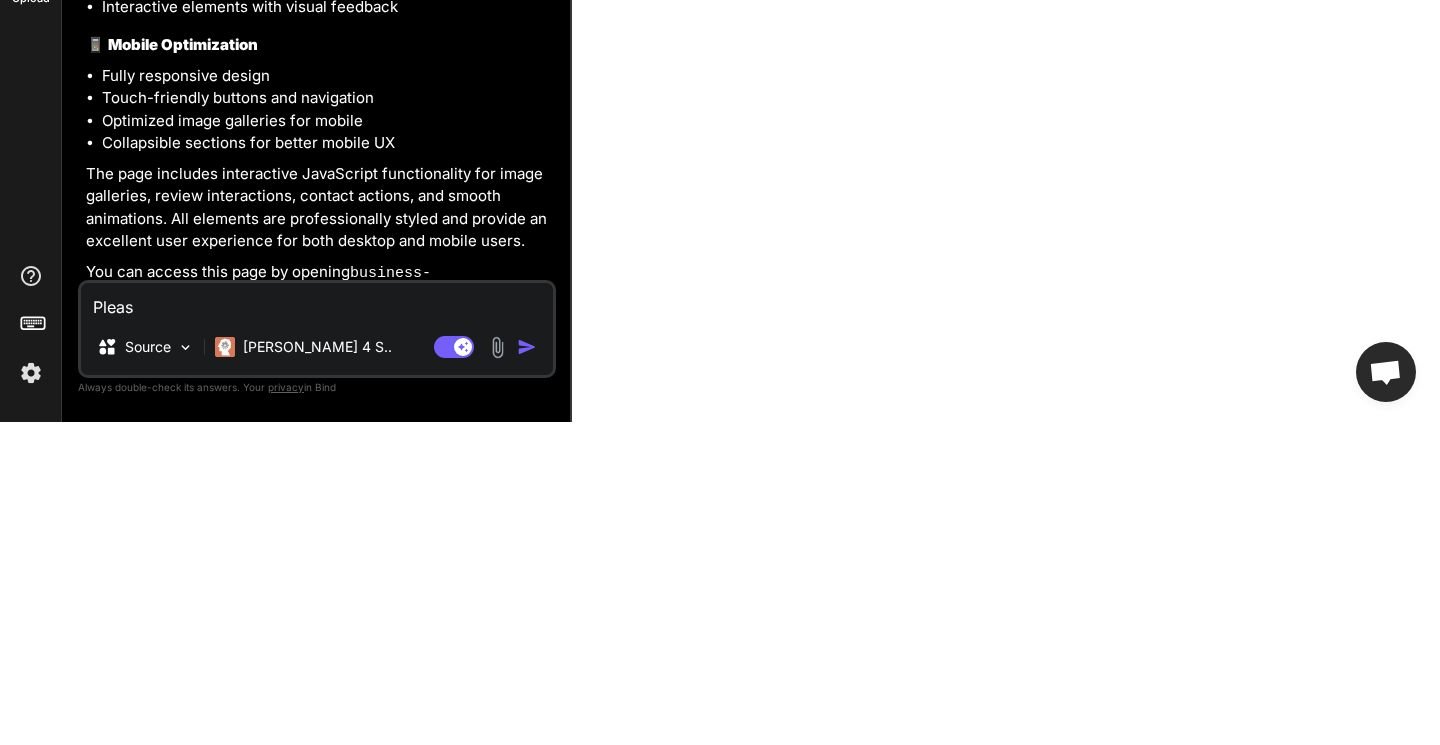type on "x" 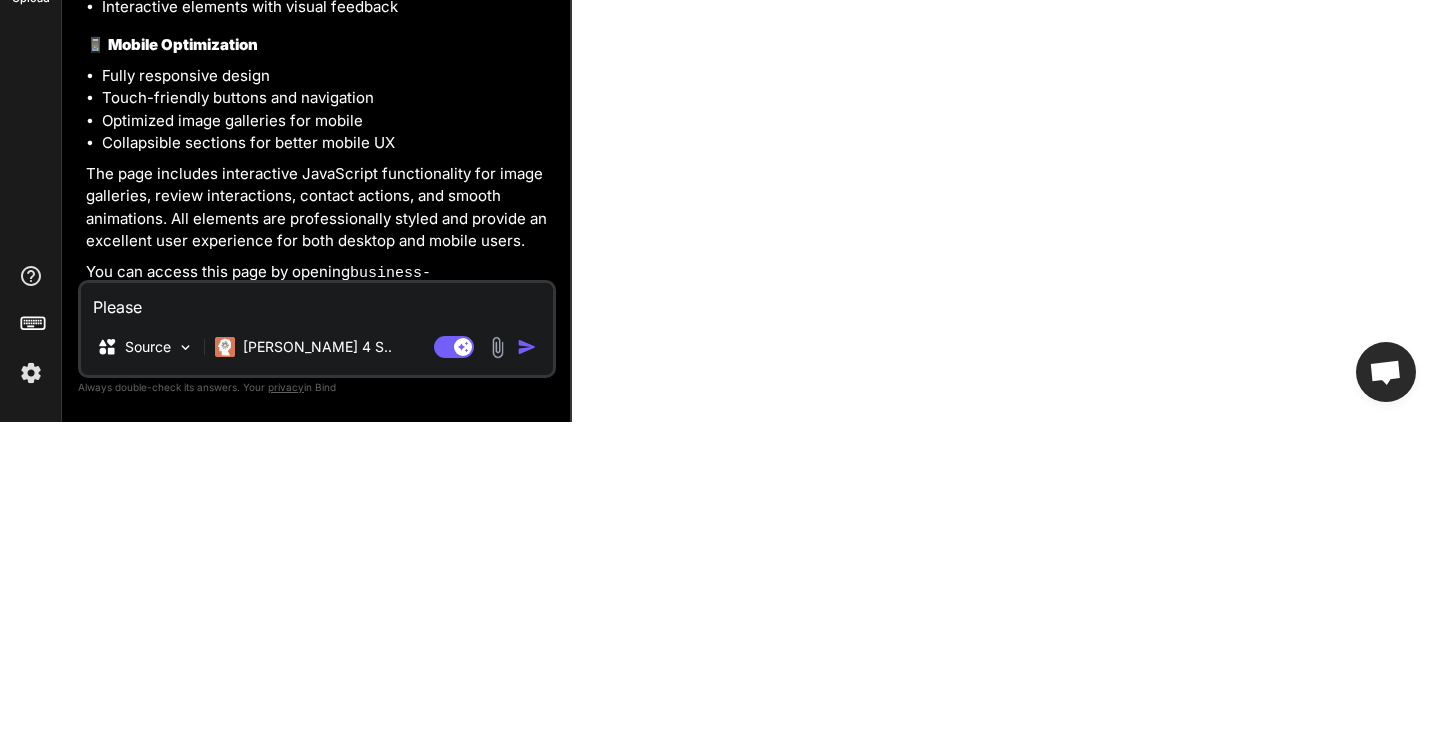 type on "x" 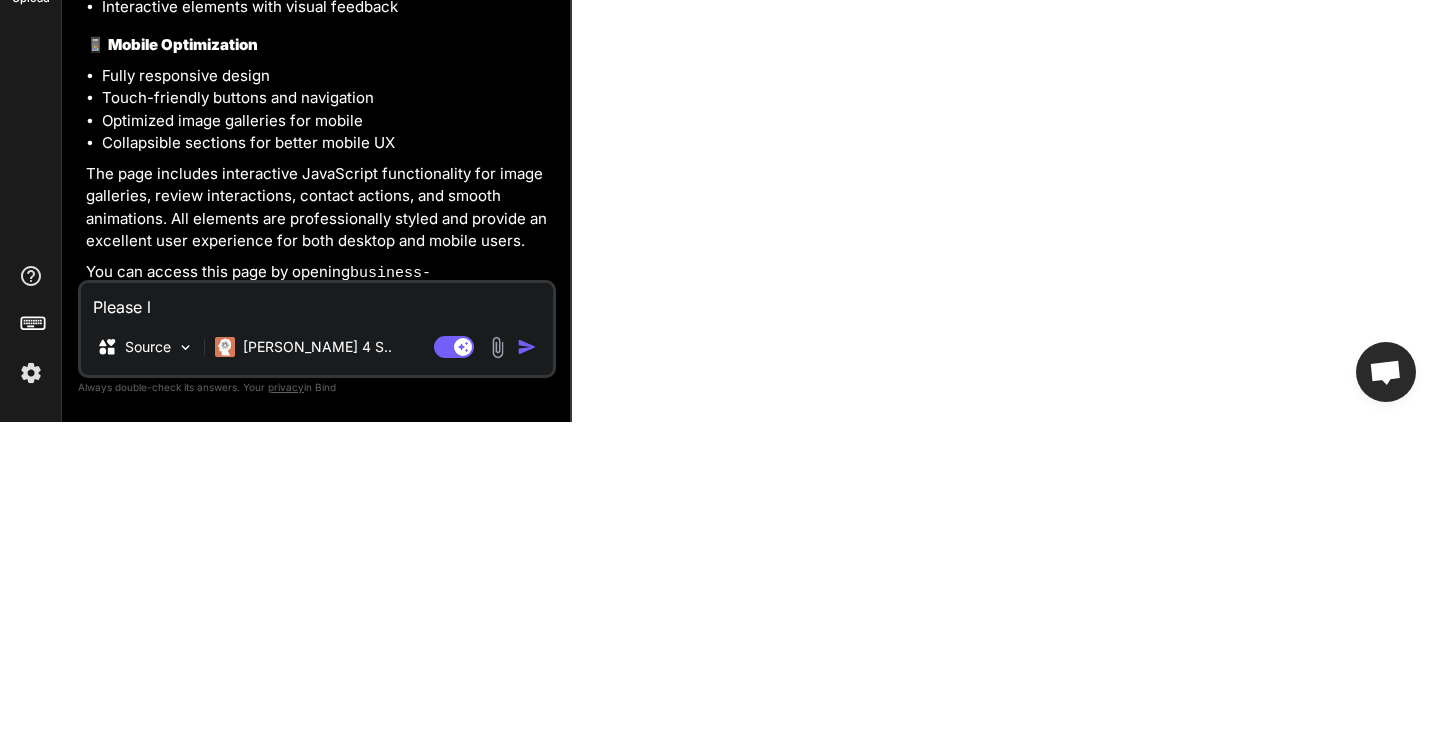 type on "x" 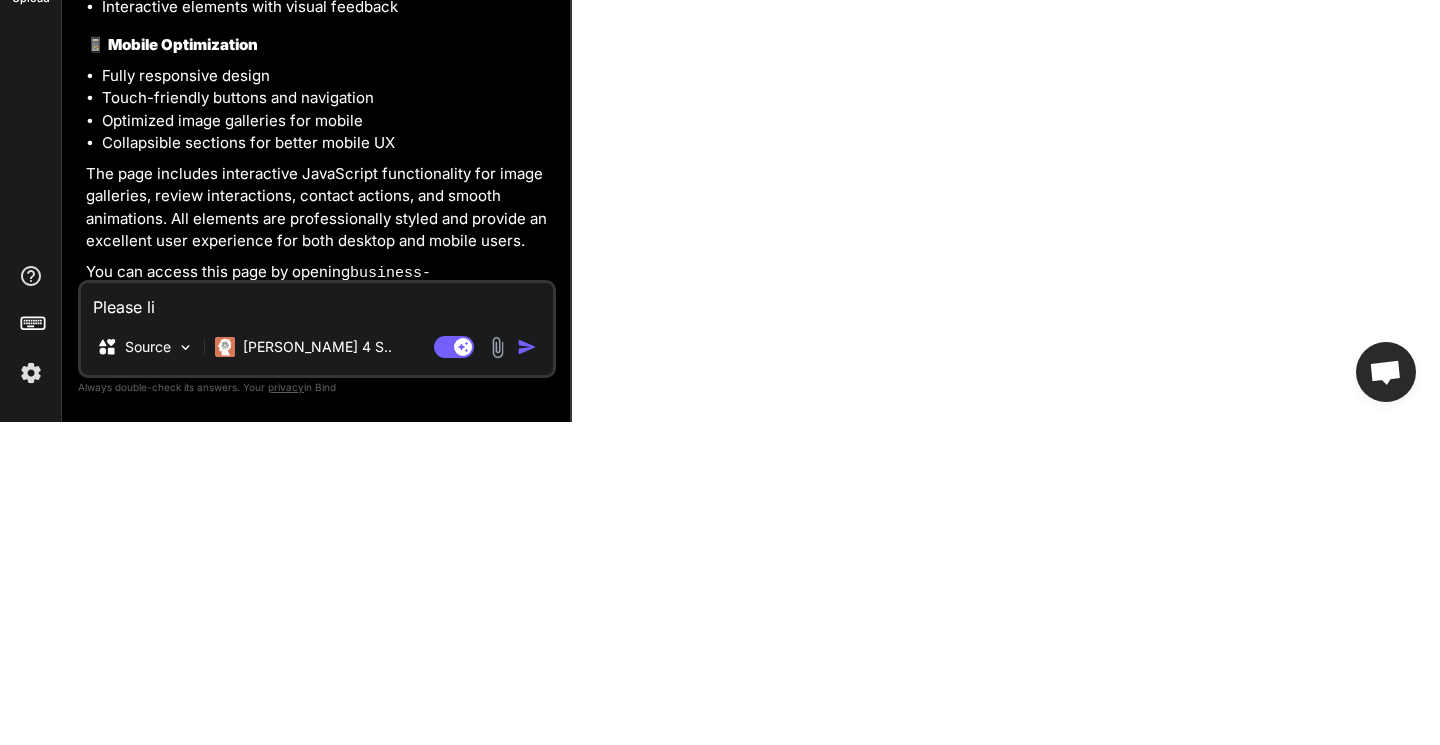type on "x" 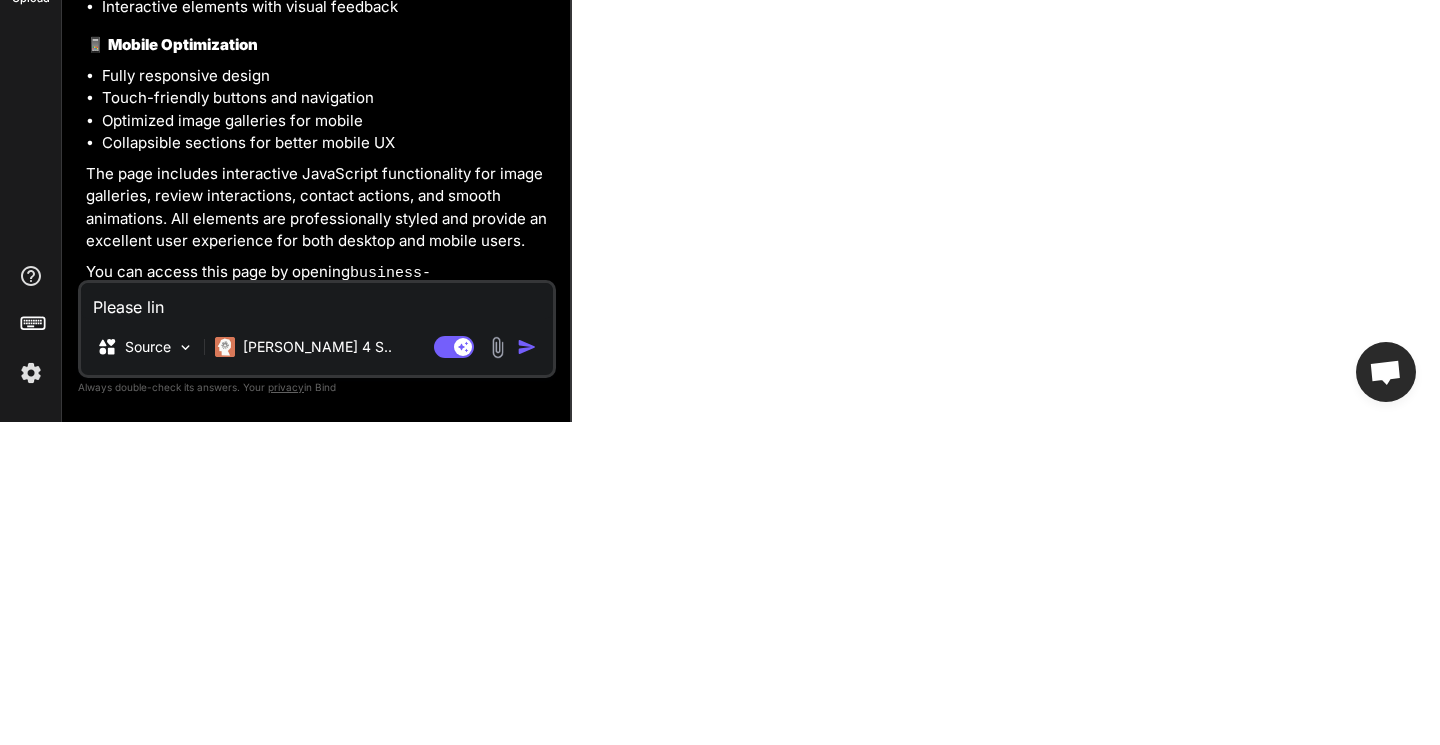 type on "x" 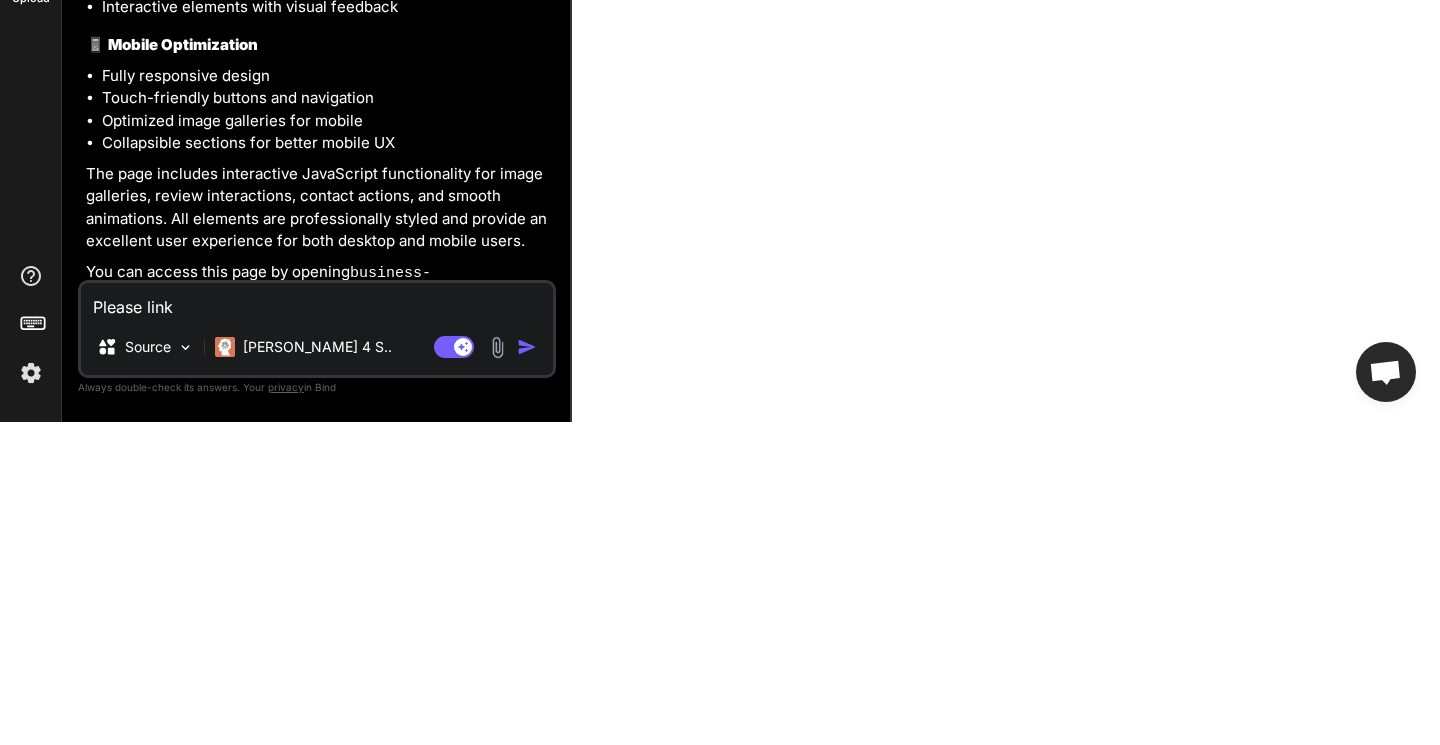 type on "x" 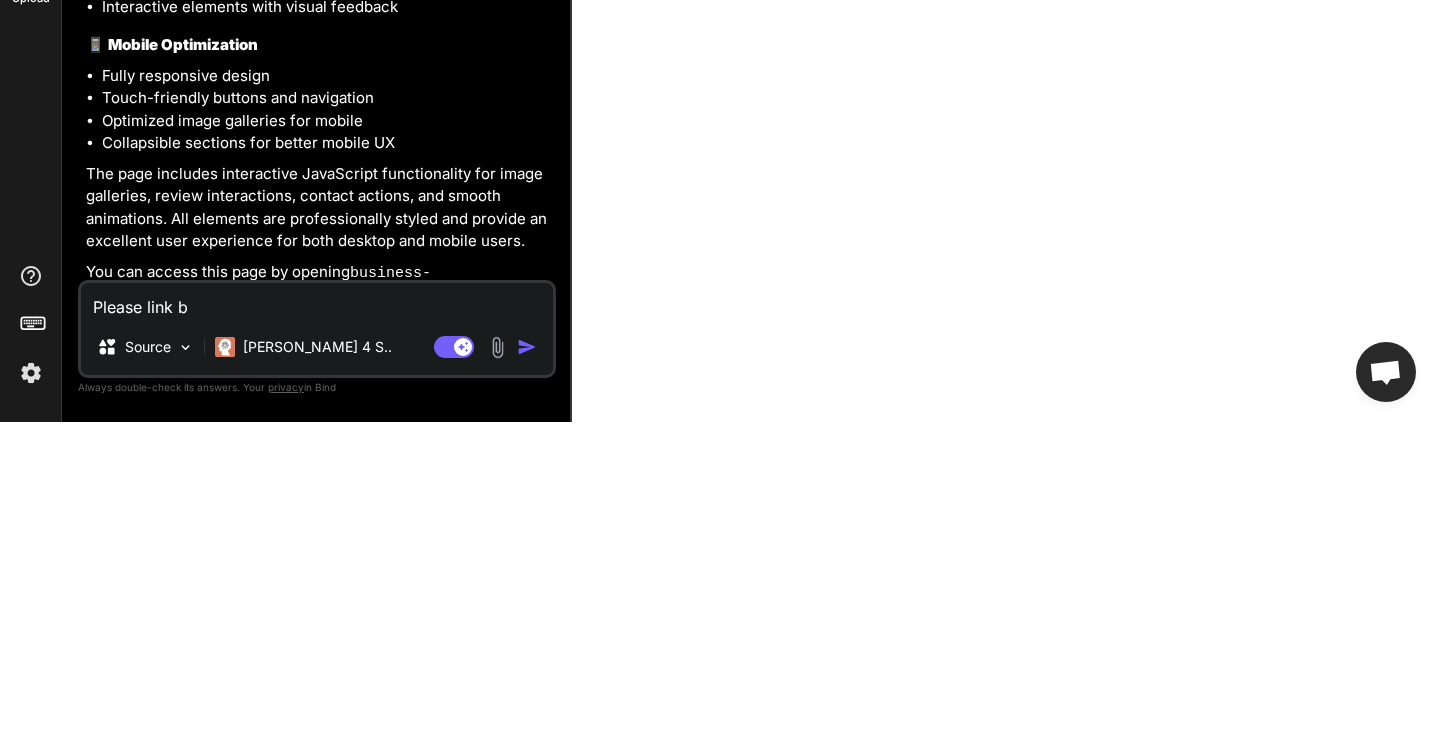 type on "x" 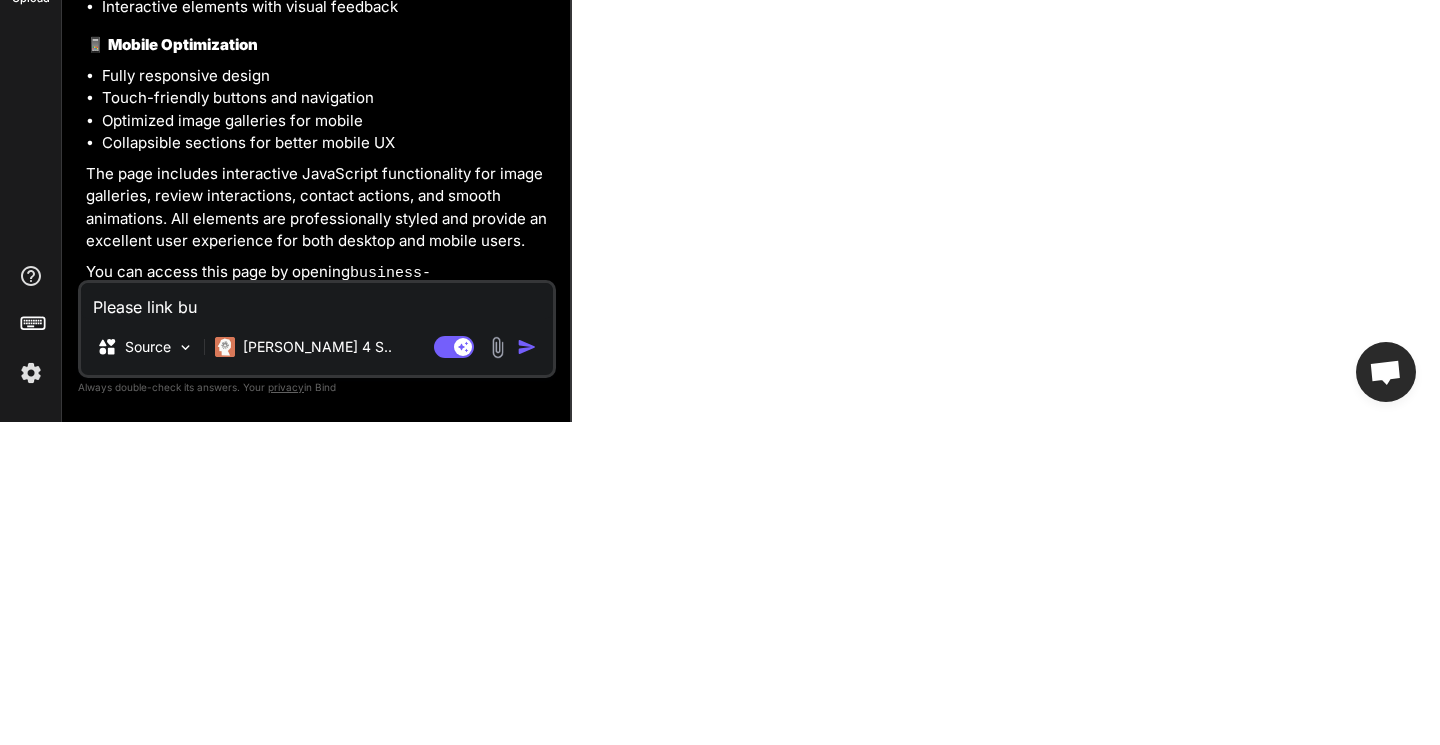 type on "x" 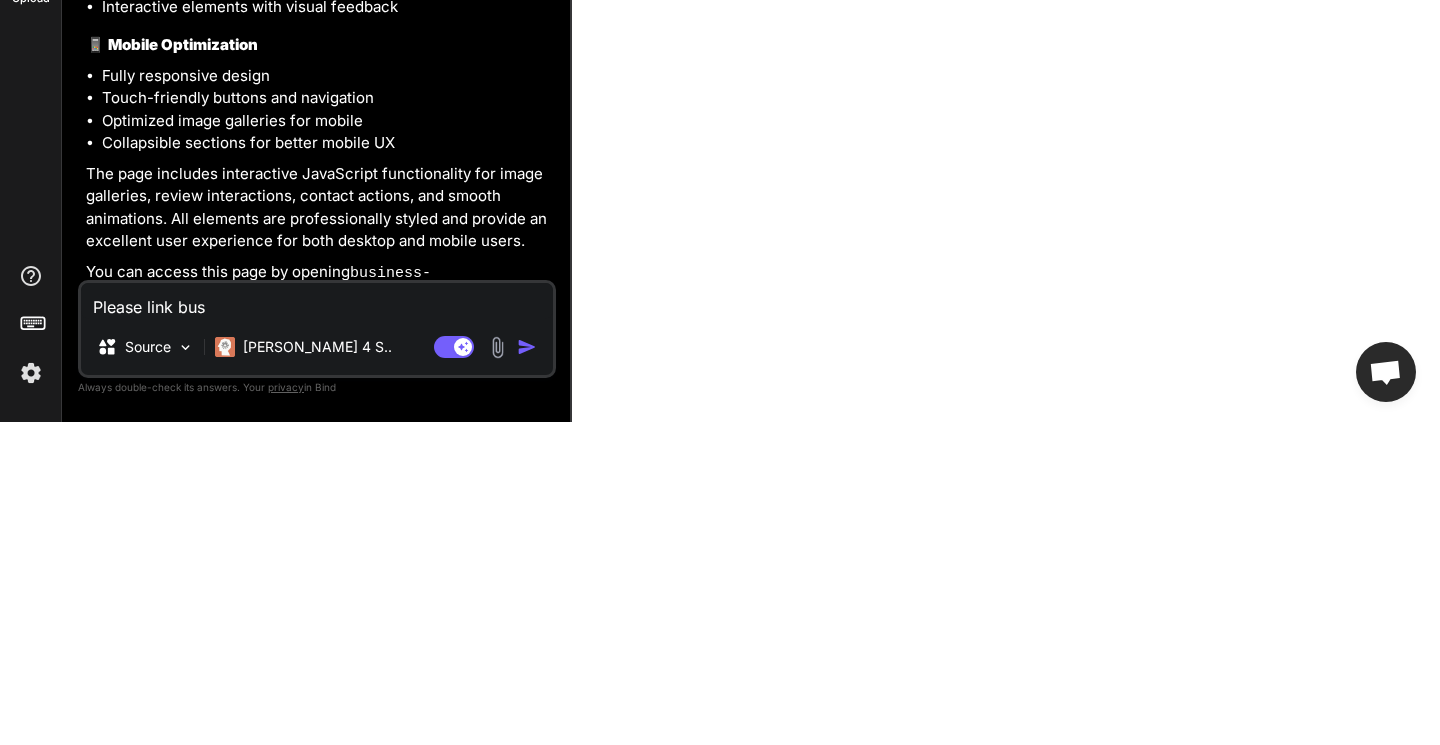 type on "x" 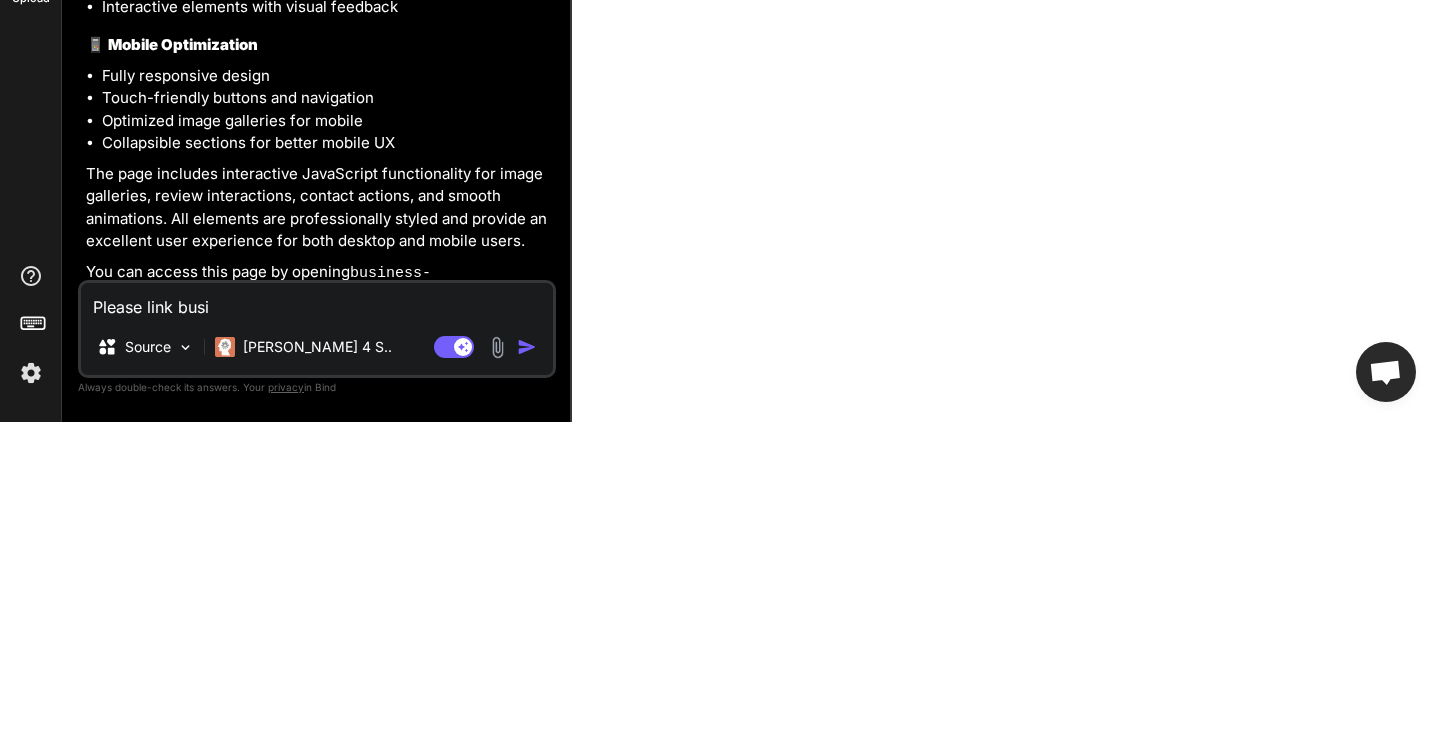 type on "x" 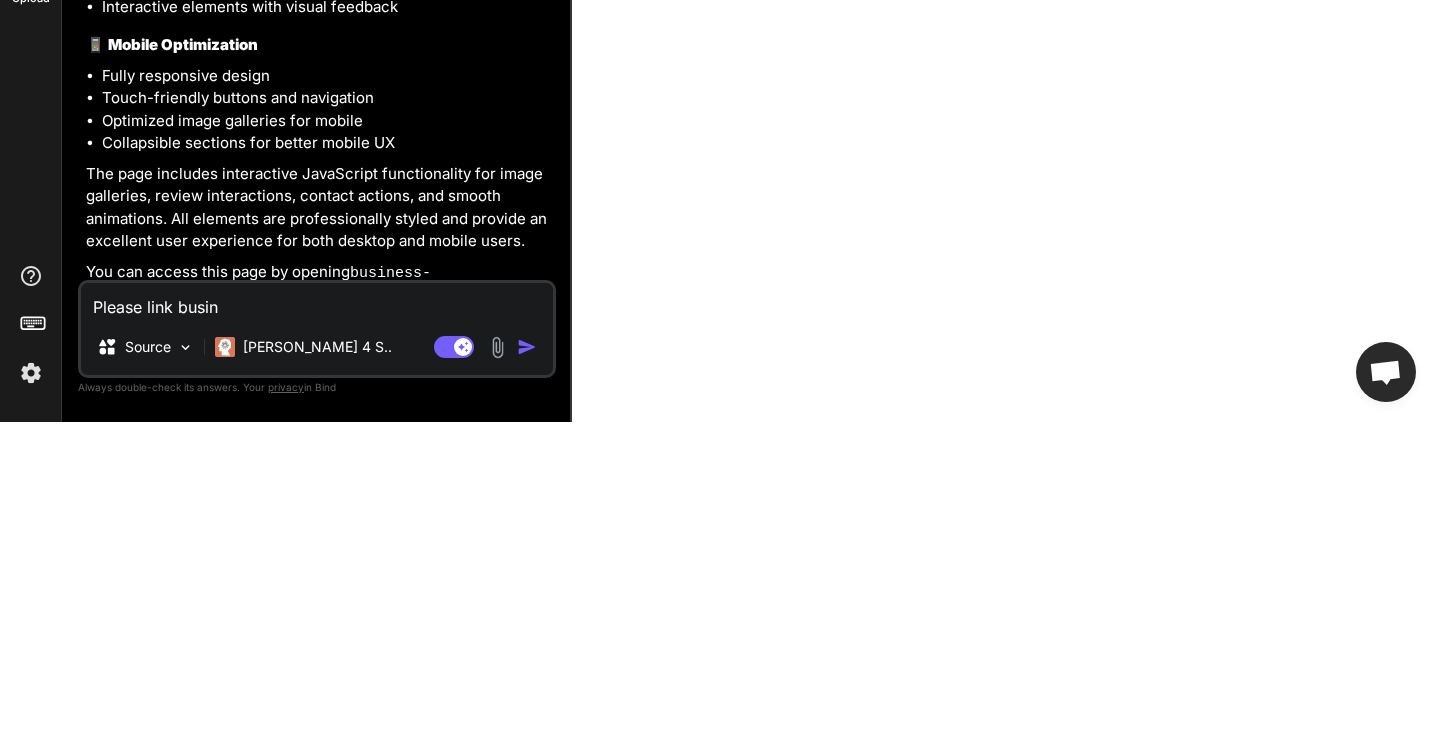type on "x" 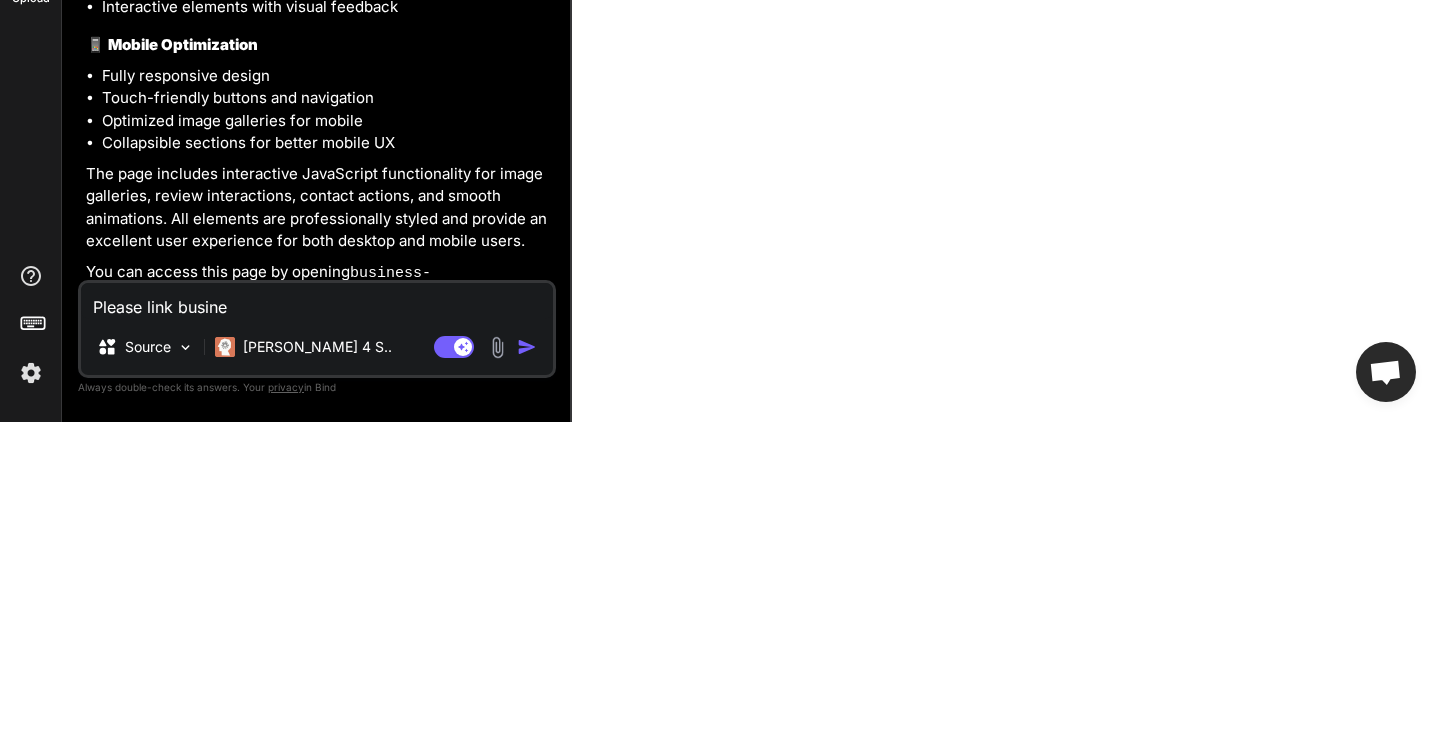 type on "x" 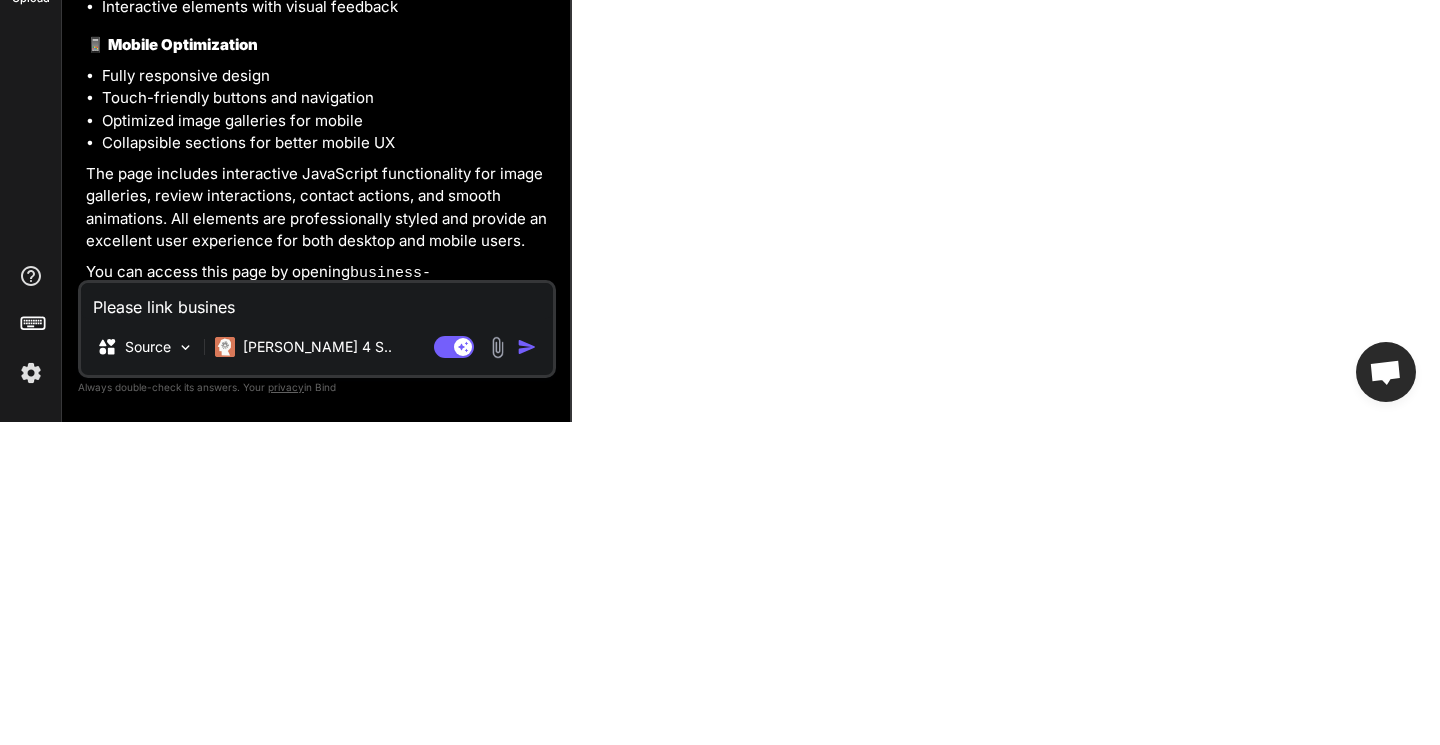 type on "x" 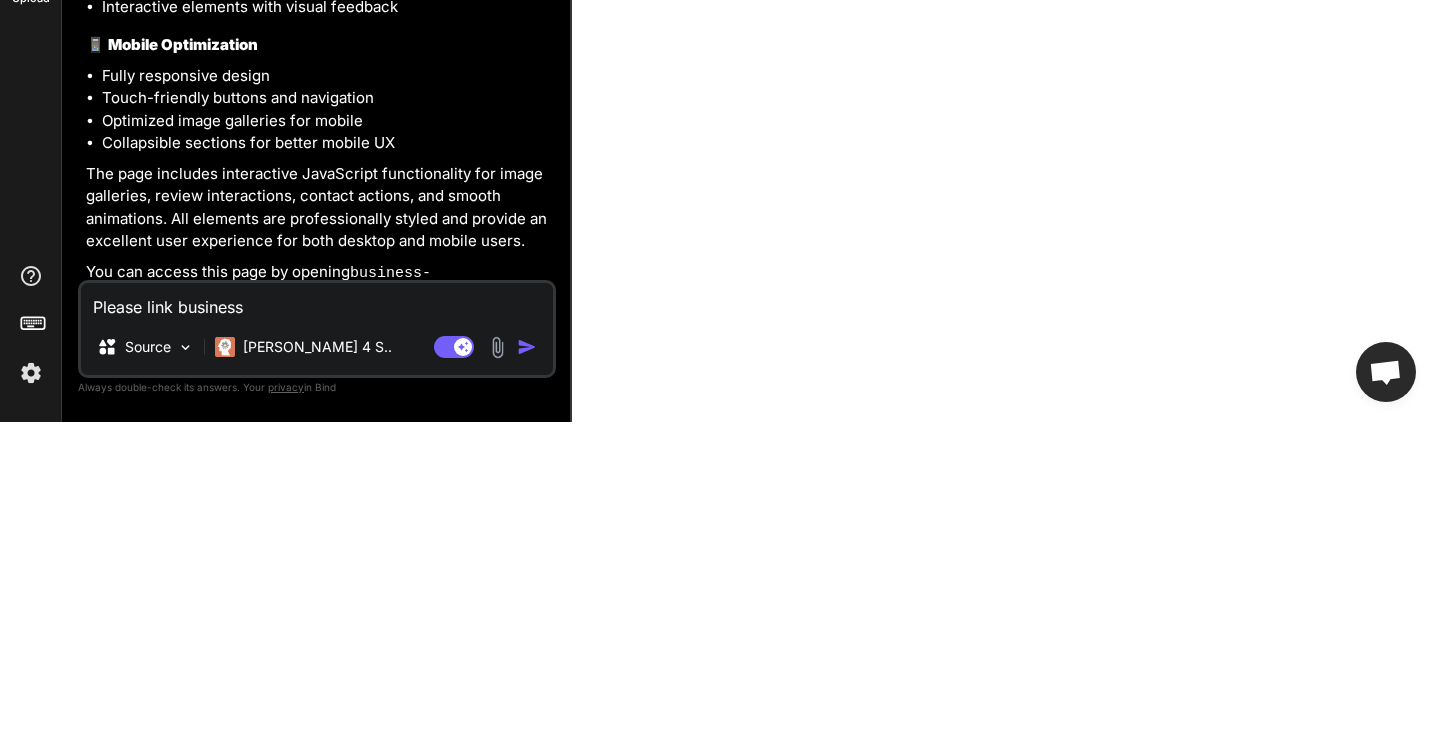 type on "x" 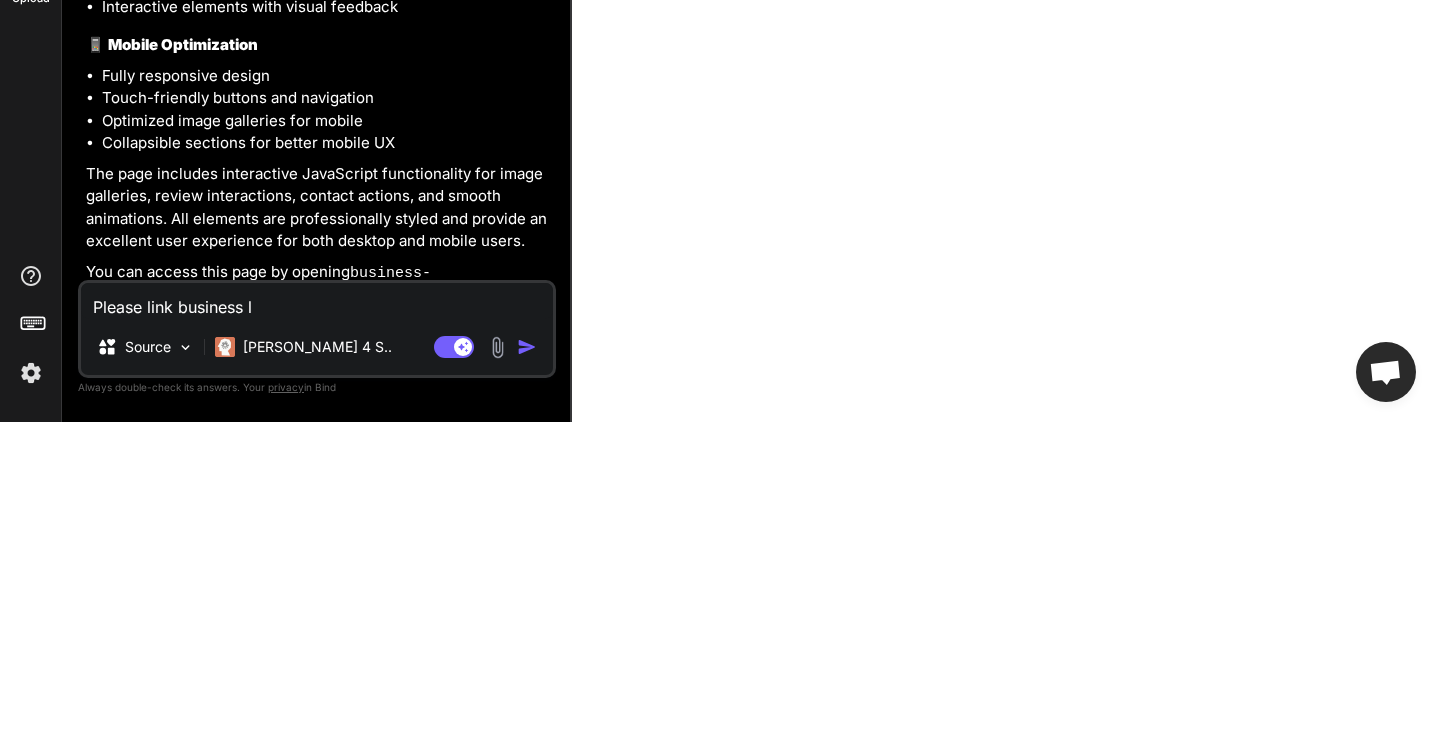 type on "x" 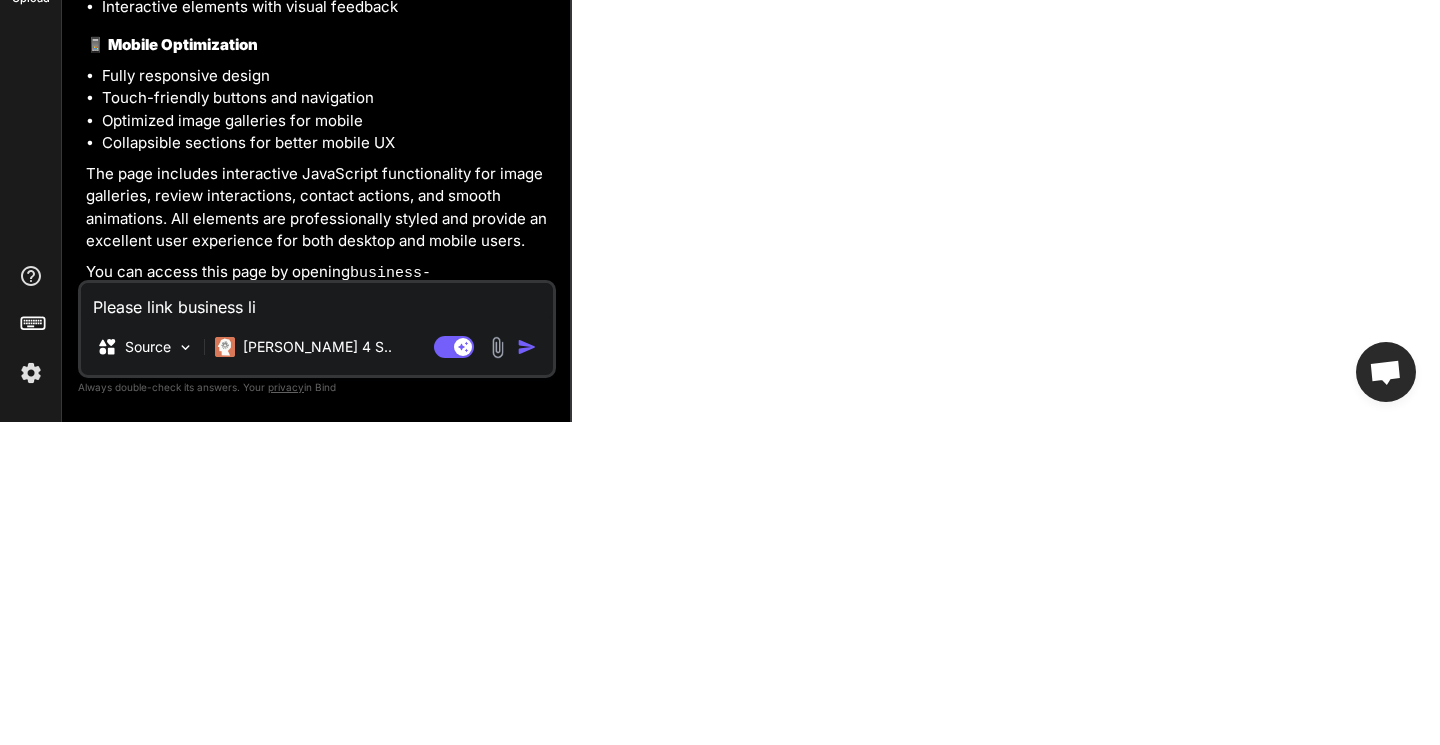 type on "x" 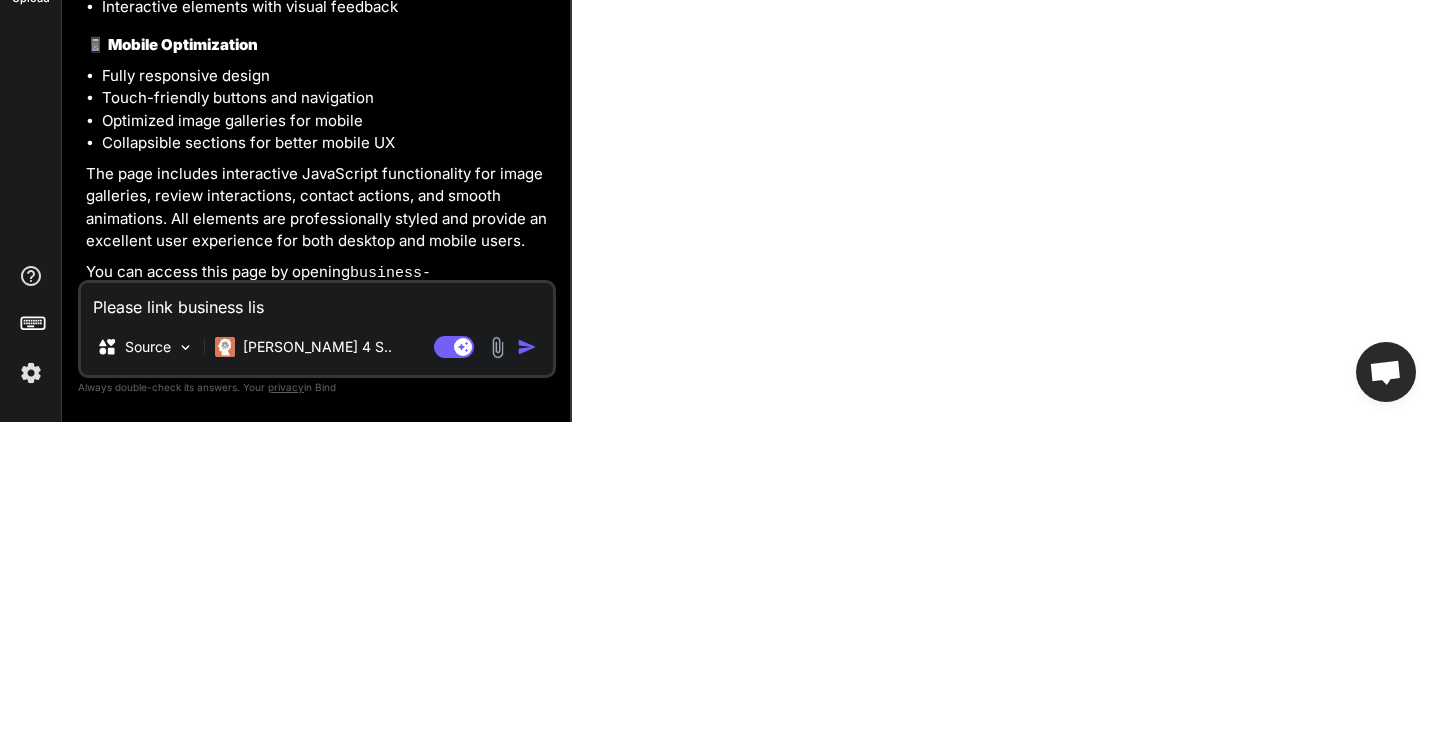 type on "x" 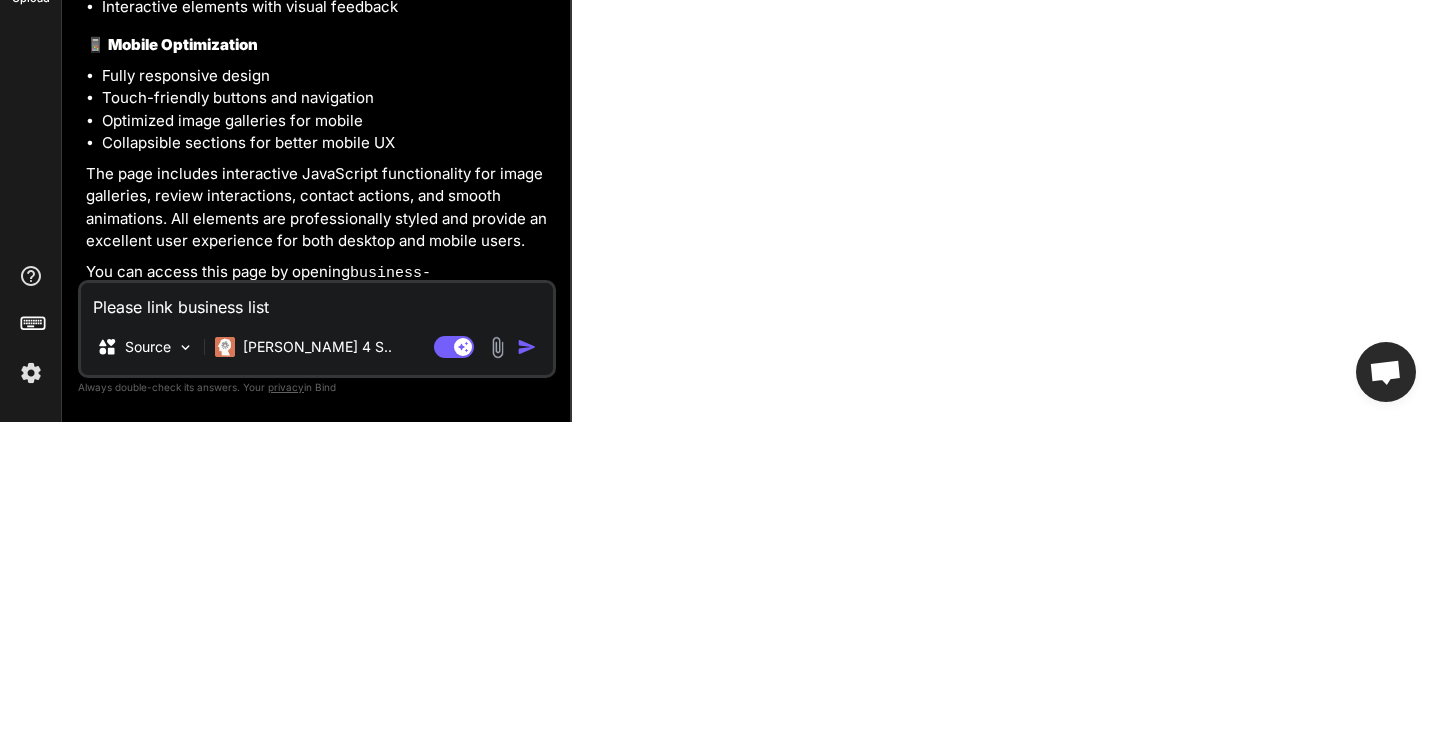 type on "x" 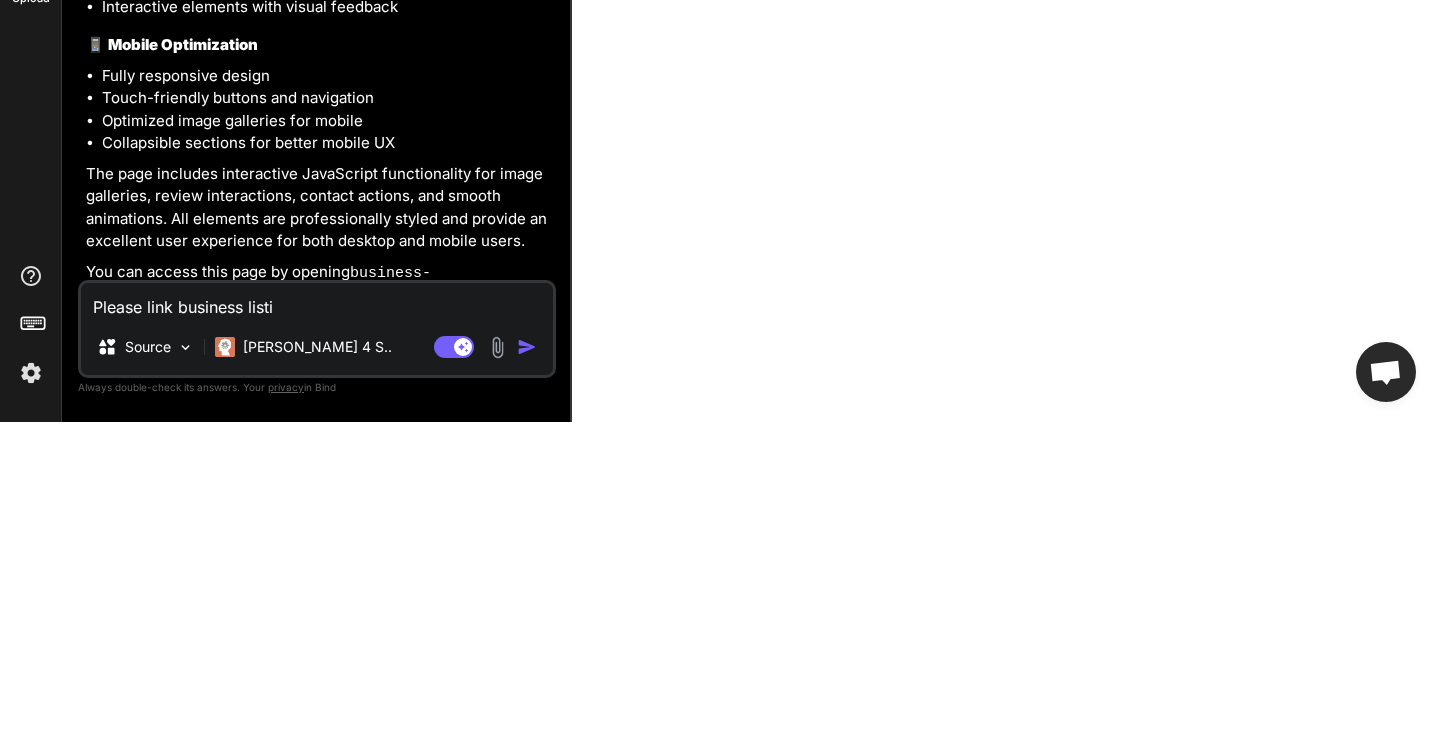 type on "x" 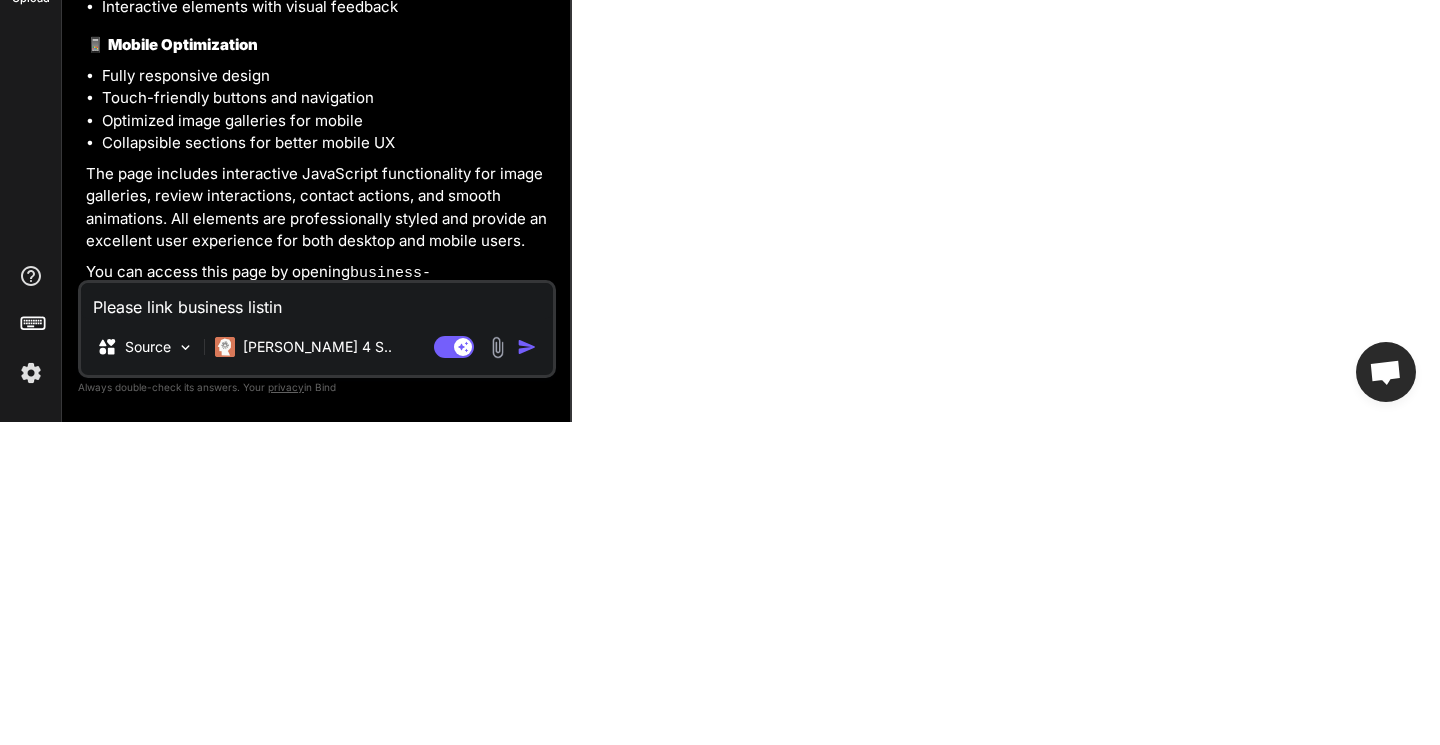 type on "x" 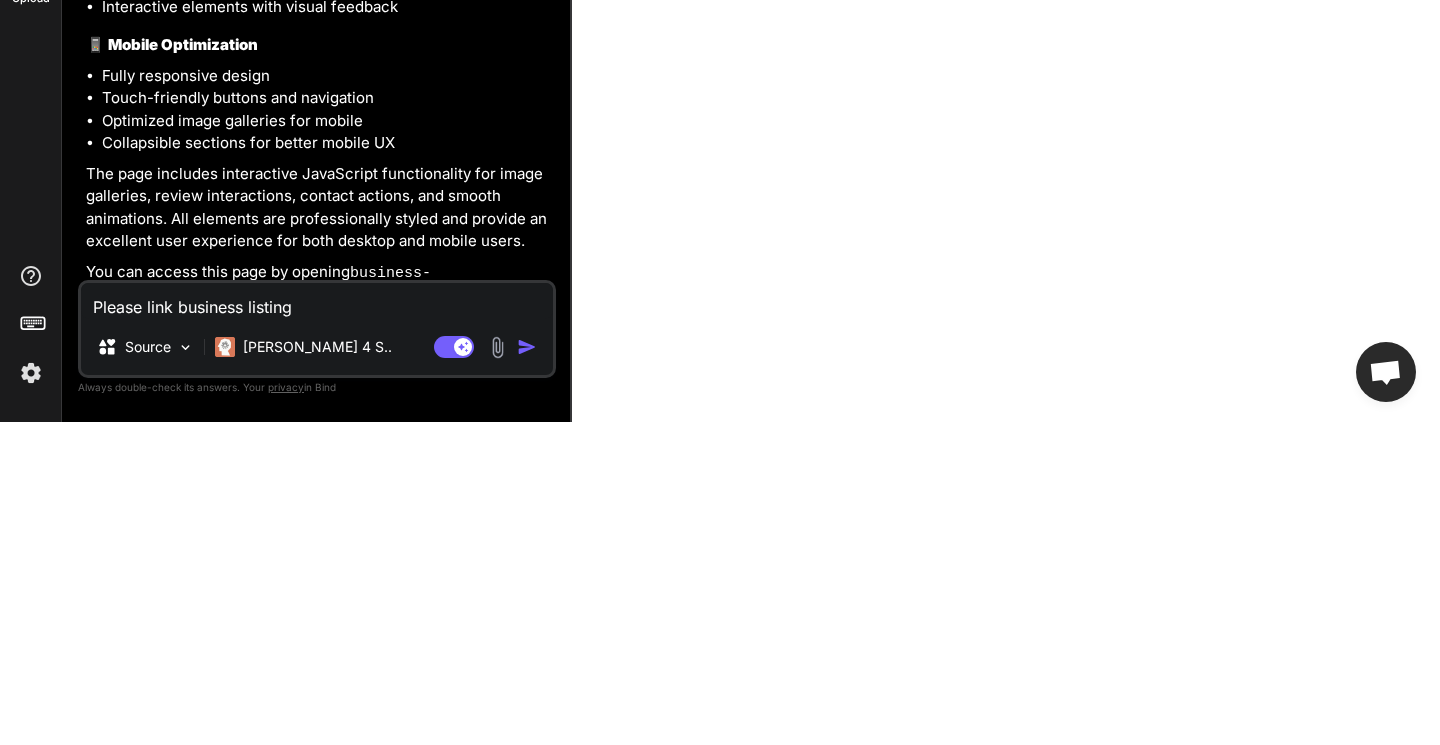 type on "x" 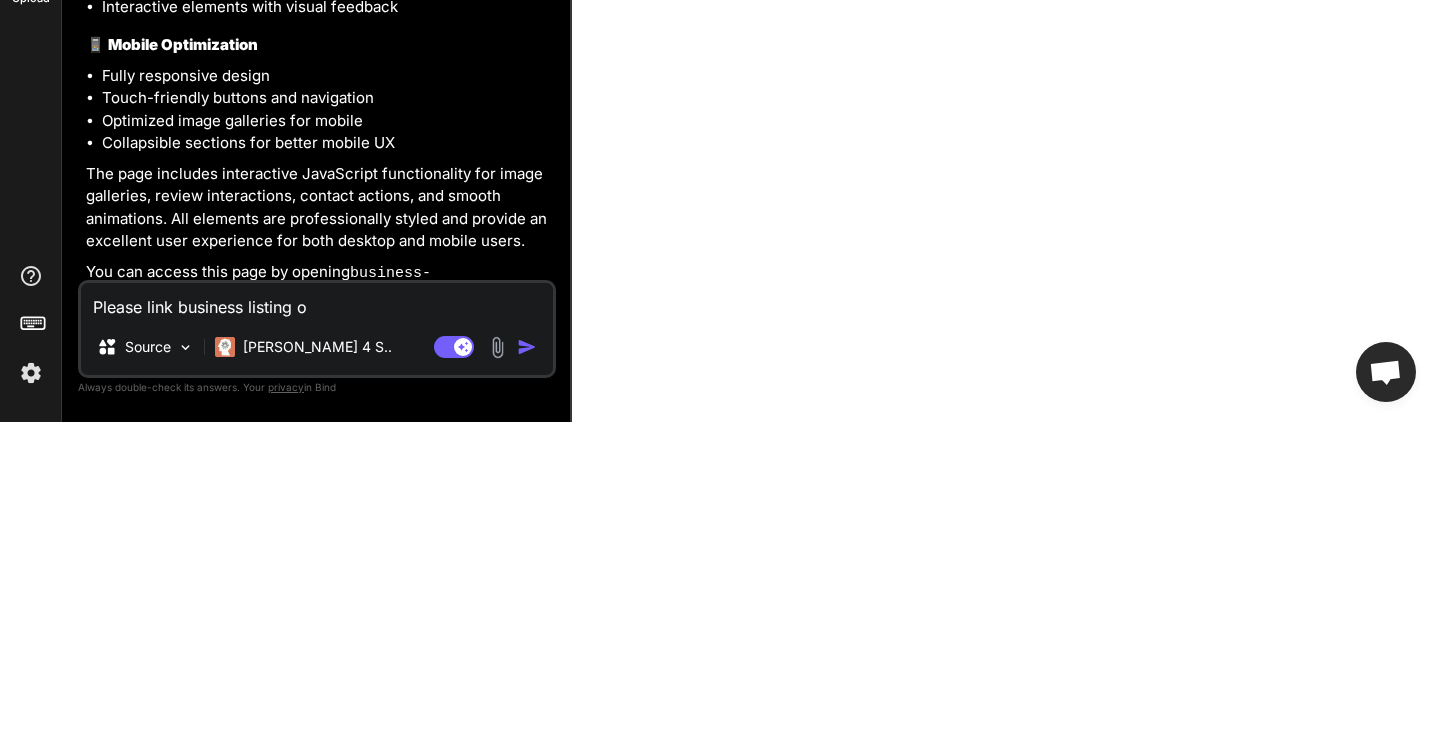 type on "x" 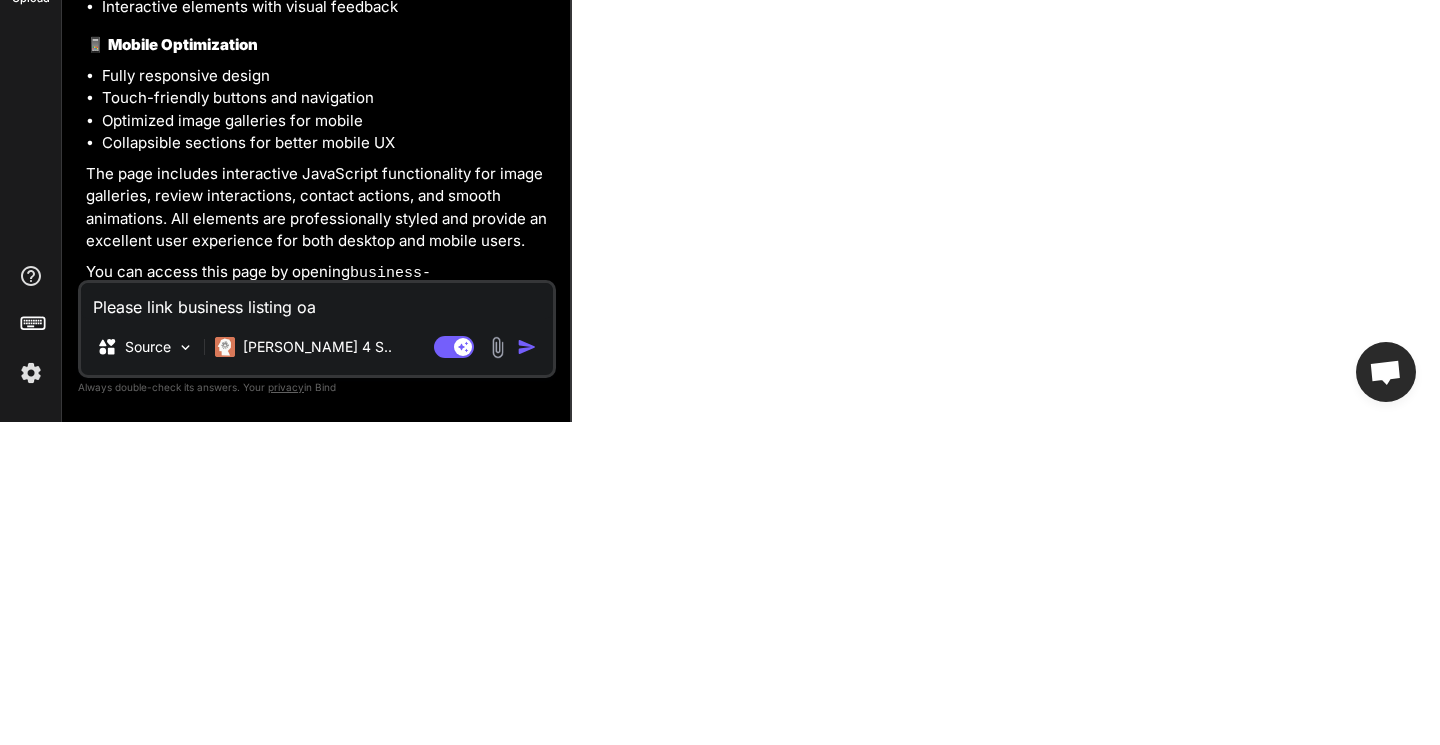 type on "x" 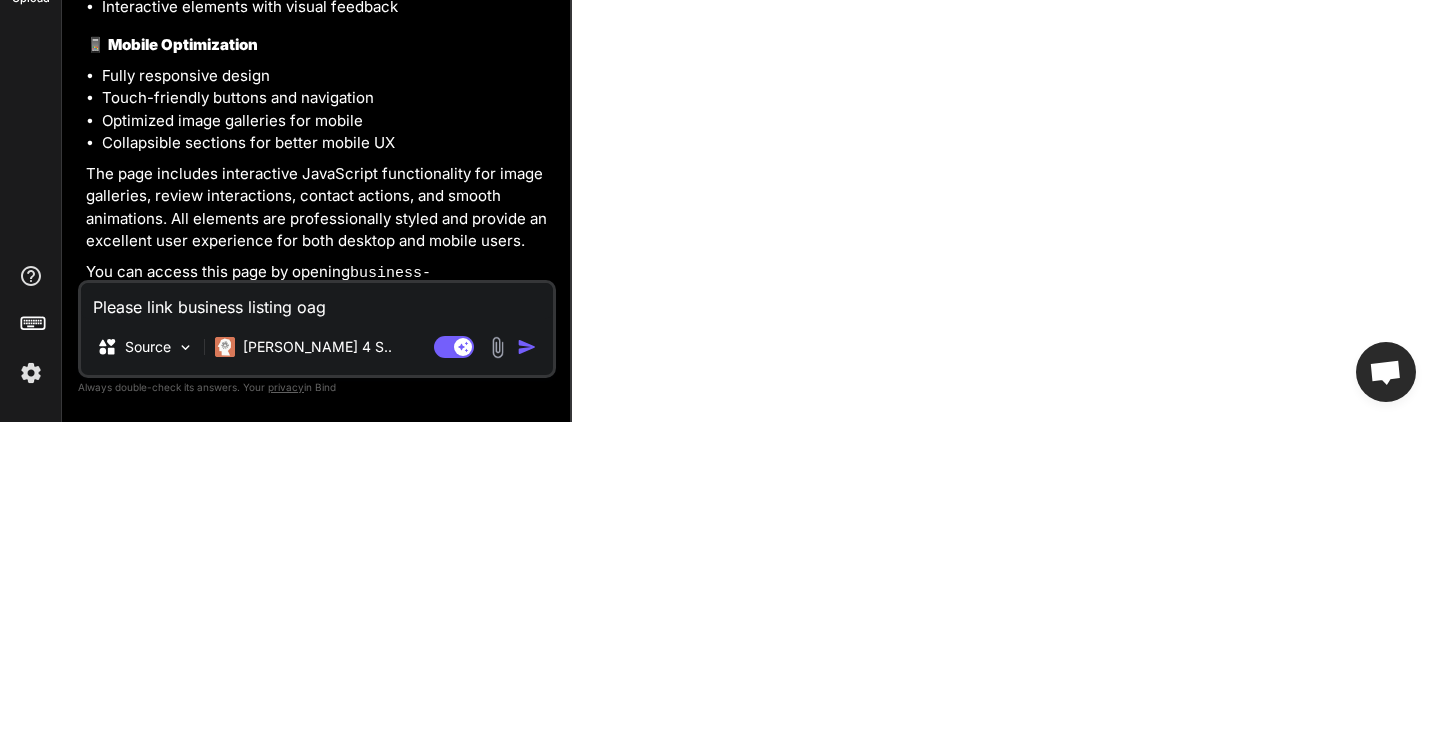 type on "x" 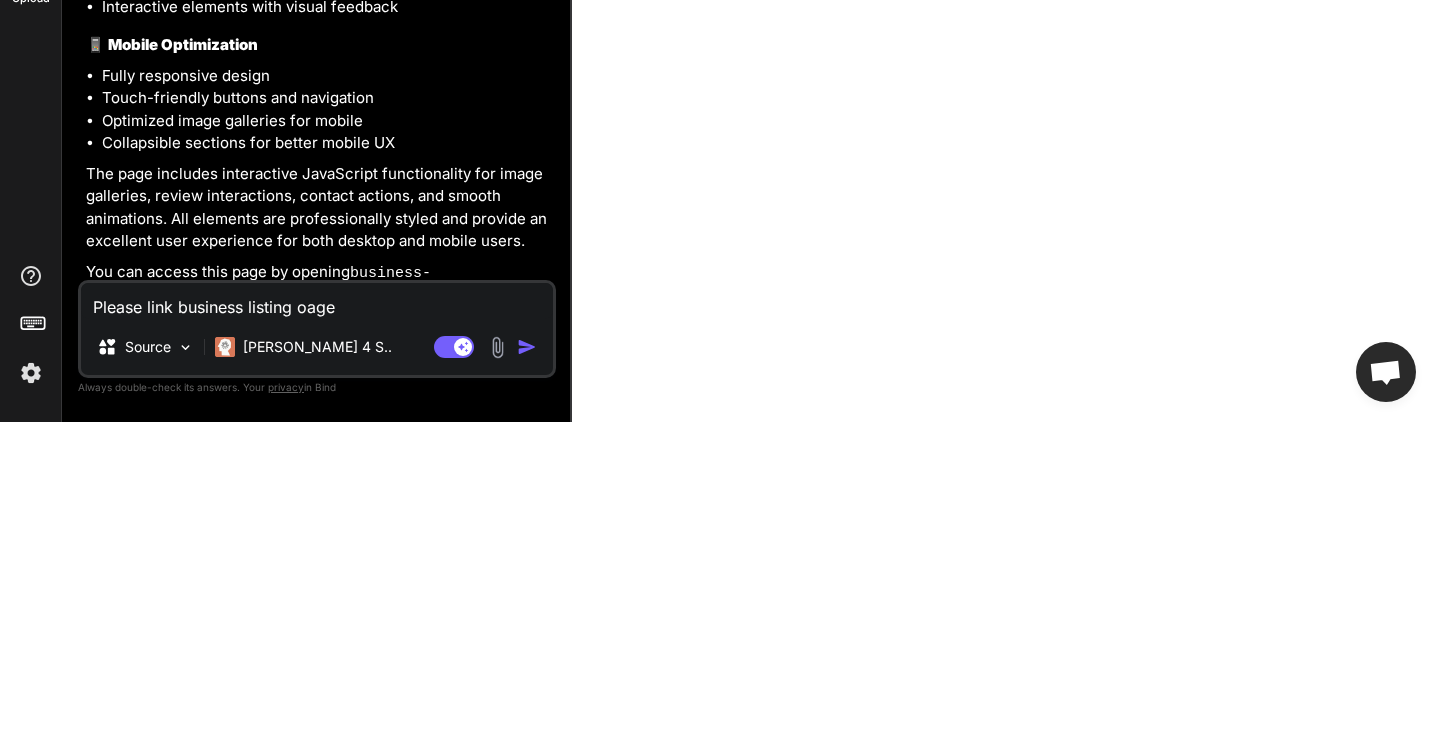 type on "x" 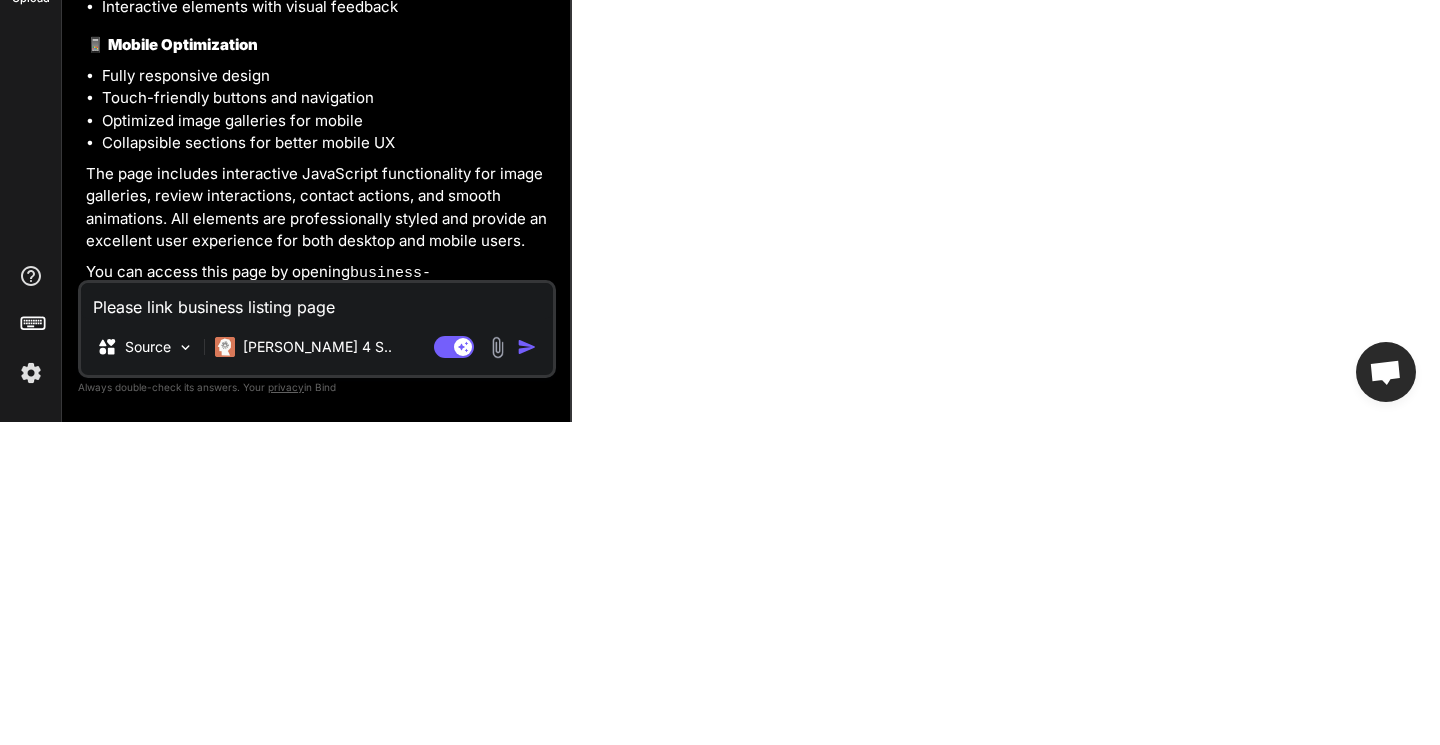 type on "Please link business listing page t" 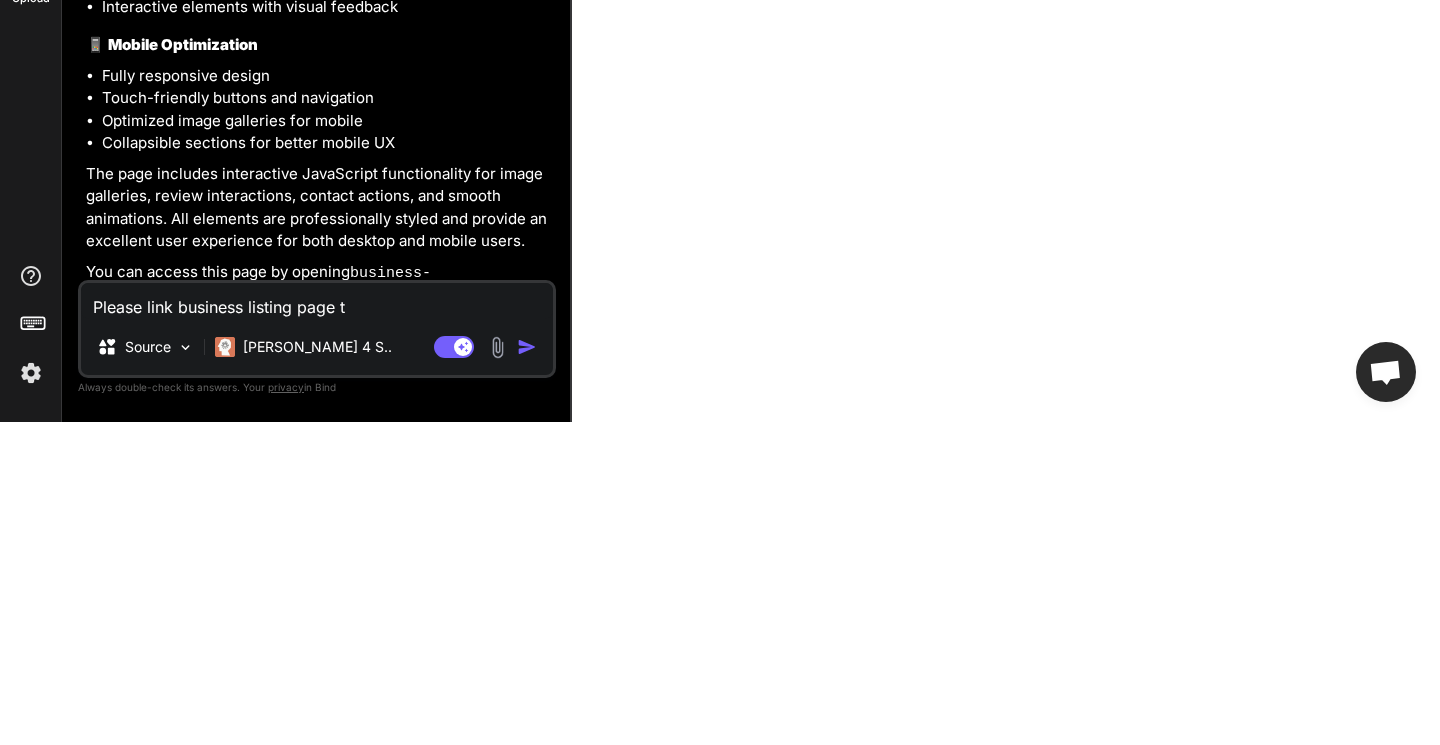 type on "x" 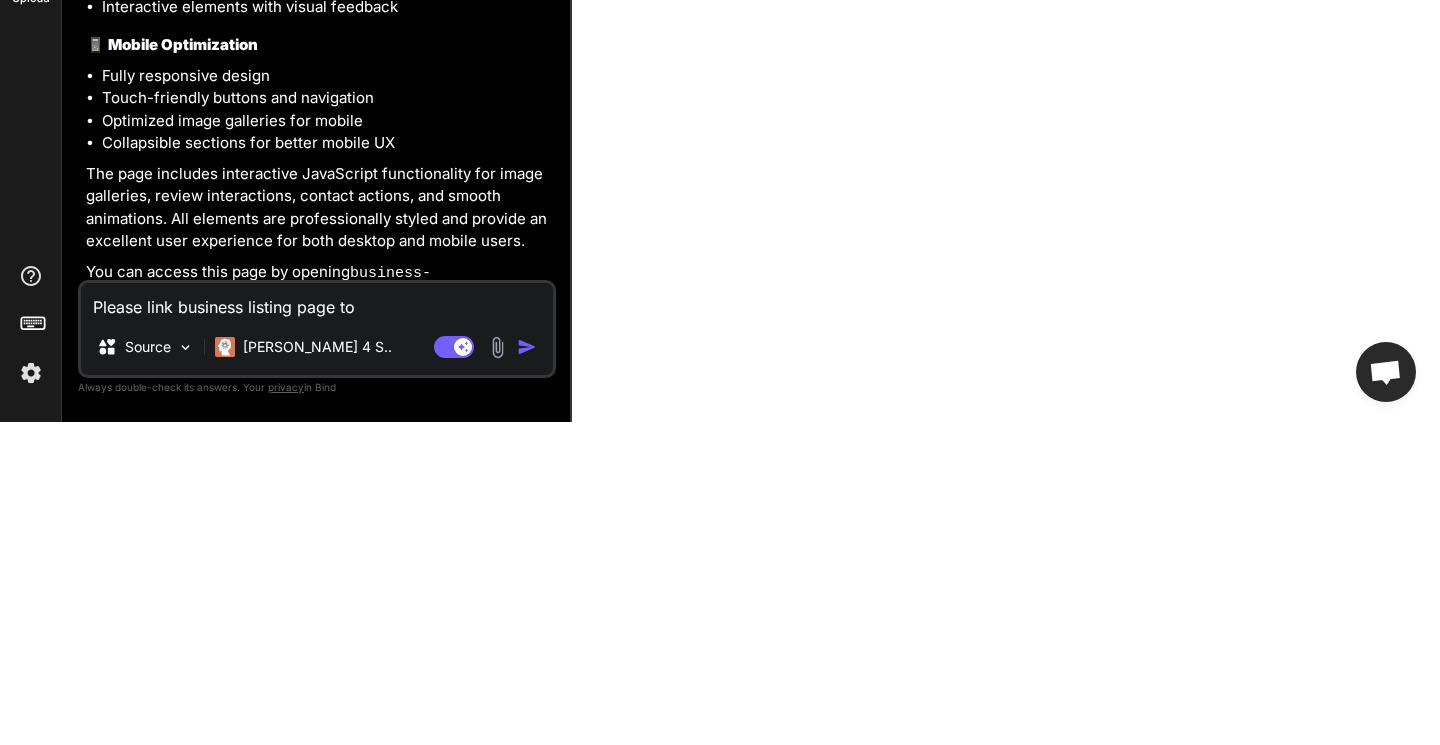type on "x" 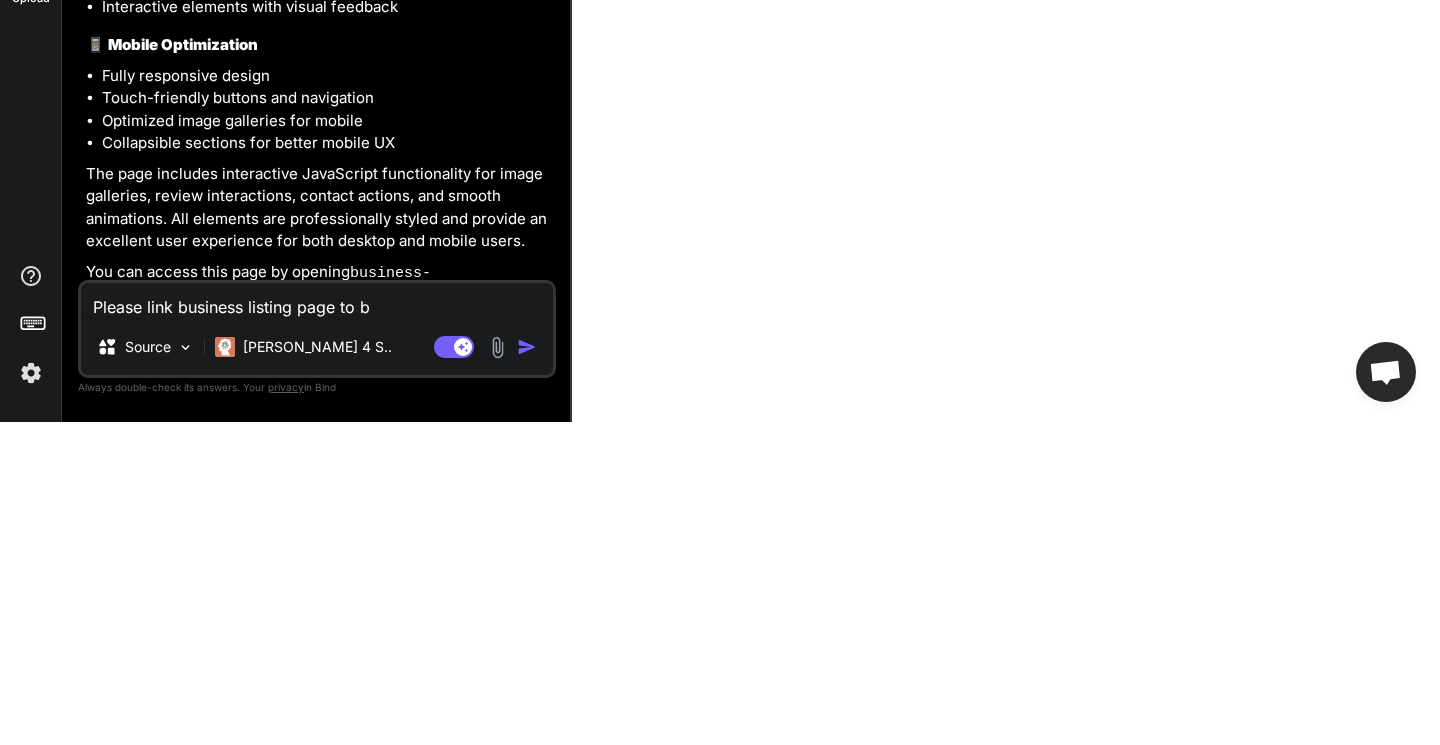 type on "x" 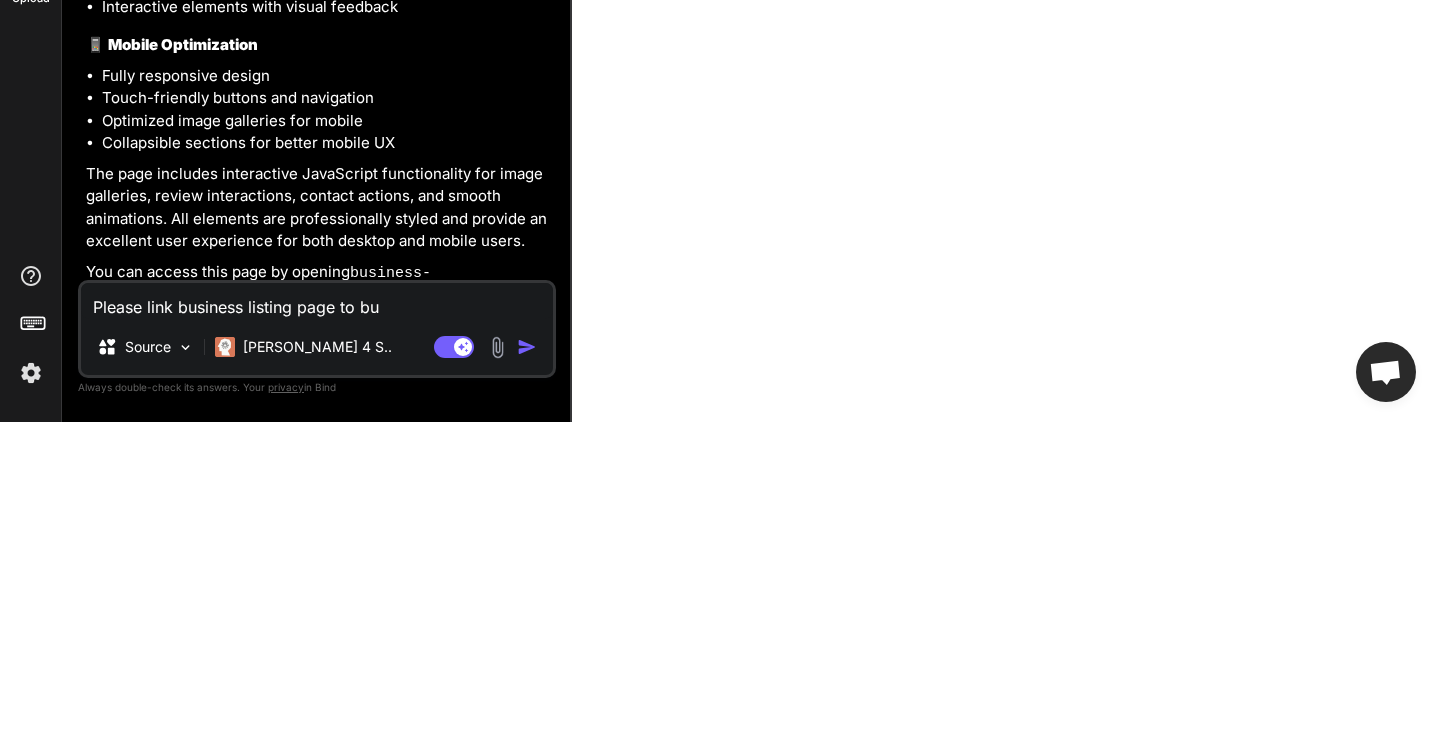 type on "x" 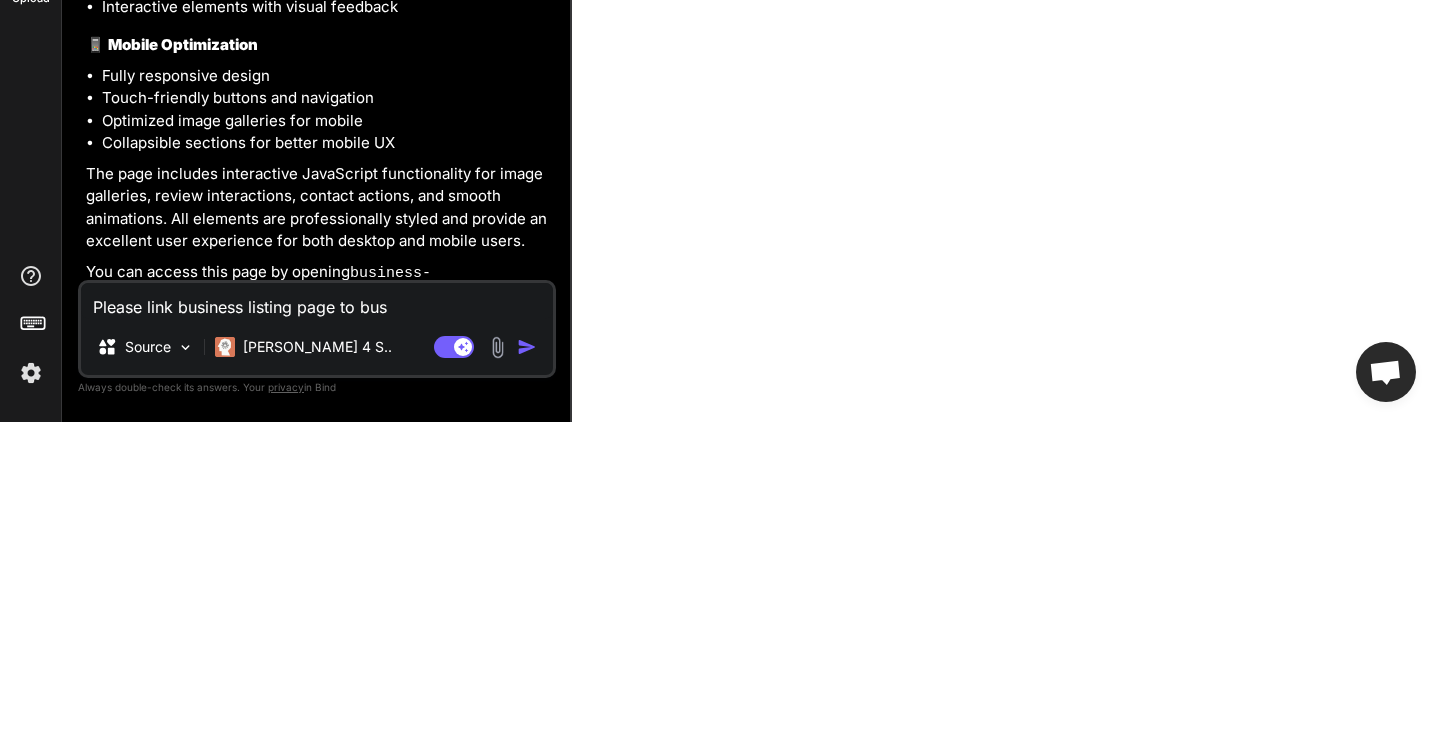 type on "x" 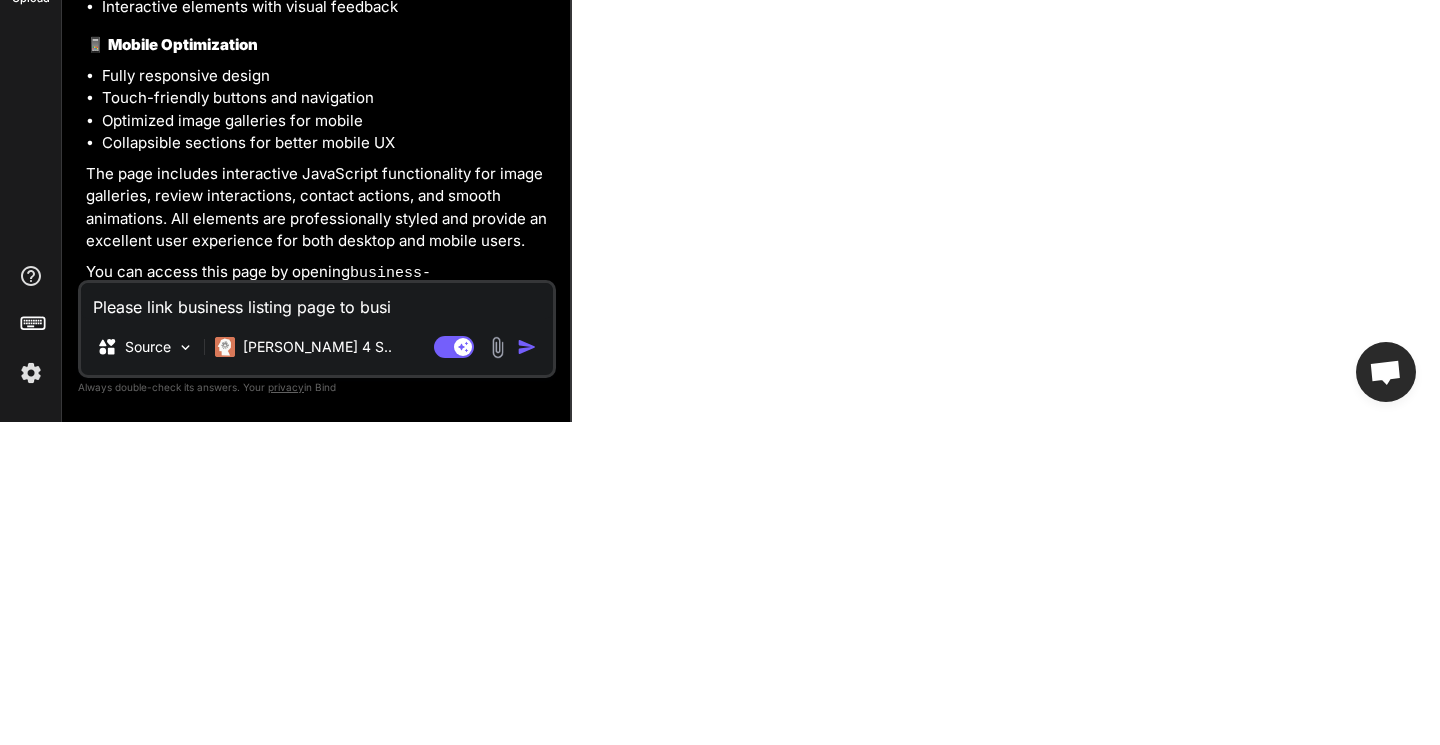 type on "x" 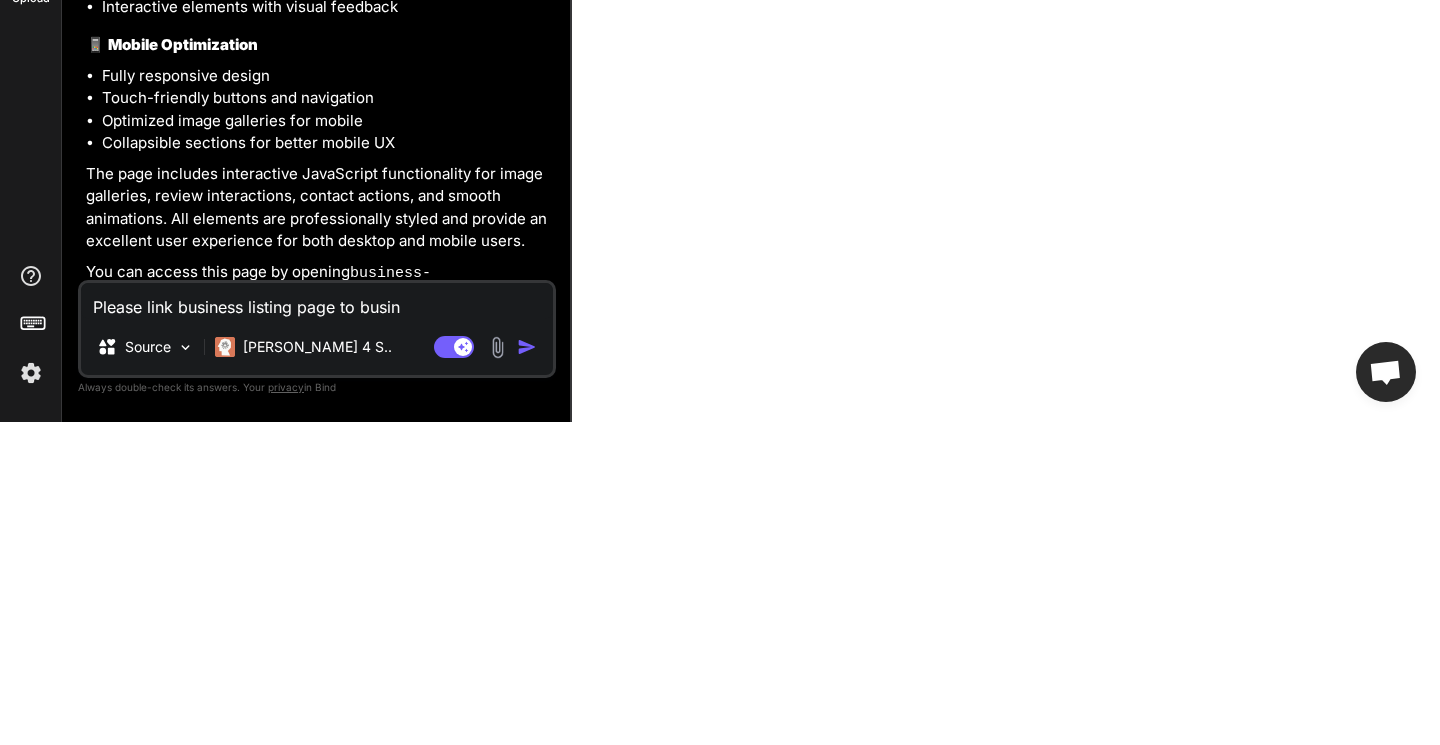 type on "x" 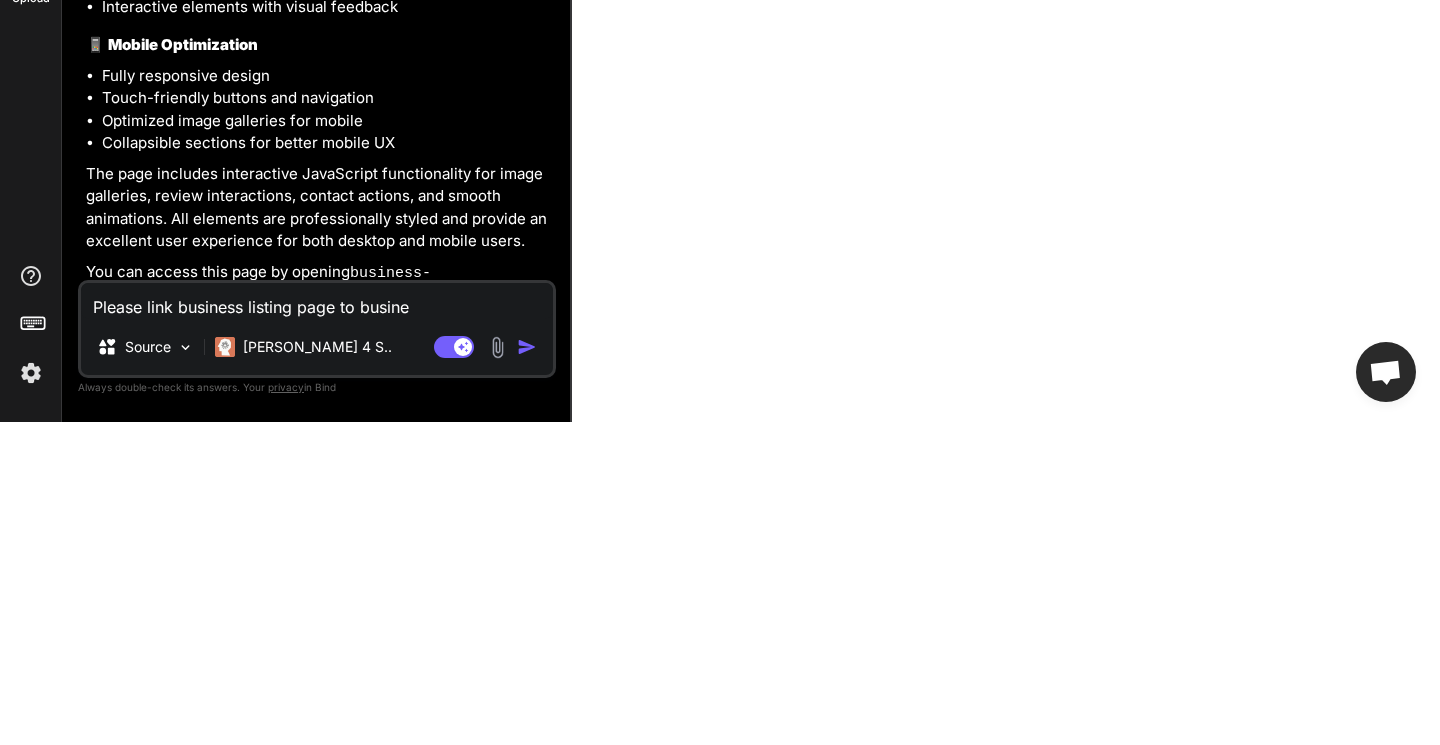 type on "x" 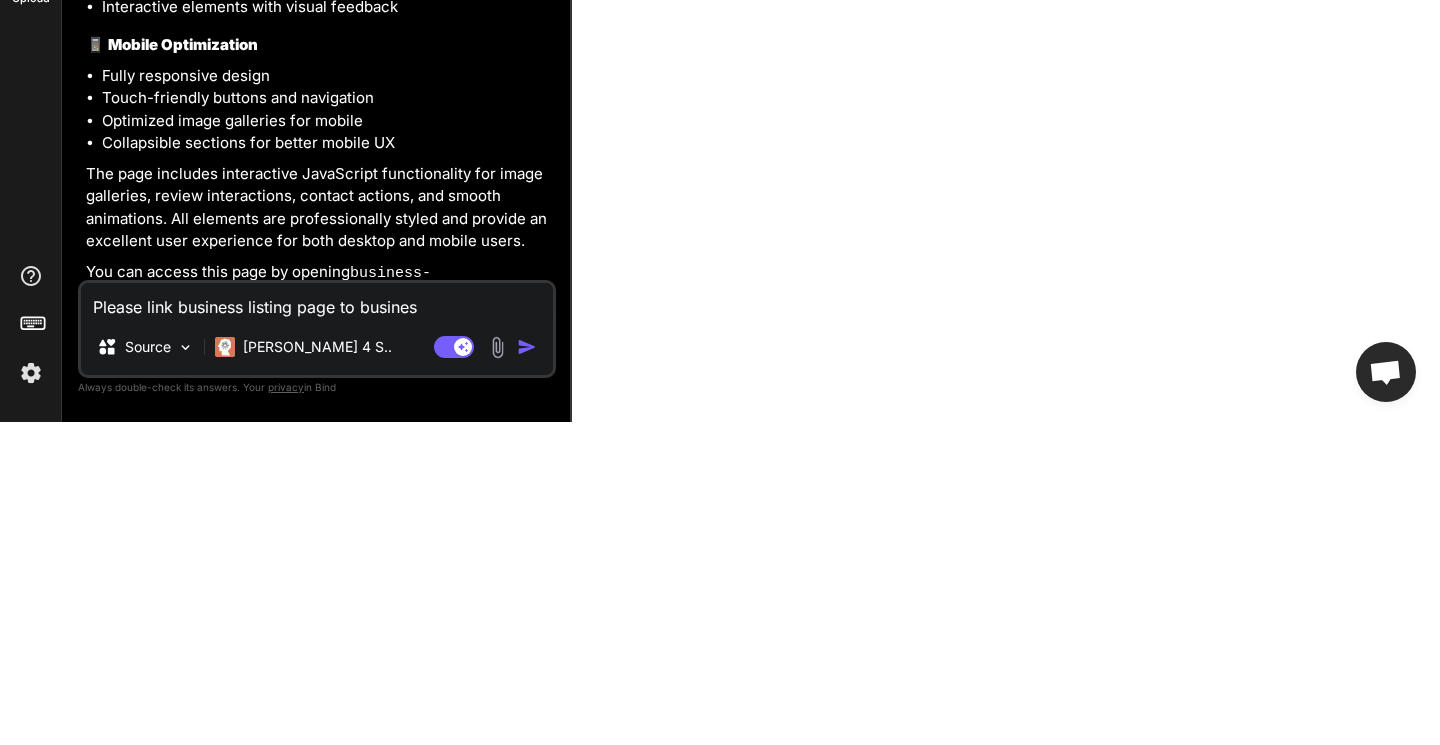 type on "x" 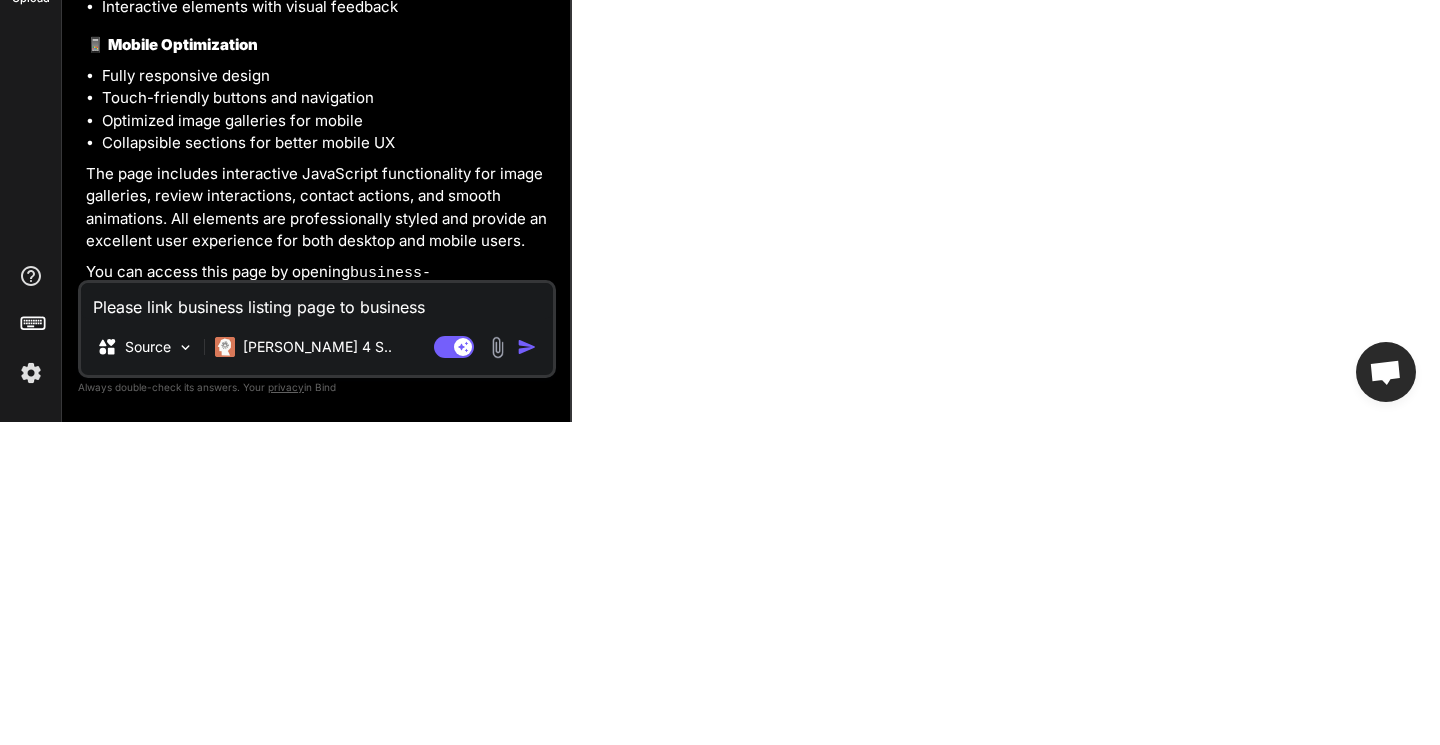 type on "x" 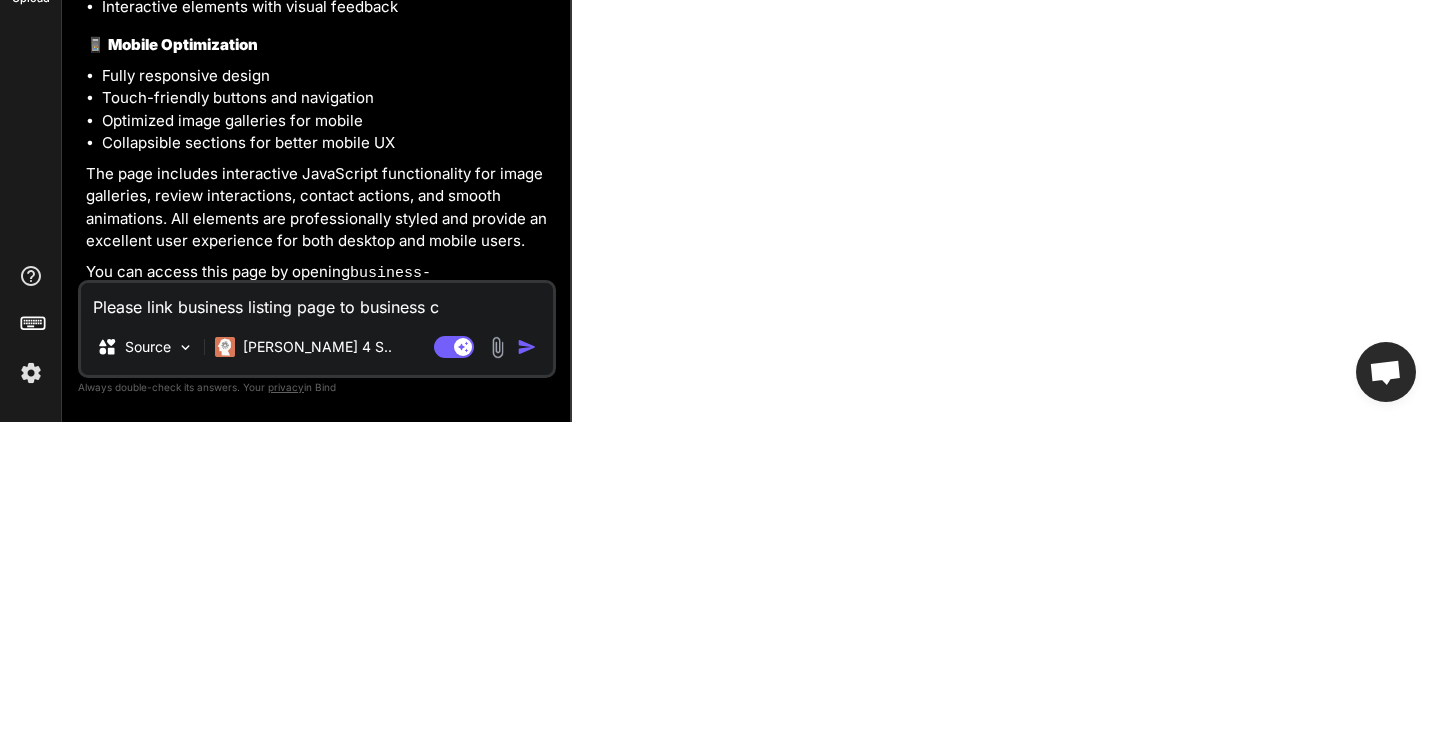 type on "x" 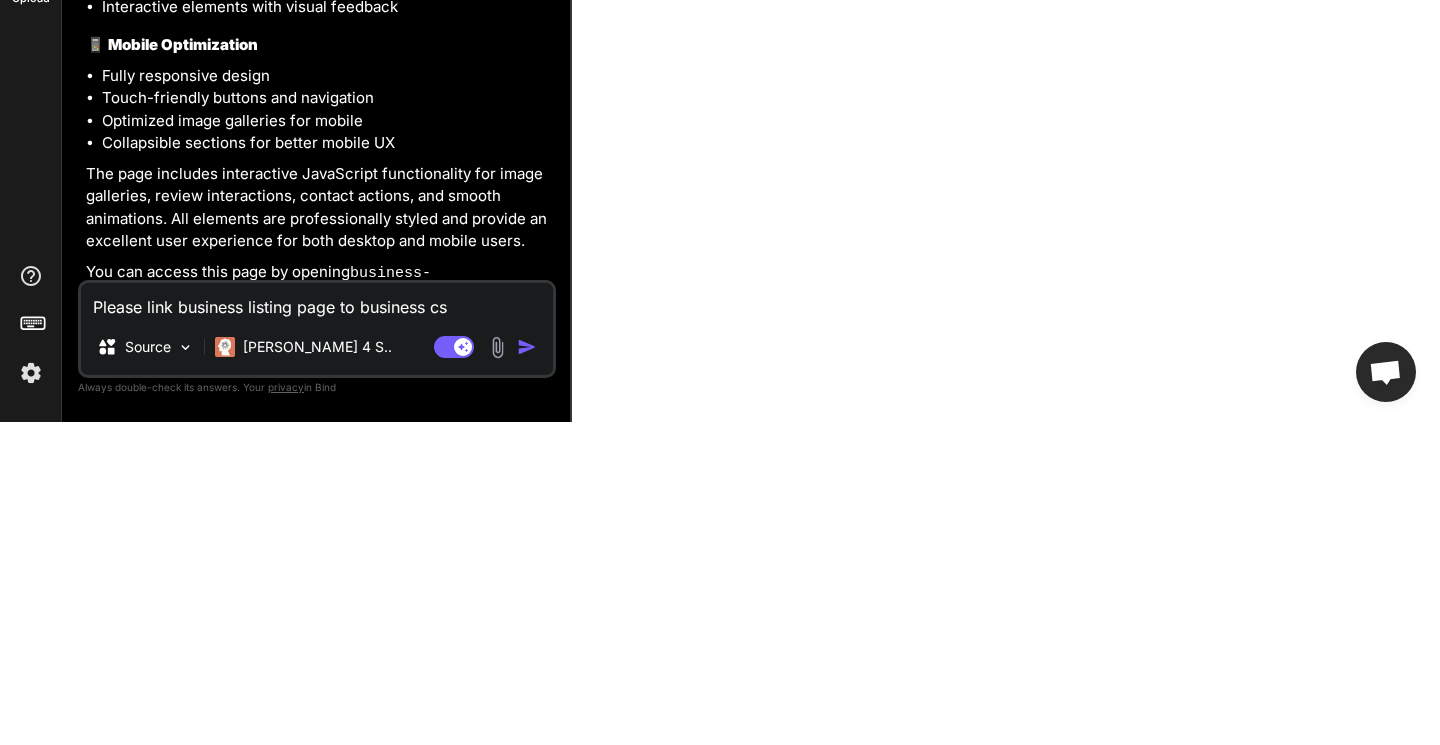 type on "x" 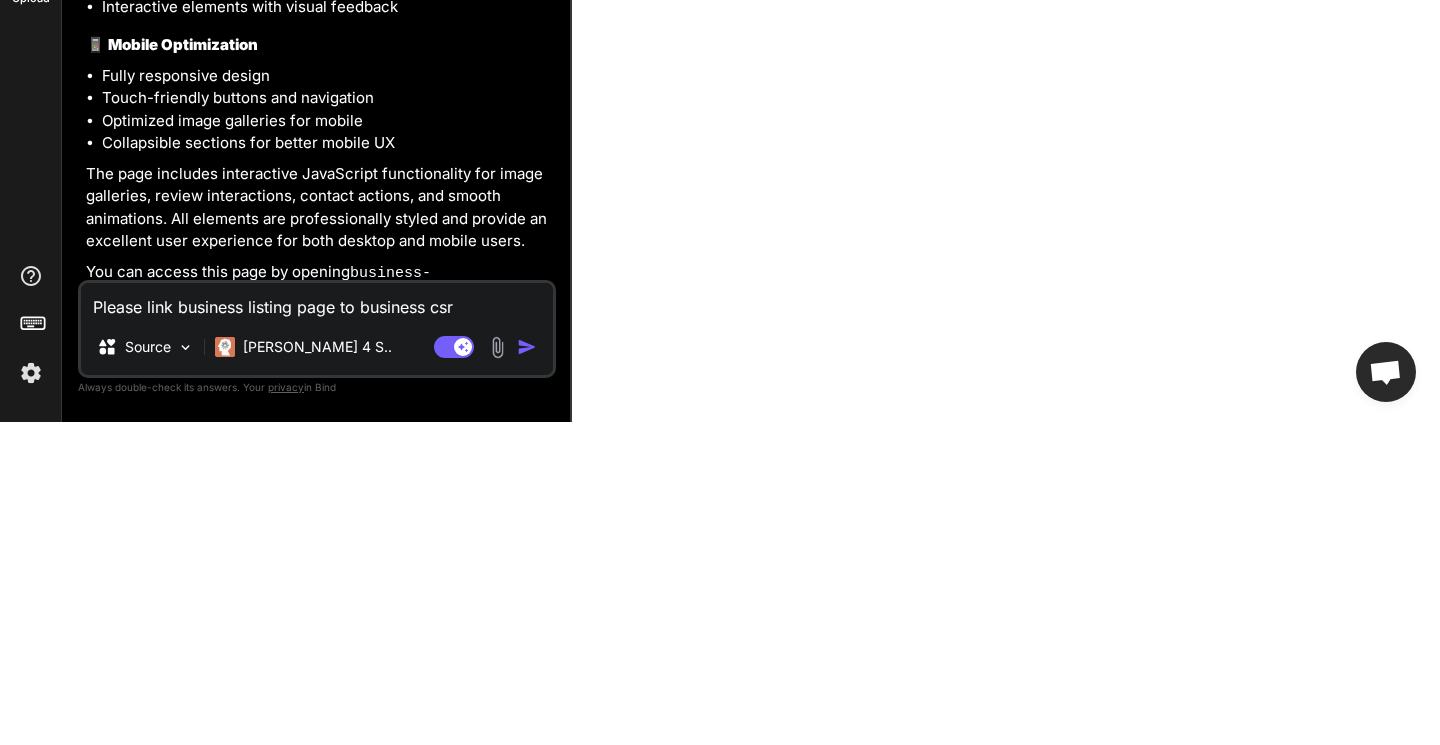 type on "x" 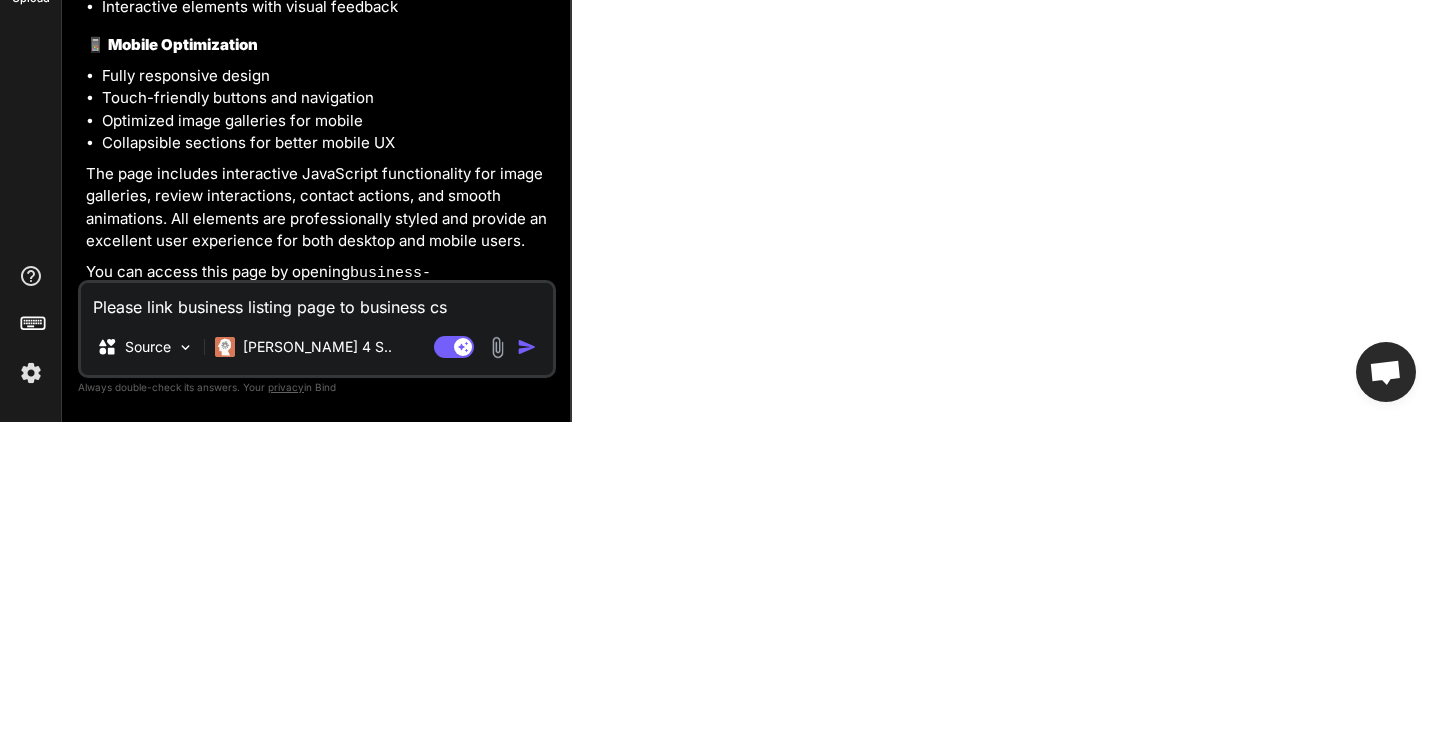 type on "x" 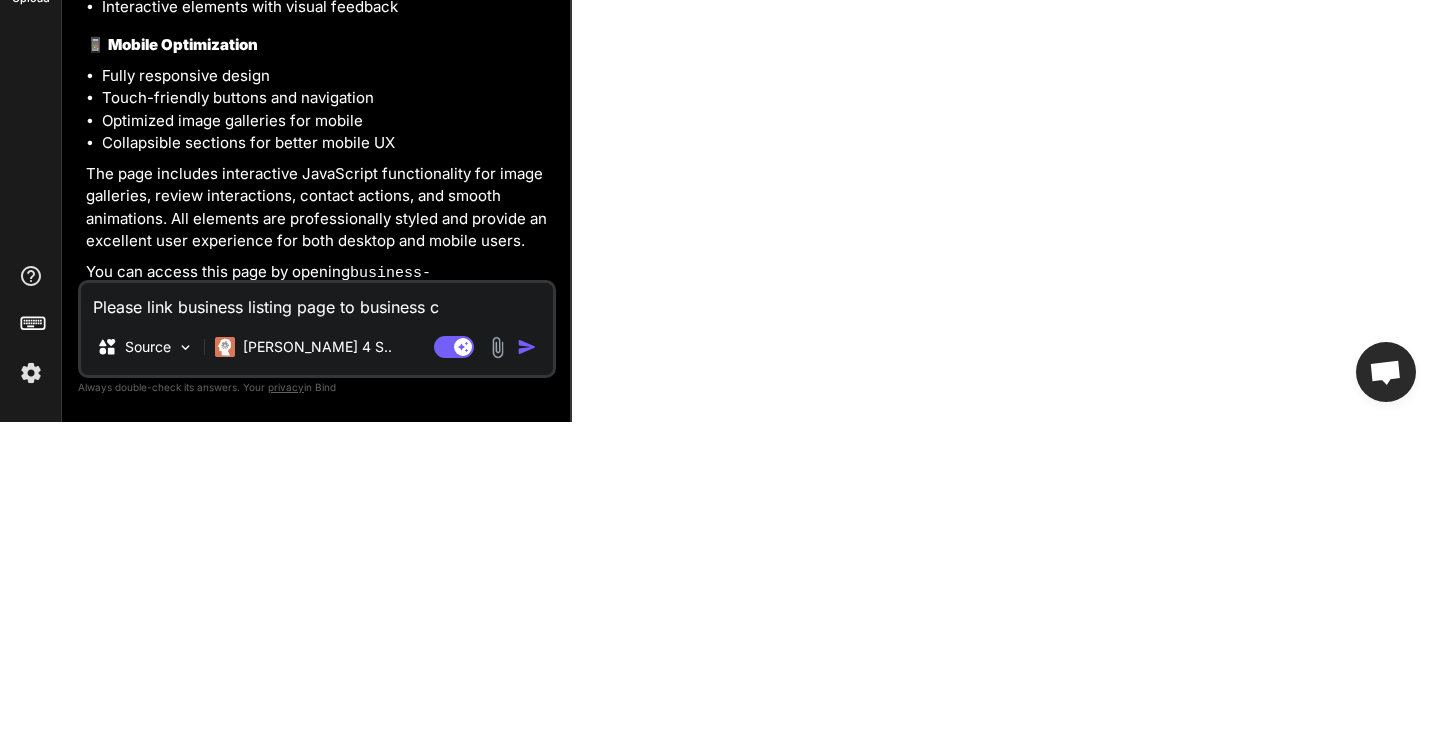 type on "x" 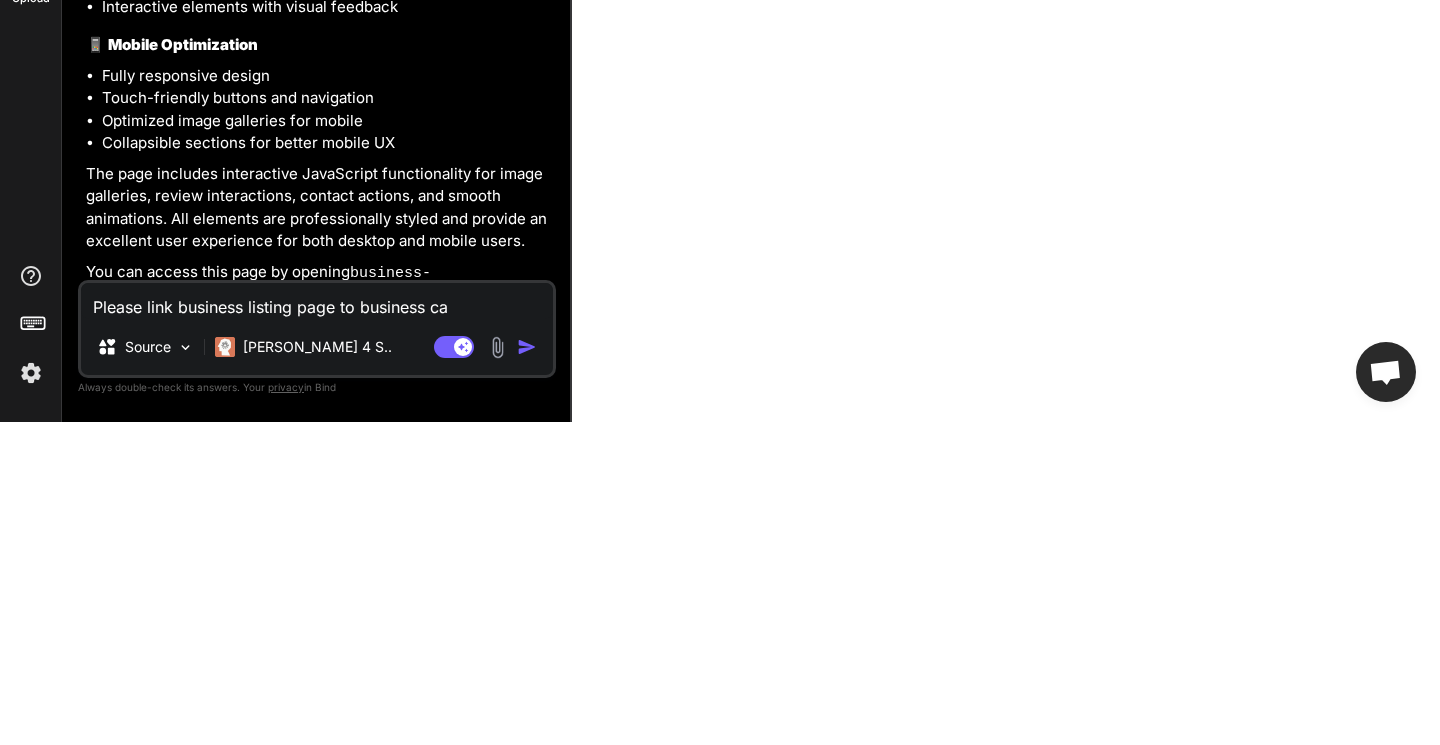 type on "x" 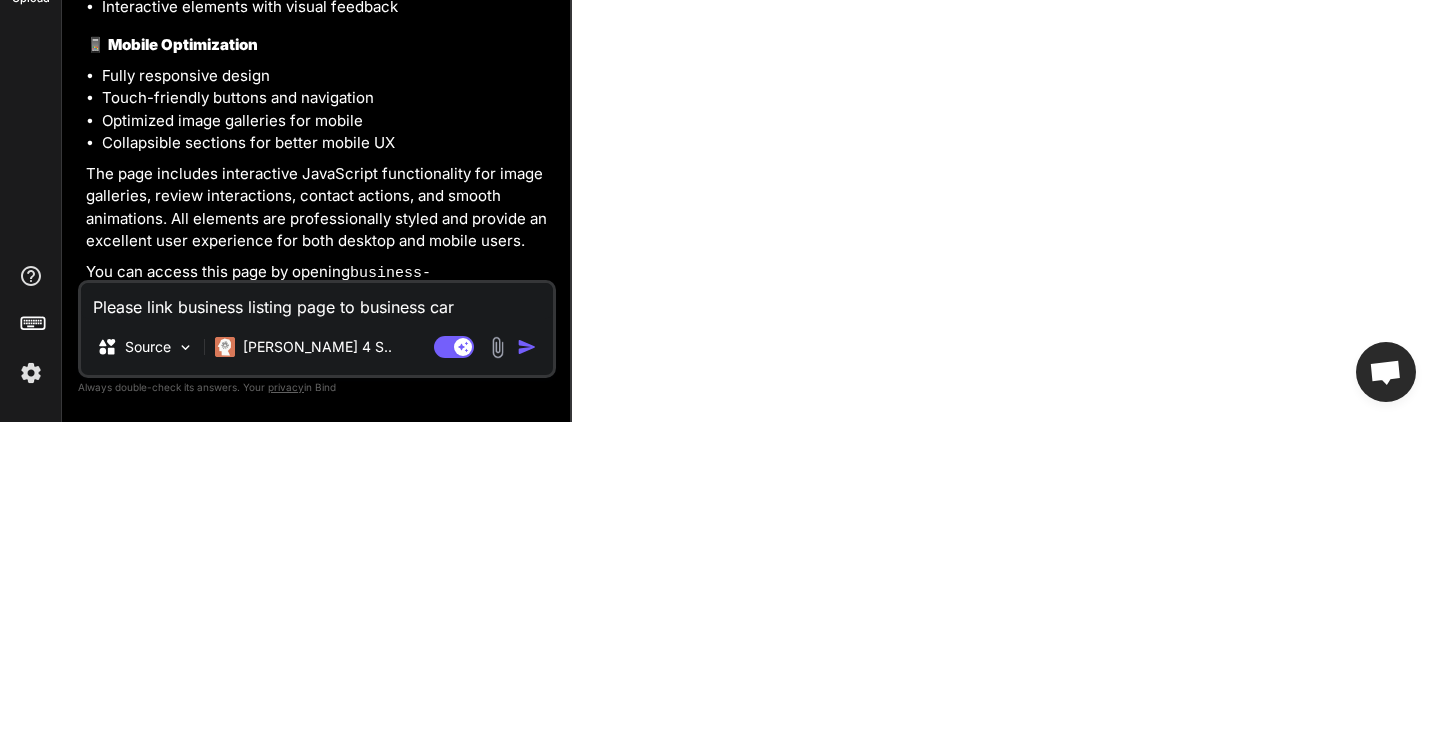 type on "x" 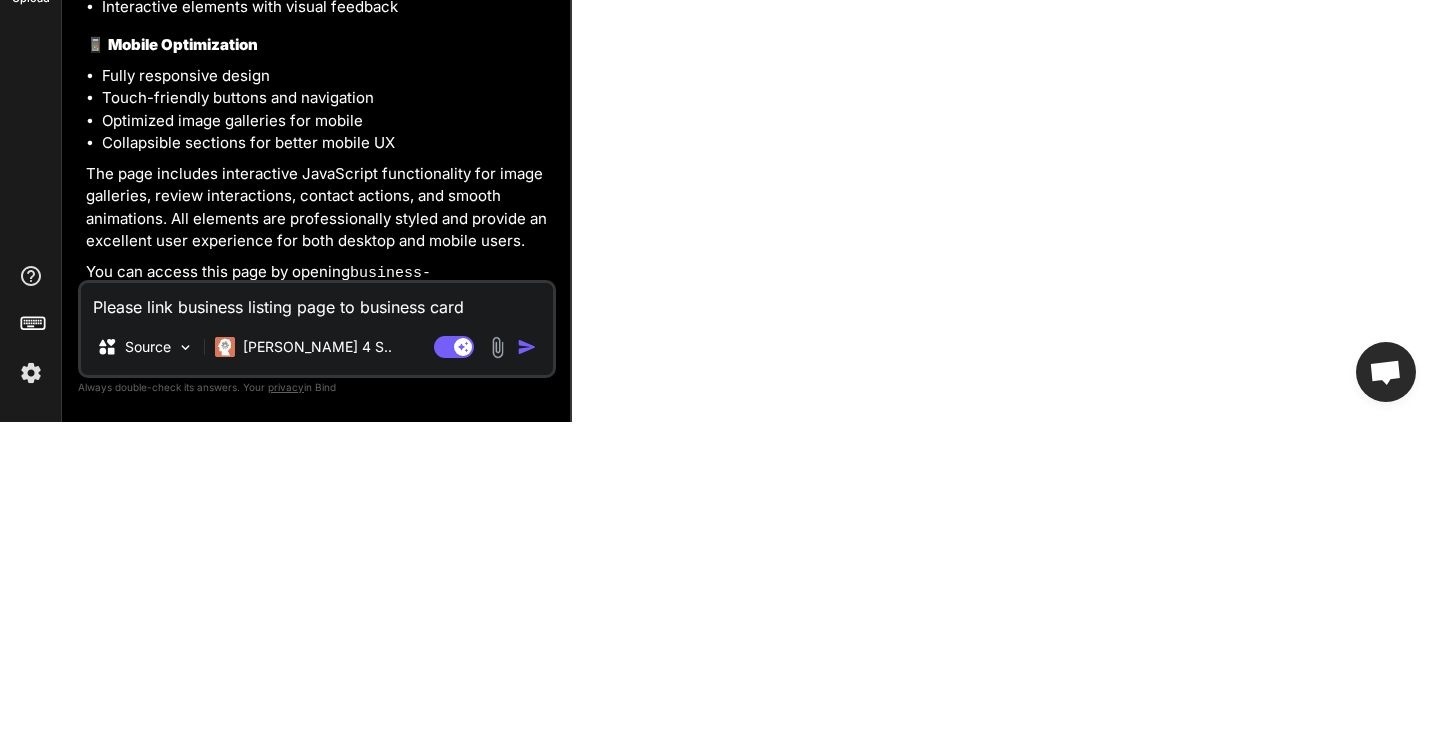 type on "x" 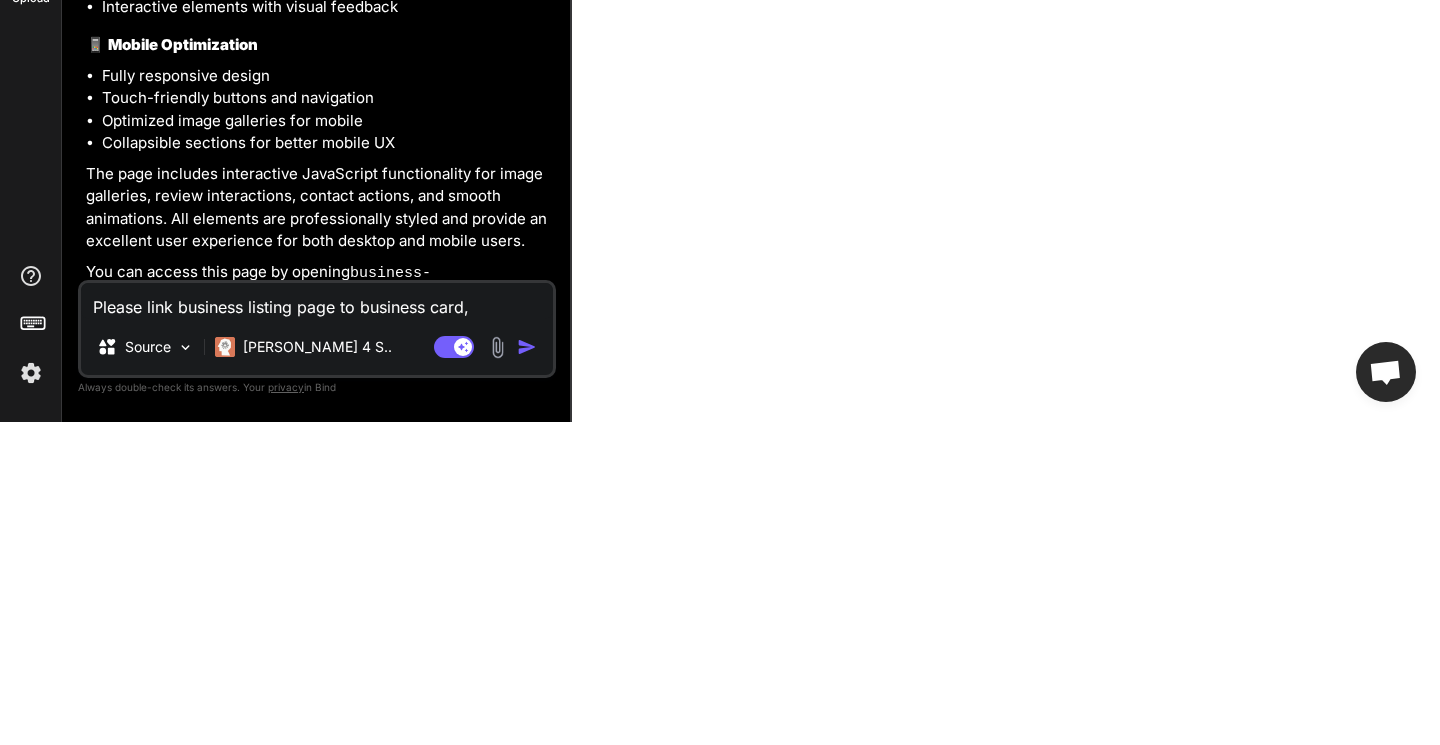 type on "x" 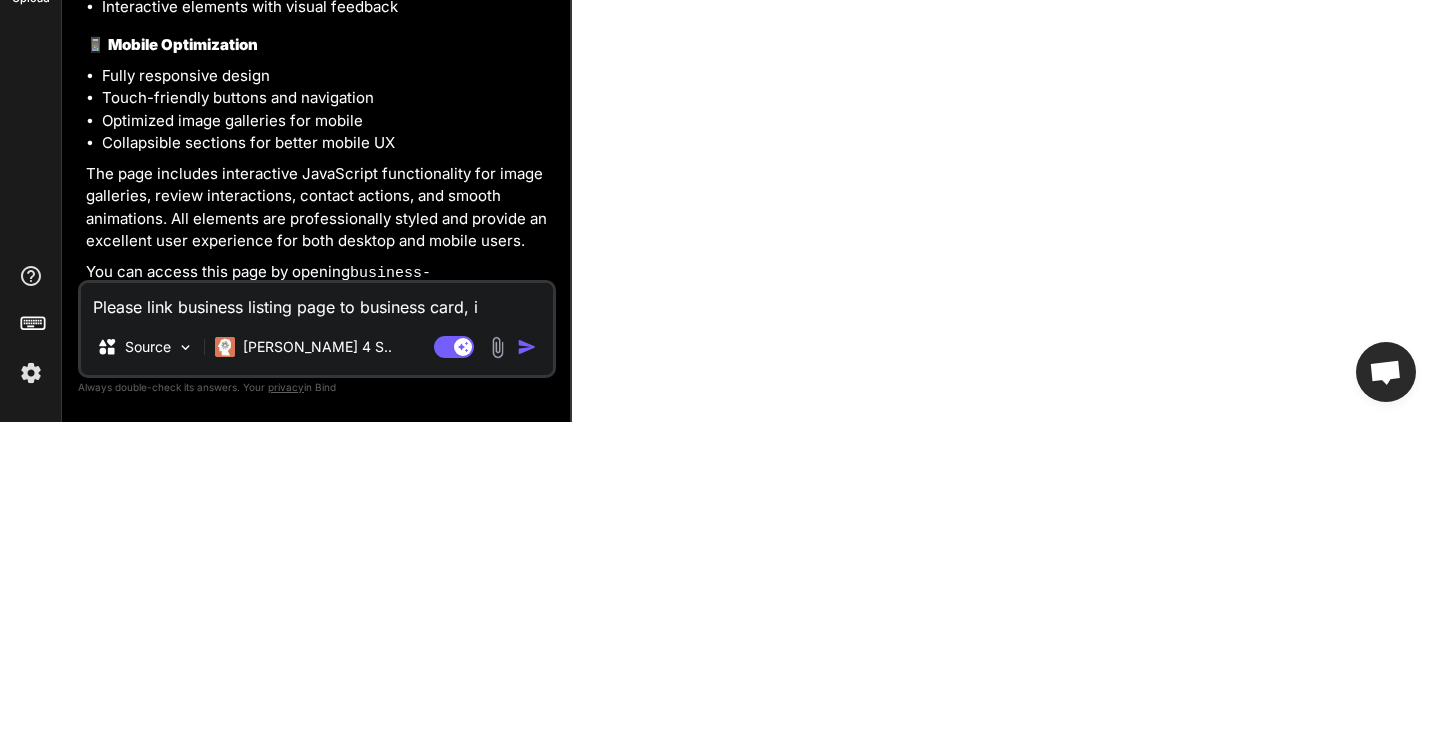 type on "x" 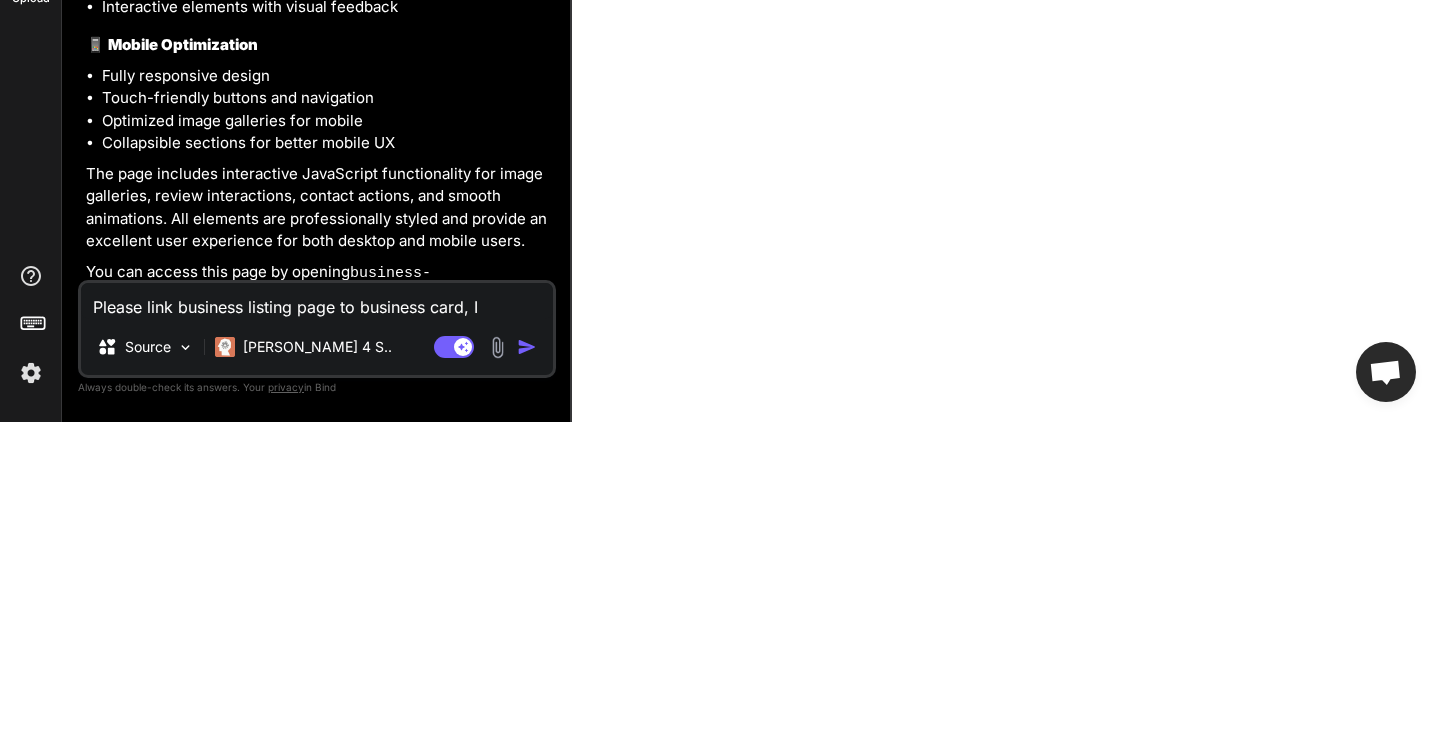 type on "Please link business listing page to business card, I c" 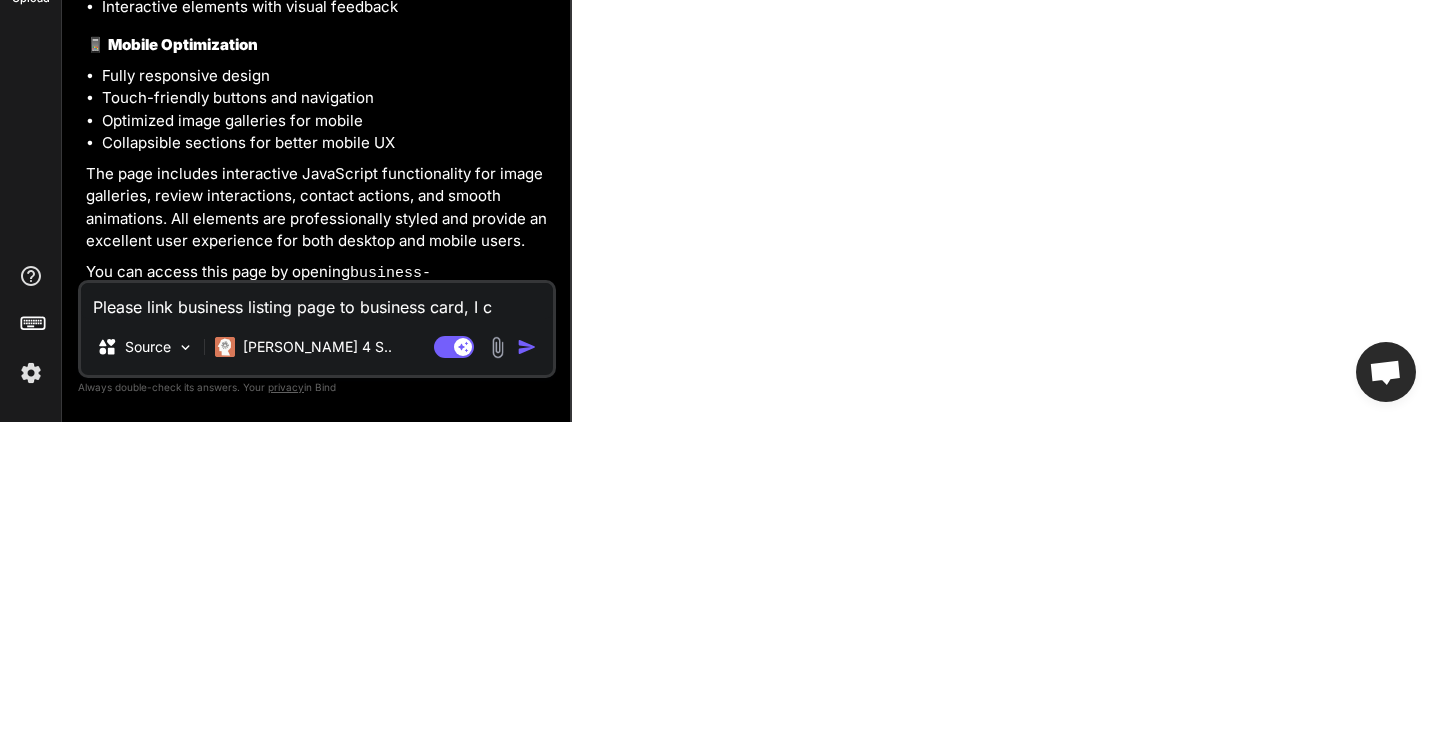 type on "x" 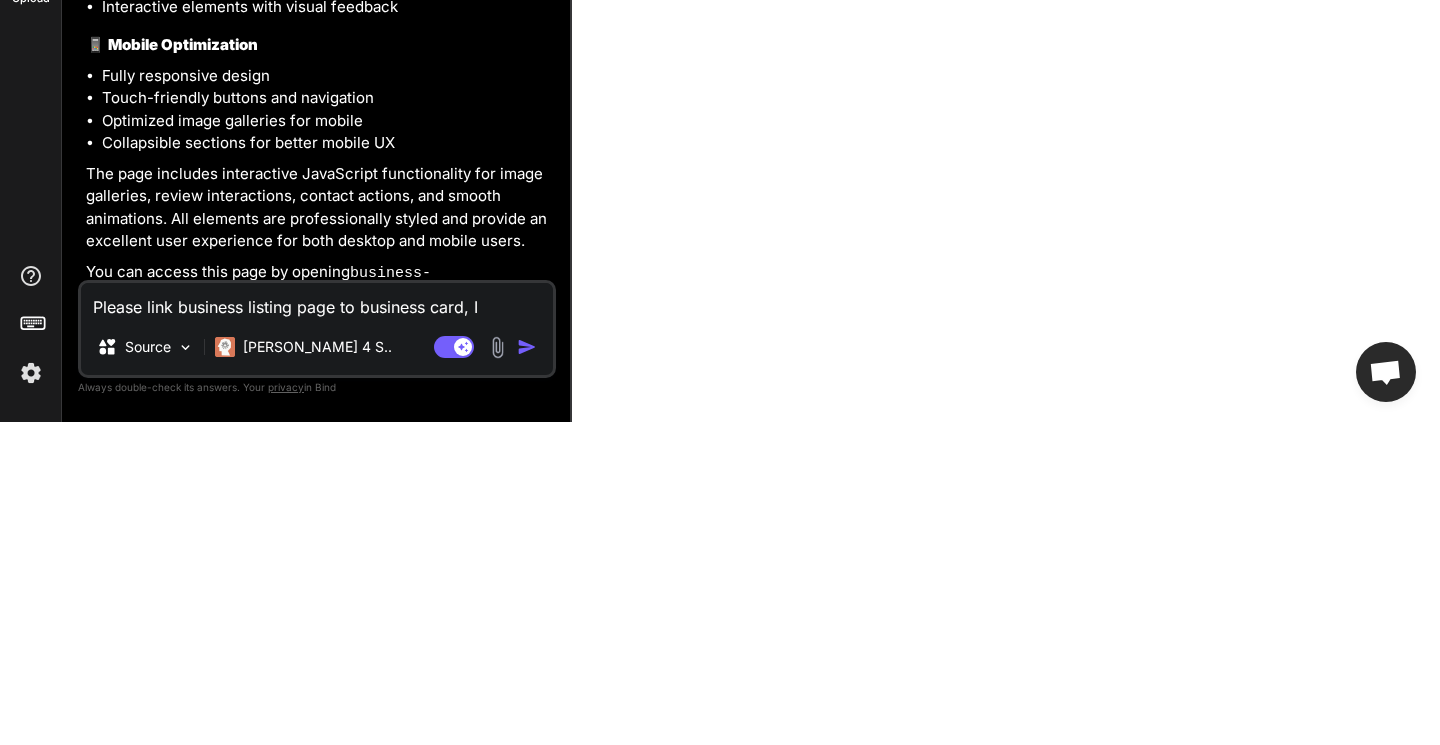 type on "x" 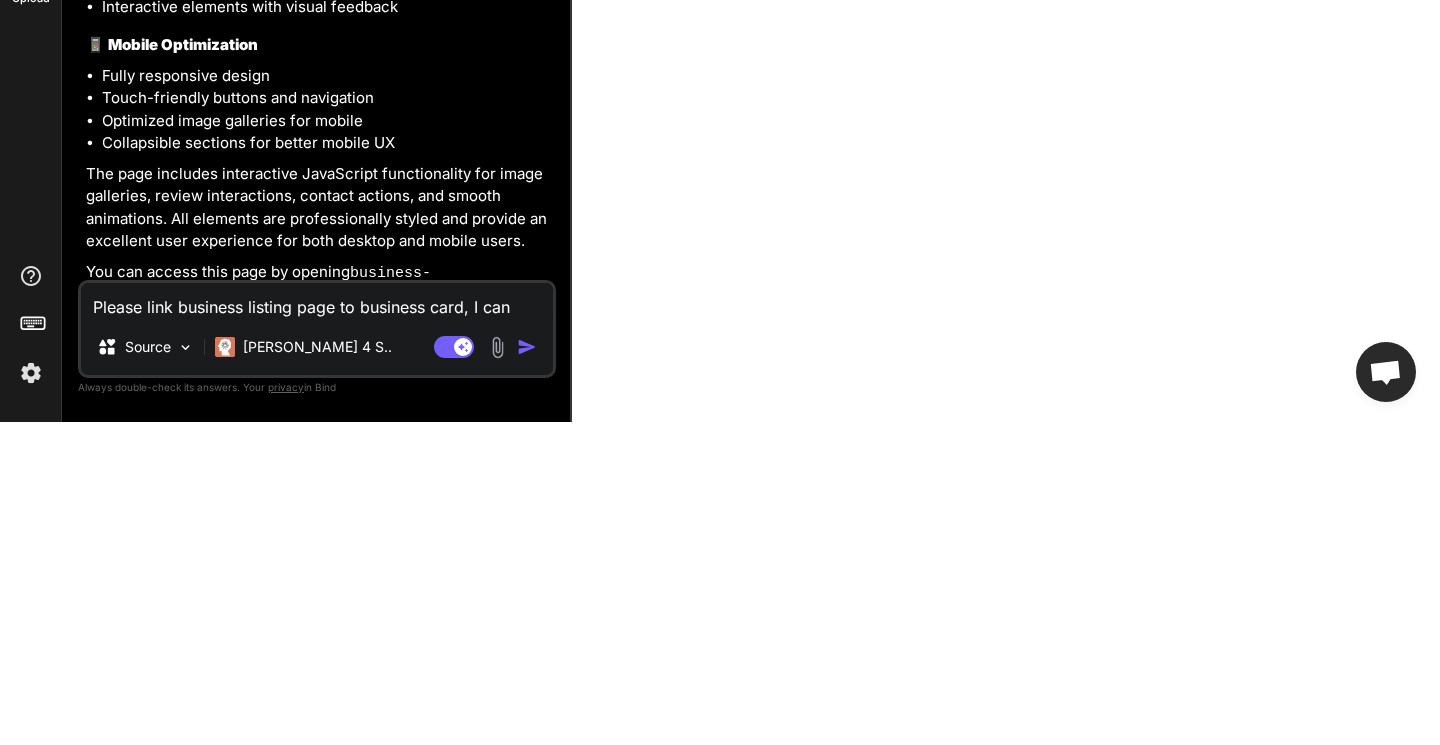 type on "x" 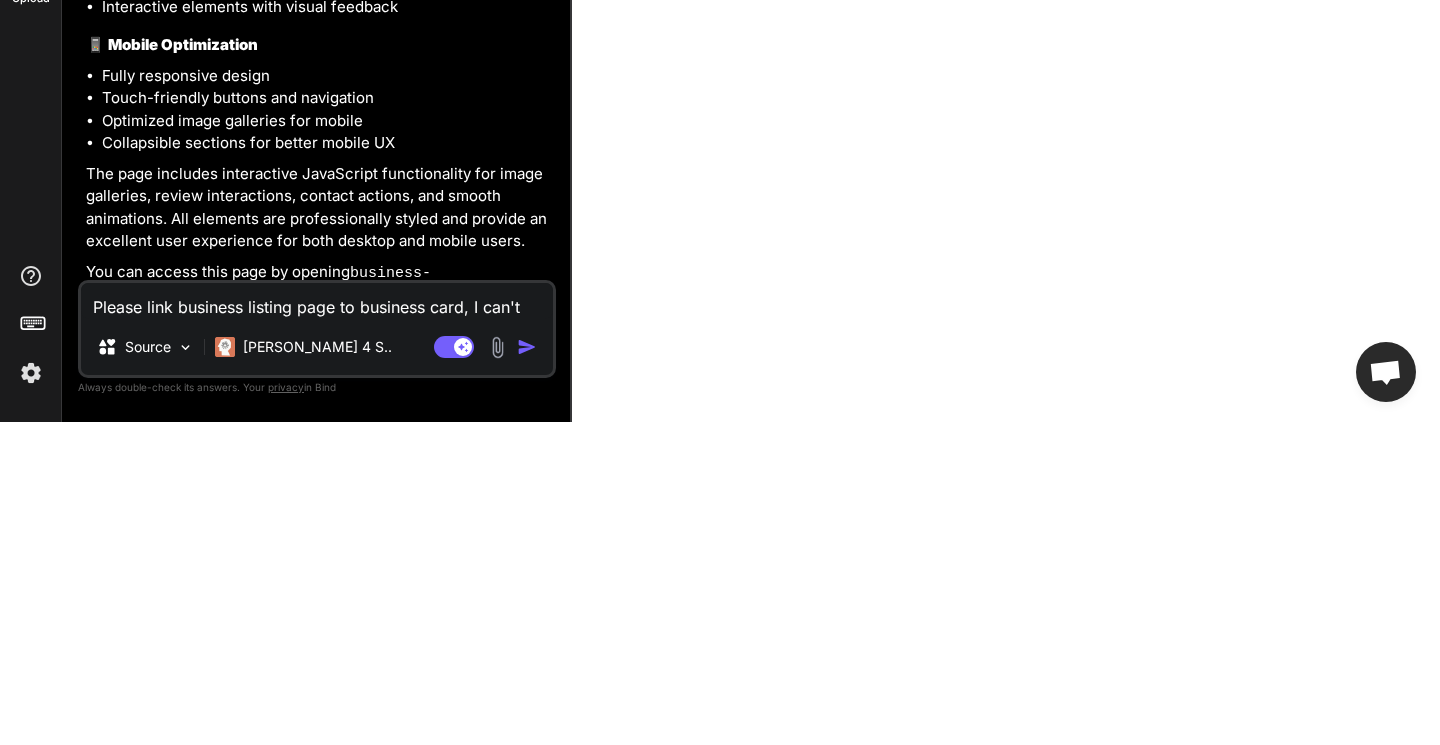 type on "Please link business listing page to business card, I can't a" 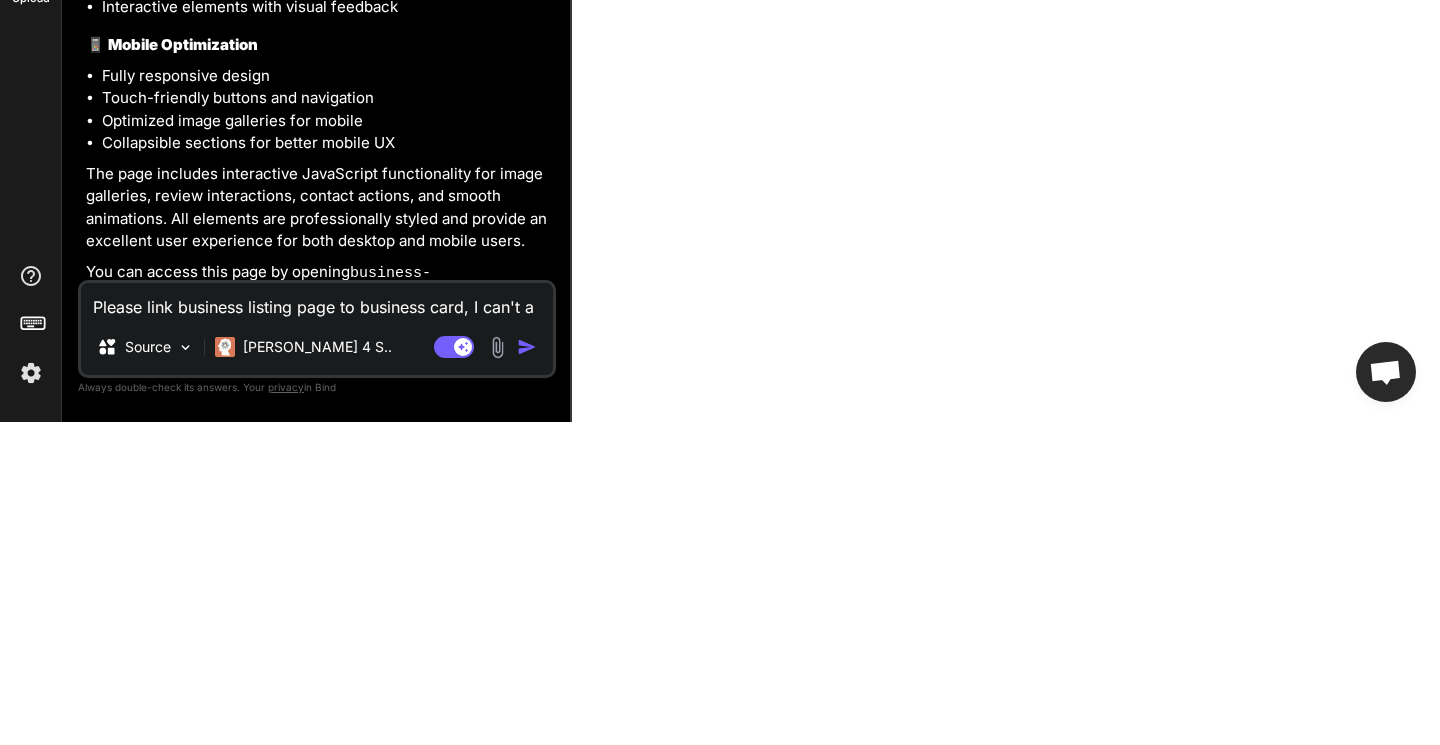 type on "x" 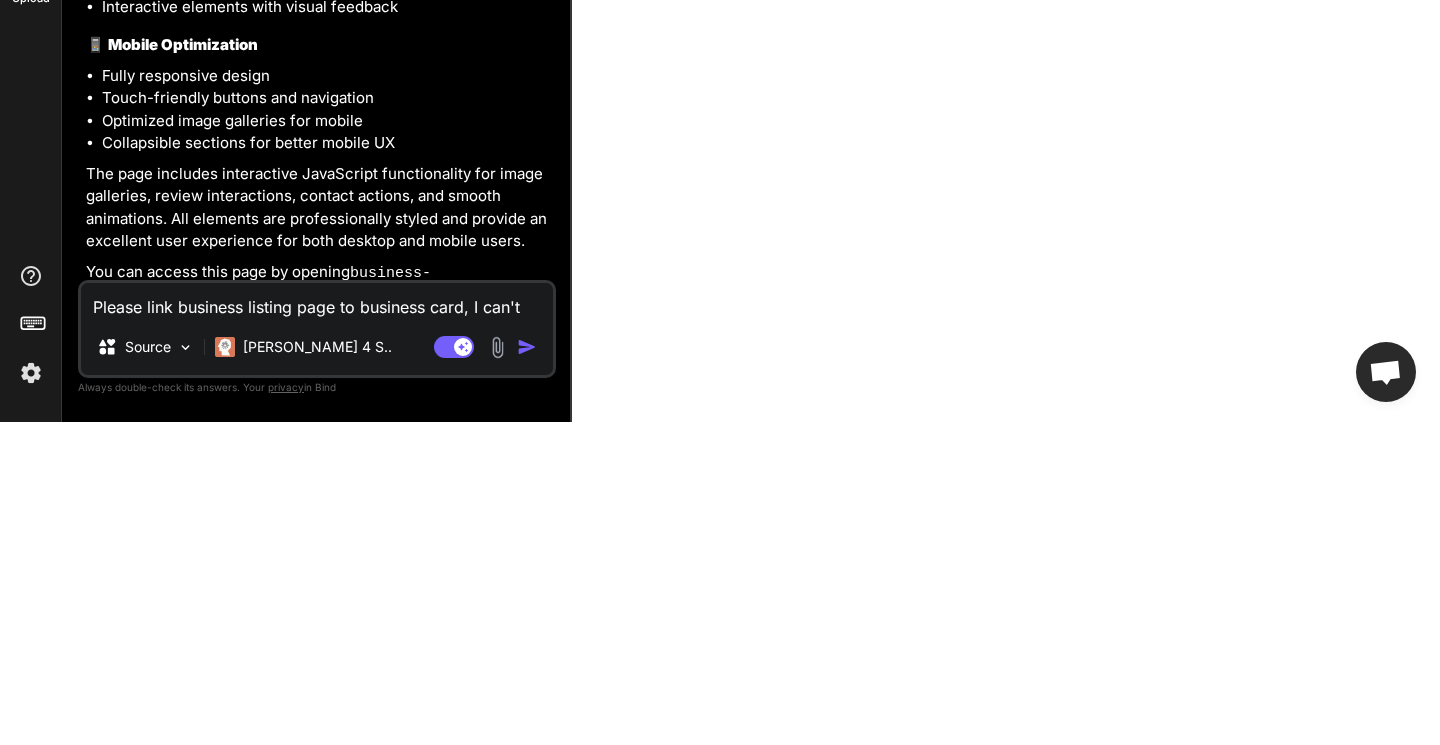 type on "x" 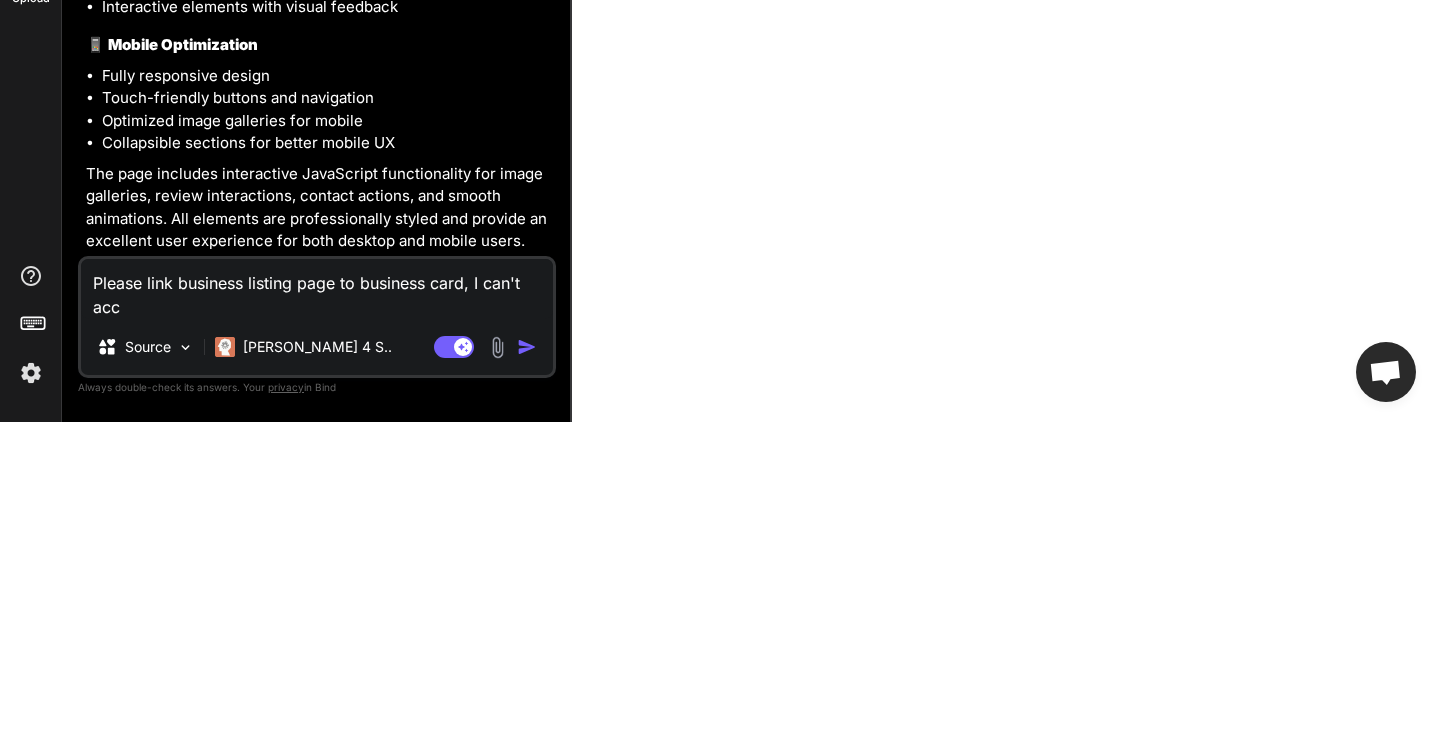 type on "Please link business listing page to business card, I can't acce" 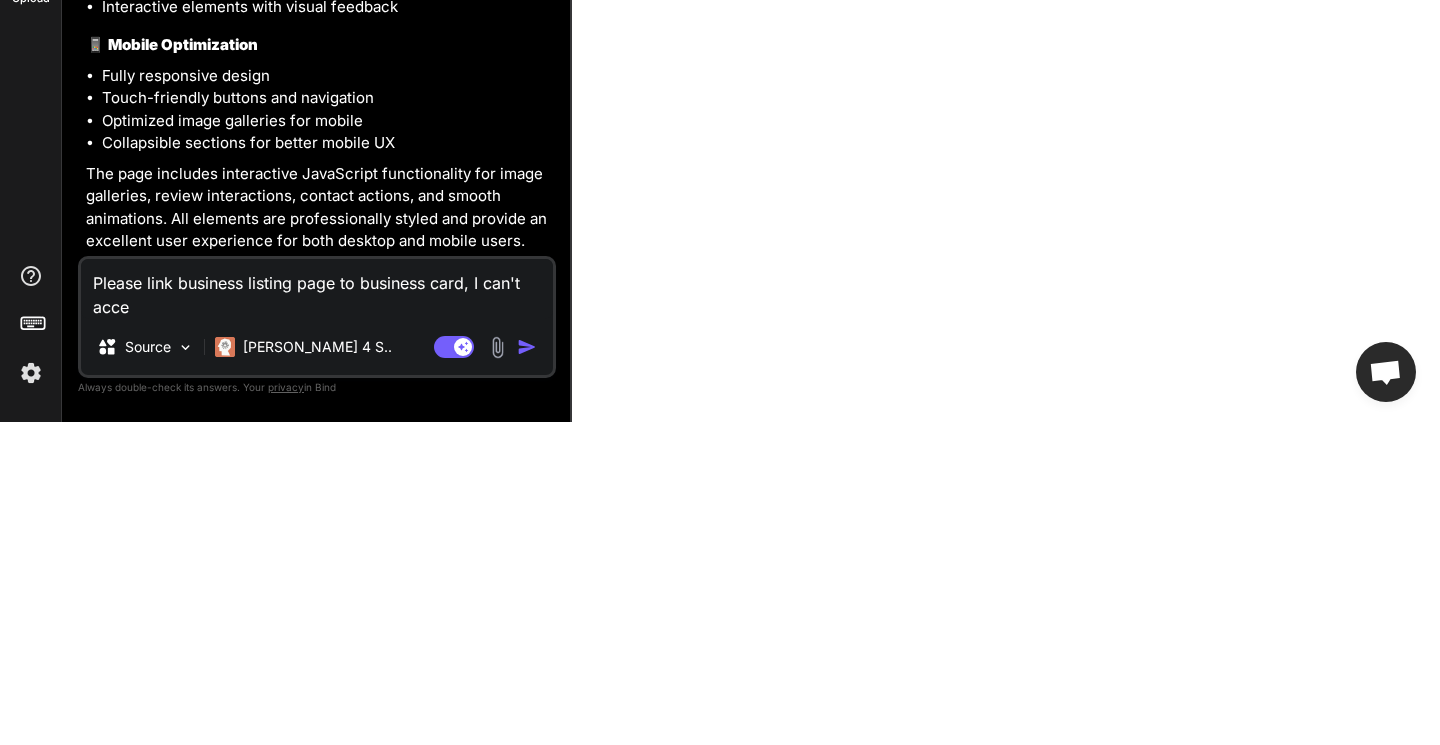 type on "x" 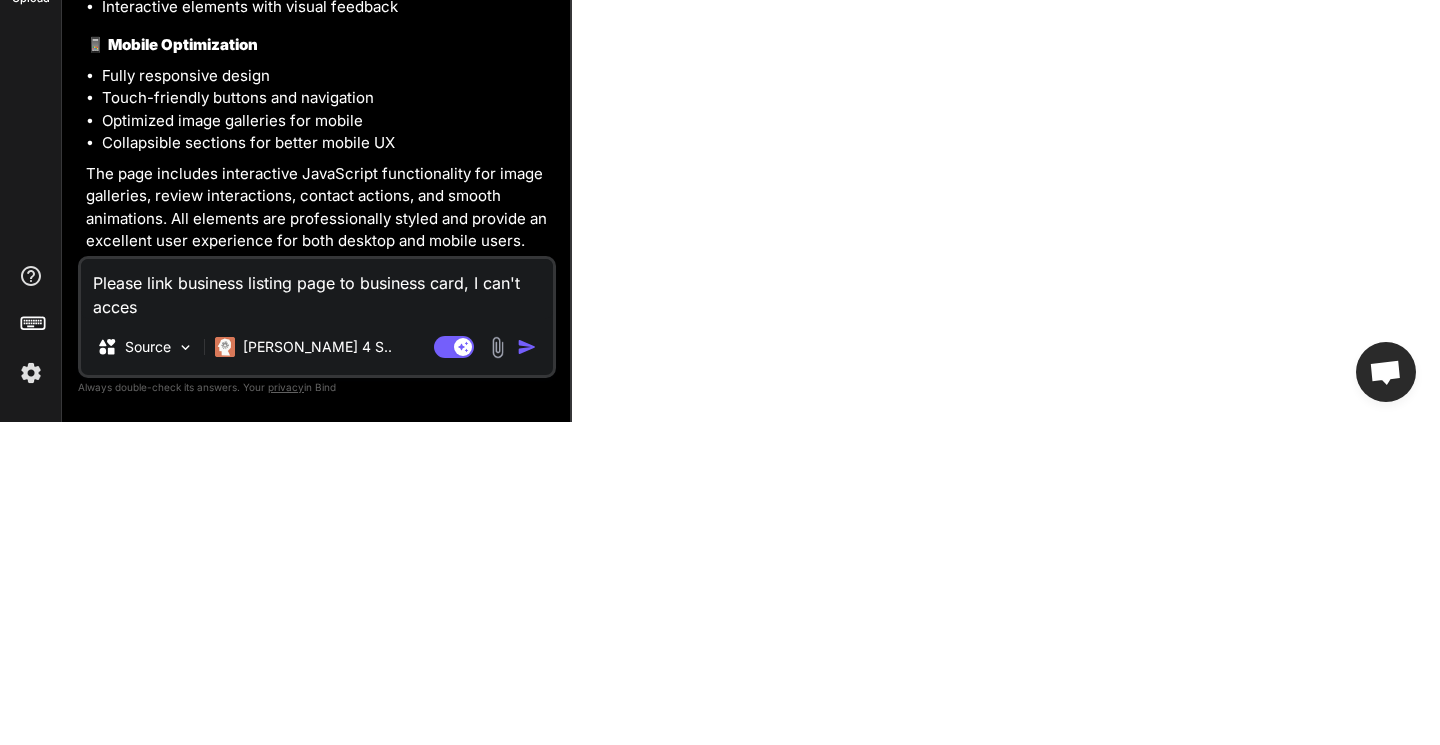 type on "x" 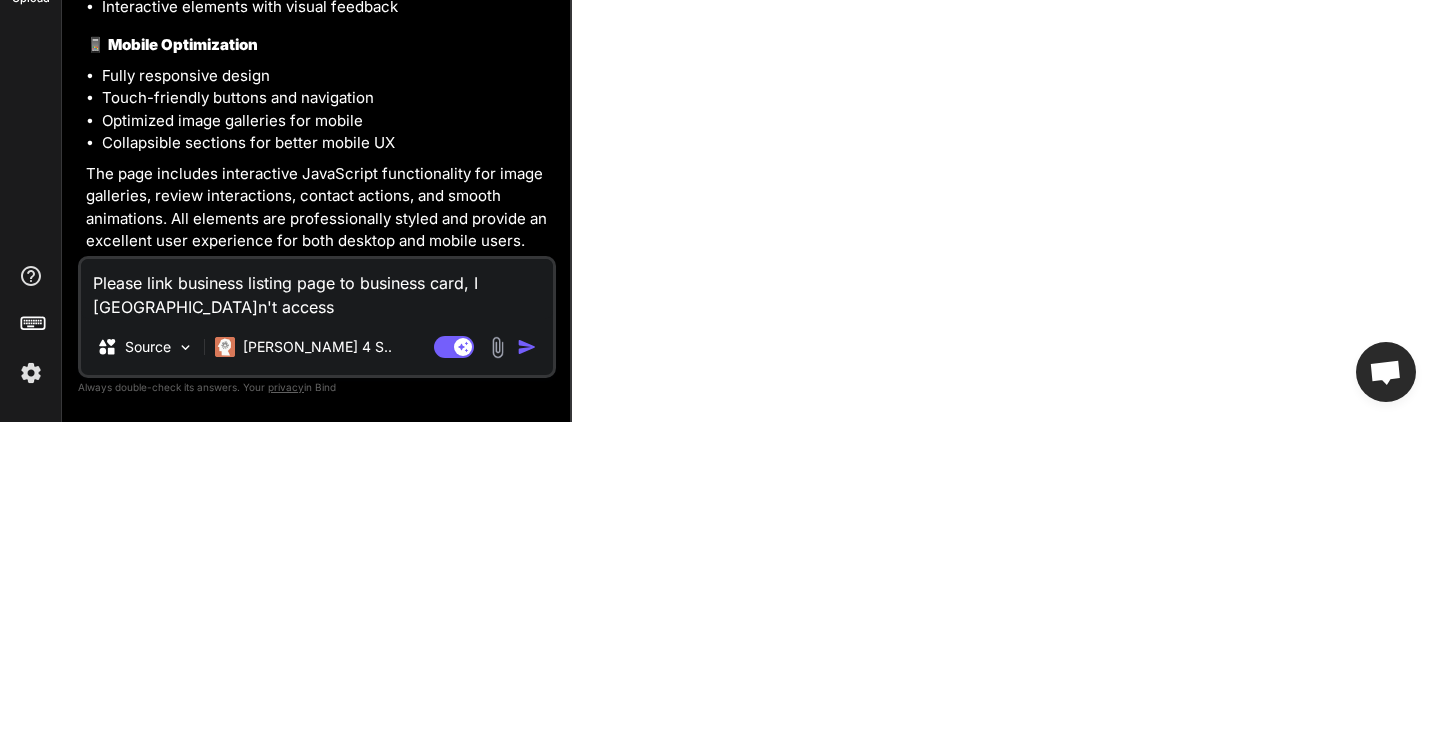 type on "x" 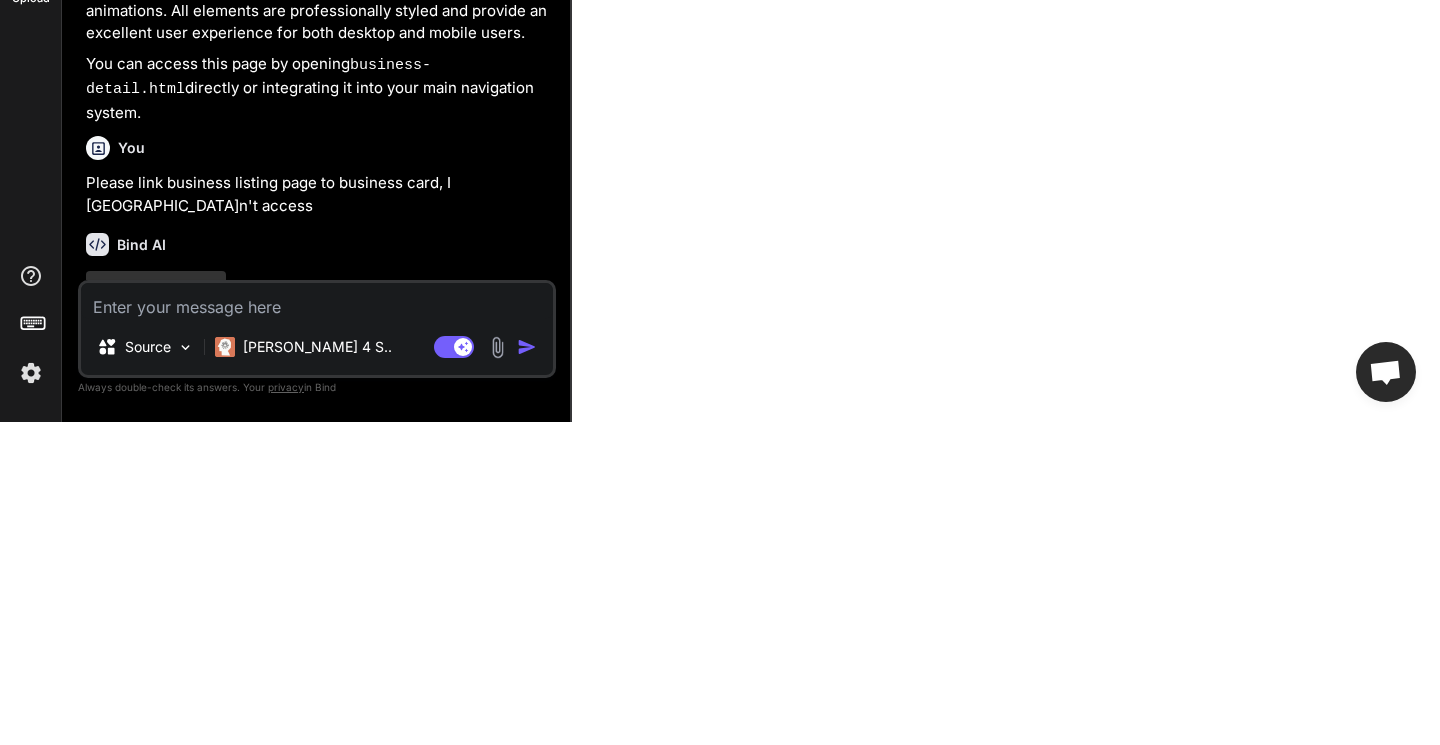 scroll, scrollTop: 3431, scrollLeft: 0, axis: vertical 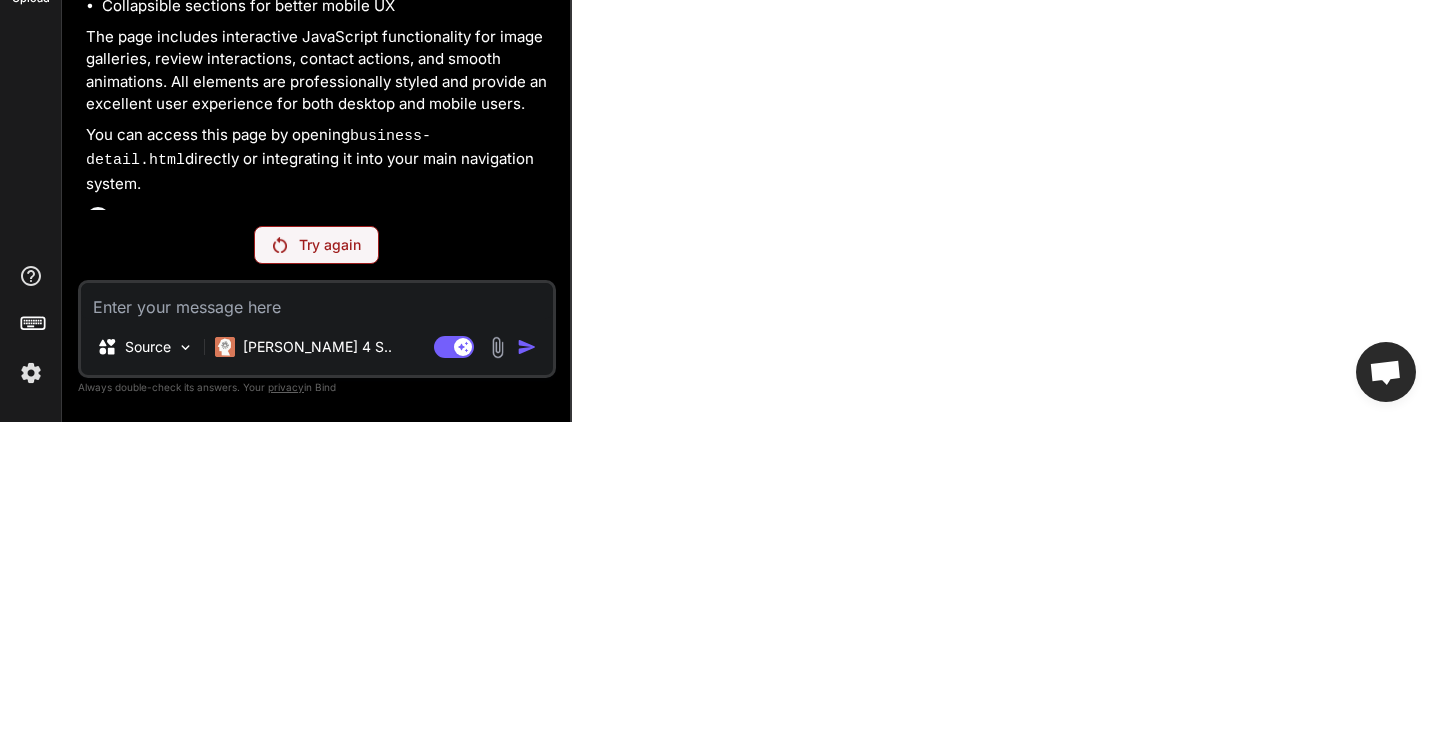 click on "Try again" at bounding box center (330, 568) 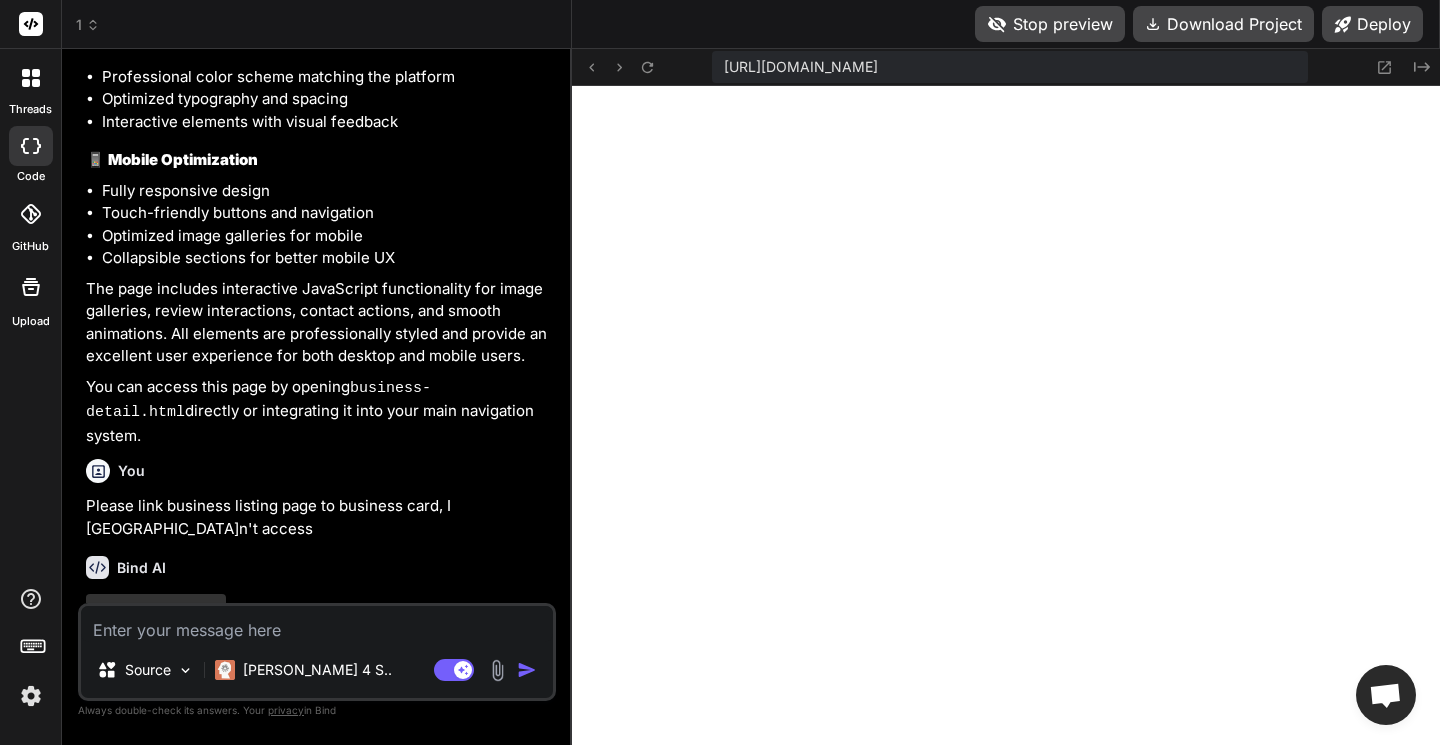 scroll, scrollTop: 3431, scrollLeft: 0, axis: vertical 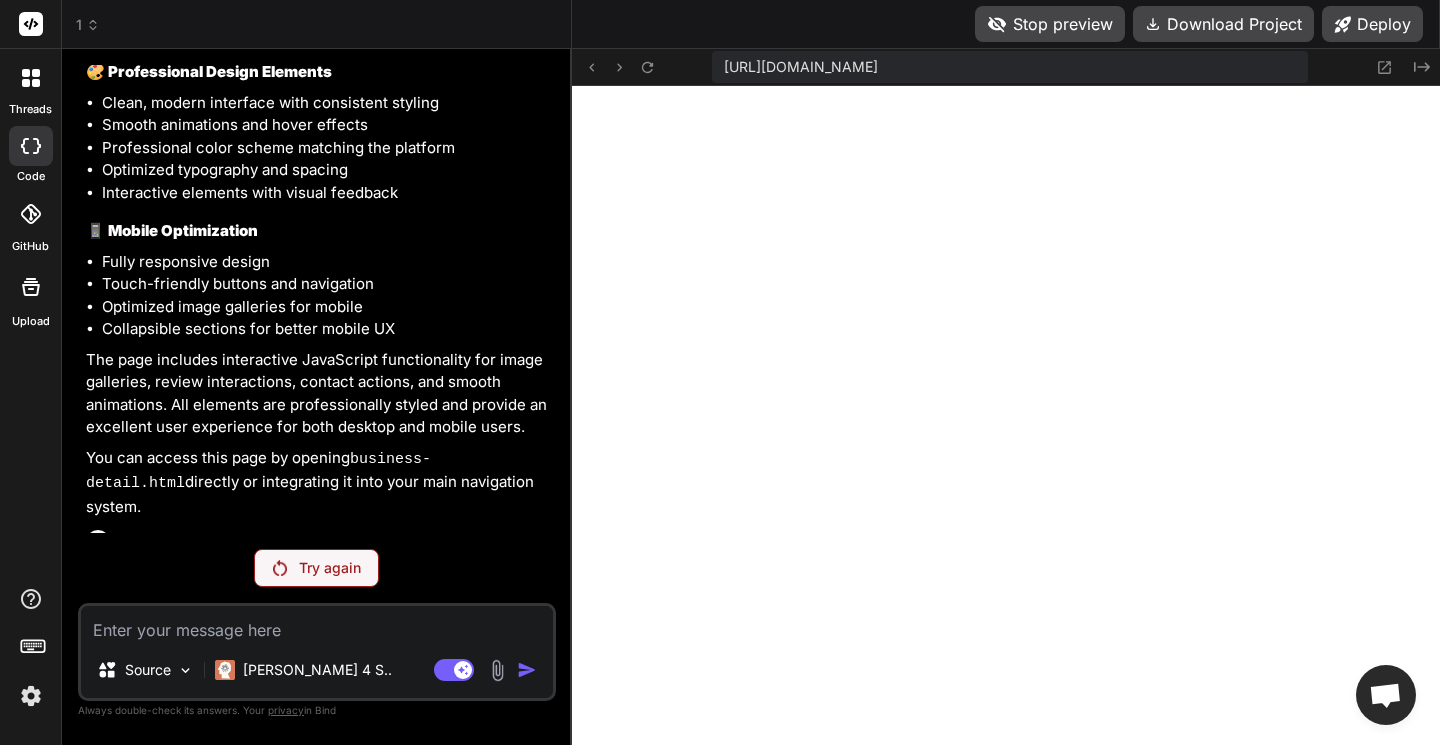 click at bounding box center [31, 696] 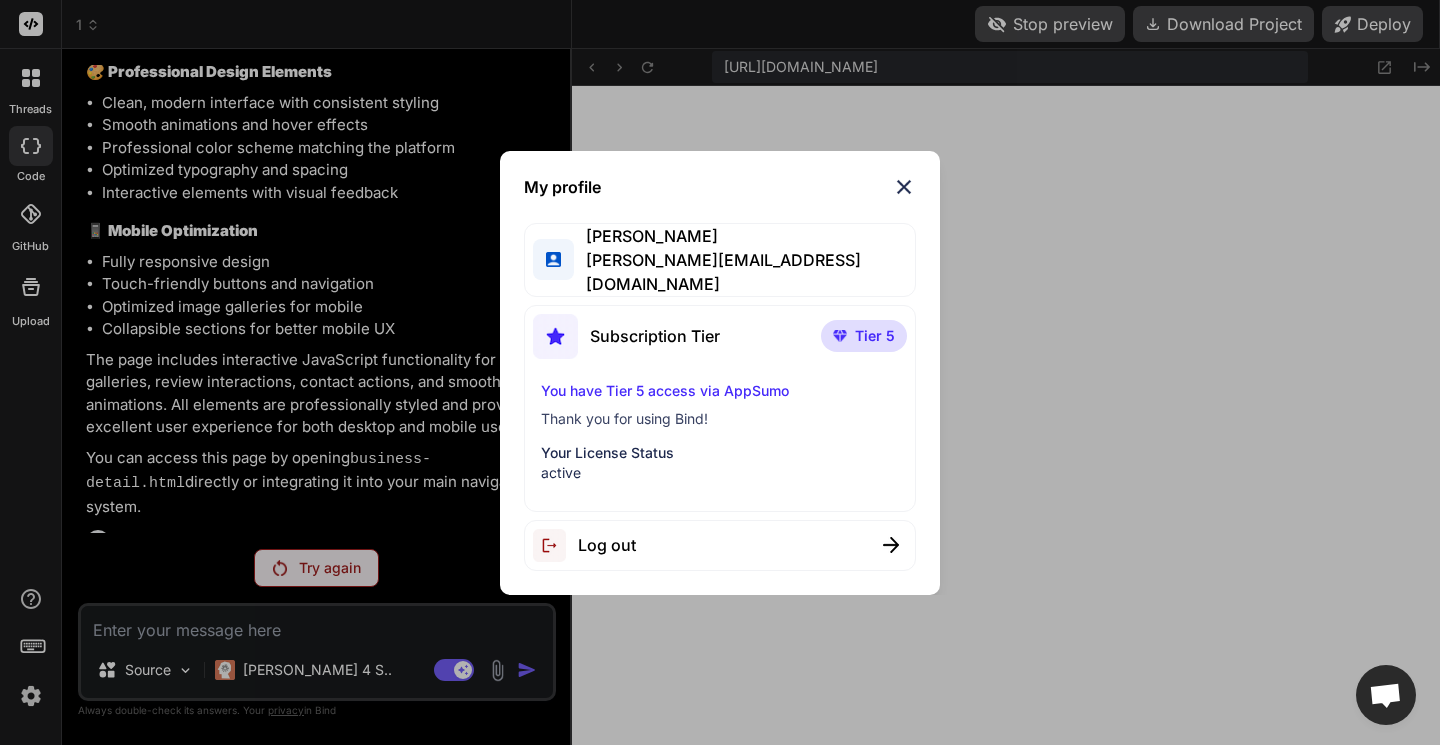 click on "Log out" at bounding box center [720, 545] 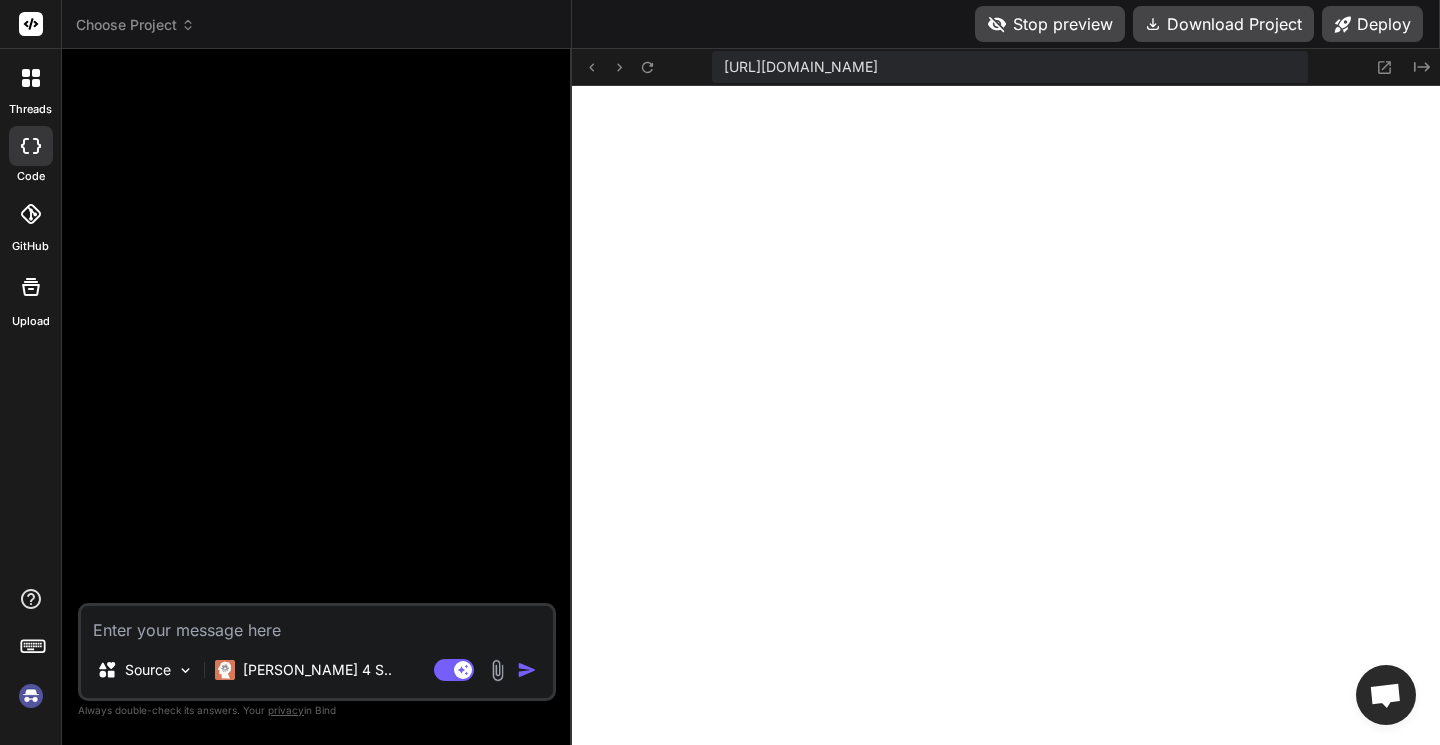scroll, scrollTop: 0, scrollLeft: 0, axis: both 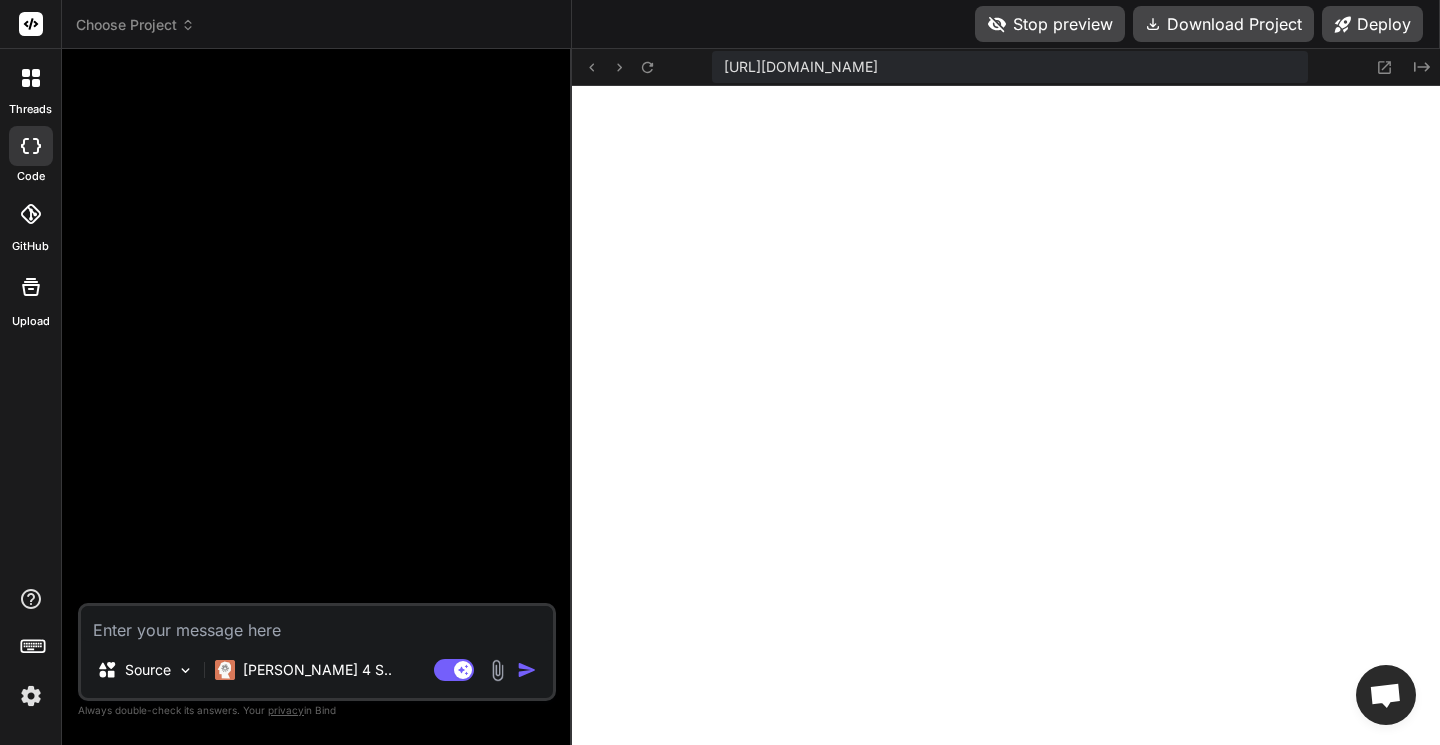 click 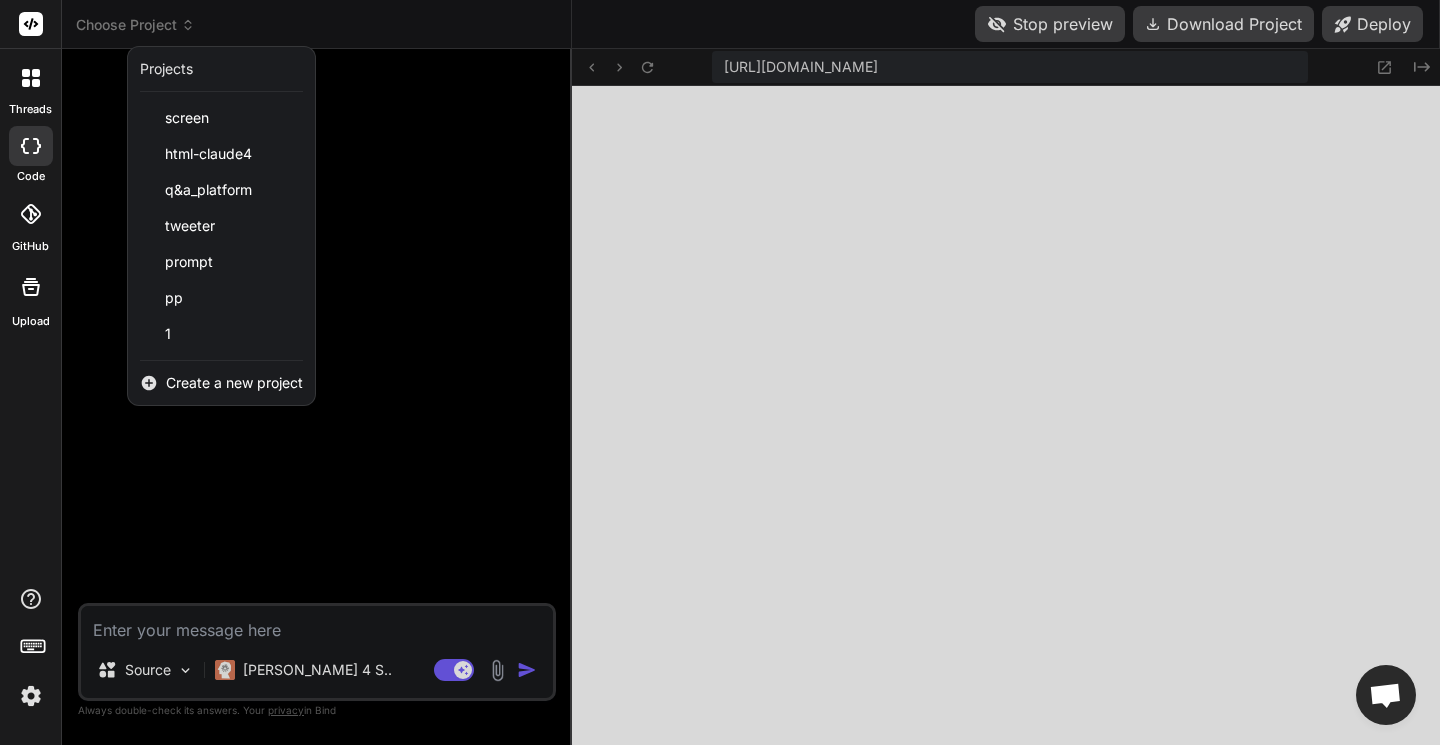 click on "1" at bounding box center (221, 334) 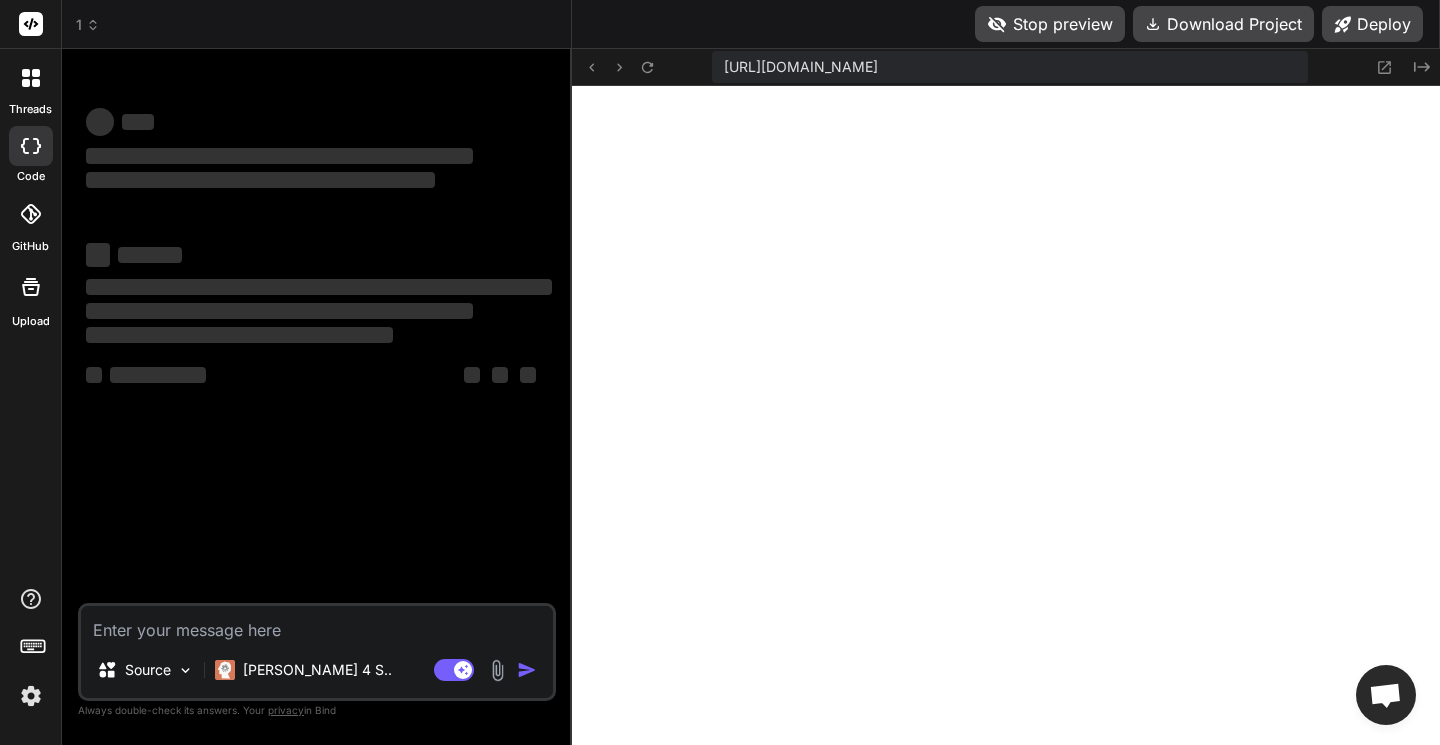 scroll, scrollTop: 4427, scrollLeft: 0, axis: vertical 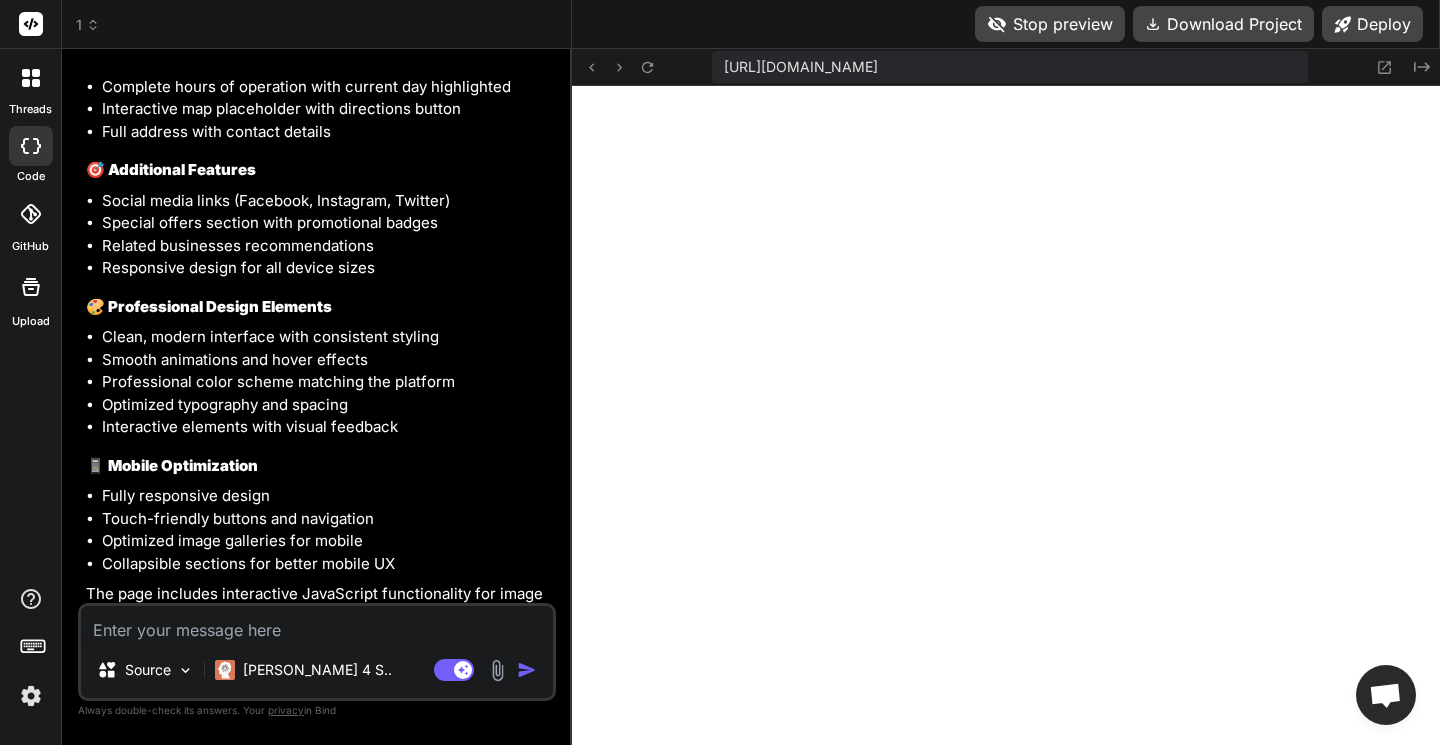 click 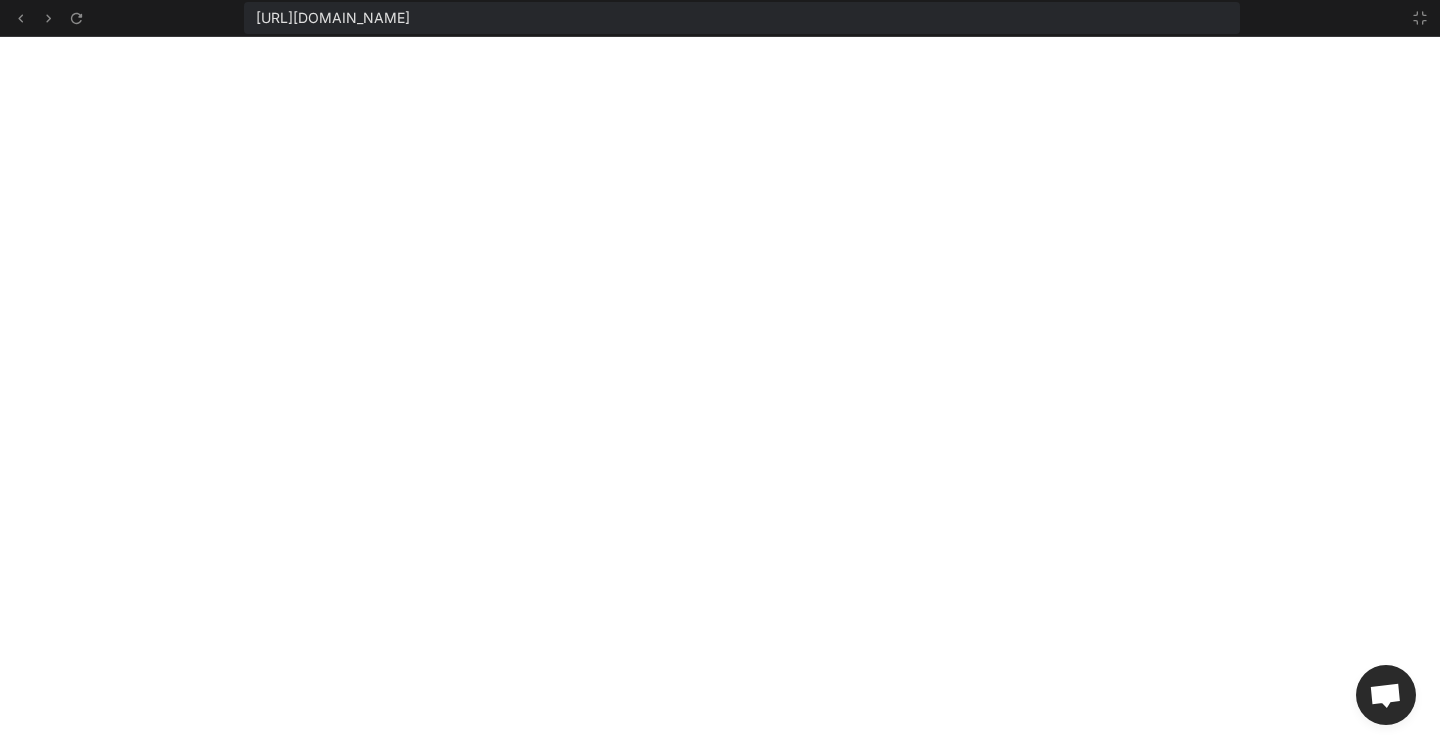 scroll, scrollTop: 5301, scrollLeft: 0, axis: vertical 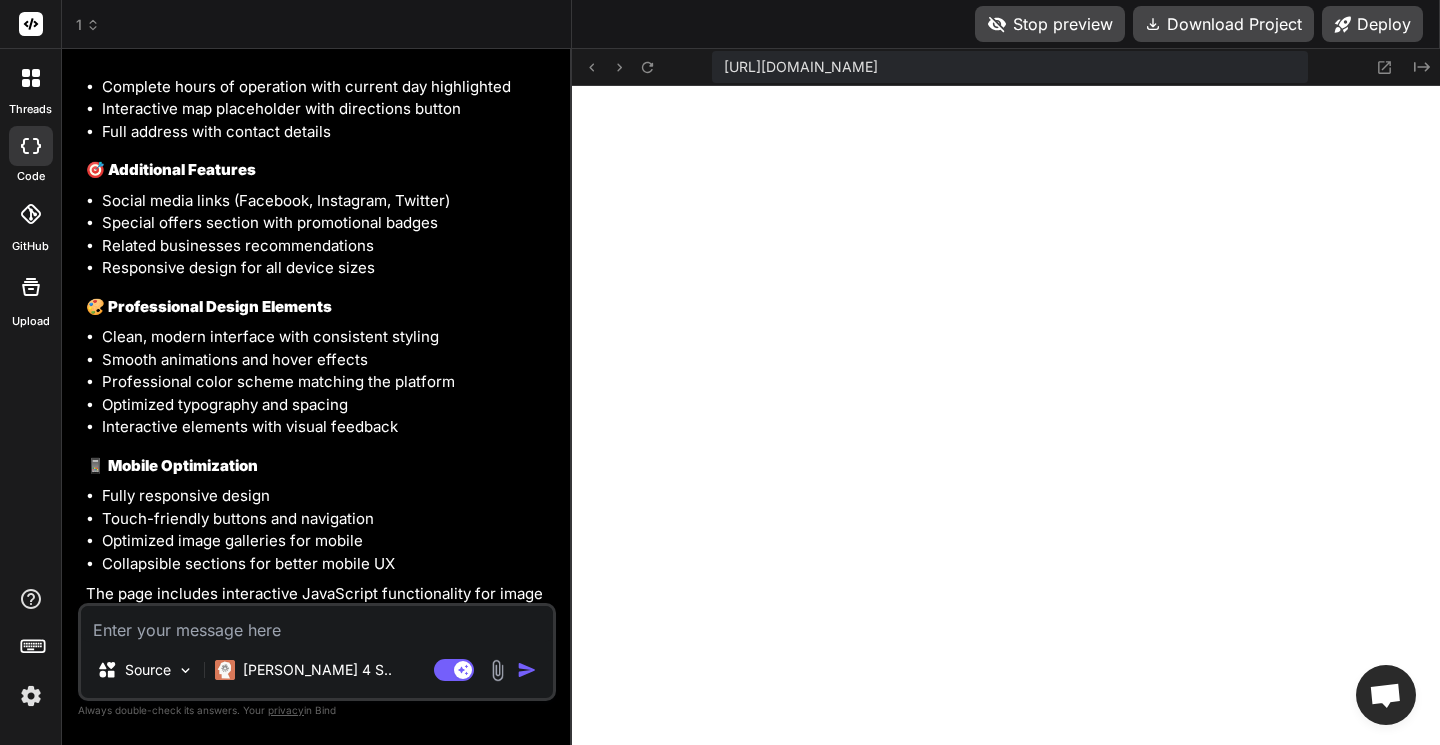 click at bounding box center (317, 624) 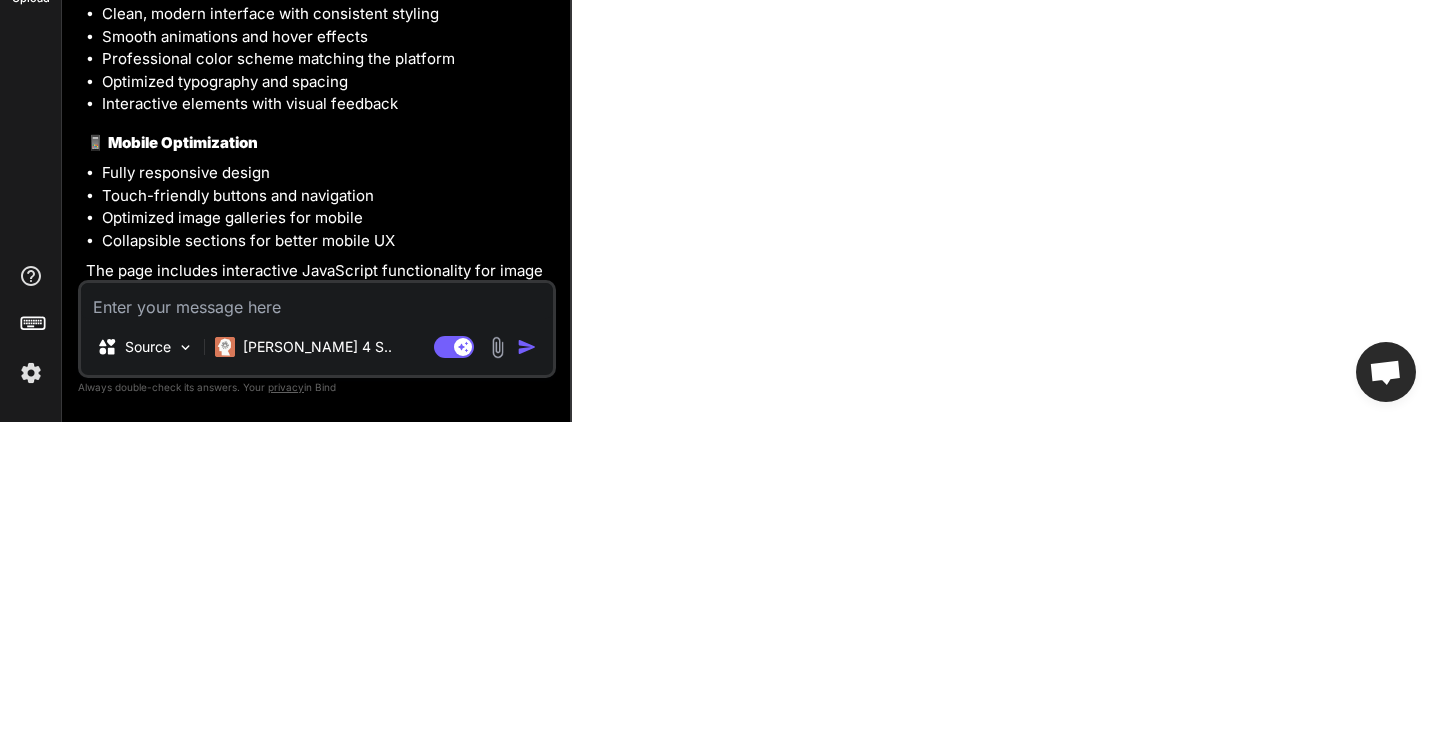 type on "L" 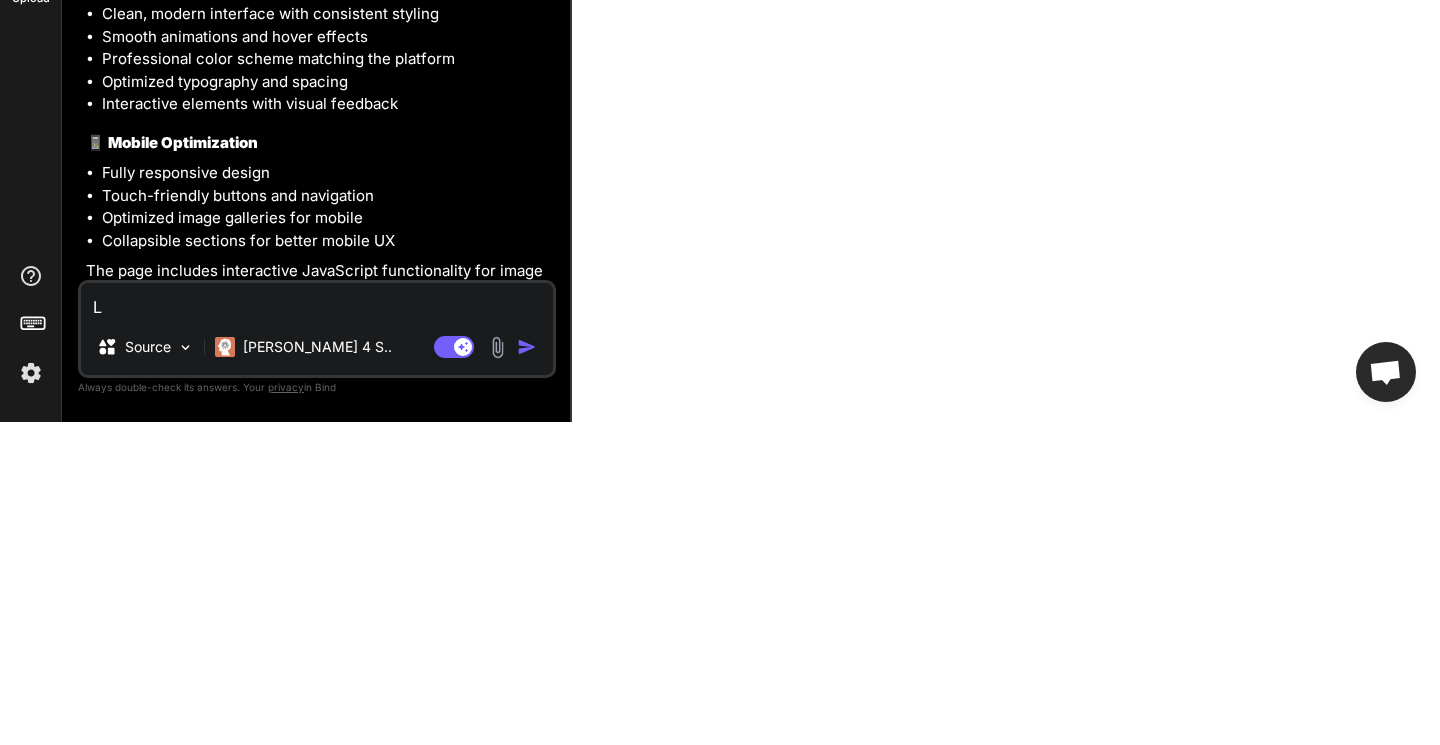 type on "x" 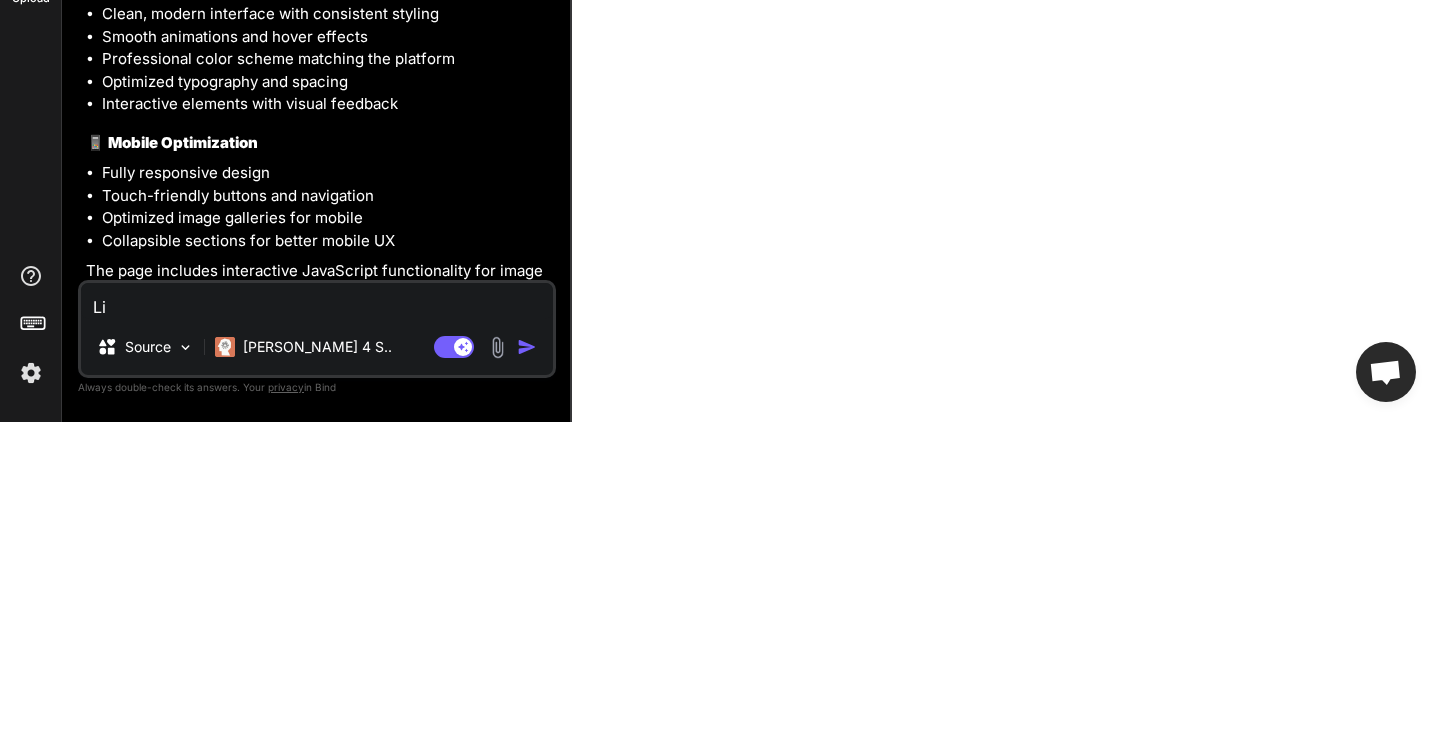 type on "x" 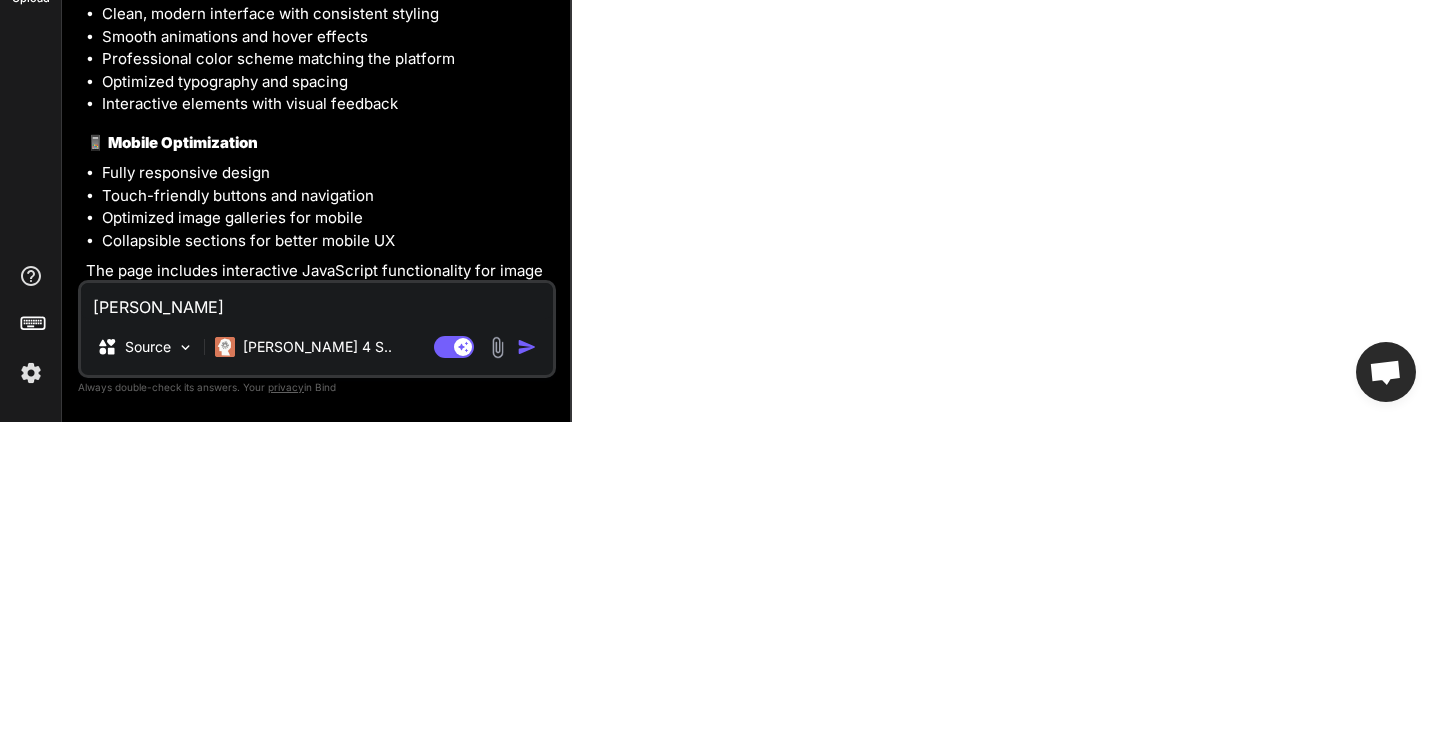 type on "x" 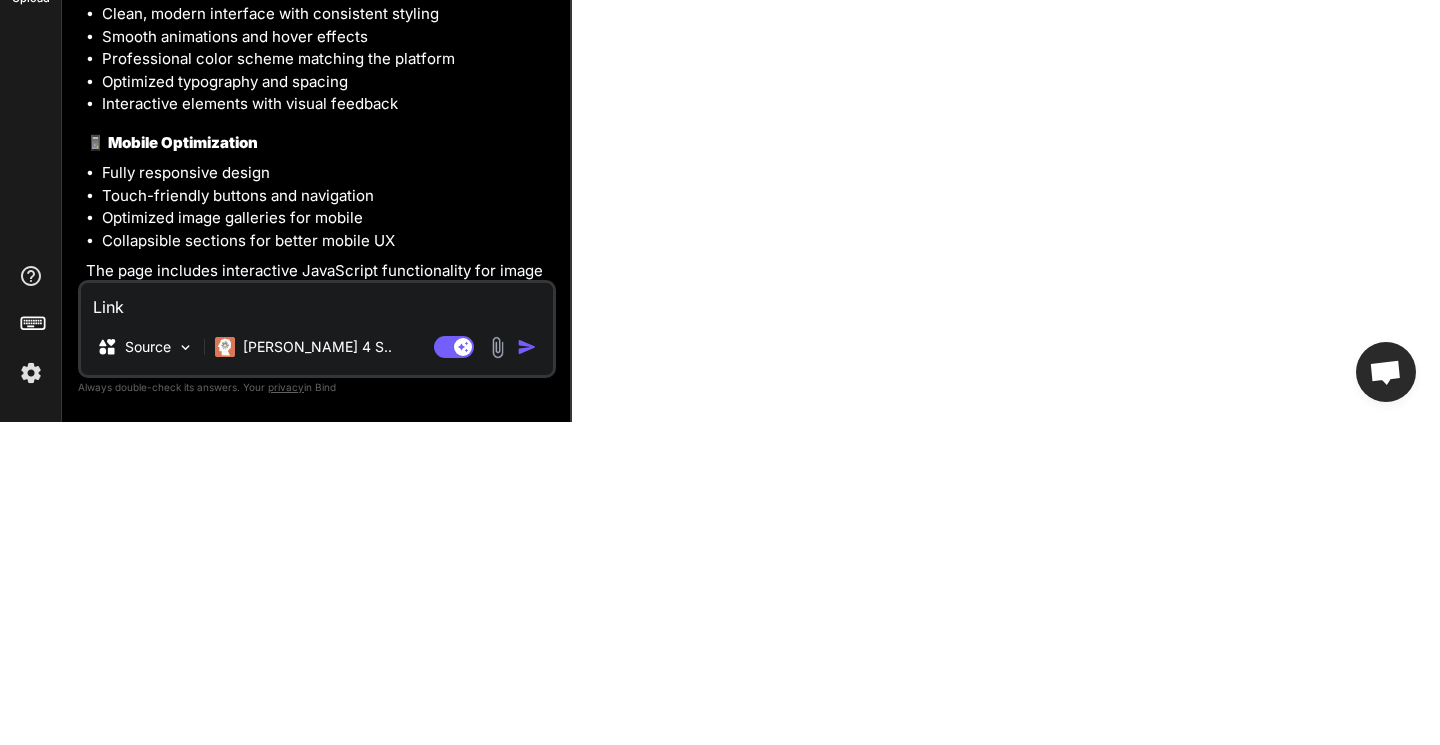 type on "x" 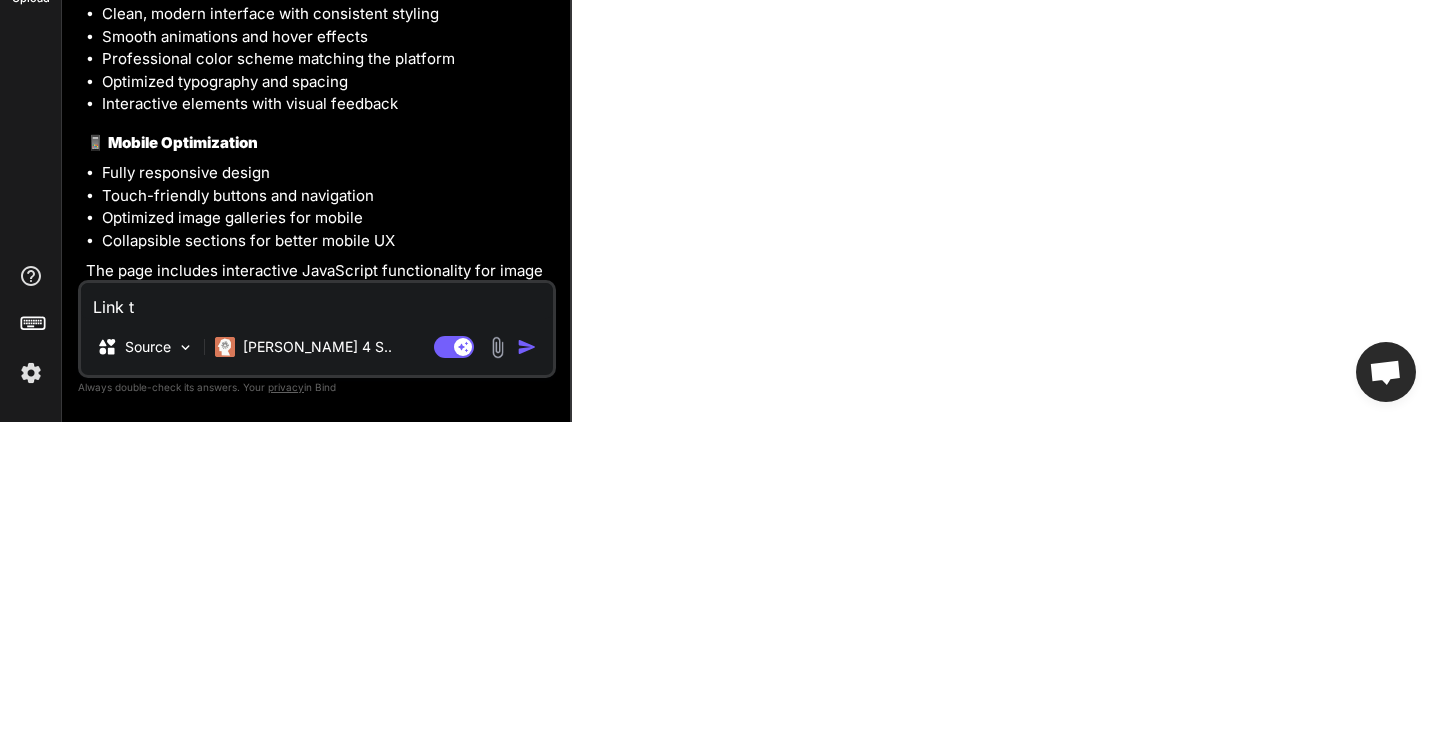 type on "x" 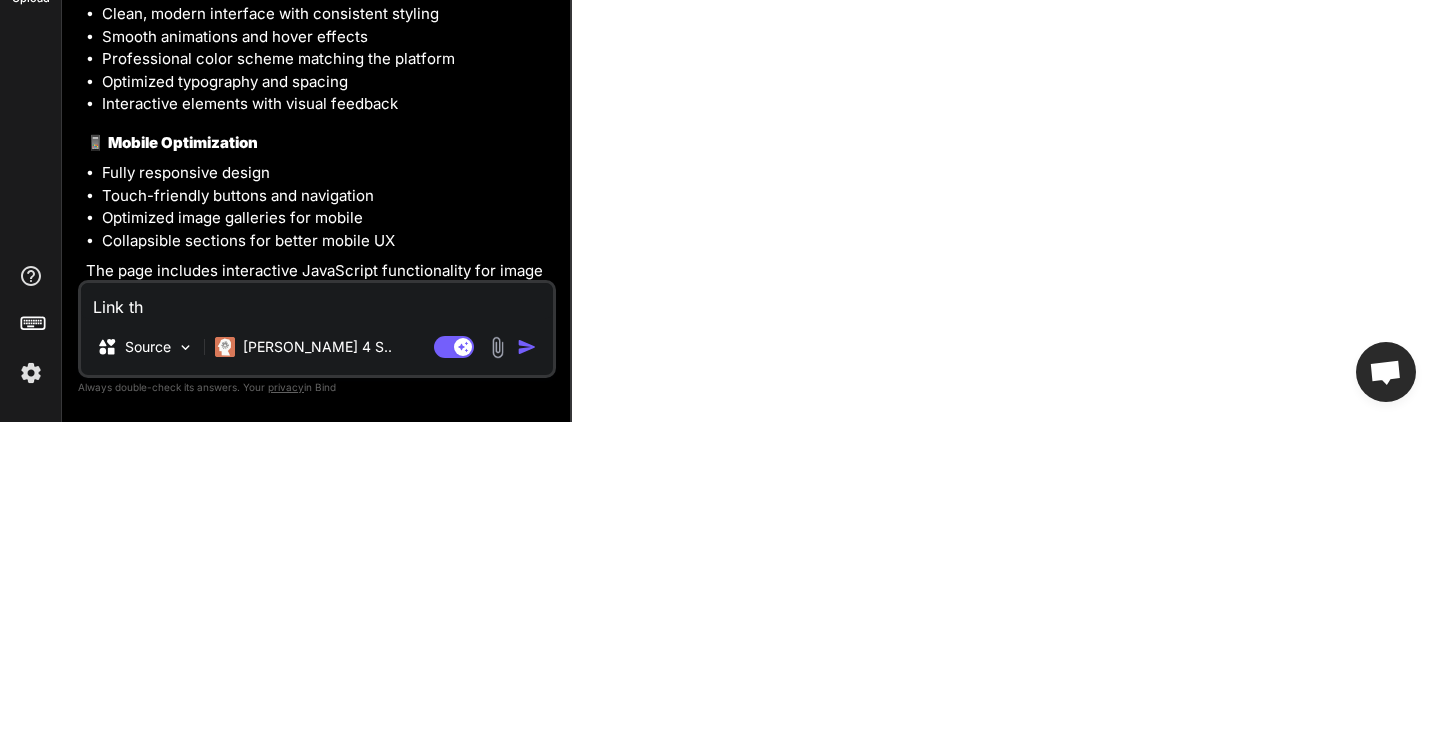type on "x" 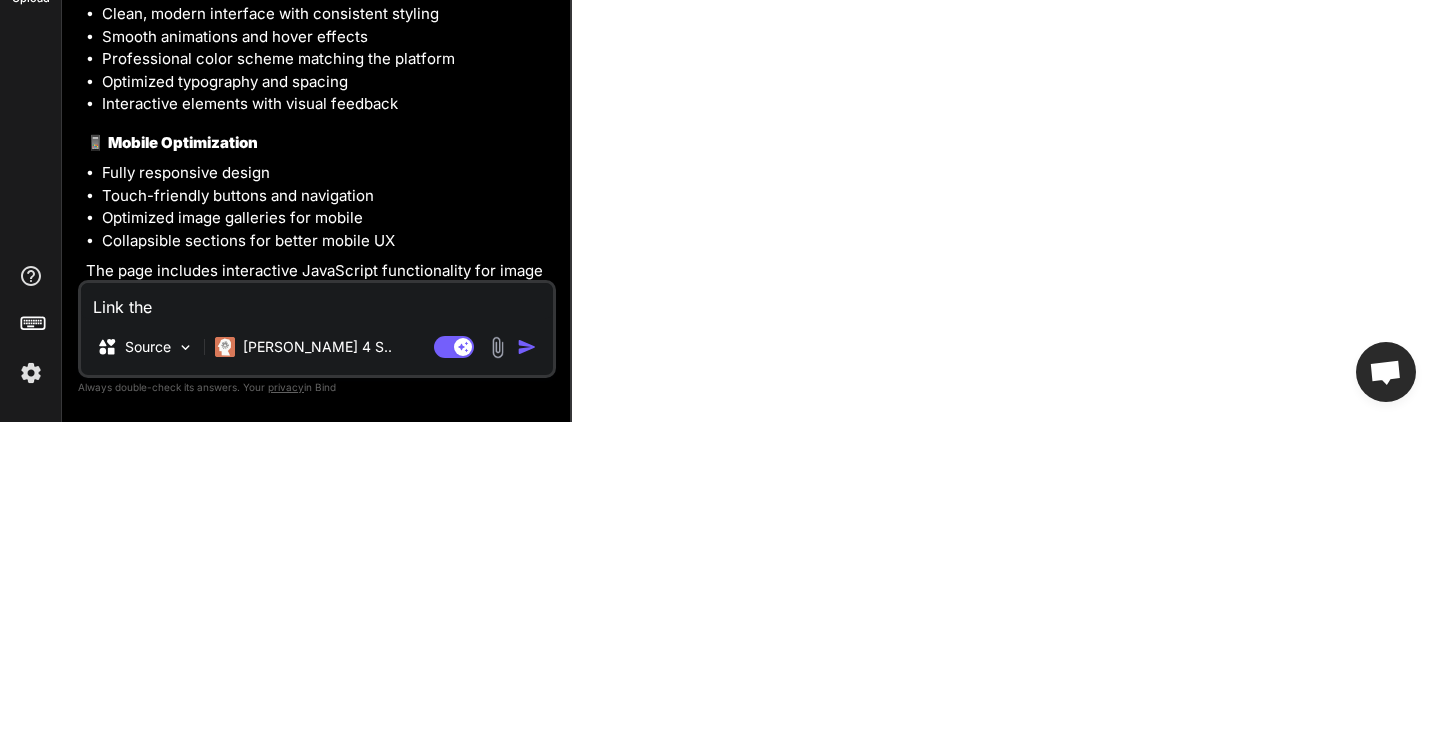 type on "x" 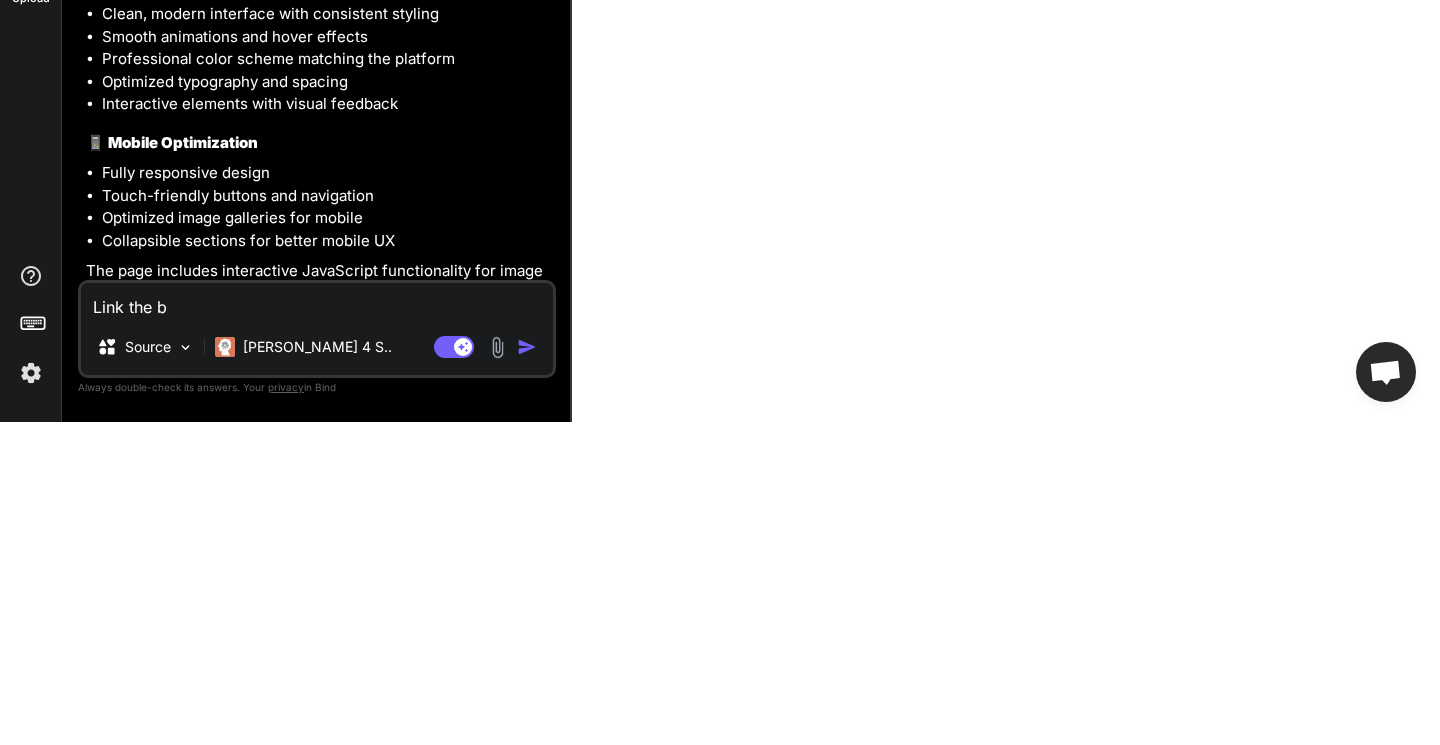 type on "x" 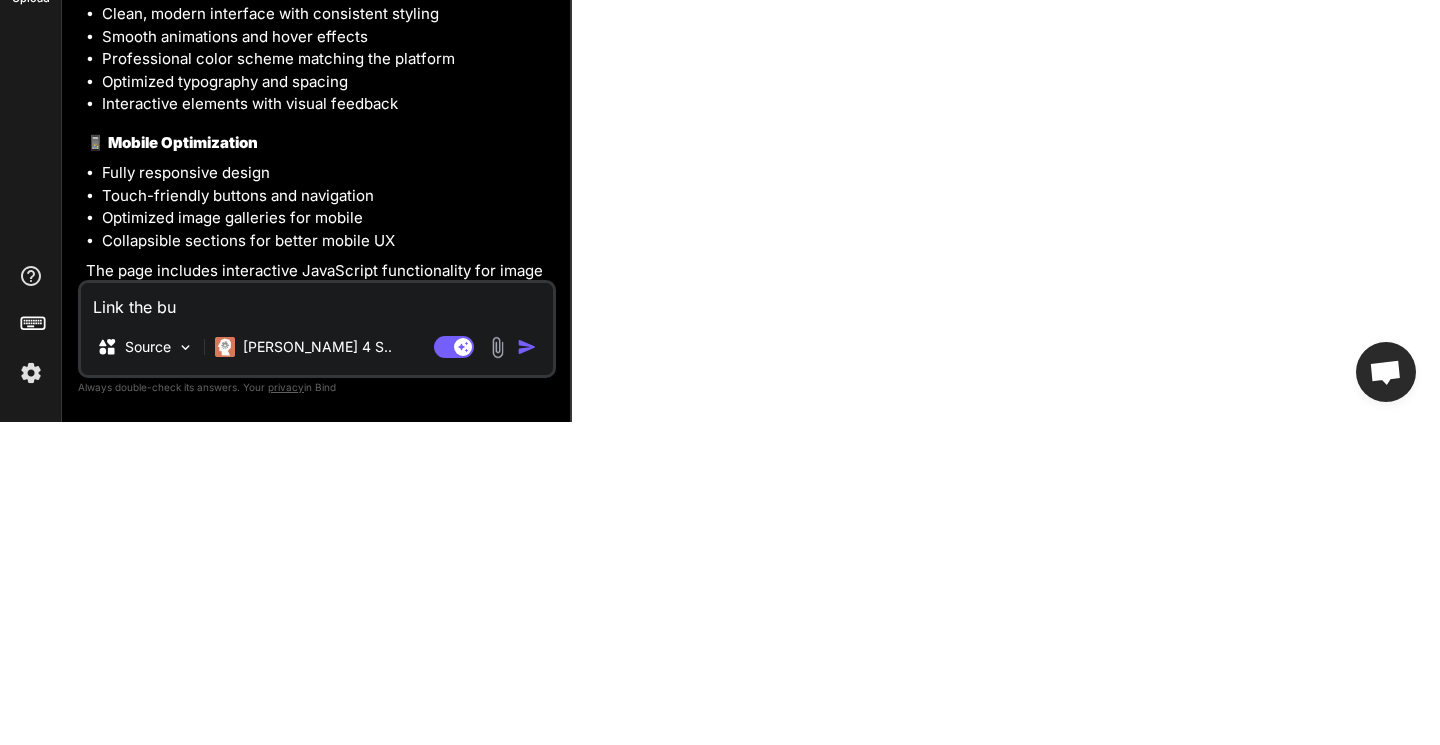 type on "x" 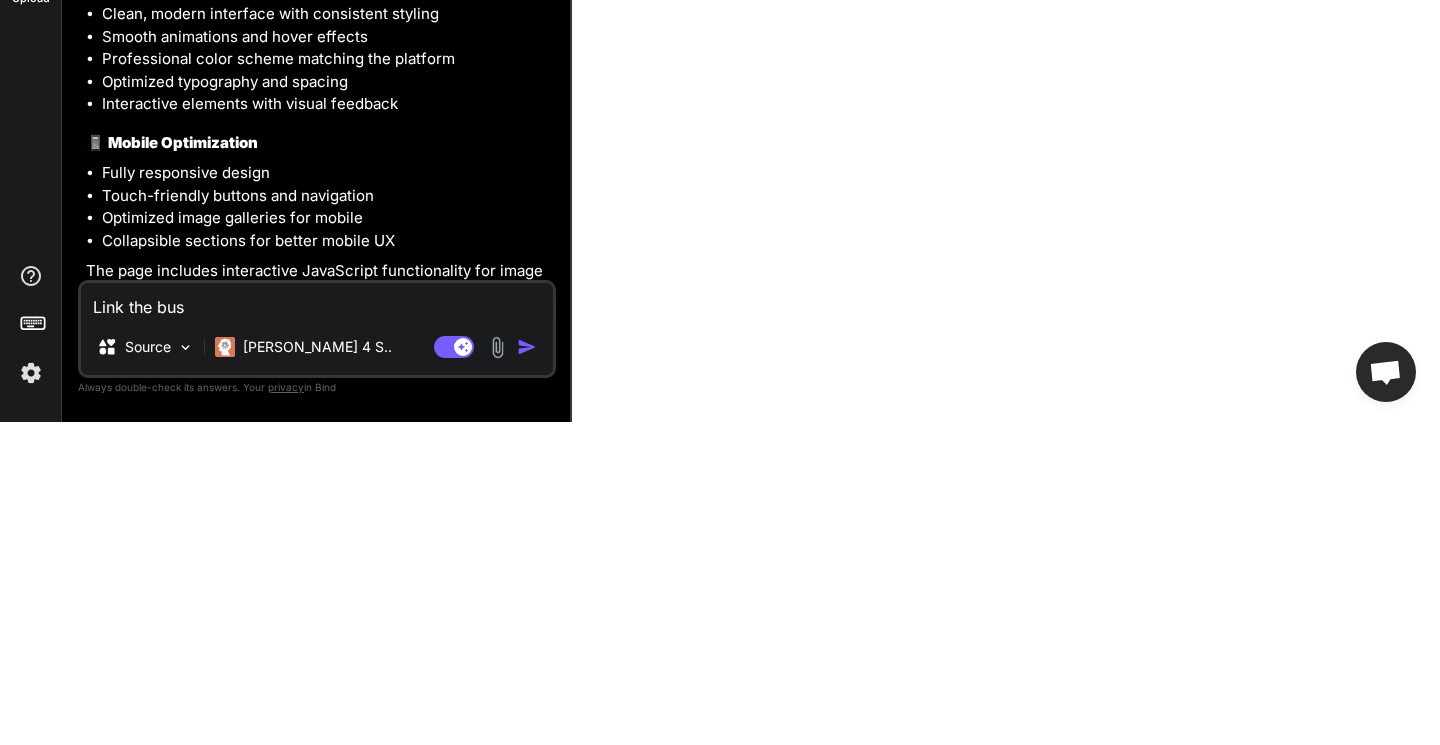 type on "x" 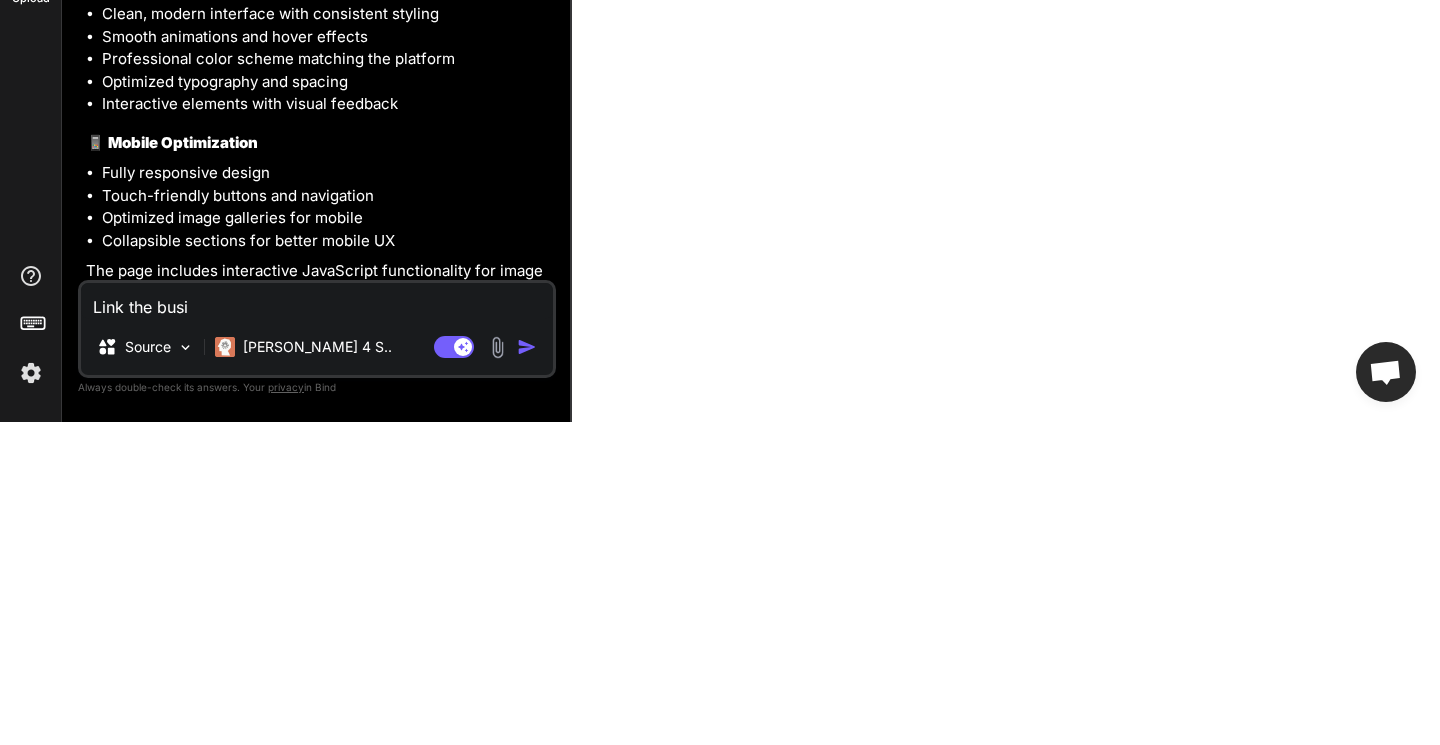 type on "x" 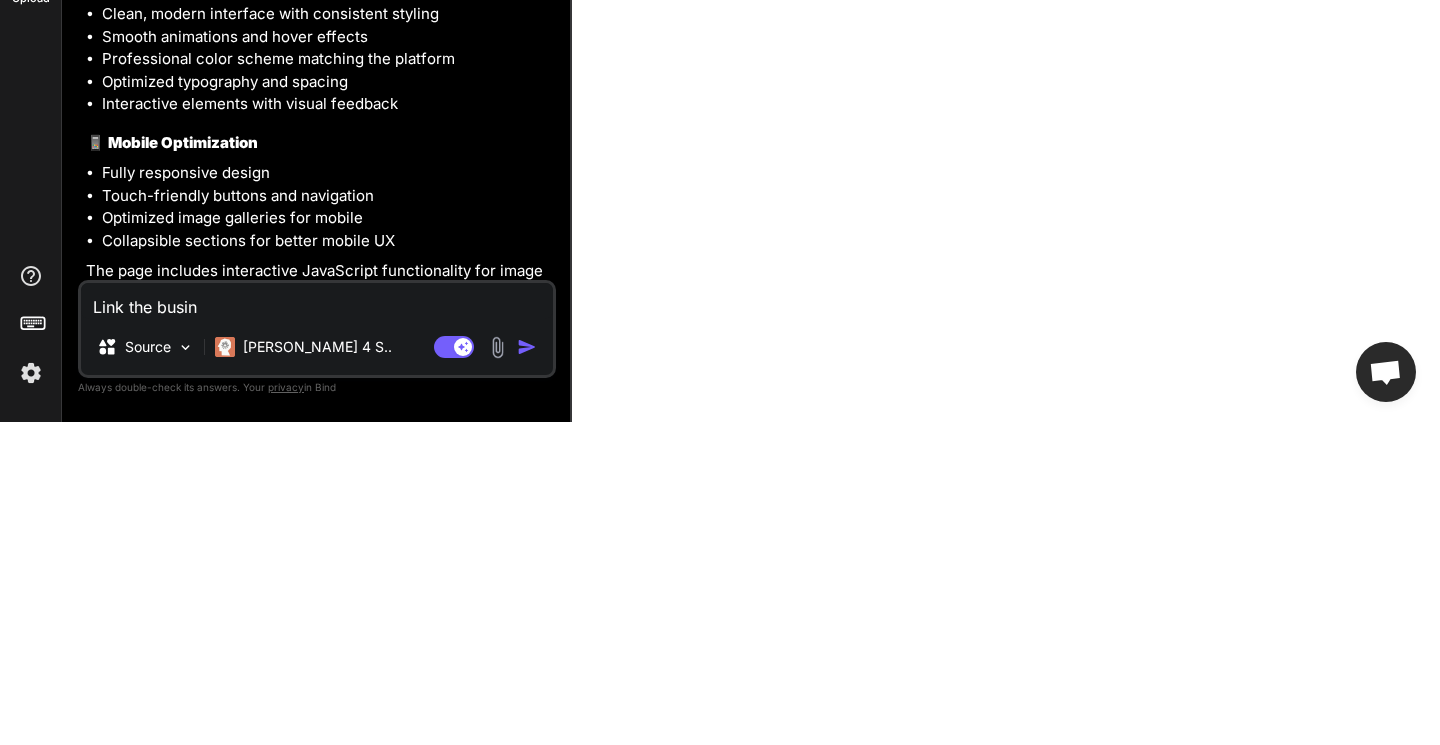 type on "x" 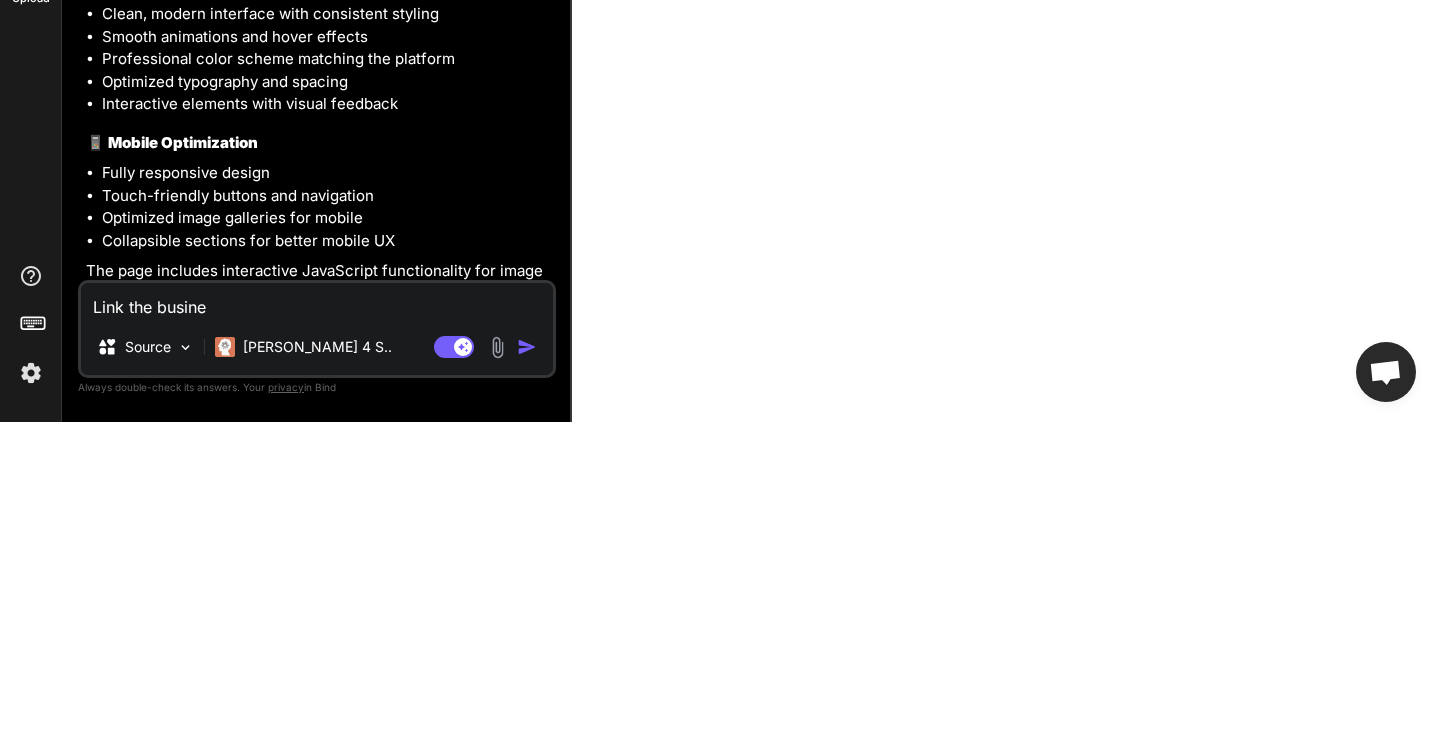 type on "x" 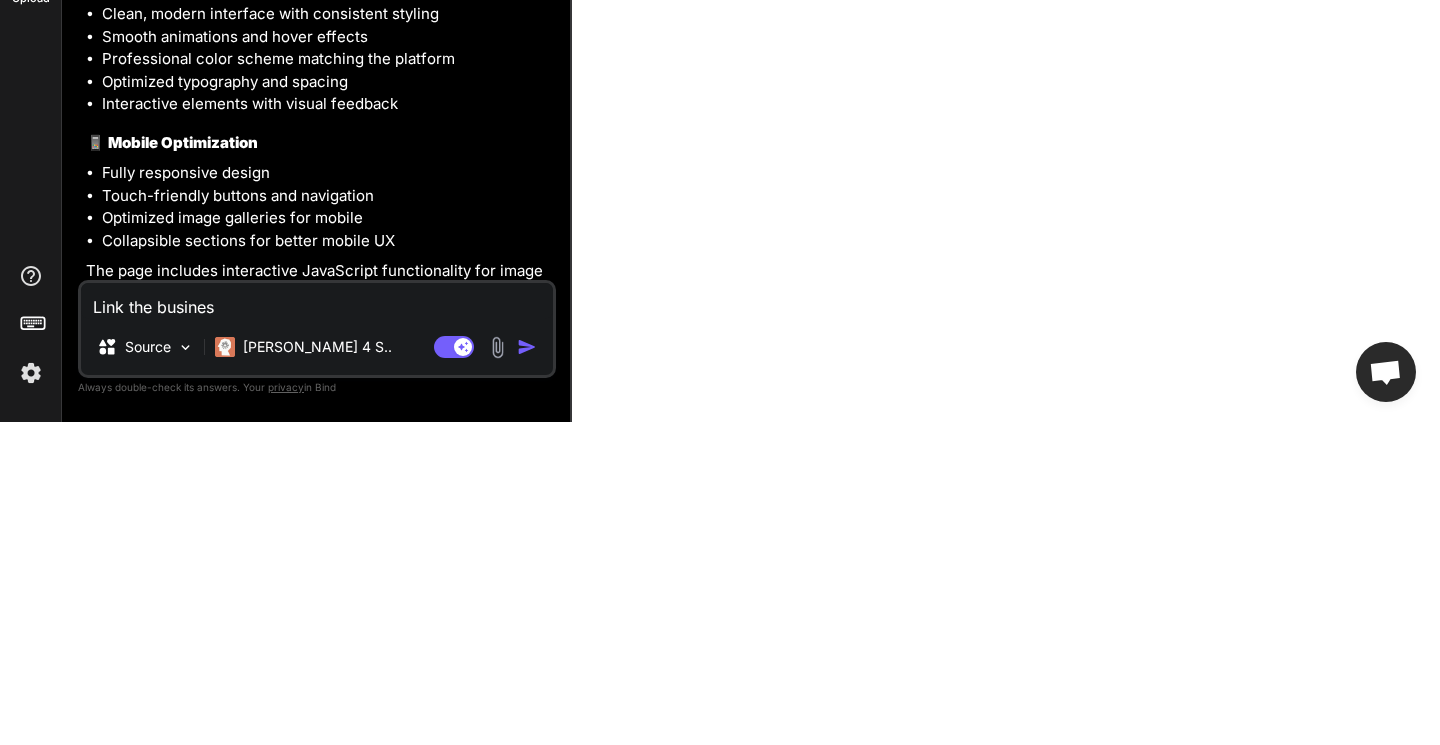 type on "x" 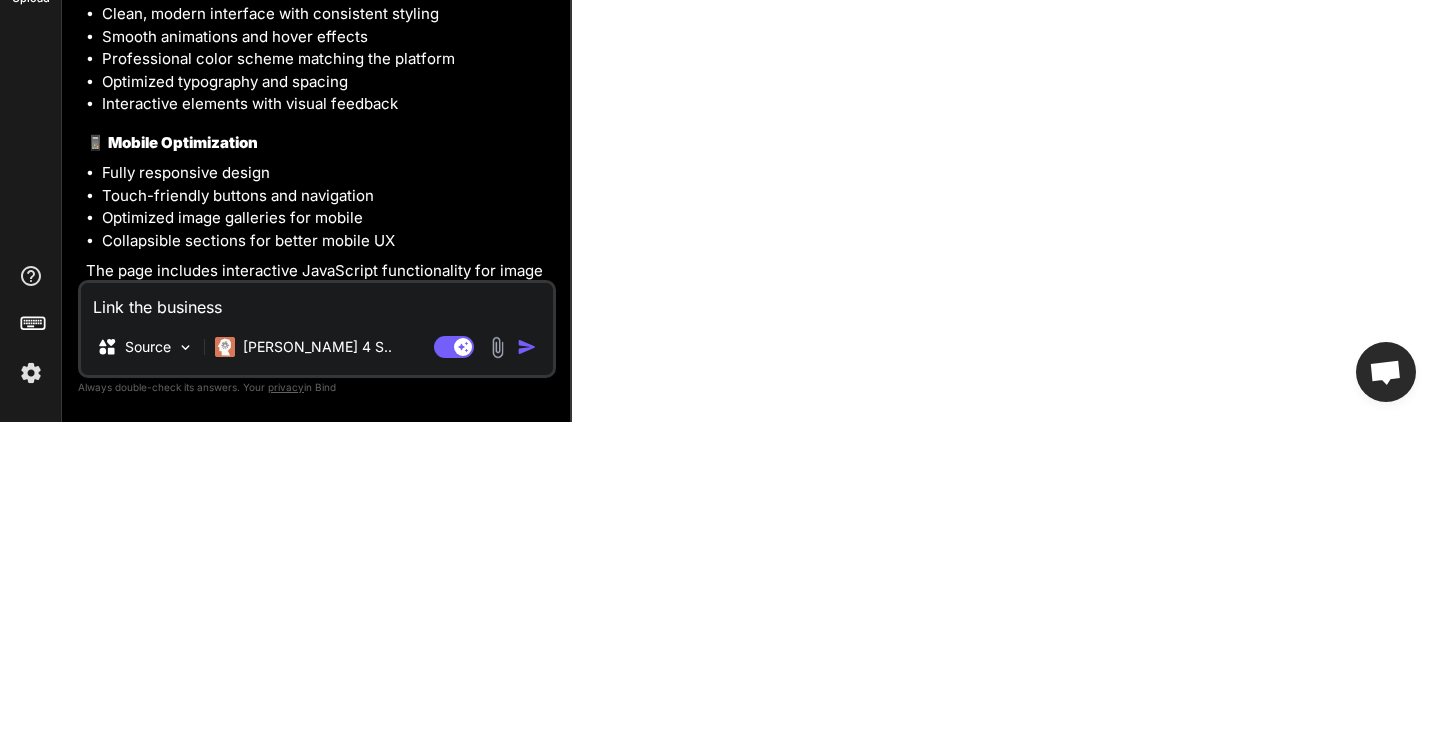 type on "x" 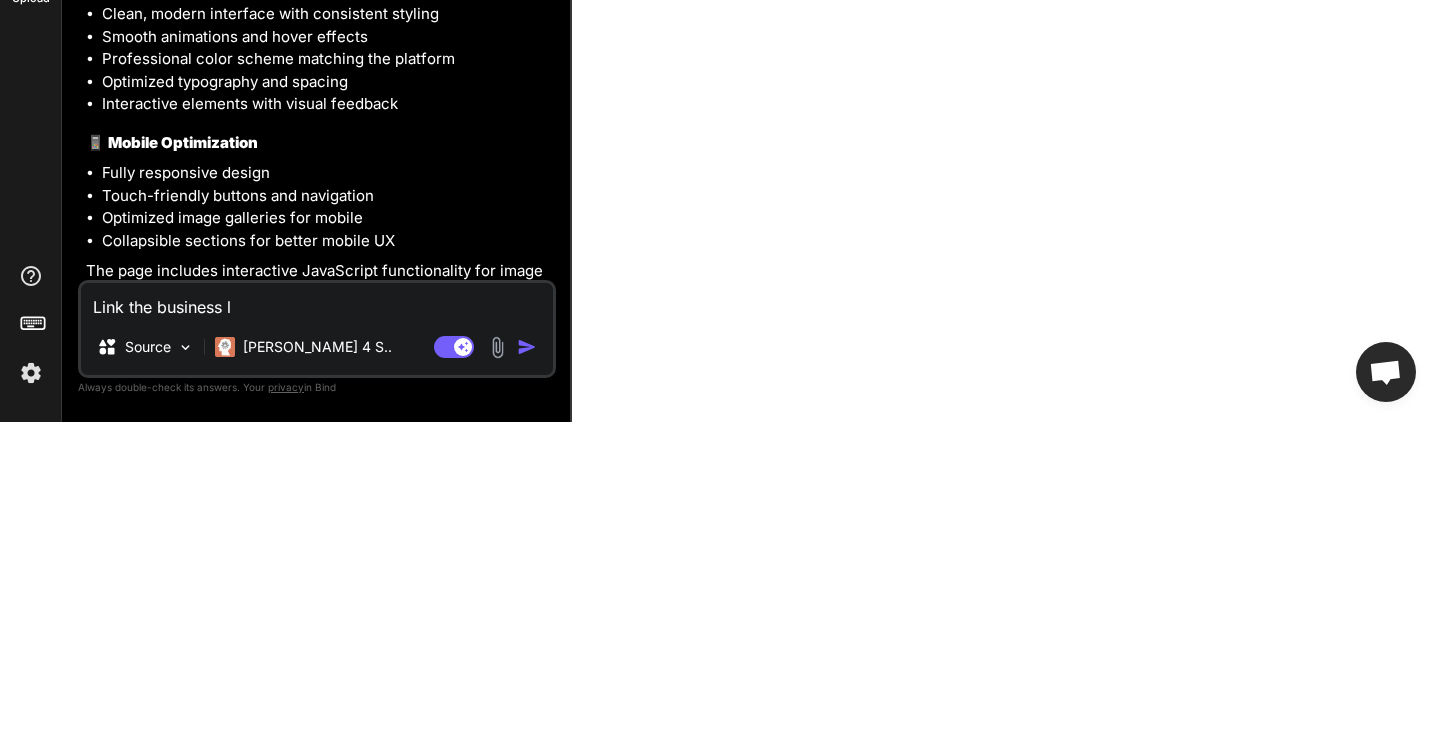 type on "x" 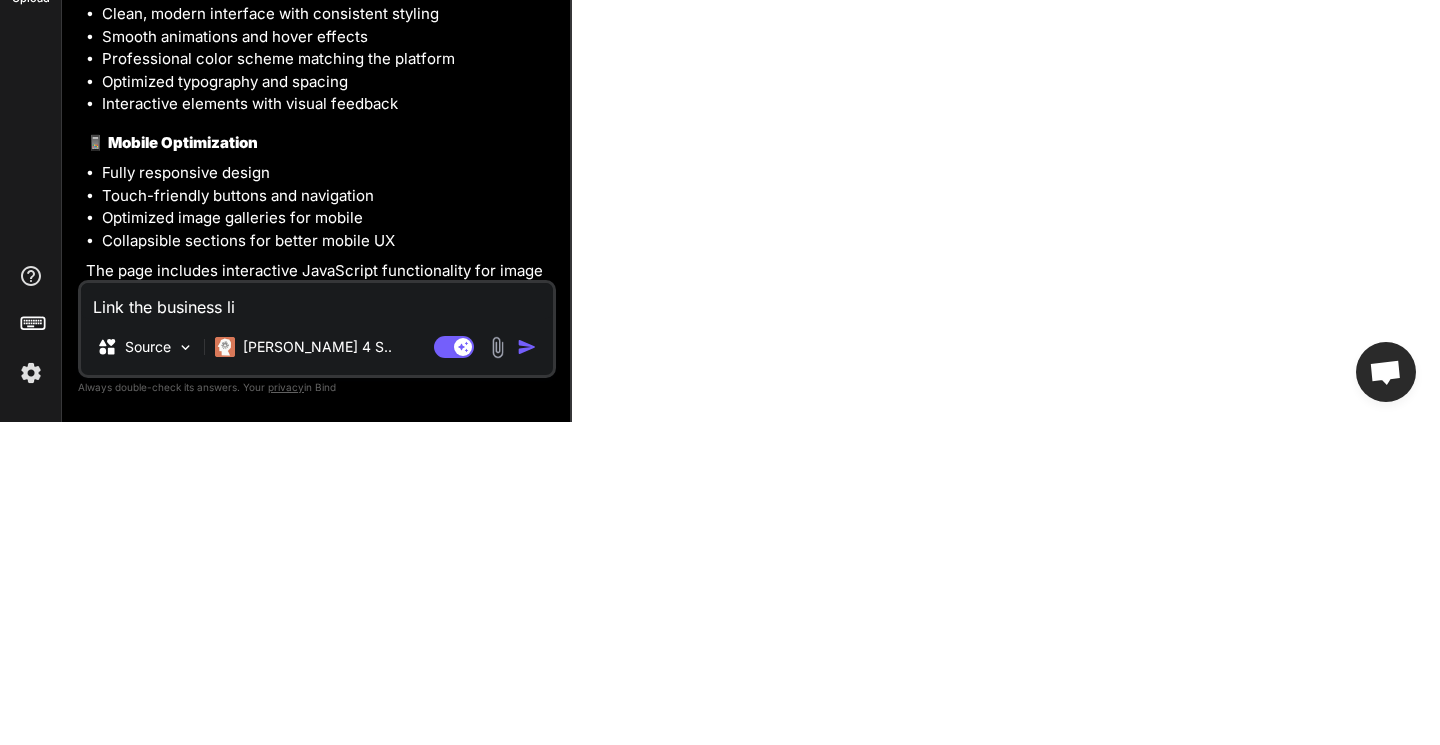 type on "x" 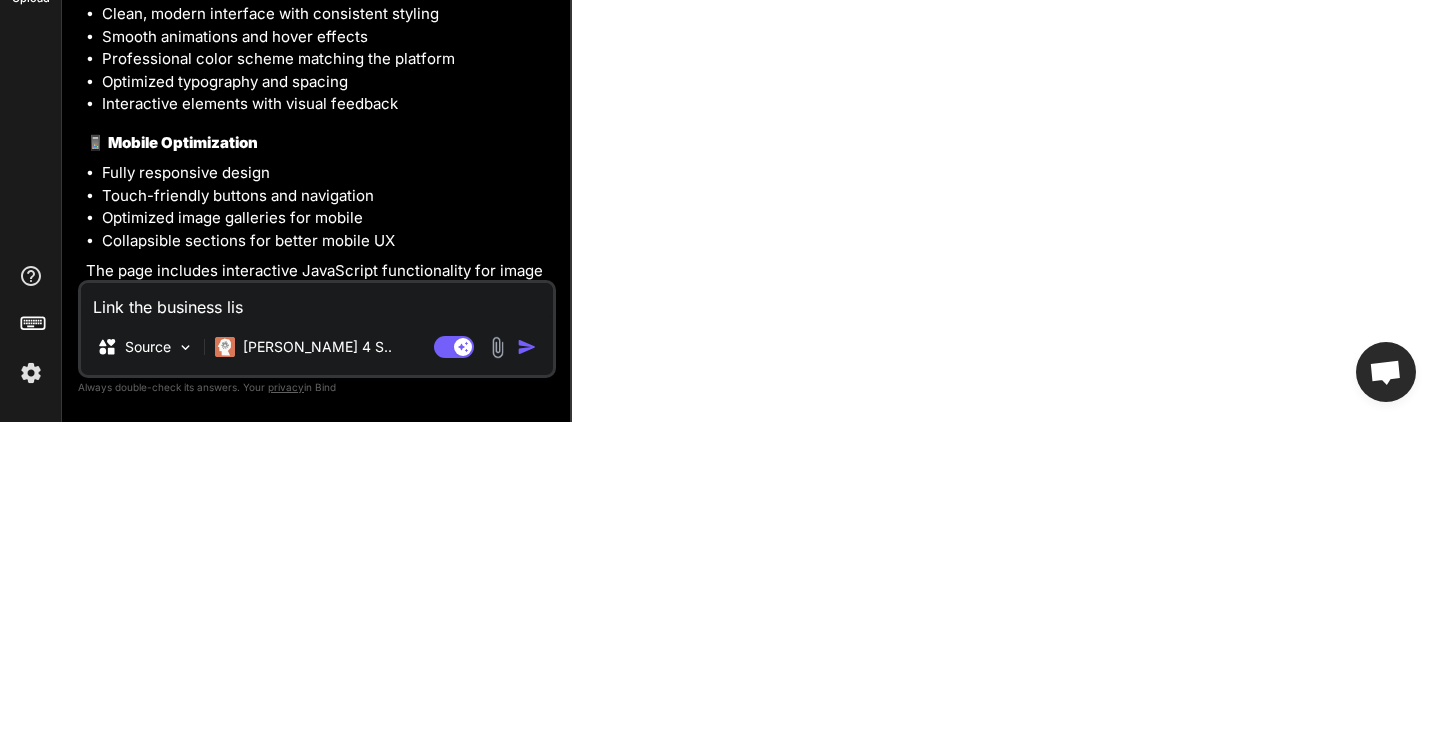 type 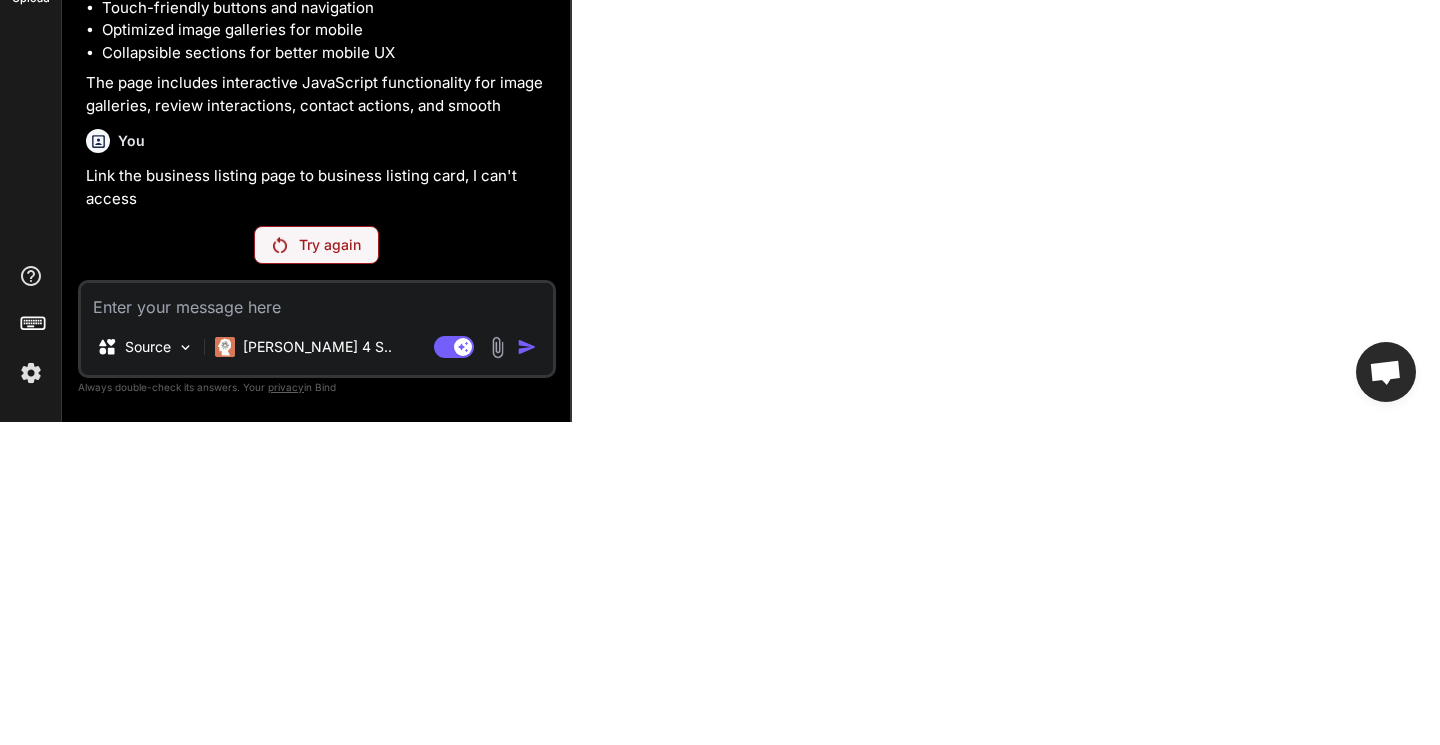 scroll, scrollTop: 2915, scrollLeft: 0, axis: vertical 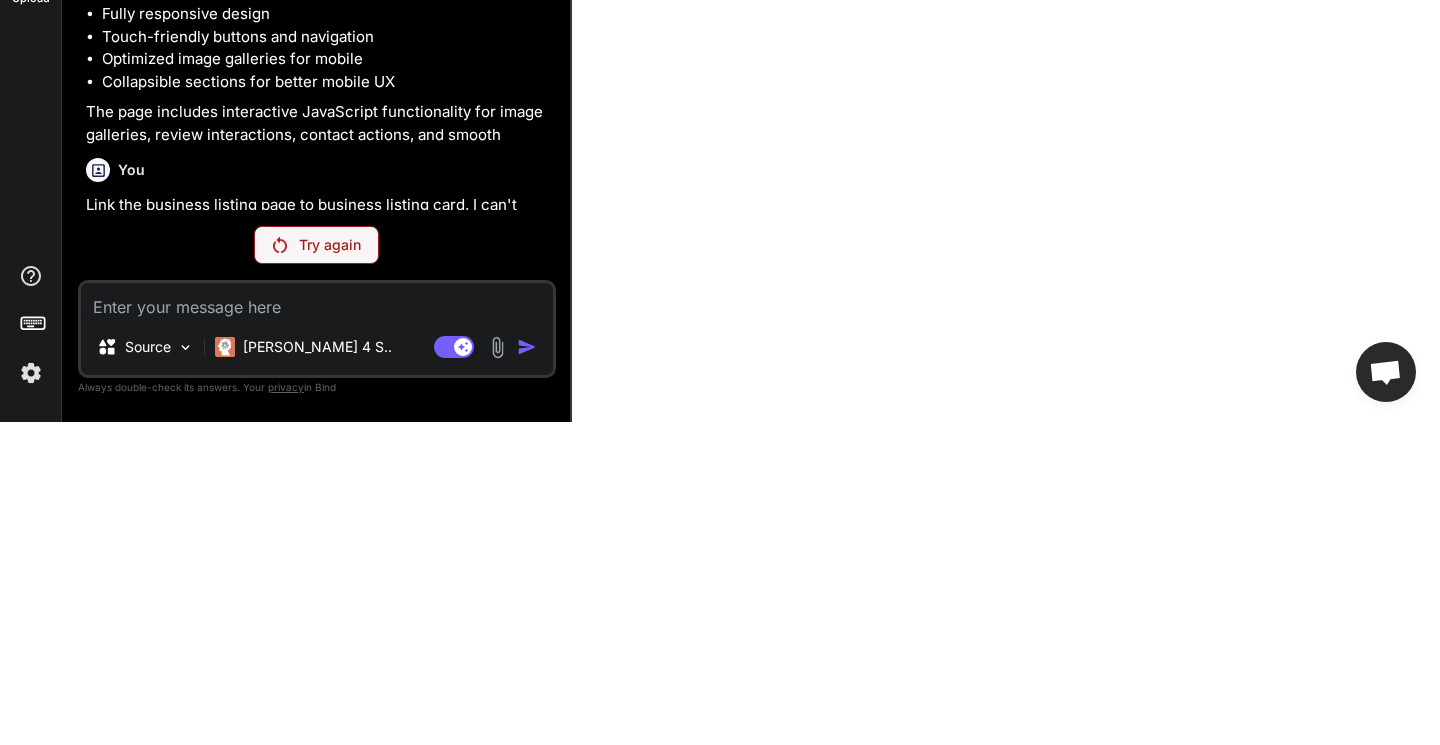 click on "[PERSON_NAME] 4 S.." at bounding box center (317, 670) 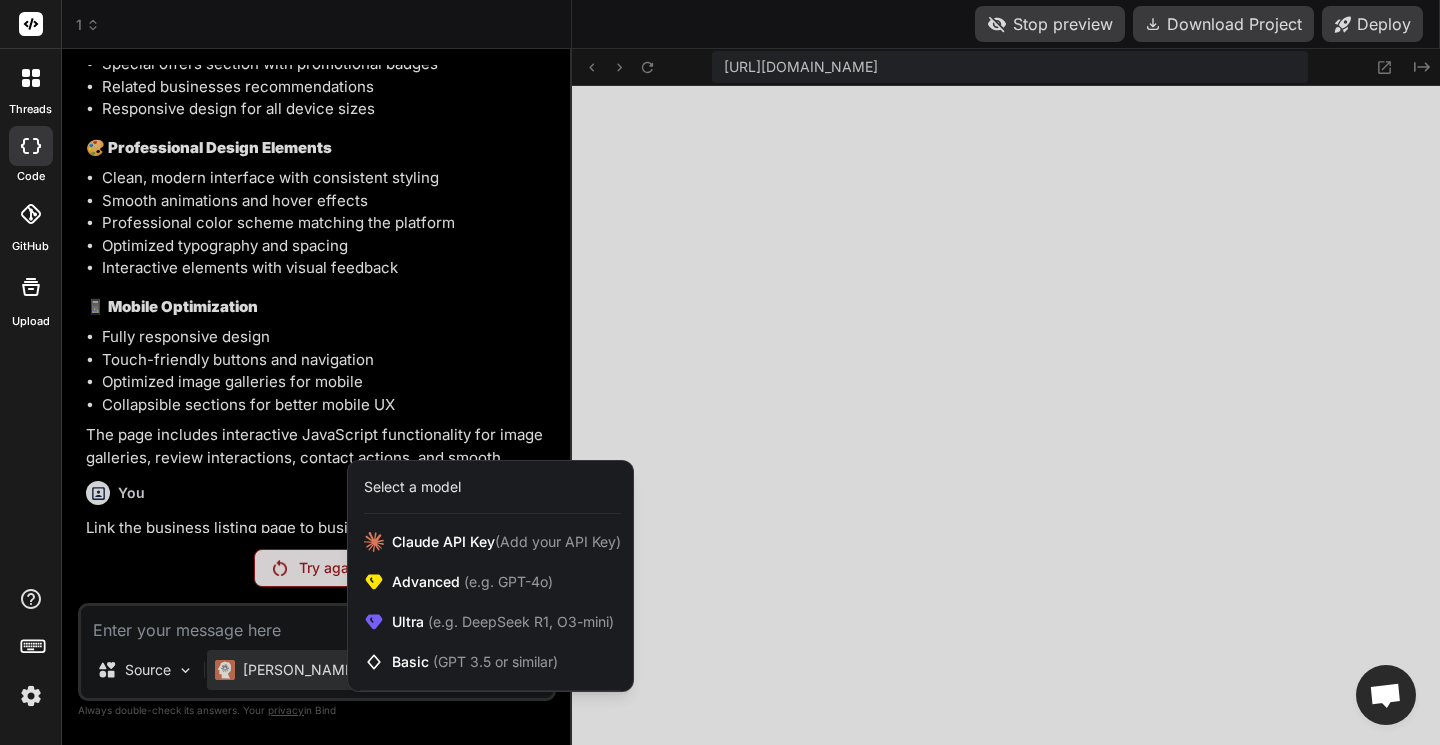 click at bounding box center [720, 372] 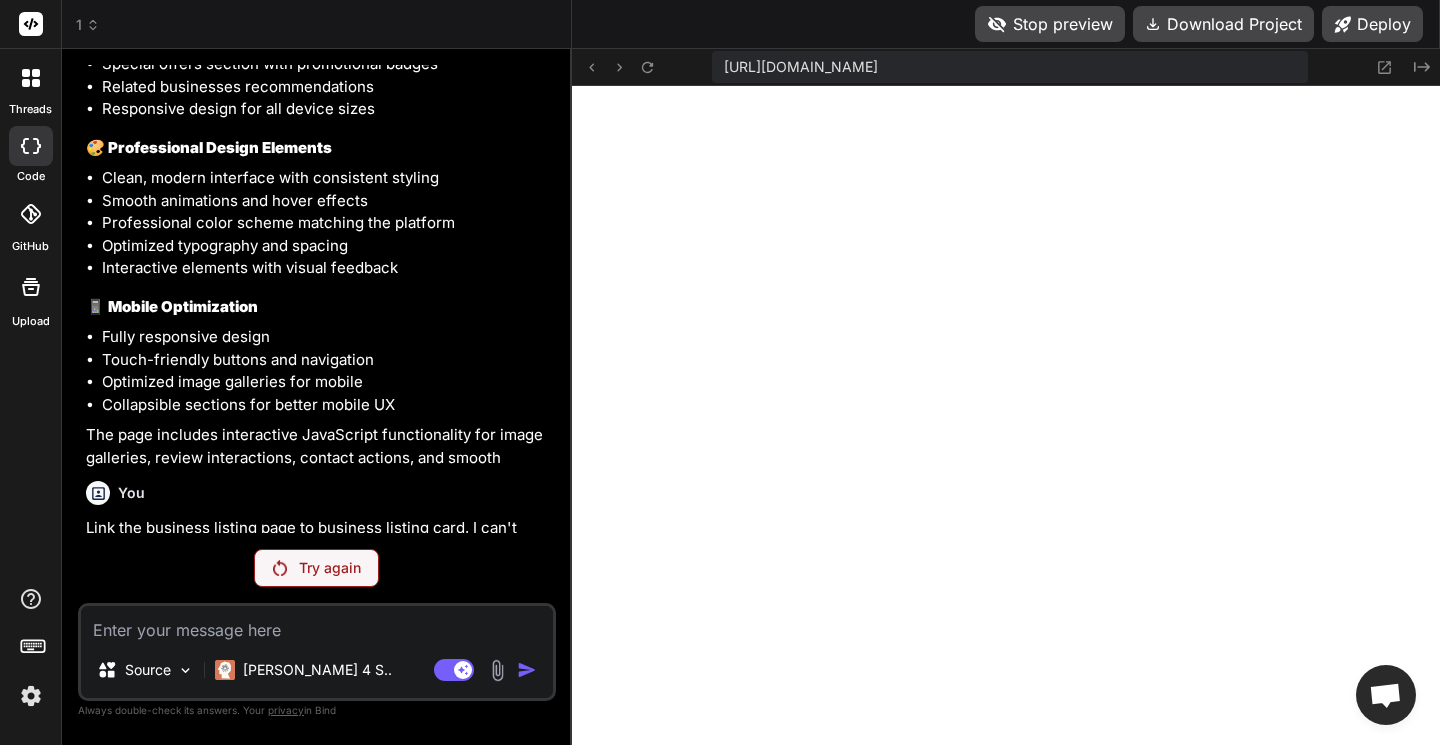 click on "Try again" at bounding box center (330, 568) 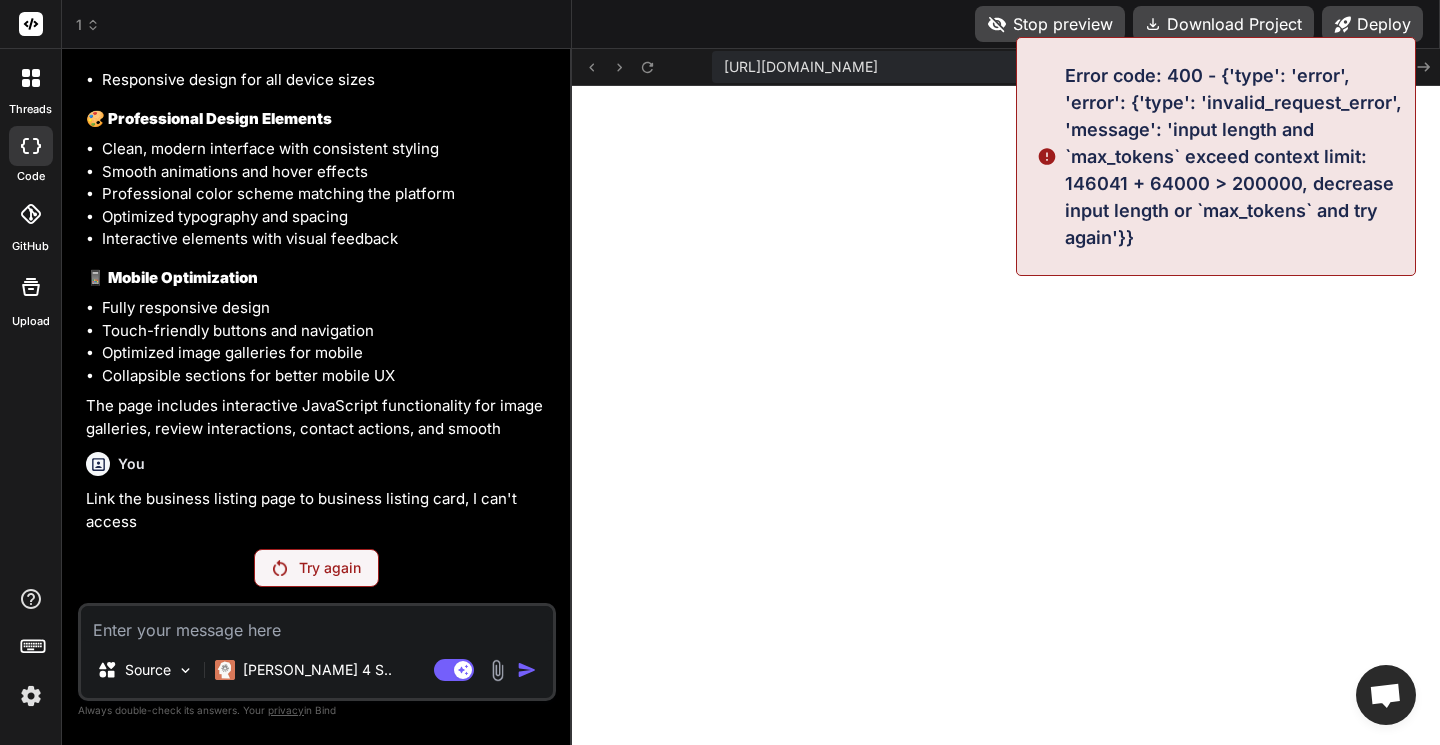scroll, scrollTop: 2915, scrollLeft: 0, axis: vertical 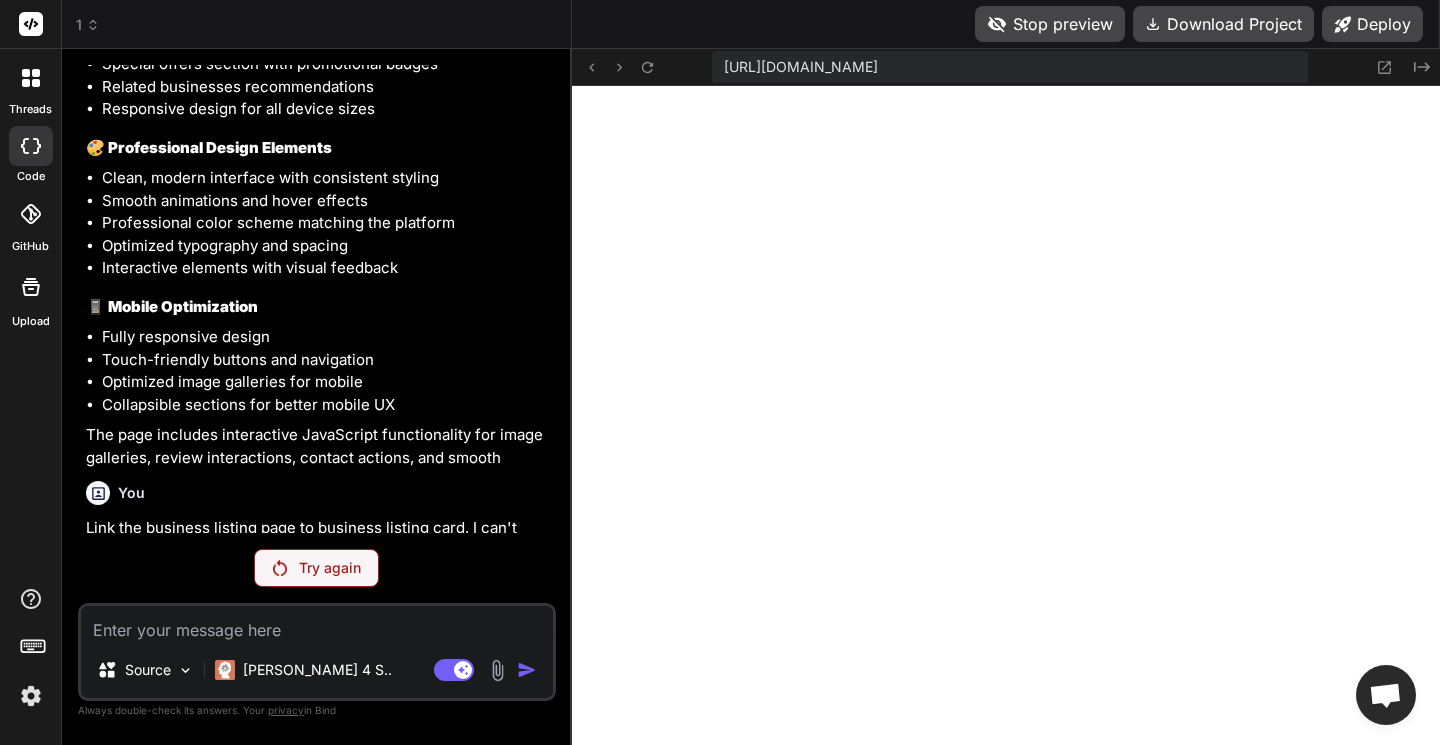 click at bounding box center [31, 696] 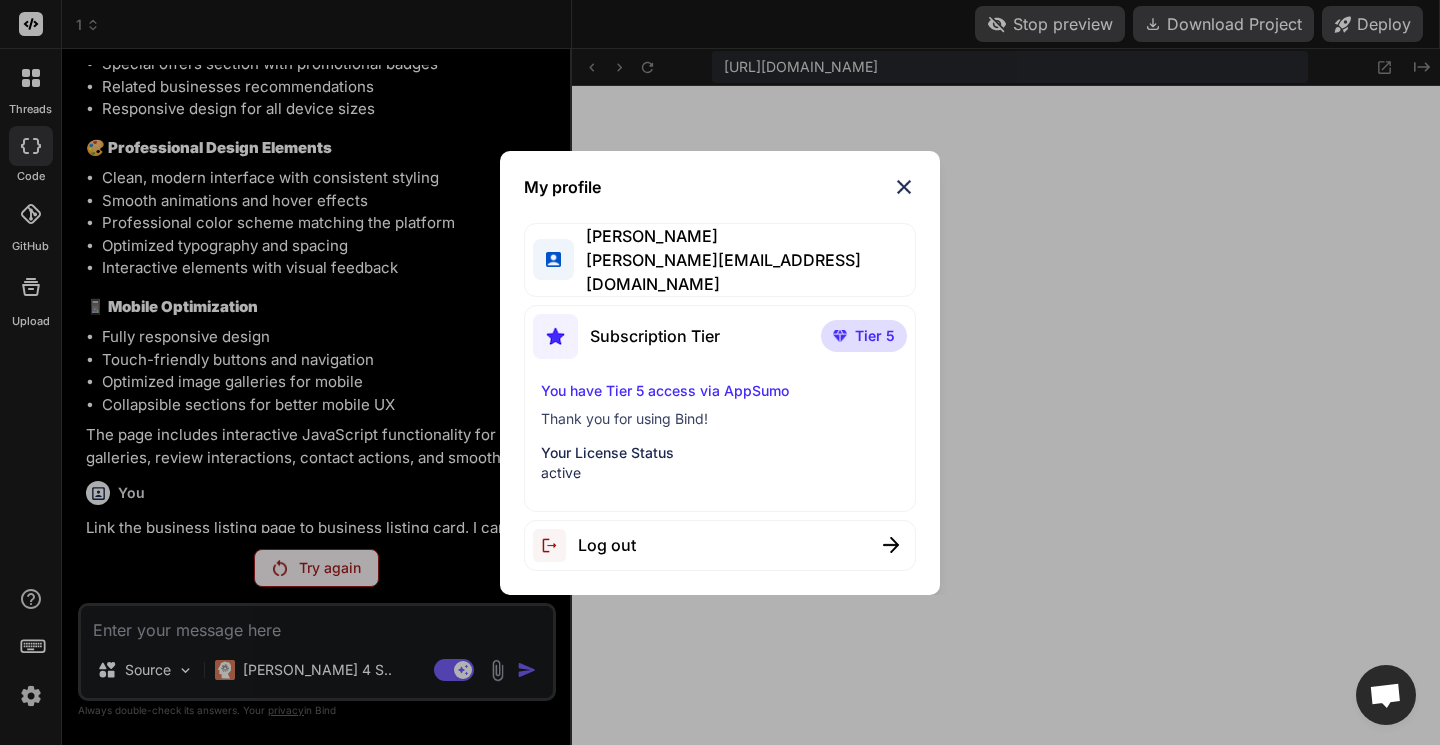 click on "Your License Status" at bounding box center [720, 453] 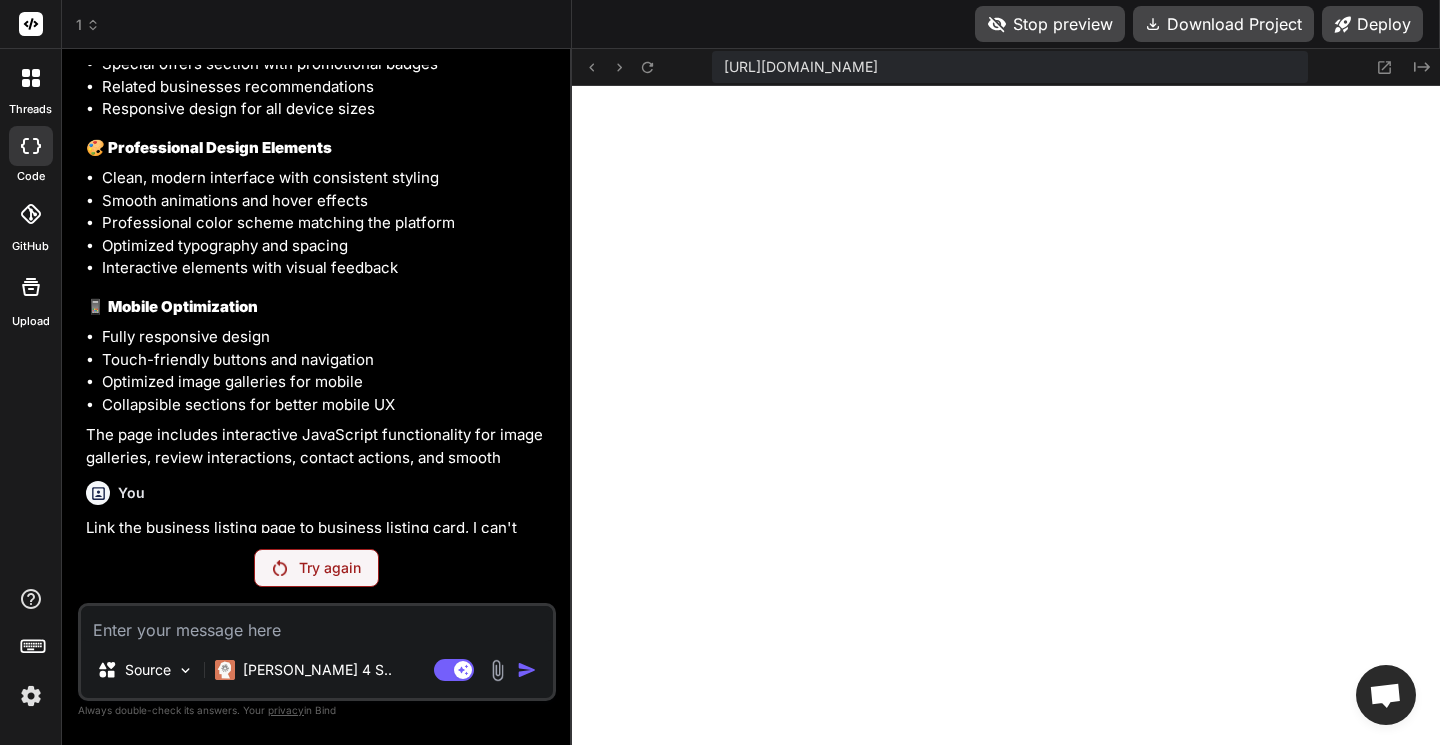 click on "Try again" at bounding box center [330, 568] 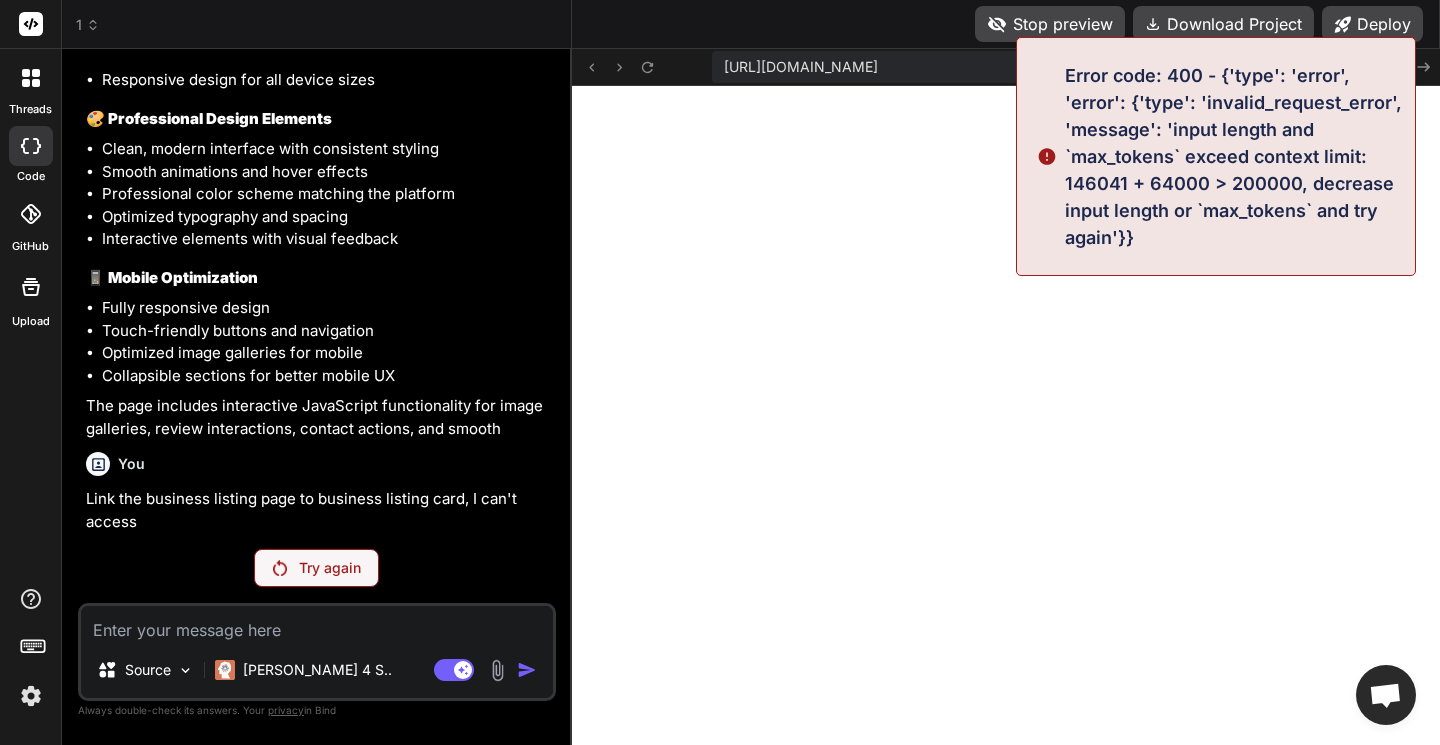 scroll, scrollTop: 2915, scrollLeft: 0, axis: vertical 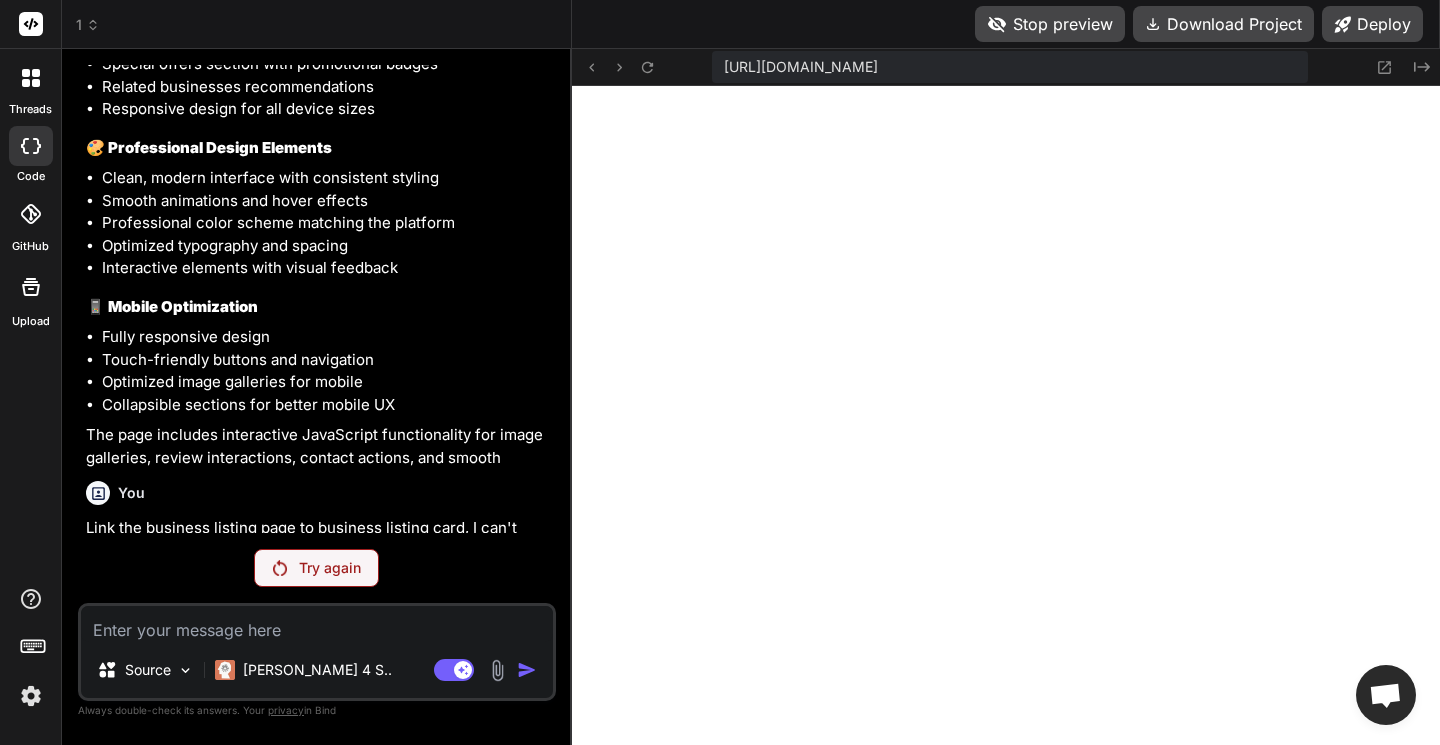 click at bounding box center [317, 624] 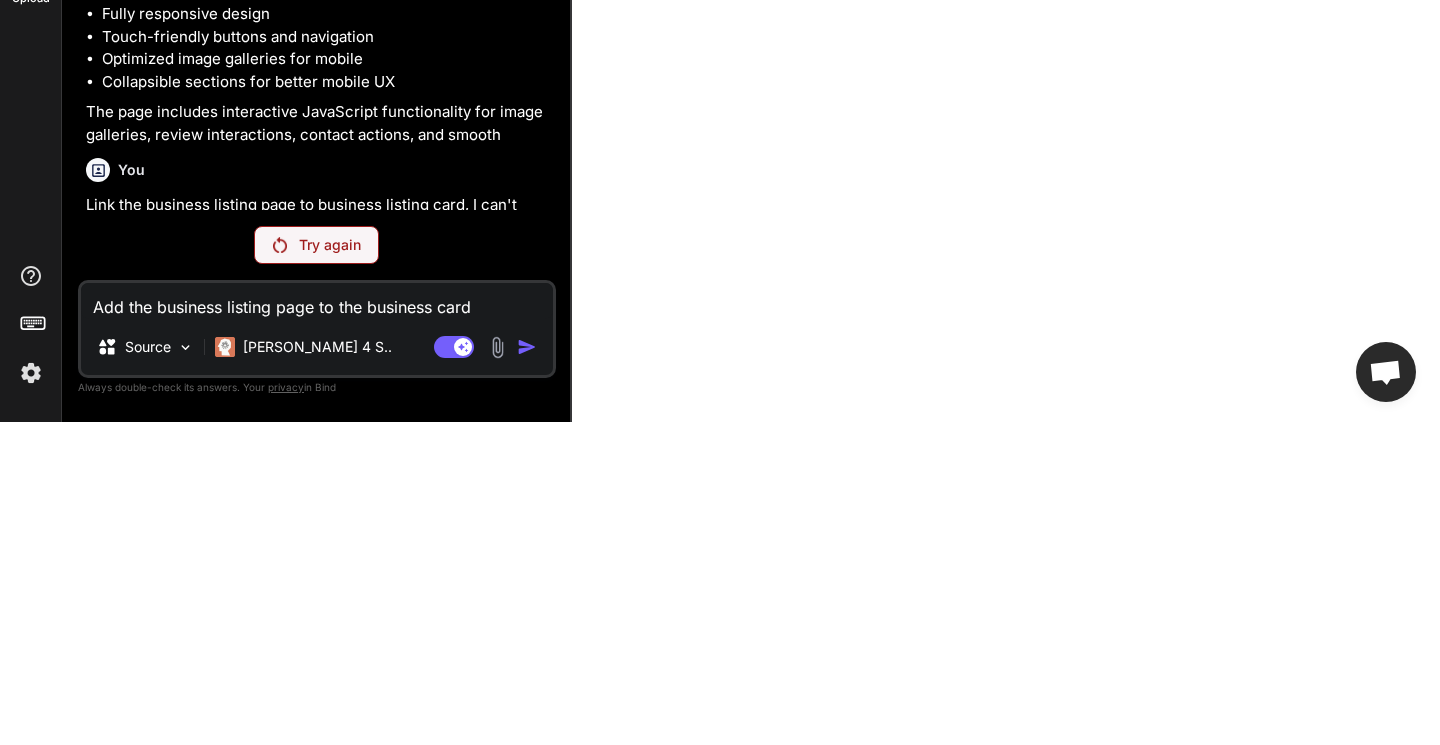 scroll, scrollTop: 2955, scrollLeft: 0, axis: vertical 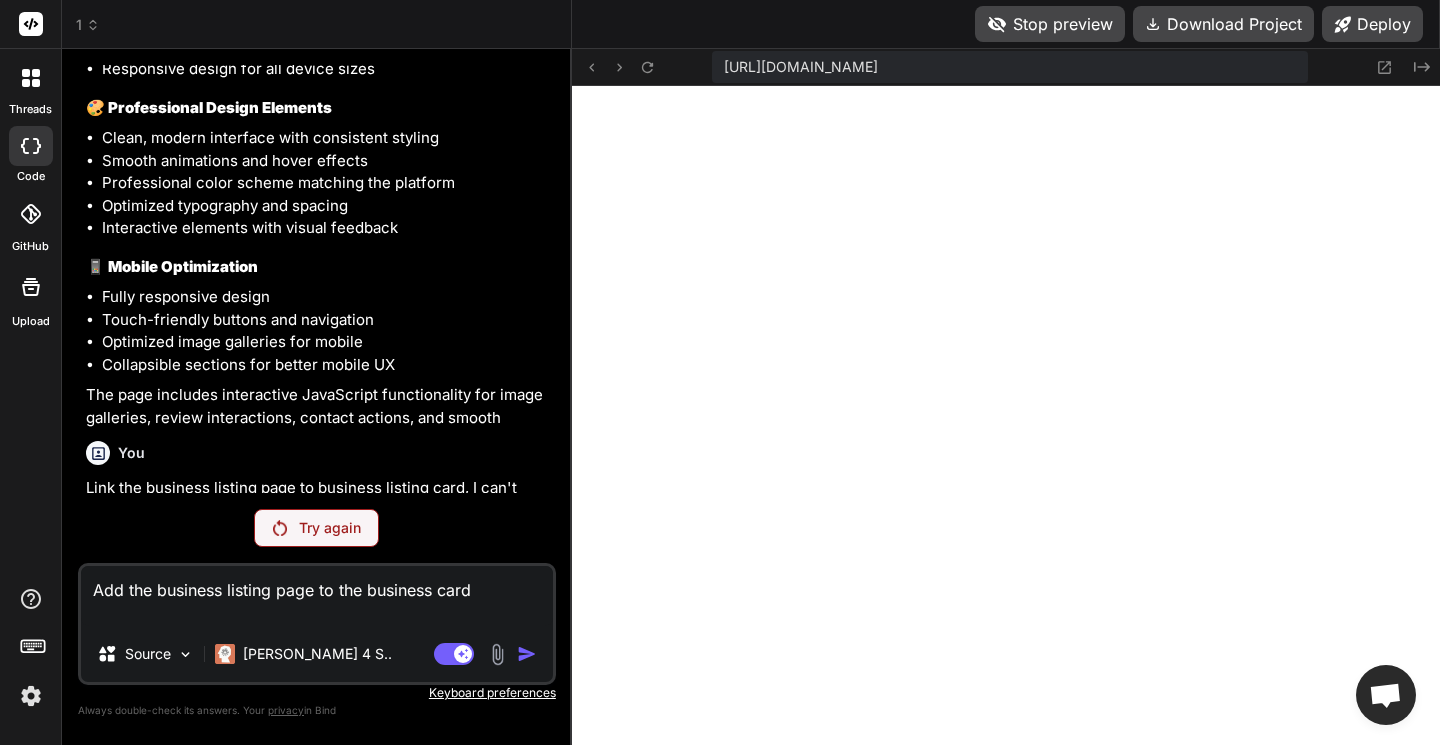 click on "Add the business listing page to the business card" at bounding box center (317, 596) 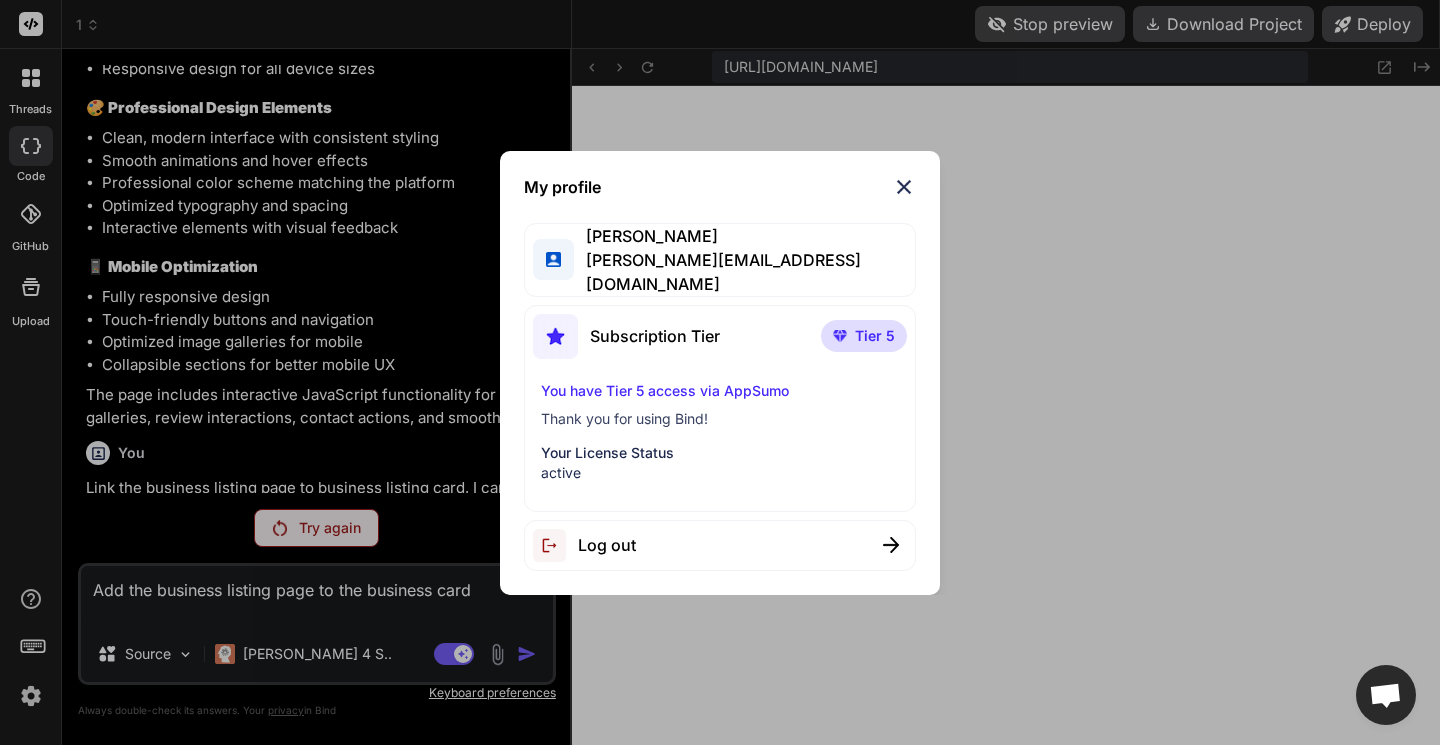 click on "Log out" at bounding box center [607, 545] 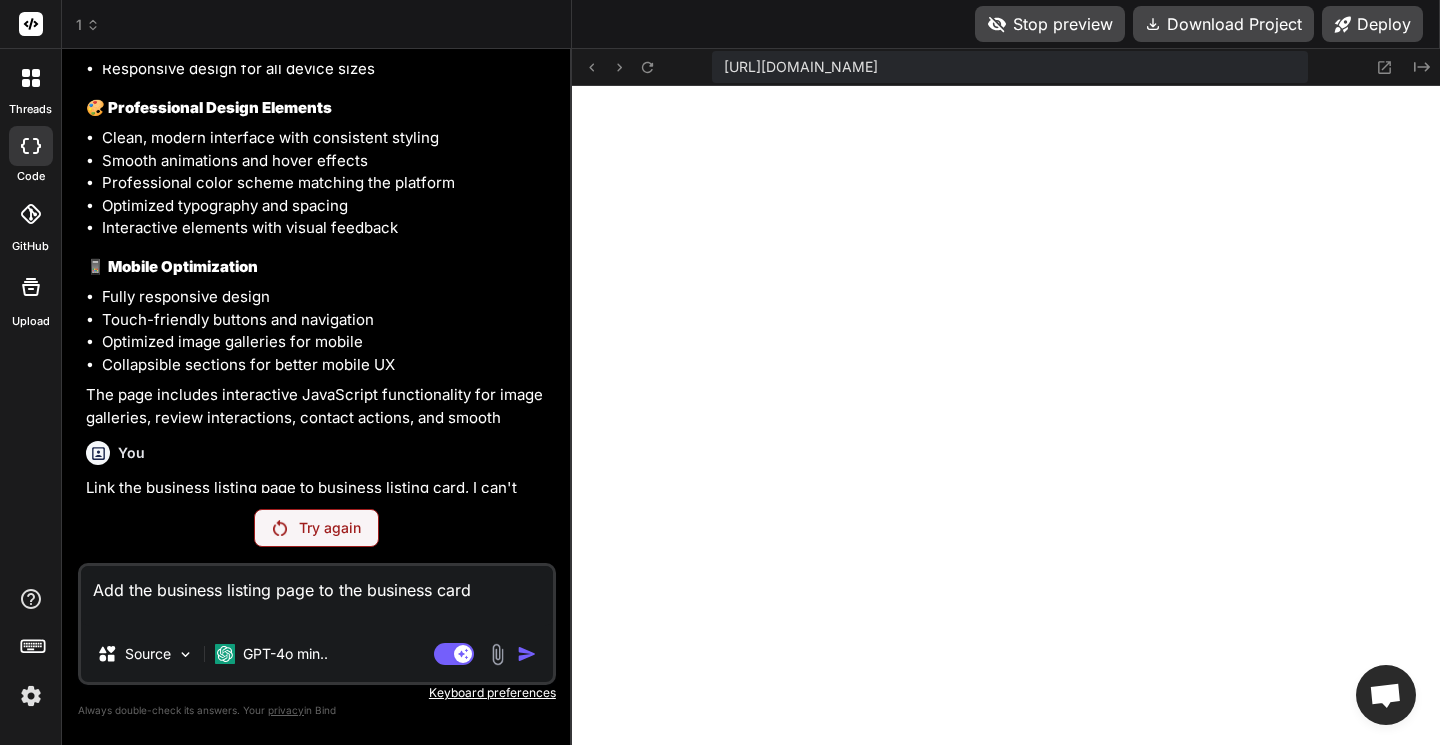 scroll, scrollTop: 0, scrollLeft: 0, axis: both 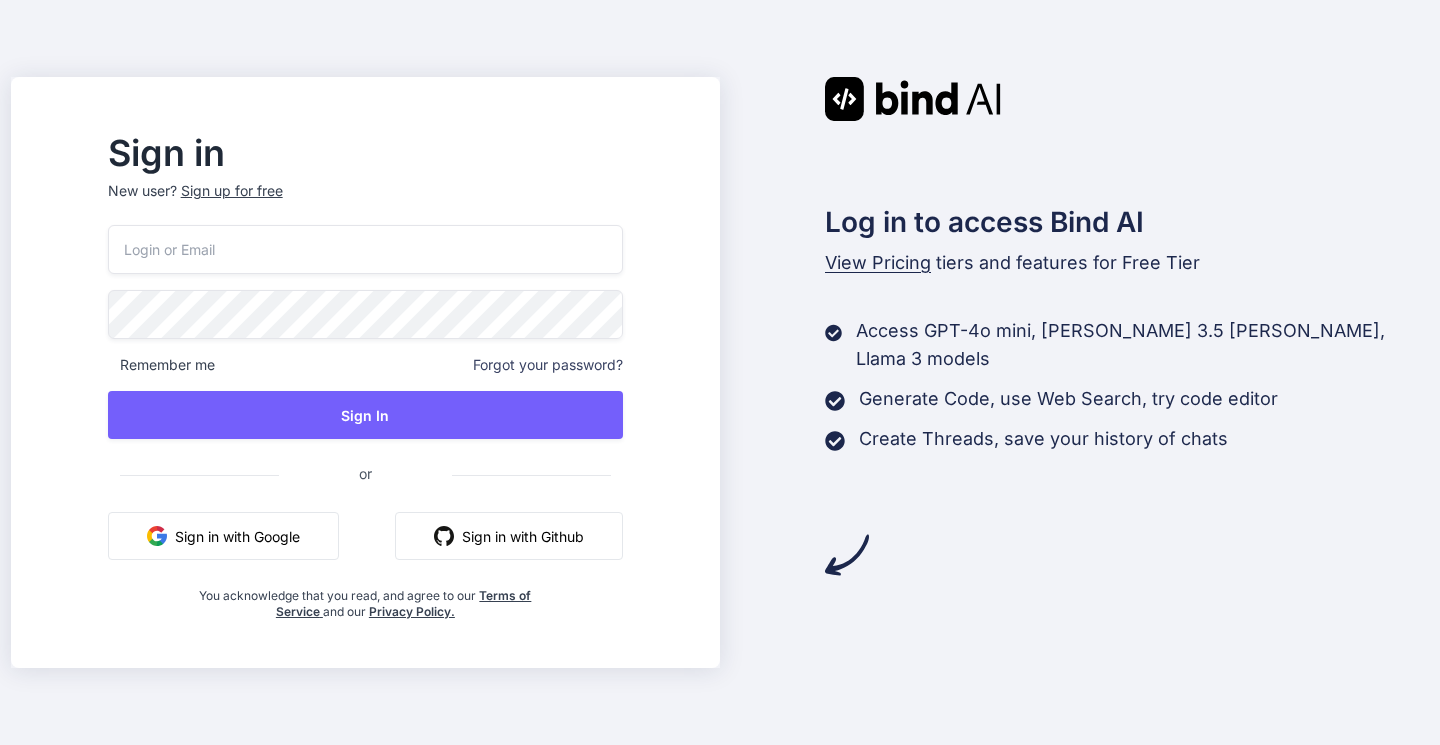 type on "[PERSON_NAME][EMAIL_ADDRESS][DOMAIN_NAME]" 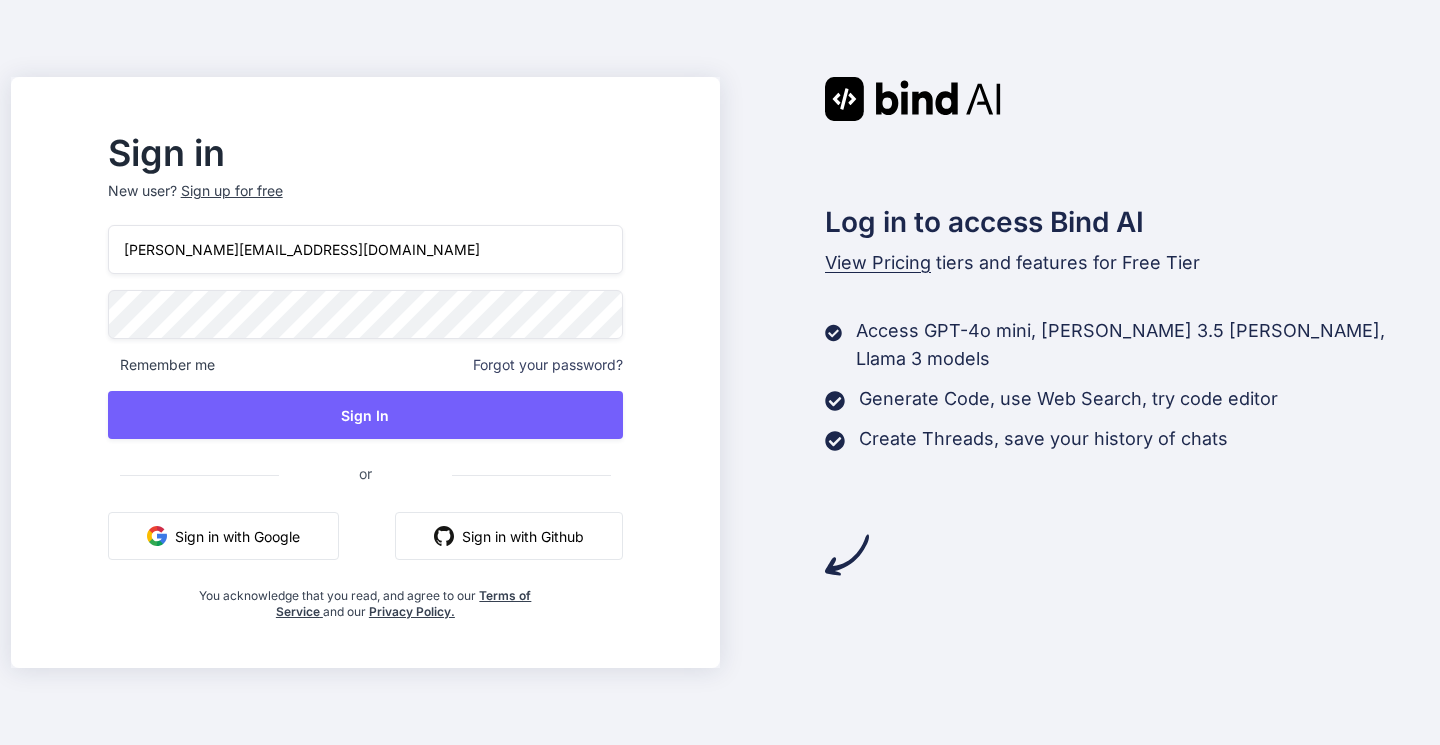 click on "Sign In" at bounding box center [365, 415] 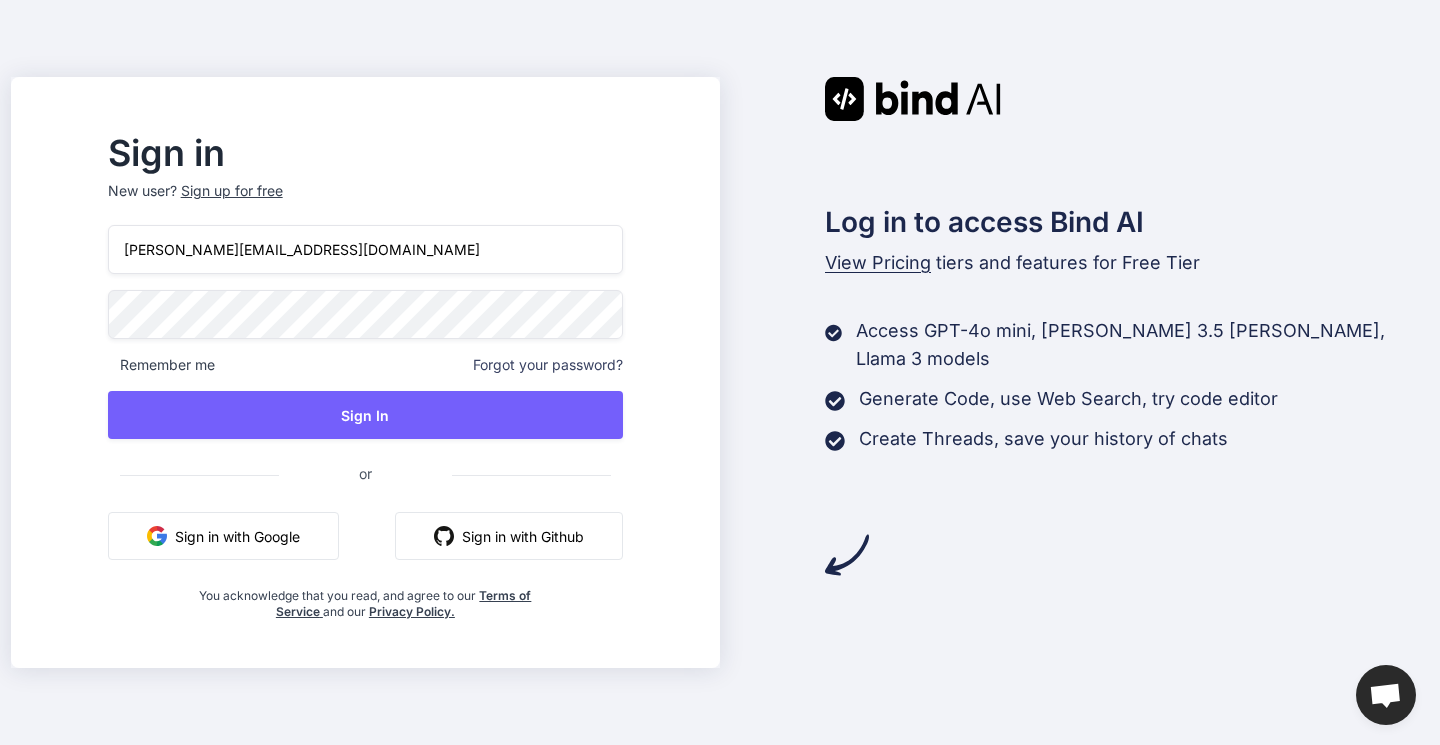click on "Sign In" at bounding box center (365, 415) 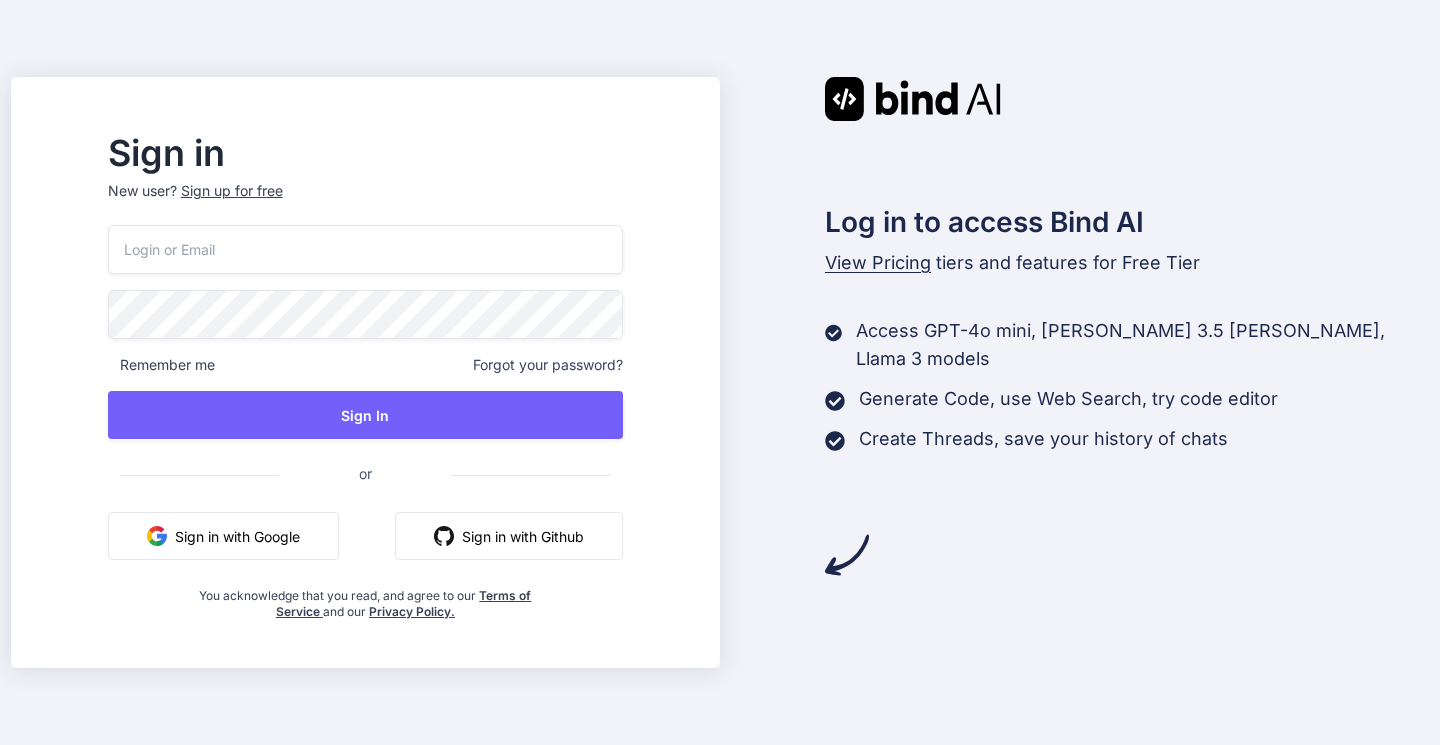scroll, scrollTop: 0, scrollLeft: 0, axis: both 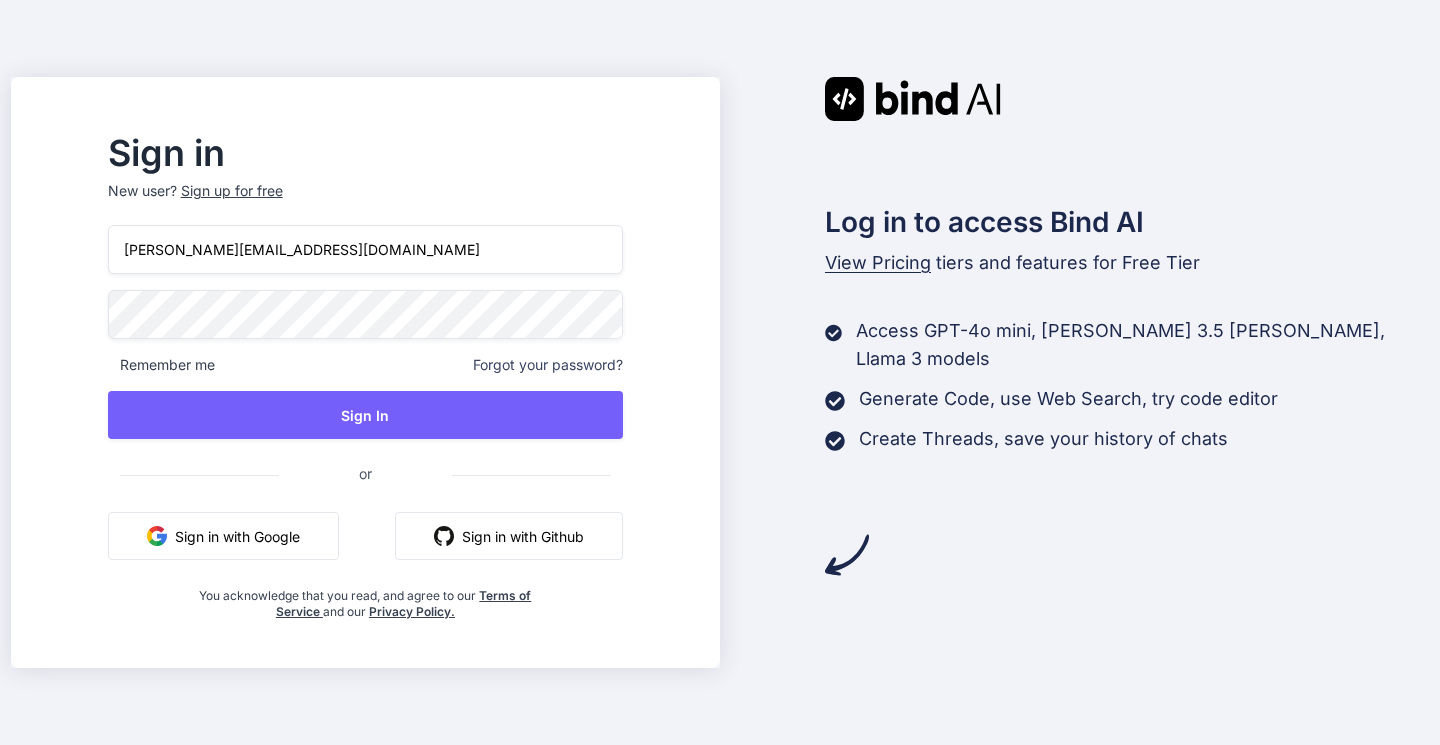 click on "Sign In" at bounding box center (365, 415) 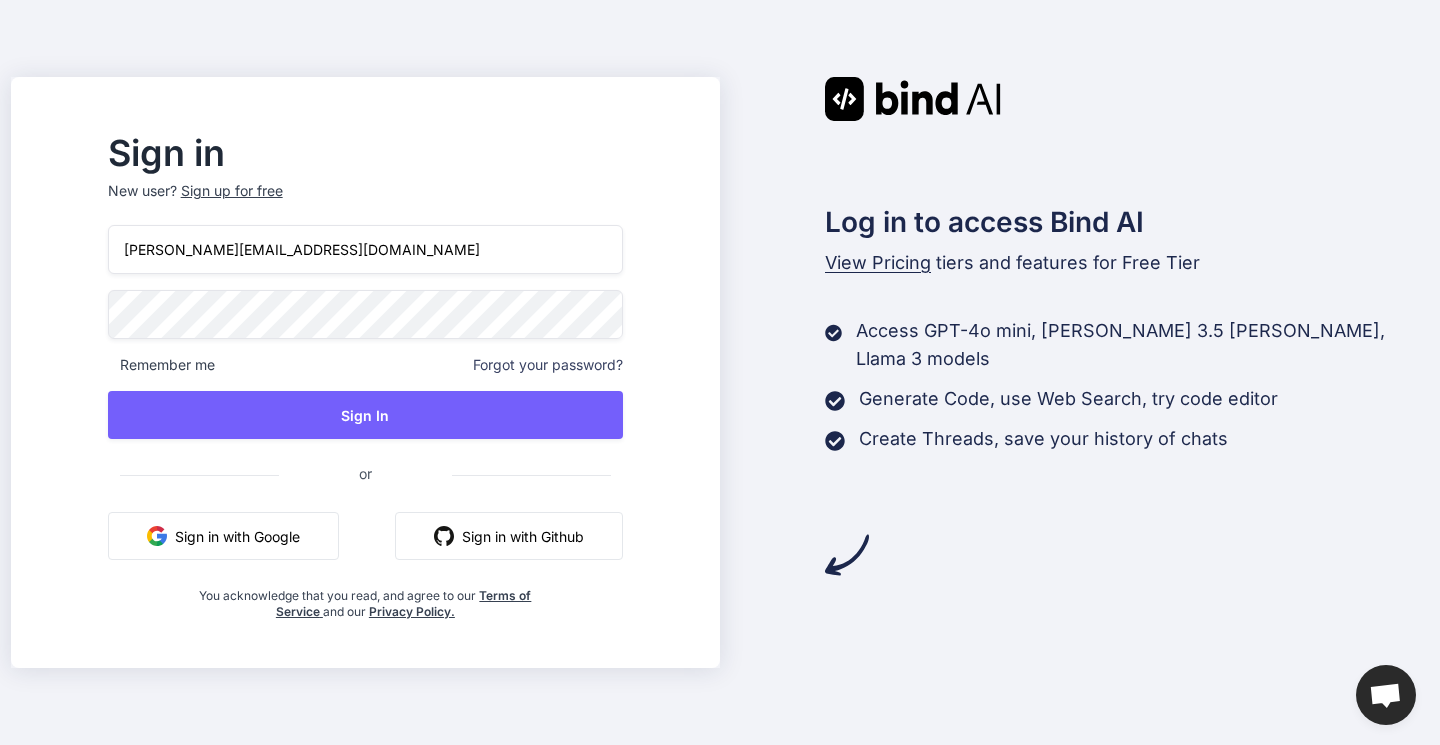 click on "Sign In" at bounding box center (365, 415) 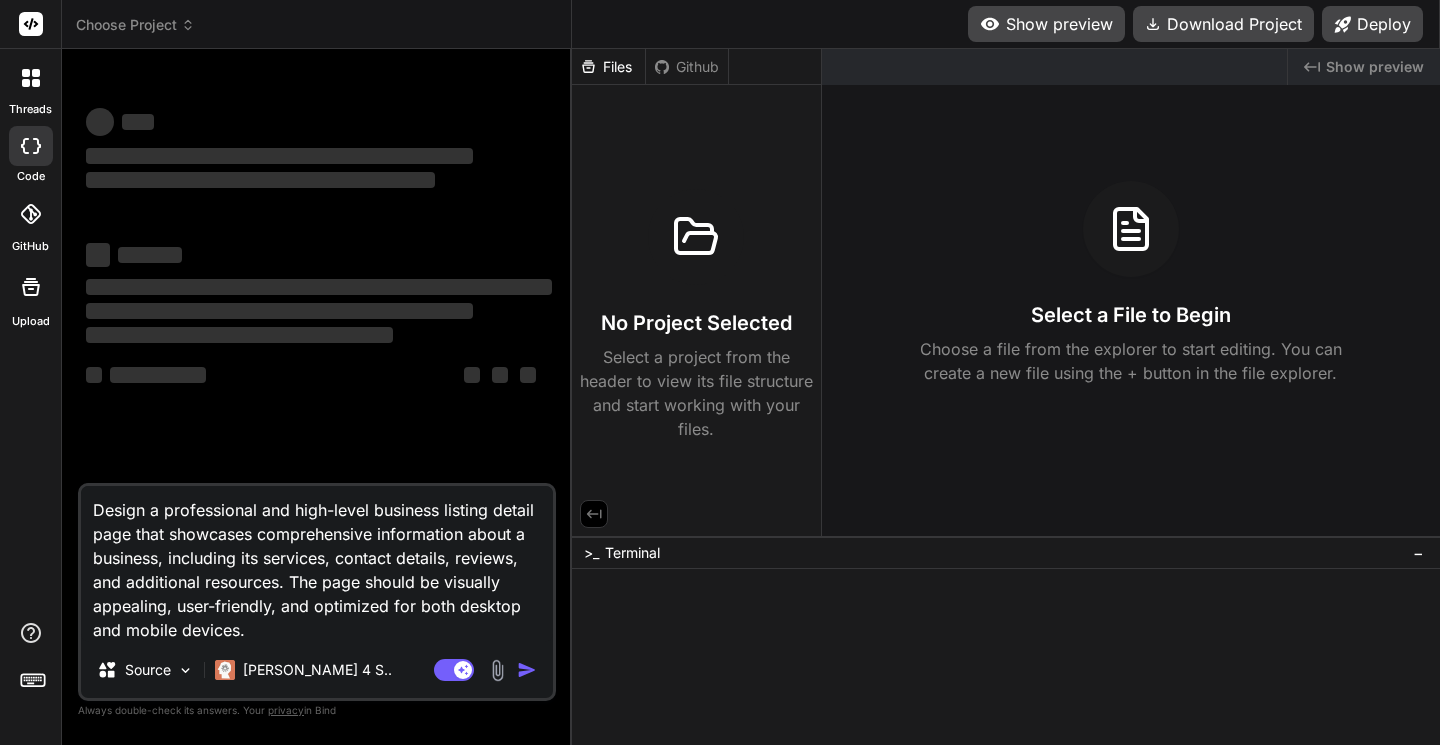 scroll, scrollTop: 0, scrollLeft: 0, axis: both 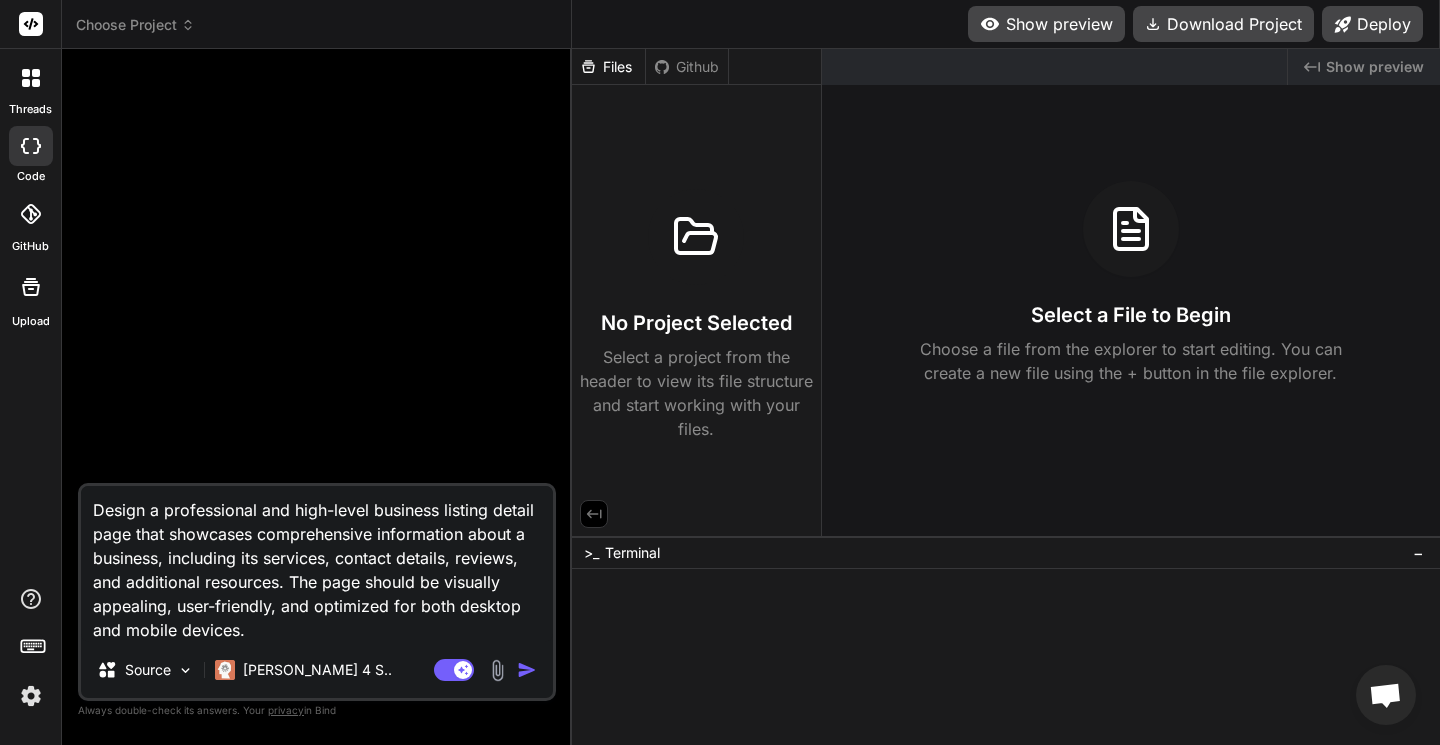 click on "Design a professional and high-level business listing detail page that showcases comprehensive information about a business, including its services, contact details, reviews, and additional resources. The page should be visually appealing, user-friendly, and optimized for both desktop and mobile devices." at bounding box center (317, 564) 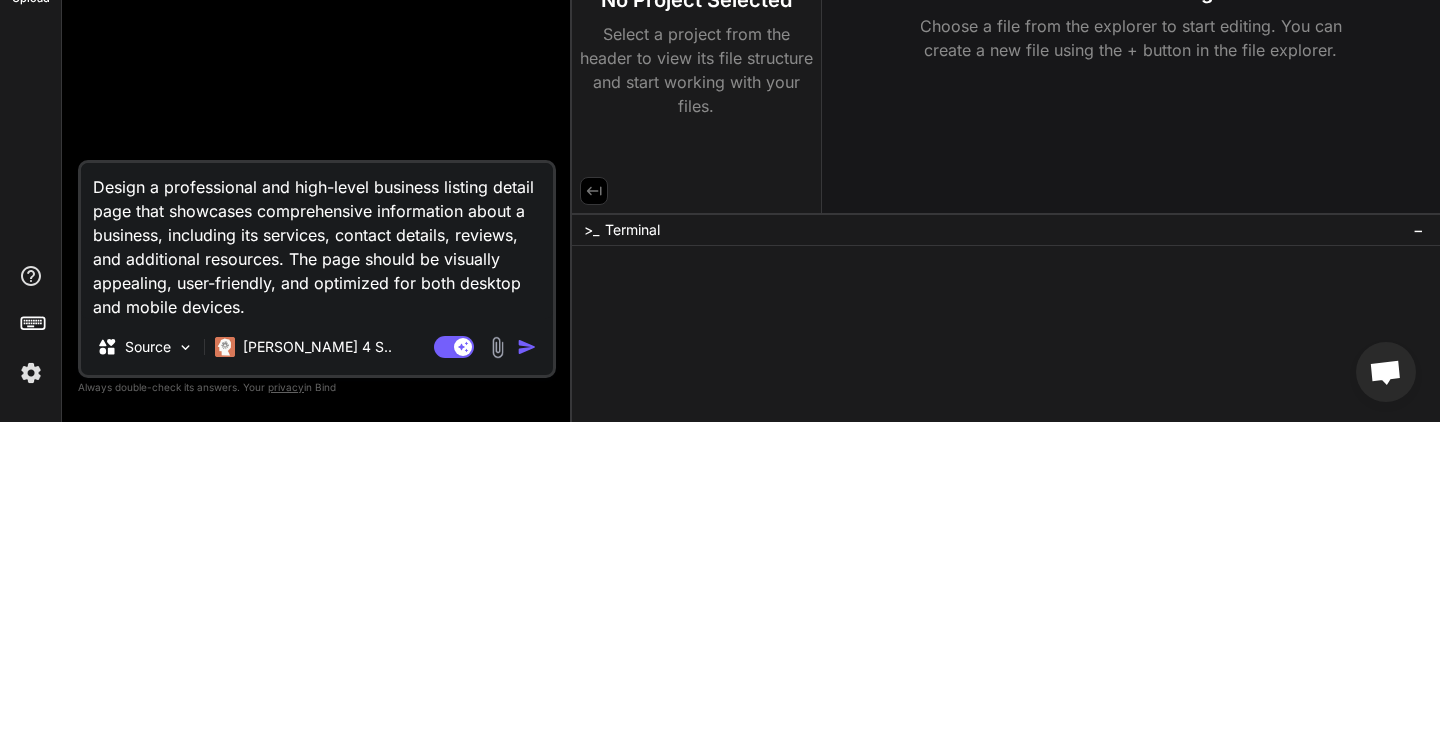 type on "Design a professional and high-level business listing detail page that showcases comprehensive information about a business, including its services, contact details, reviews, and additional resources. The page should be visually appealing, user-friendly, and optimized for both desktop and mobile devices" 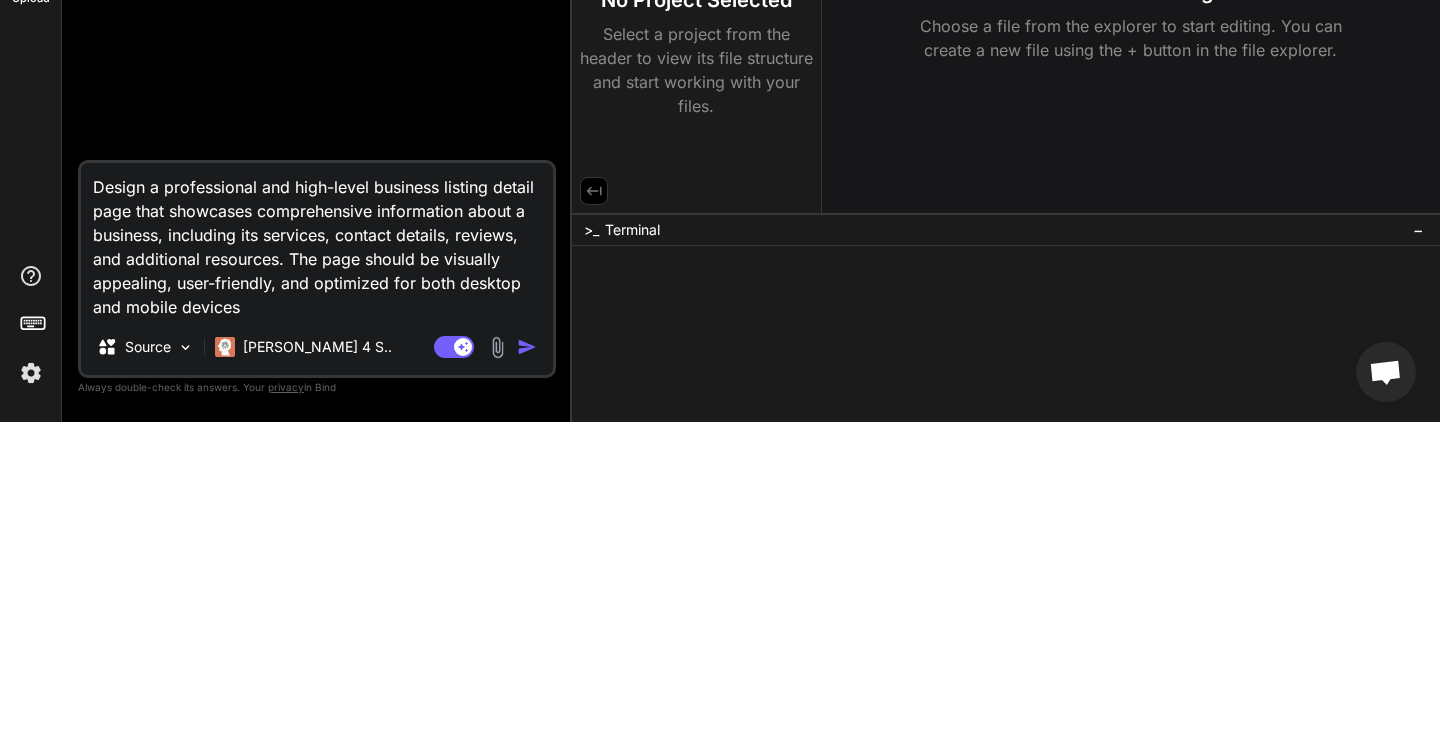 type on "Design a professional and high-level business listing detail page that showcases comprehensive information about a business, including its services, contact details, reviews, and additional resources. The page should be visually appealing, user-friendly, and optimized for both desktop and mobile device" 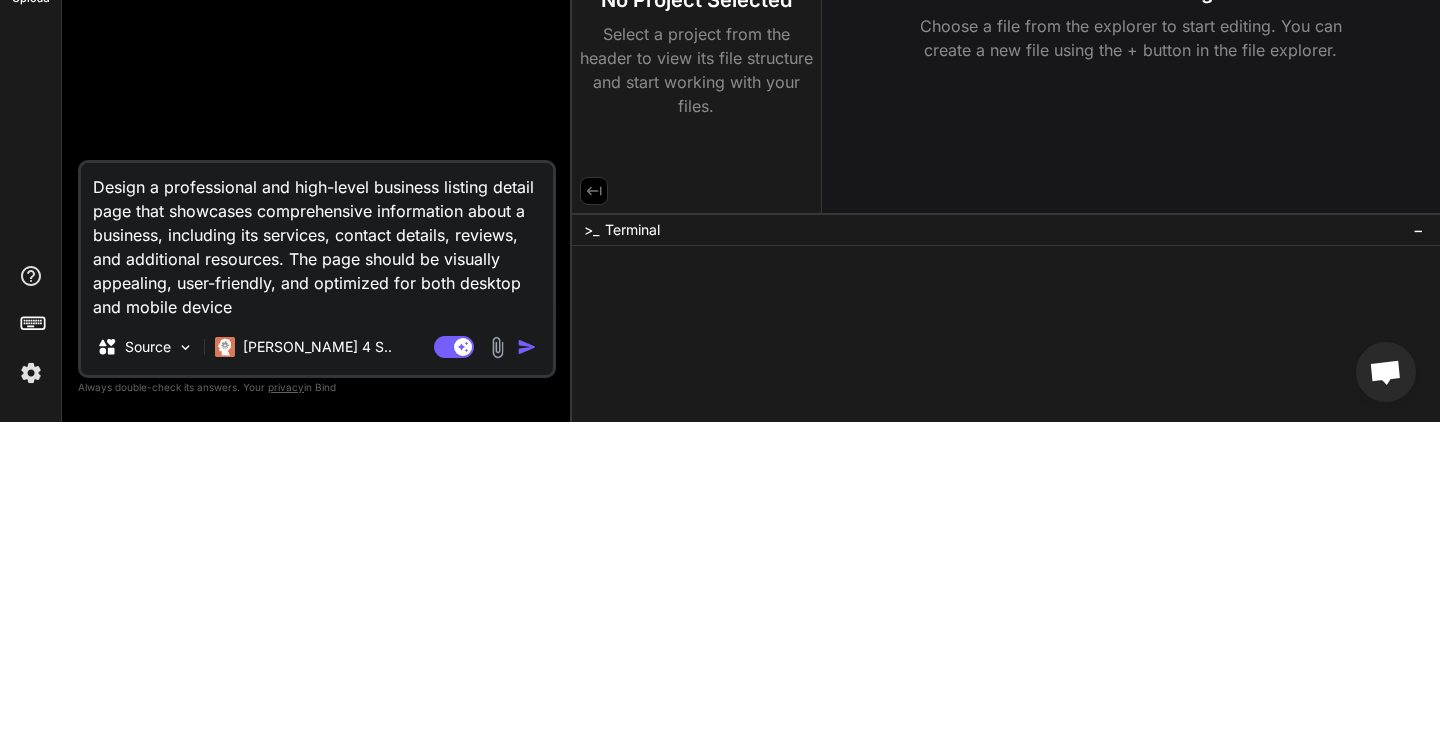 type on "Design a professional and high-level business listing detail page that showcases comprehensive information about a business, including its services, contact details, reviews, and additional resources. The page should be visually appealing, user-friendly, and optimized for both desktop and mobile devic" 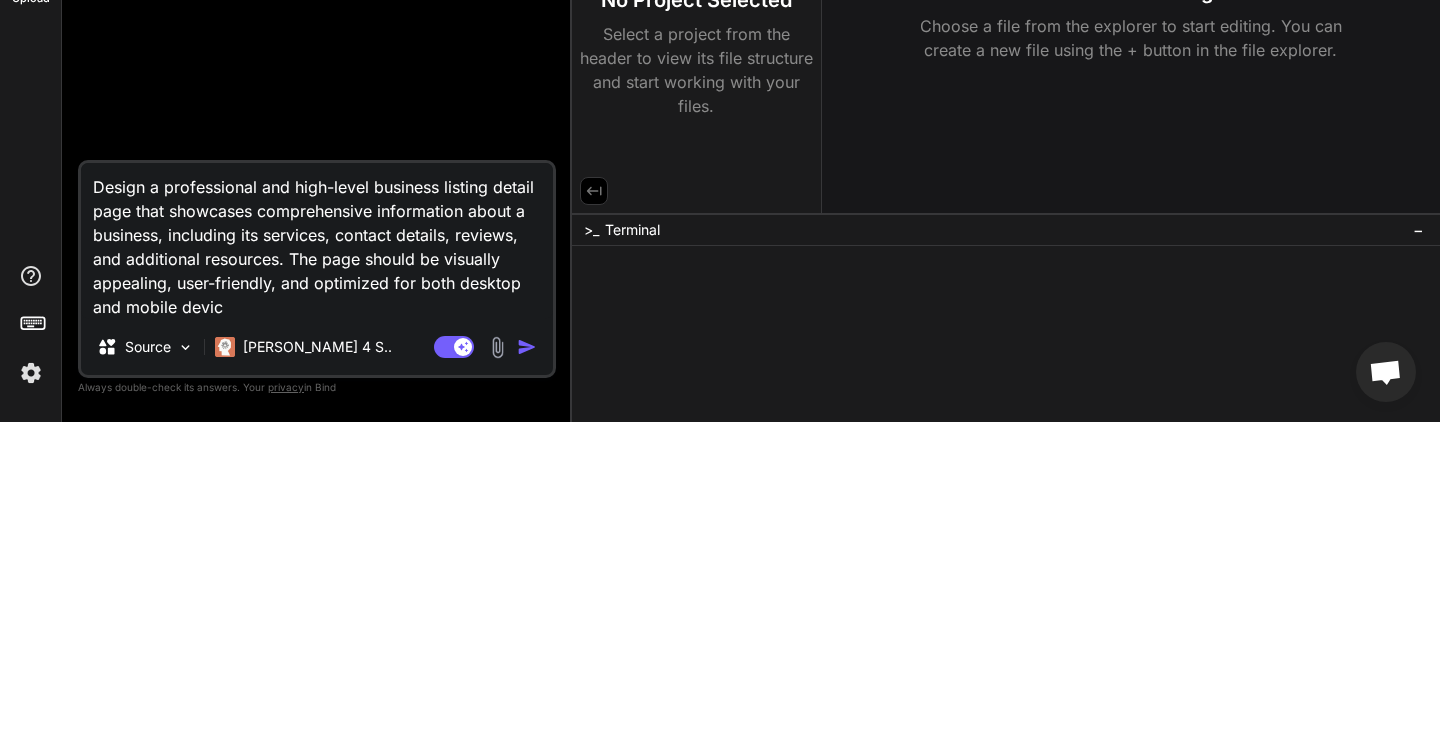 type on "Design a professional and high-level business listing detail page that showcases comprehensive information about a business, including its services, contact details, reviews, and additional resources. The page should be visually appealing, user-friendly, and optimized for both desktop and mobile devi" 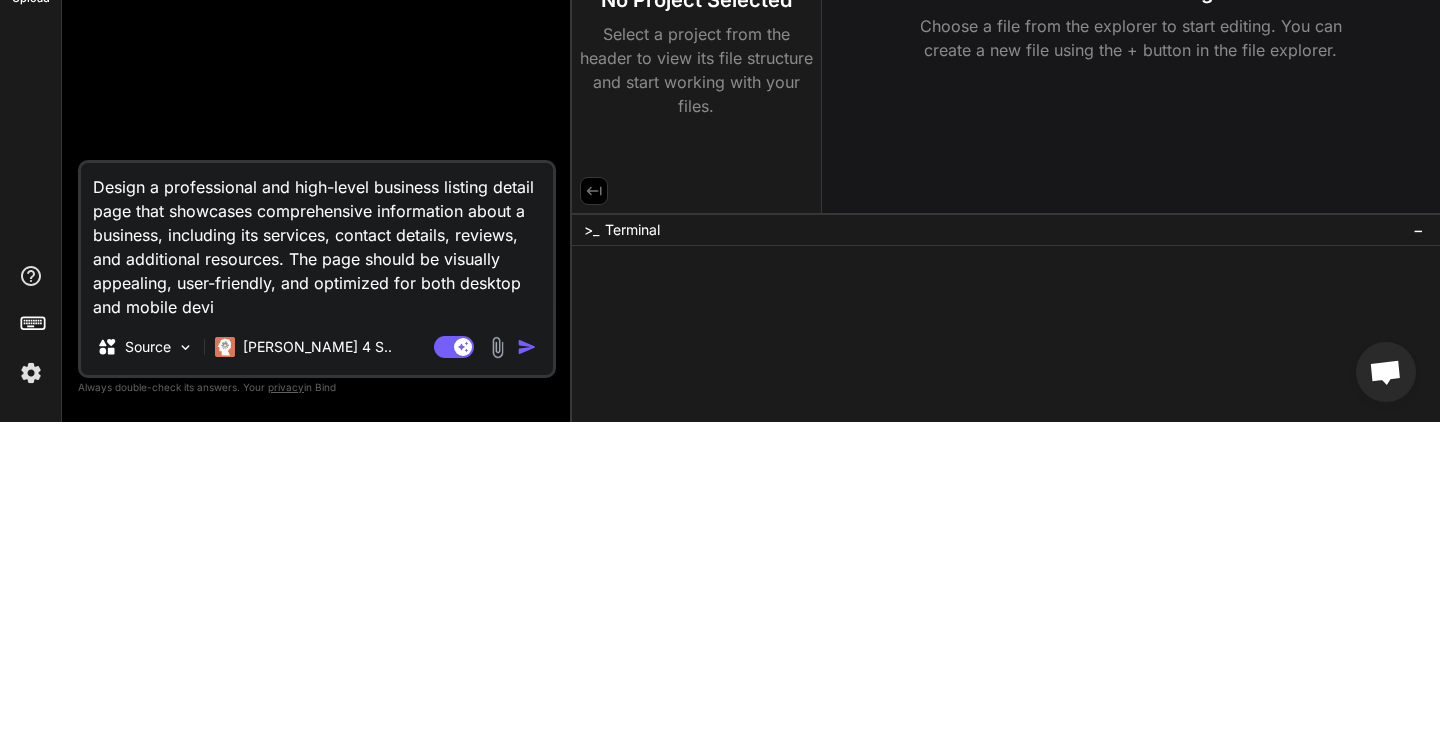 type on "Design a professional and high-level business listing detail page that showcases comprehensive information about a business, including its services, contact details, reviews, and additional resources. The page should be visually appealing, user-friendly, and optimized for both desktop and mobile dev" 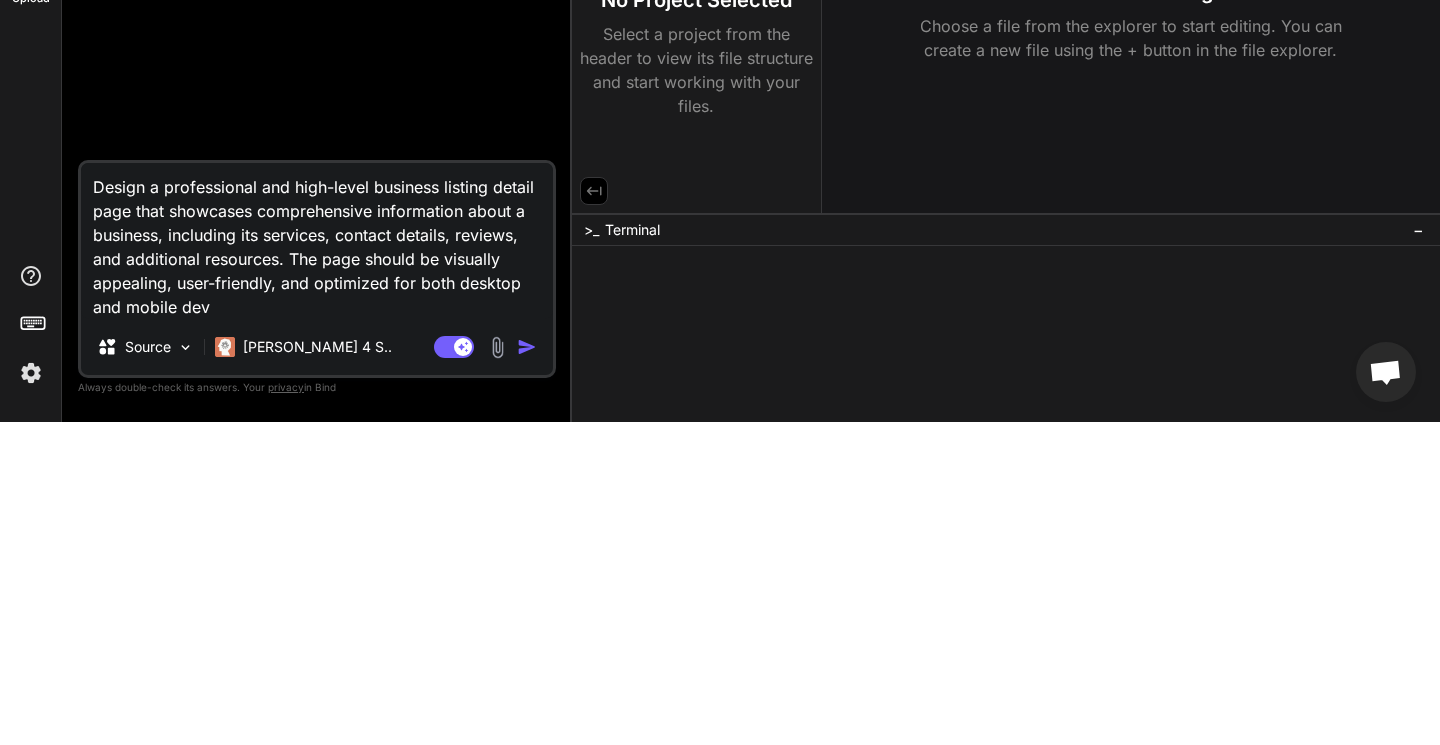 type on "Design a professional and high-level business listing detail page that showcases comprehensive information about a business, including its services, contact details, reviews, and additional resources. The page should be visually appealing, user-friendly, and optimized for both desktop and mobile de" 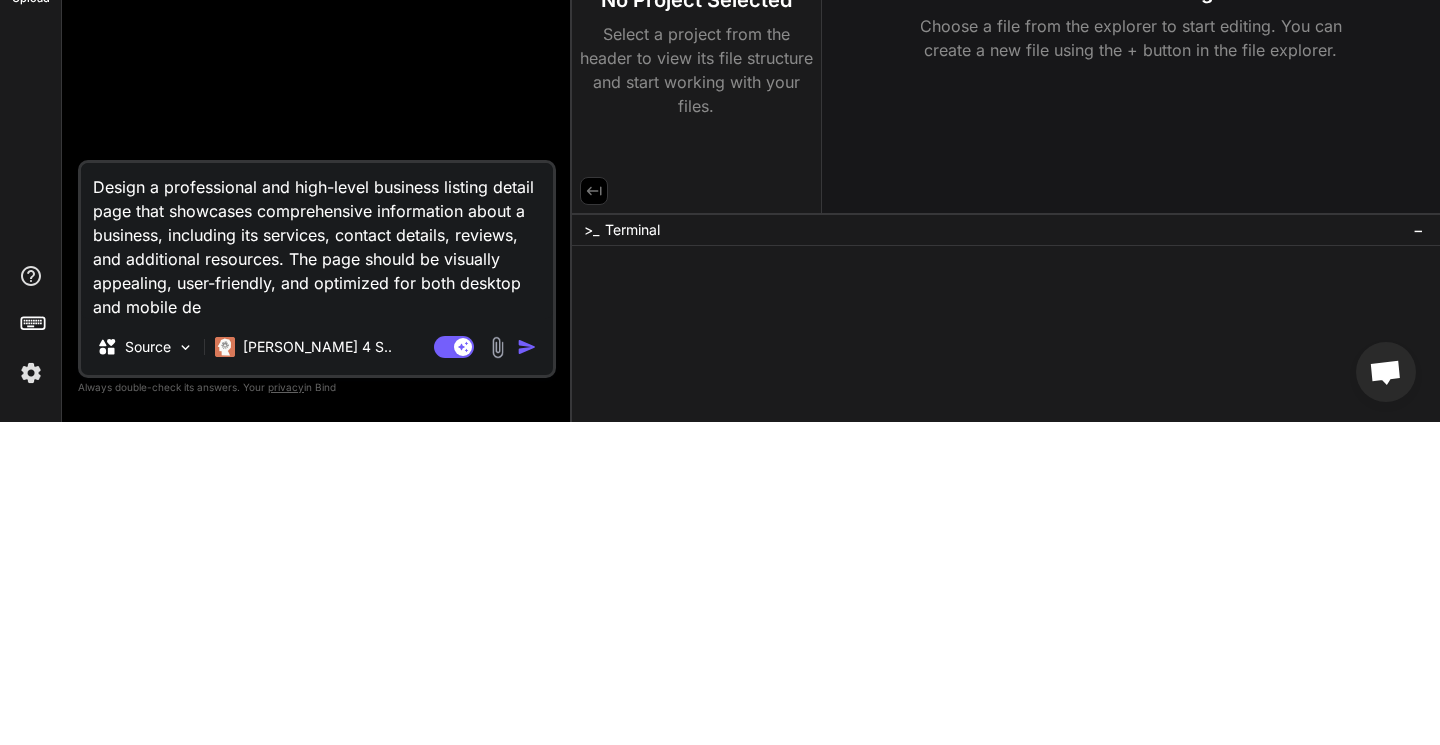 type on "Design a professional and high-level business listing detail page that showcases comprehensive information about a business, including its services, contact details, reviews, and additional resources. The page should be visually appealing, user-friendly, and optimized for both desktop and mobile d" 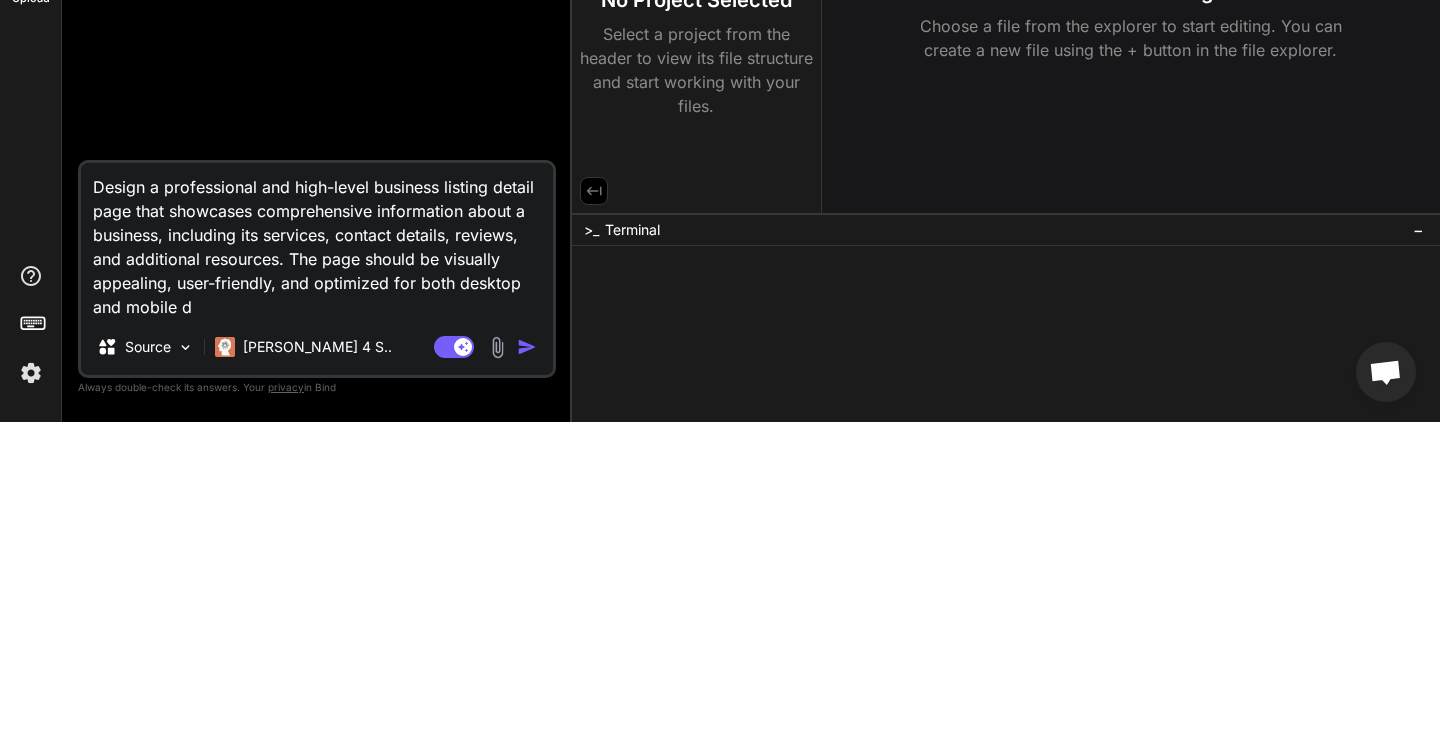 type on "Design a professional and high-level business listing detail page that showcases comprehensive information about a business, including its services, contact details, reviews, and additional resources. The page should be visually appealing, user-friendly, and optimized for both desktop and mobile" 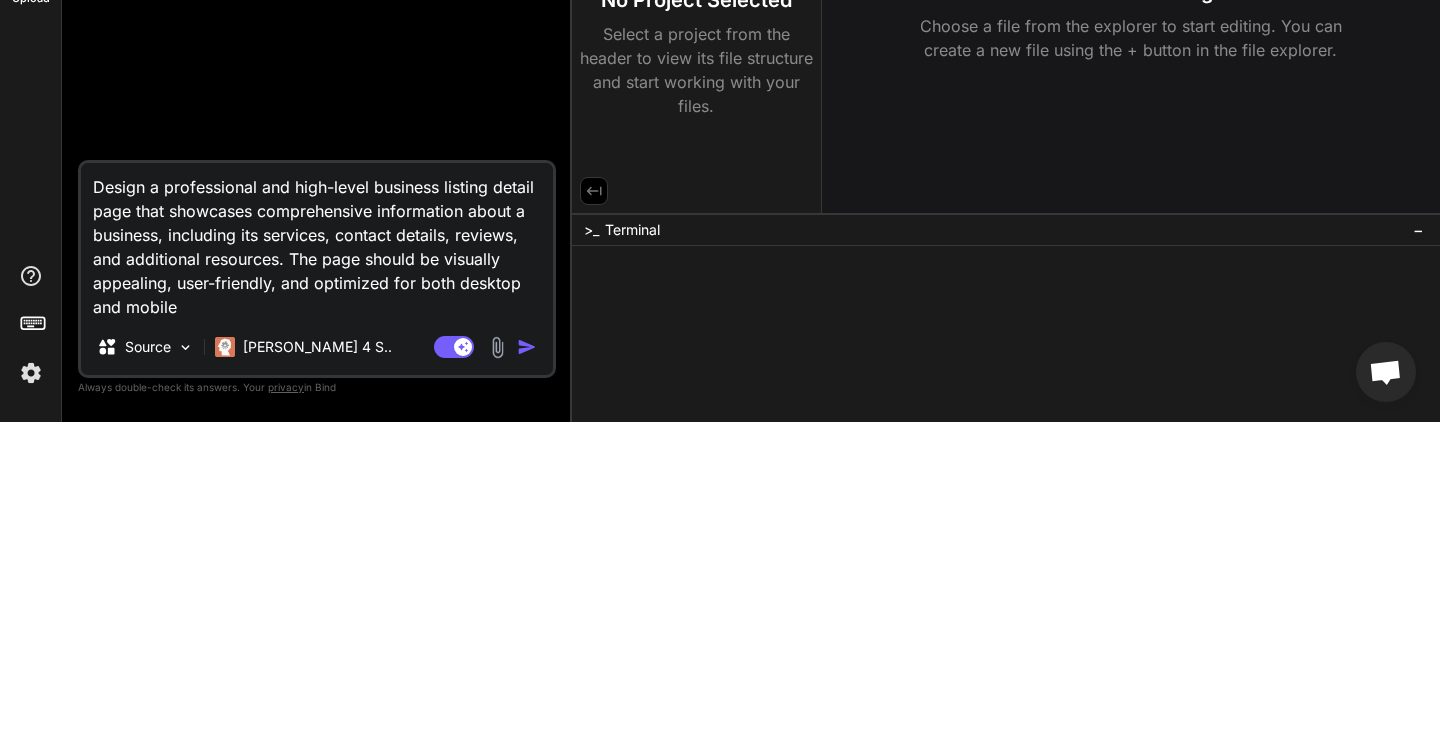 type on "Design a professional and high-level business listing detail page that showcases comprehensive information about a business, including its services, contact details, reviews, and additional resources. The page should be visually appealing, user-friendly, and optimized for both desktop and mobile" 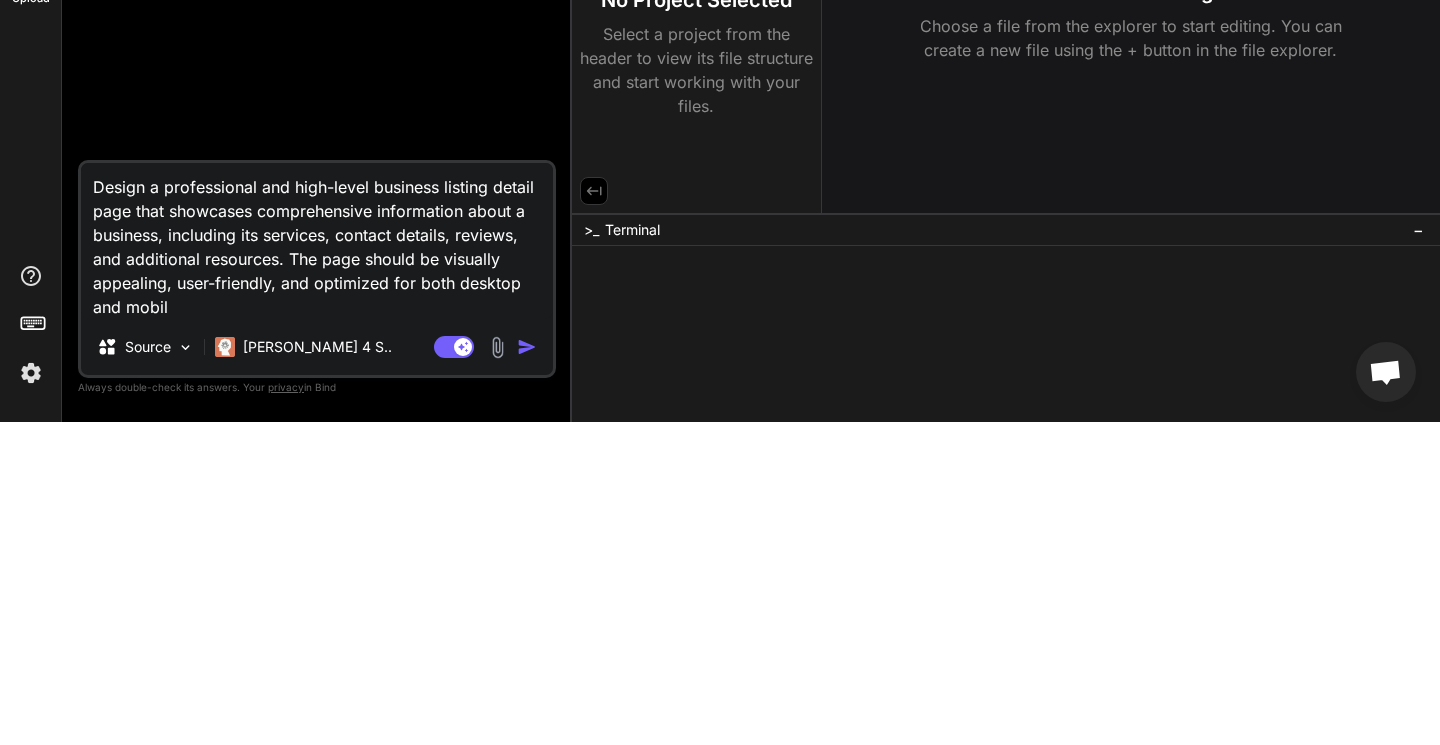 type on "Design a professional and high-level business listing detail page that showcases comprehensive information about a business, including its services, contact details, reviews, and additional resources. The page should be visually appealing, user-friendly, and optimized for both desktop and mobi" 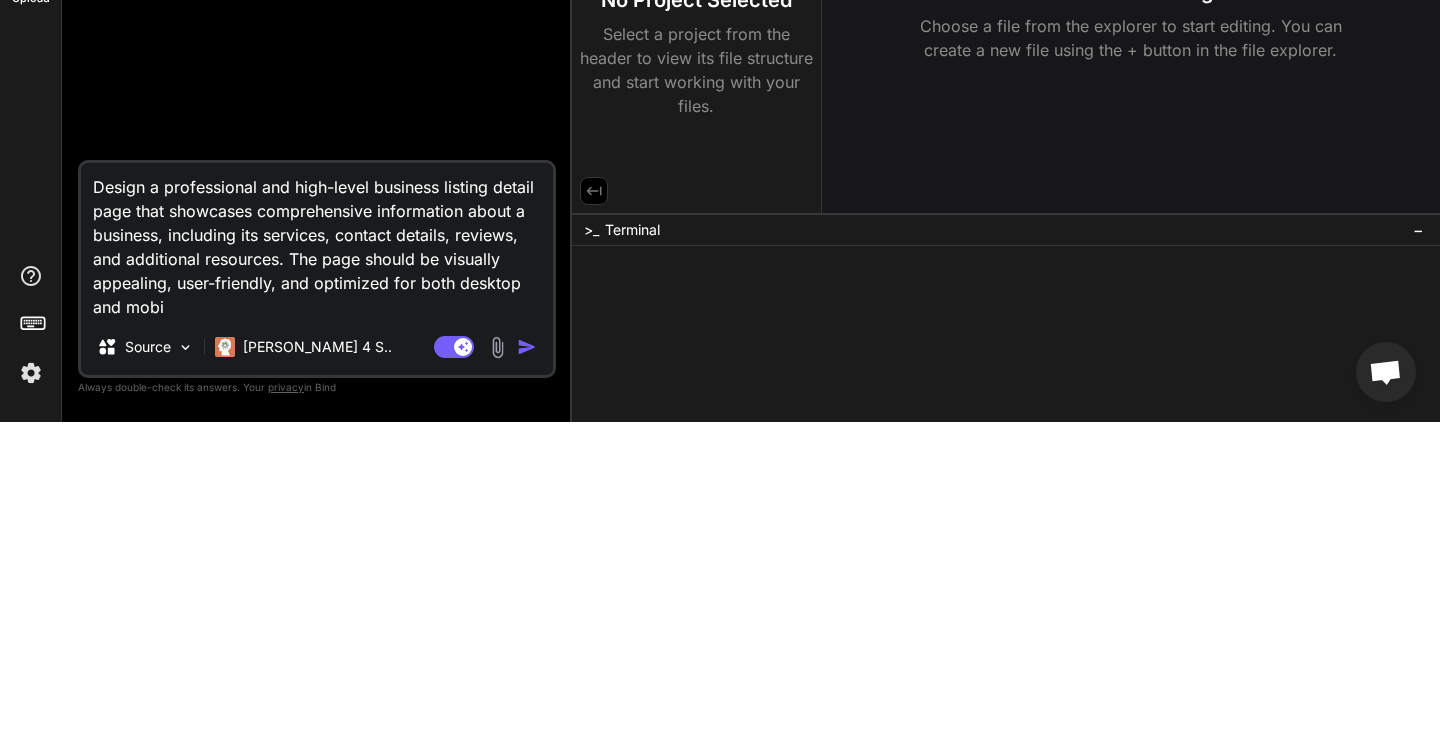 type on "Design a professional and high-level business listing detail page that showcases comprehensive information about a business, including its services, contact details, reviews, and additional resources. The page should be visually appealing, user-friendly, and optimized for both desktop and mob" 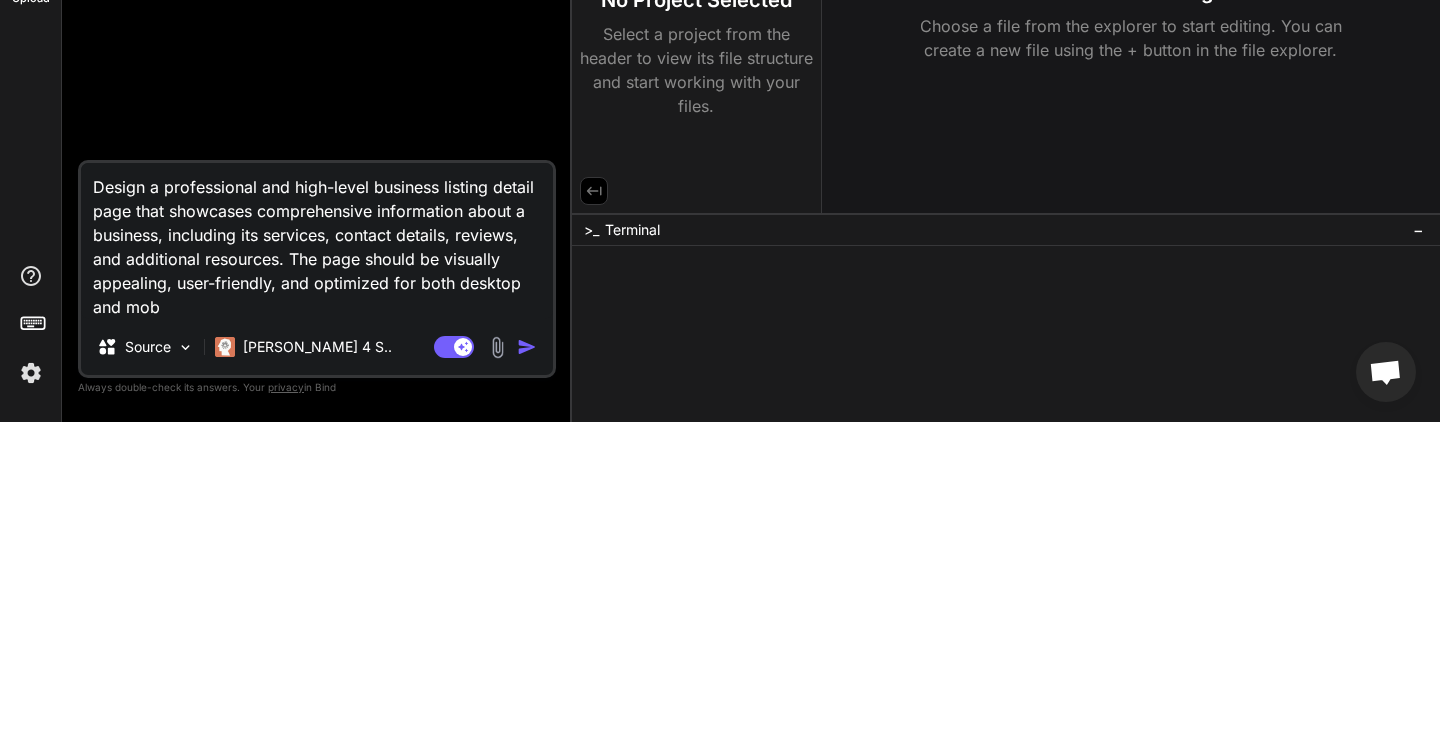 type on "Design a professional and high-level business listing detail page that showcases comprehensive information about a business, including its services, contact details, reviews, and additional resources. The page should be visually appealing, user-friendly, and optimized for both desktop and mo" 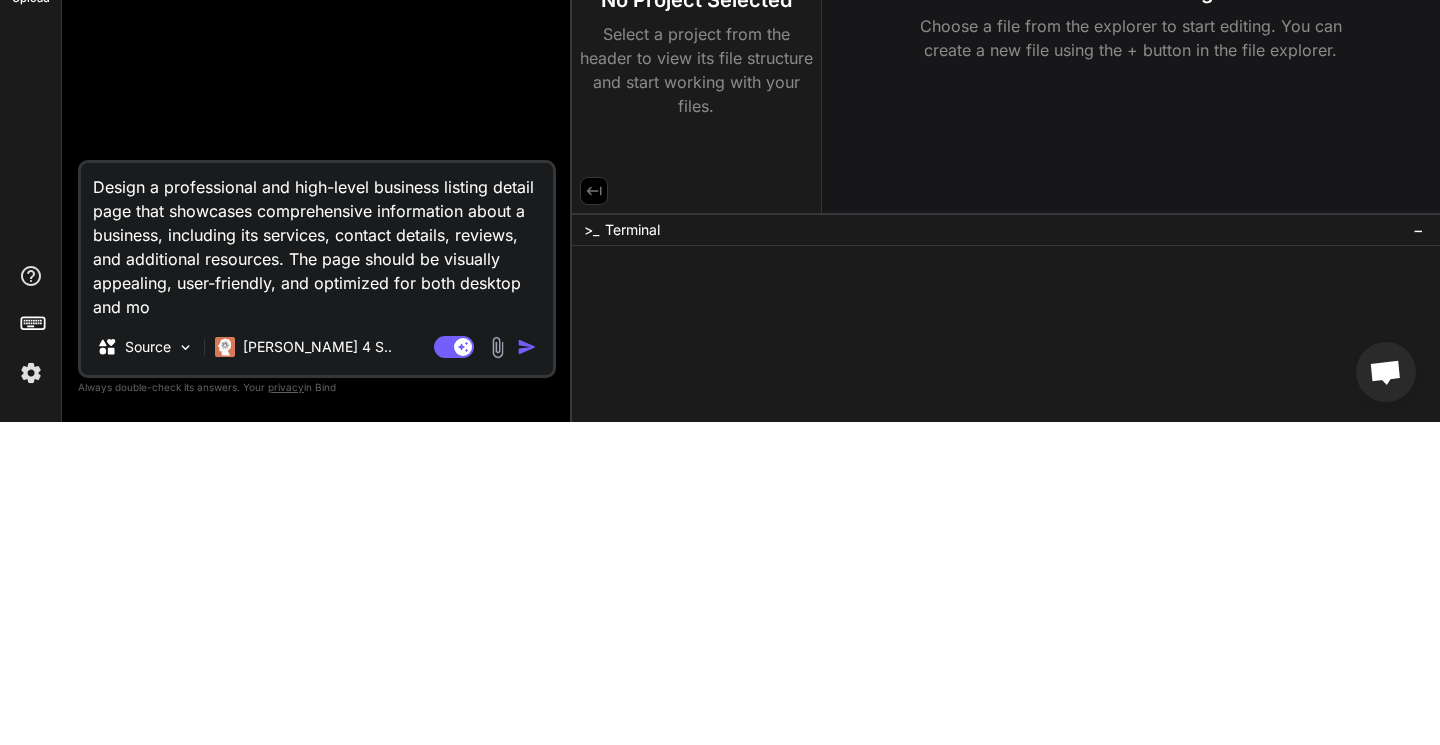 type on "Design a professional and high-level business listing detail page that showcases comprehensive information about a business, including its services, contact details, reviews, and additional resources. The page should be visually appealing, user-friendly, and optimized for both desktop and m" 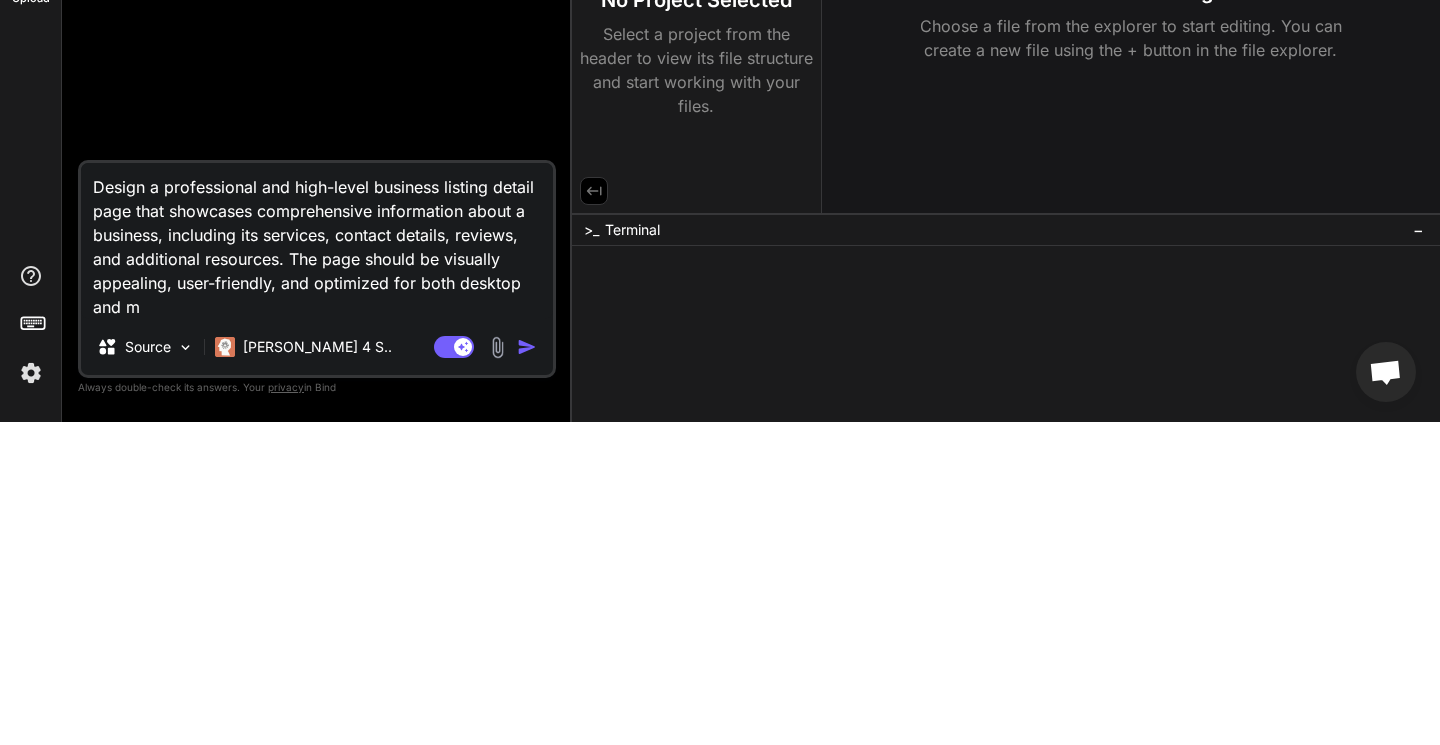 type on "Design a professional and high-level business listing detail page that showcases comprehensive information about a business, including its services, contact details, reviews, and additional resources. The page should be visually appealing, user-friendly, and optimized for both desktop and" 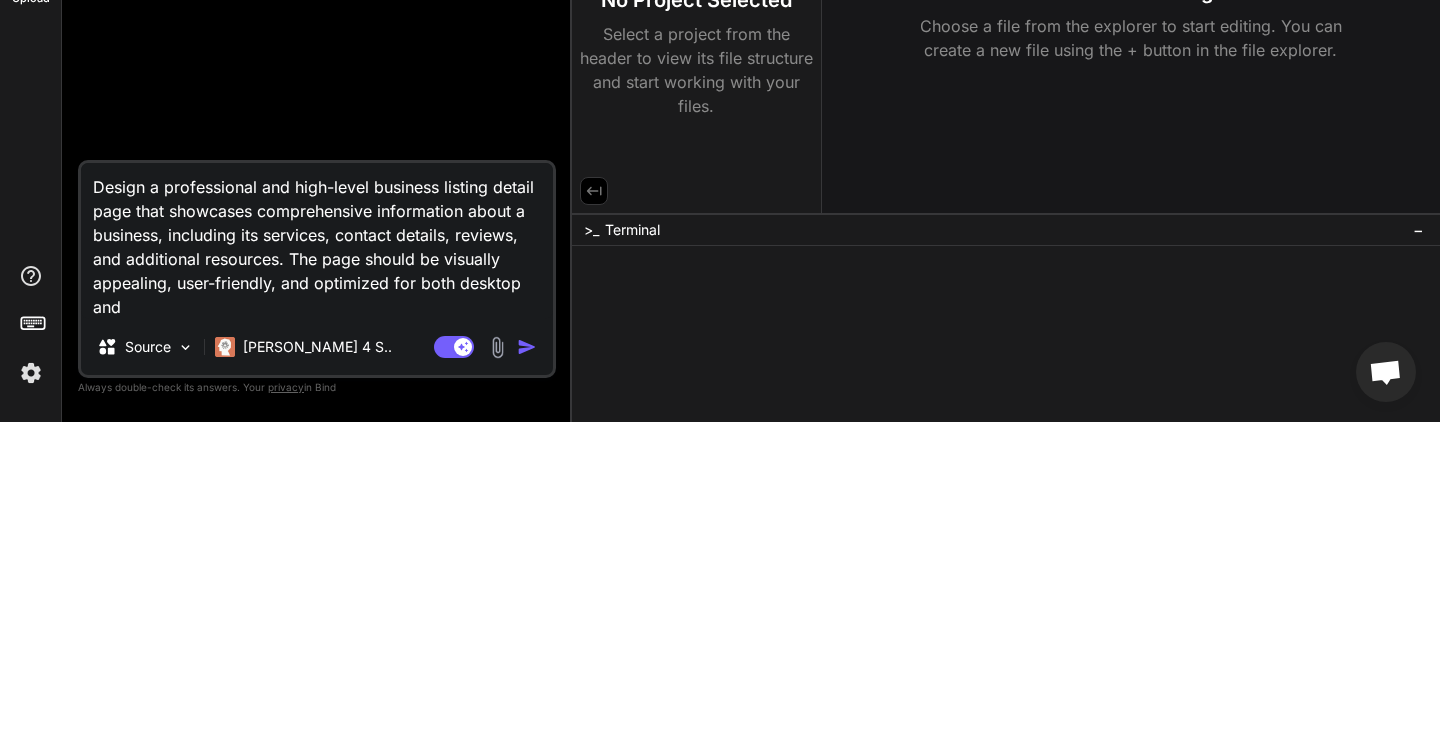 type on "Design a professional and high-level business listing detail page that showcases comprehensive information about a business, including its services, contact details, reviews, and additional resources. The page should be visually appealing, user-friendly, and optimized for both desktop and" 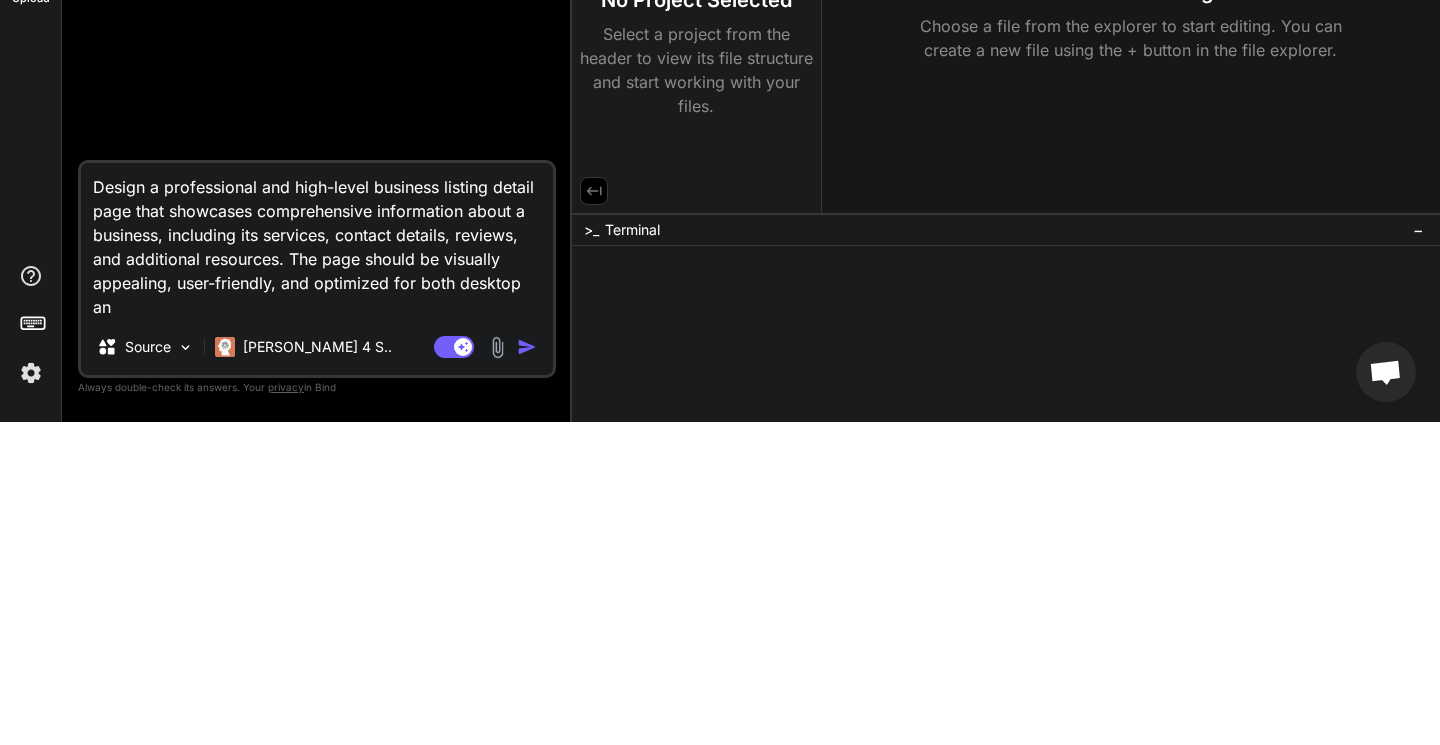 type on "x" 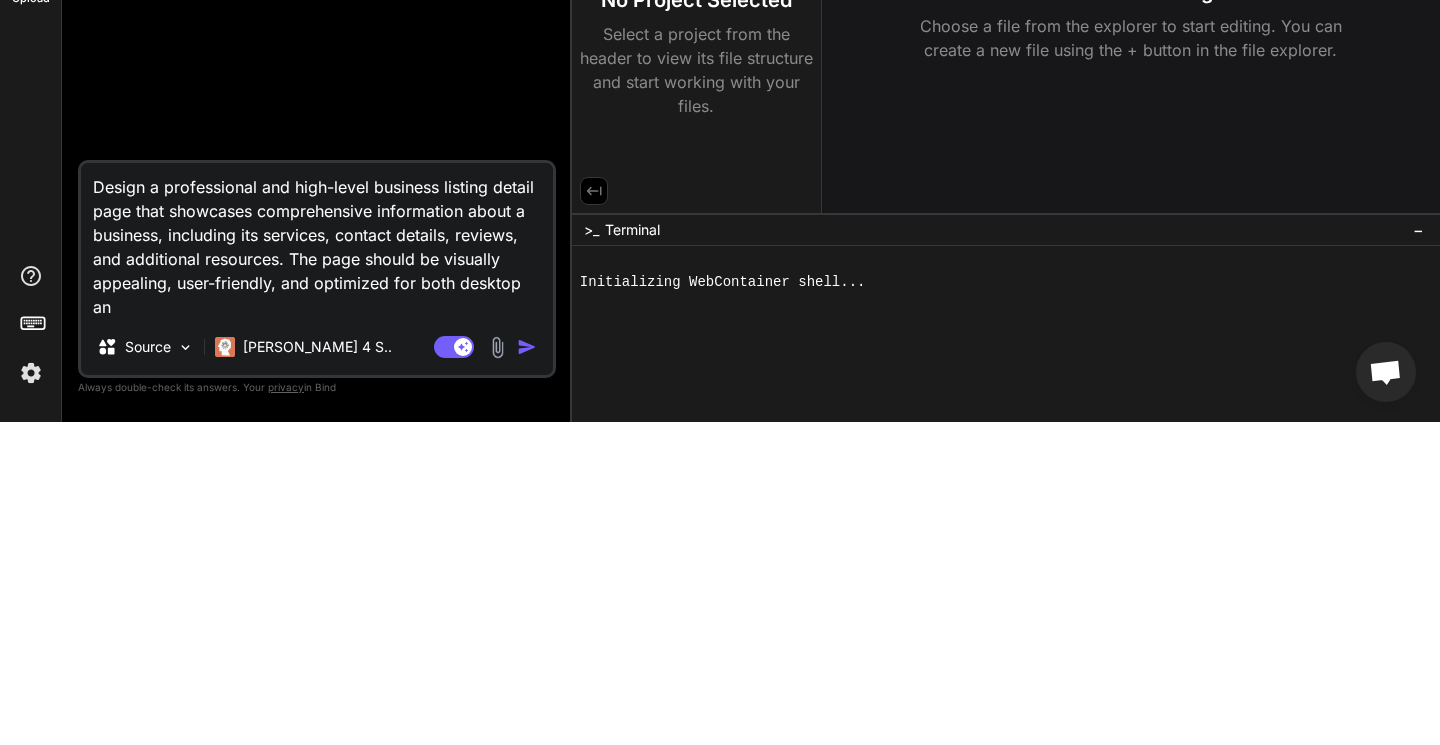 type on "Design a professional and high-level business listing detail page that showcases comprehensive information about a business, including its services, contact details, reviews, and additional resources. The page should be visually appealing, user-friendly, and optimized for both desktop a" 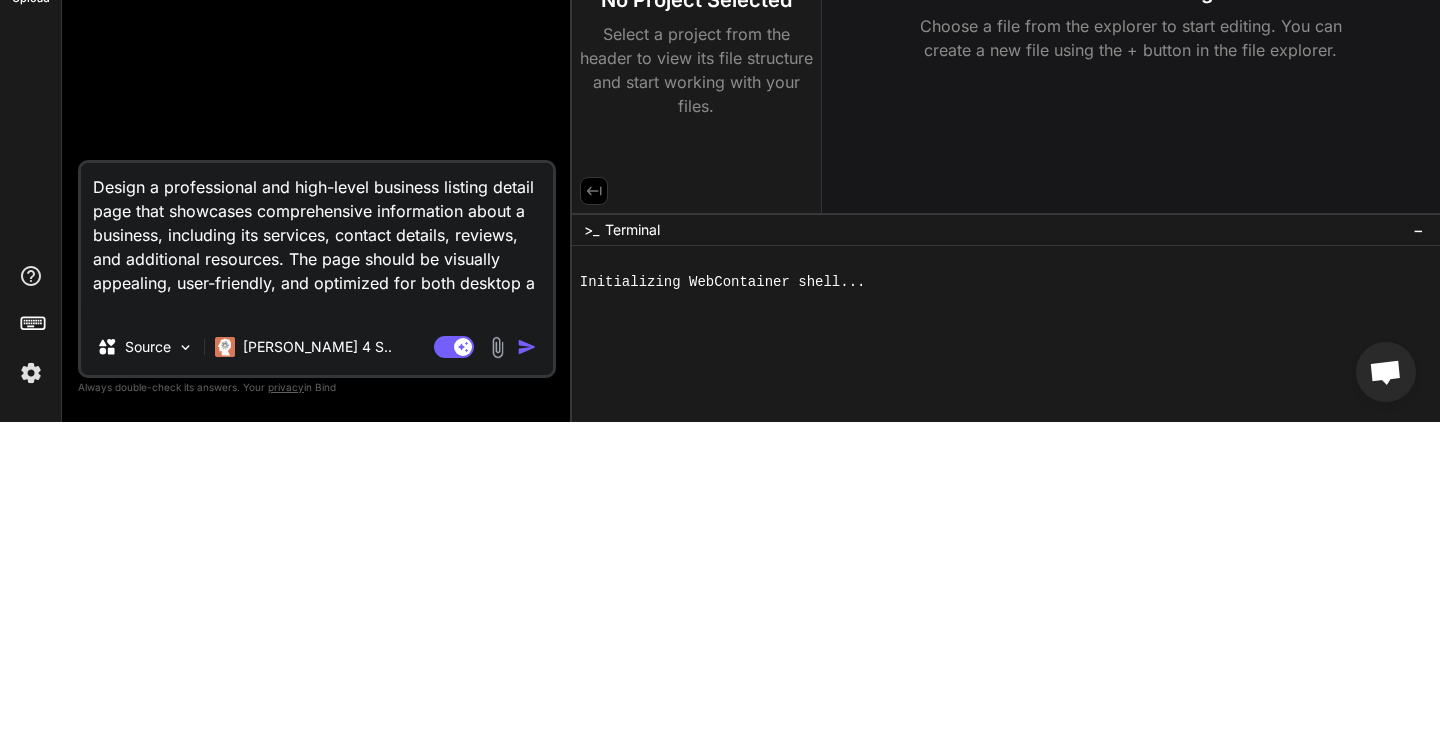 type on "Design a professional and high-level business listing detail page that showcases comprehensive information about a business, including its services, contact details, reviews, and additional resources. The page should be visually appealing, user-friendly, and optimized for both desktop" 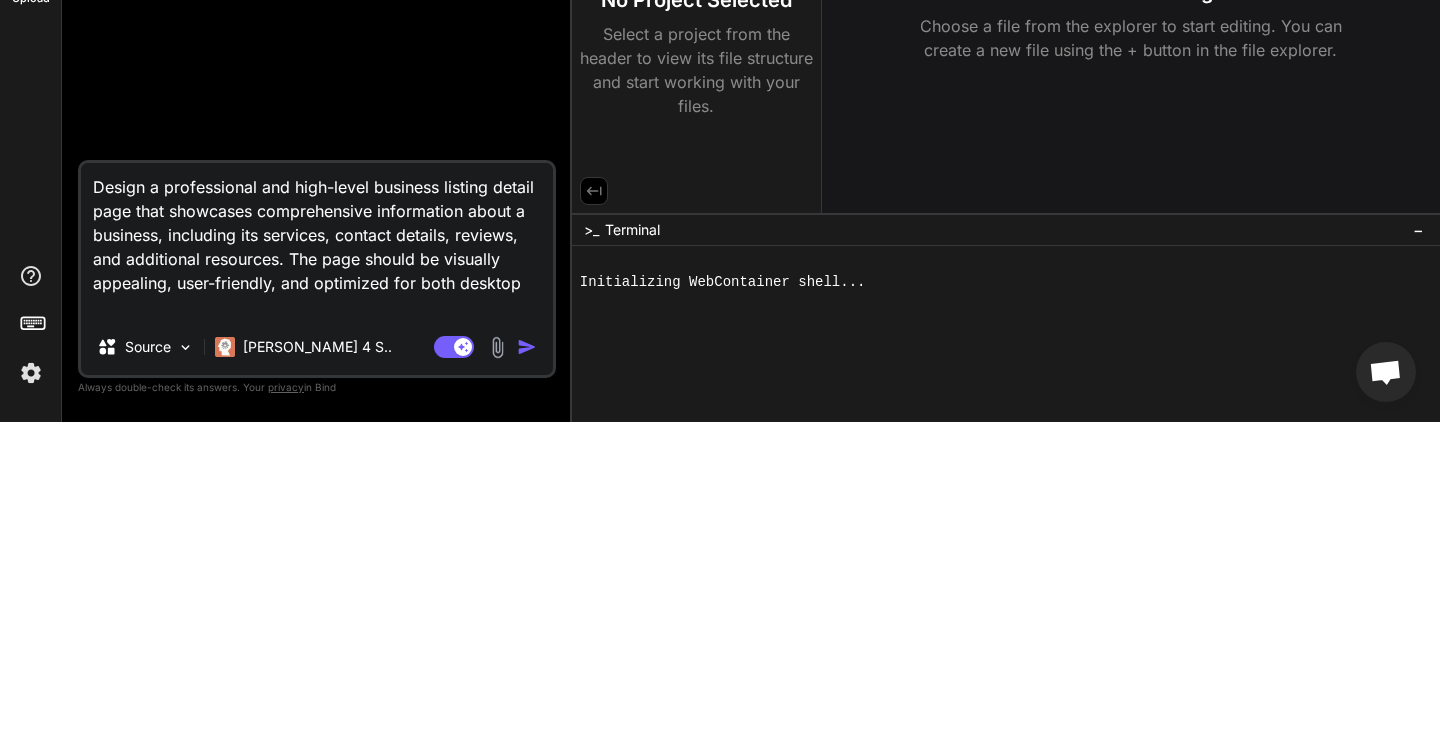 type on "Design a professional and high-level business listing detail page that showcases comprehensive information about a business, including its services, contact details, reviews, and additional resources. The page should be visually appealing, user-friendly, and optimized for both desktop" 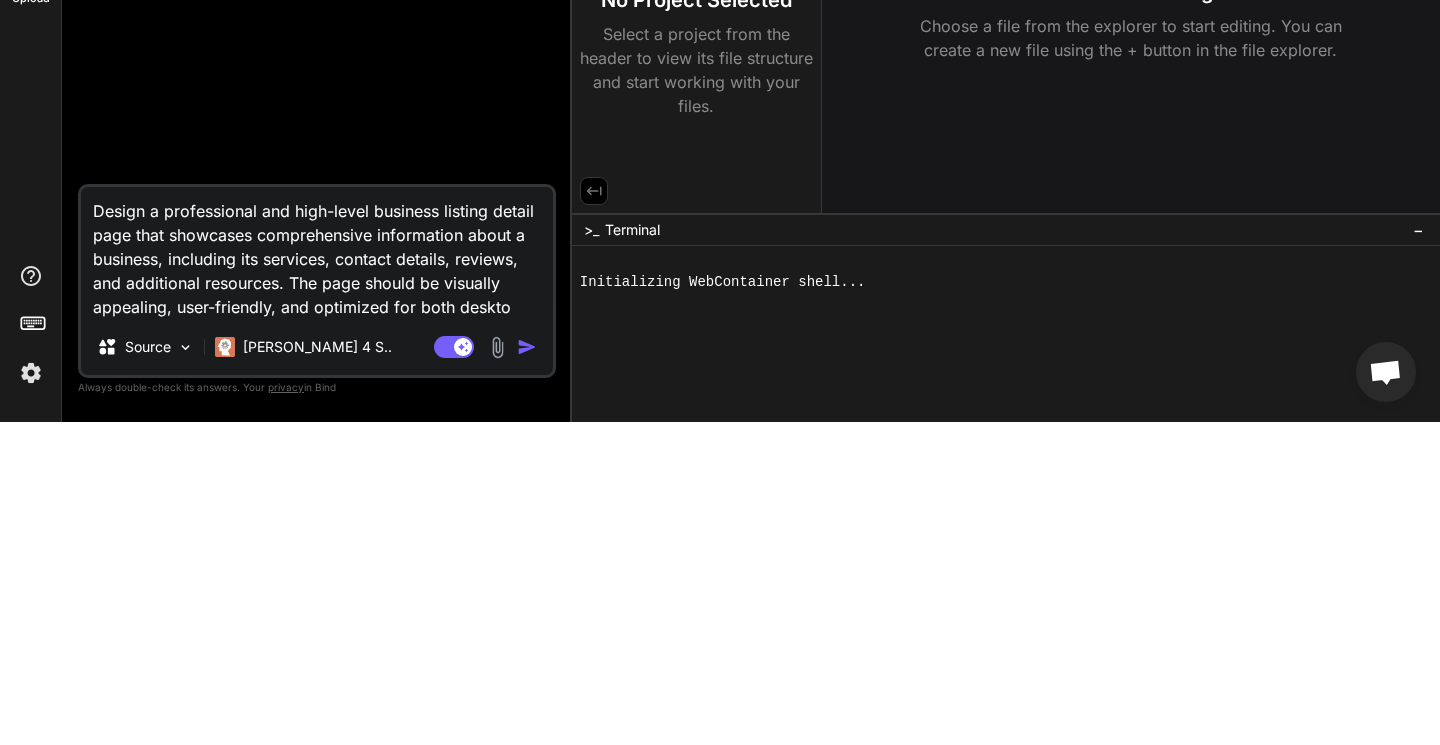 type on "Design a professional and high-level business listing detail page that showcases comprehensive information about a business, including its services, contact details, reviews, and additional resources. The page should be visually appealing, user-friendly, and optimized for both deskt" 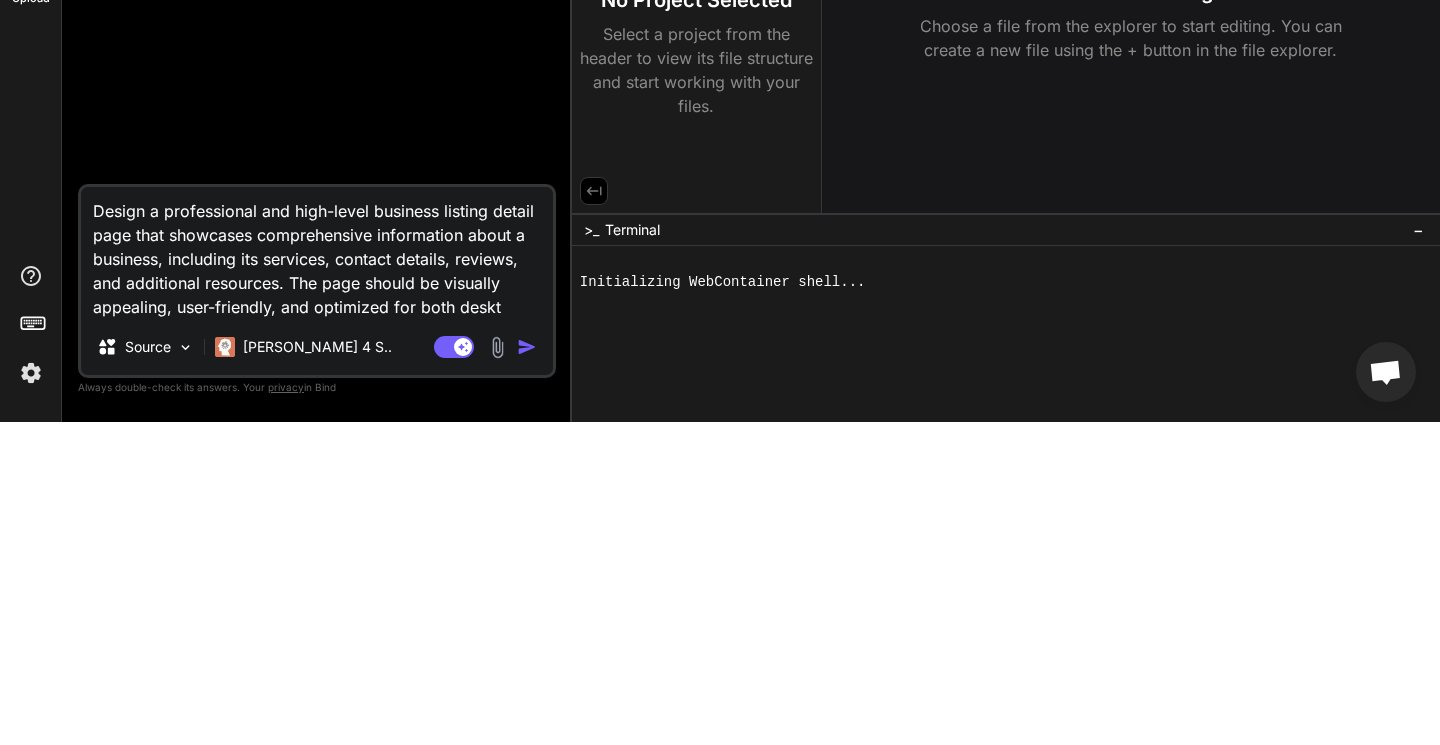 type on "Design a professional and high-level business listing detail page that showcases comprehensive information about a business, including its services, contact details, reviews, and additional resources. The page should be visually appealing, user-friendly, and optimized for both desk" 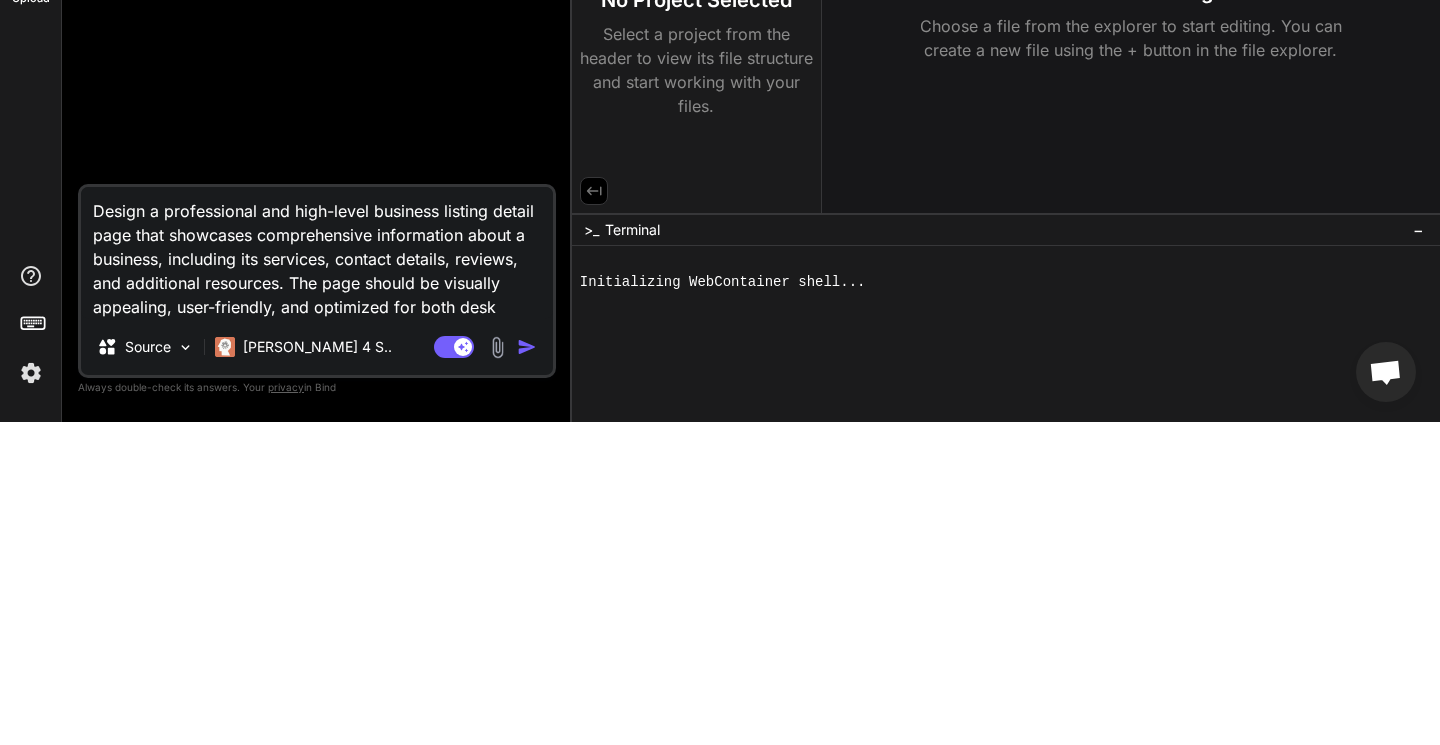 type on "x" 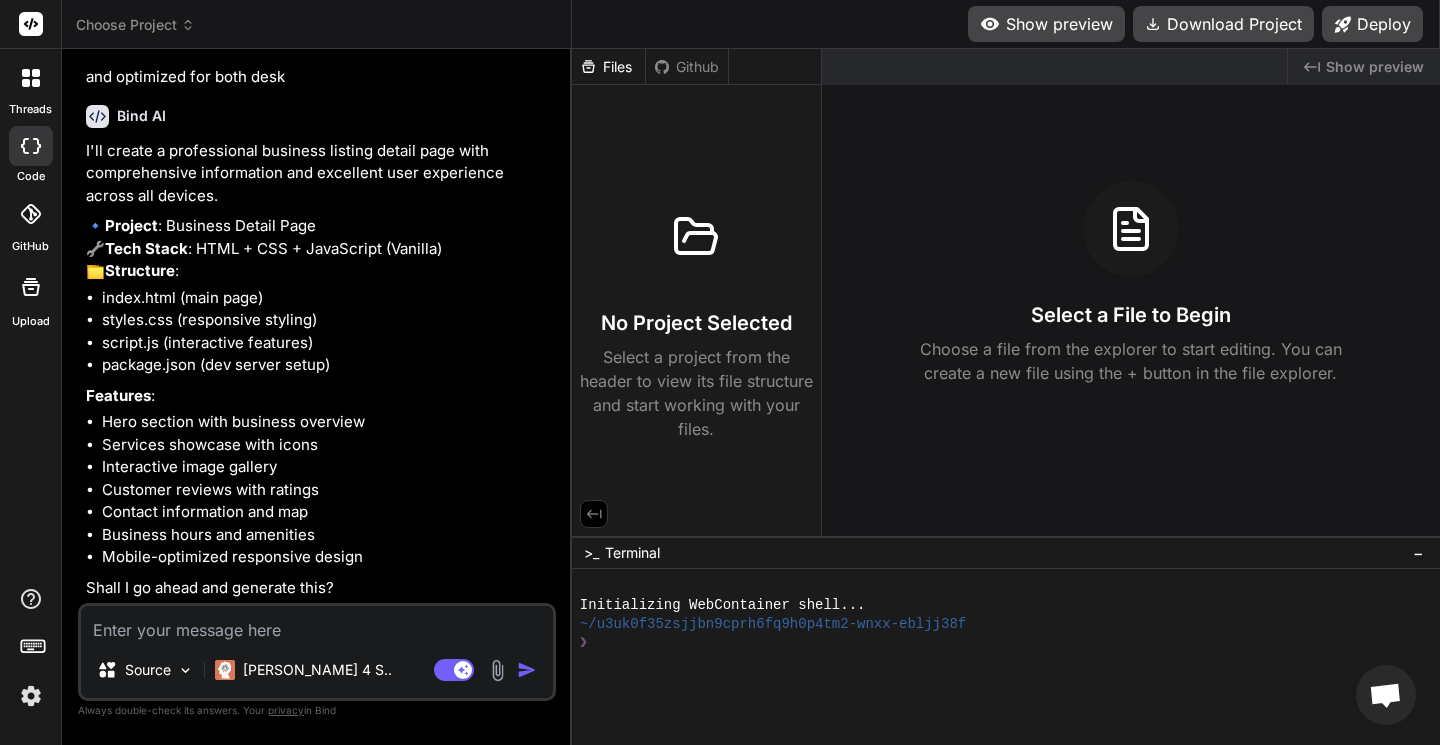 scroll, scrollTop: 176, scrollLeft: 0, axis: vertical 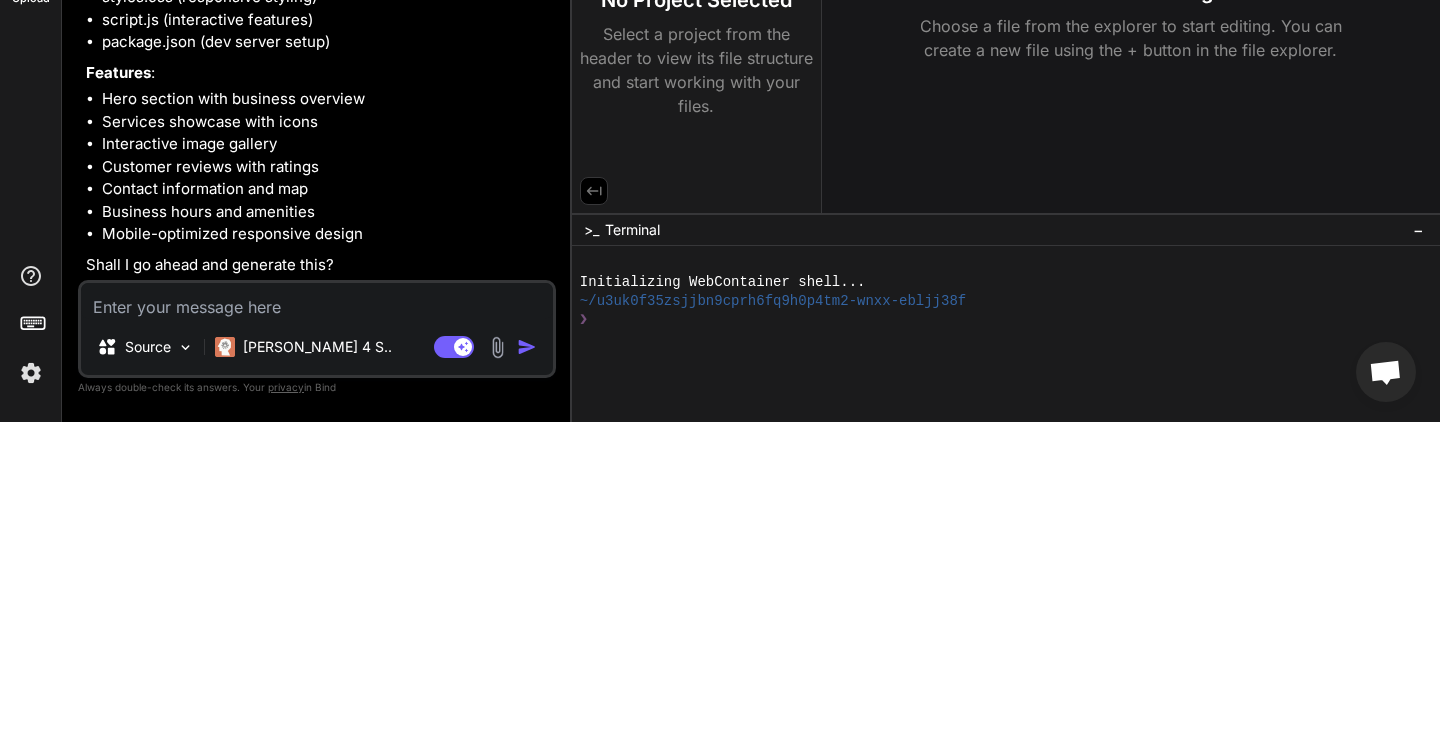 type on "C" 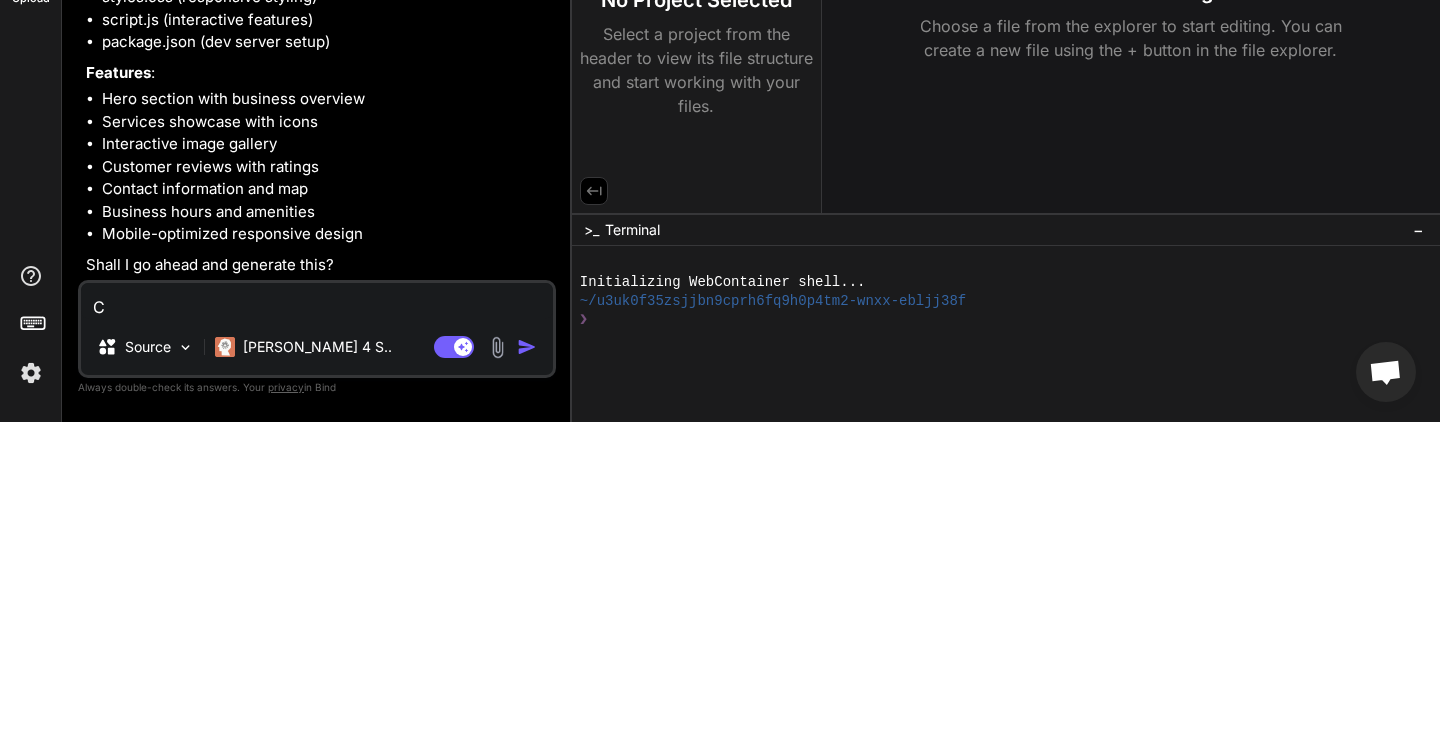 type on "x" 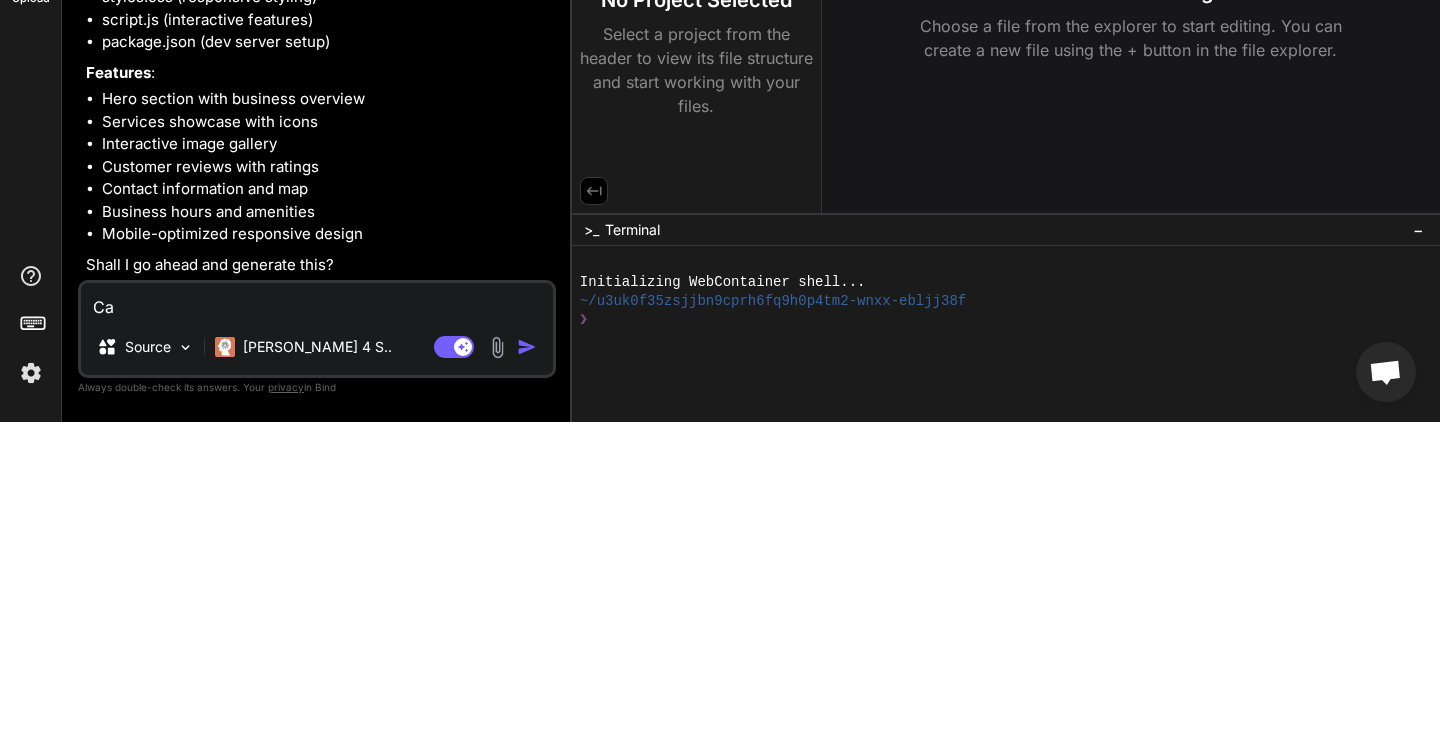 type on "x" 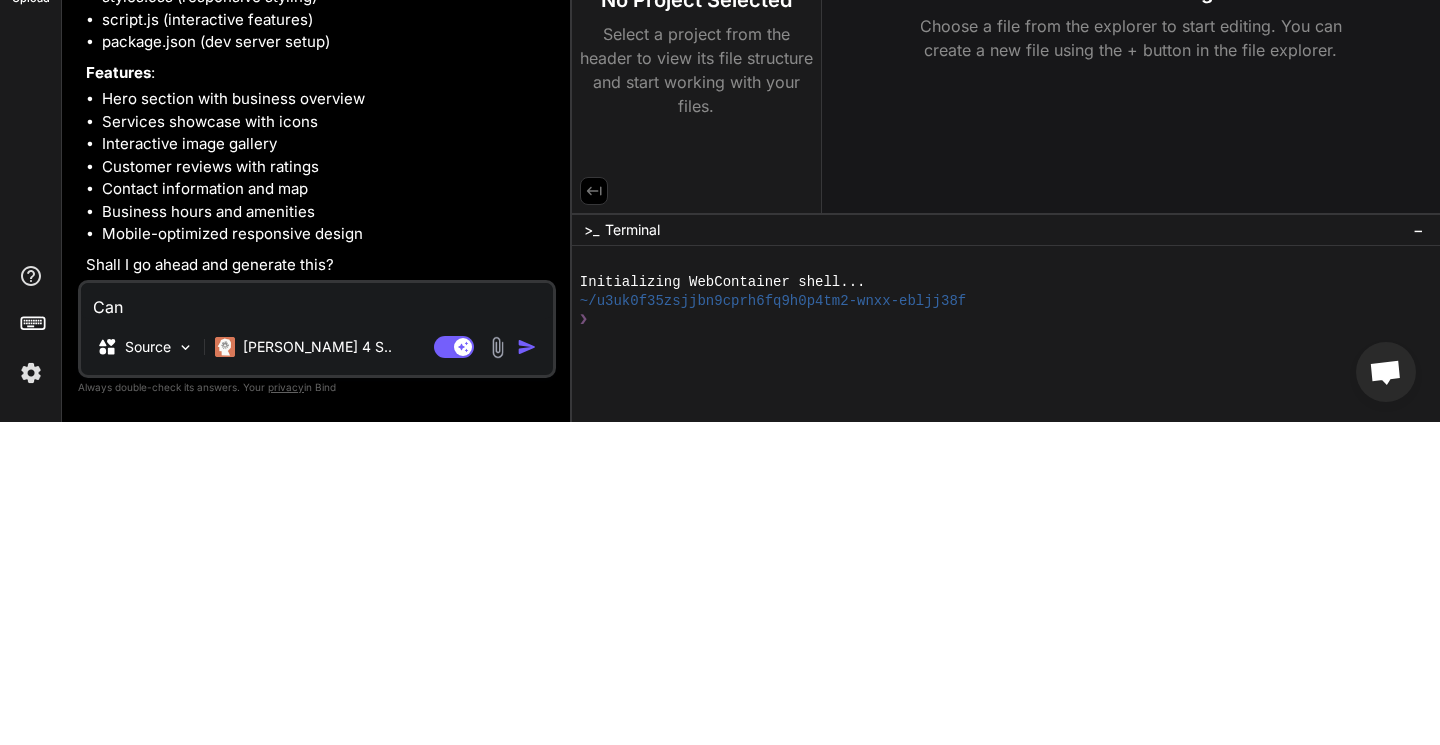 type on "x" 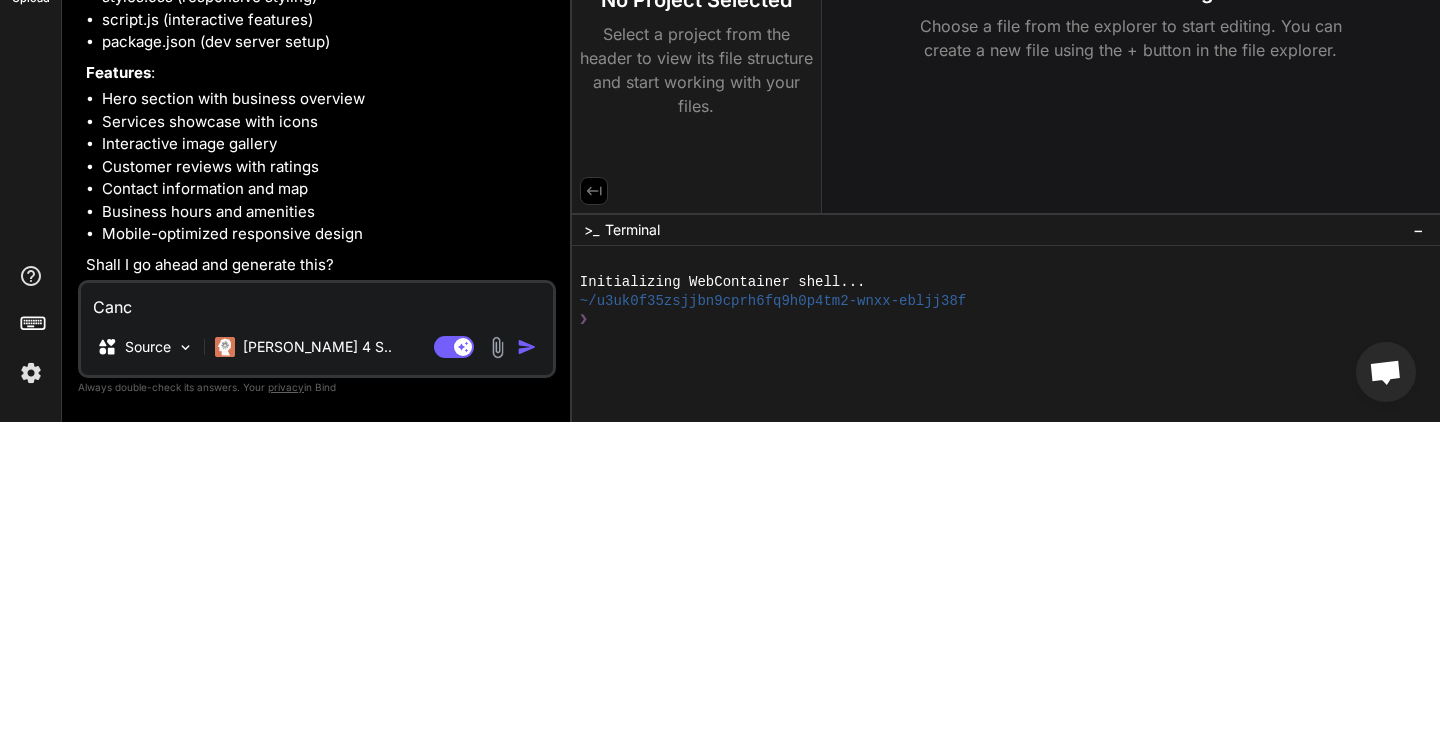 type on "x" 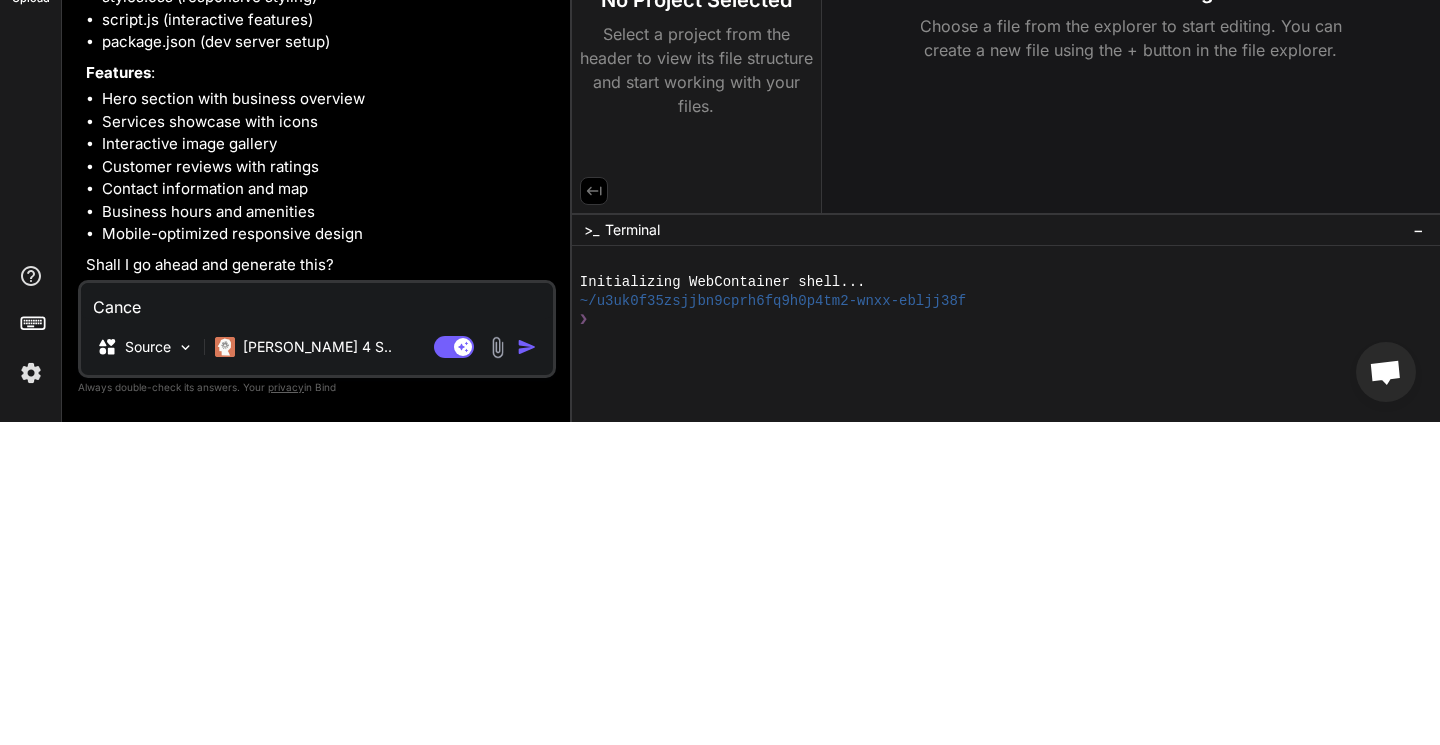 type on "x" 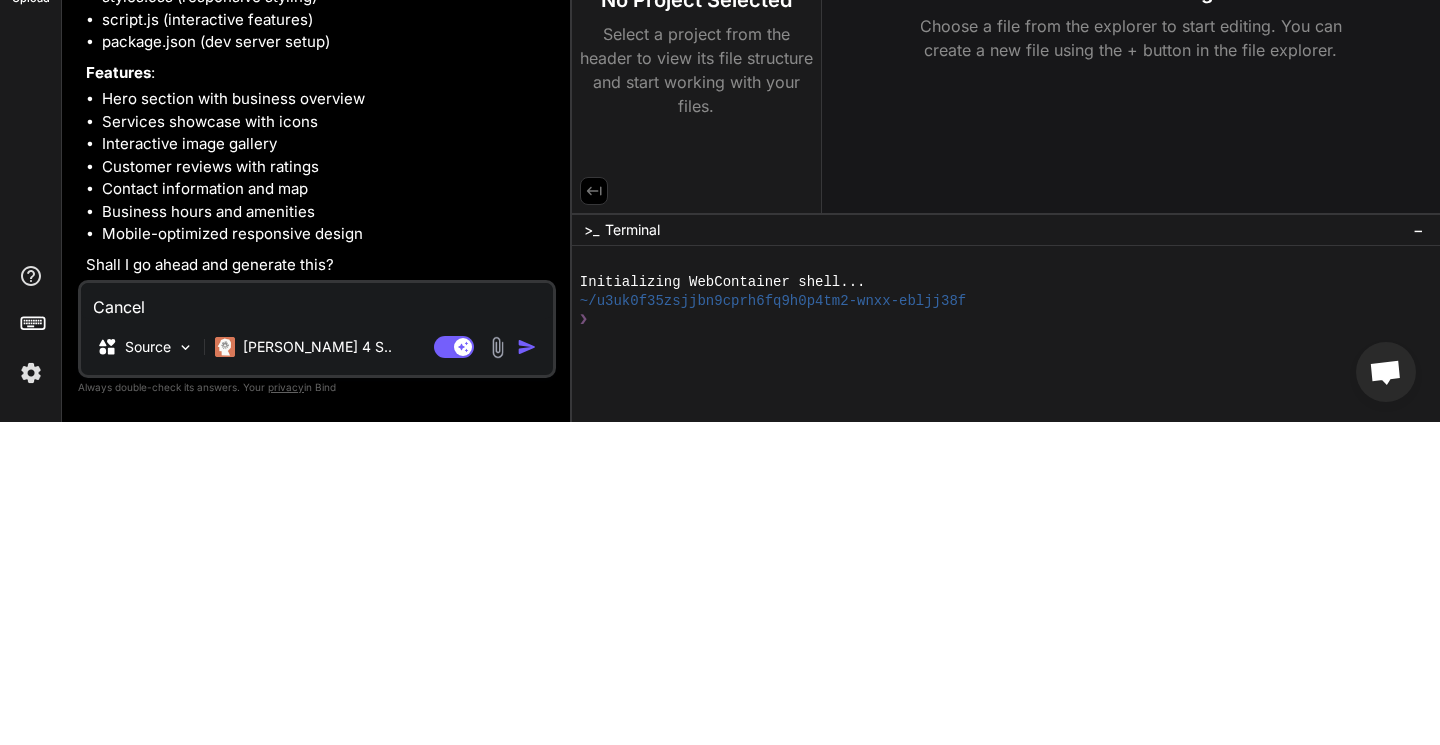 type on "Cancel" 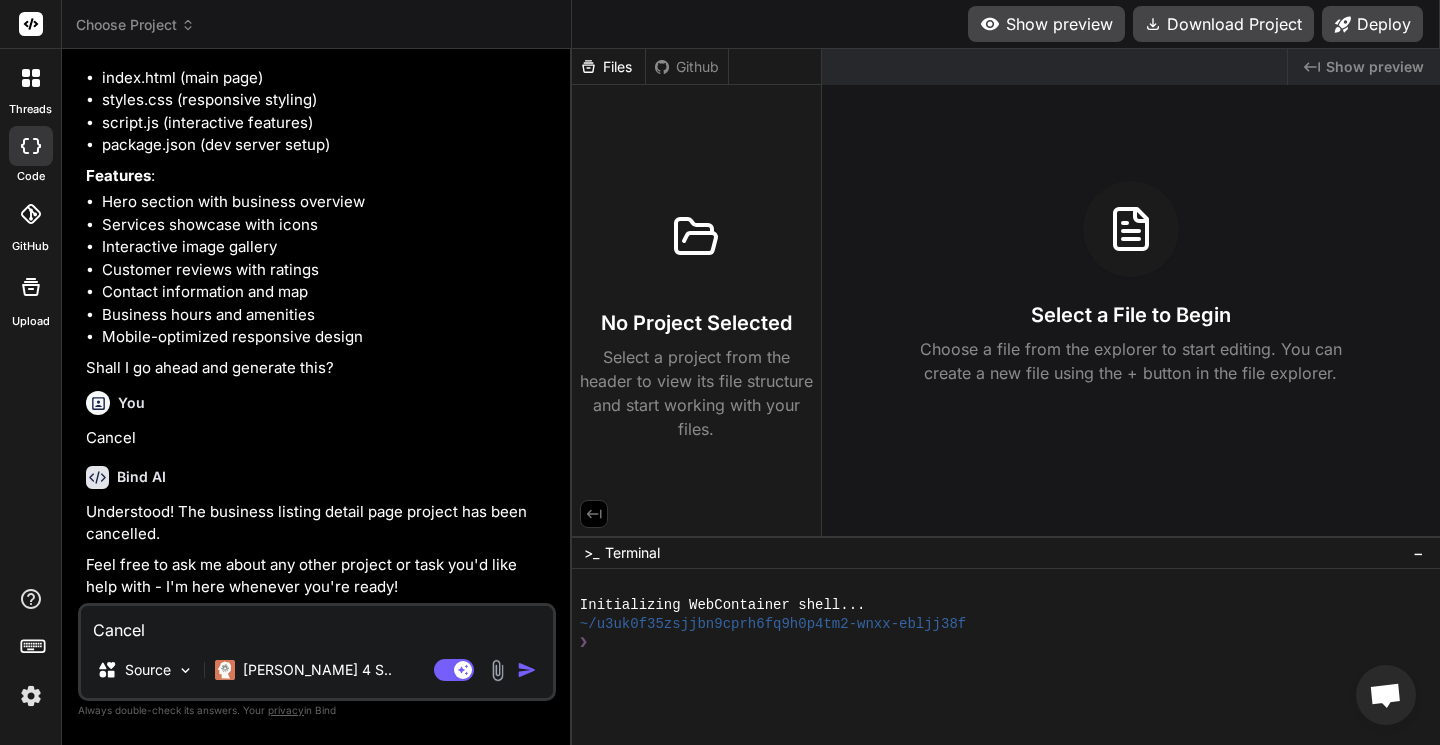 scroll, scrollTop: 397, scrollLeft: 0, axis: vertical 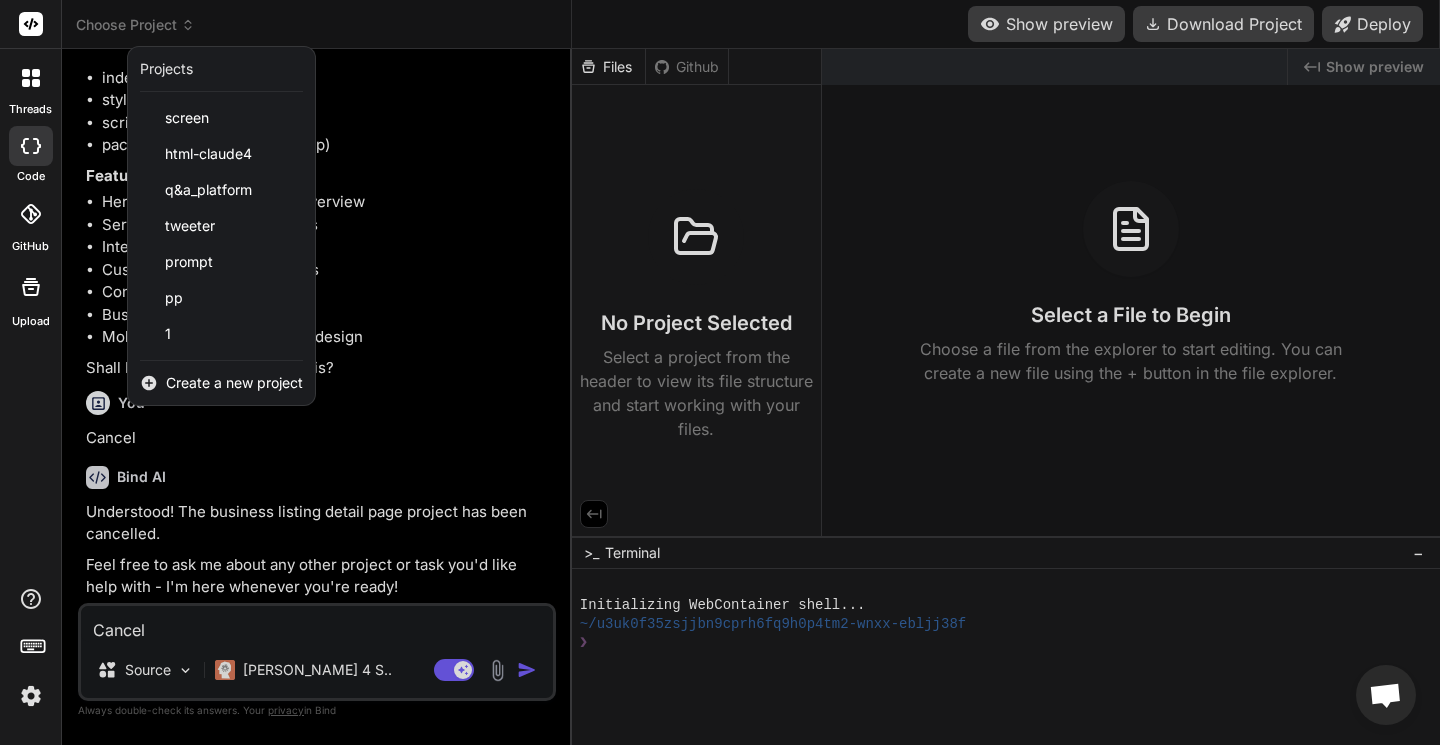 click on "1" at bounding box center (221, 334) 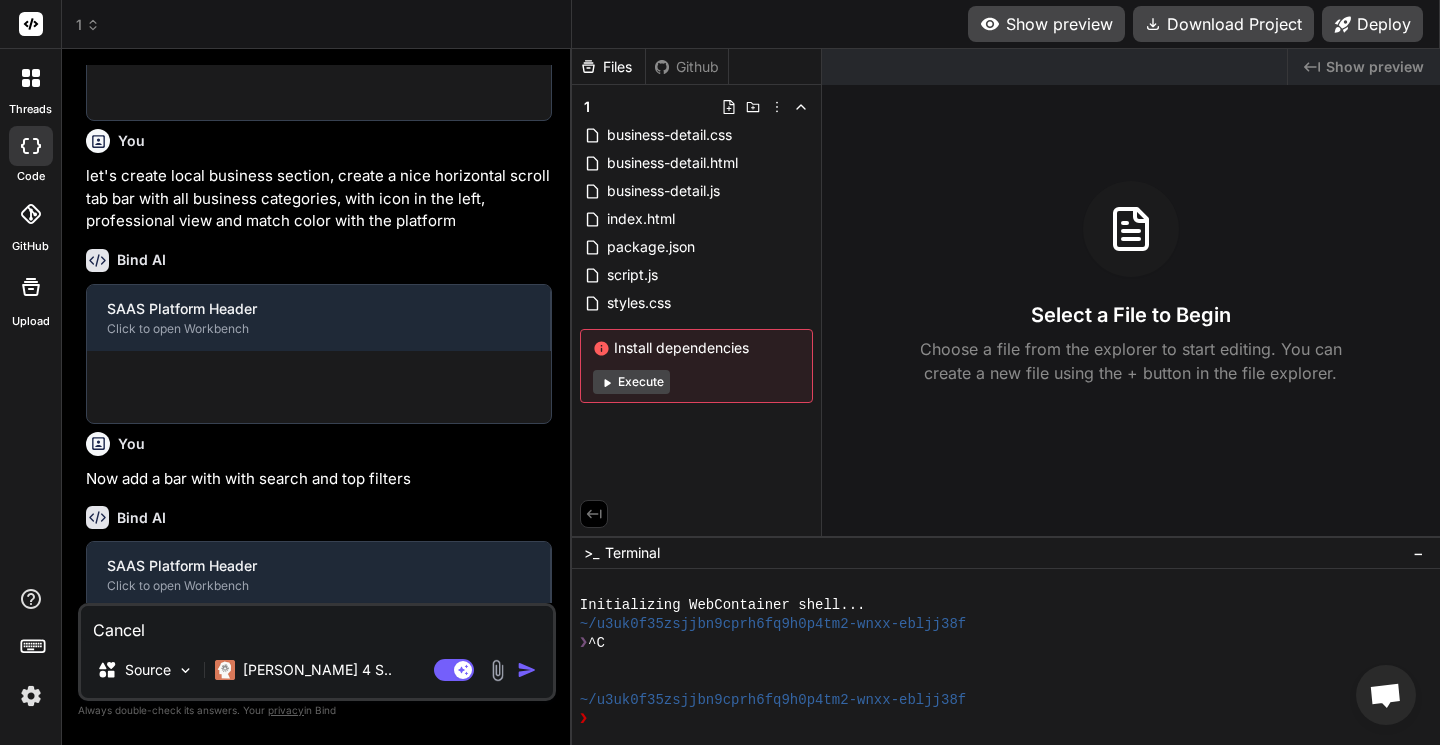 scroll, scrollTop: 582, scrollLeft: 0, axis: vertical 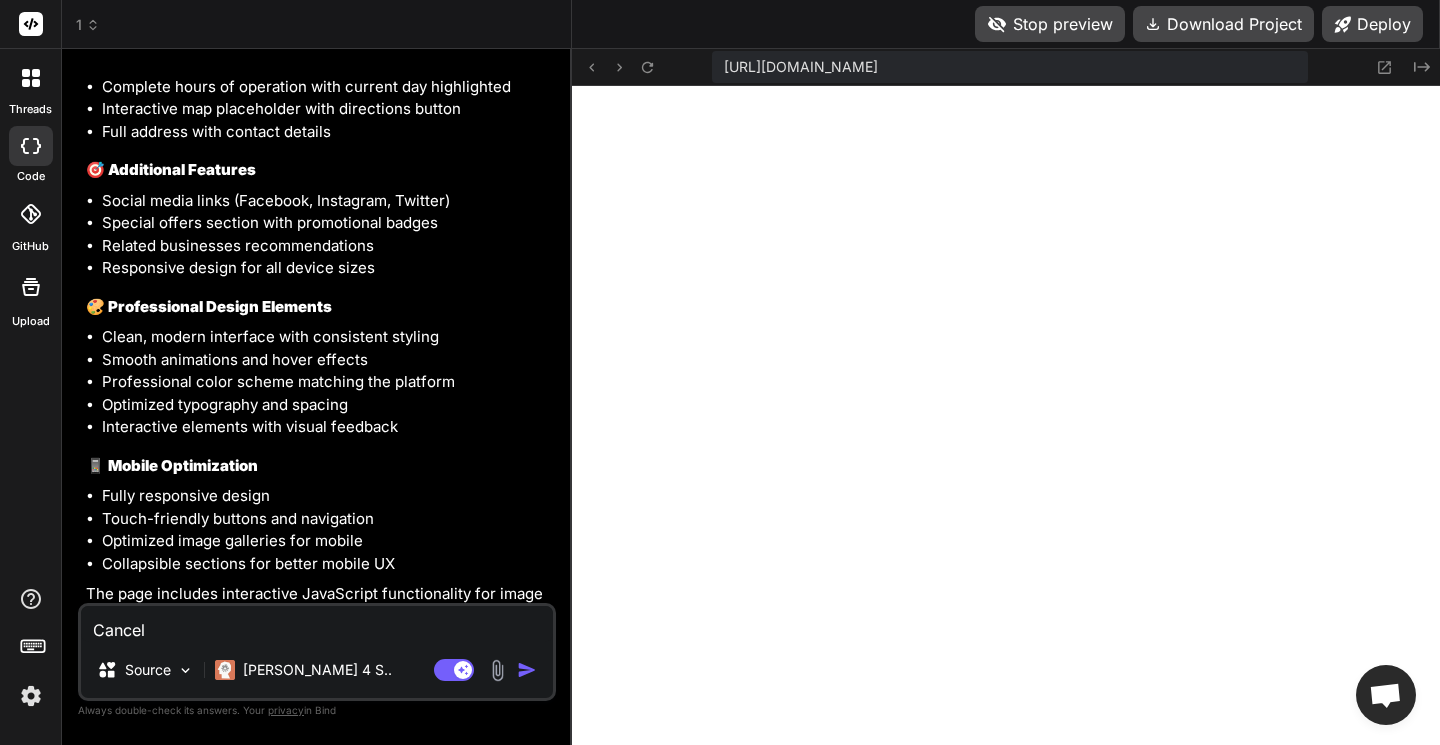 click on "Cancel" at bounding box center (317, 624) 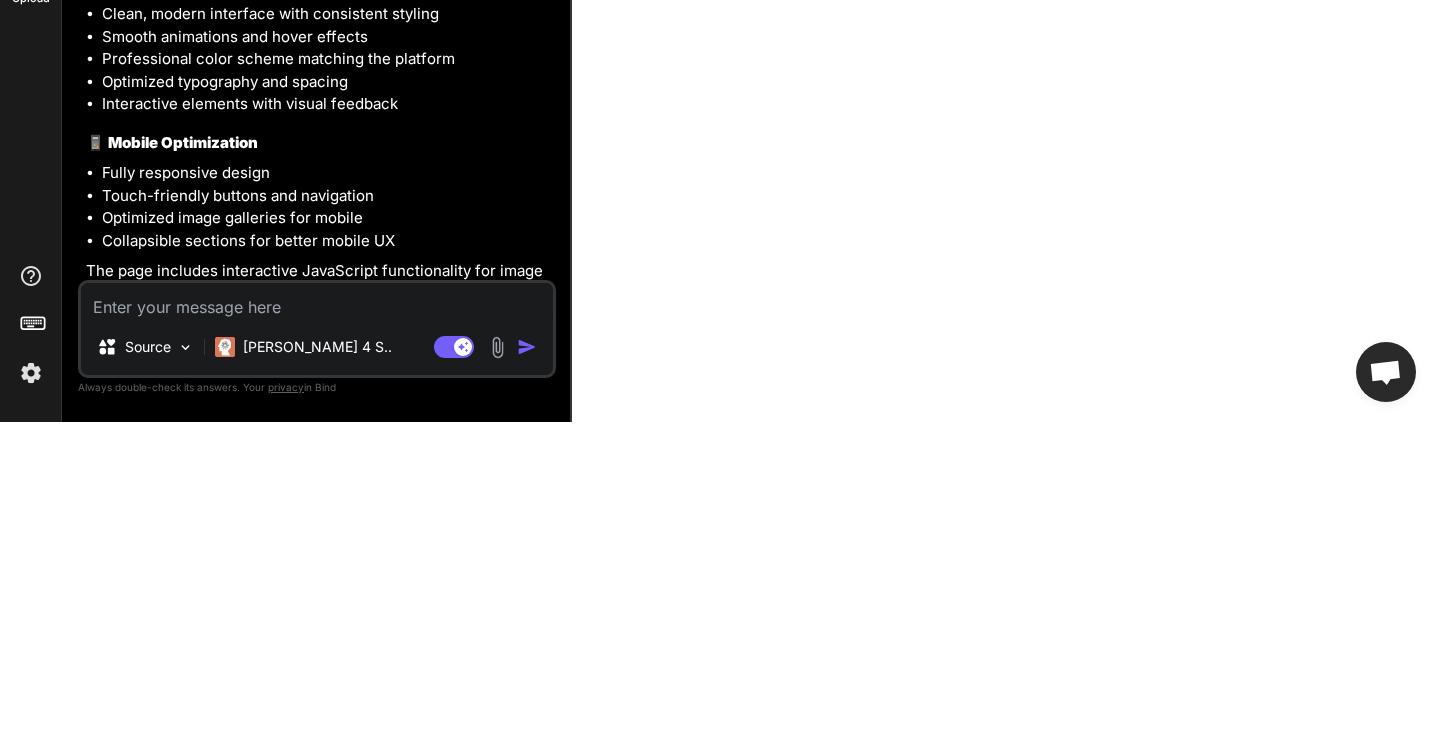type on "l" 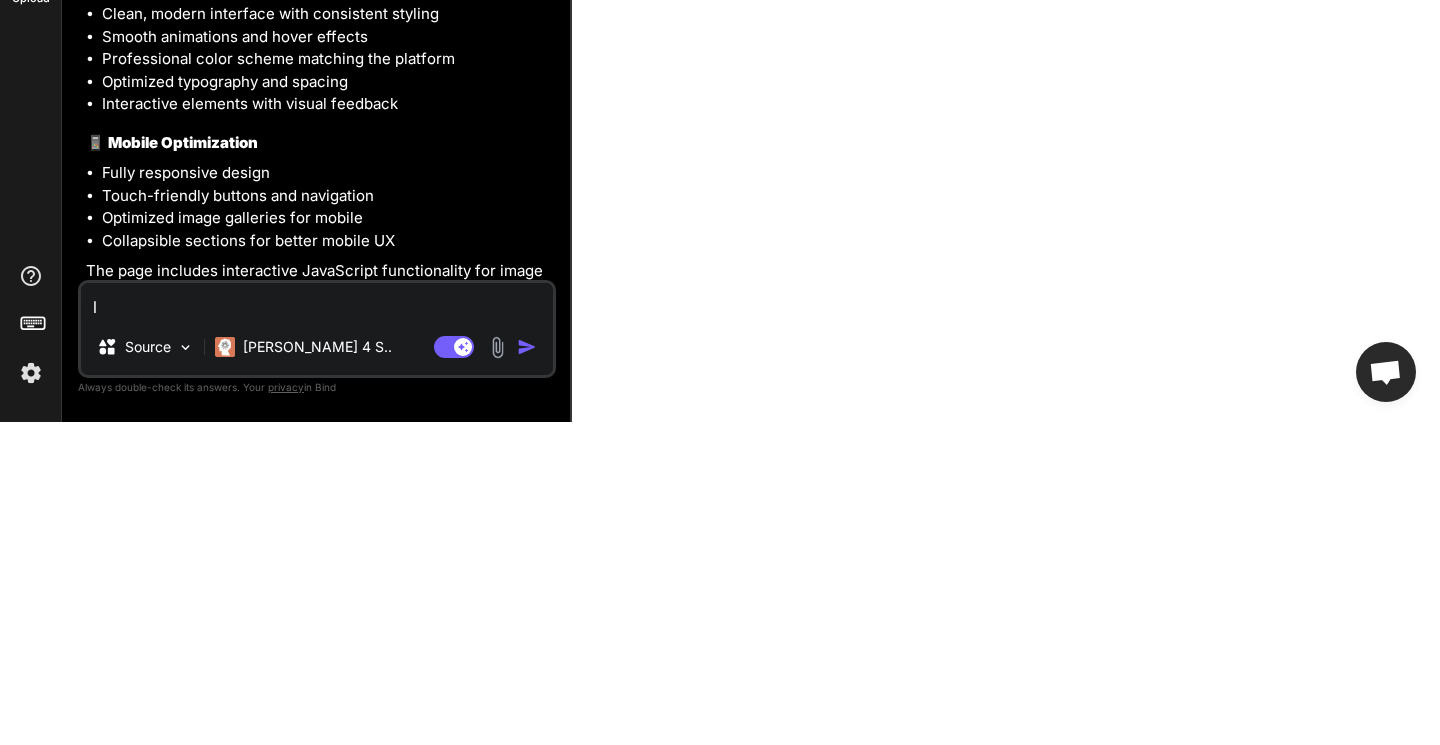 type on "x" 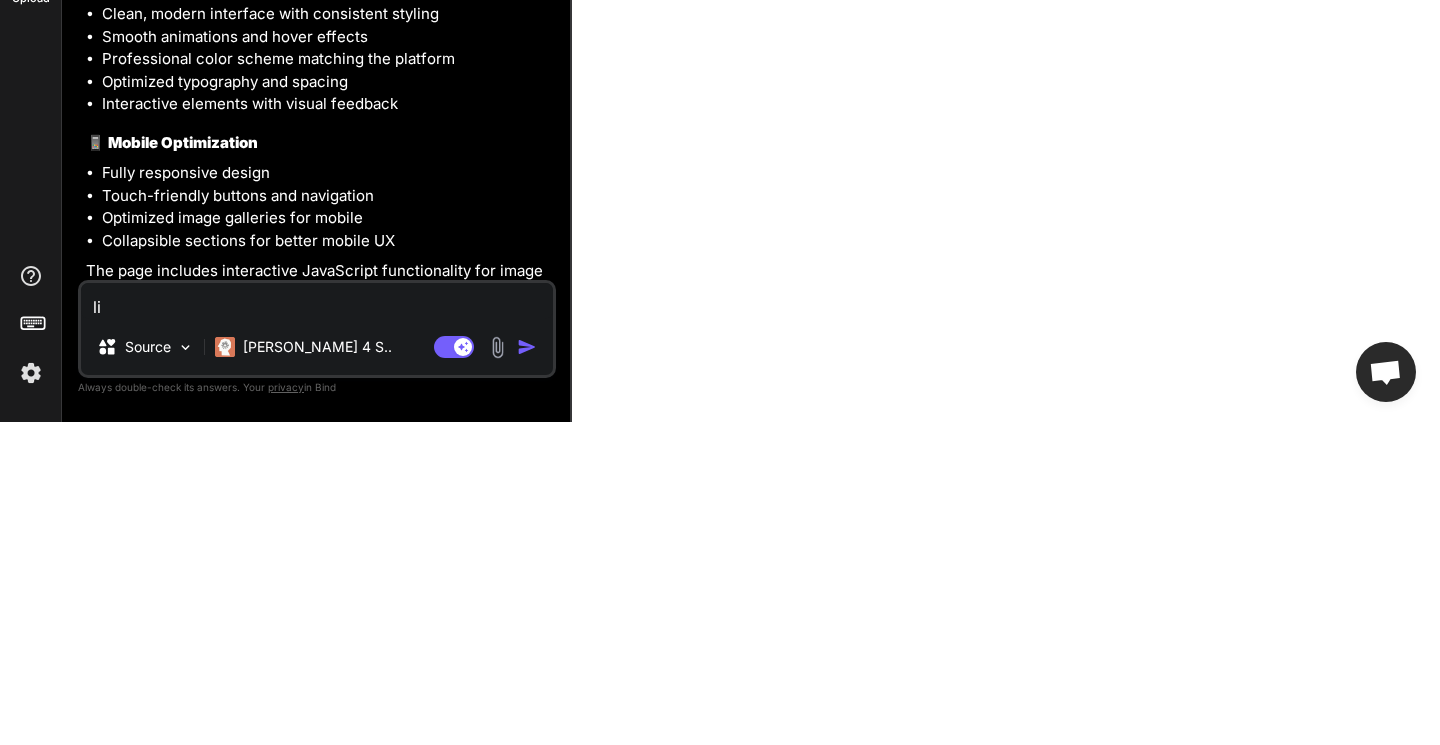 type on "x" 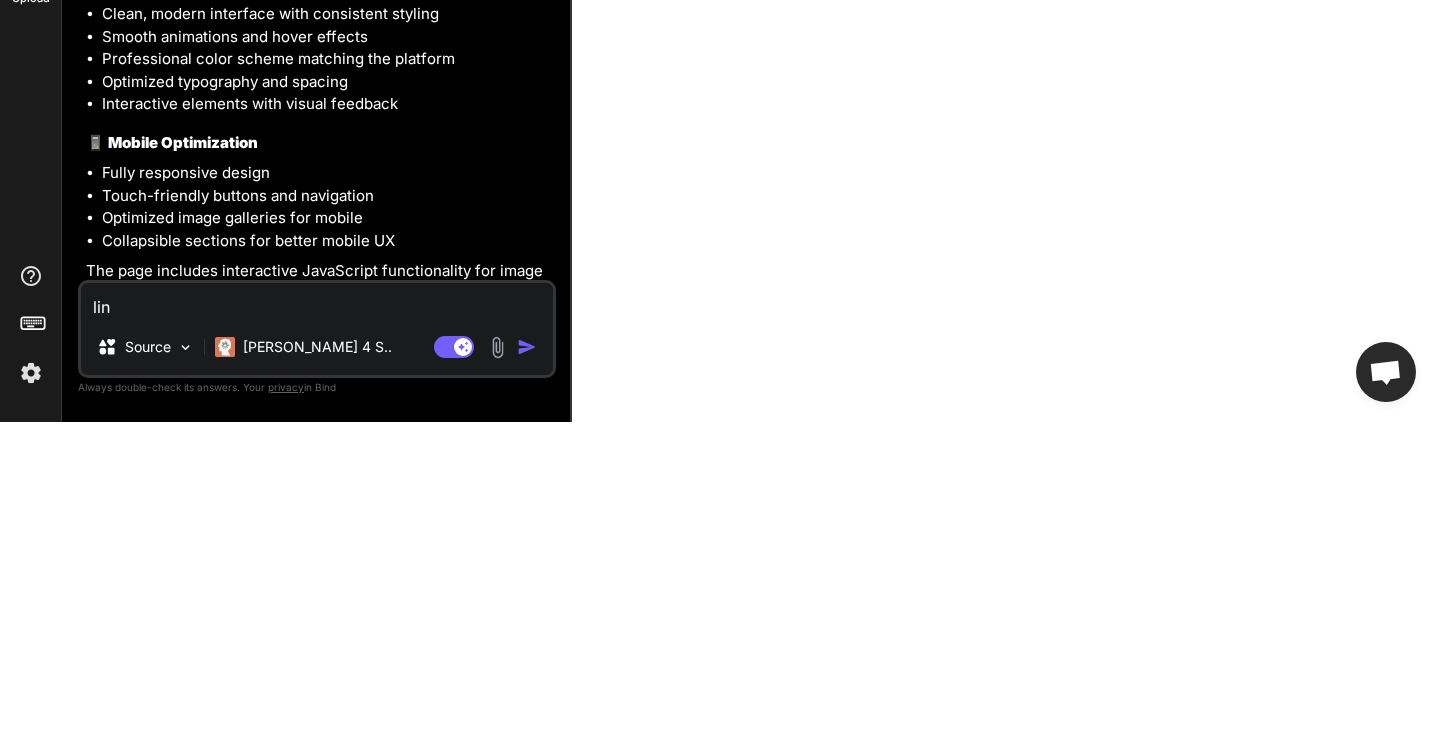 type on "x" 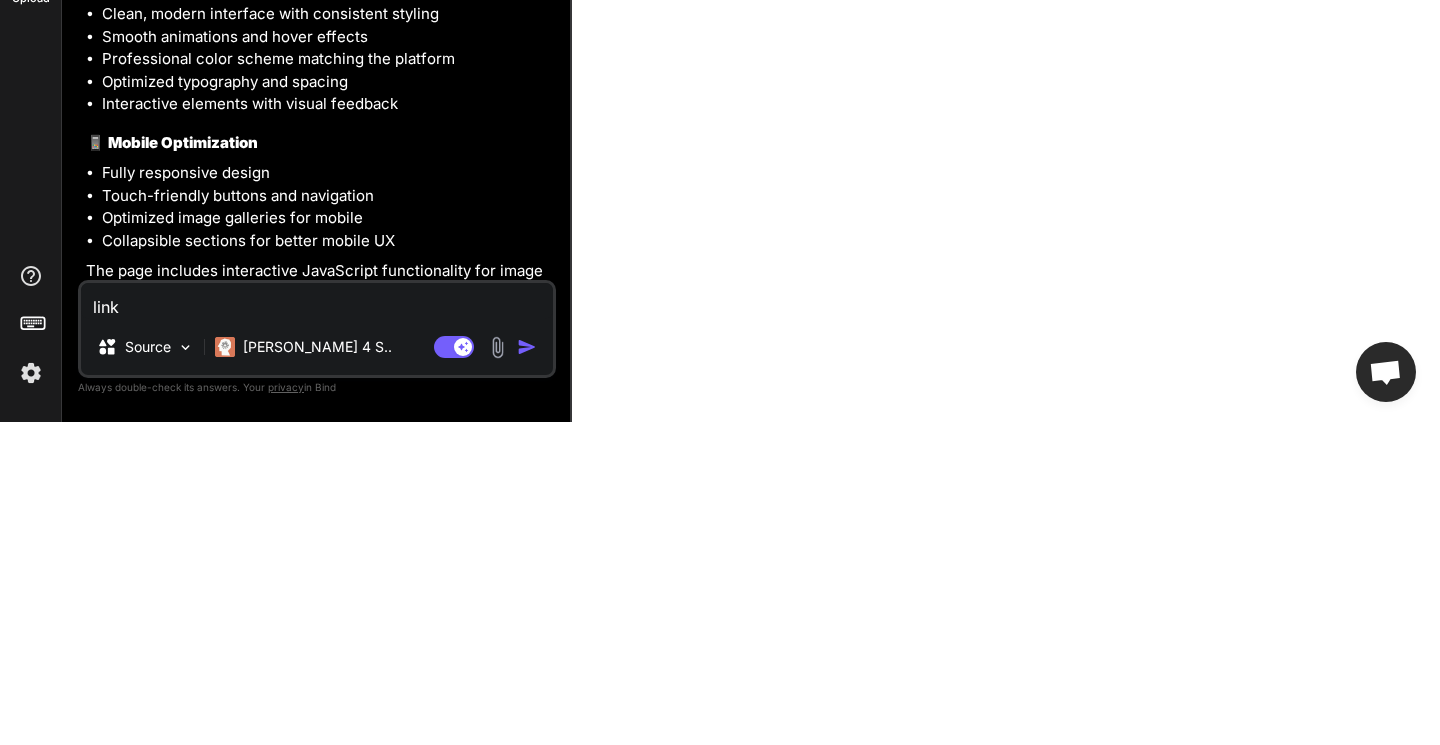 type on "x" 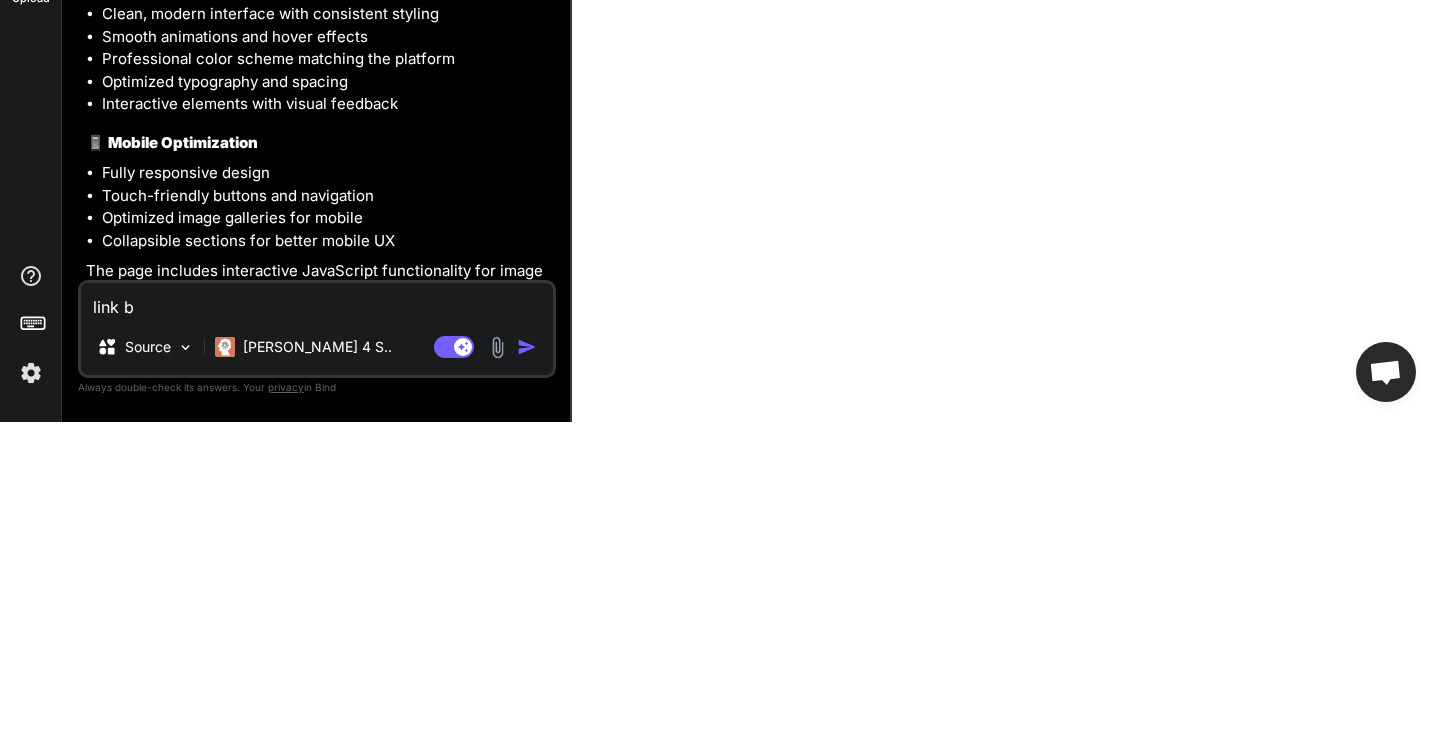 type on "x" 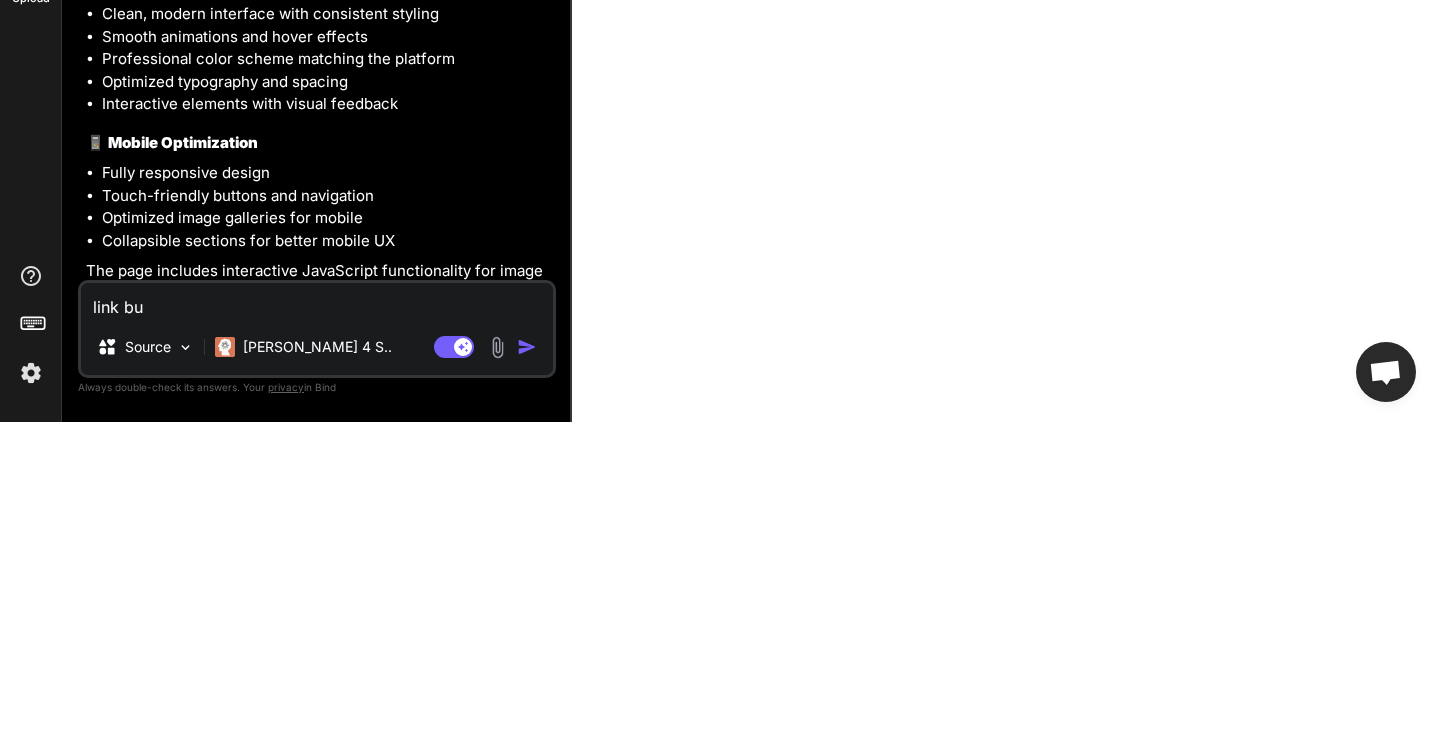 type on "x" 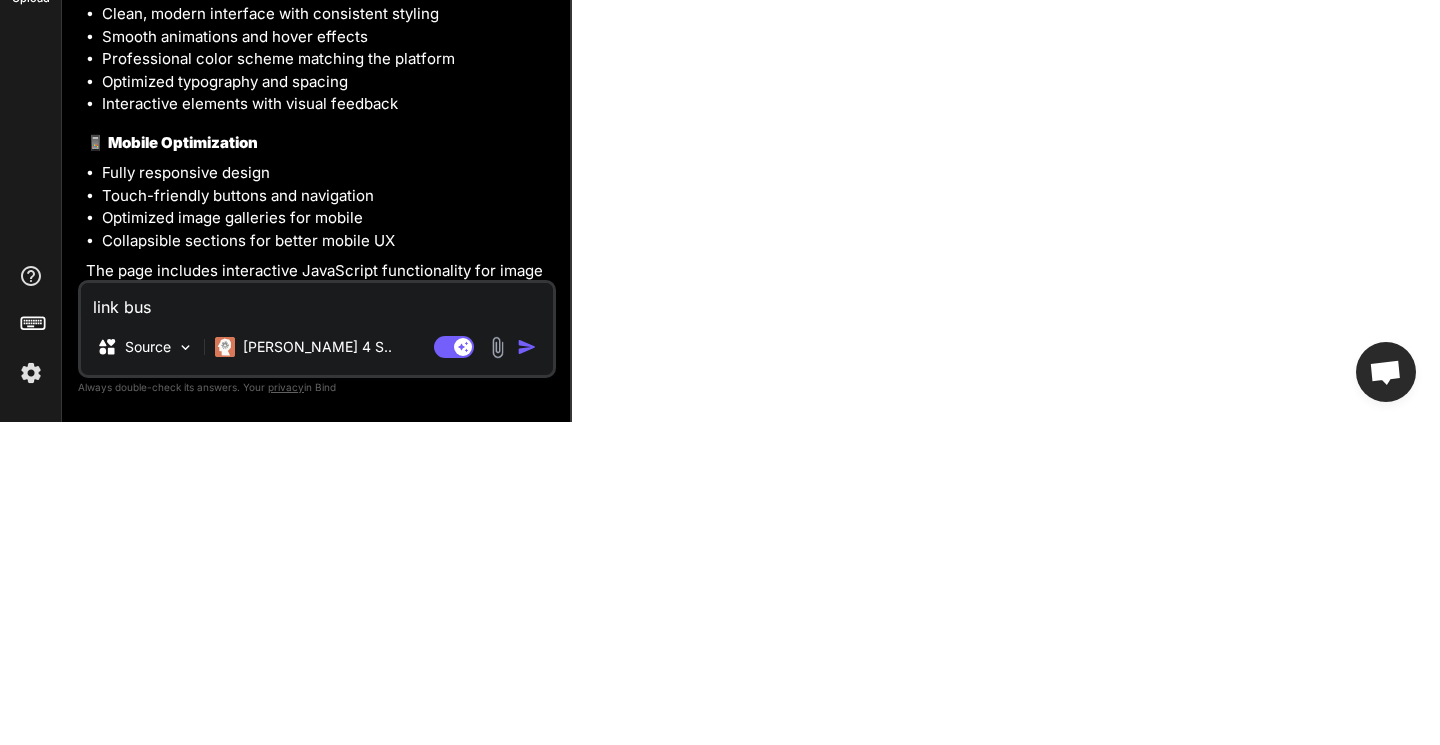 type on "x" 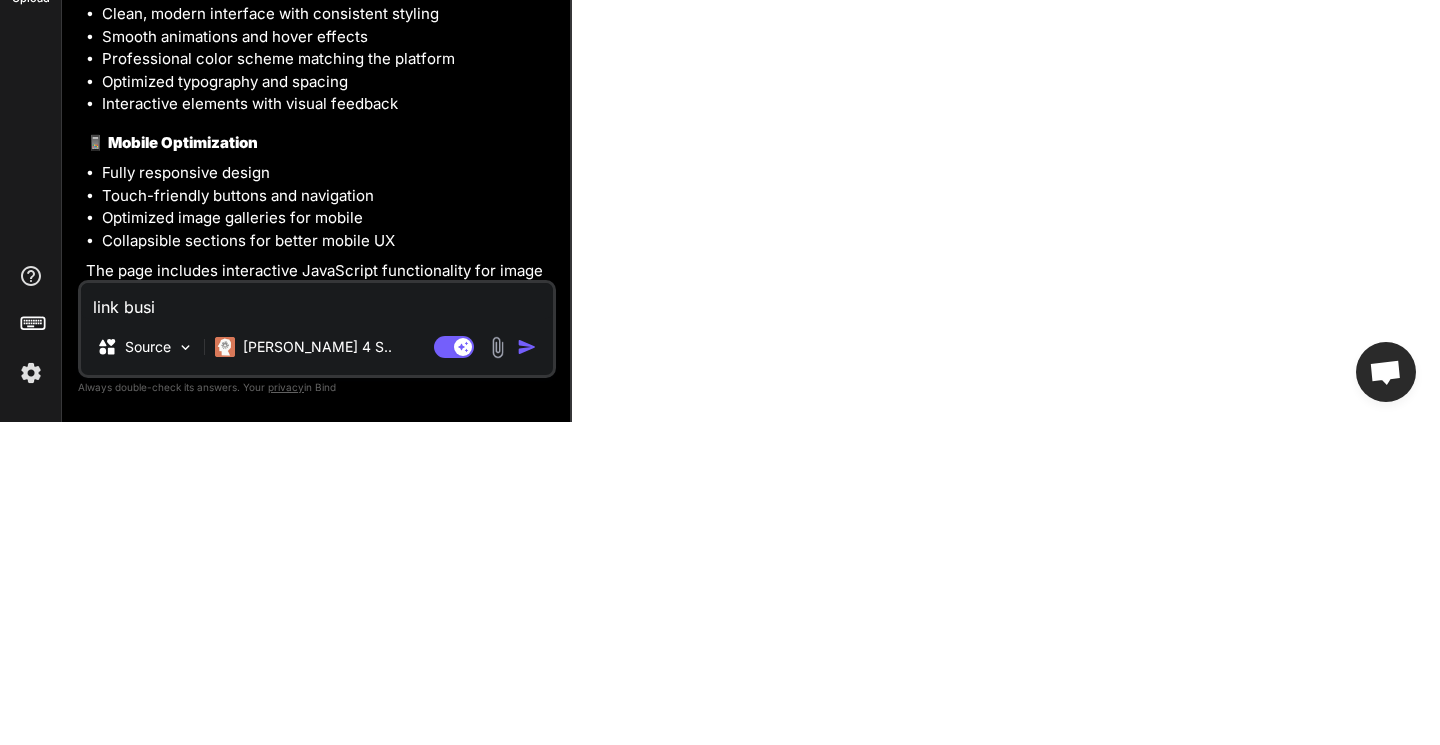 type on "x" 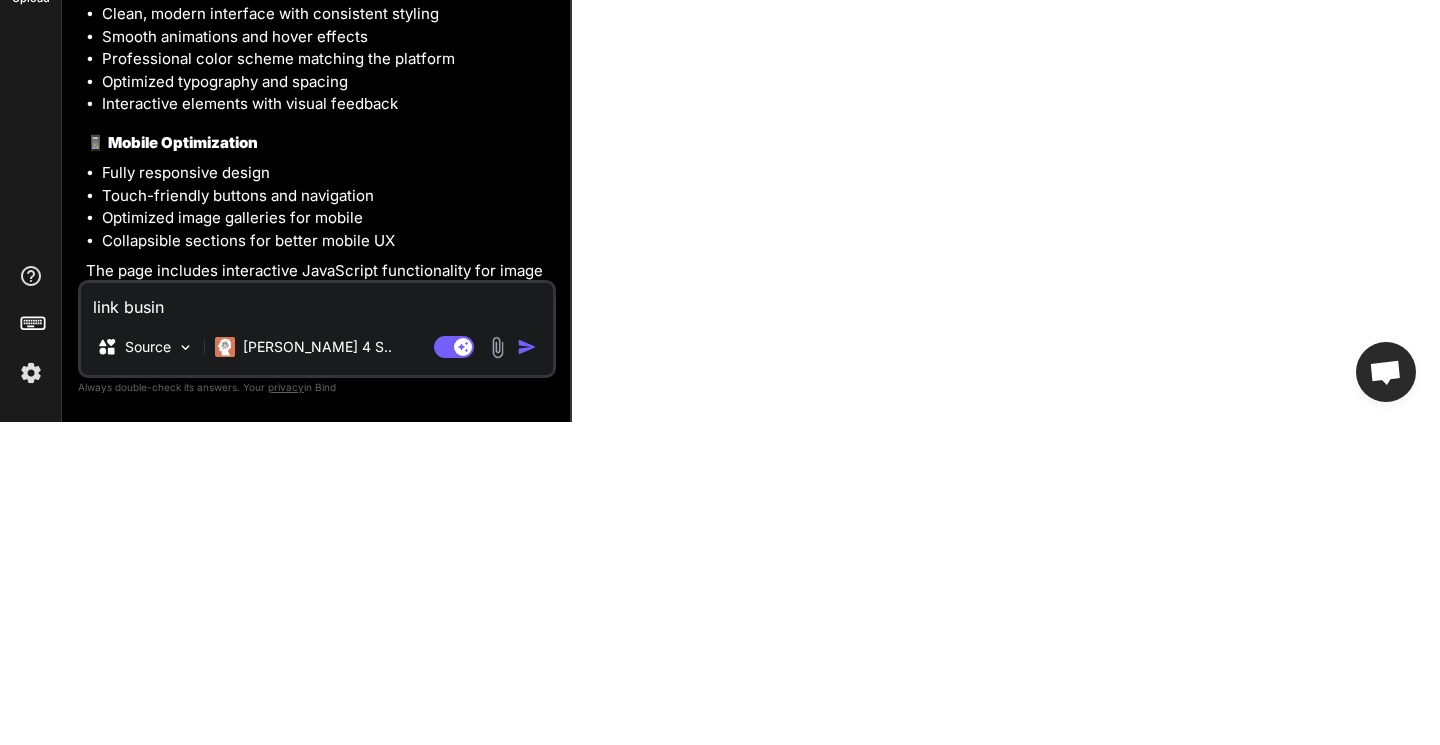 type on "x" 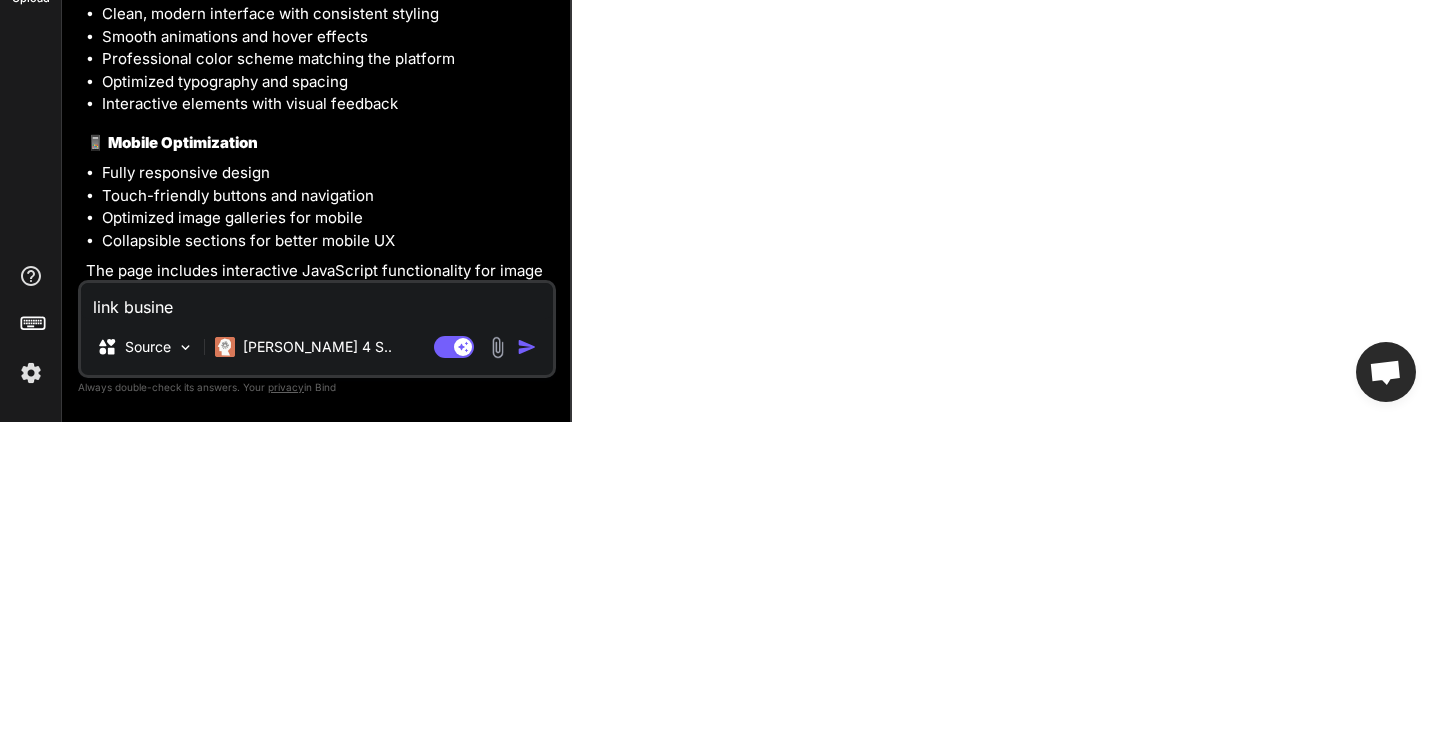 type on "x" 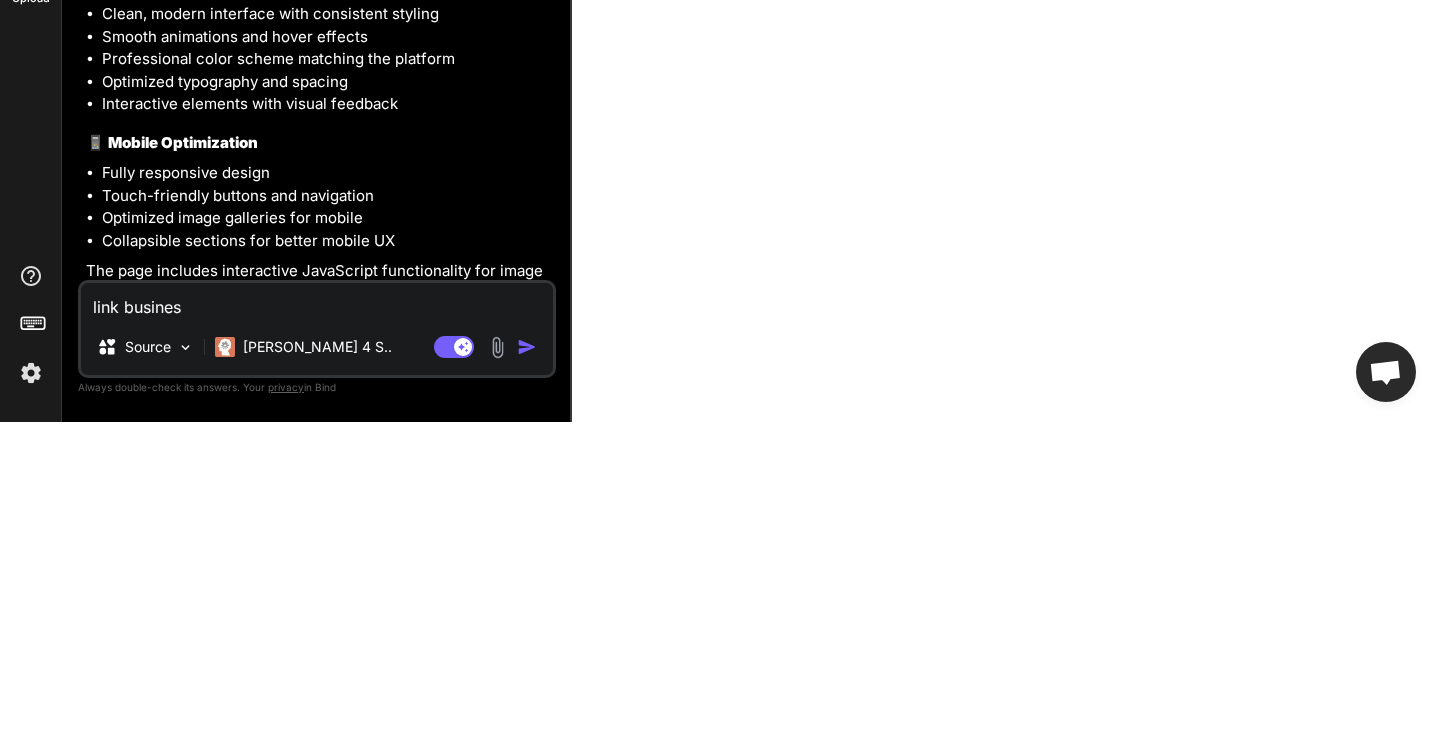 type on "x" 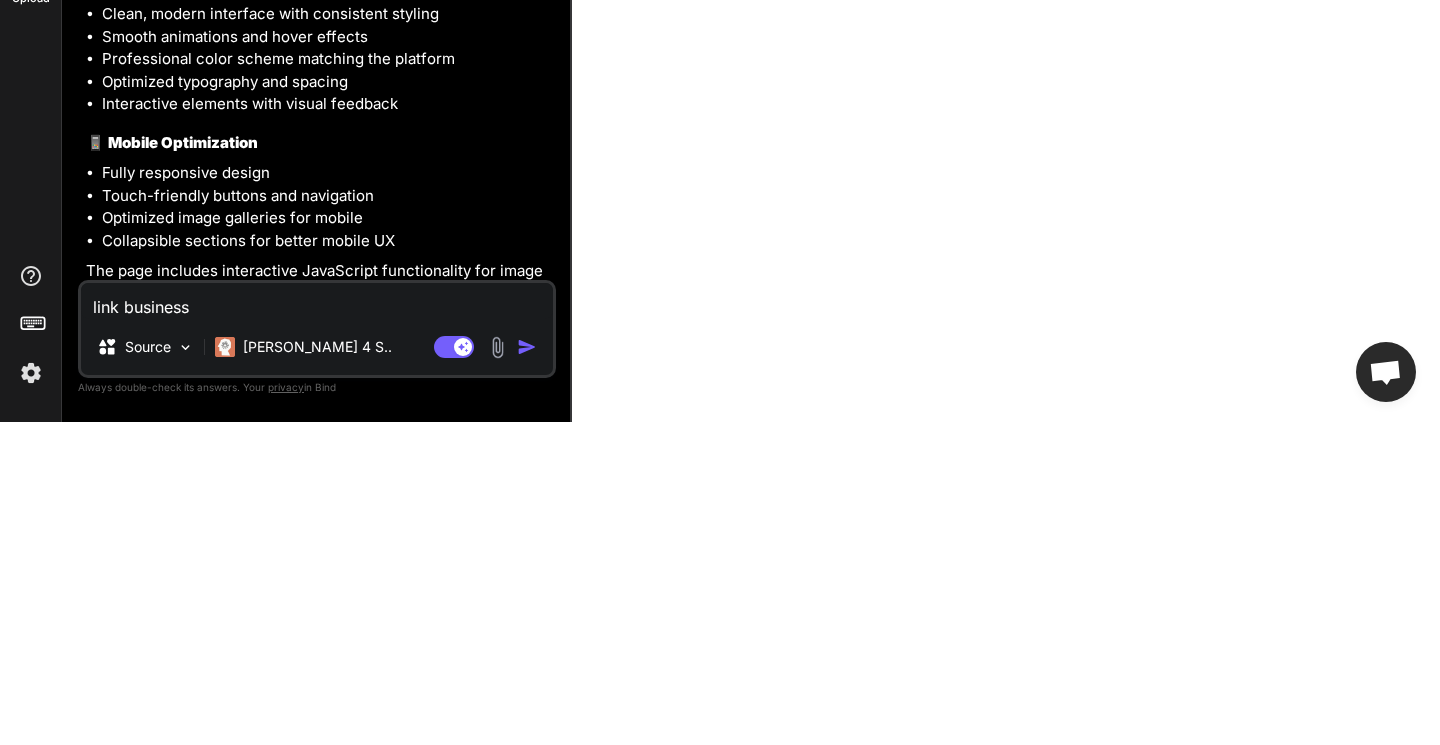 type on "x" 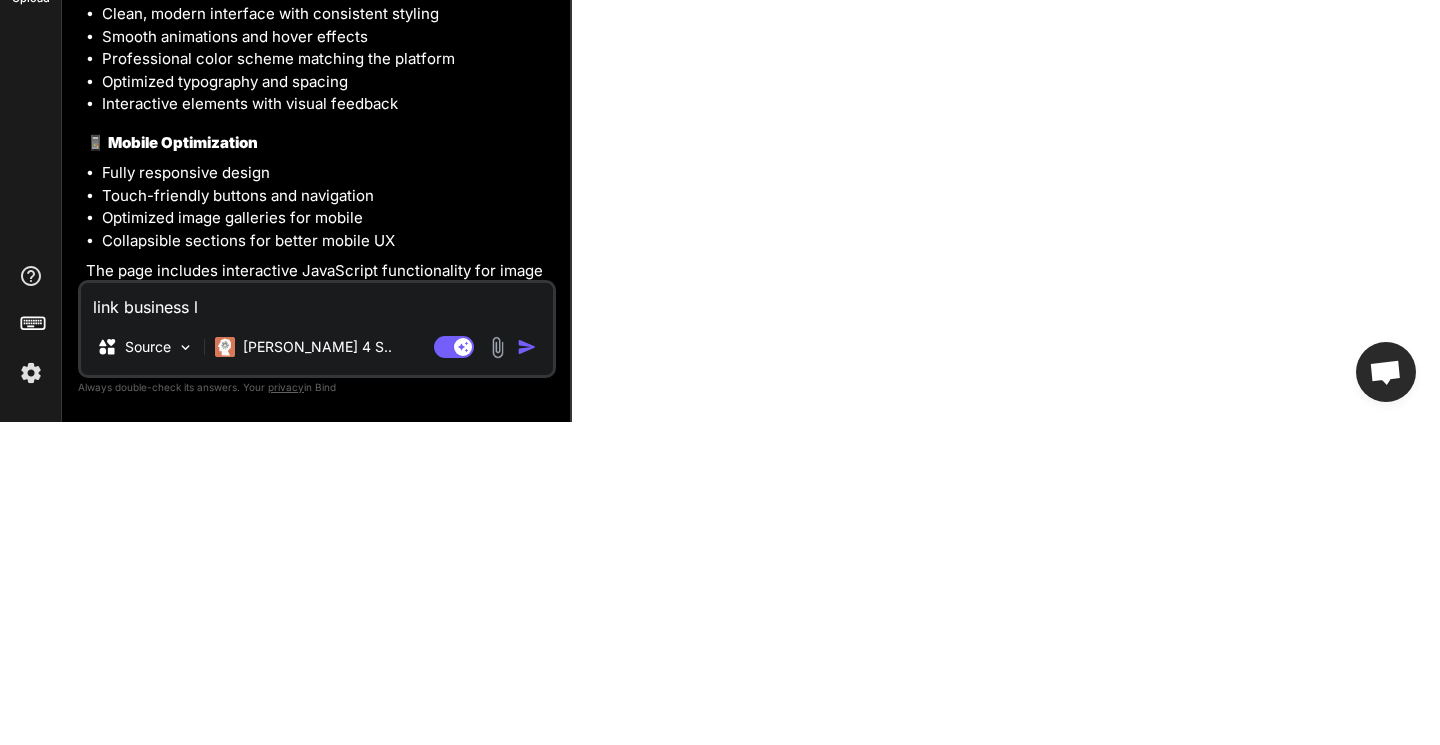 type on "x" 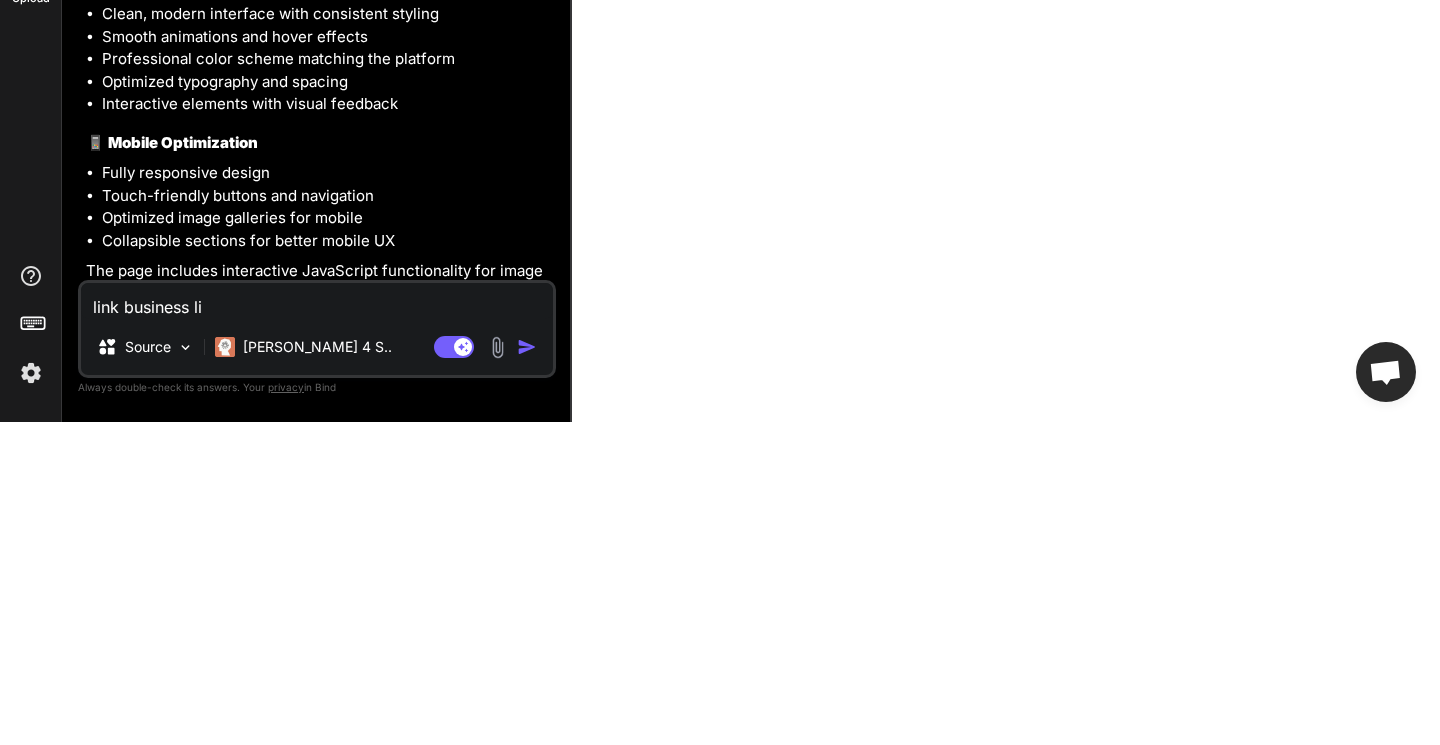 type on "x" 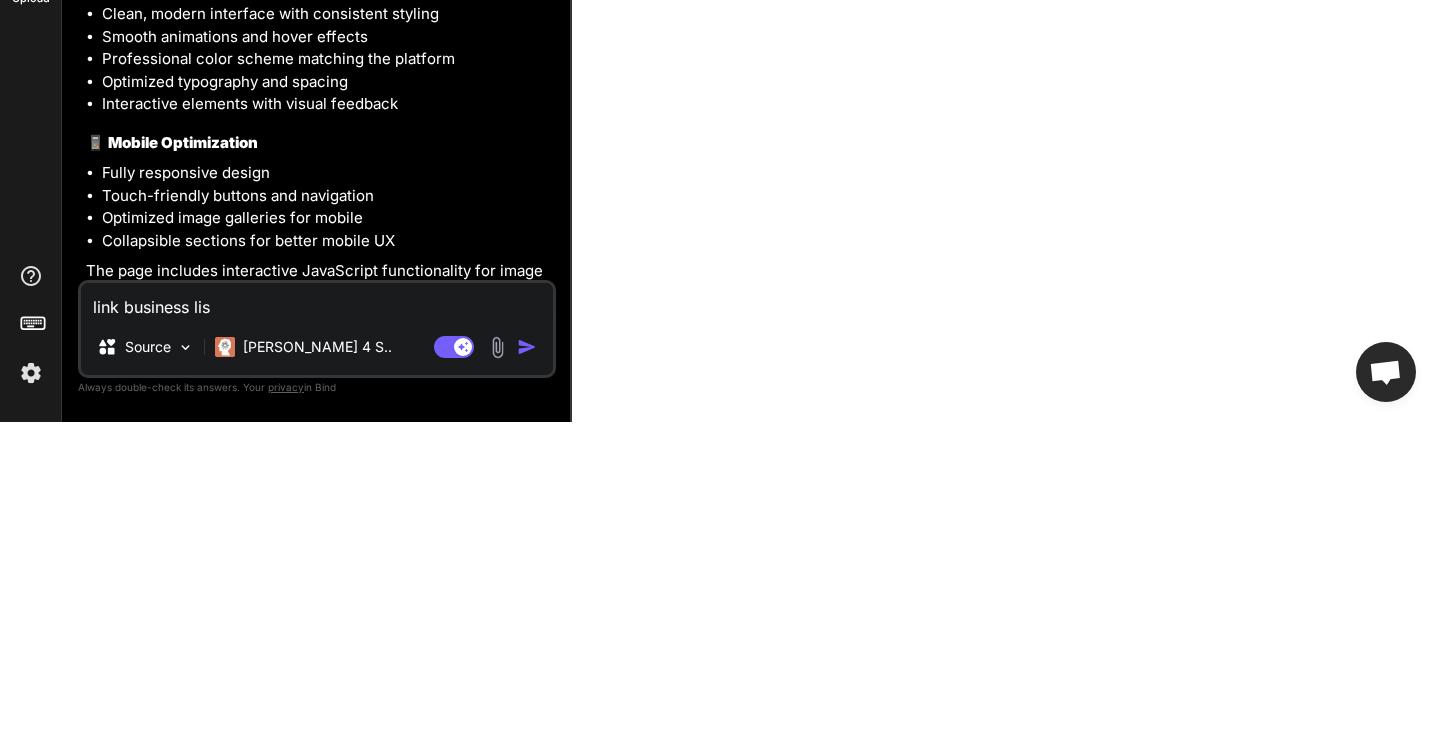 type on "x" 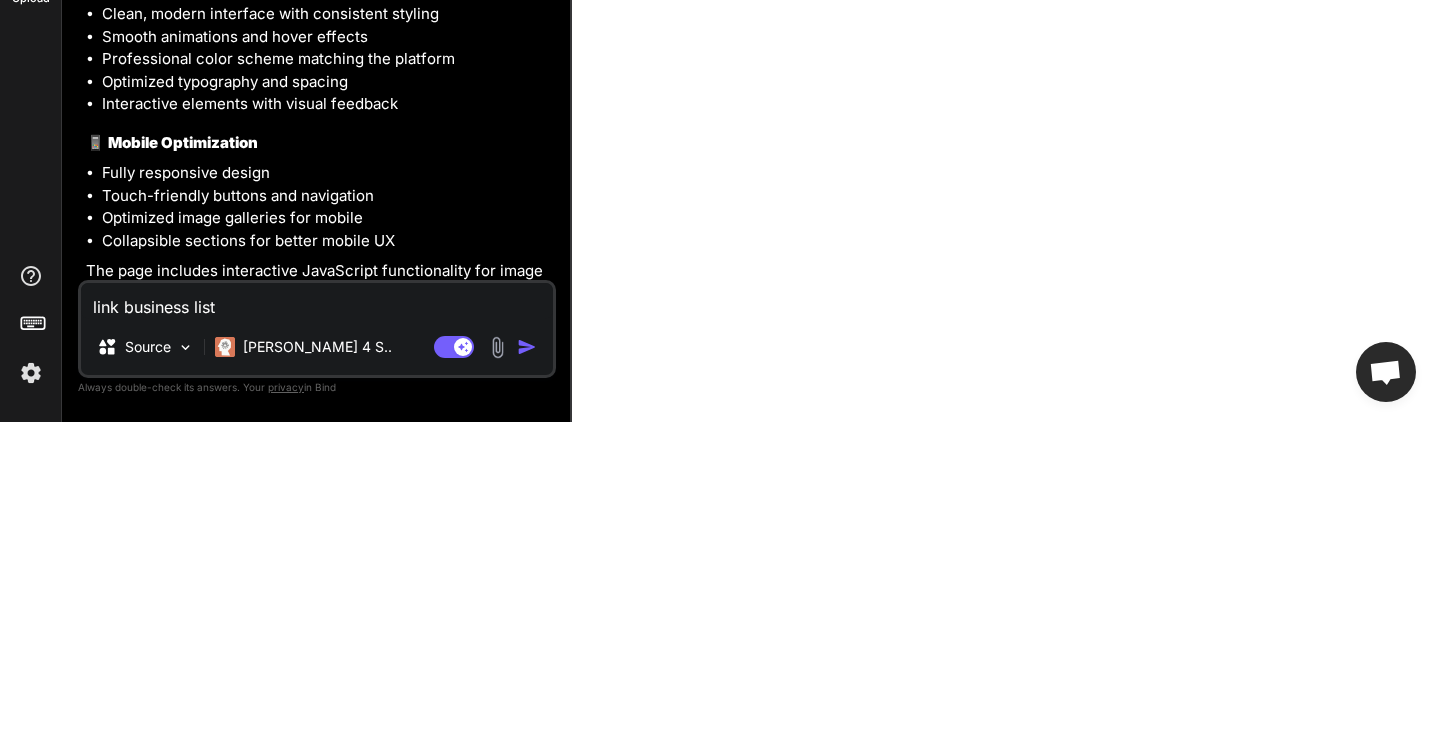 type on "x" 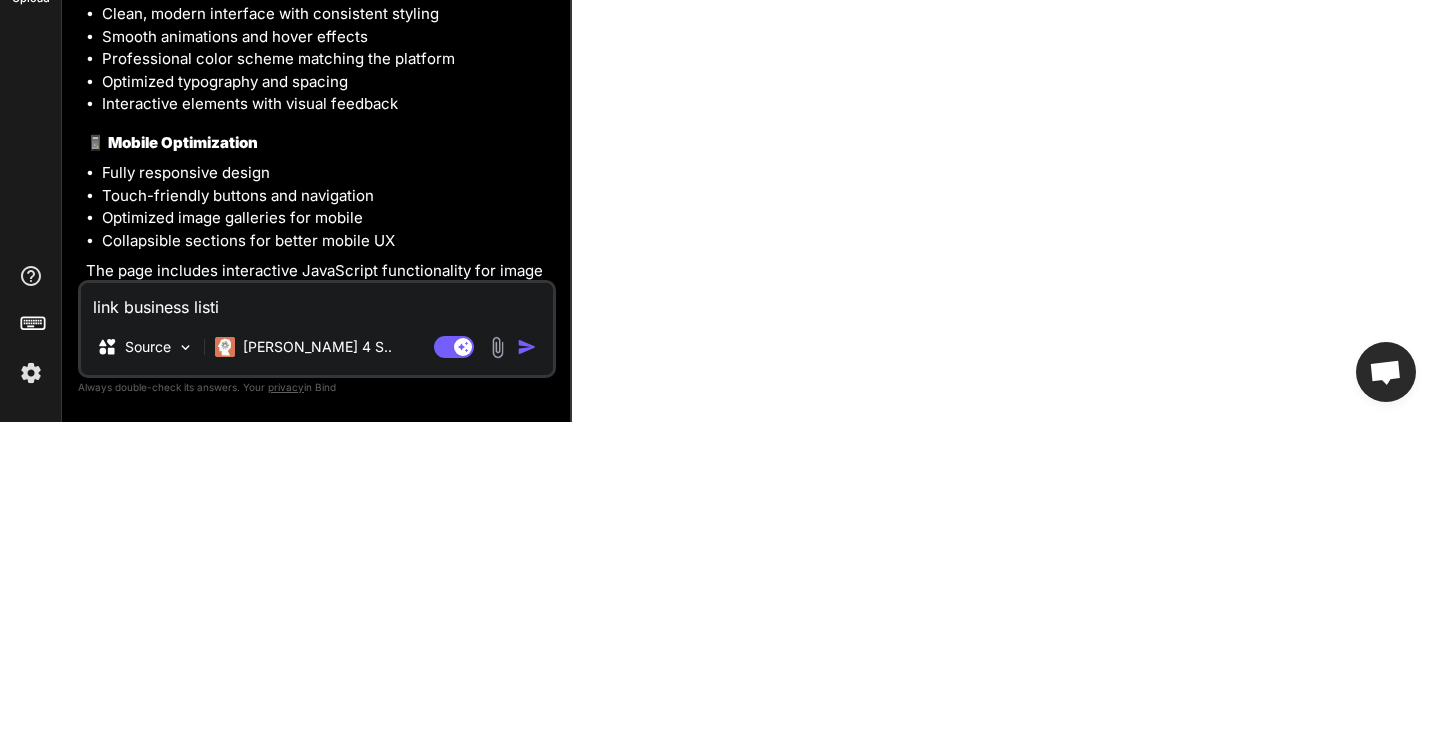 type on "x" 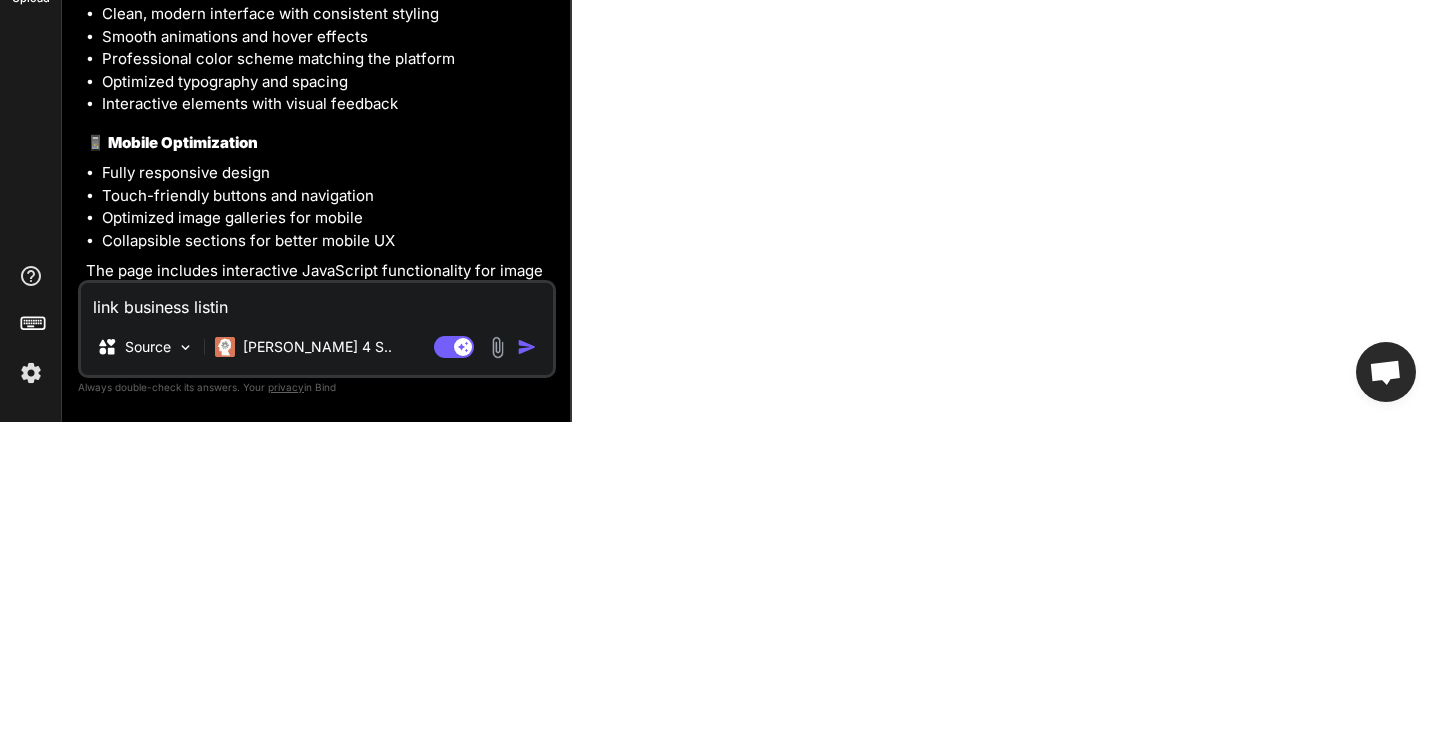 type on "x" 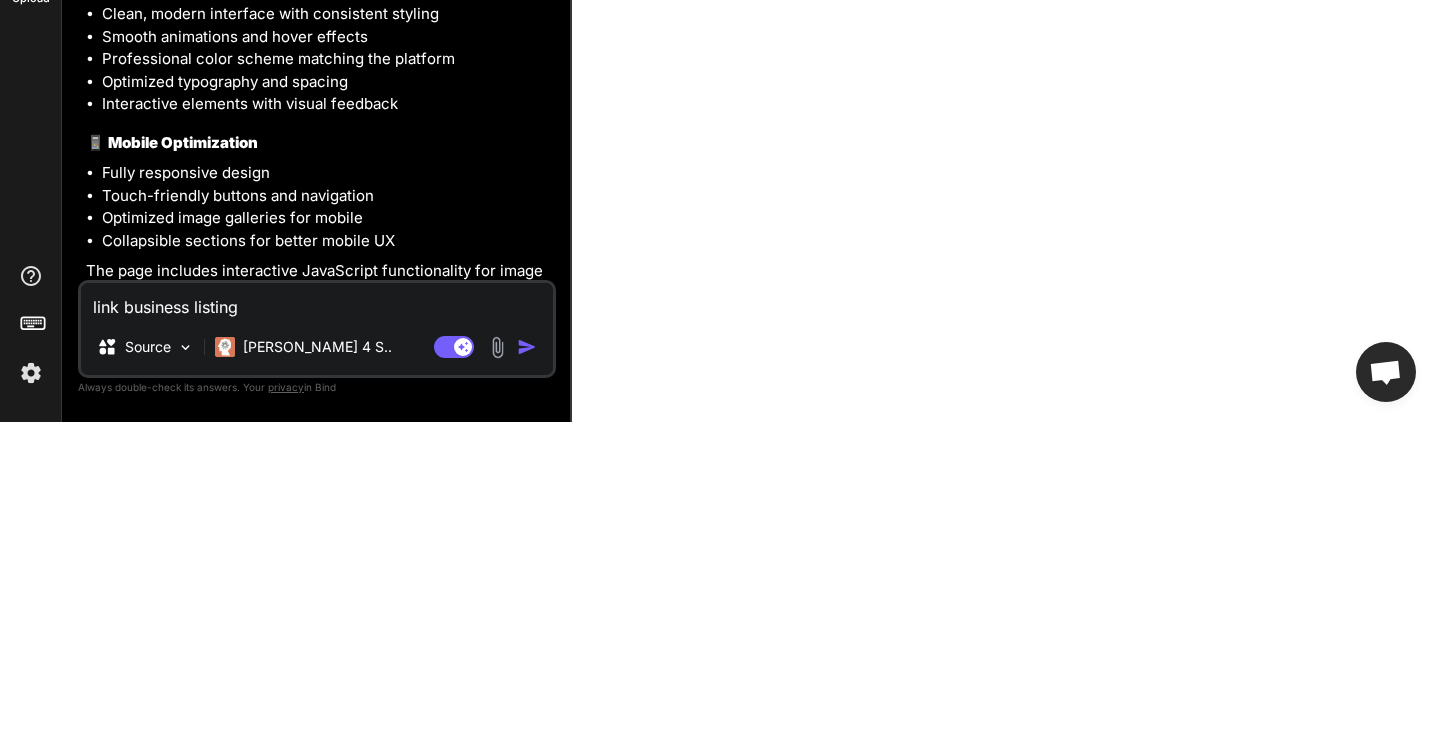 type on "x" 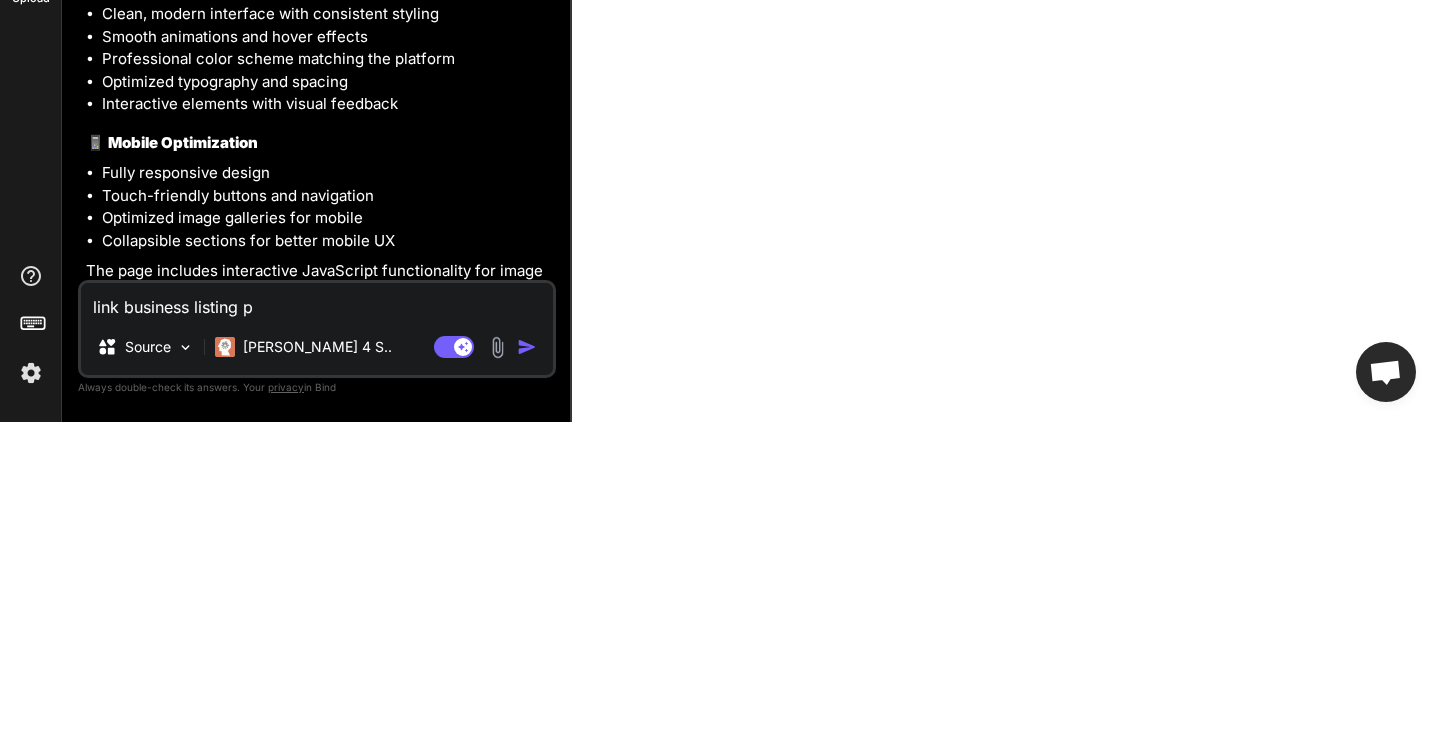type on "x" 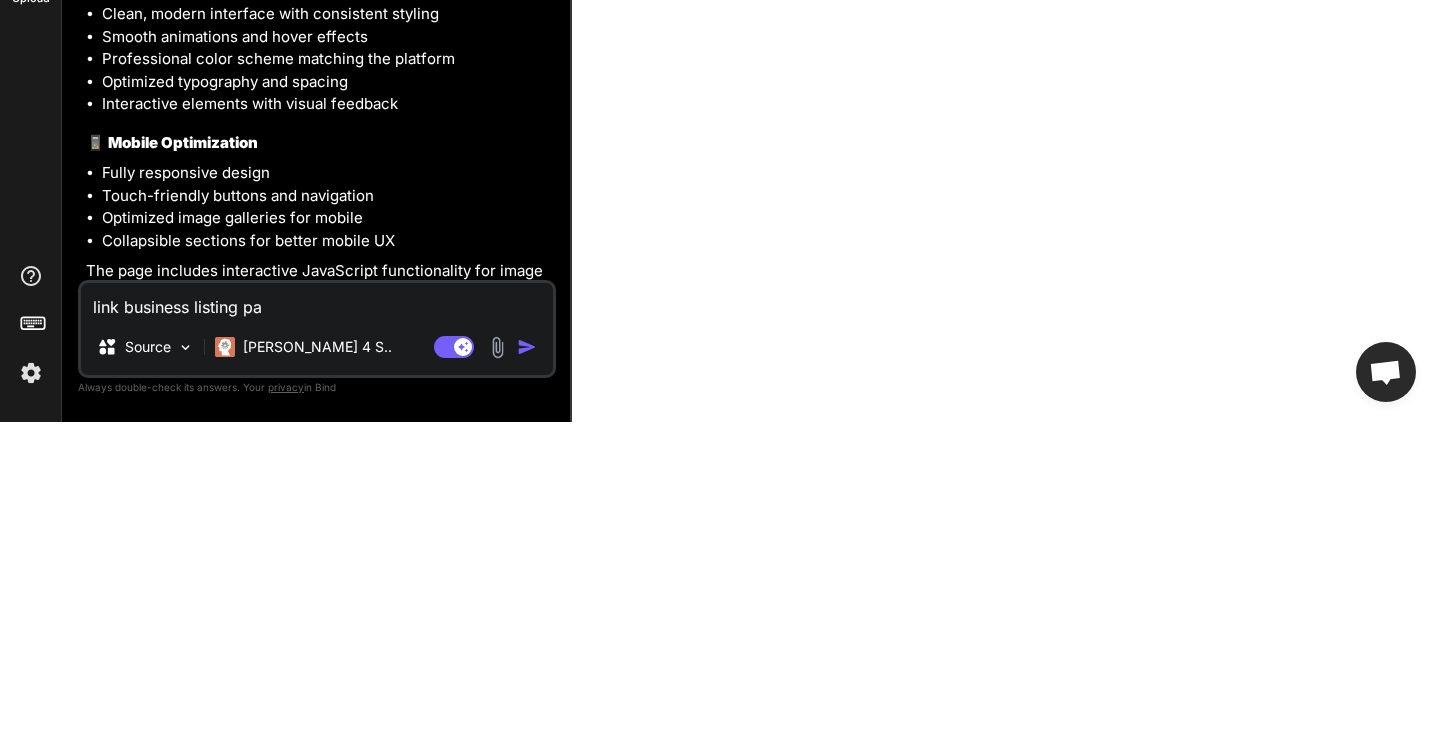 type on "x" 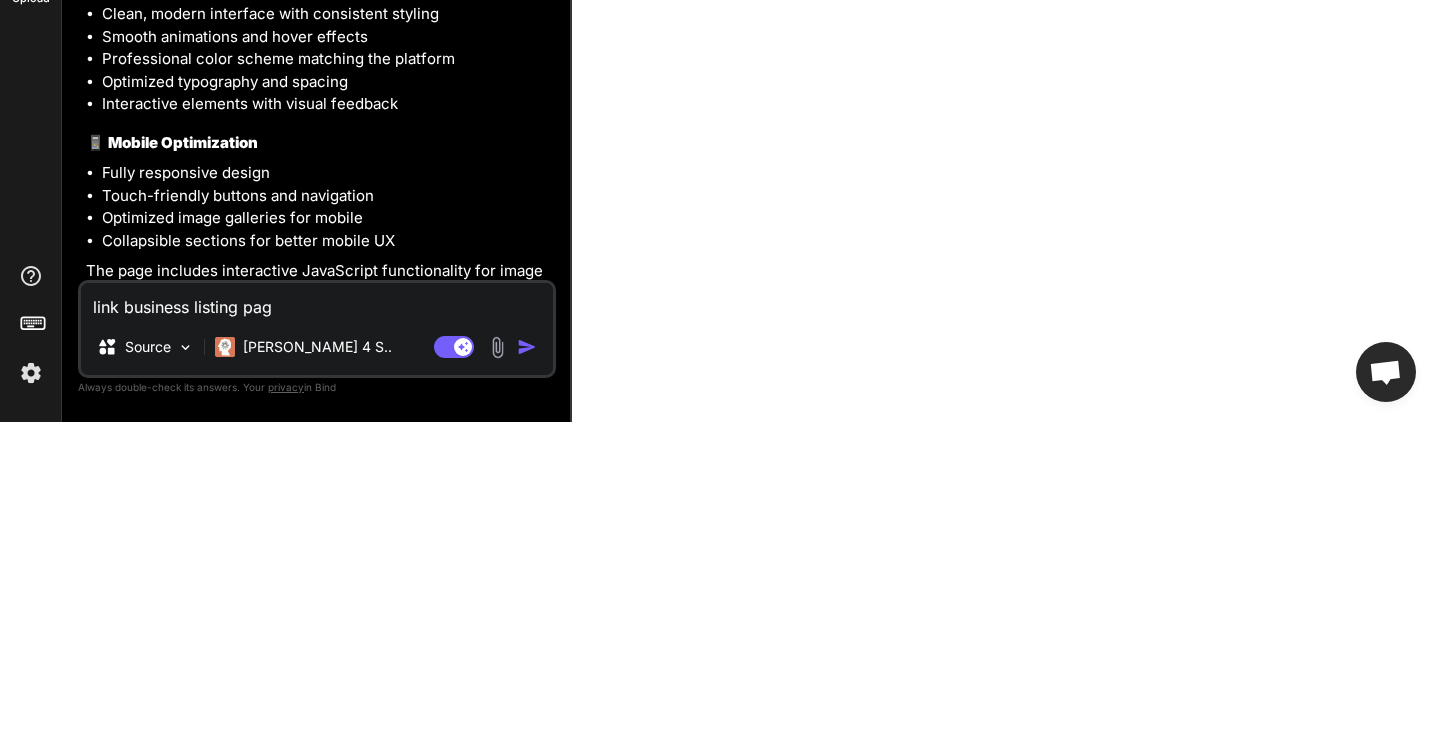 type on "x" 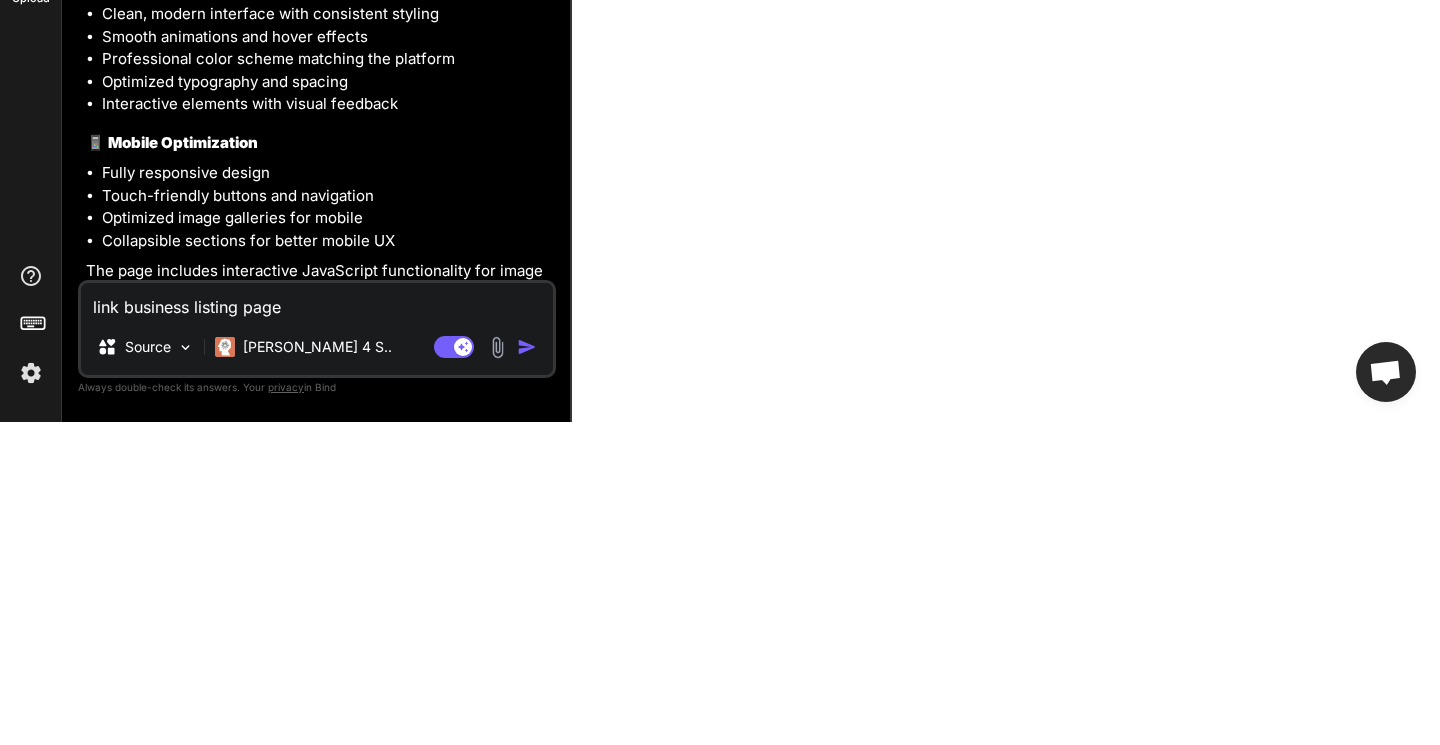 type on "x" 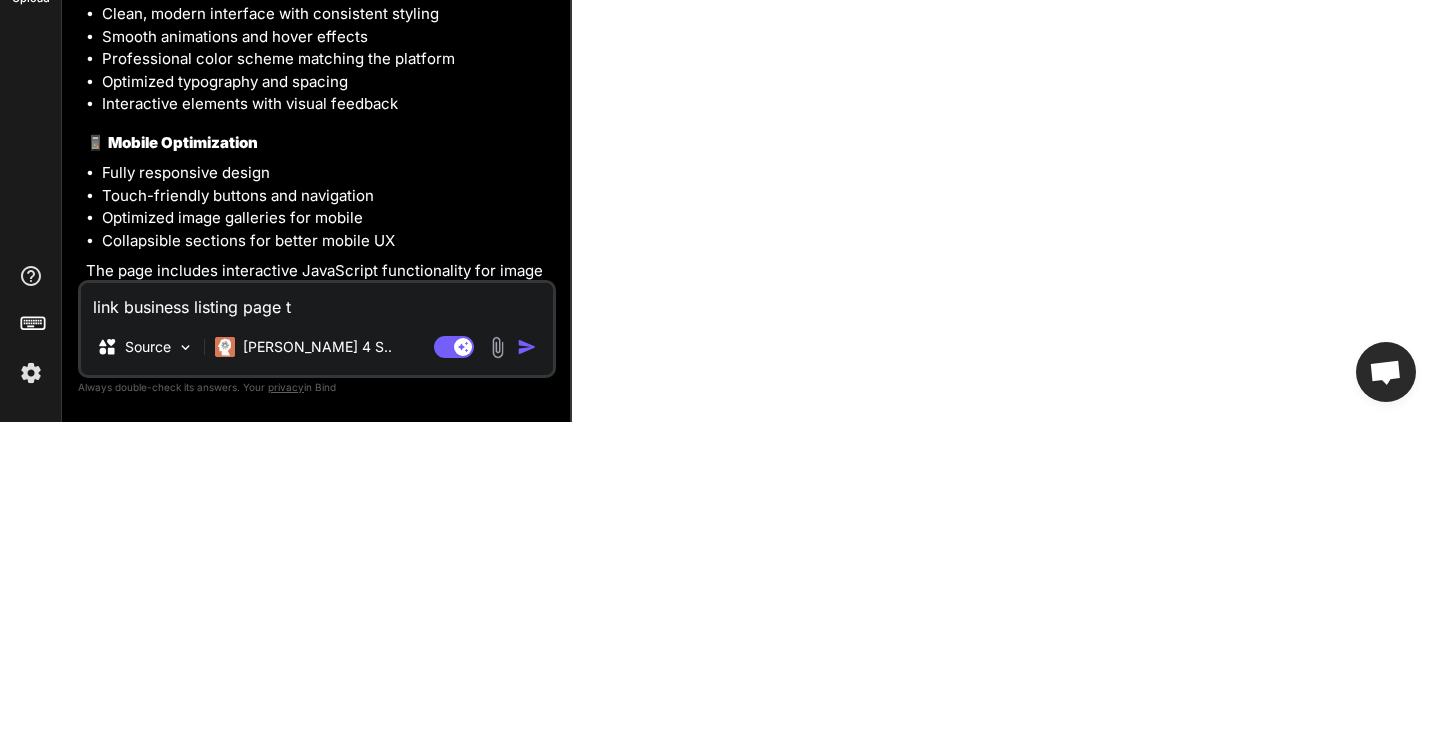 type on "x" 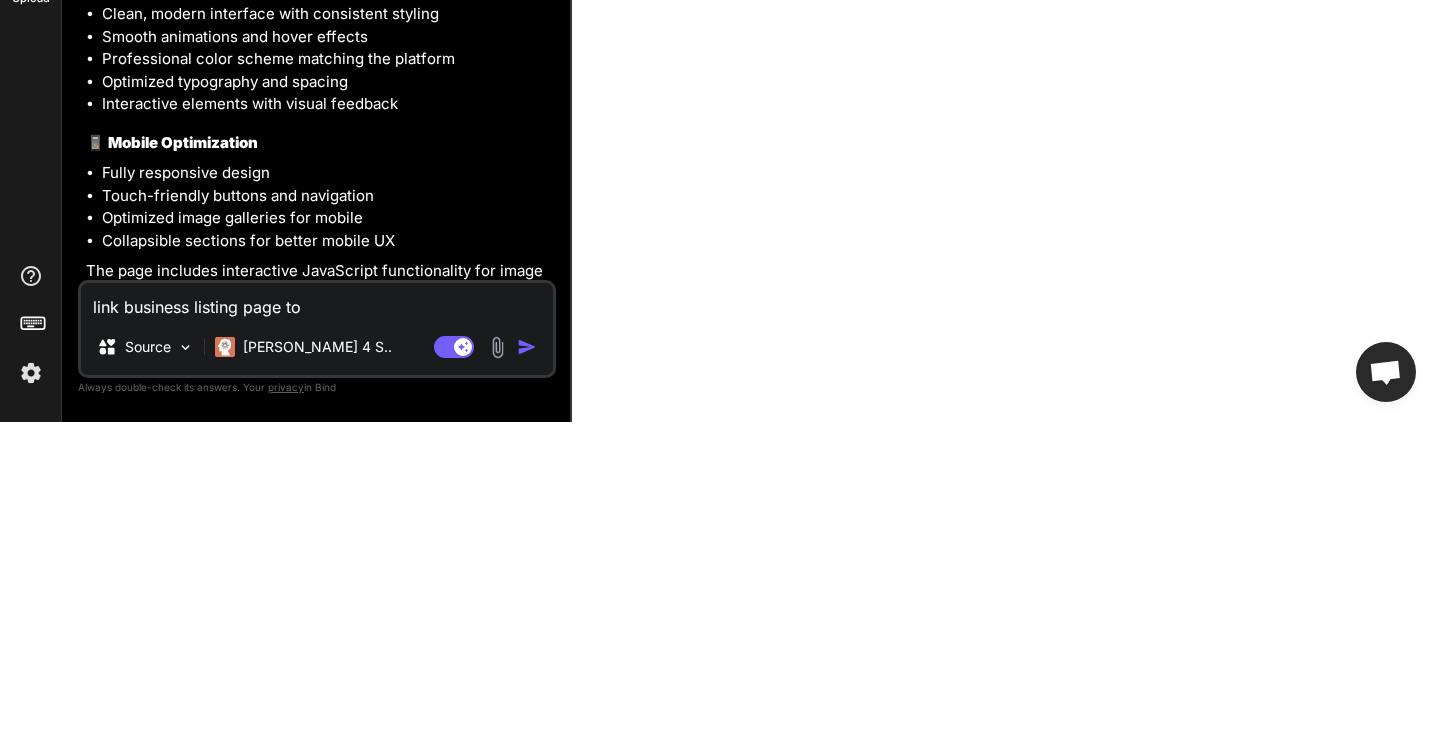 type on "x" 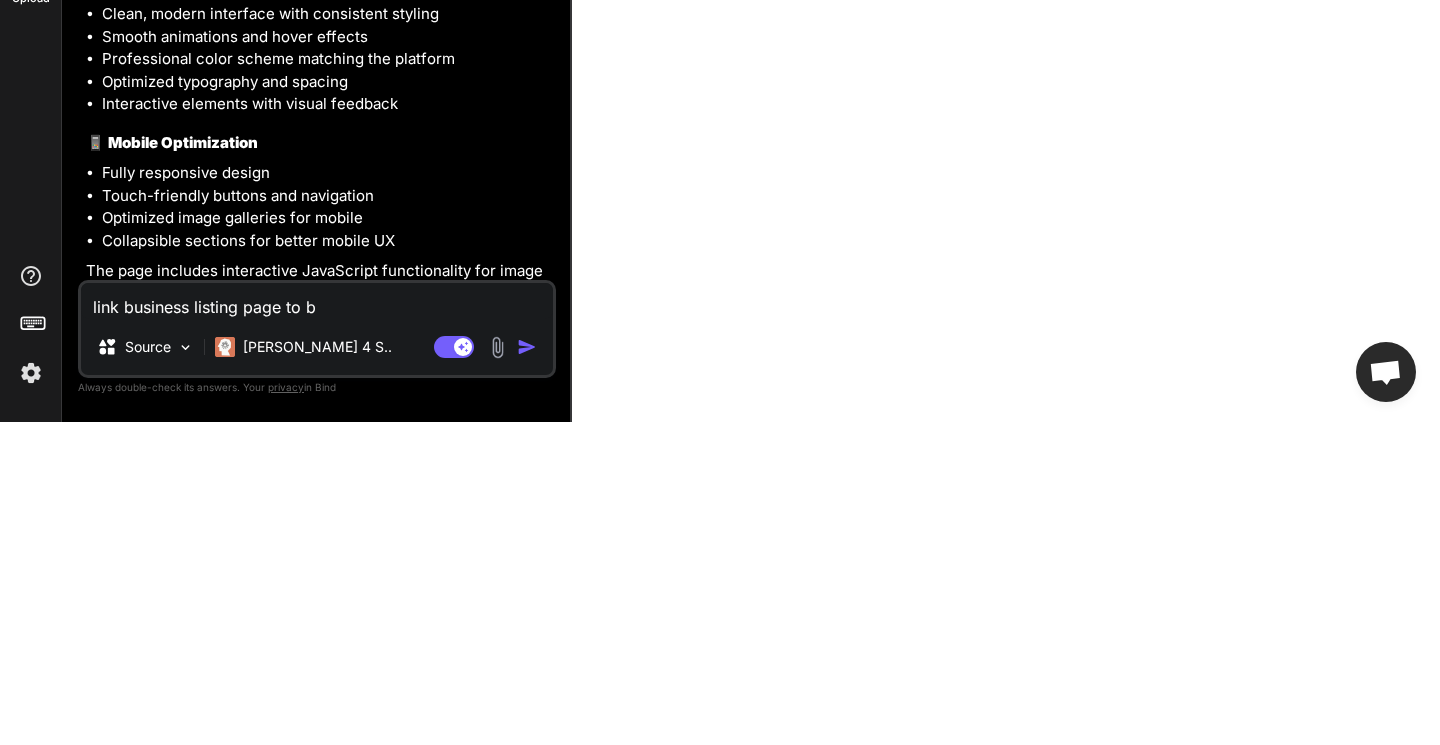 type on "x" 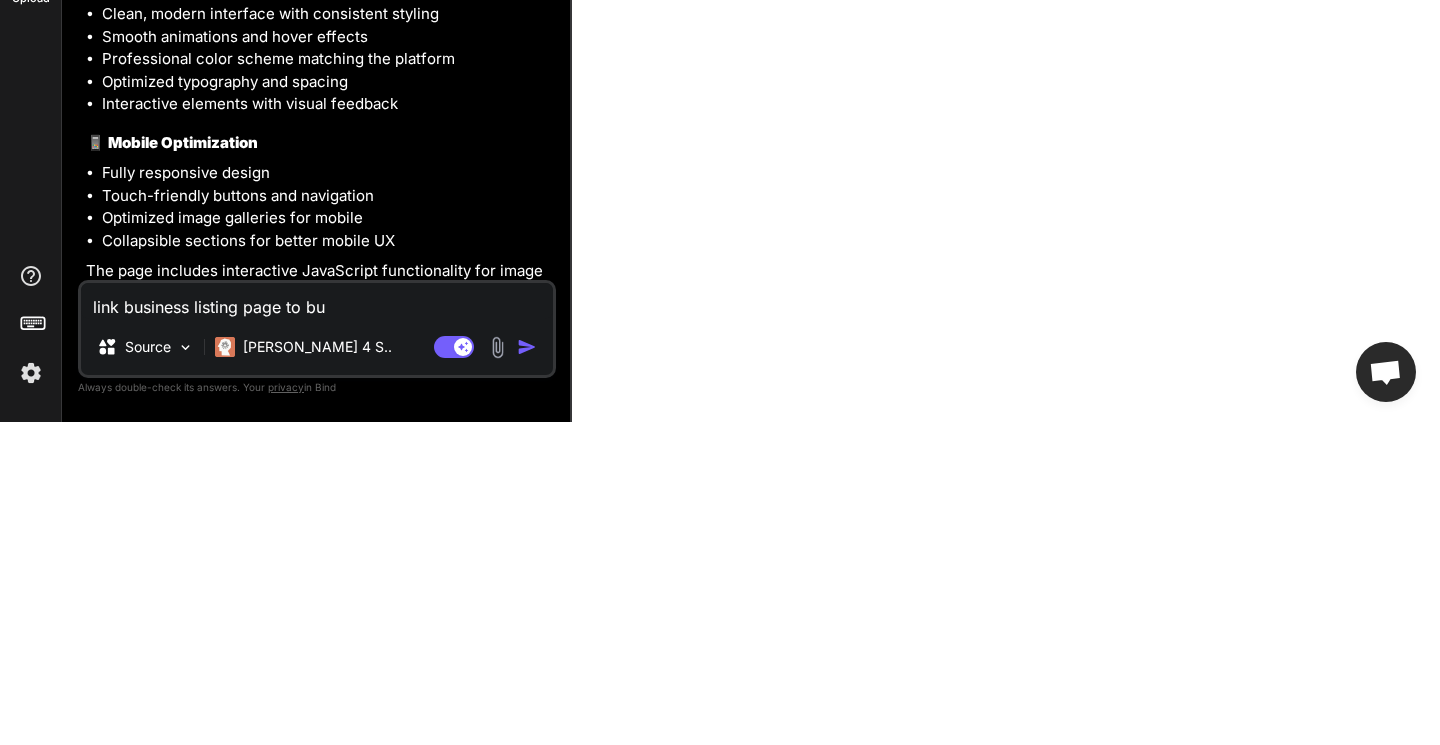 type on "x" 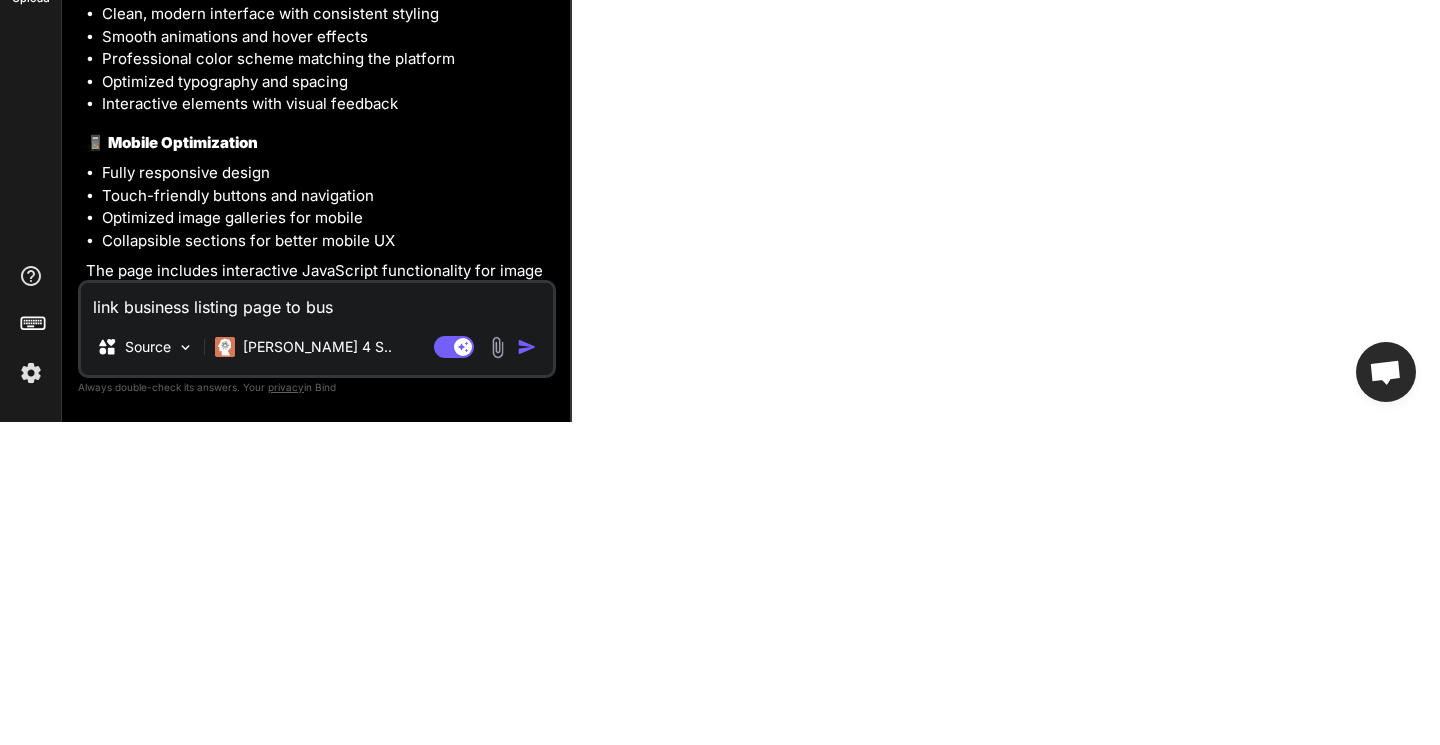 type on "x" 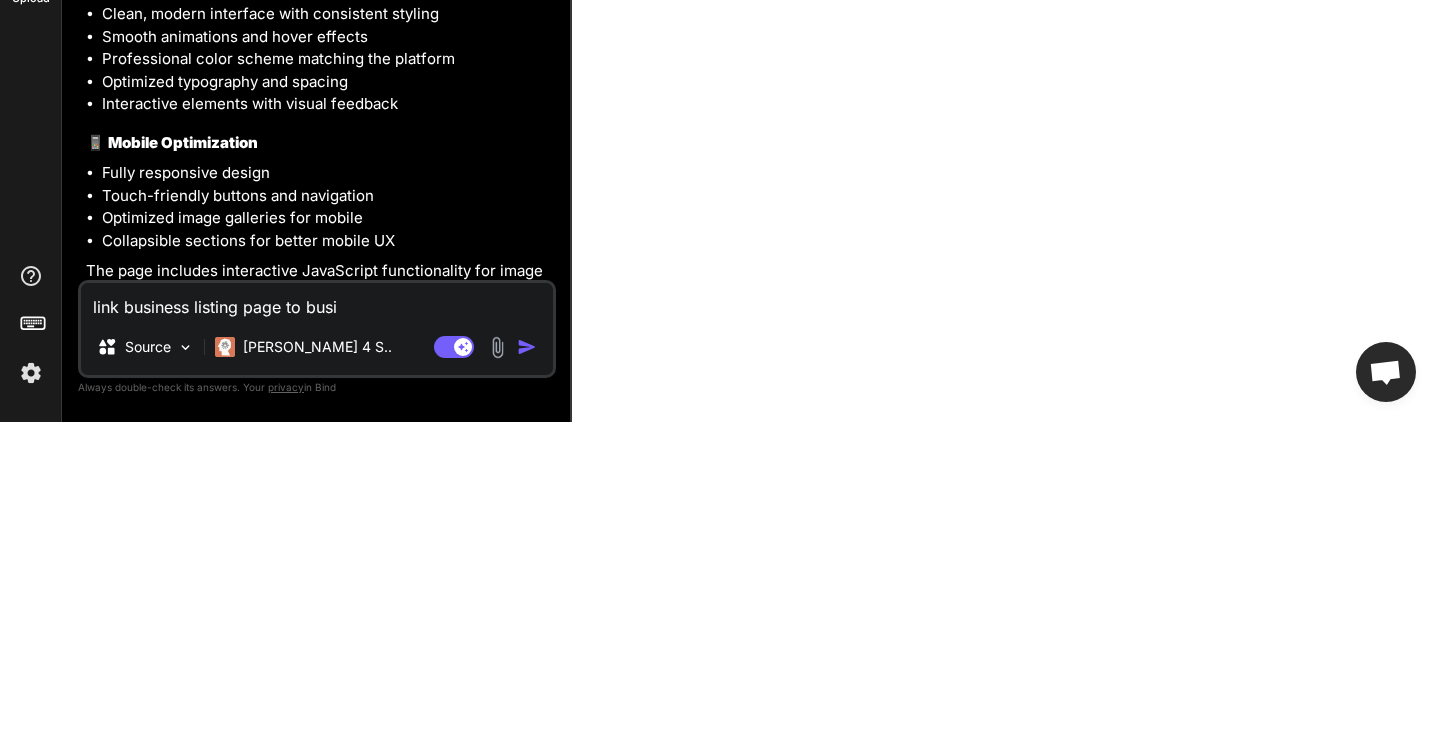 type on "x" 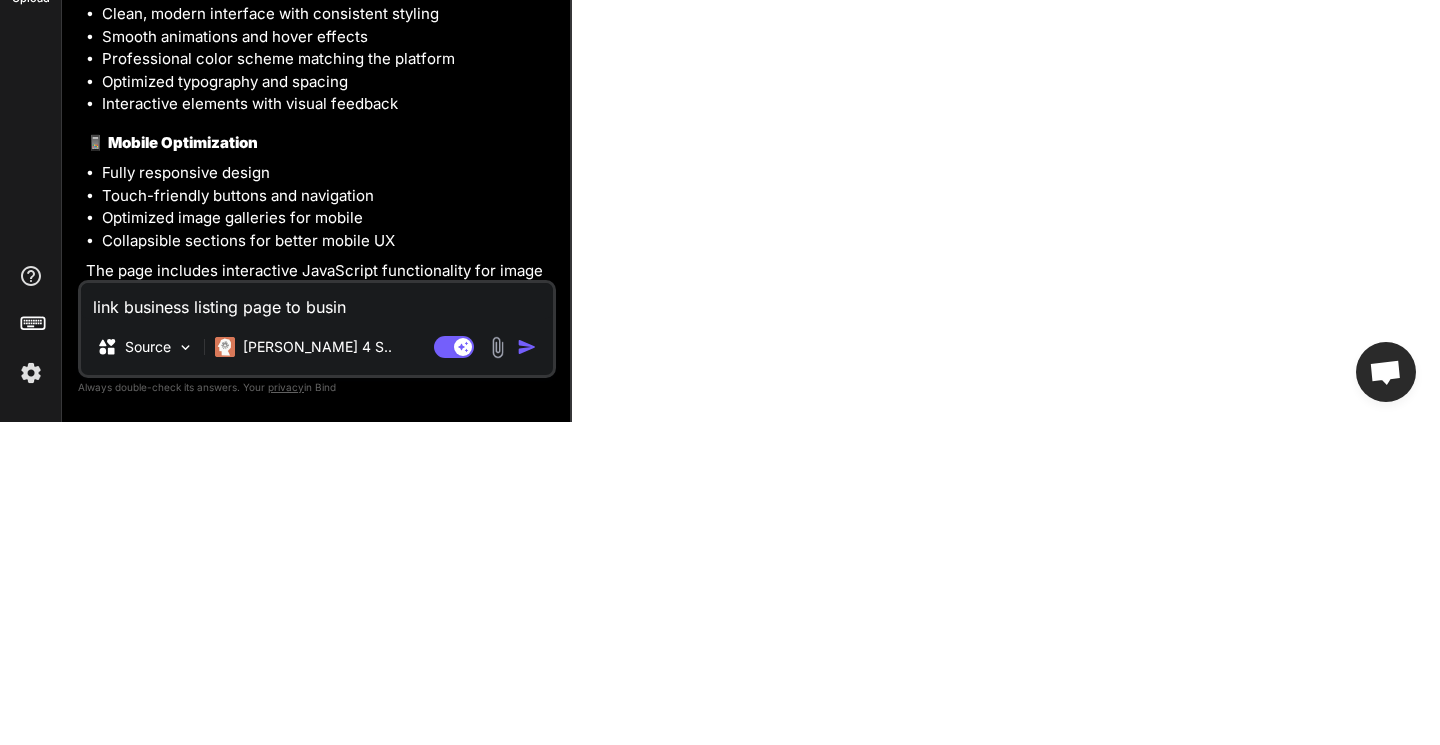 type on "x" 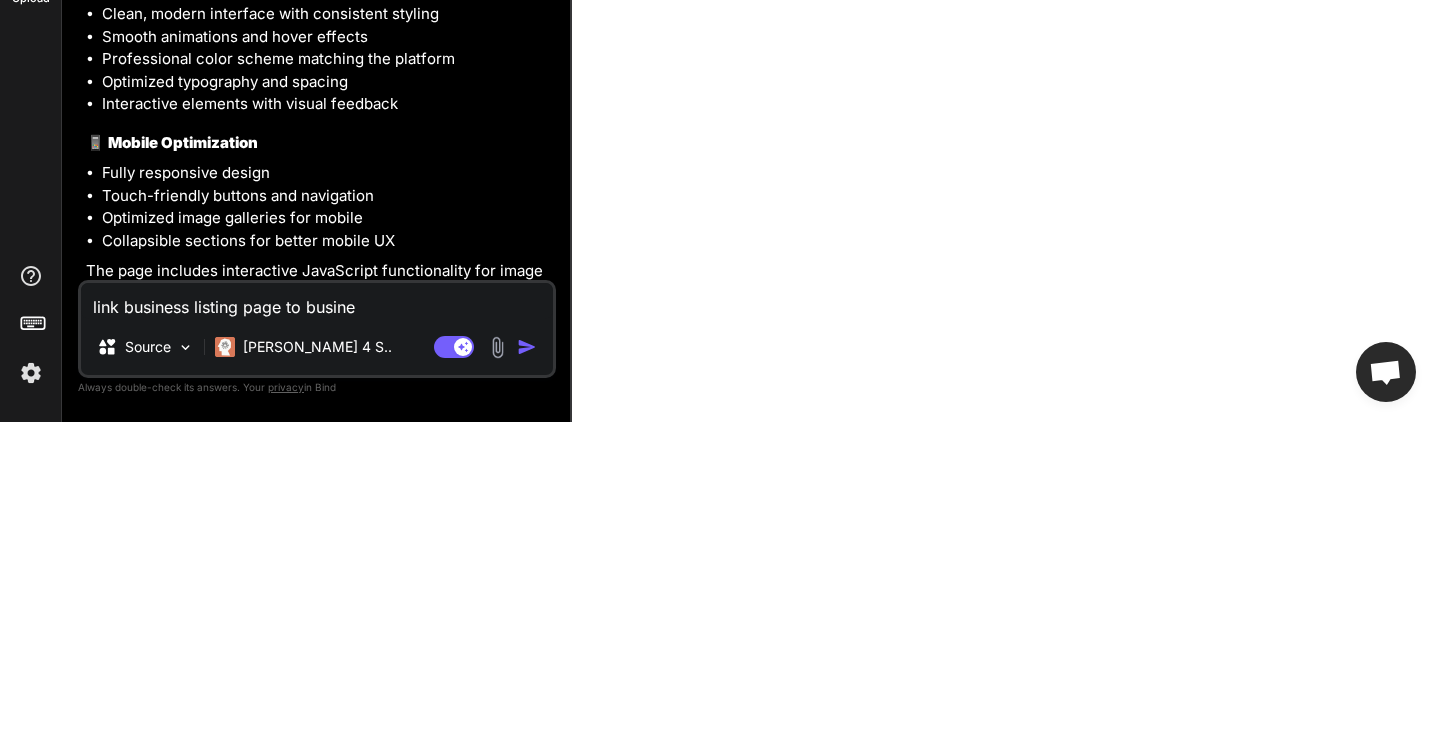 type on "x" 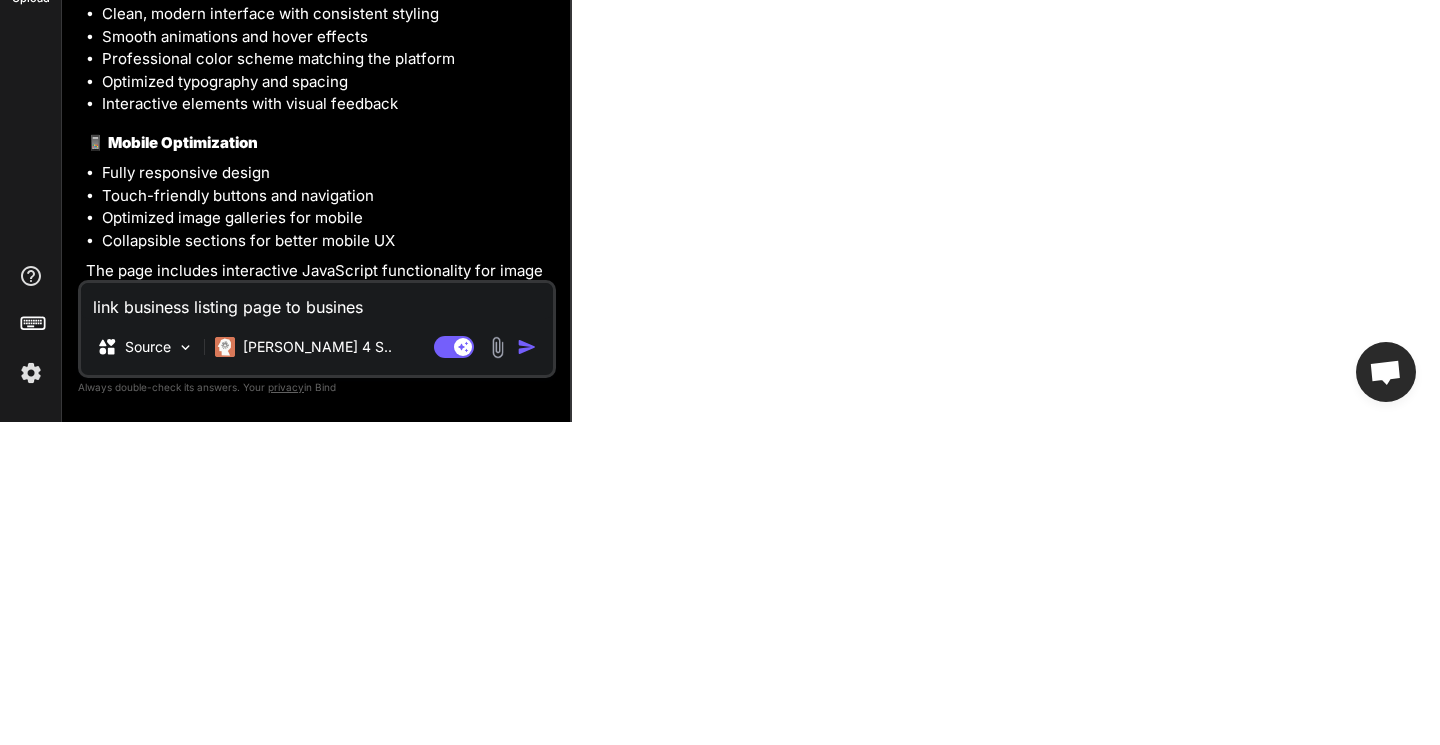 type on "x" 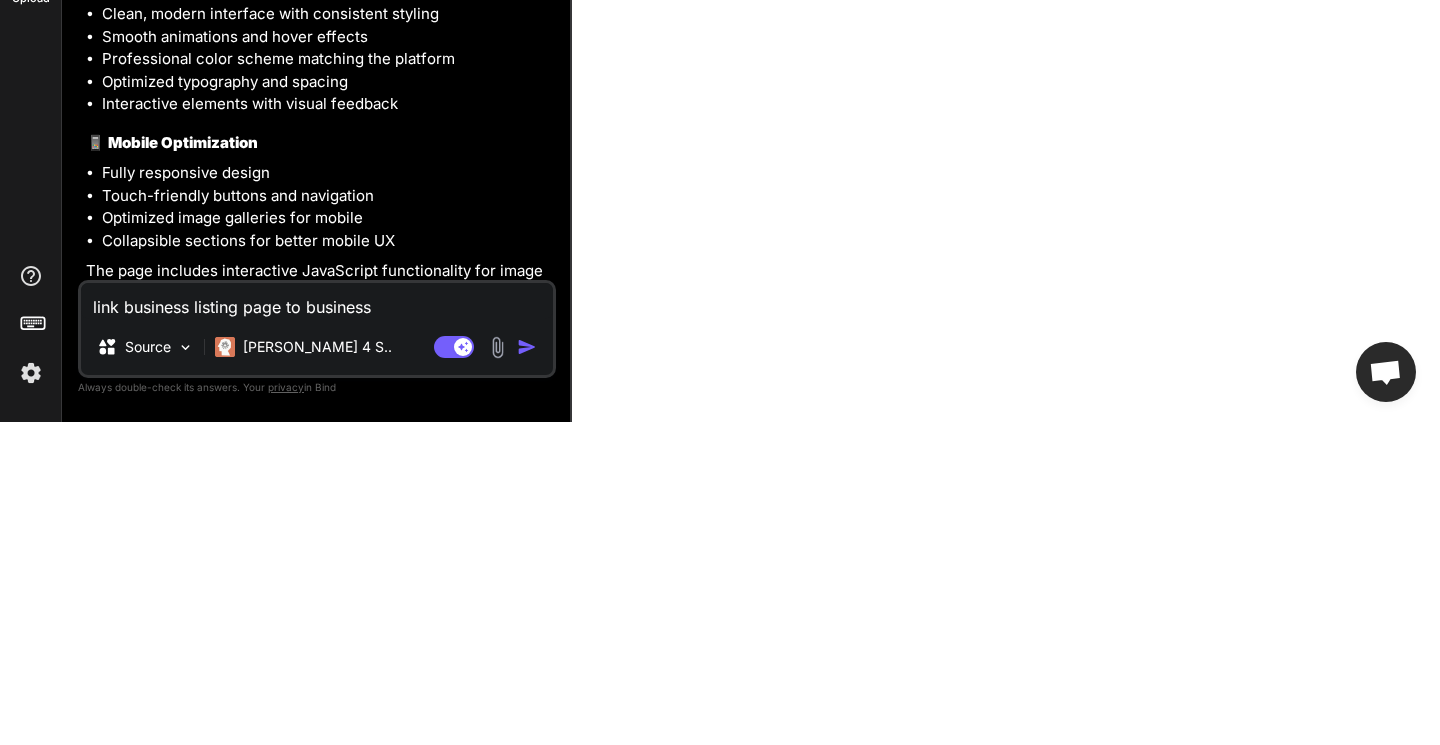 type on "x" 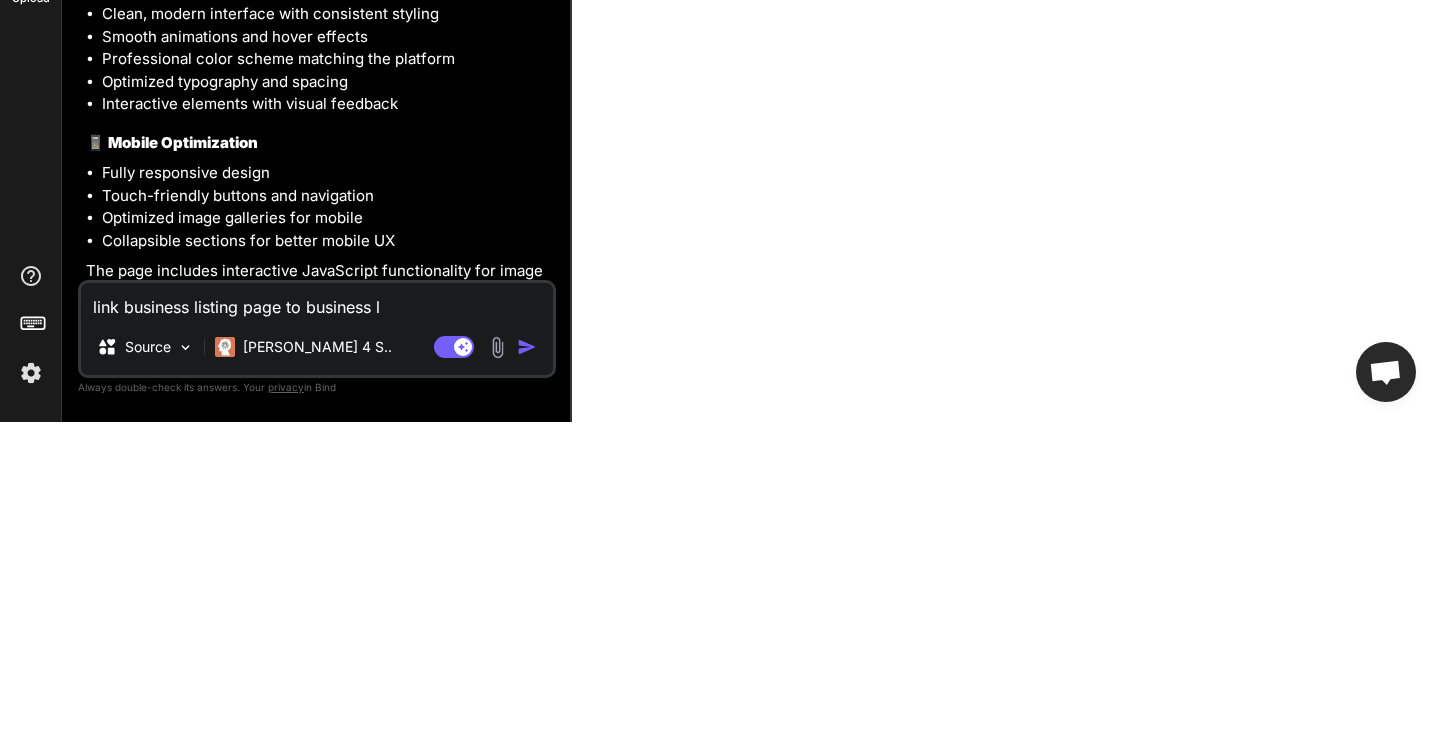 type on "x" 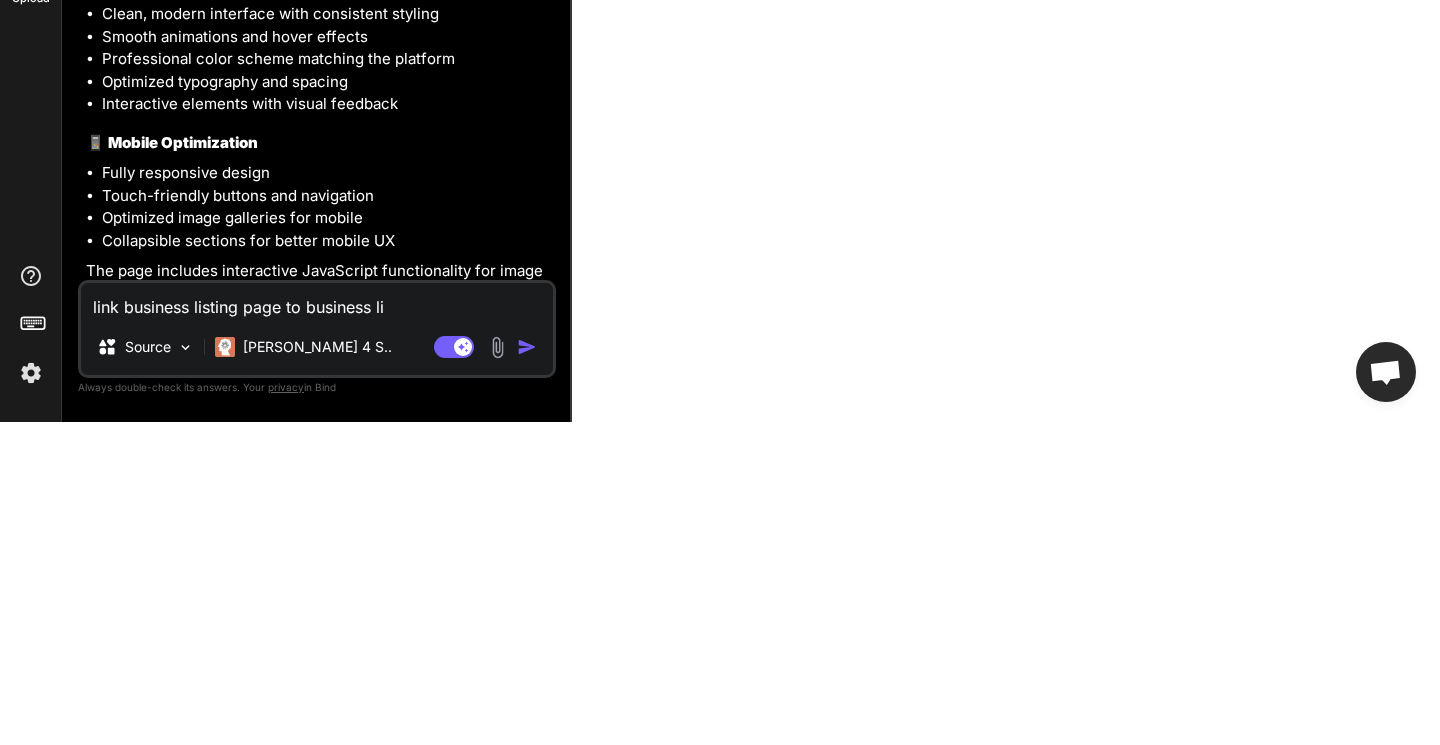 type on "x" 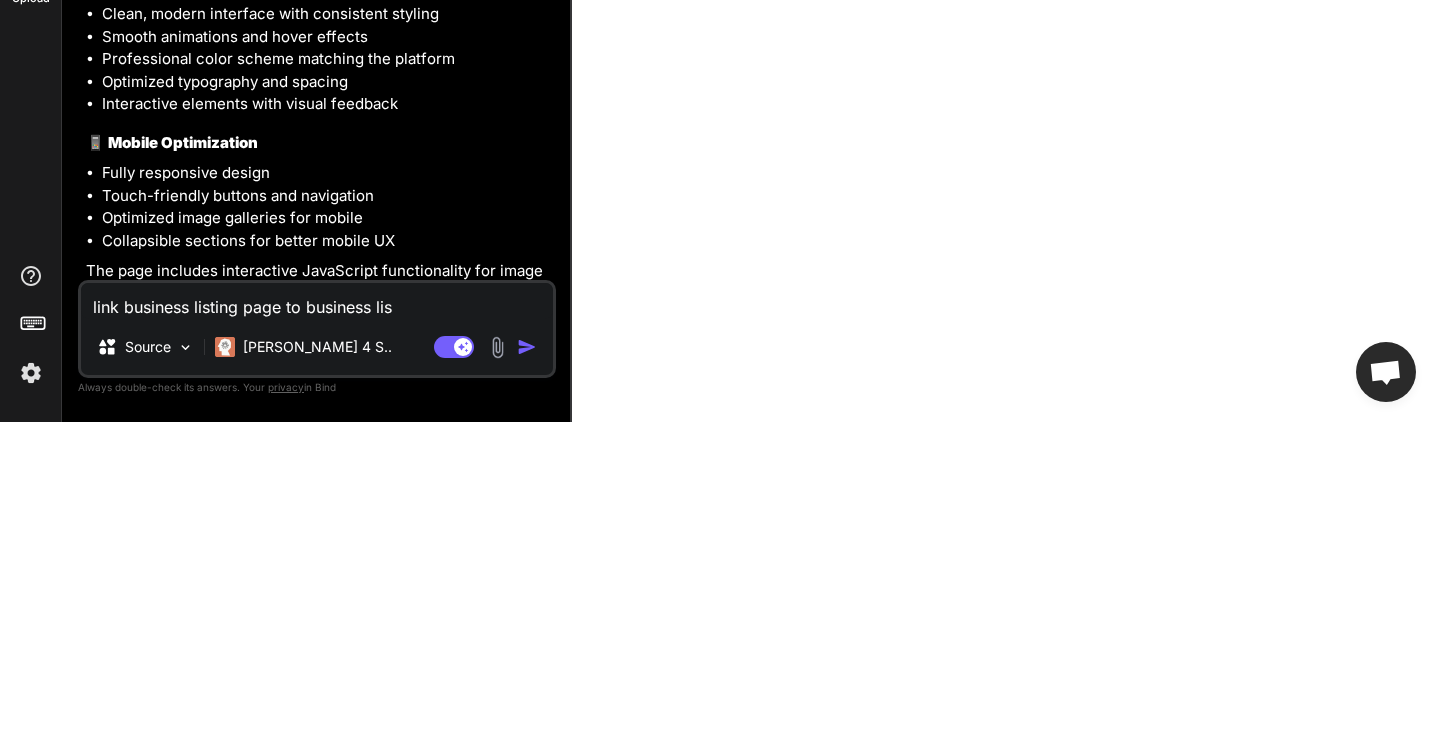 type on "x" 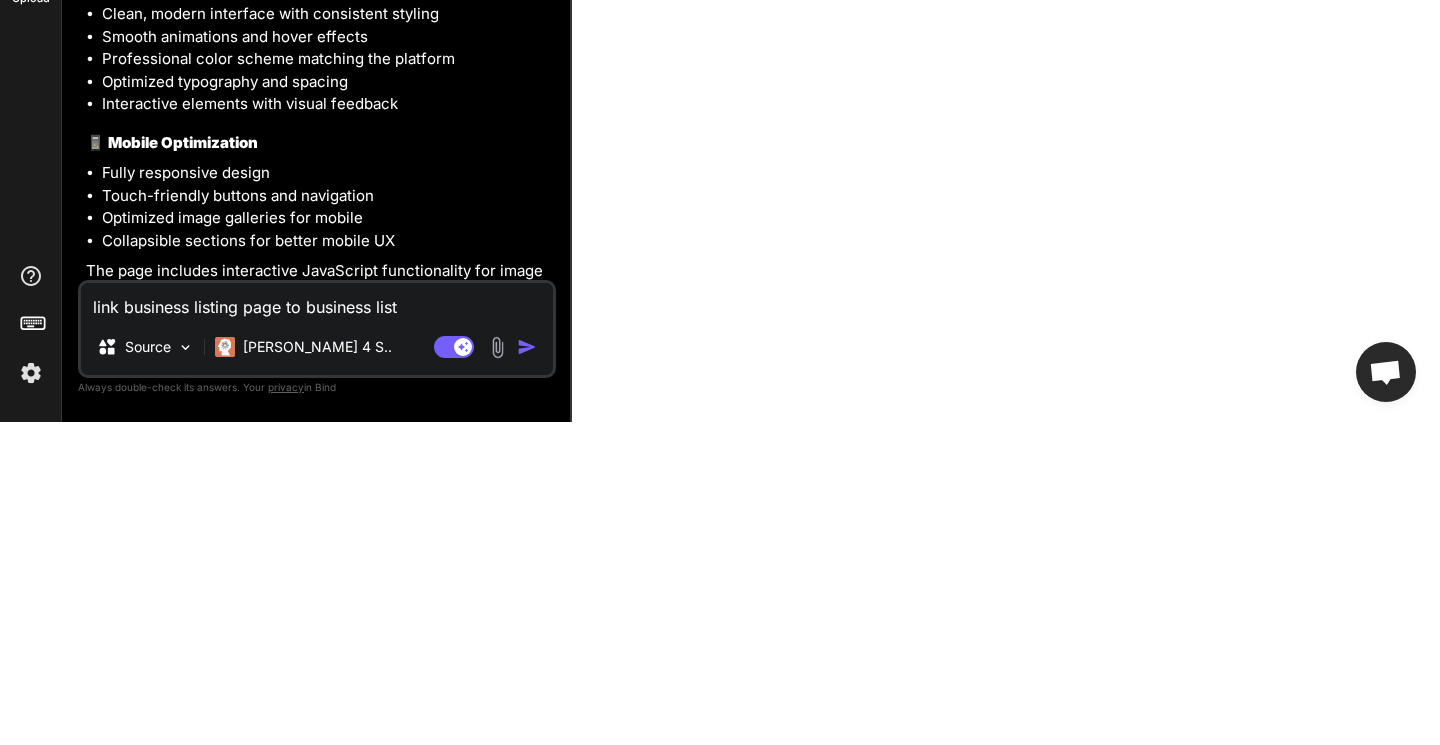 type on "x" 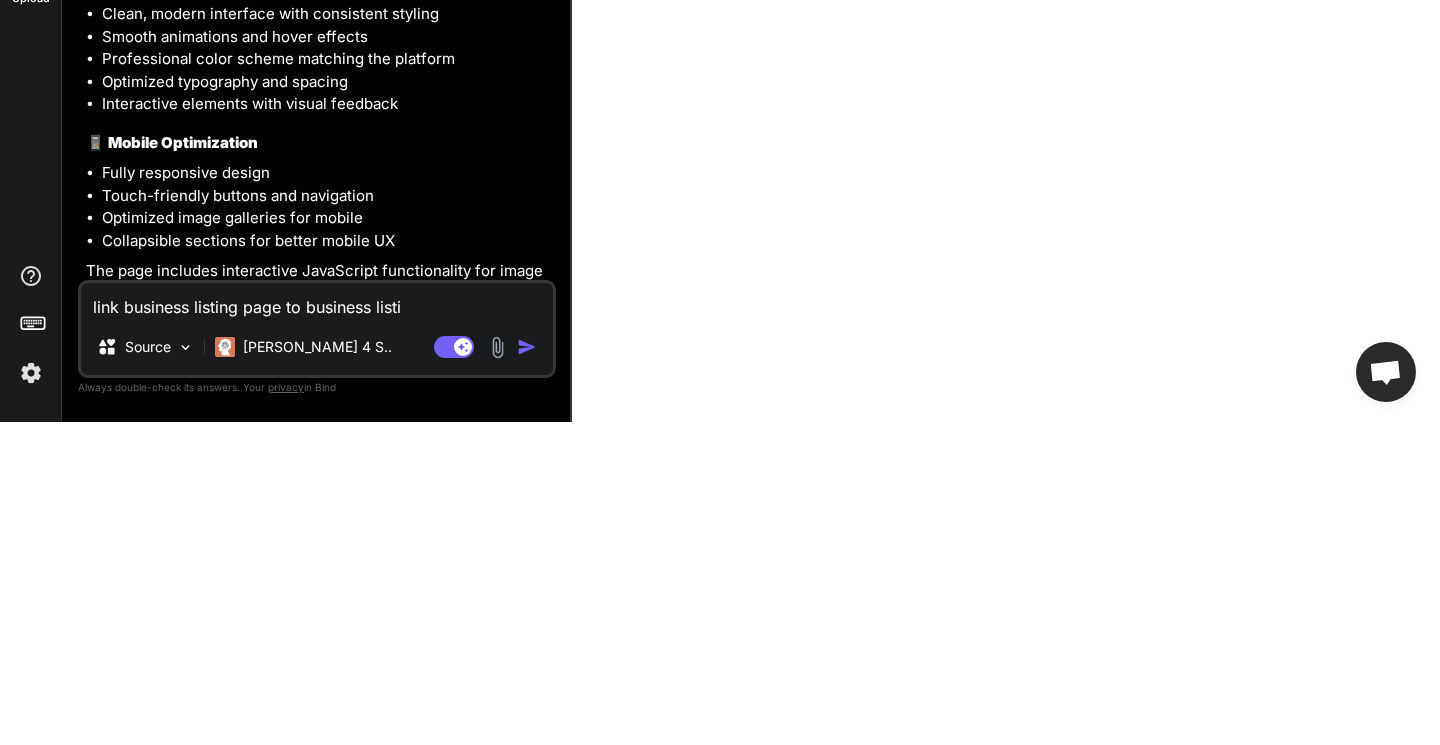 type on "x" 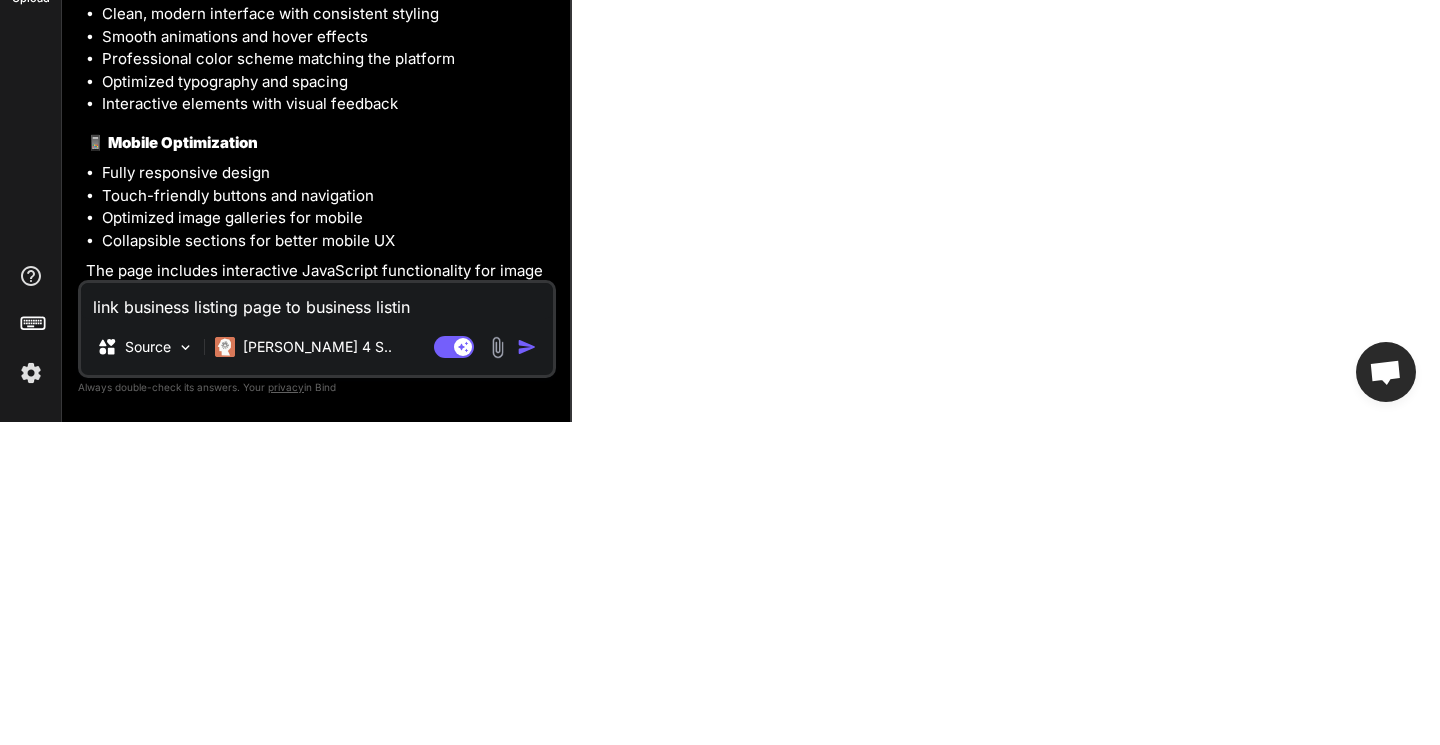 type on "x" 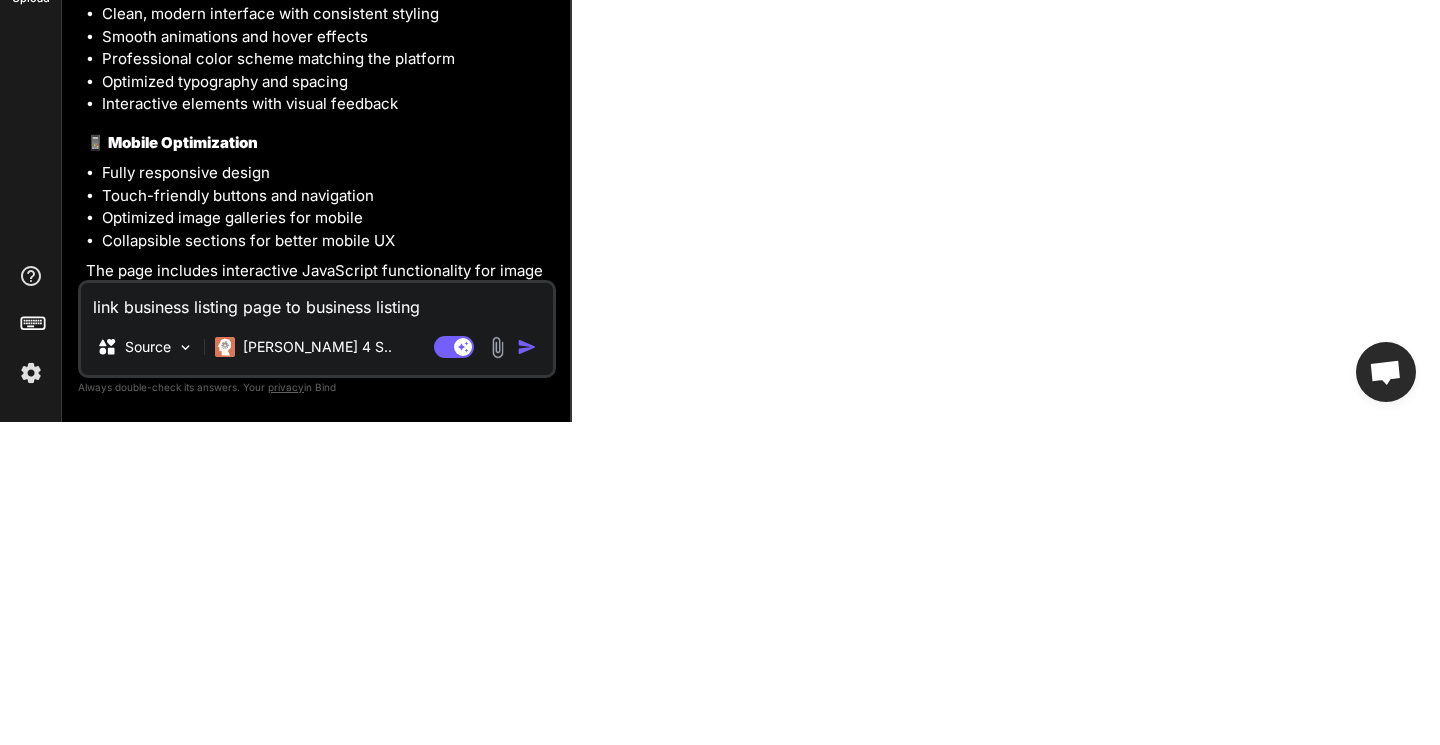 type on "x" 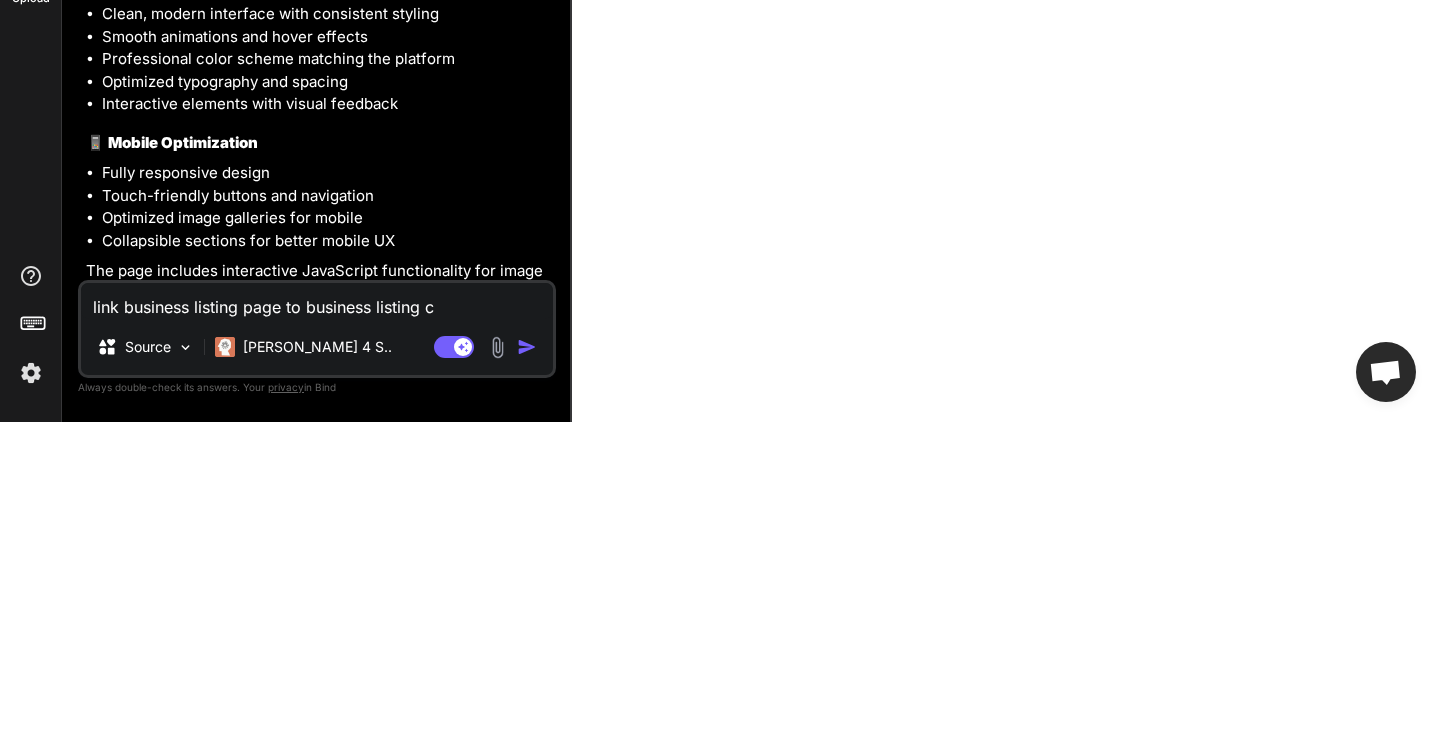 type on "x" 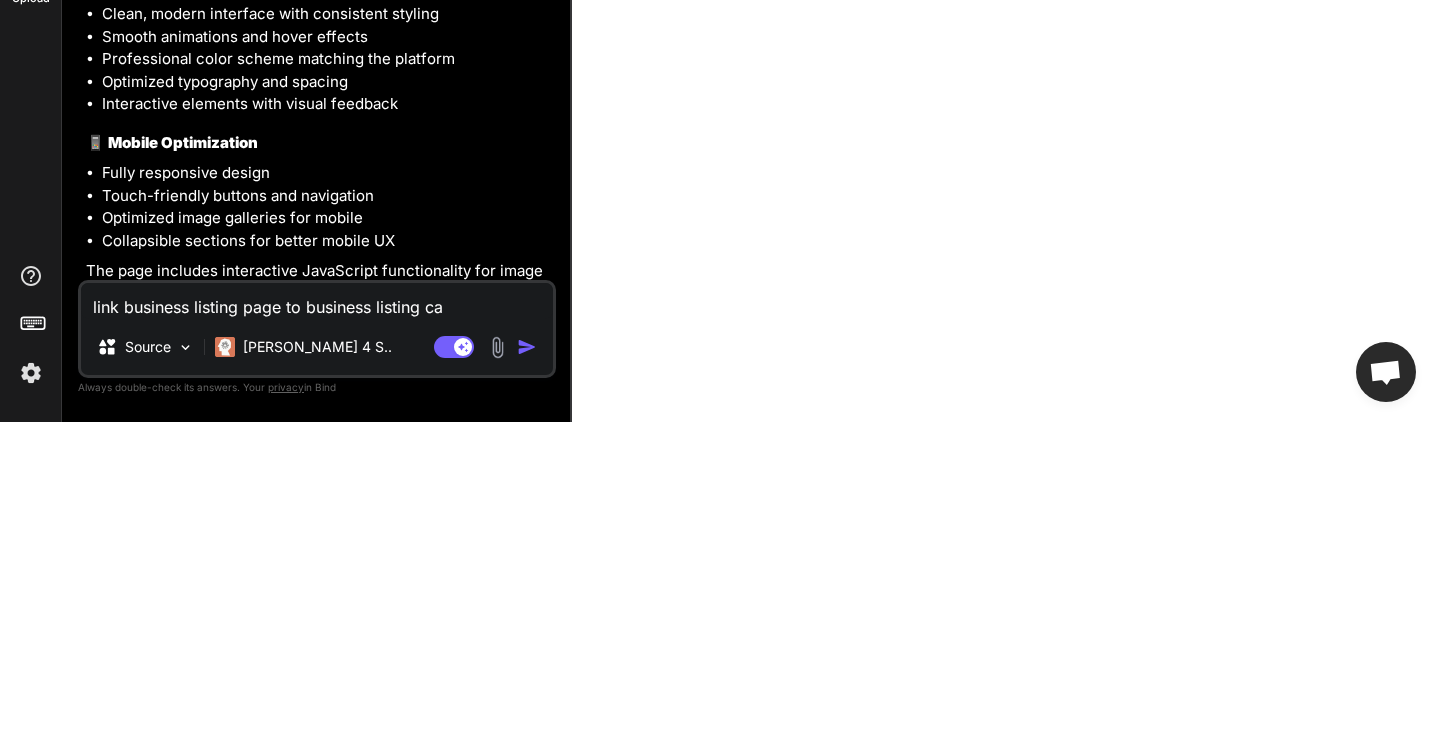 type on "x" 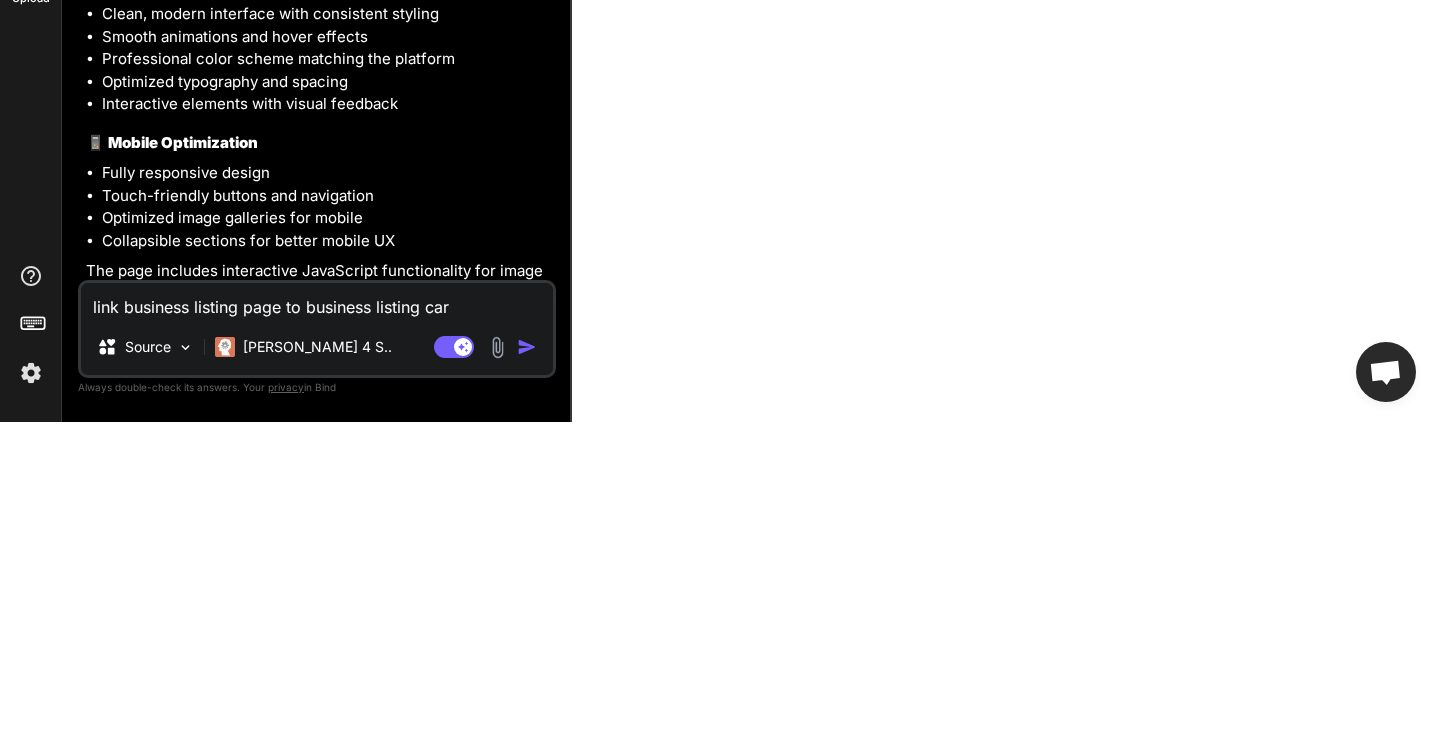 type on "x" 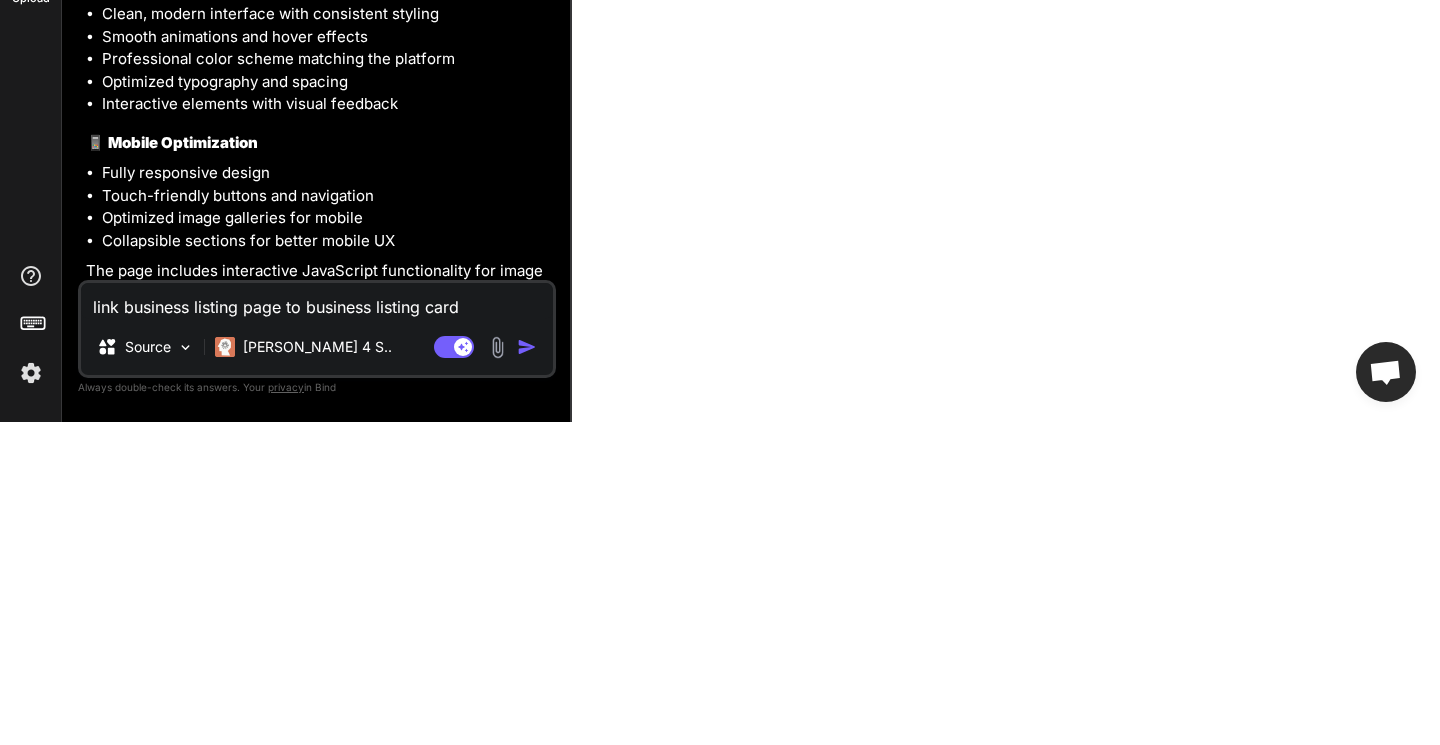 type on "x" 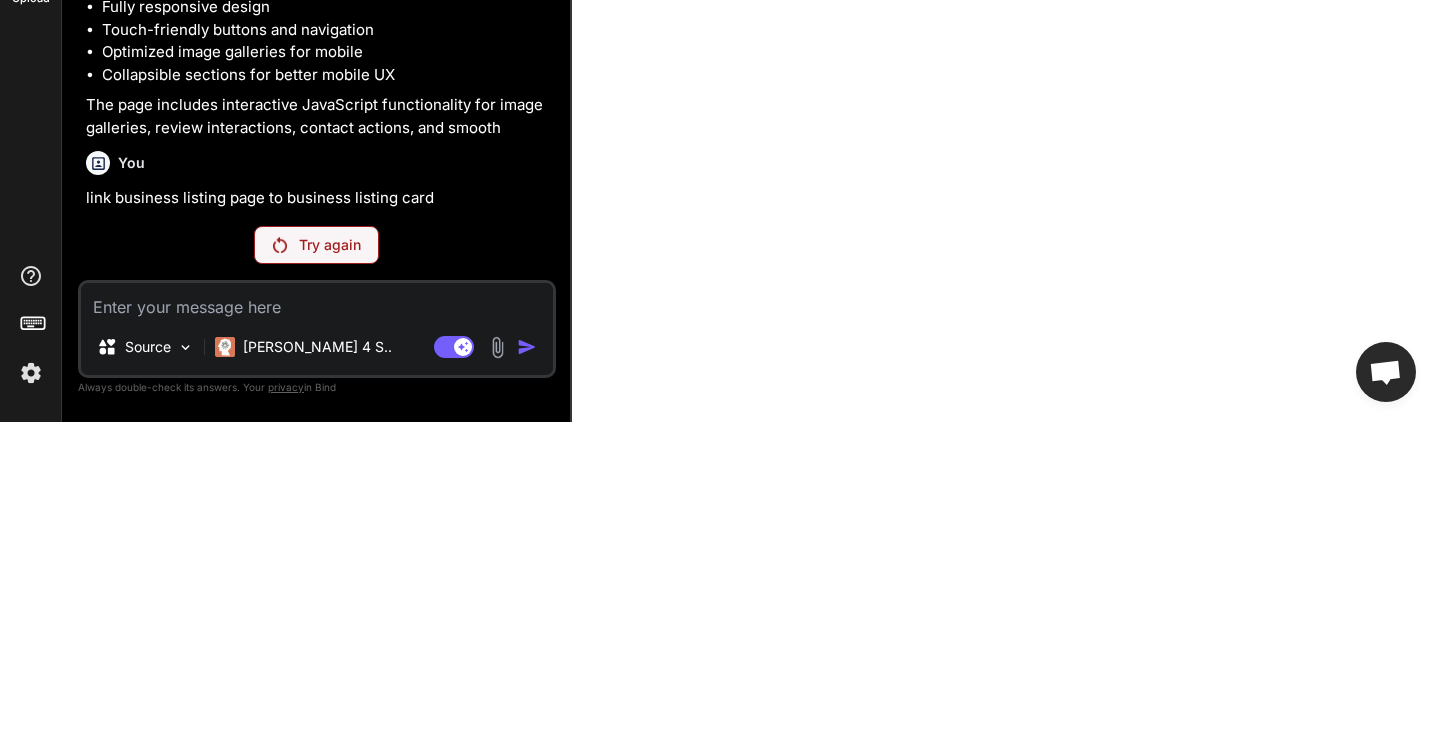 scroll, scrollTop: 2893, scrollLeft: 0, axis: vertical 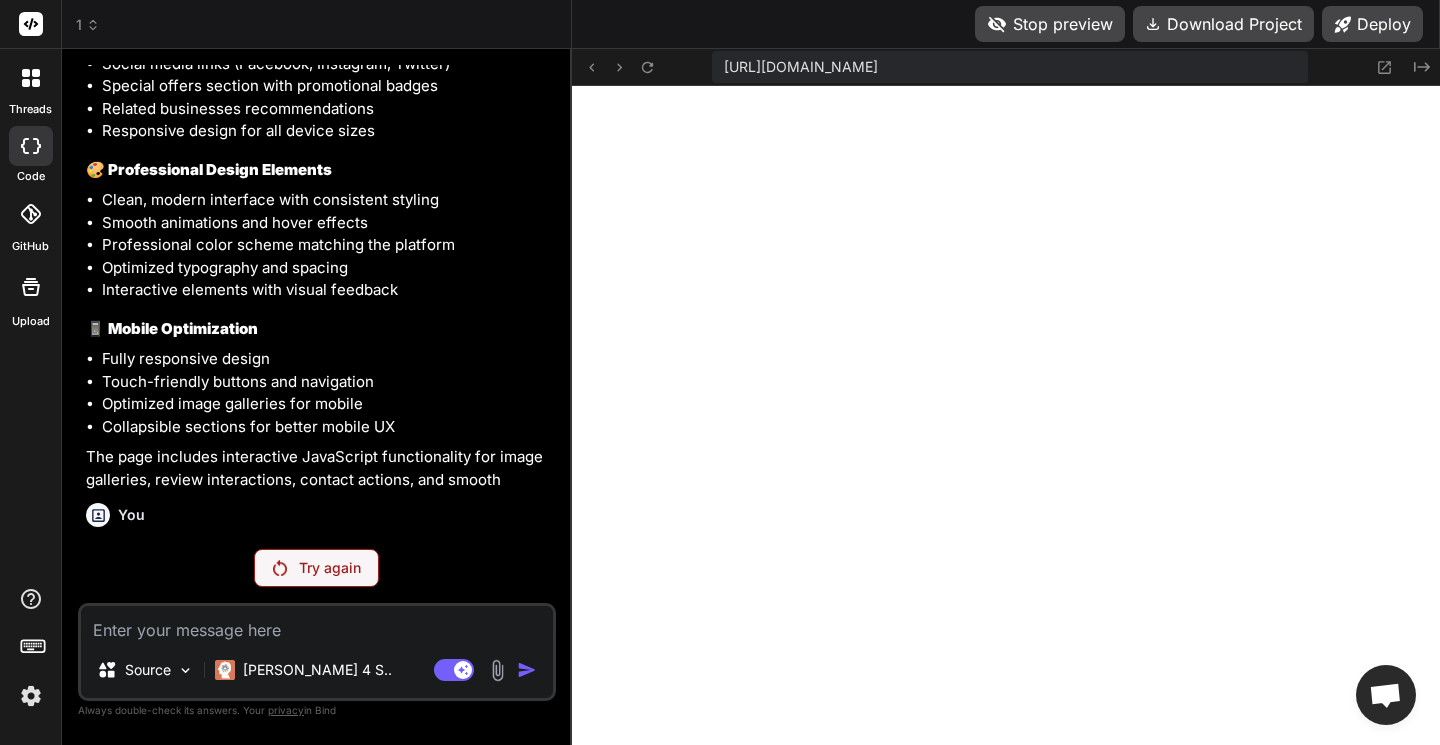 click 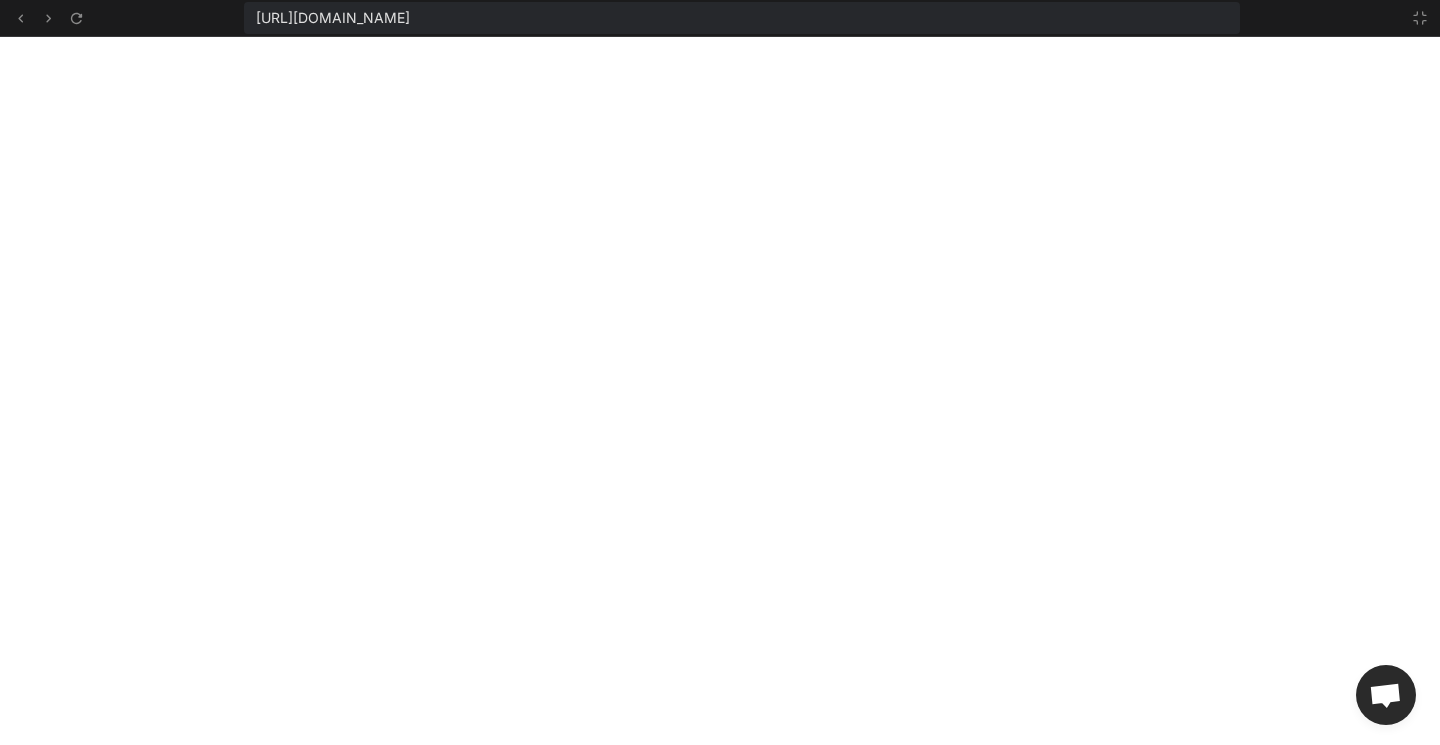 scroll, scrollTop: 931, scrollLeft: 0, axis: vertical 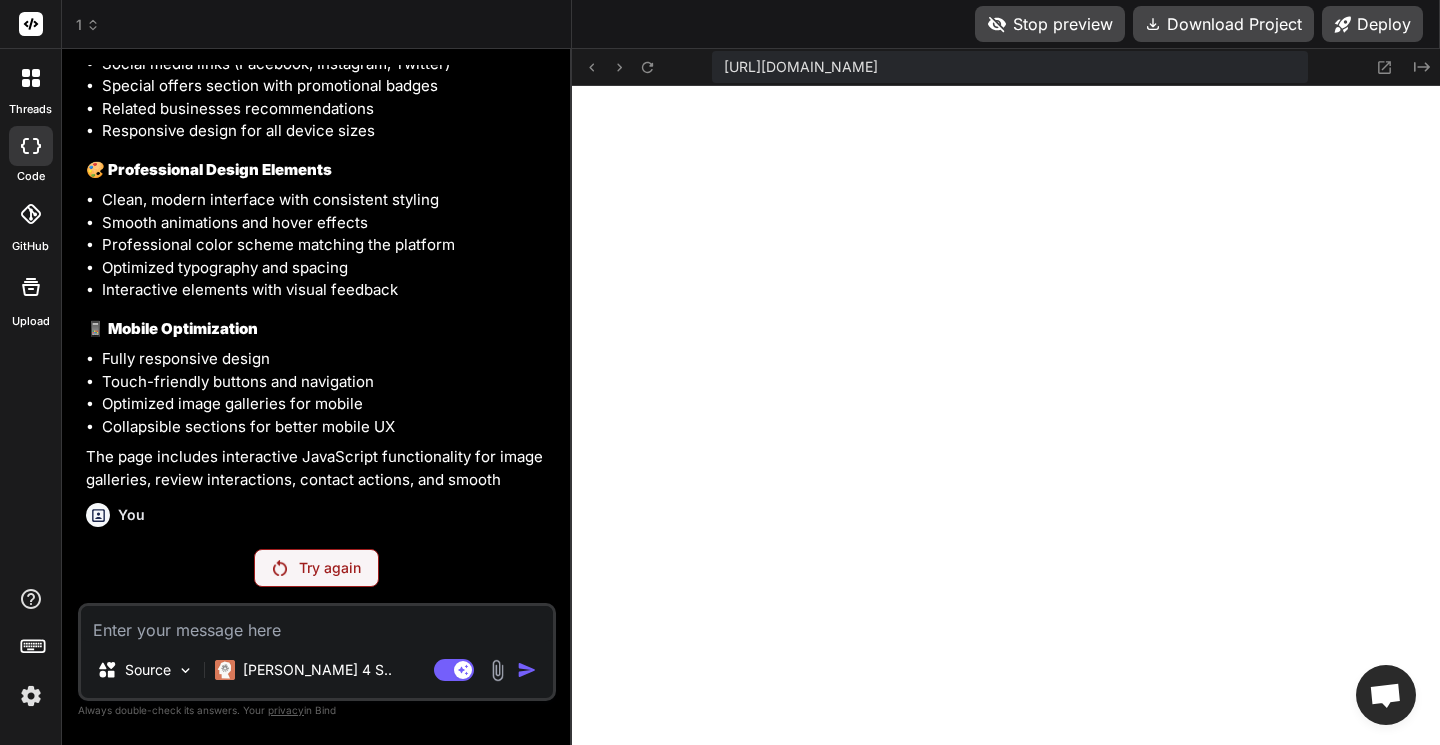 click on "Try again" at bounding box center (316, 568) 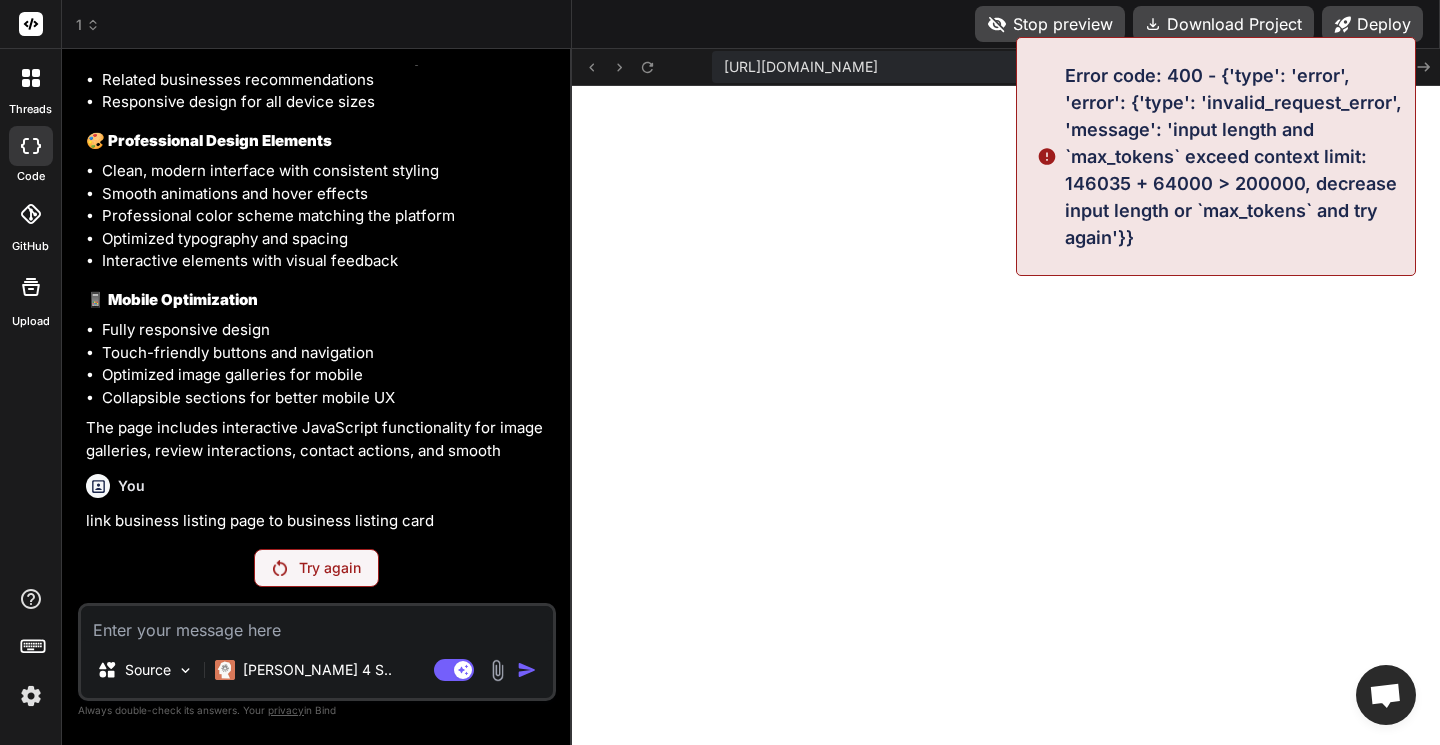 scroll, scrollTop: 2893, scrollLeft: 0, axis: vertical 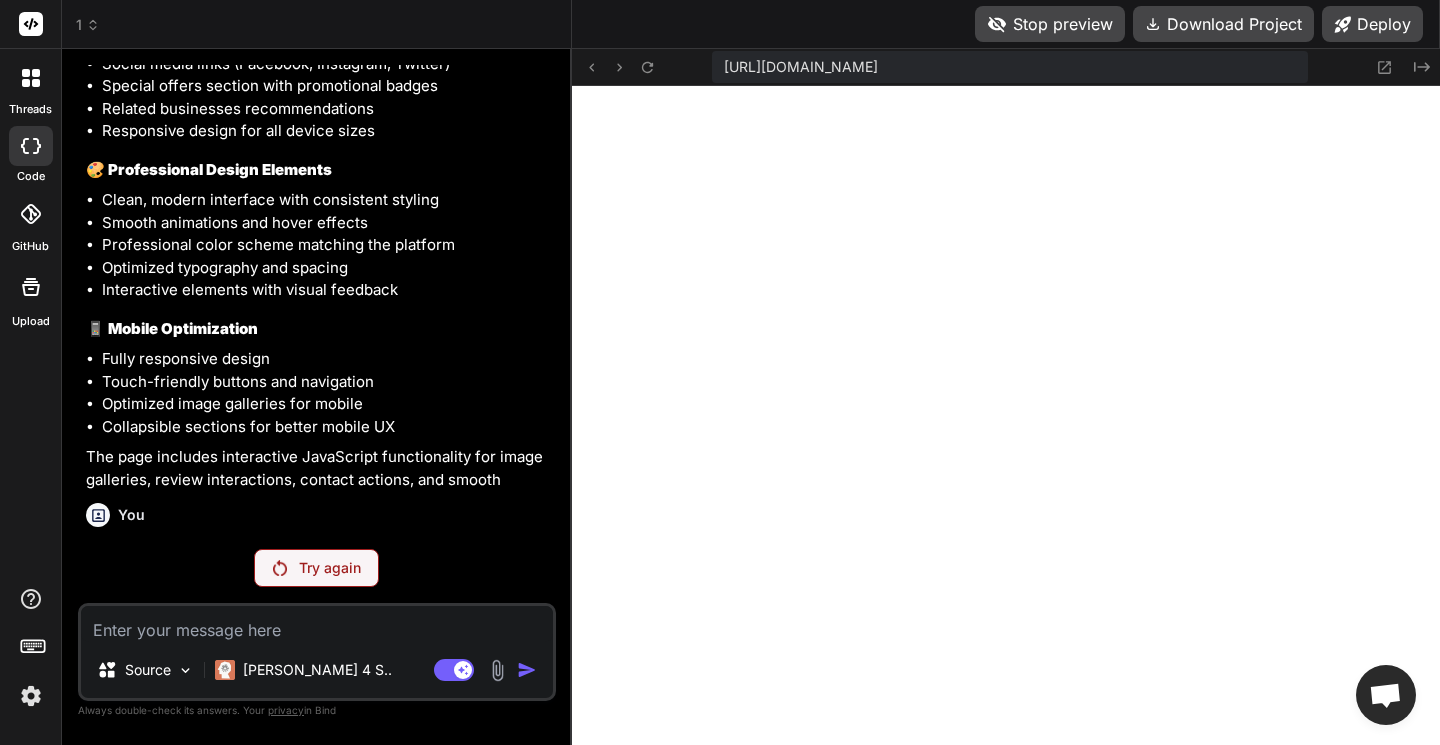 click at bounding box center (317, 624) 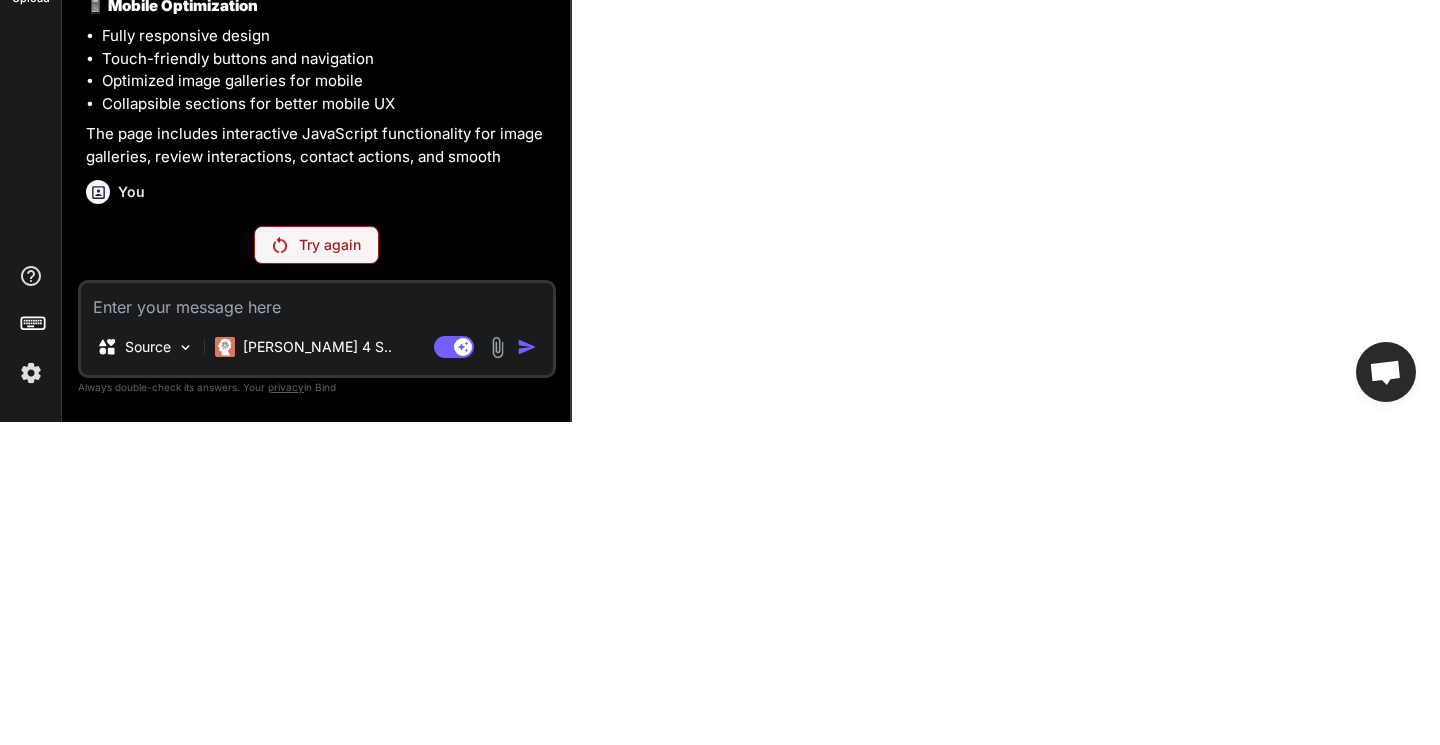 type on "I" 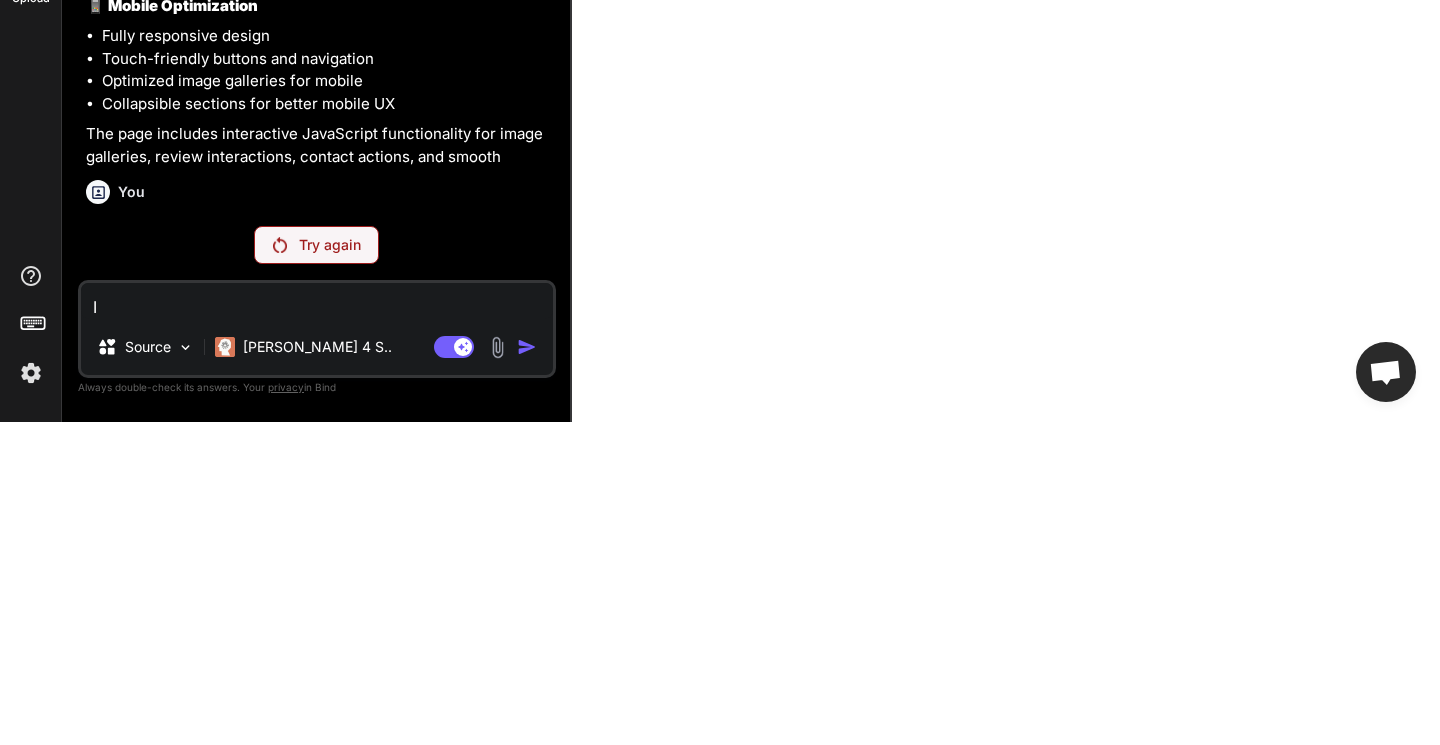 type on "x" 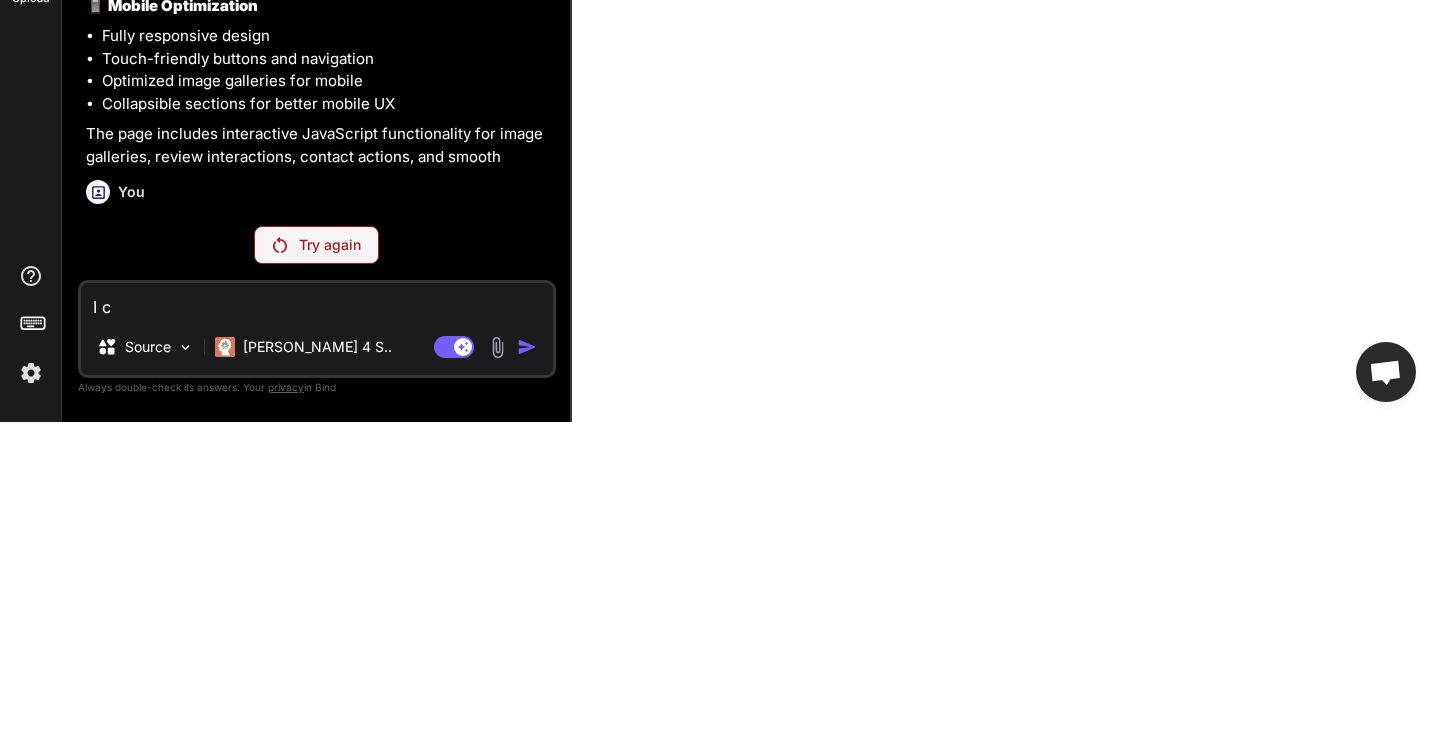 type on "x" 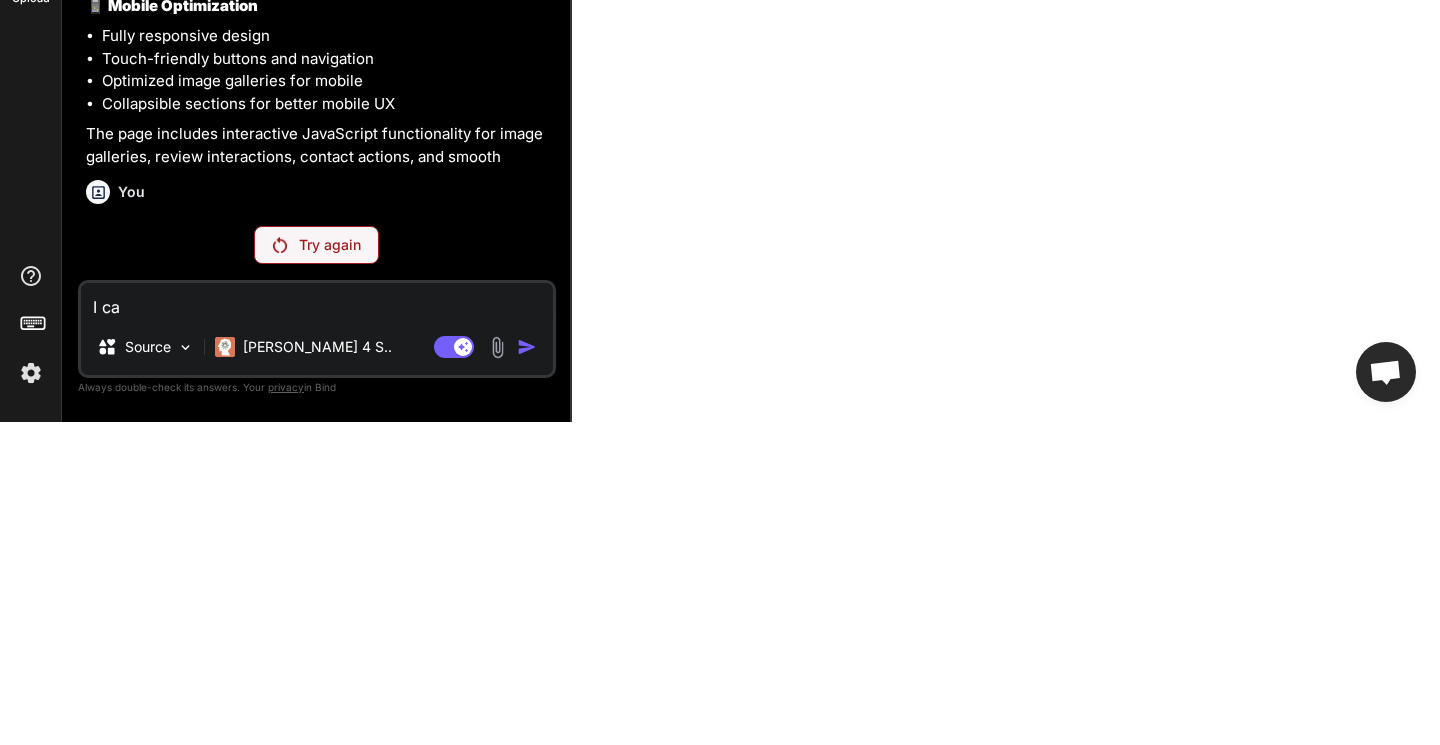 type on "x" 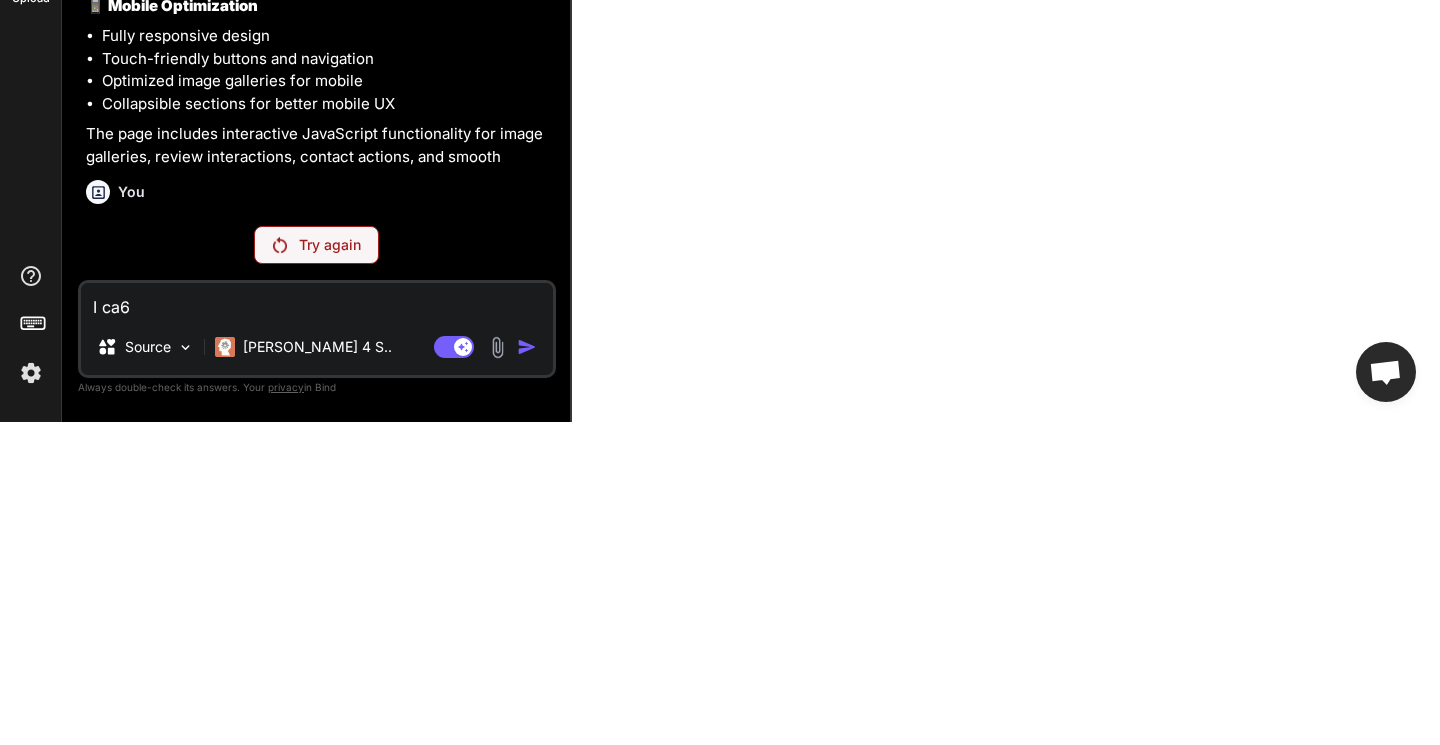 type on "x" 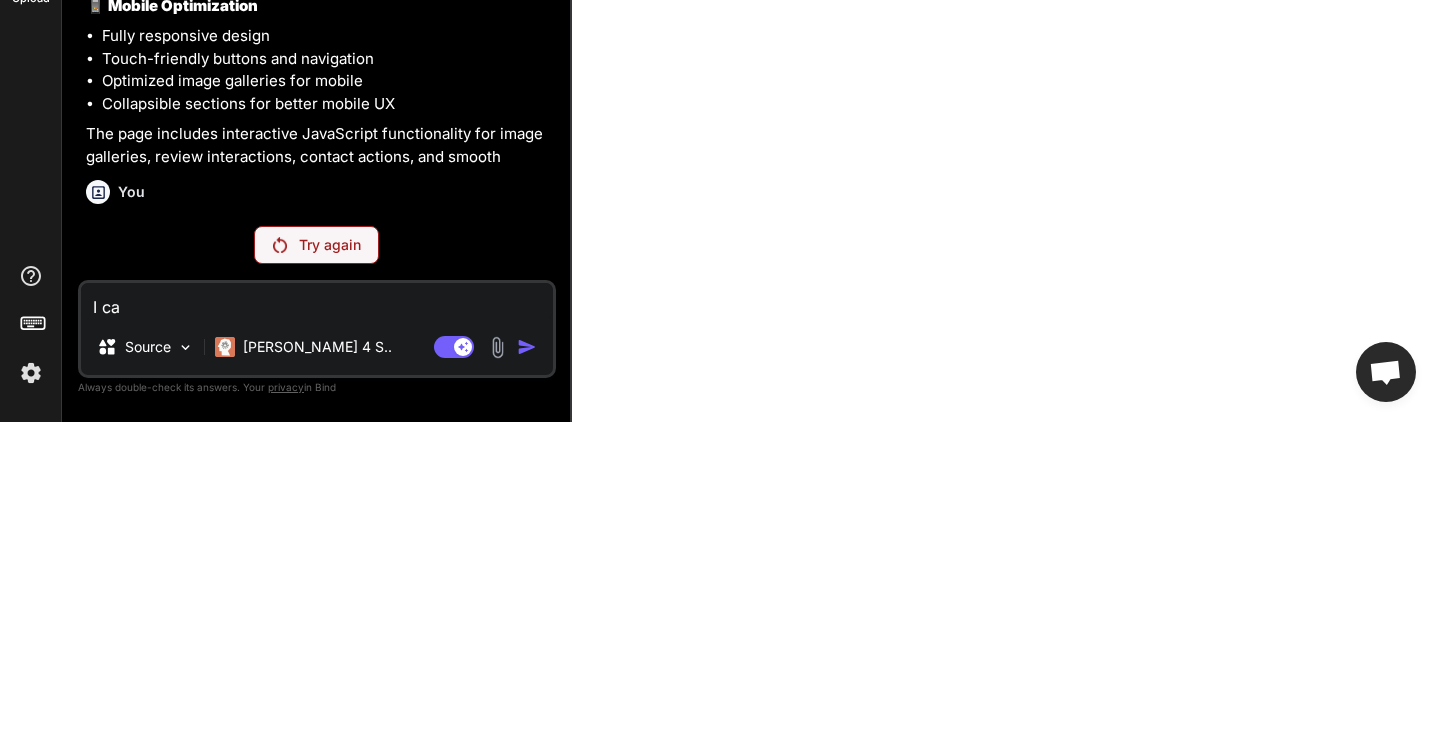 type on "x" 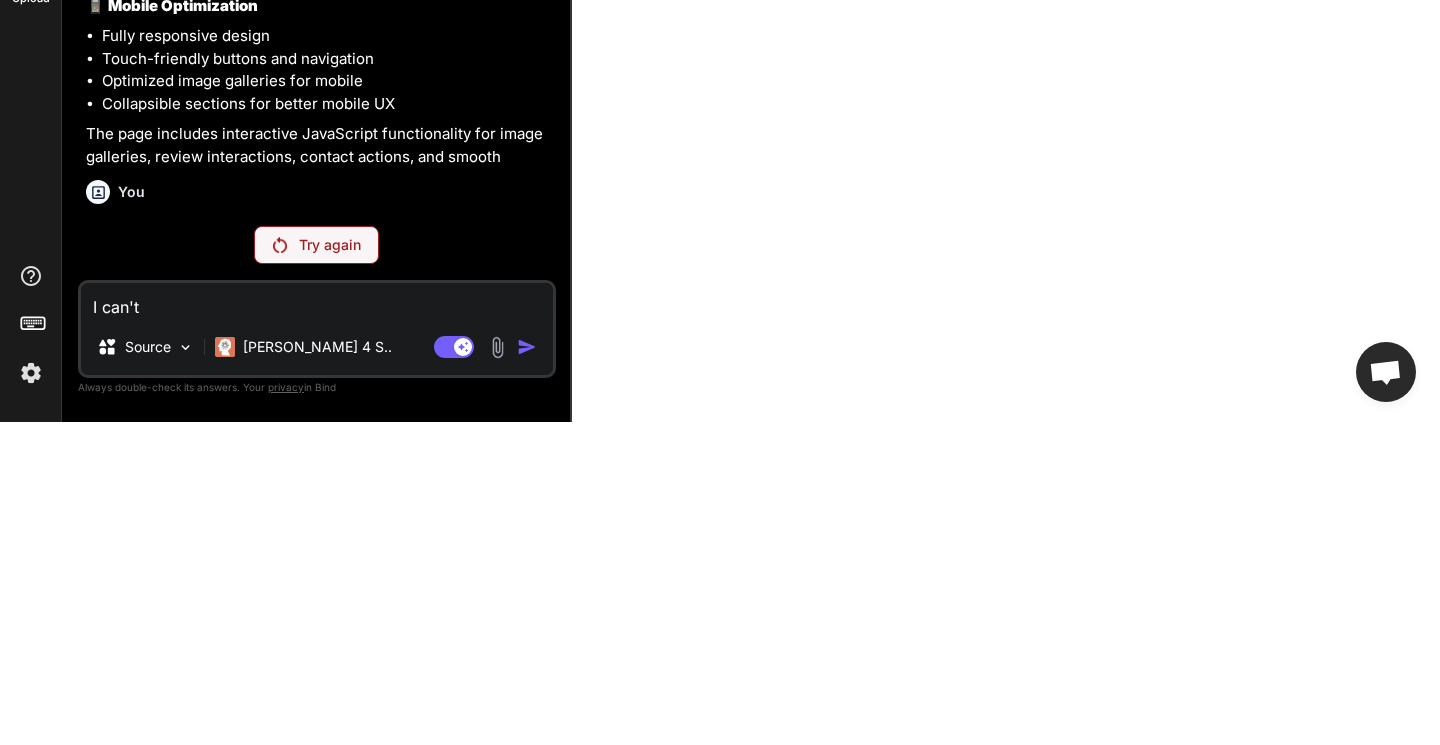 type on "x" 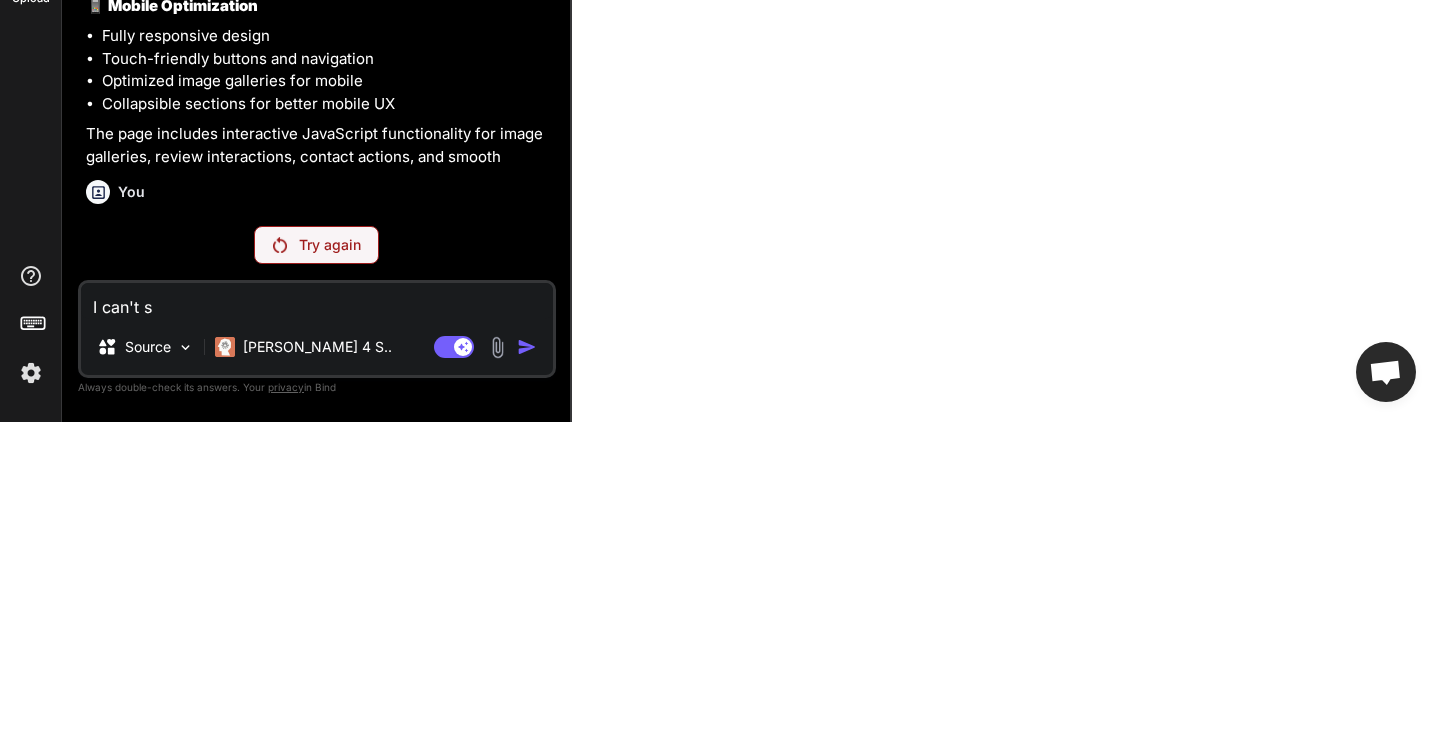 type on "x" 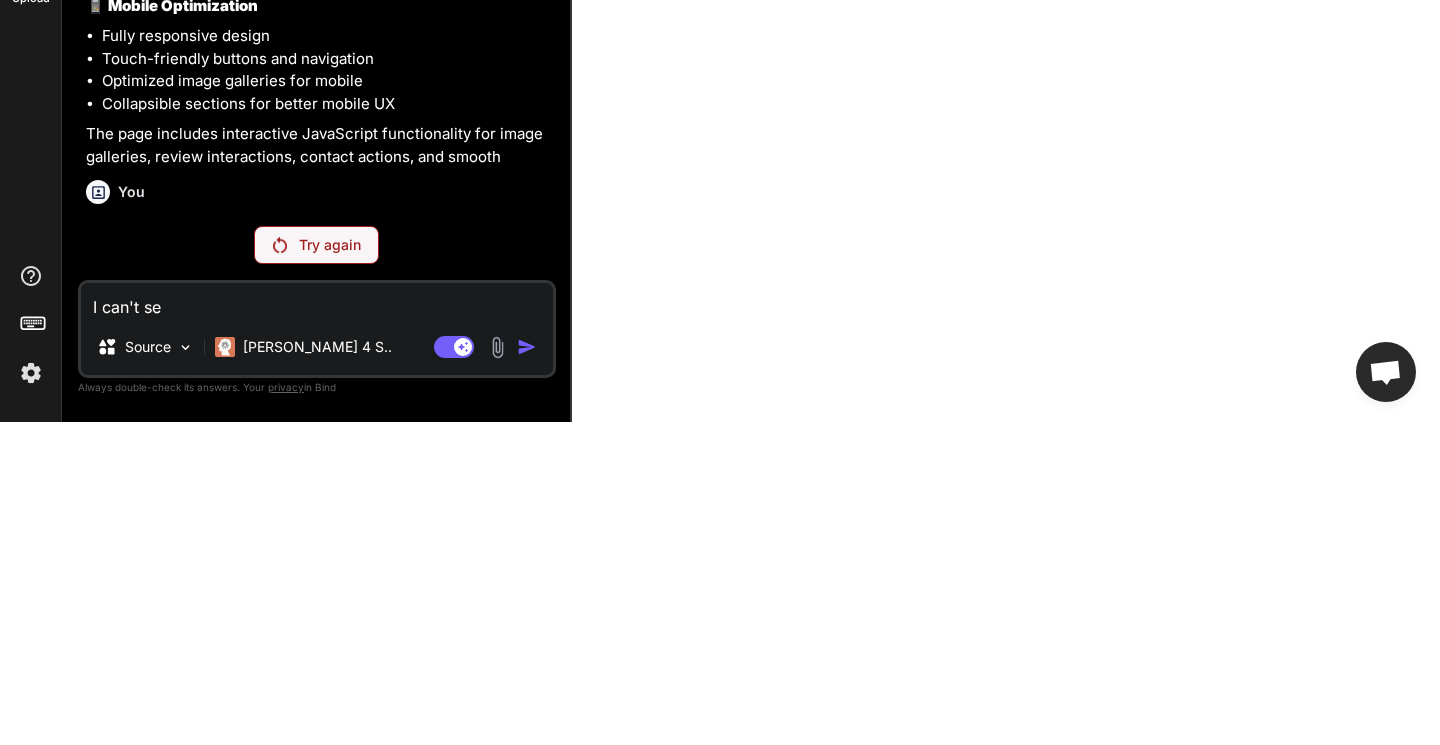 type on "x" 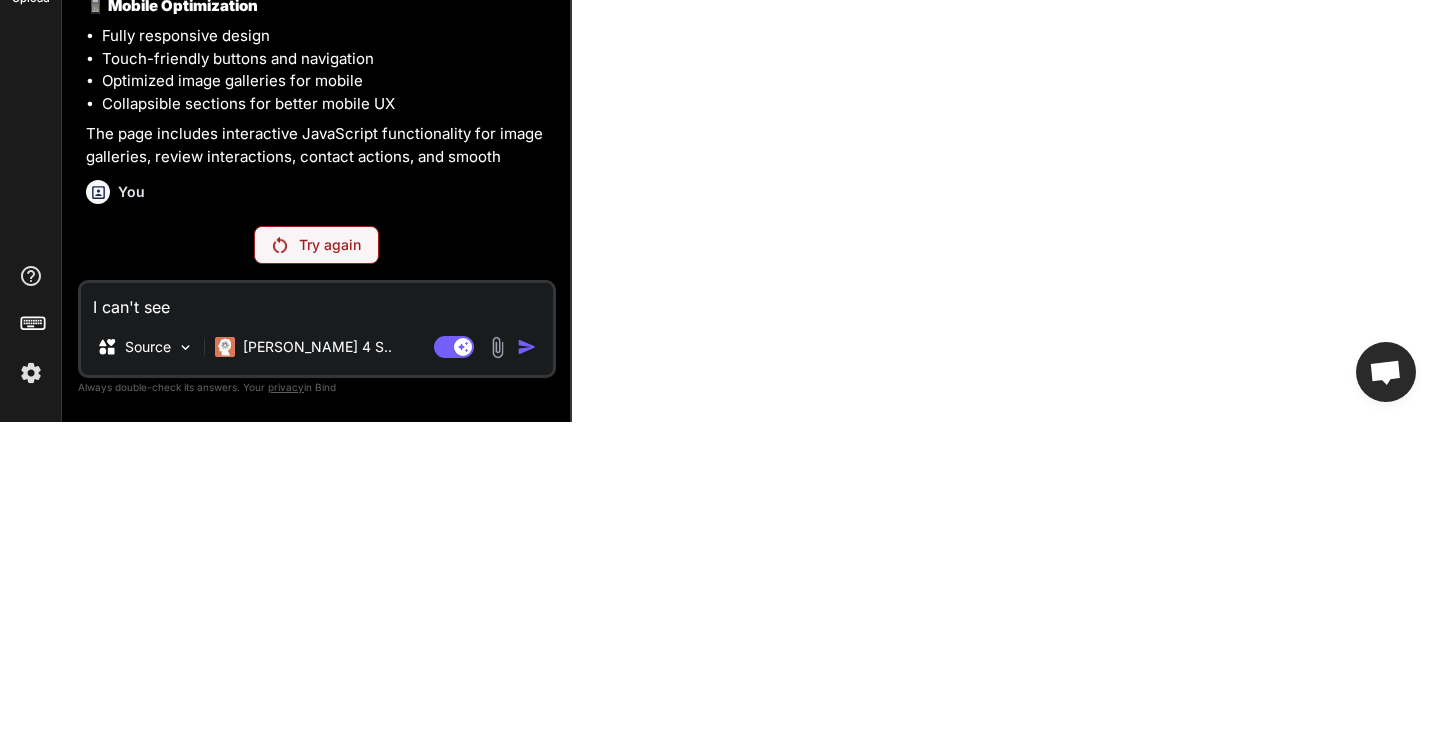 type on "x" 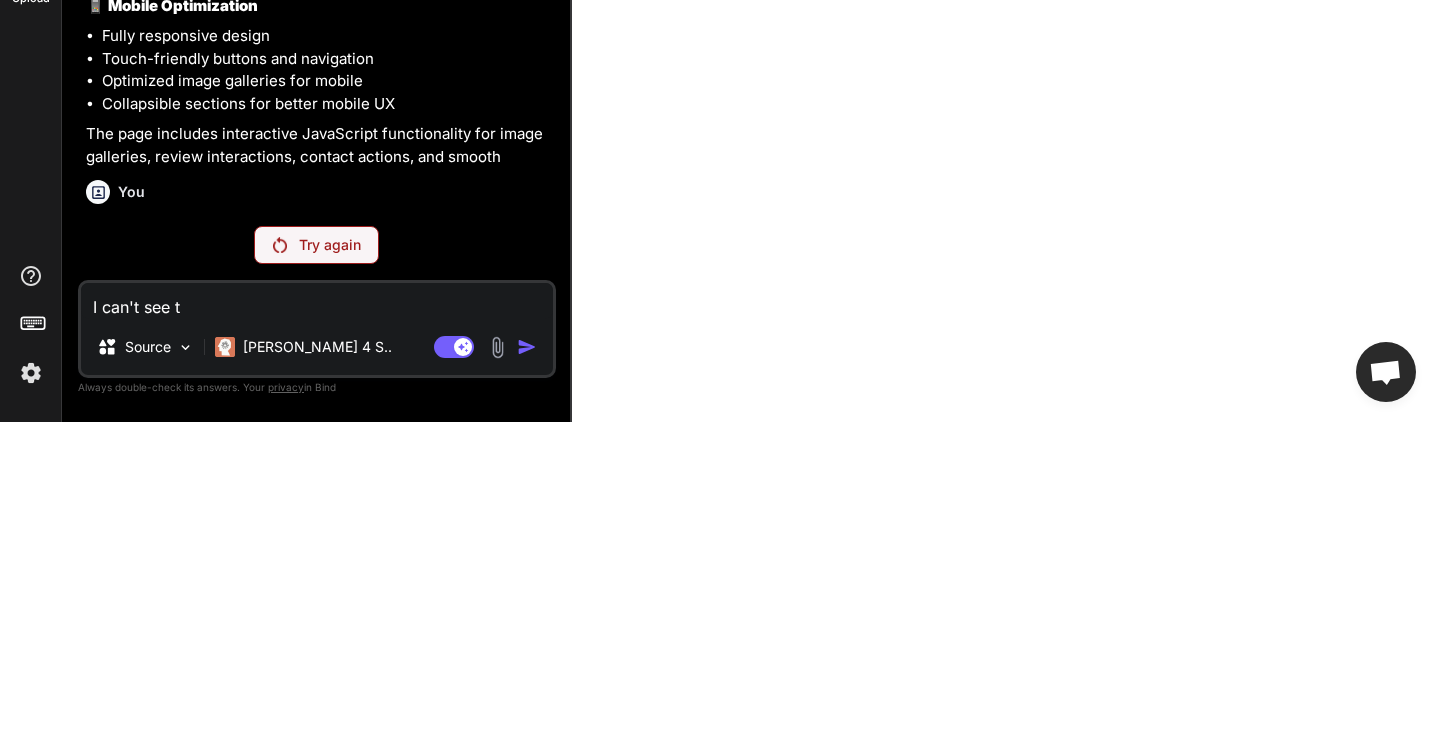 type on "x" 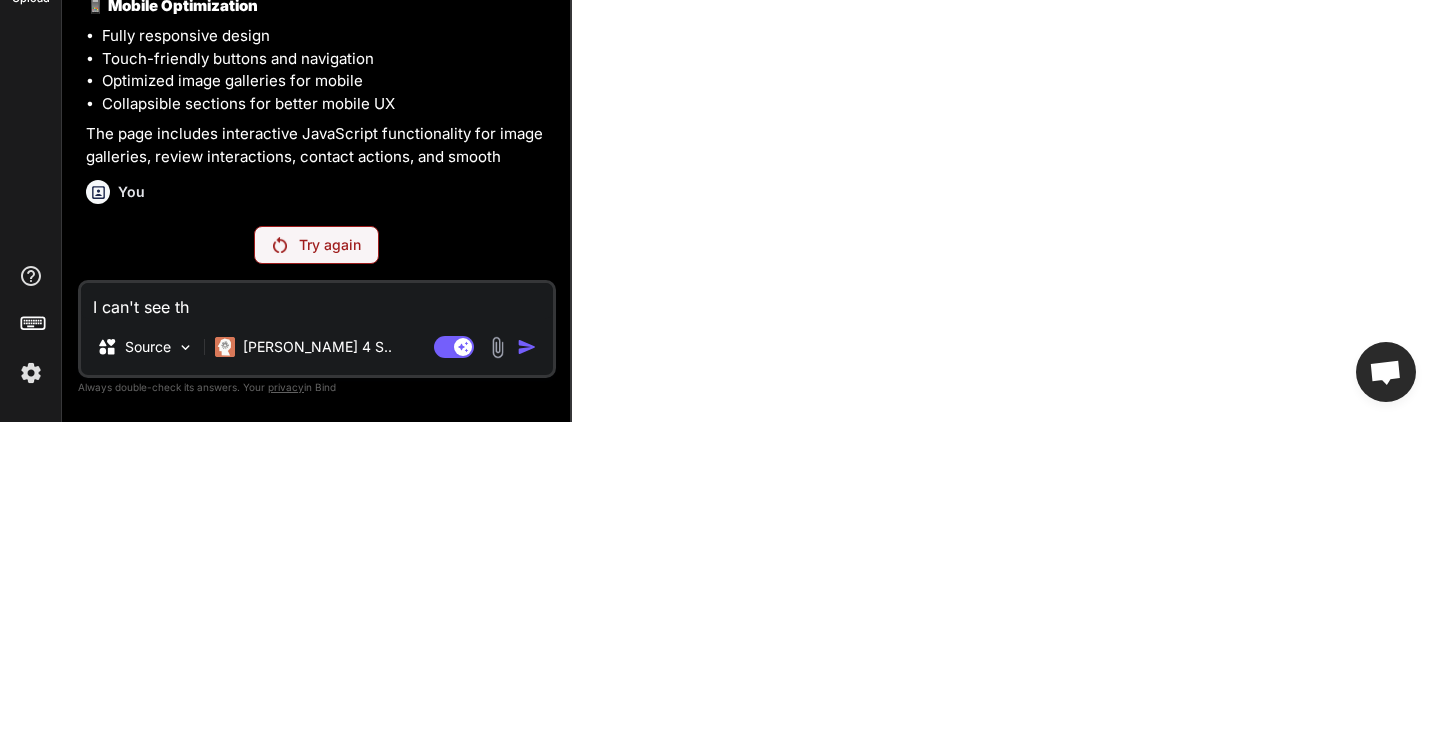 type on "x" 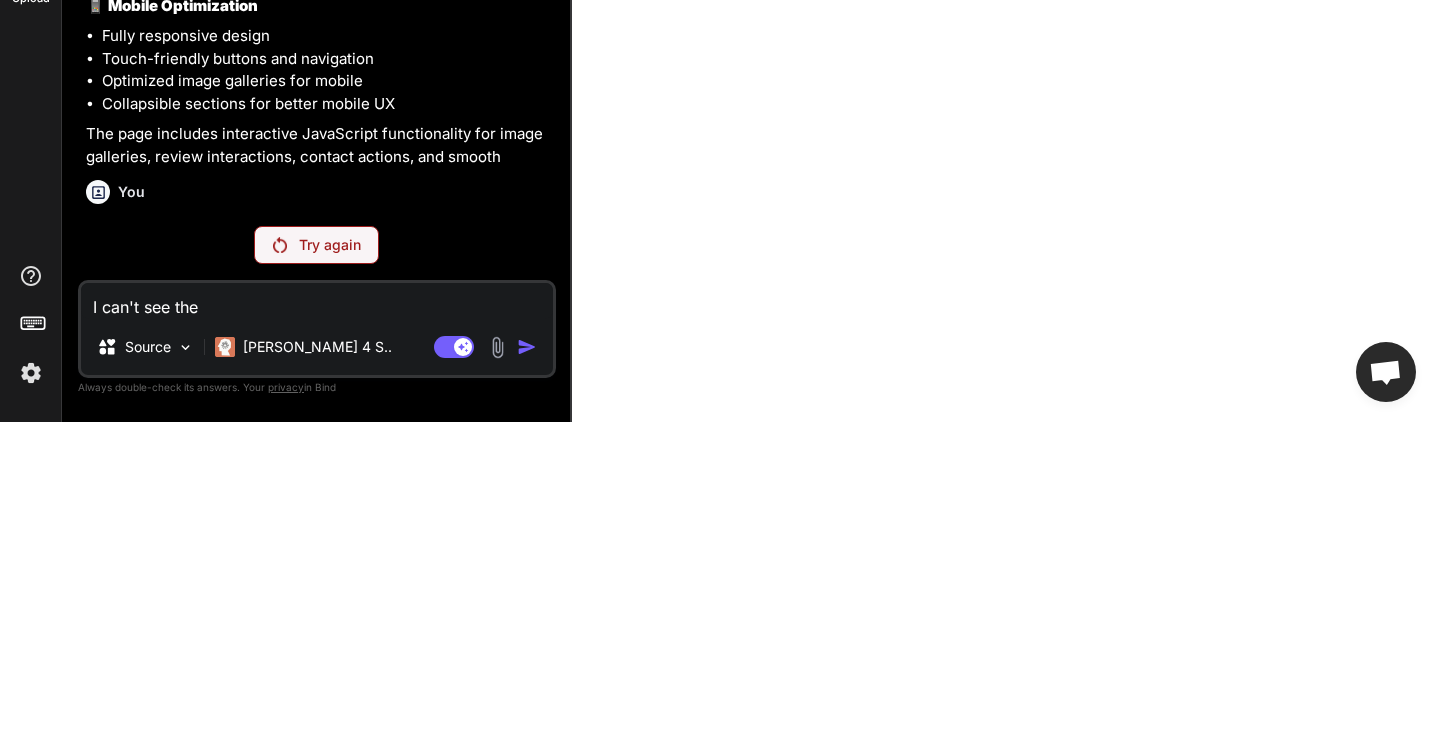type on "x" 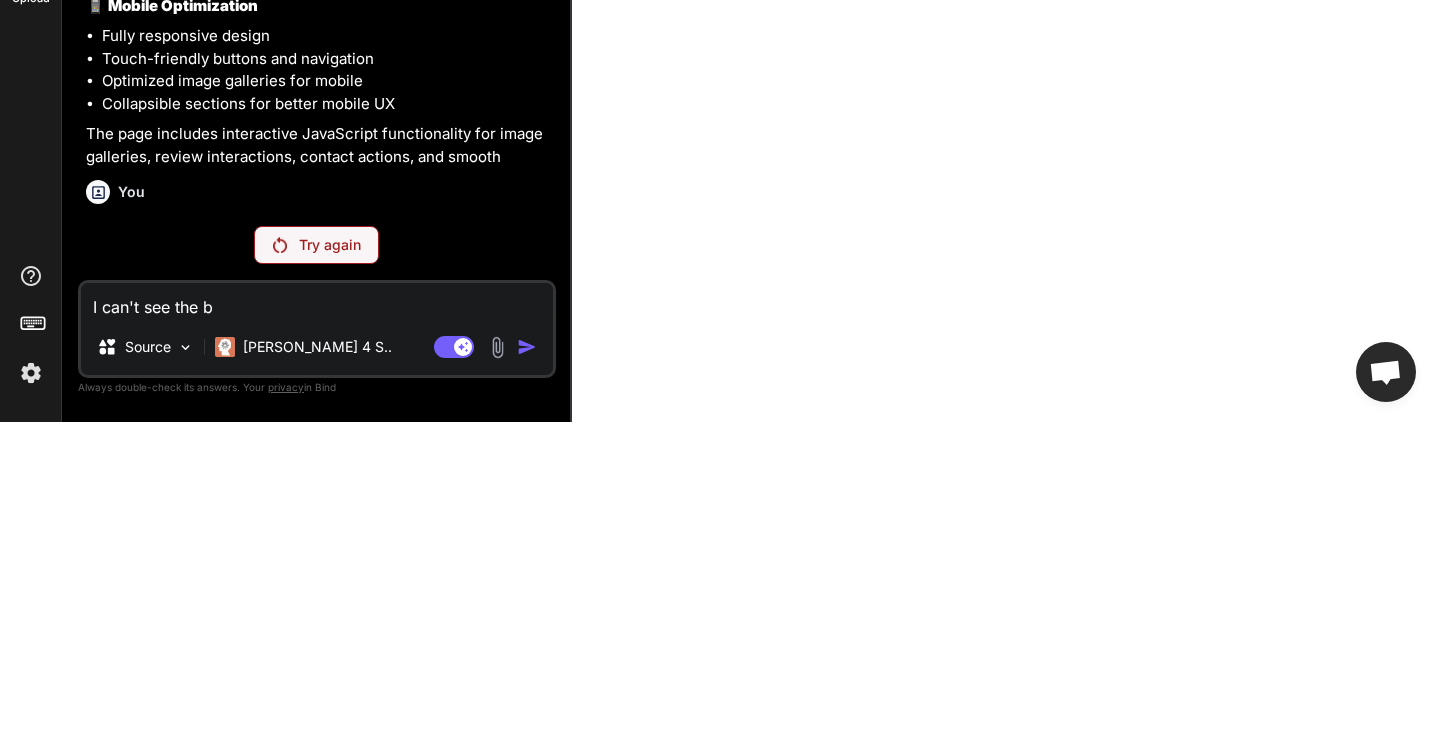 type on "x" 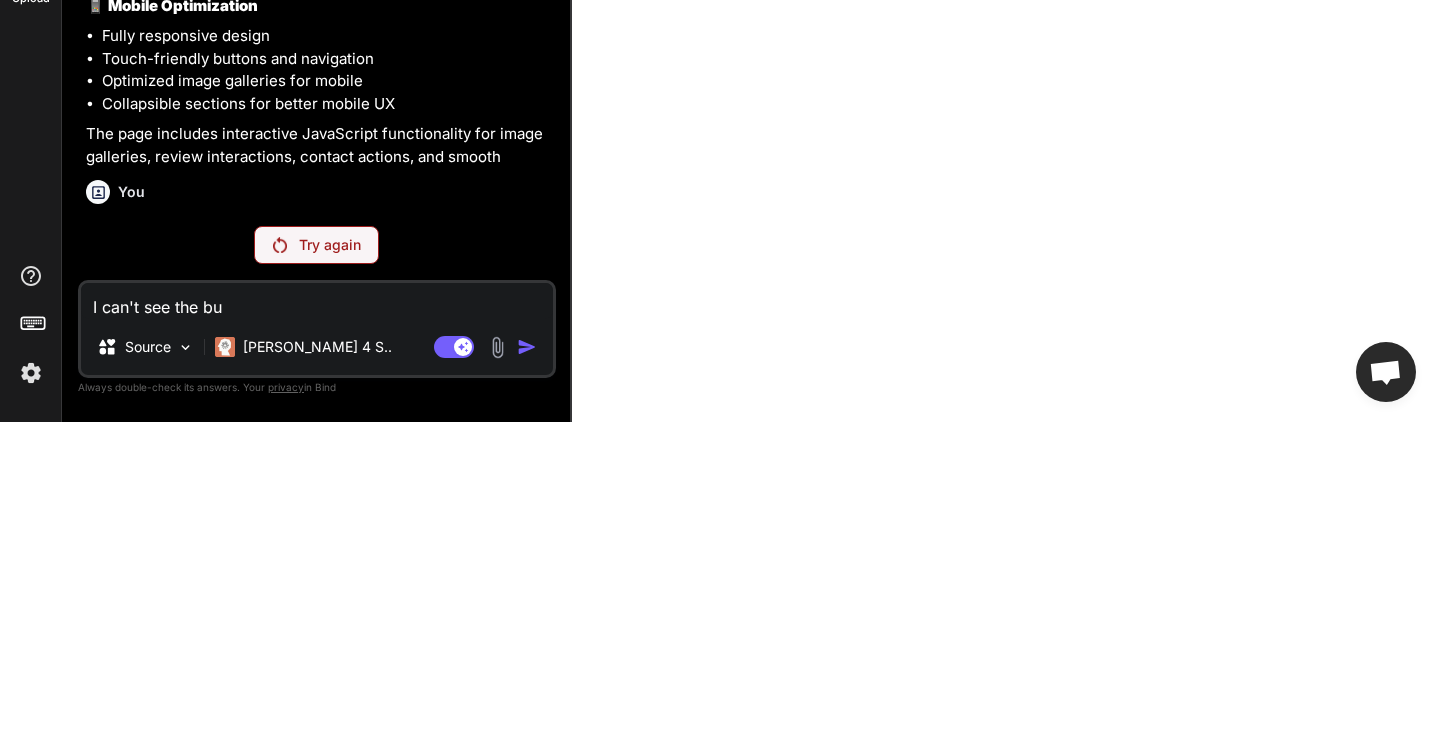 type 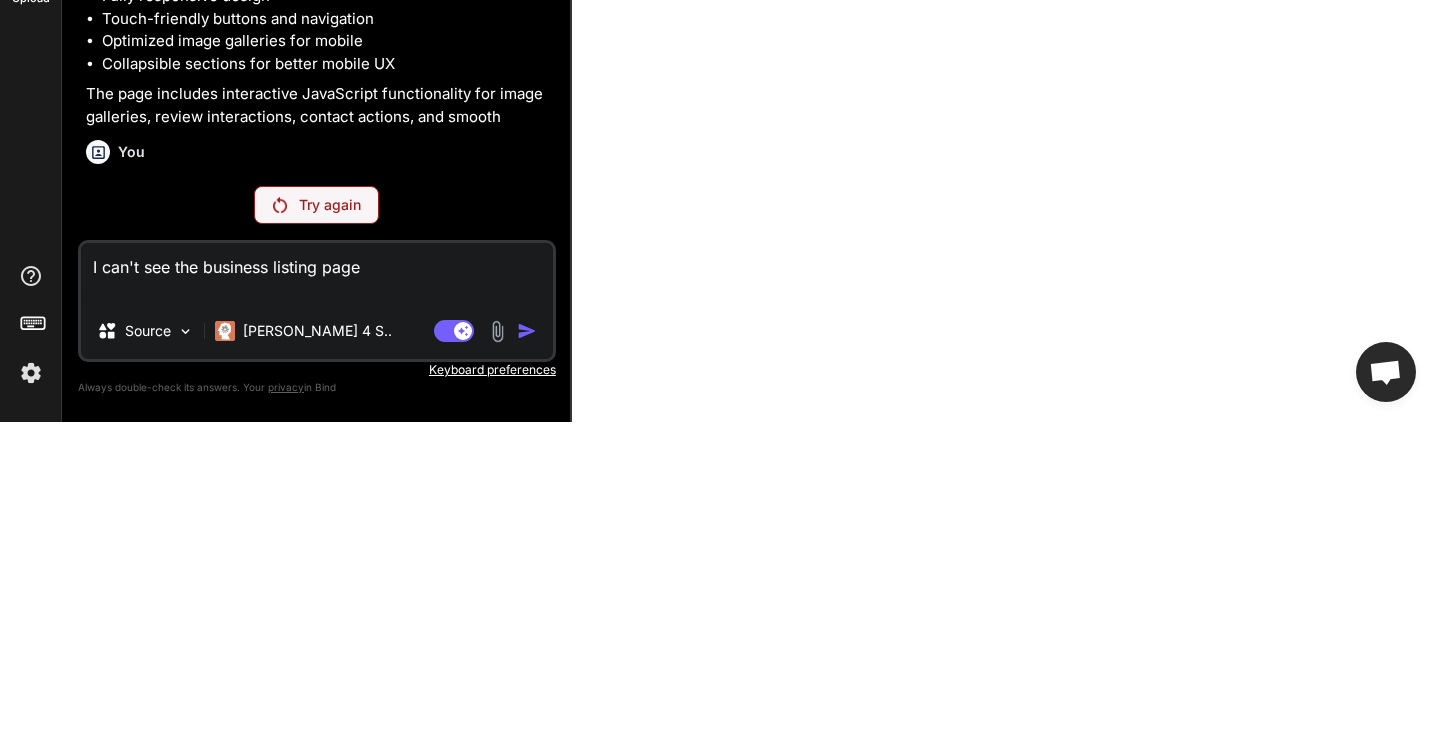 scroll, scrollTop: 2893, scrollLeft: 0, axis: vertical 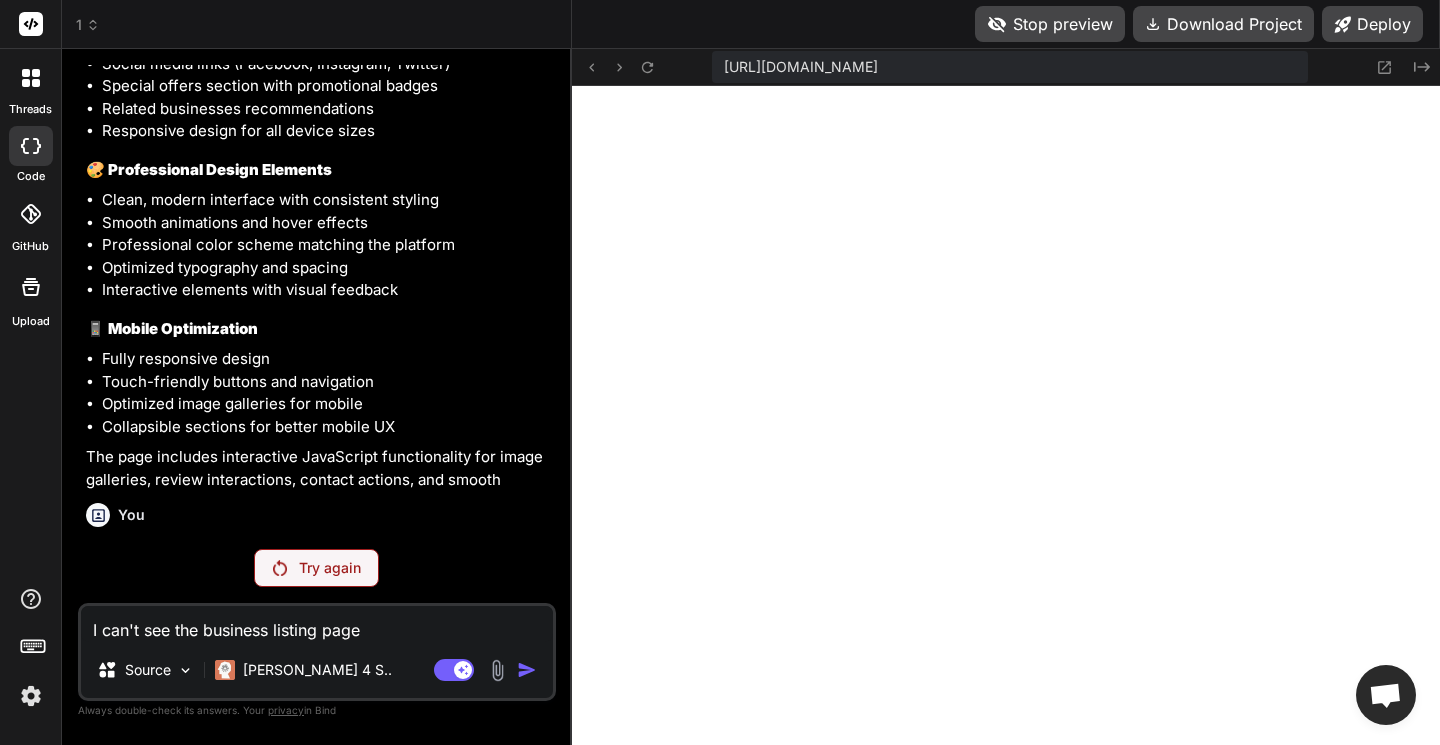 click at bounding box center [31, 696] 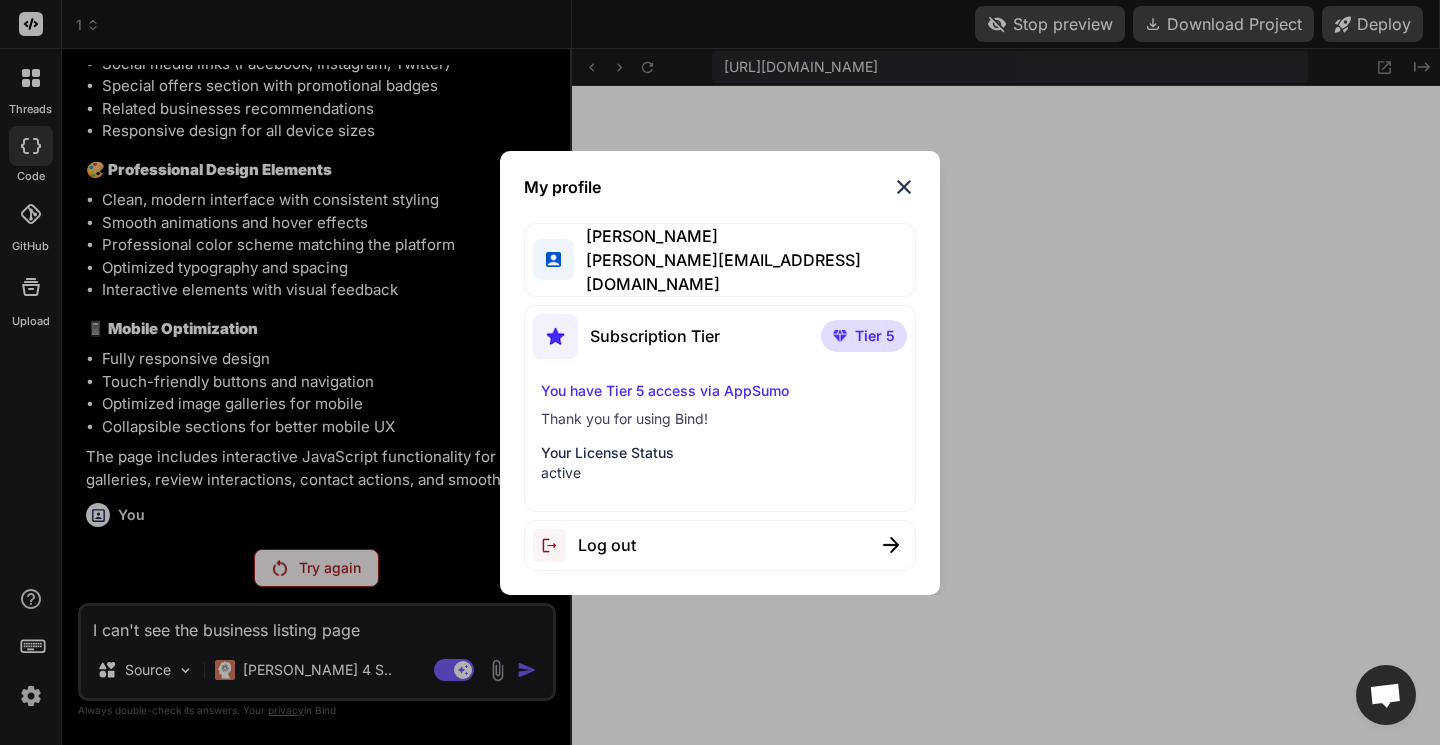 click on "Log out" at bounding box center (720, 545) 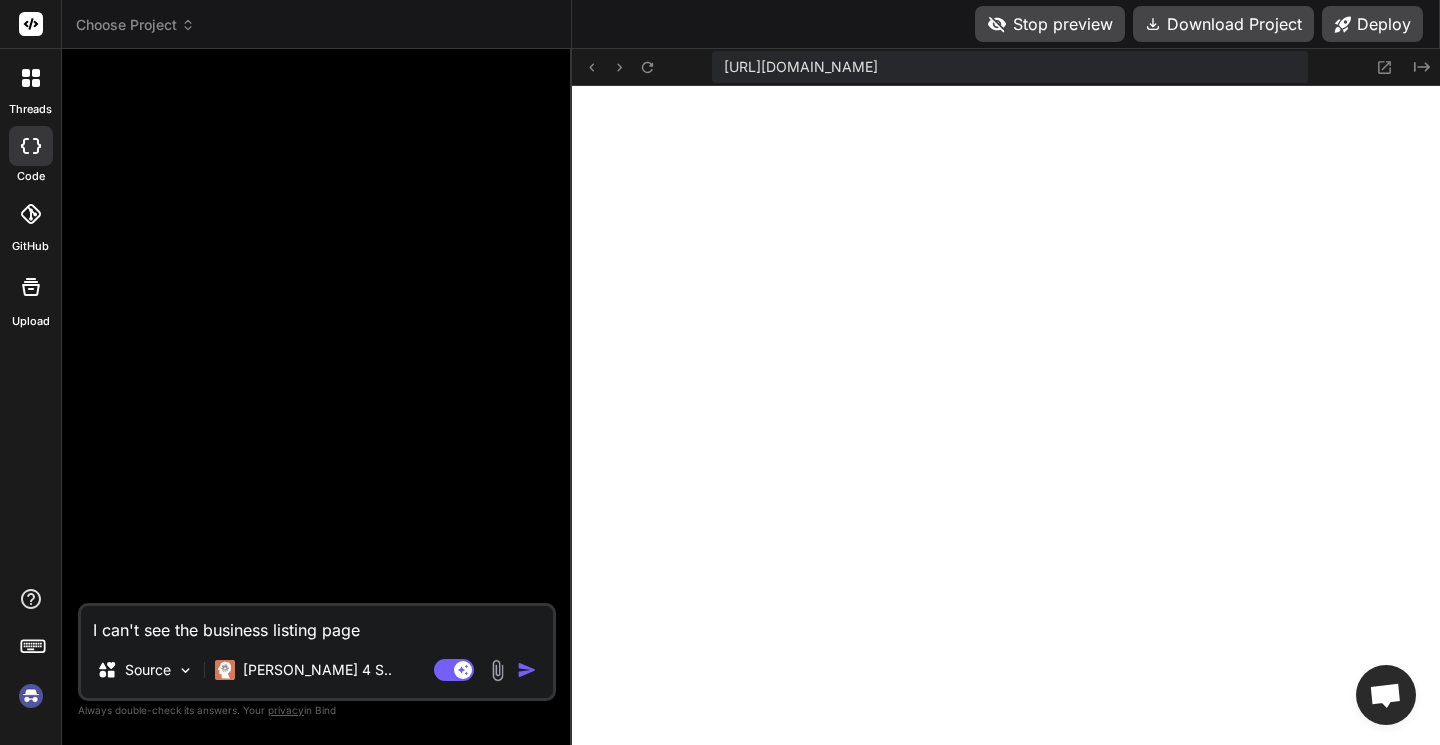 scroll, scrollTop: 0, scrollLeft: 0, axis: both 